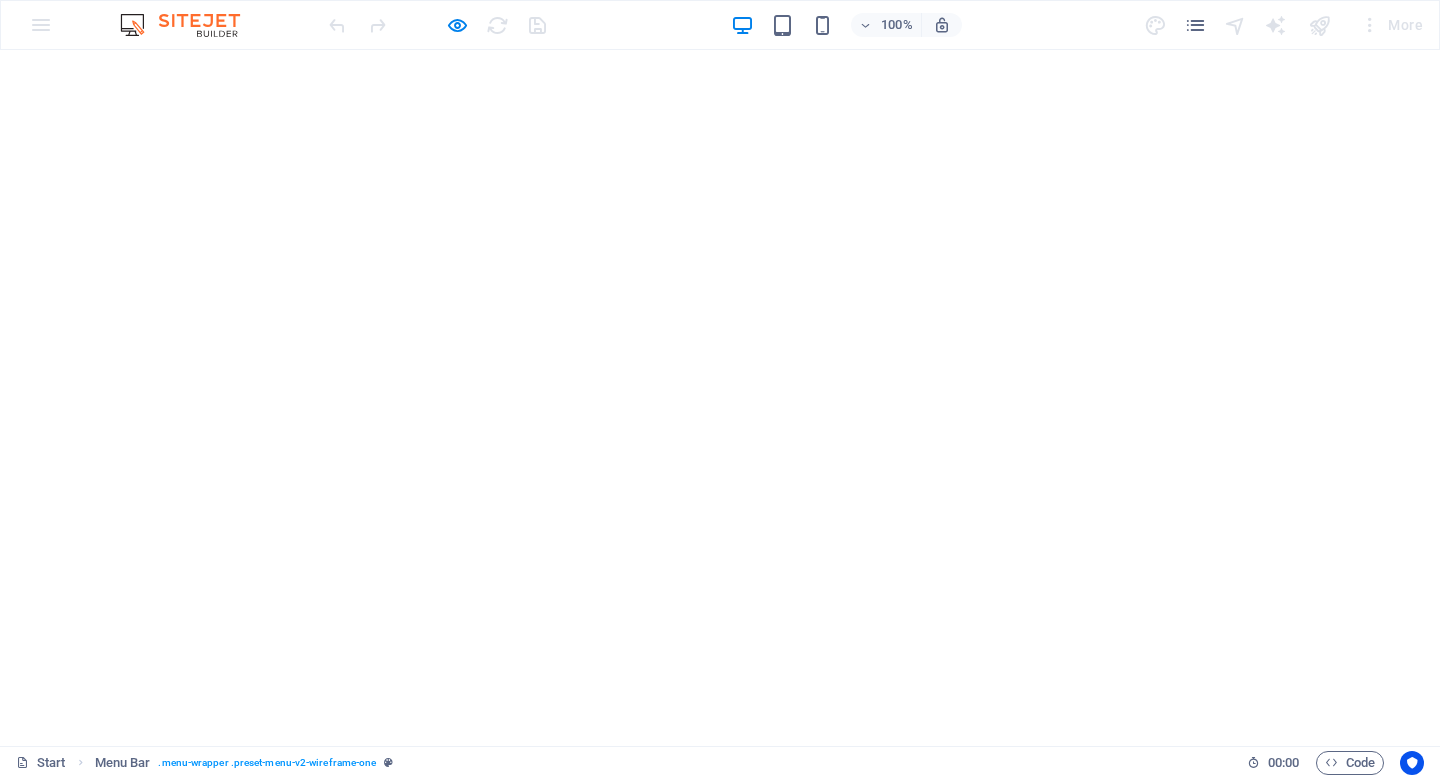 scroll, scrollTop: 0, scrollLeft: 0, axis: both 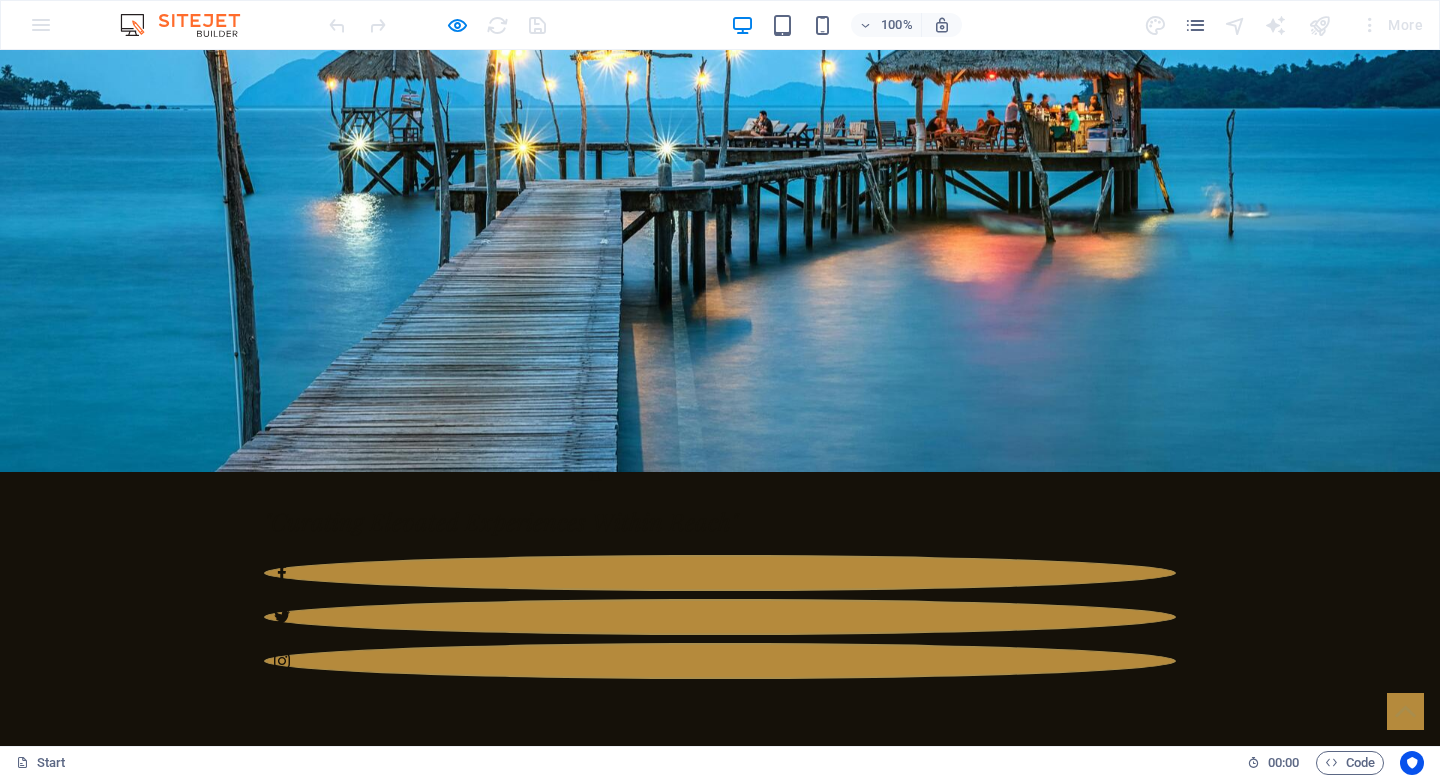 click on "First Headline" at bounding box center (488, 1401) 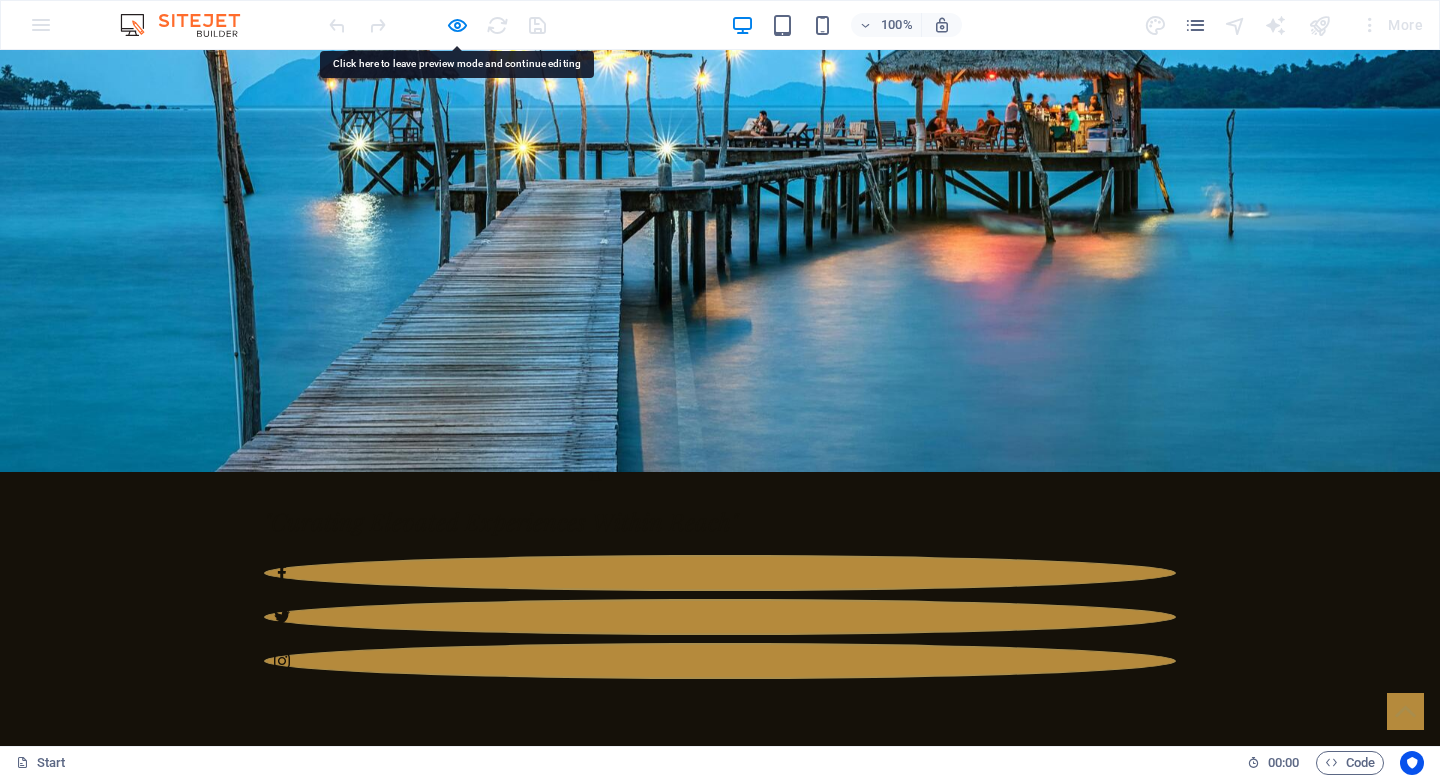 click on "First Headline" at bounding box center (488, 1401) 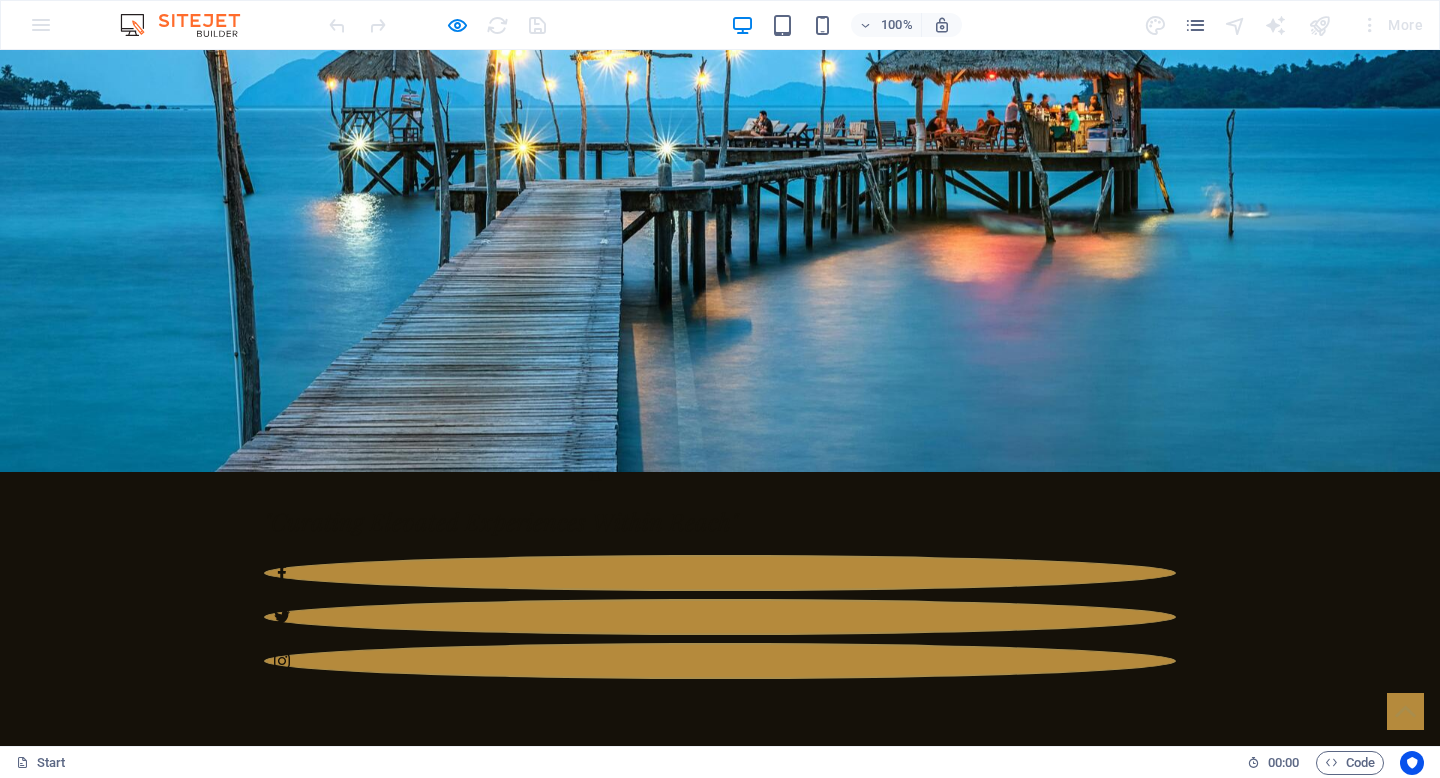 click on "First Headline" at bounding box center [488, 1401] 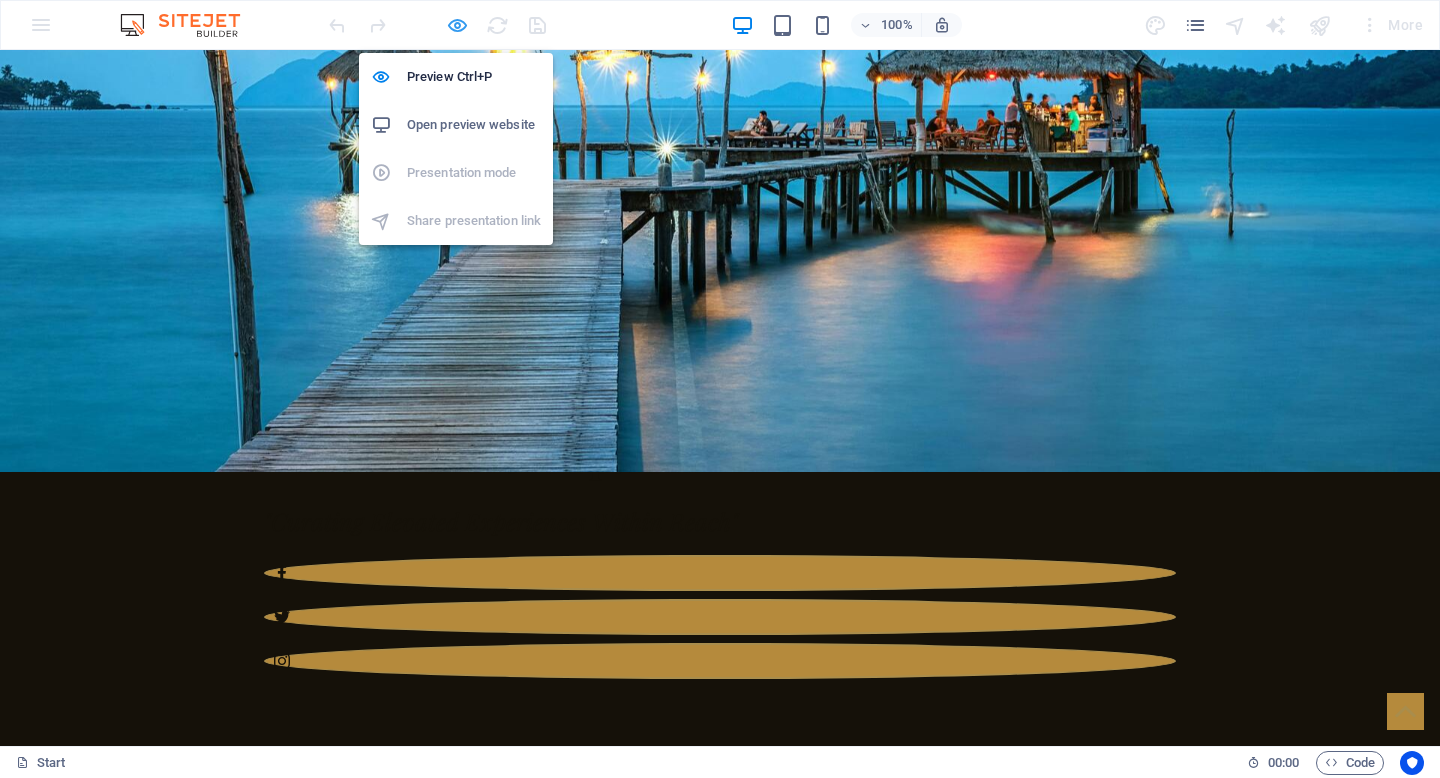click at bounding box center (457, 25) 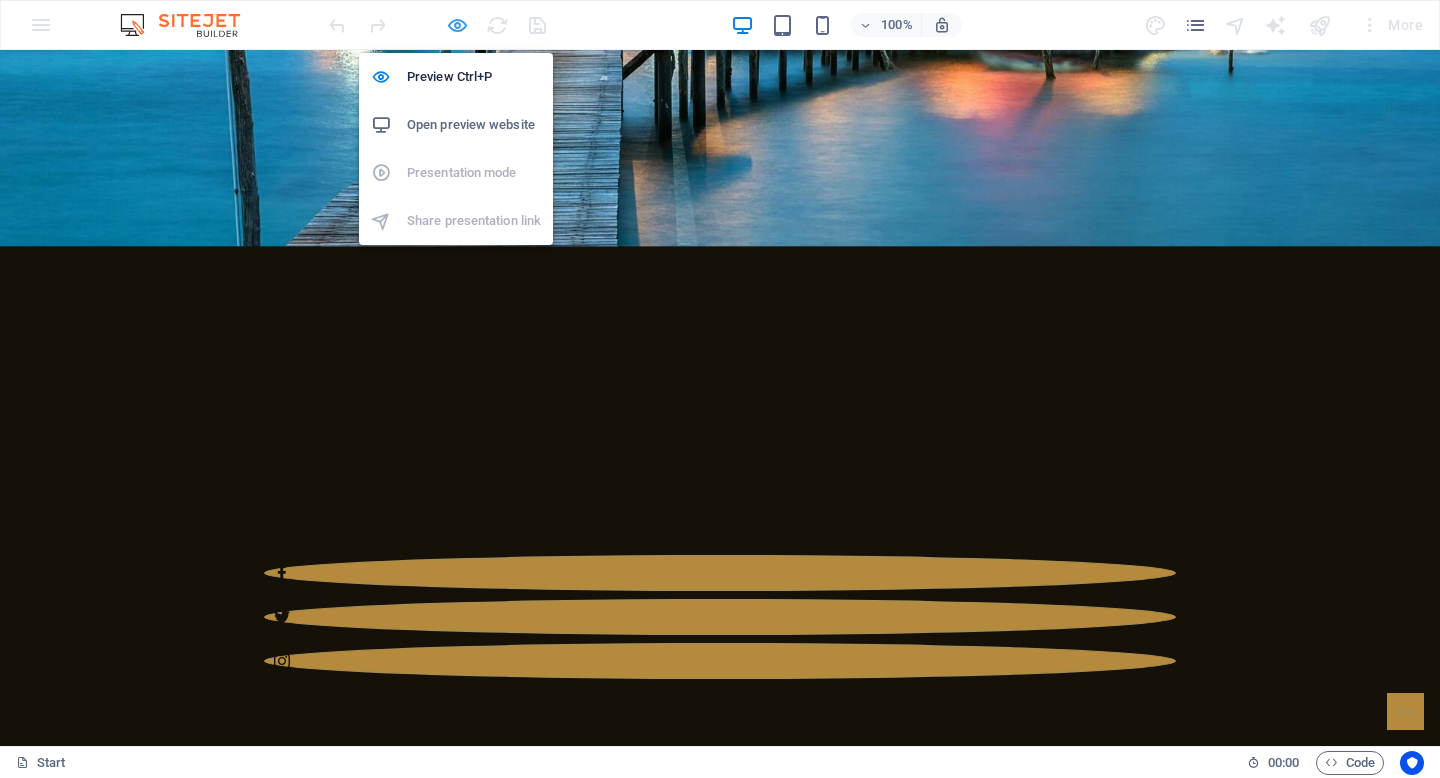 select on "rem" 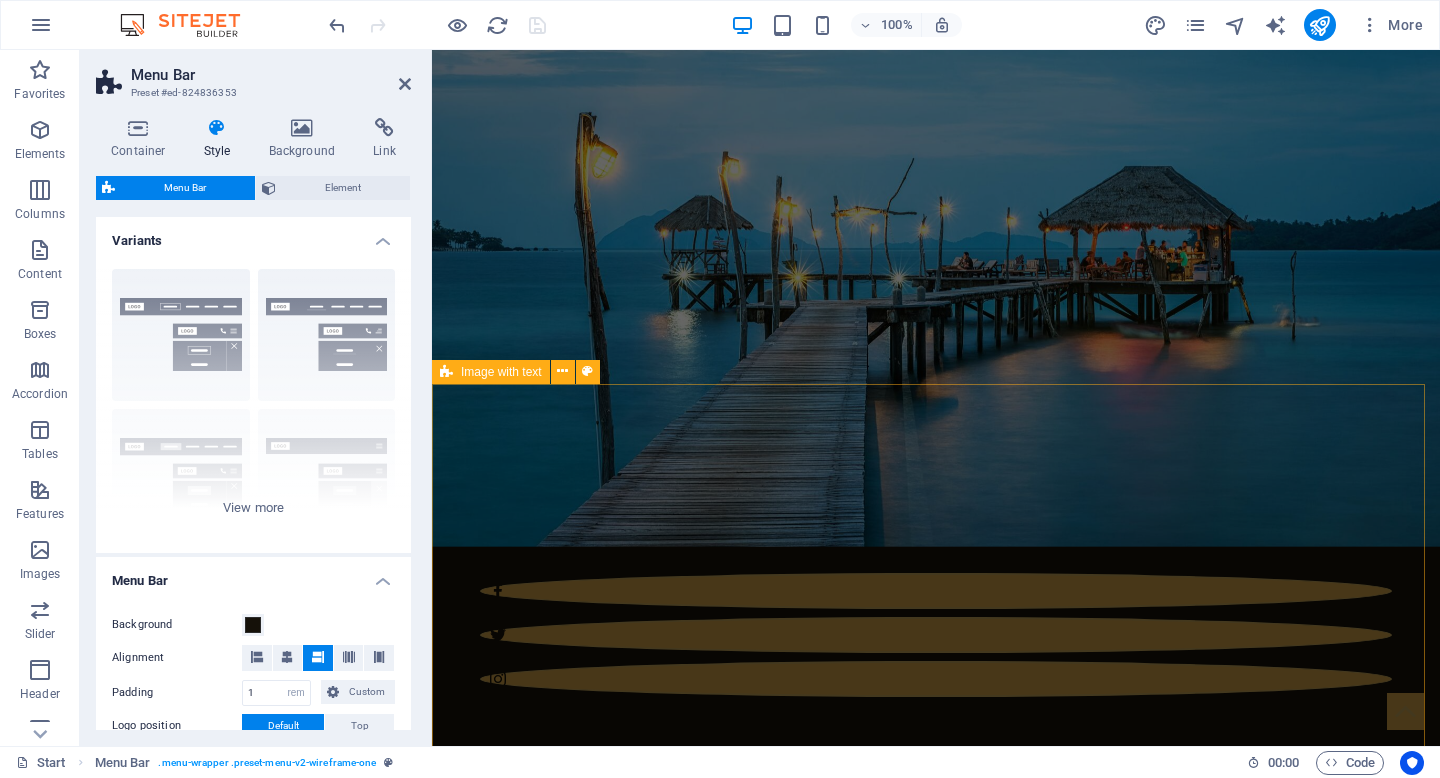 scroll, scrollTop: 1086, scrollLeft: 0, axis: vertical 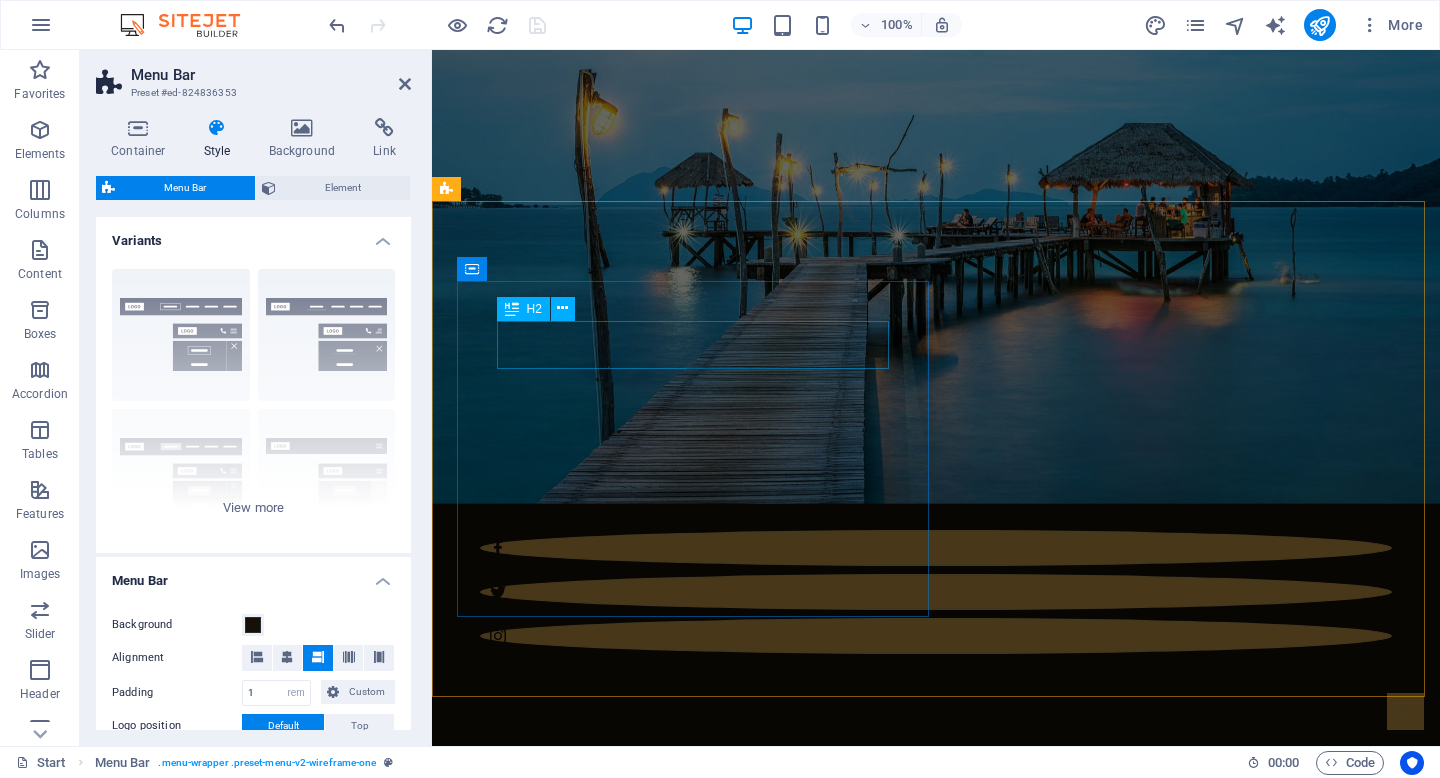 click on "First Headline" at bounding box center (920, 1376) 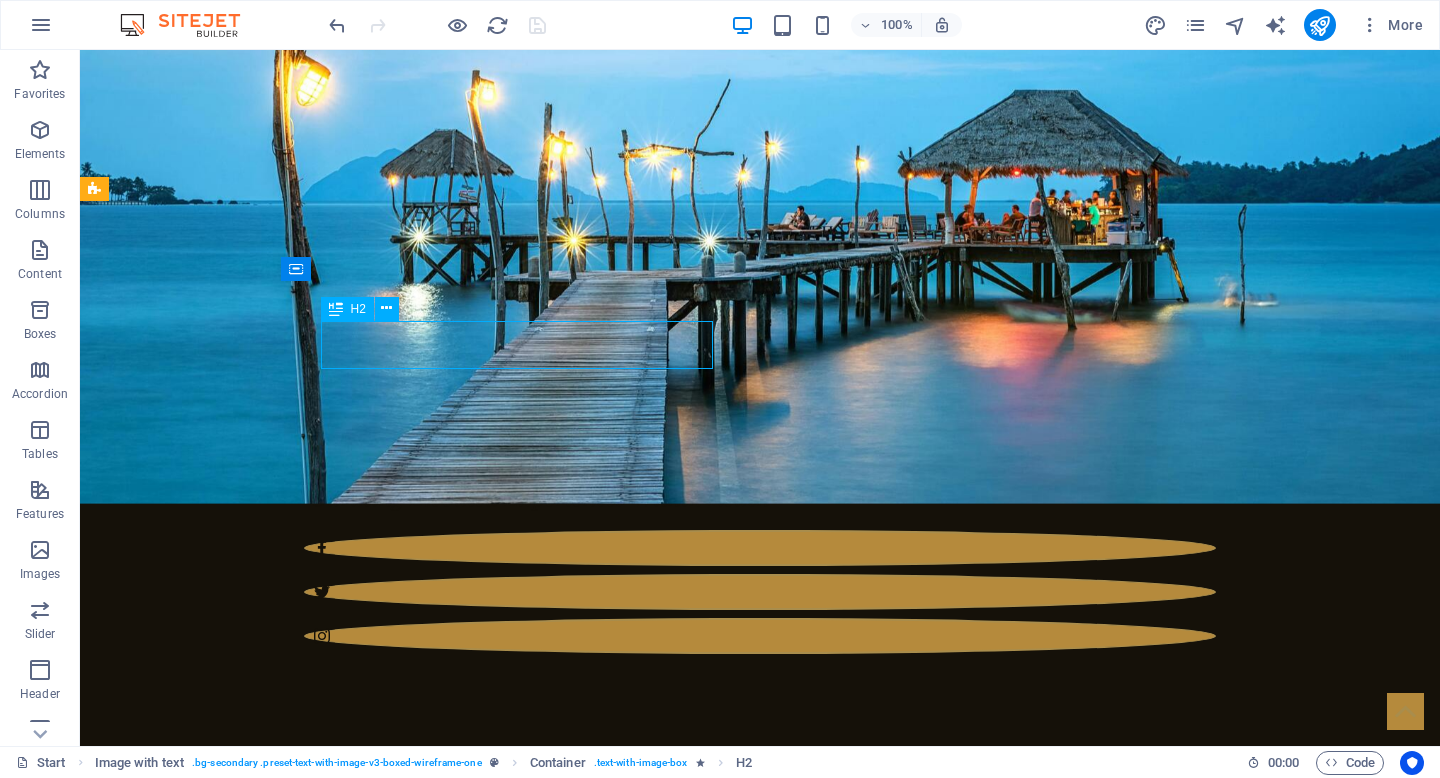 drag, startPoint x: 167, startPoint y: 352, endPoint x: 539, endPoint y: 350, distance: 372.00537 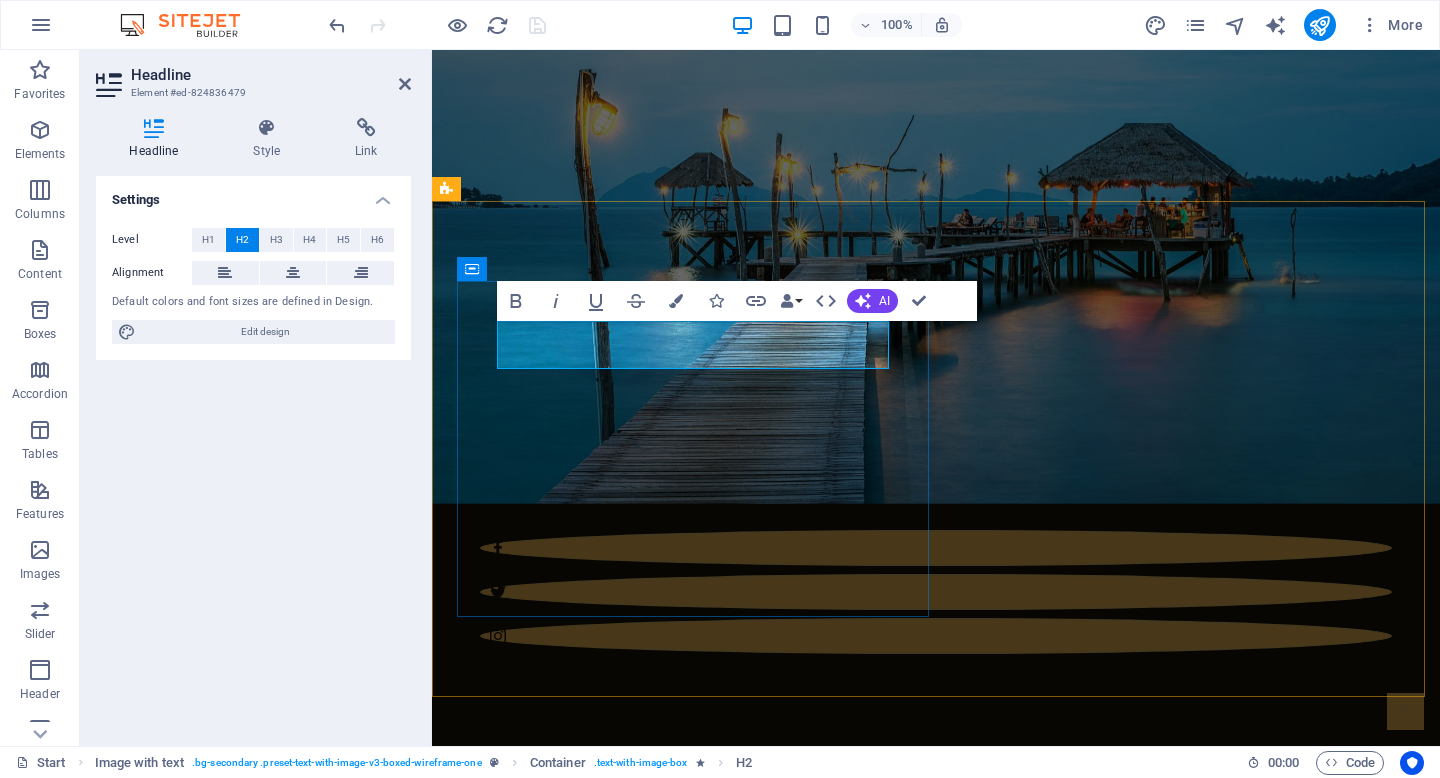 click on "First Headline" at bounding box center [920, 1376] 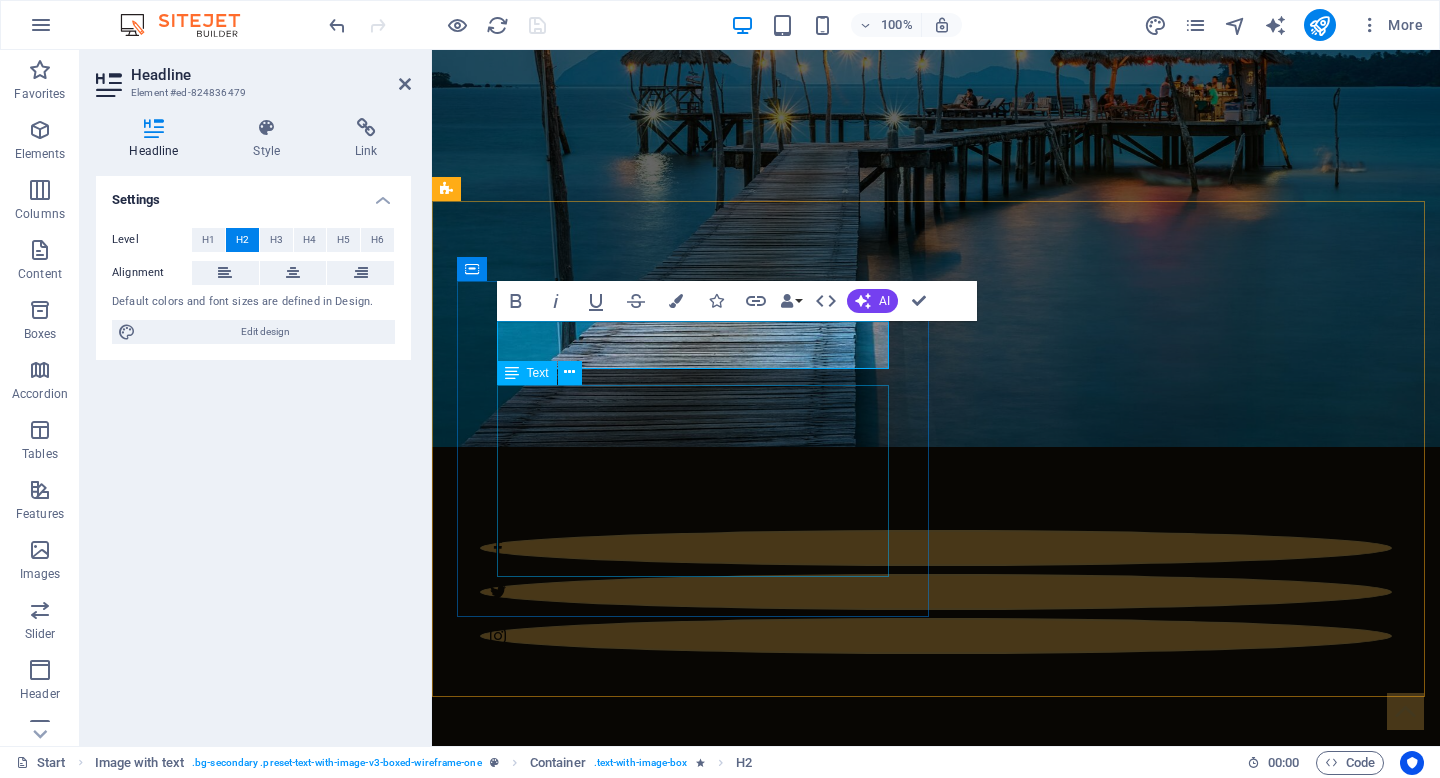 click on "Lorem ipsum dolor sit amet, consectetuer adipiscing elit. Aenean commodo ligula eget dolor. Lorem ipsum dolor sit amet, consectetuer adipiscing elit leget dolor. Lorem ipsum dolor sit amet, consectetuer adipiscing elit. Aenean commodo ligula eget dolor. Lorem ipsum dolor sit amet, consectetuer adipiscing elit dolor consectetuer adipiscing elit leget dolor. Lorem elit saget ipsum dolor sit amet, consectetuer." at bounding box center (920, 1464) 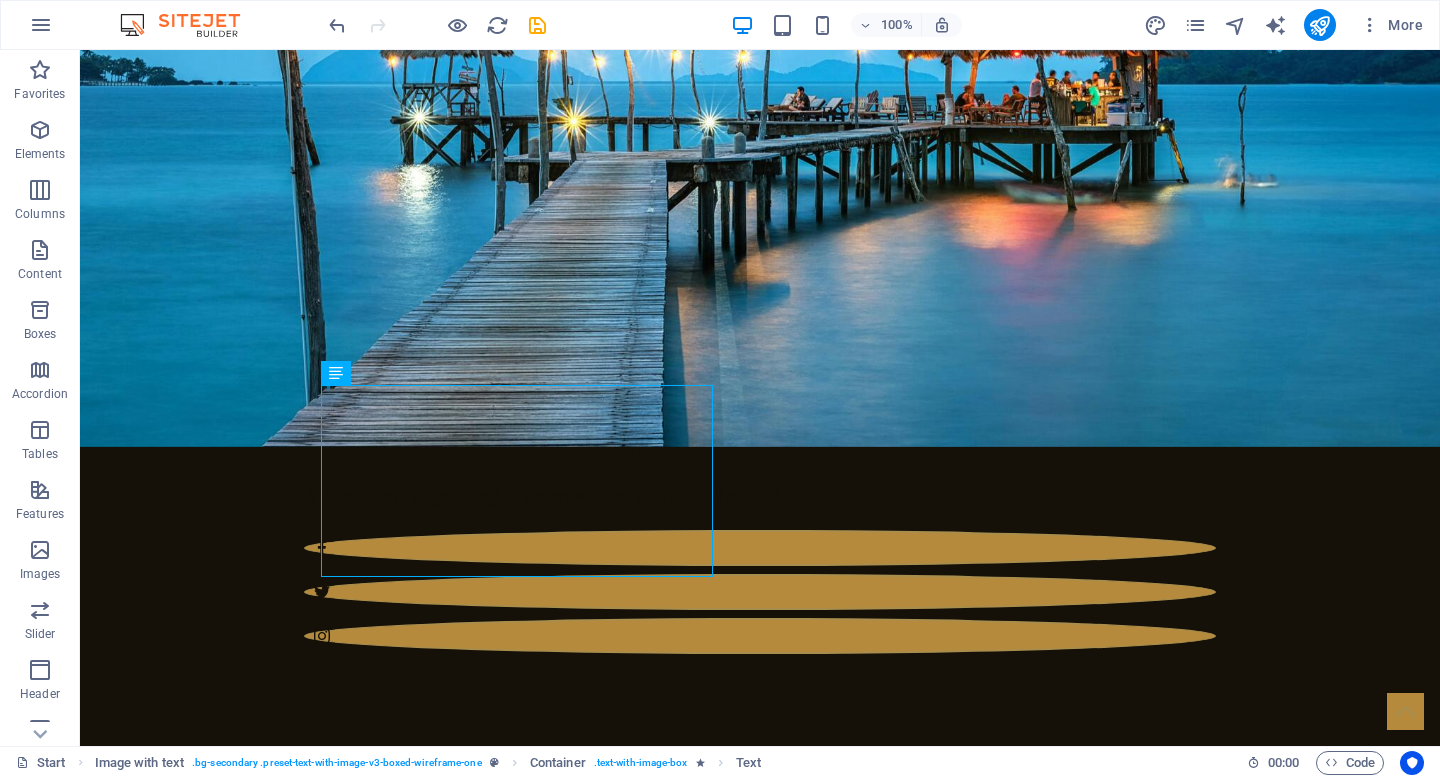 click on "Lorem ipsum dolor sit amet, consectetuer adipiscing elit. Aenean commodo ligula eget dolor. Lorem ipsum dolor sit amet, consectetuer adipiscing elit leget dolor. Lorem ipsum dolor sit amet, consectetuer adipiscing elit. Aenean commodo ligula eget dolor. Lorem ipsum dolor sit amet, consectetuer adipiscing elit dolor consectetuer adipiscing elit leget dolor. Lorem elit saget ipsum dolor sit amet, consectetuer." at bounding box center [568, 1464] 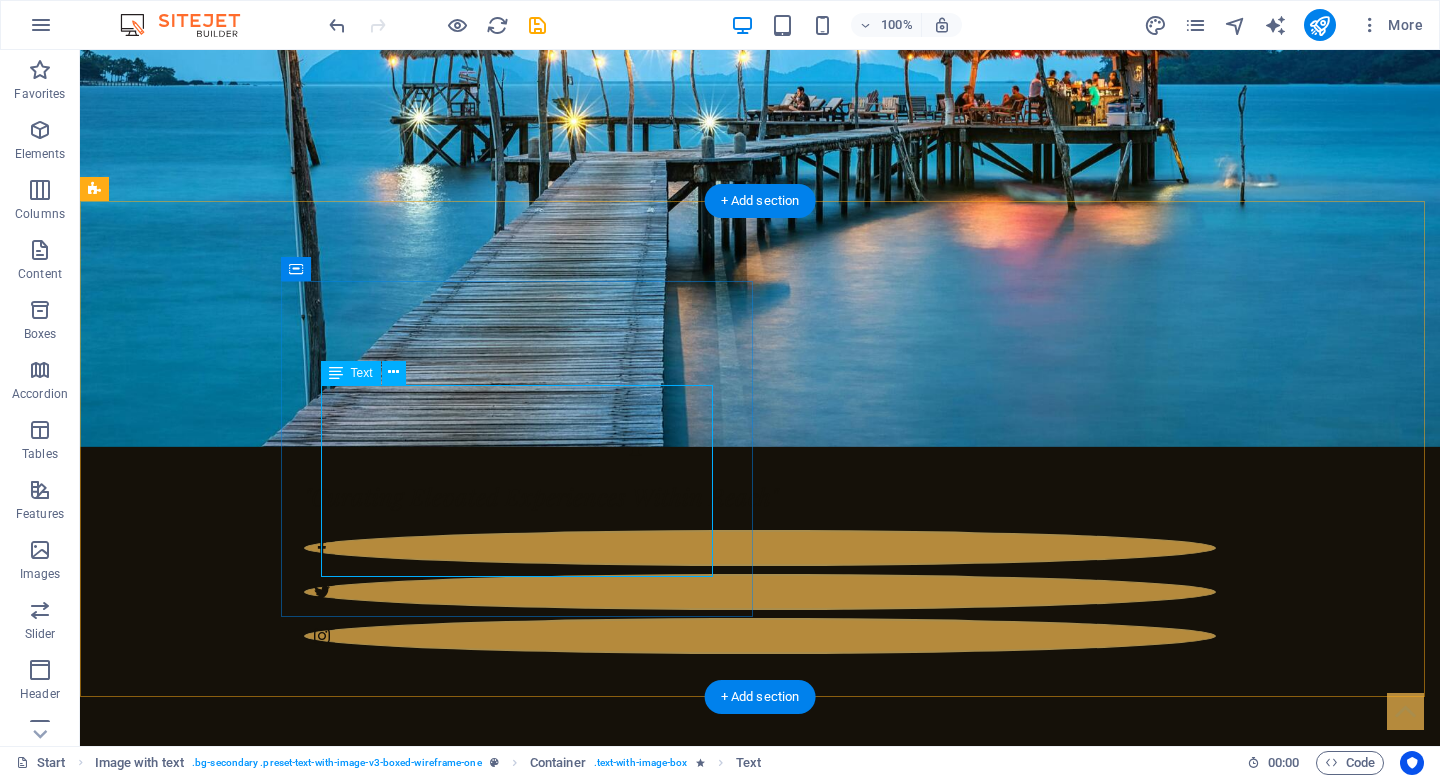 click on "Lorem ipsum dolor sit amet, consectetuer adipiscing elit. Aenean commodo ligula eget dolor. Lorem ipsum dolor sit amet, consectetuer adipiscing elit leget dolor. Lorem ipsum dolor sit amet, consectetuer adipiscing elit. Aenean commodo ligula eget dolor. Lorem ipsum dolor sit amet, consectetuer adipiscing elit dolor consectetuer adipiscing elit leget dolor. Lorem elit saget ipsum dolor sit amet, consectetuer." at bounding box center [568, 1464] 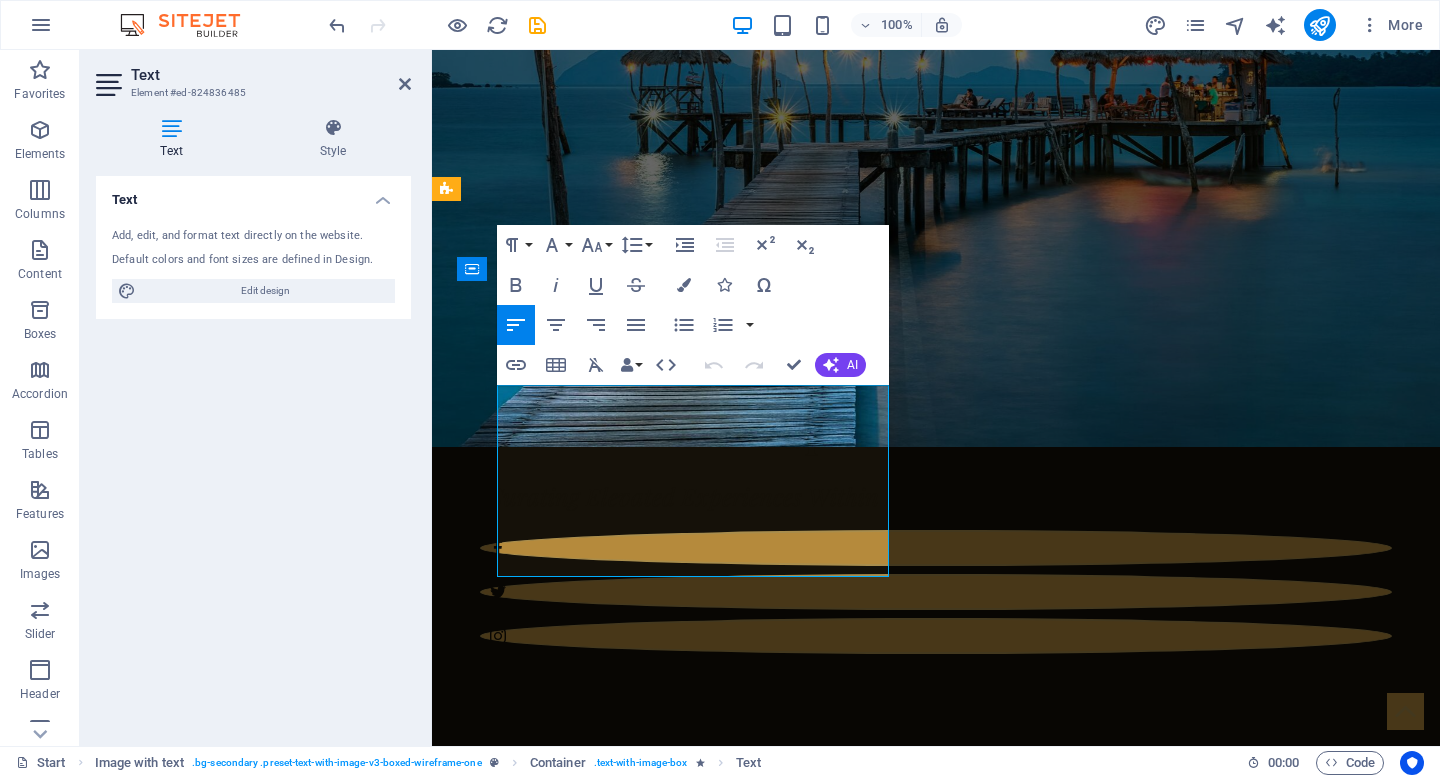 click on "Lorem ipsum dolor sit amet, consectetuer adipiscing elit. Aenean commodo ligula eget dolor. Lorem ipsum dolor sit amet, consectetuer adipiscing elit leget dolor. Lorem ipsum dolor sit amet, consectetuer adipiscing elit. Aenean commodo ligula eget dolor. Lorem ipsum dolor sit amet, consectetuer adipiscing elit dolor consectetuer adipiscing elit leget dolor. Lorem elit saget ipsum dolor sit amet, consectetuer." at bounding box center [920, 1464] 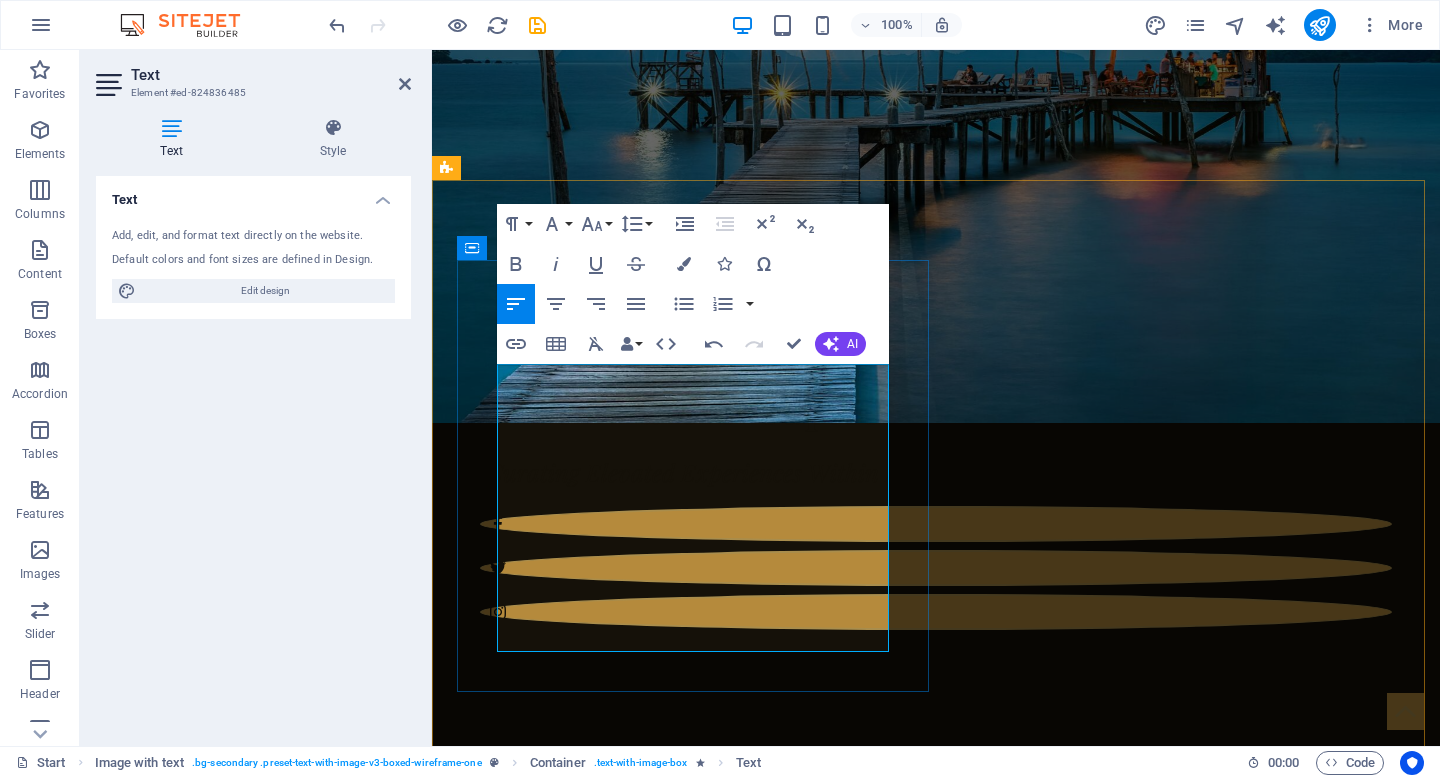 scroll, scrollTop: 1111, scrollLeft: 0, axis: vertical 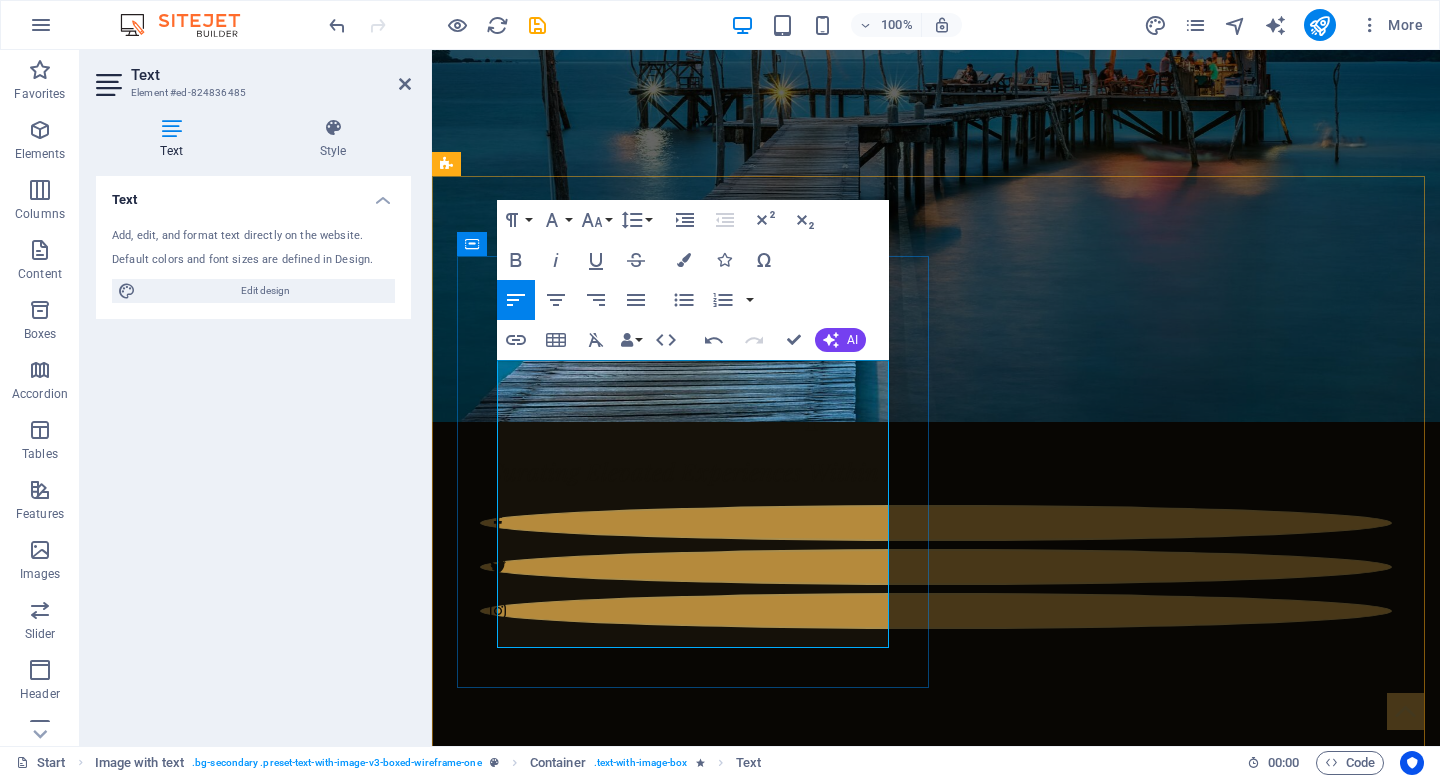 click on "We've carefully curated partnerships with brands that share our commitment to quality and value. Each specialization represents years of experience and relationship-building to ensure our clients receive exceptional service and insider advantages." at bounding box center [920, 1427] 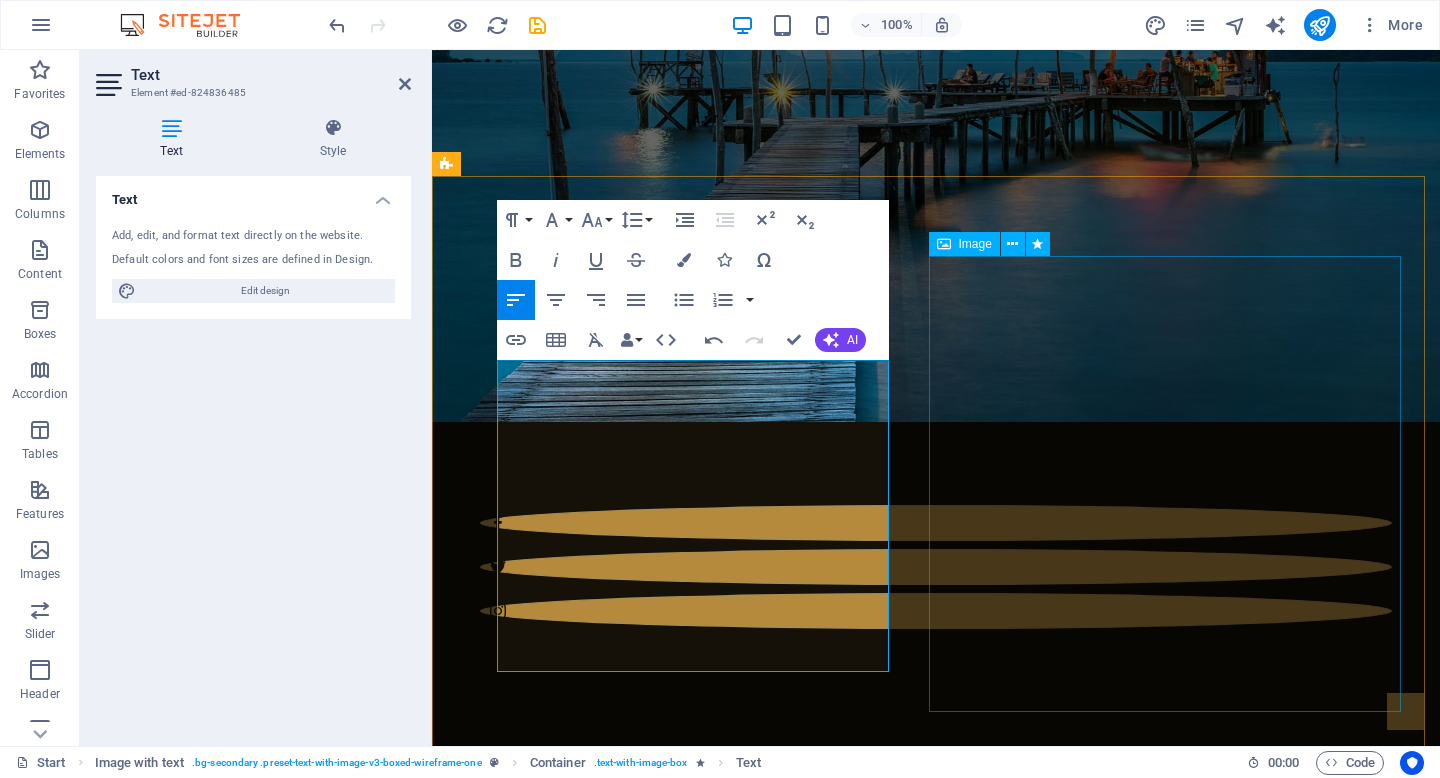 click at bounding box center [920, 1862] 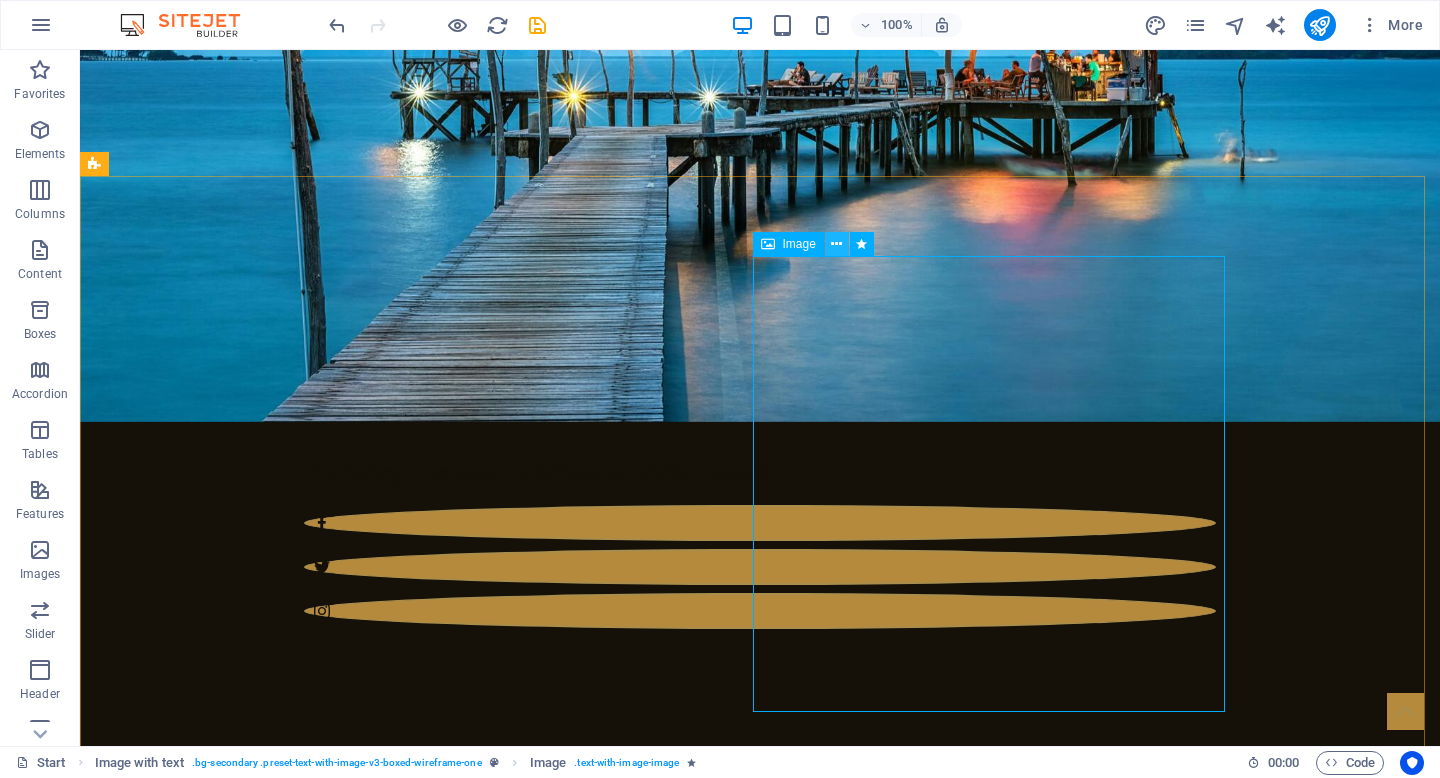 click at bounding box center (836, 244) 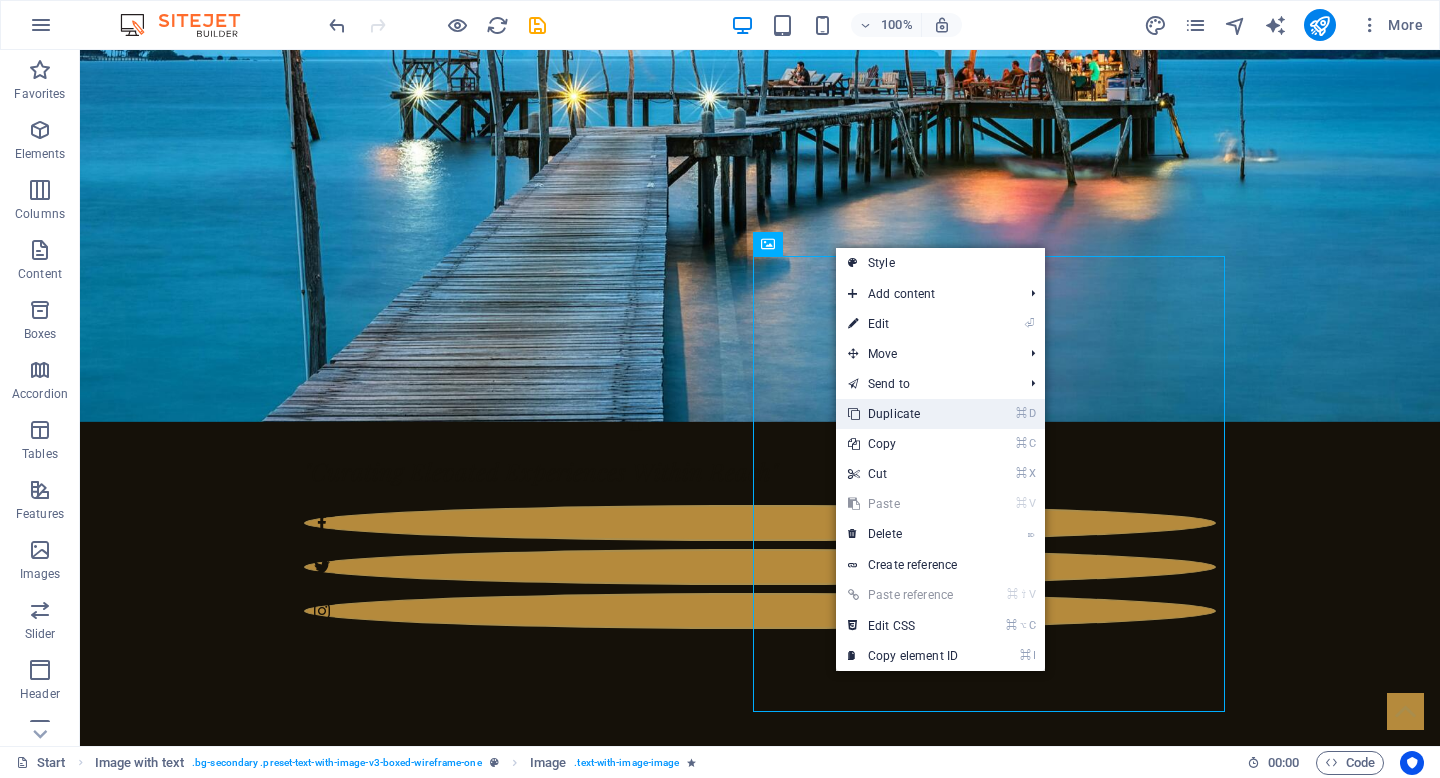 click on "⌘ D  Duplicate" at bounding box center (903, 414) 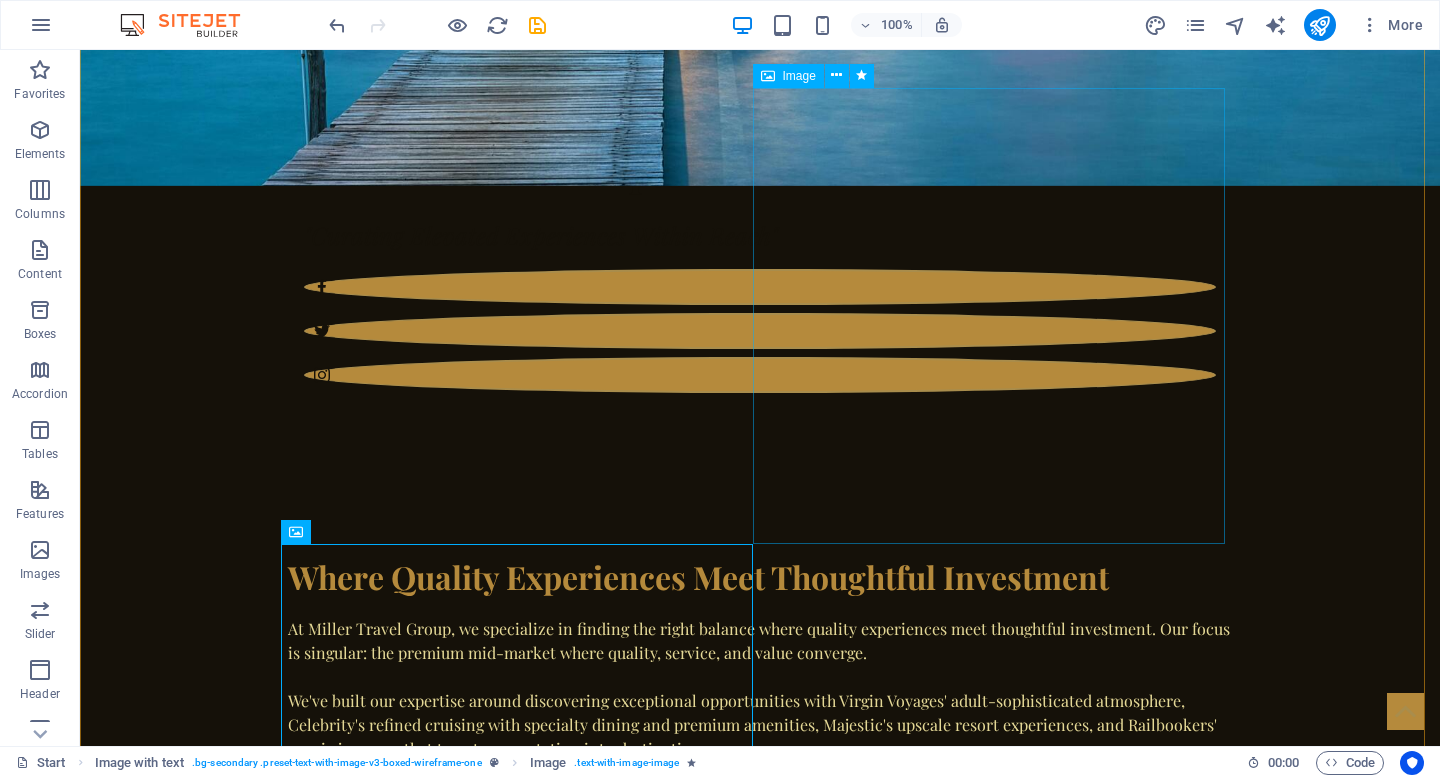 scroll, scrollTop: 1355, scrollLeft: 0, axis: vertical 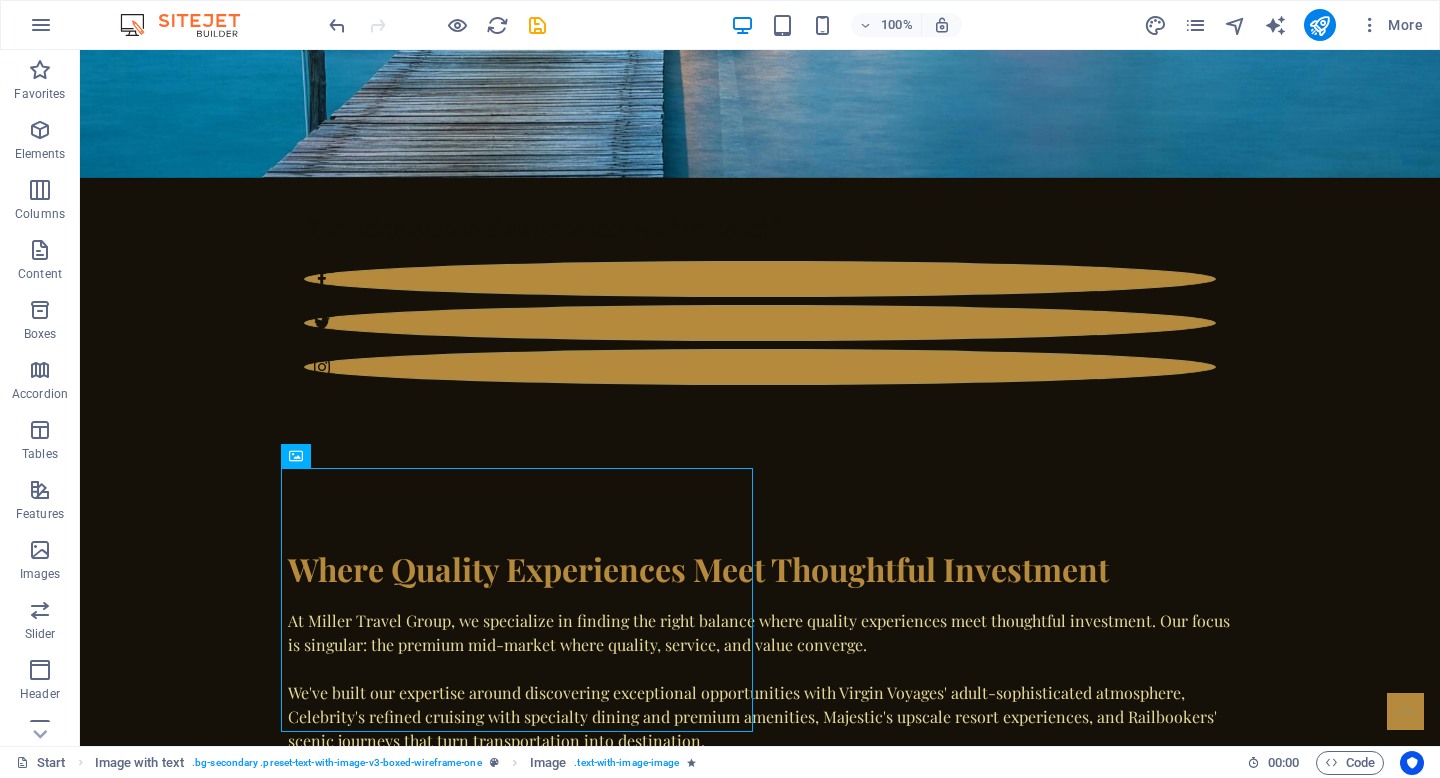 drag, startPoint x: 589, startPoint y: 612, endPoint x: 939, endPoint y: 565, distance: 353.1416 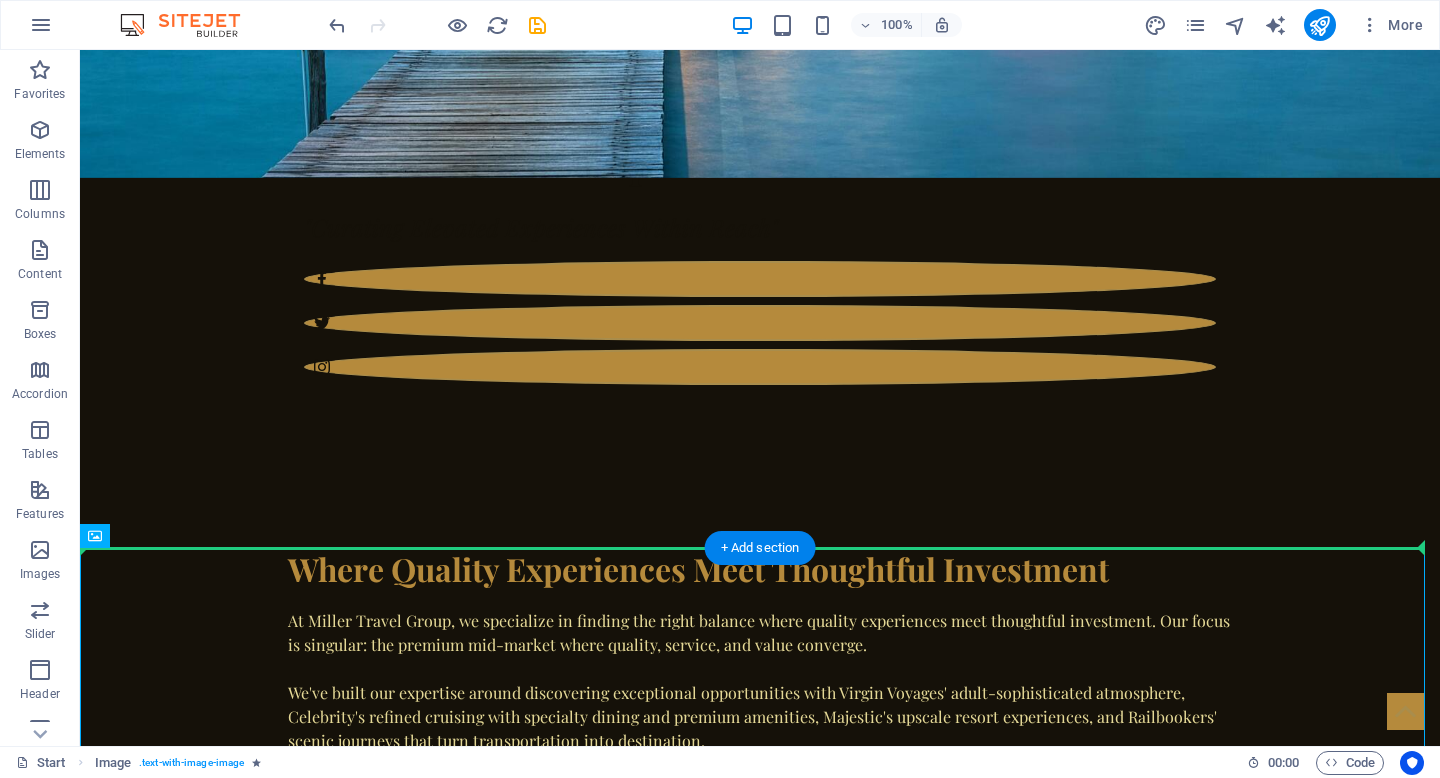 drag, startPoint x: 407, startPoint y: 625, endPoint x: 538, endPoint y: 512, distance: 173.00288 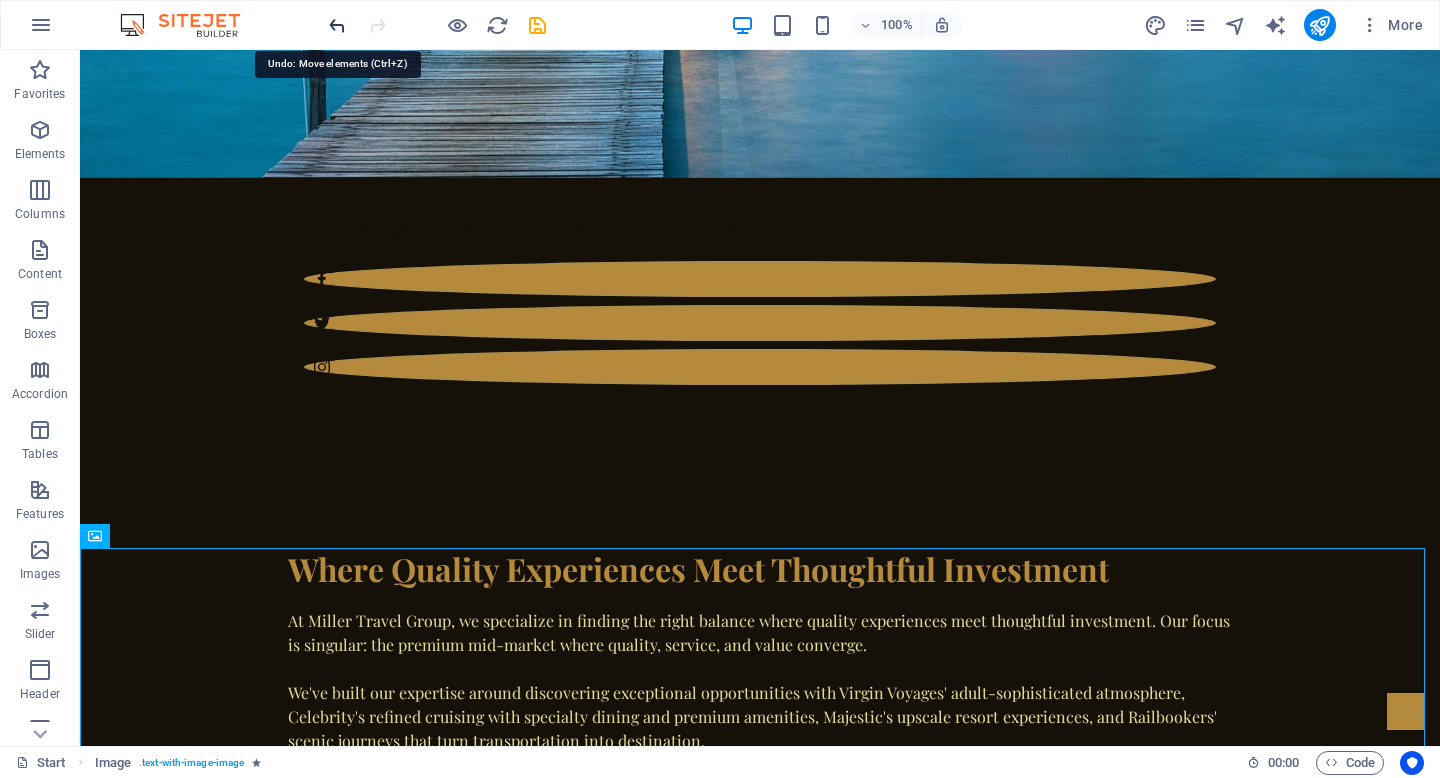 click at bounding box center [337, 25] 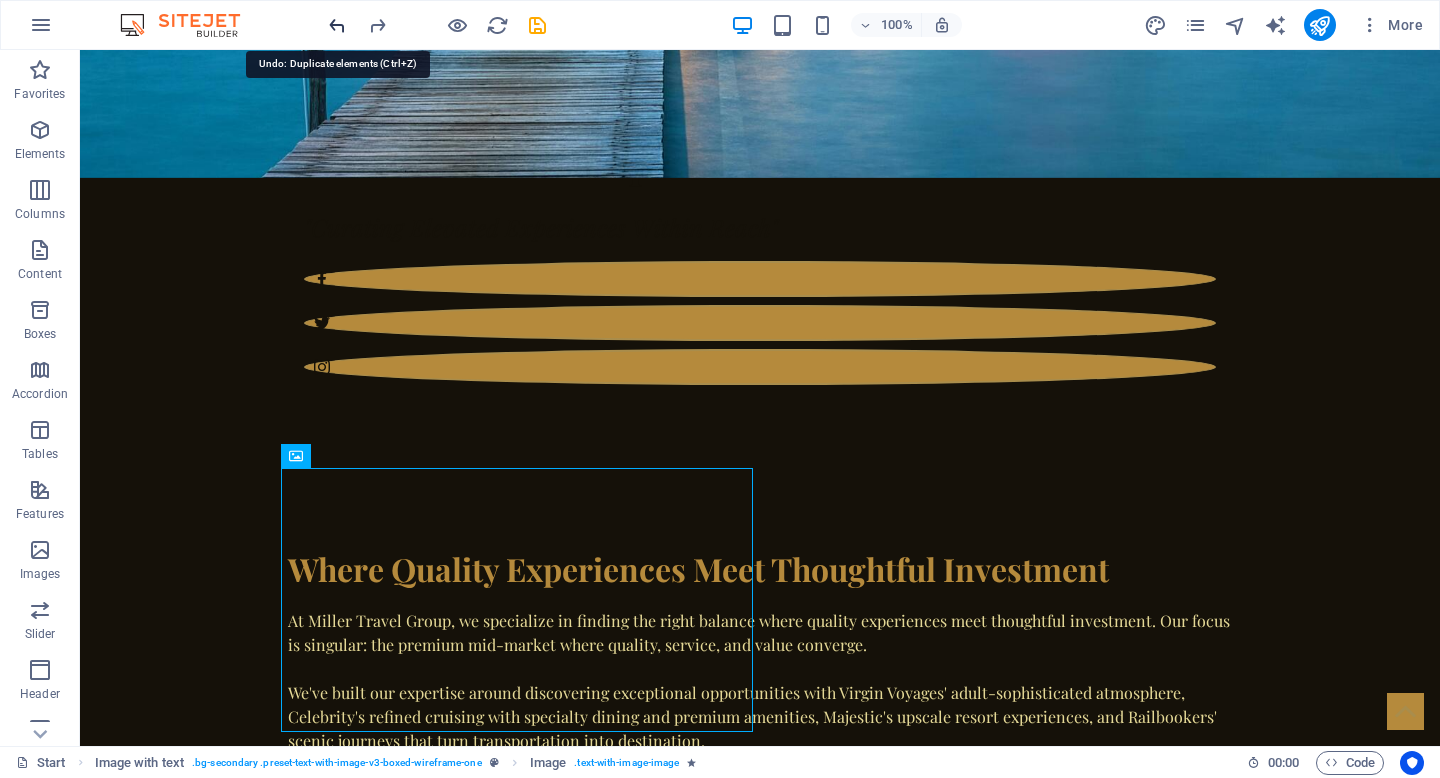 click at bounding box center [337, 25] 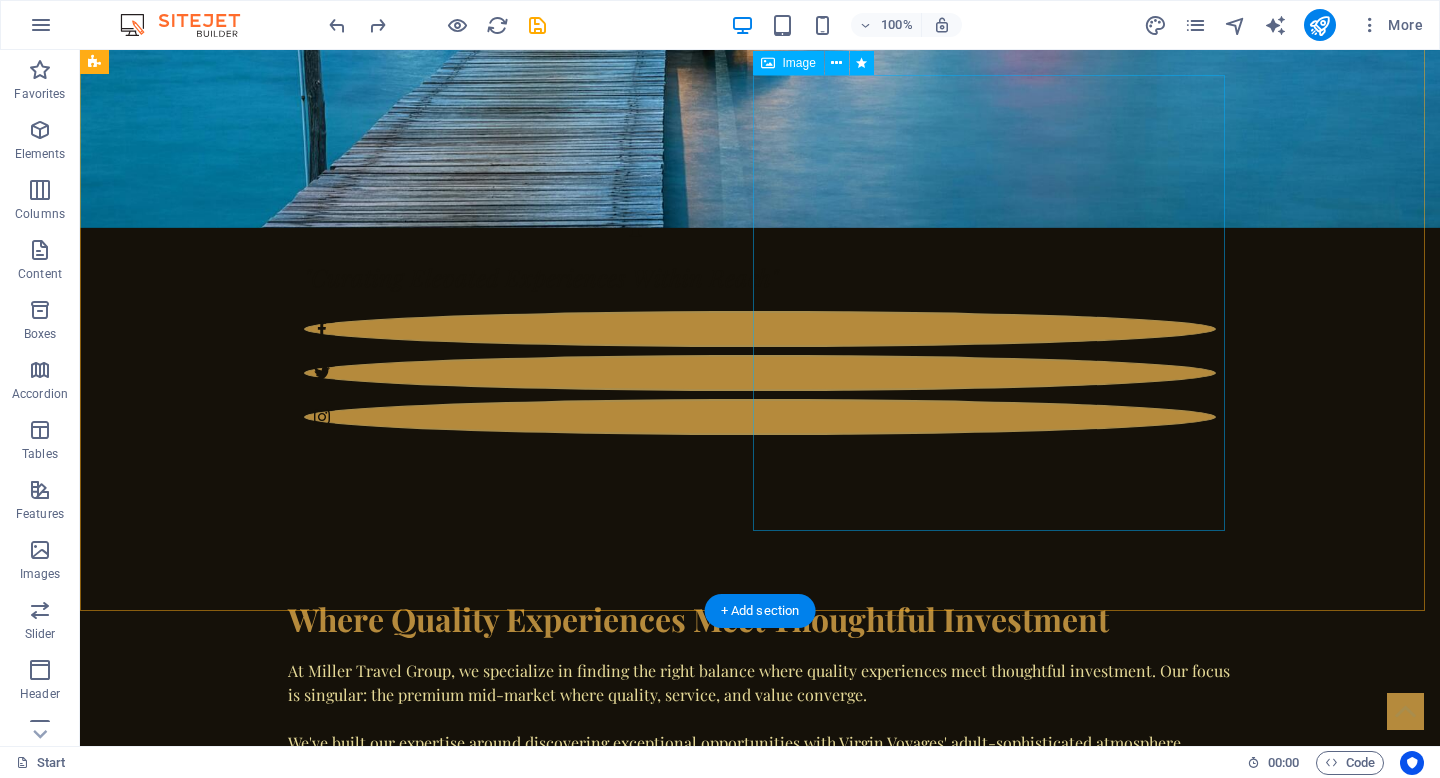 scroll, scrollTop: 1267, scrollLeft: 0, axis: vertical 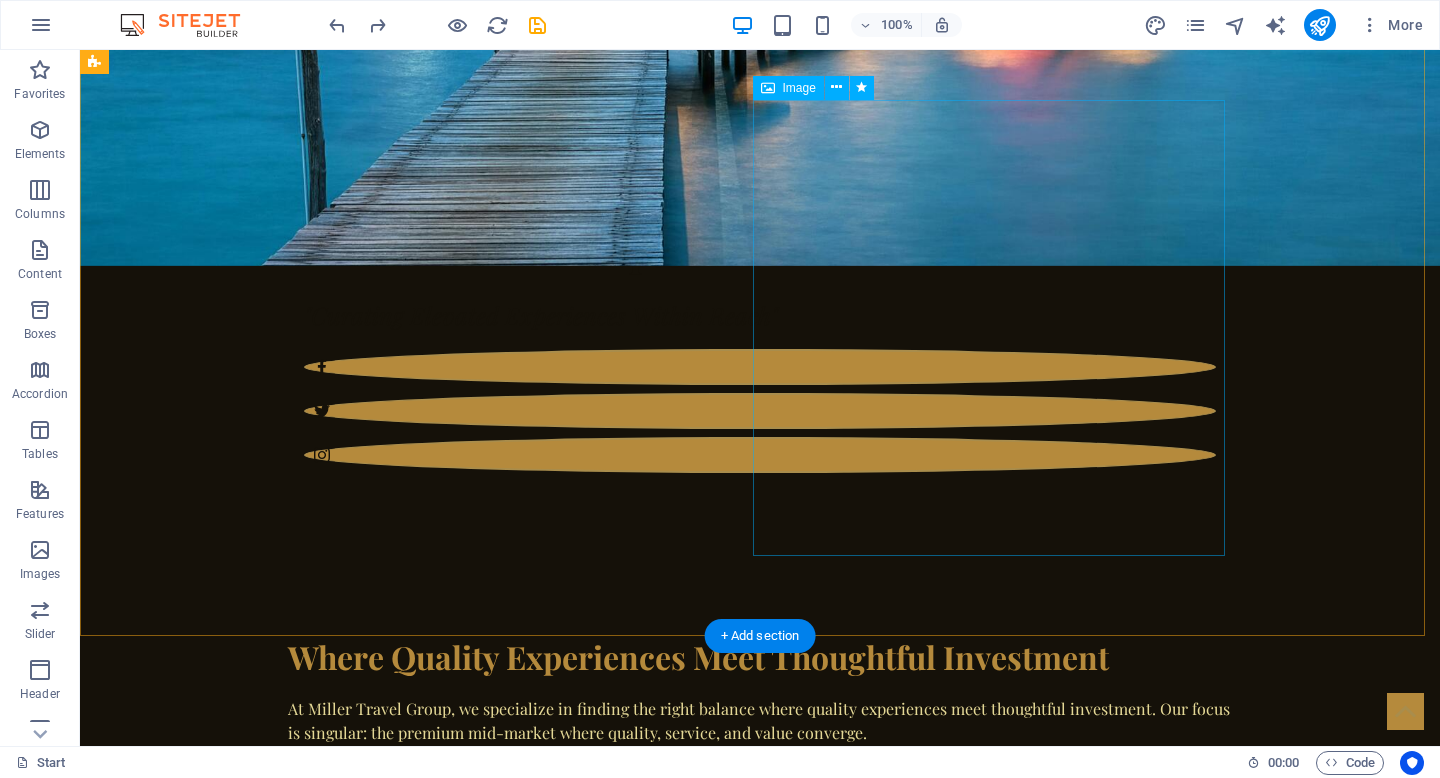 click at bounding box center (568, 1706) 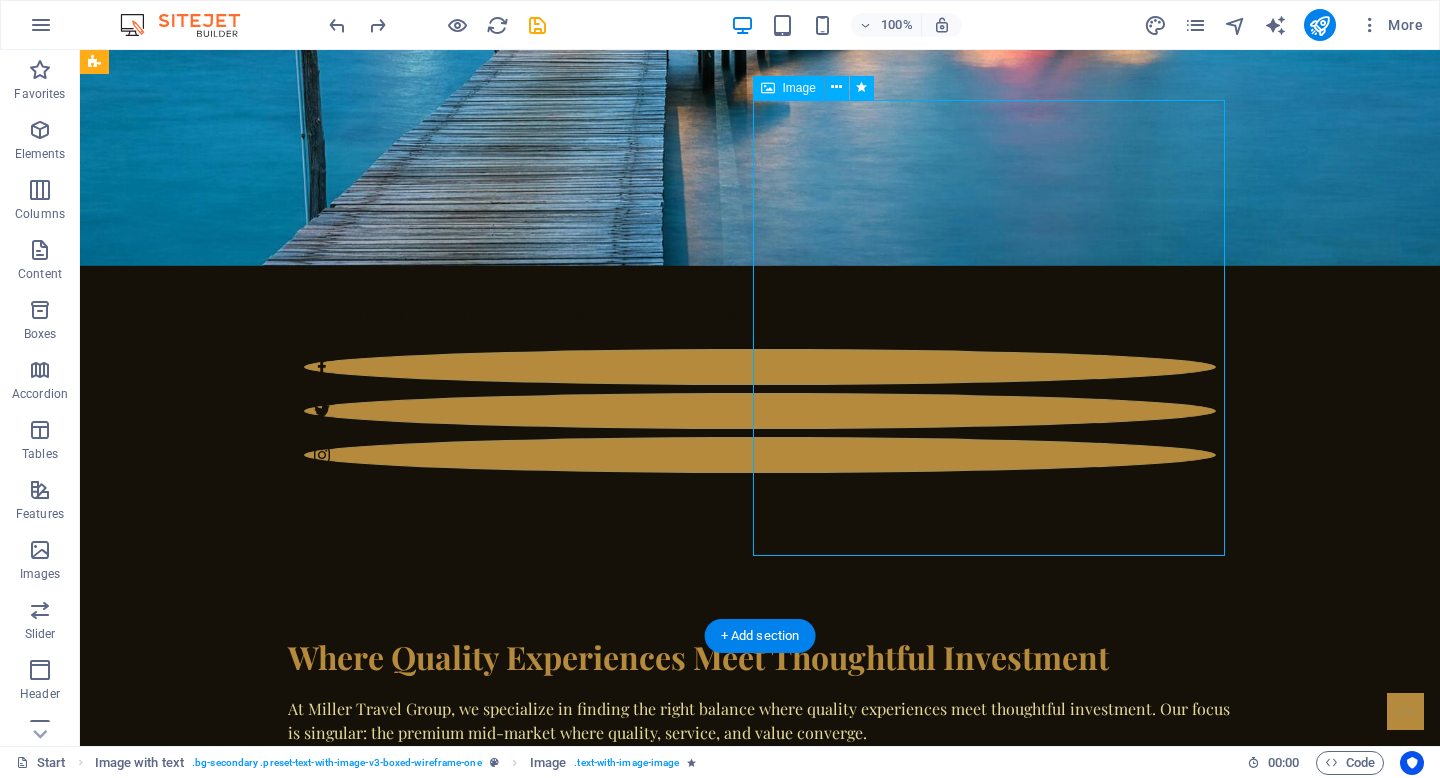 click at bounding box center [568, 1706] 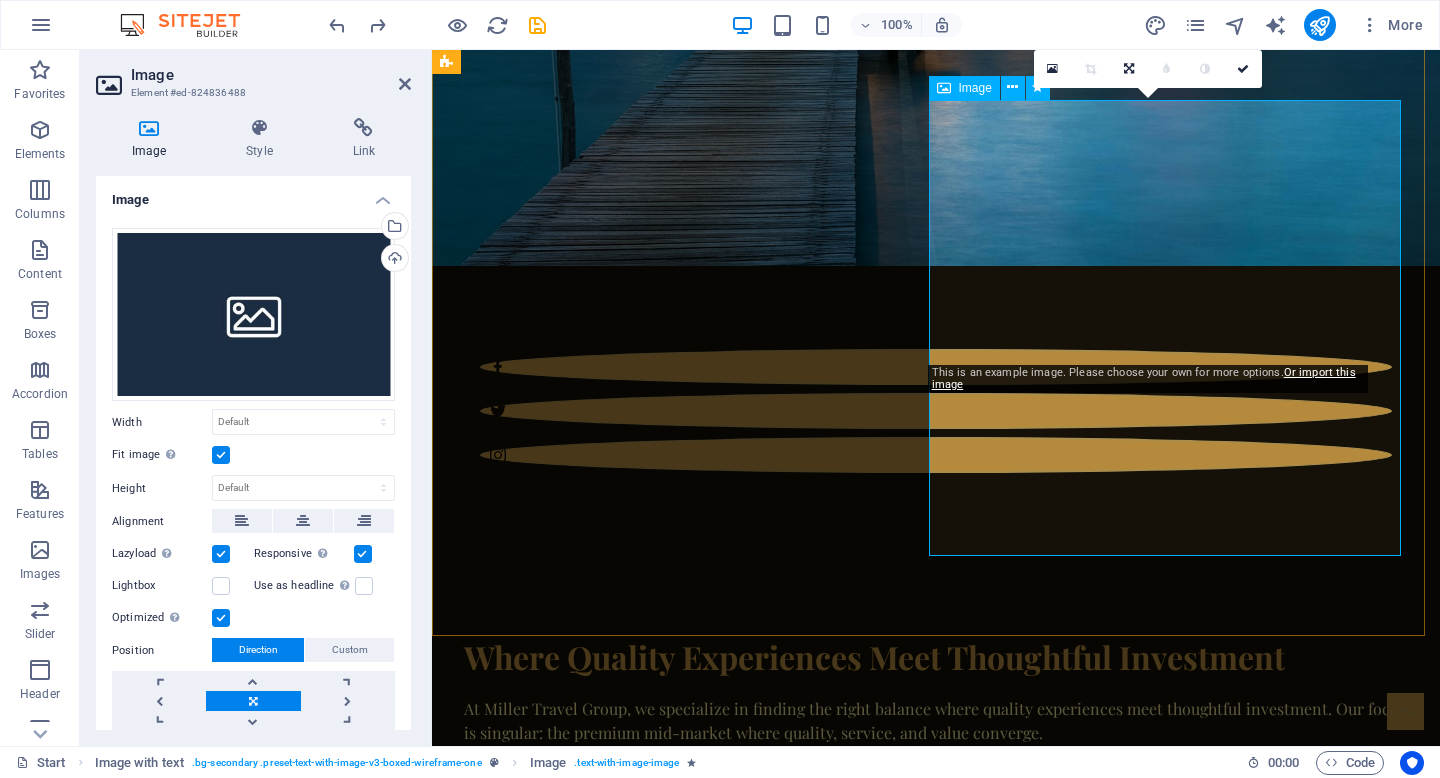 click at bounding box center (920, 1706) 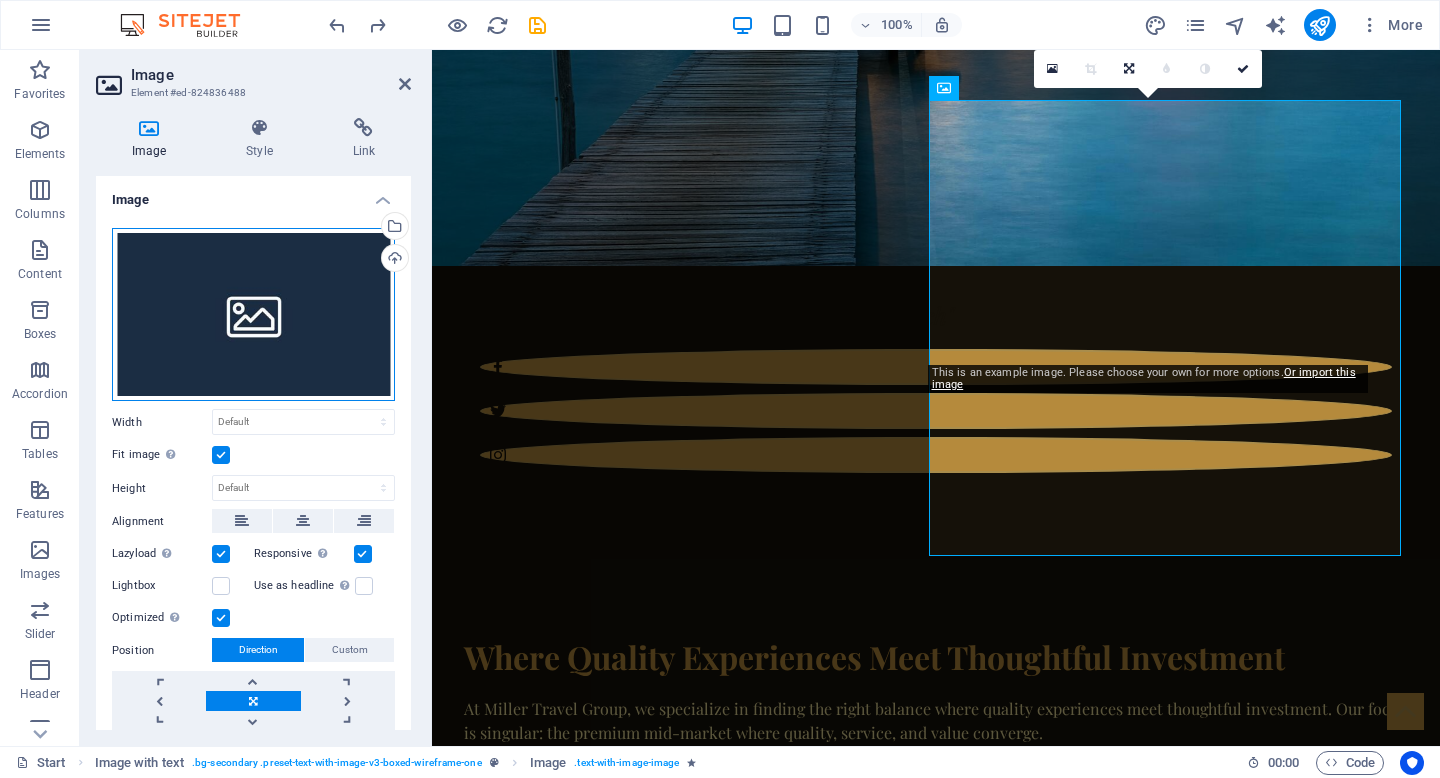click on "Drag files here, click to choose files or select files from Files or our free stock photos & videos" at bounding box center (253, 315) 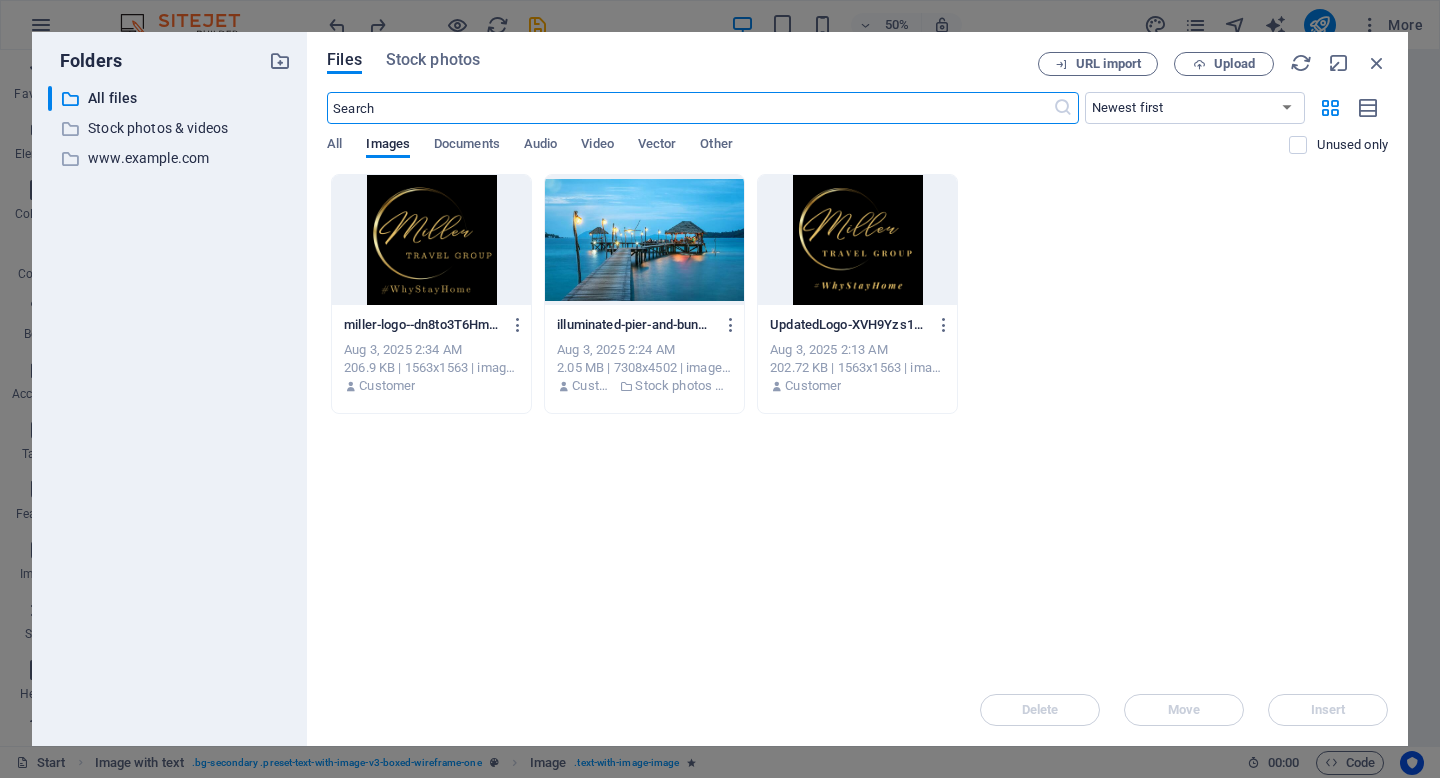 scroll, scrollTop: 1755, scrollLeft: 0, axis: vertical 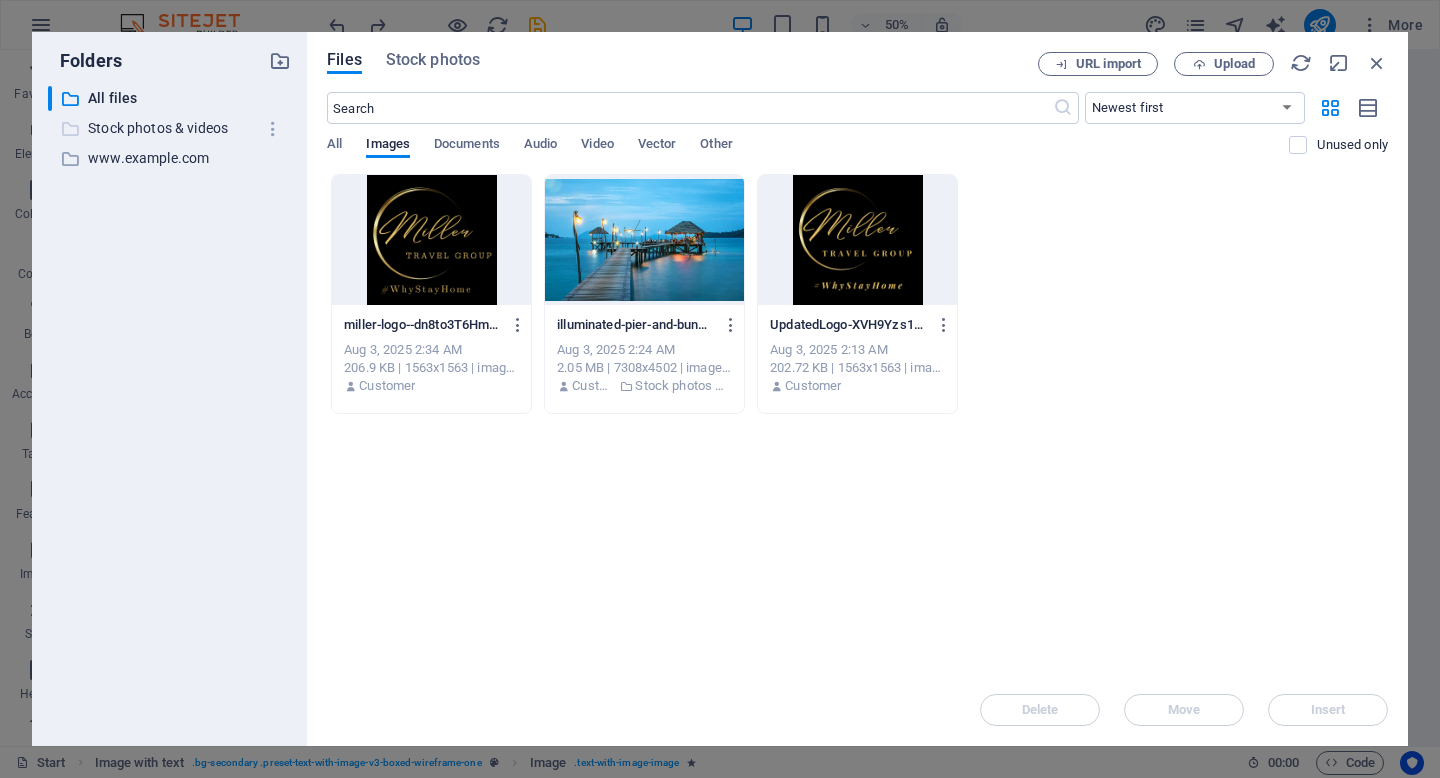 click on "Stock photos & videos" at bounding box center (171, 128) 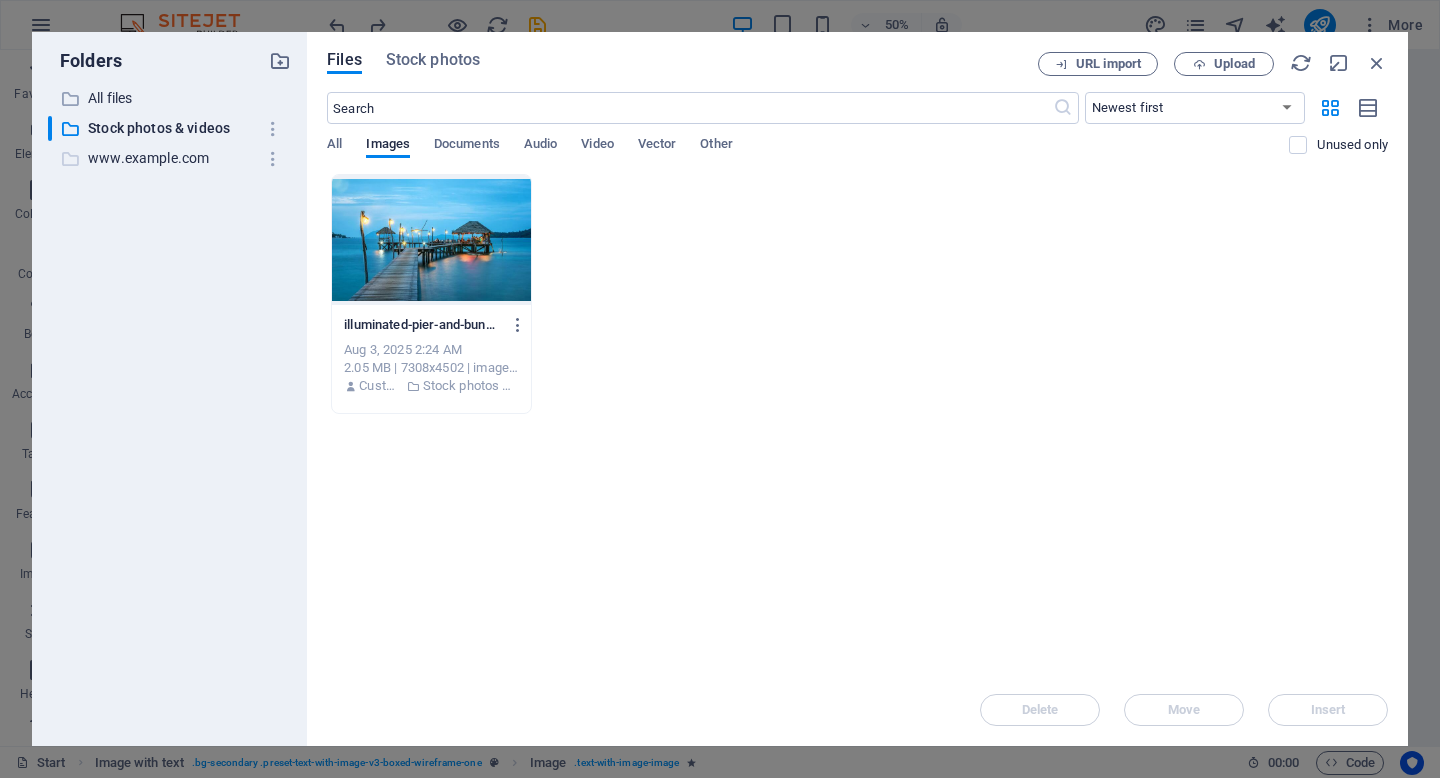 click on "www.billyjackmiller.com" at bounding box center [171, 158] 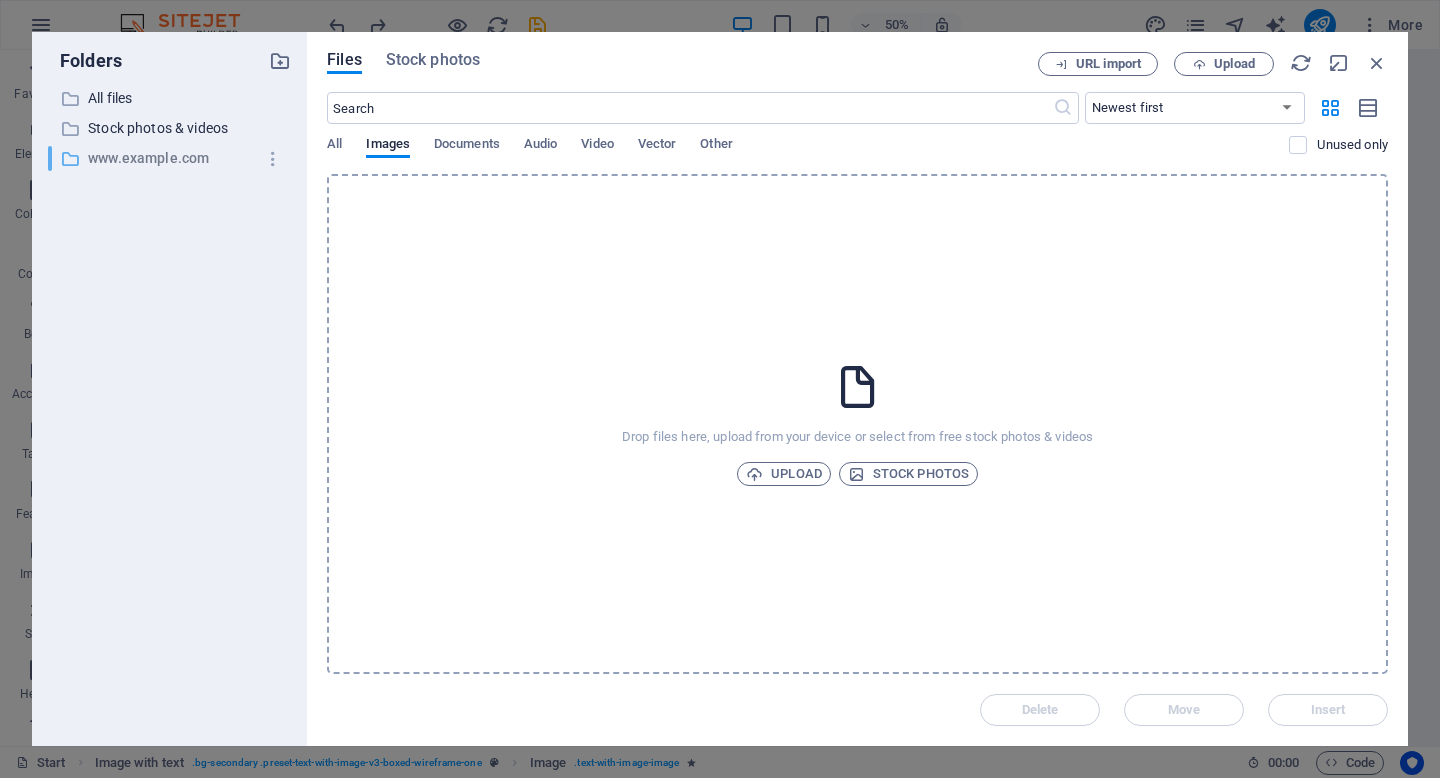 click on "www.billyjackmiller.com" at bounding box center [171, 158] 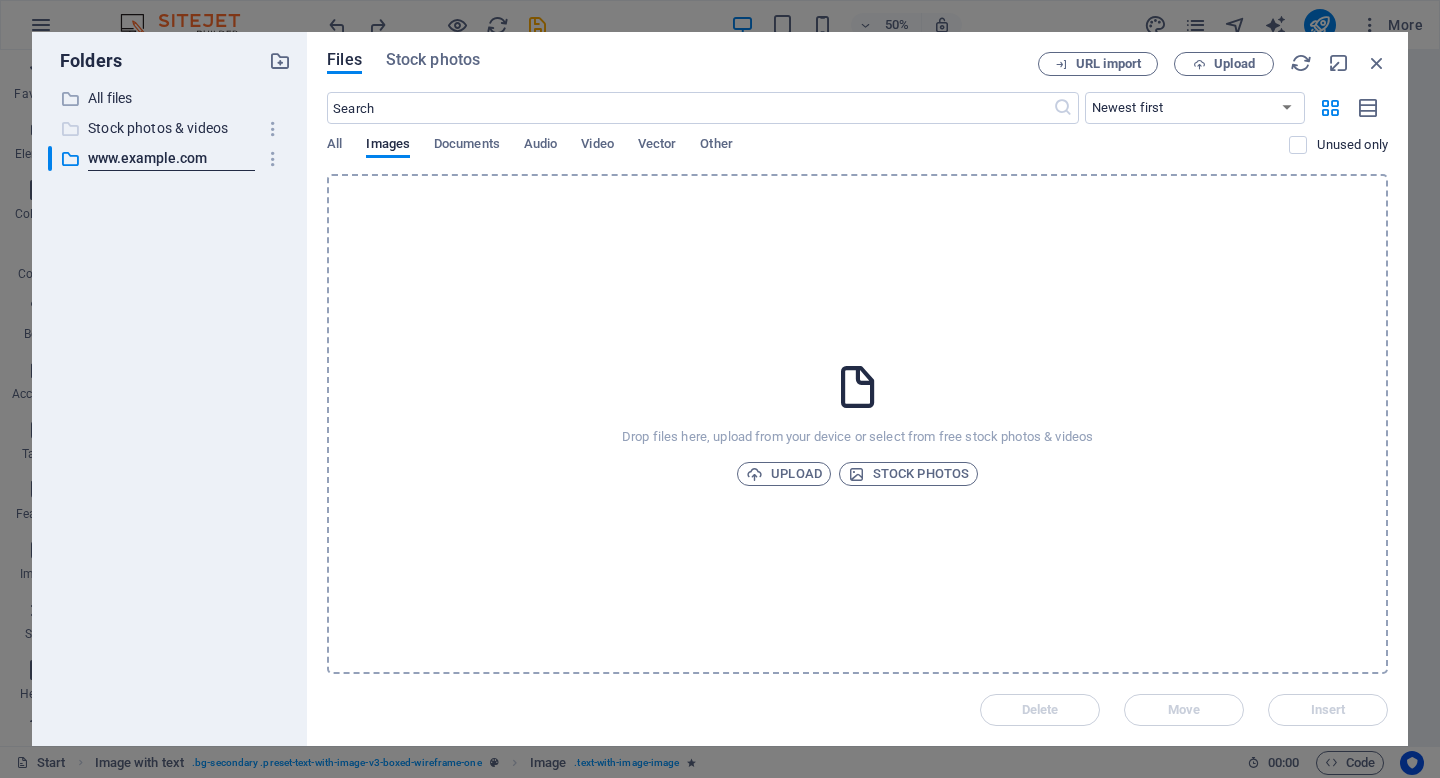 click on "Stock photos & videos" at bounding box center (171, 128) 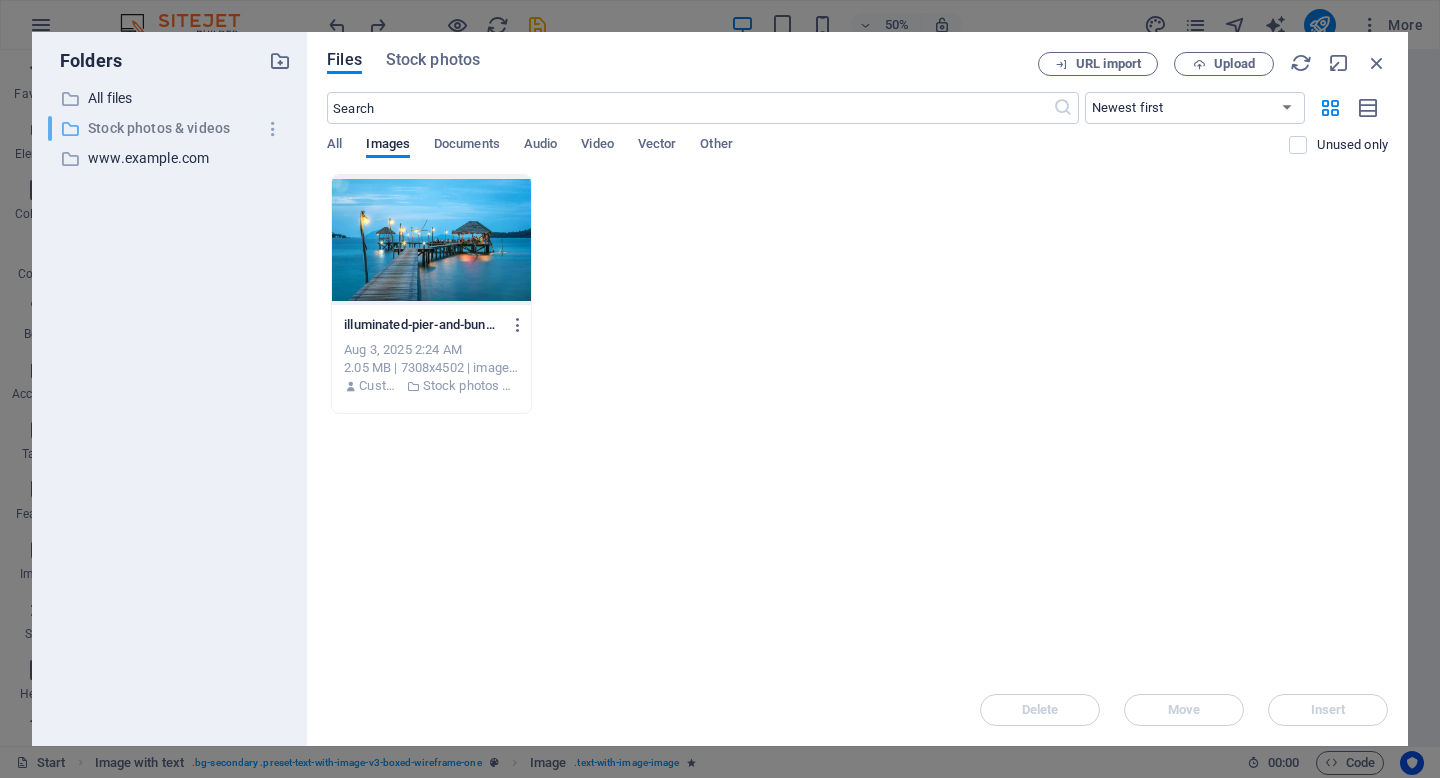click on "Stock photos & videos" at bounding box center (171, 128) 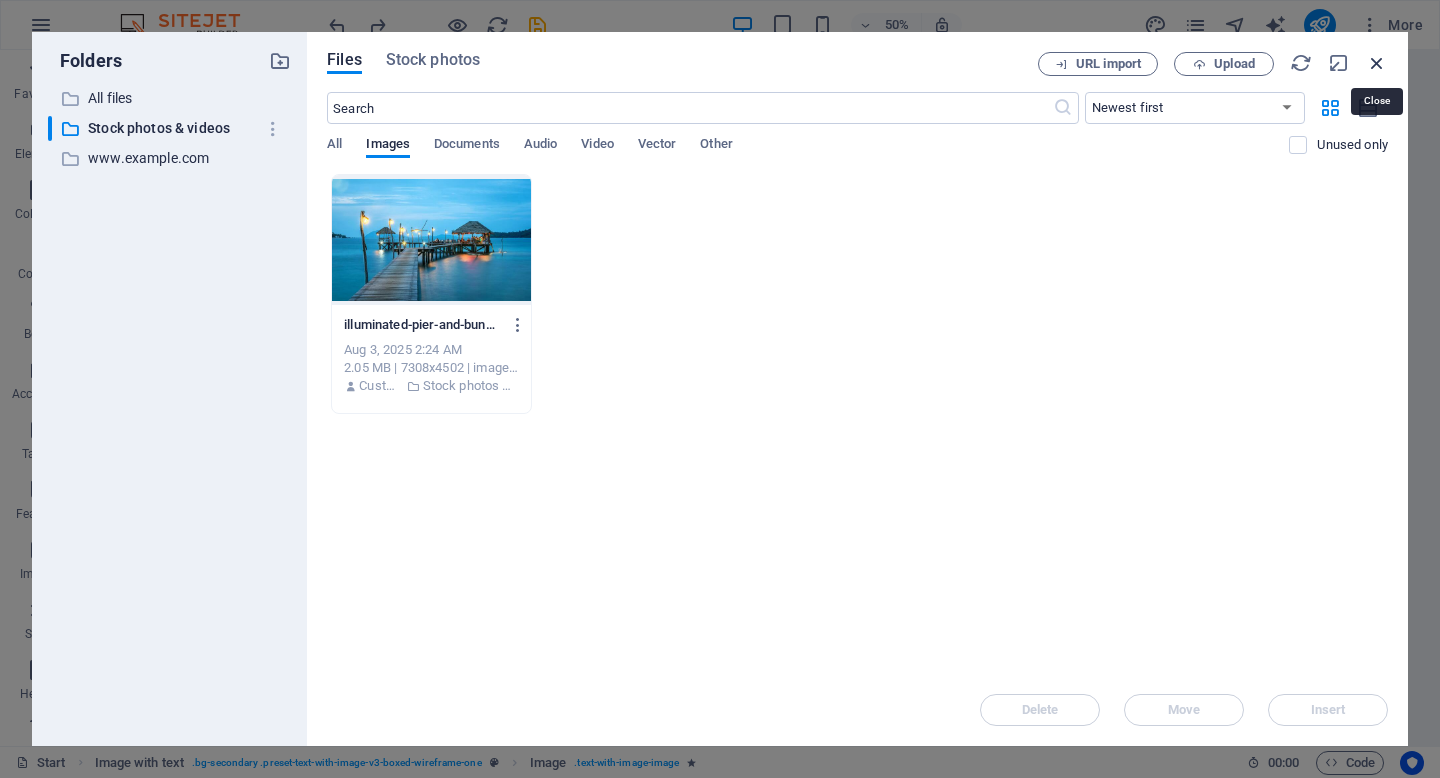 click at bounding box center [1377, 63] 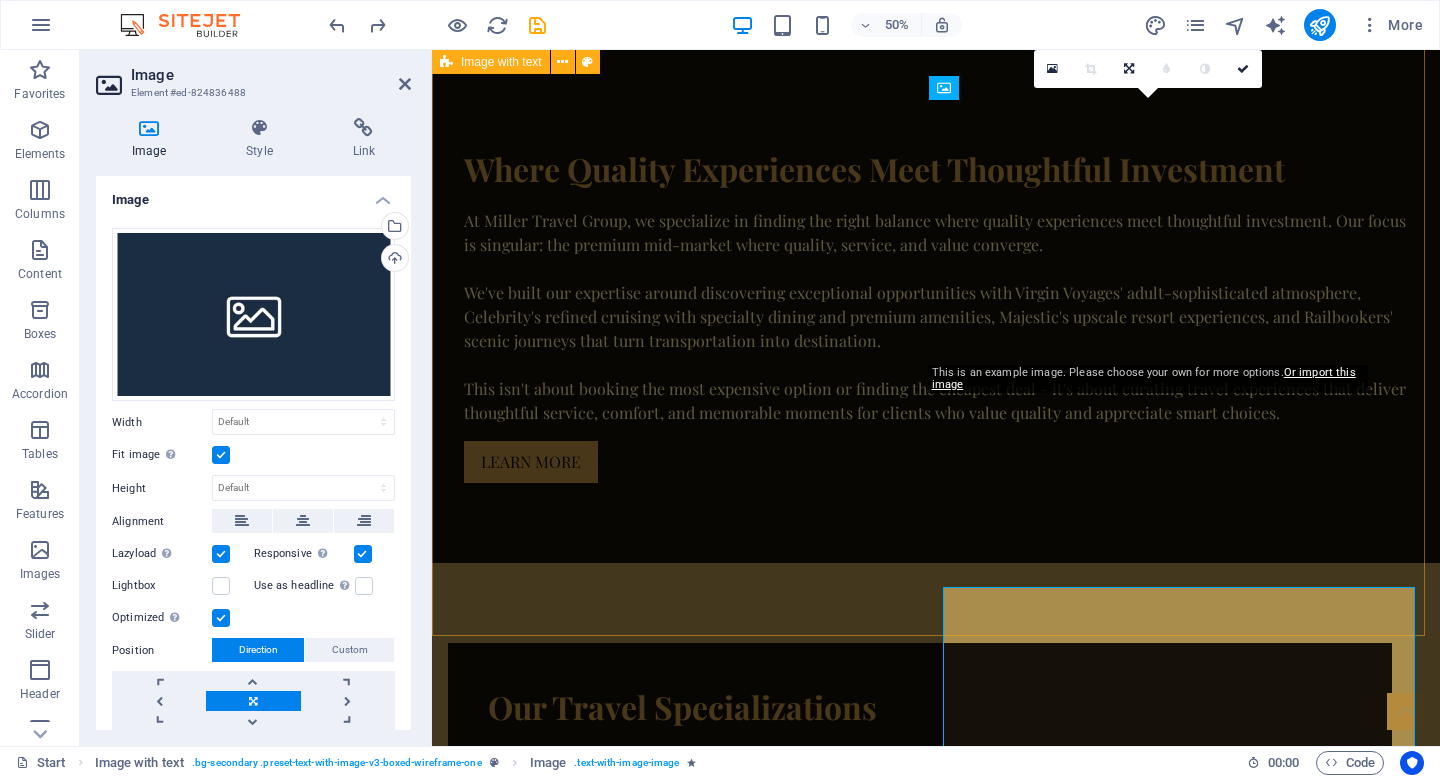 scroll, scrollTop: 1267, scrollLeft: 0, axis: vertical 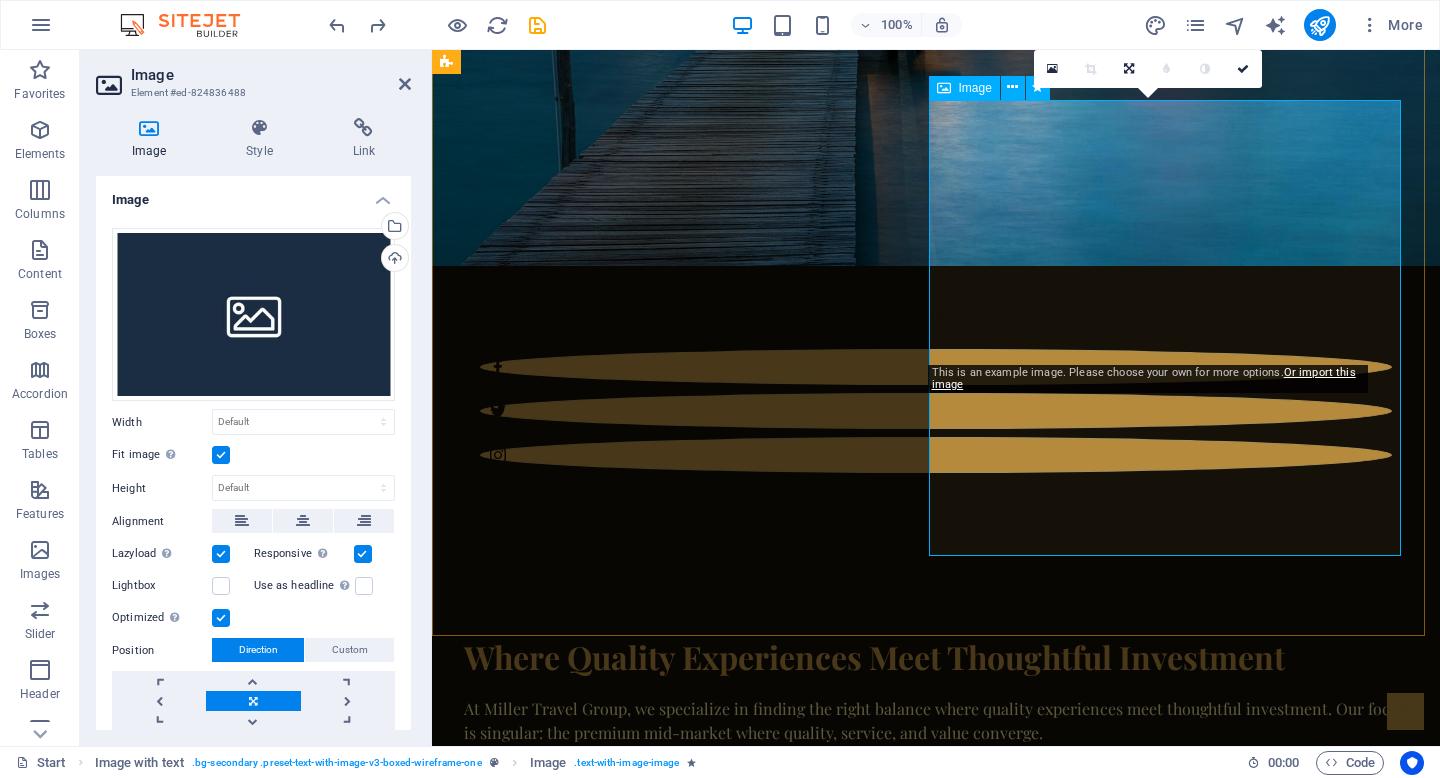 click at bounding box center [920, 1706] 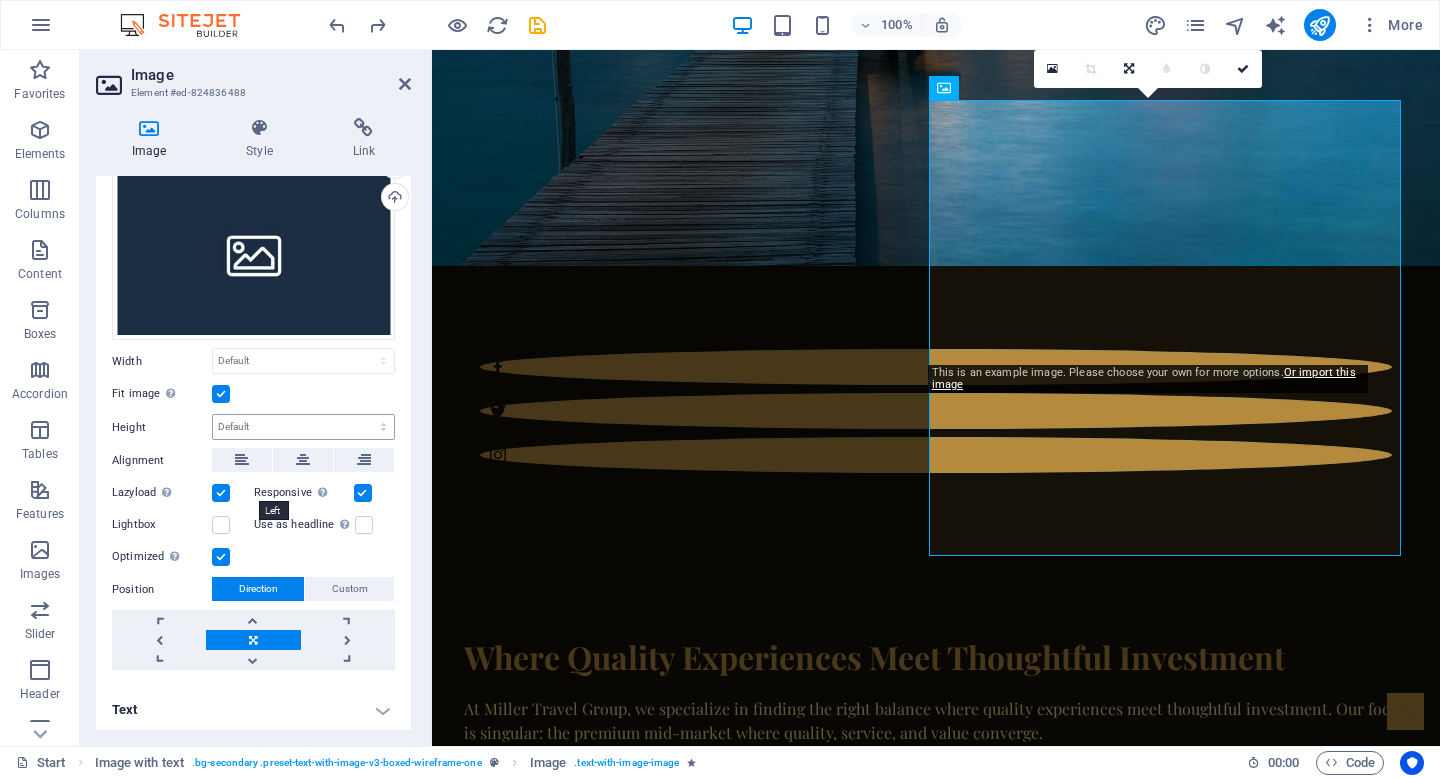 scroll, scrollTop: 63, scrollLeft: 0, axis: vertical 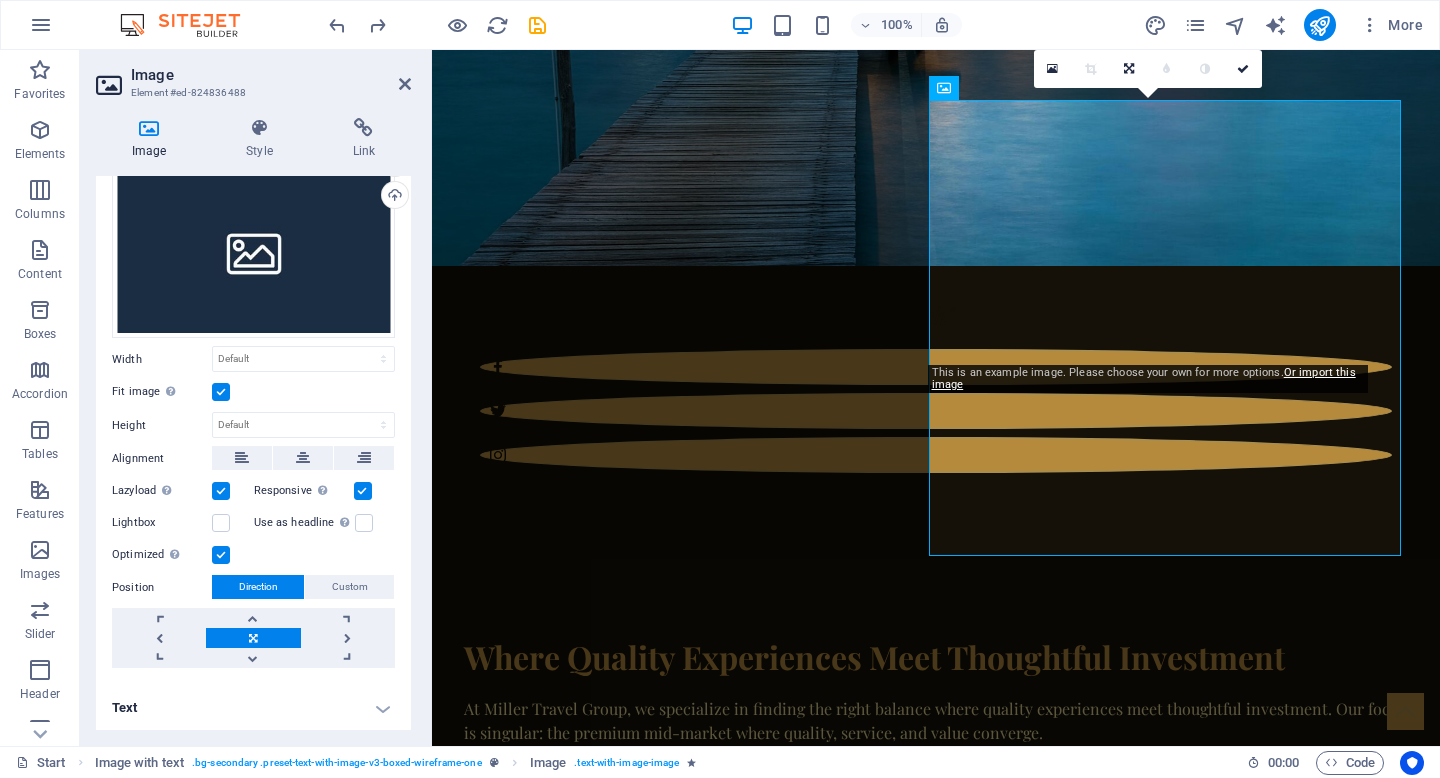 click at bounding box center [253, 638] 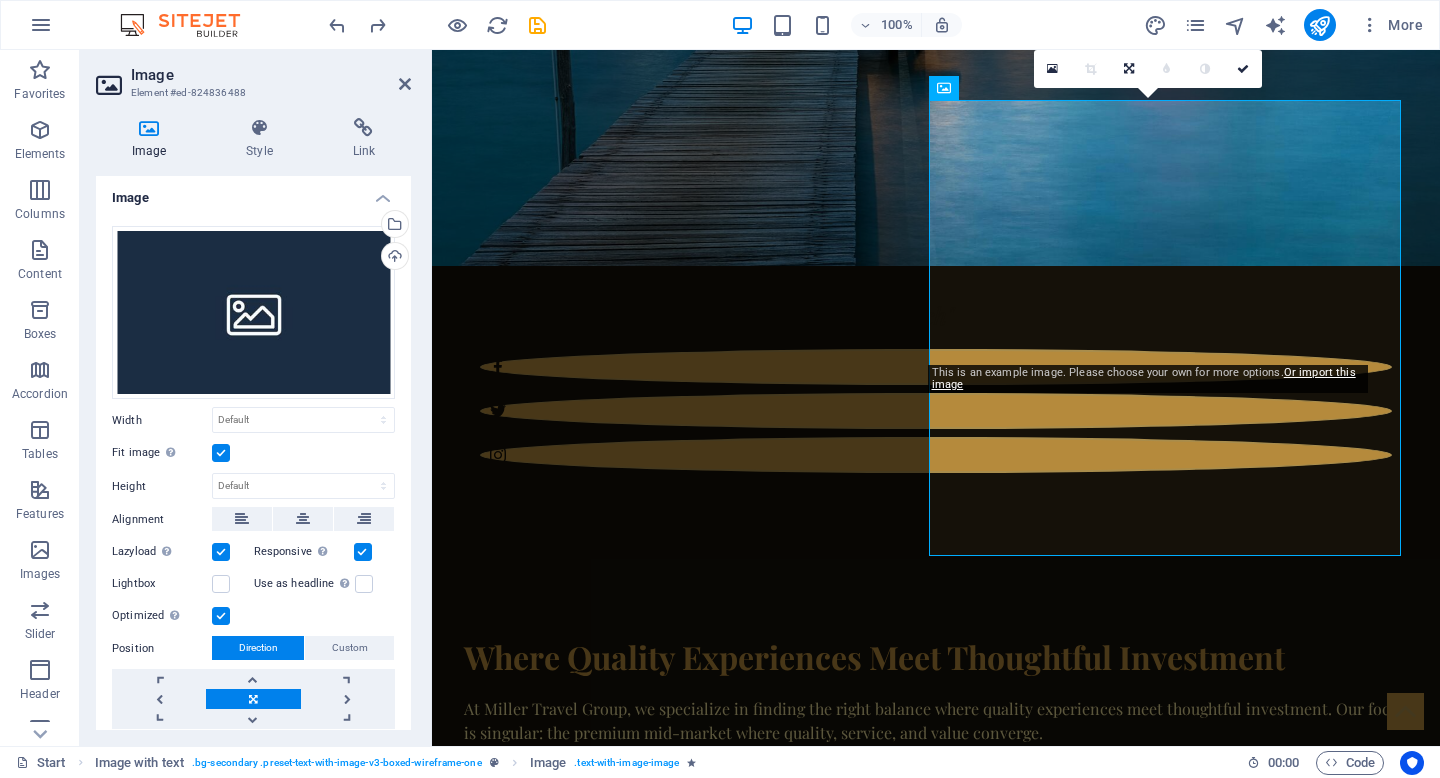 scroll, scrollTop: 0, scrollLeft: 0, axis: both 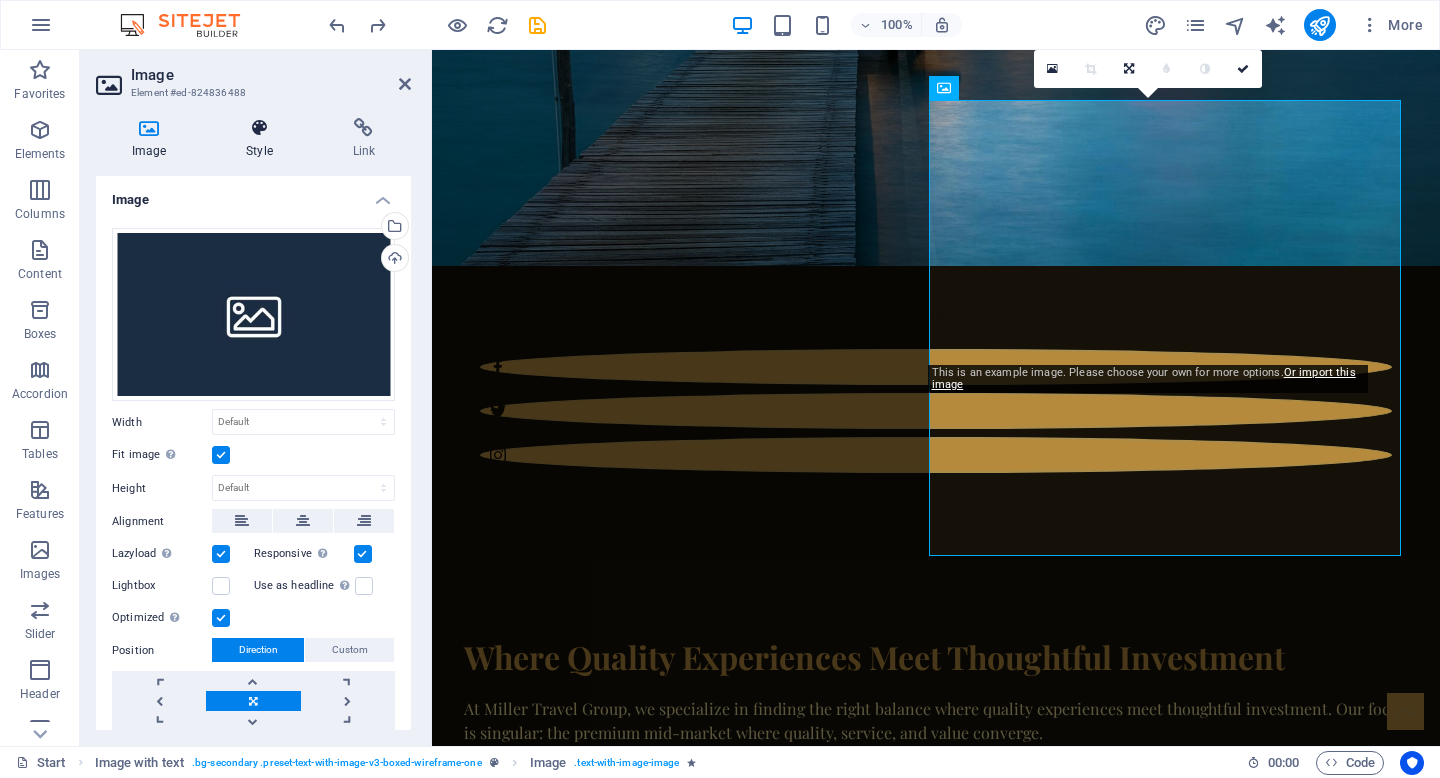click at bounding box center [259, 128] 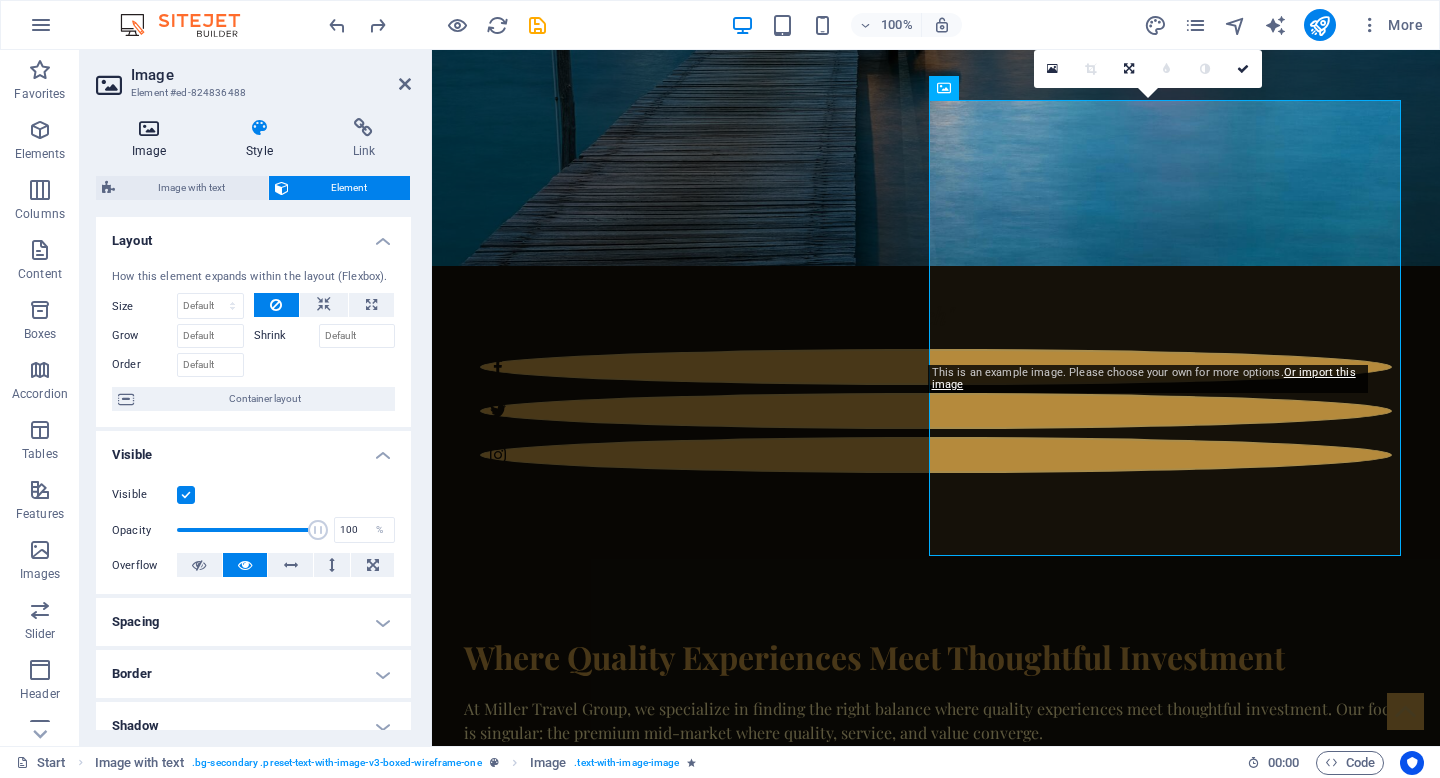click at bounding box center (149, 128) 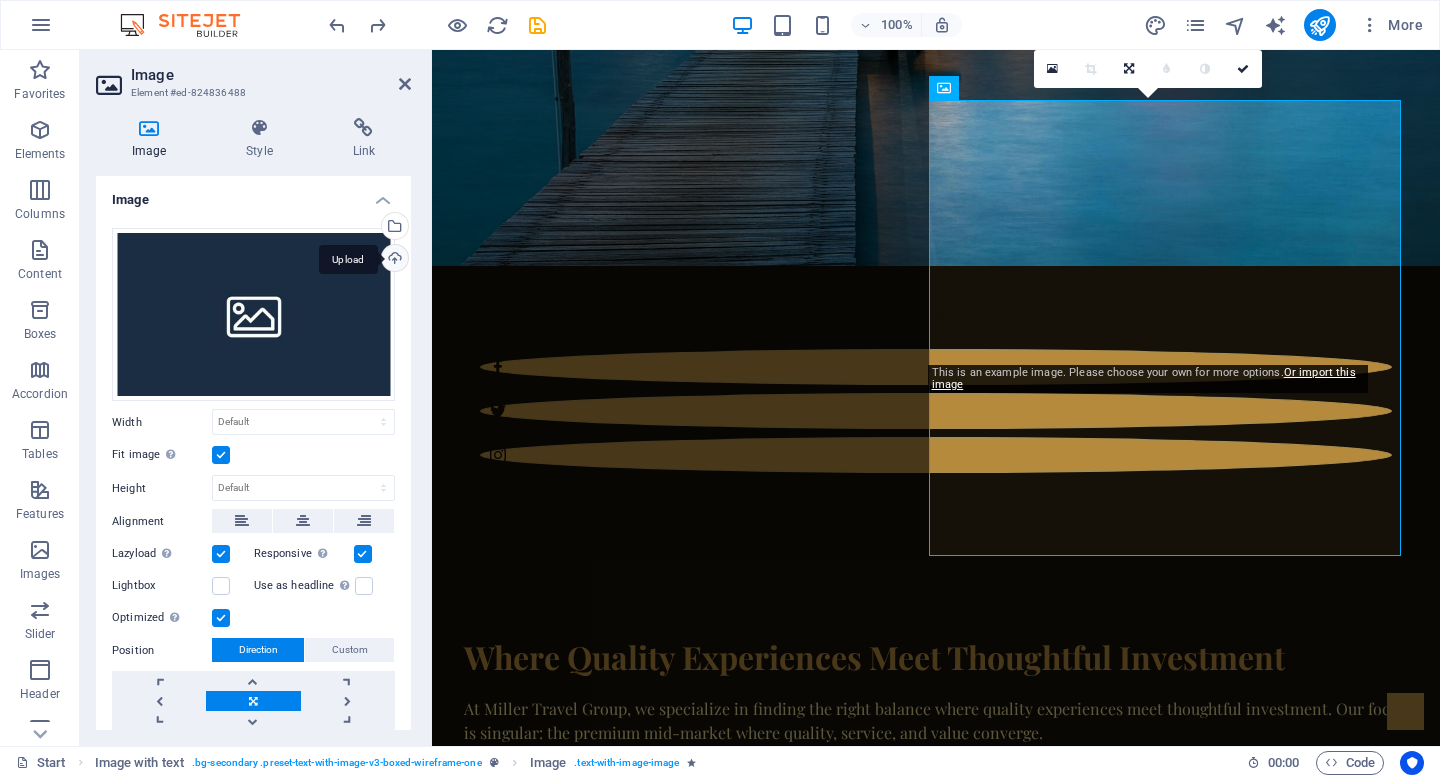 click on "Upload" at bounding box center [393, 260] 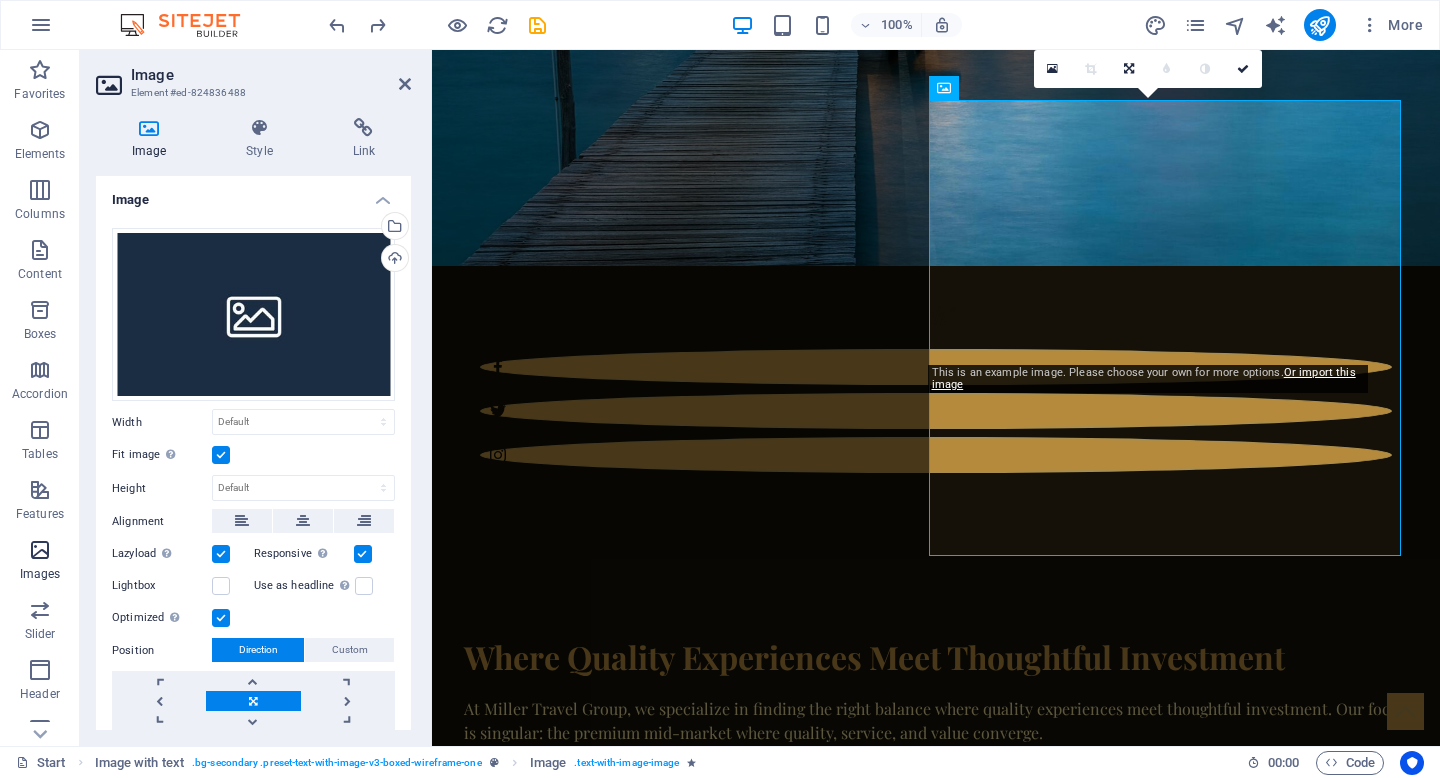 click at bounding box center (40, 550) 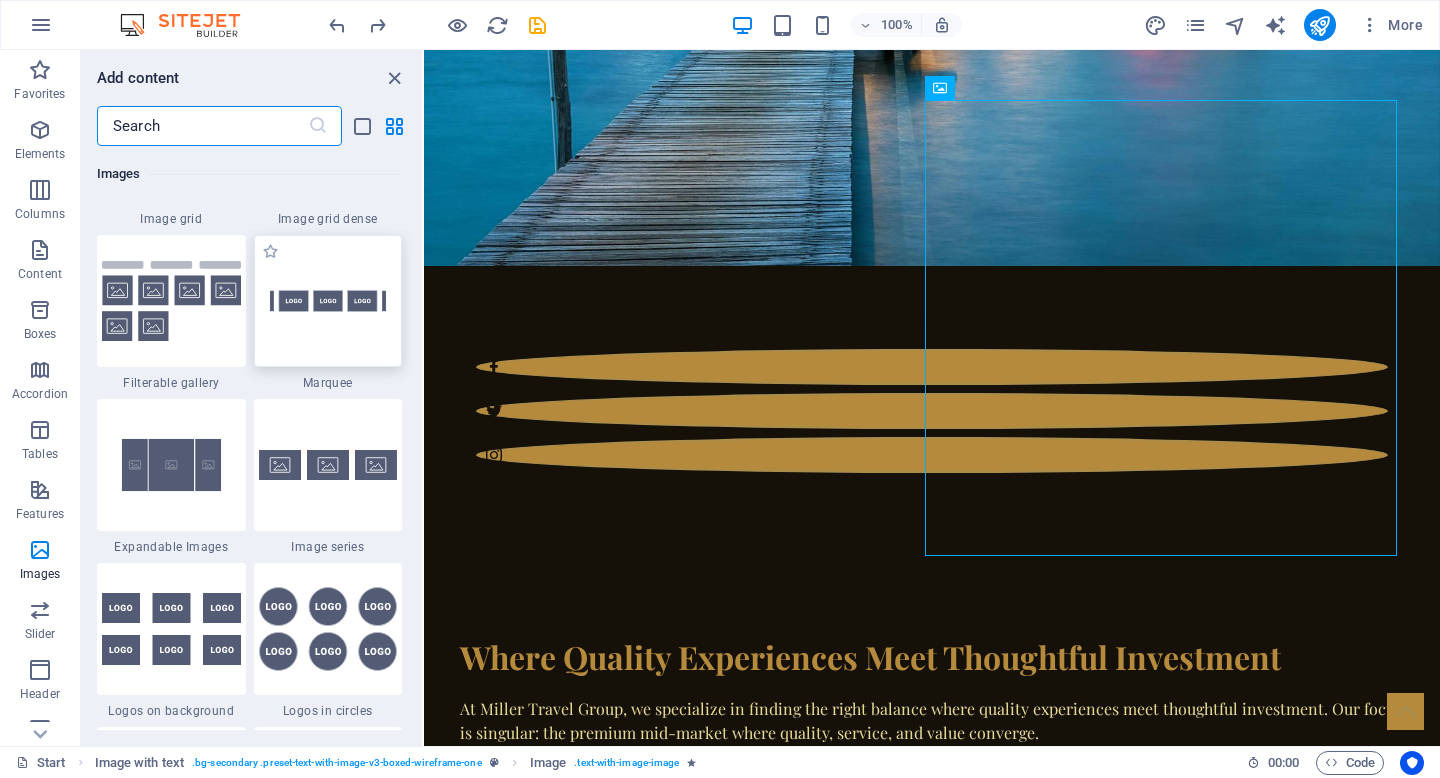 scroll, scrollTop: 10615, scrollLeft: 0, axis: vertical 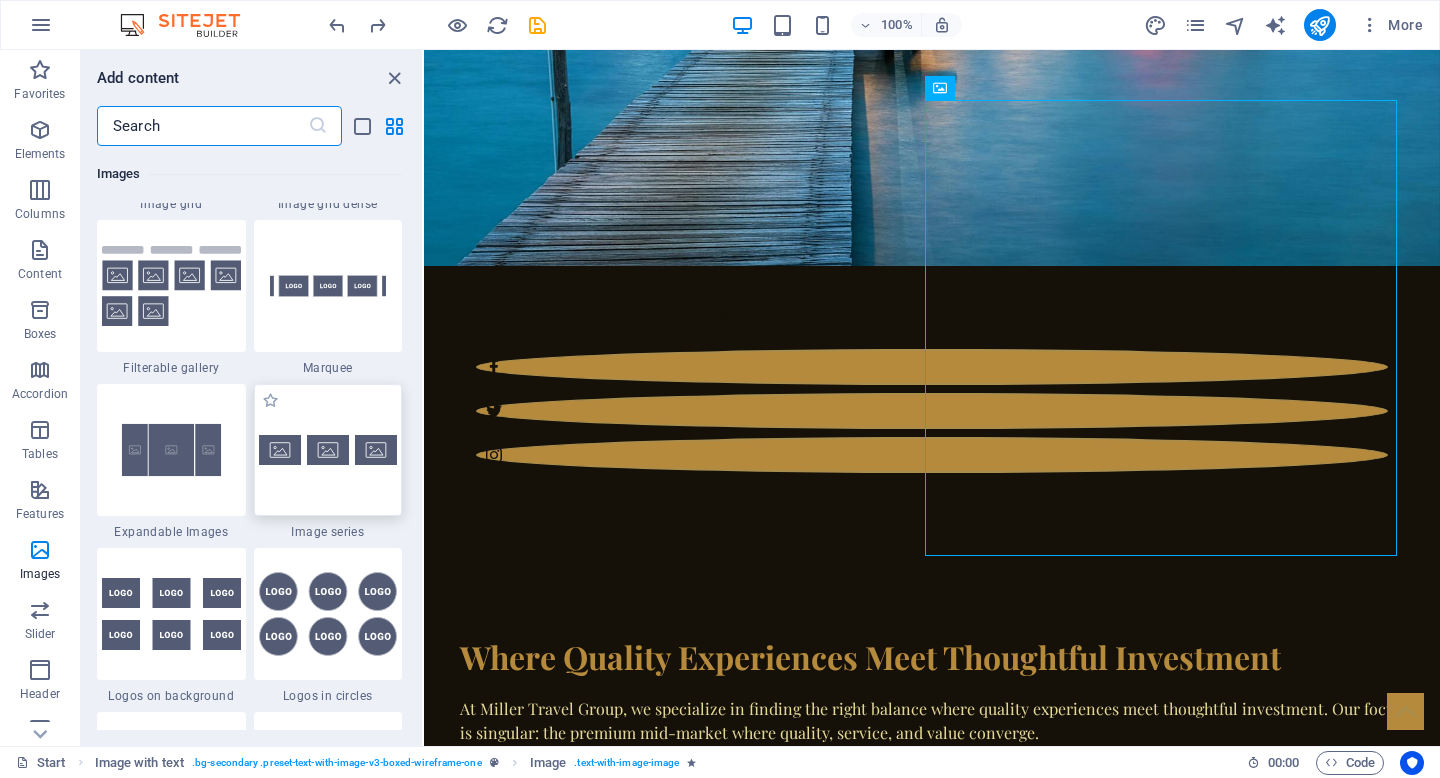 click at bounding box center [328, 450] 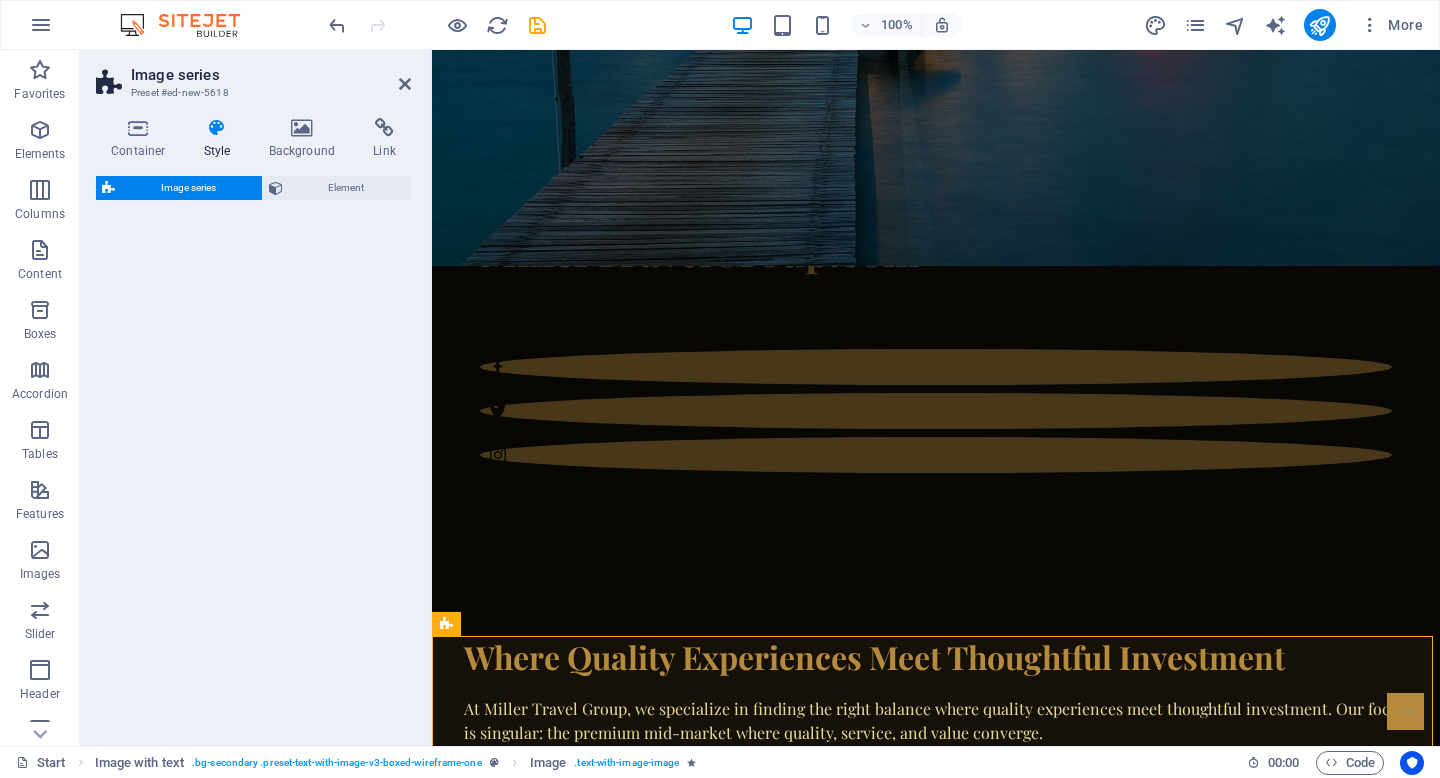 select on "rem" 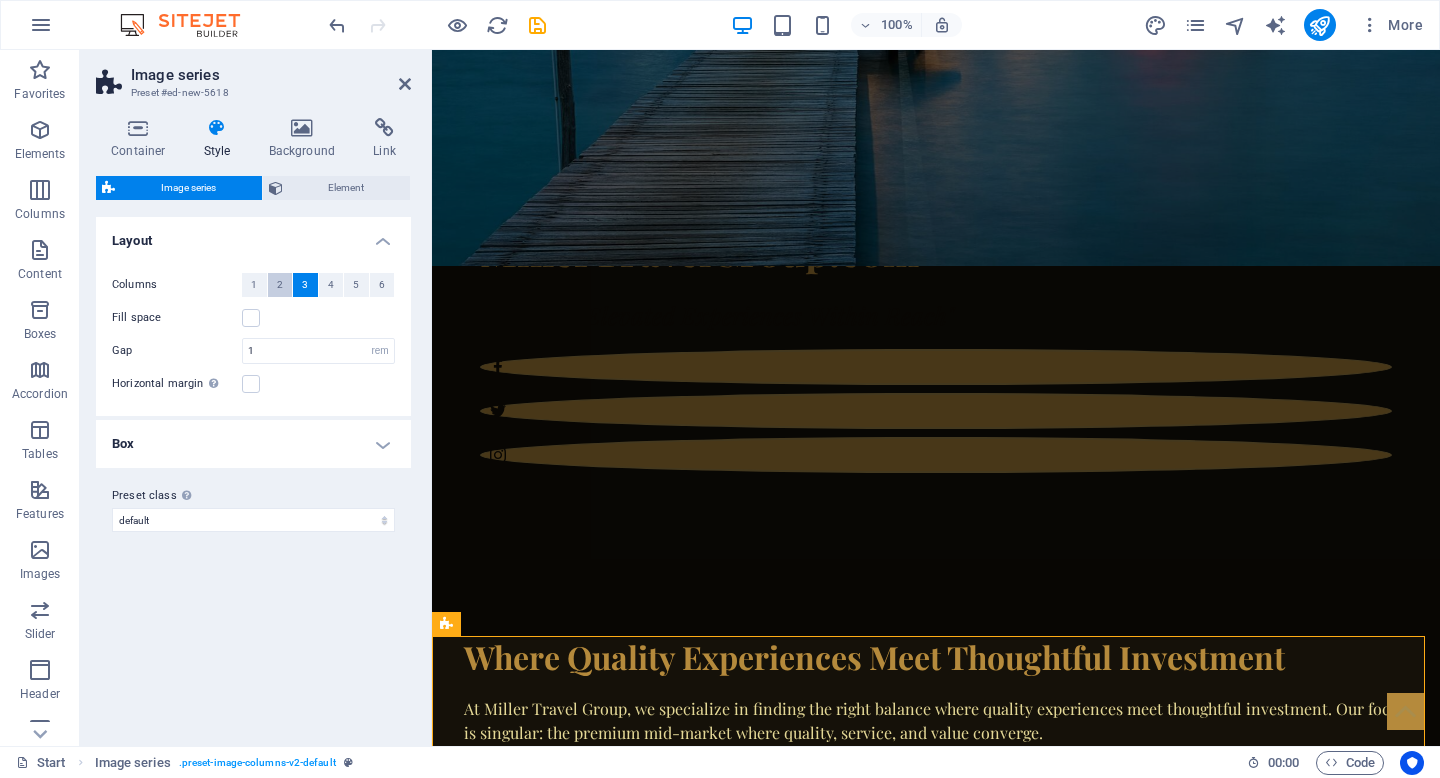click on "2" at bounding box center (280, 285) 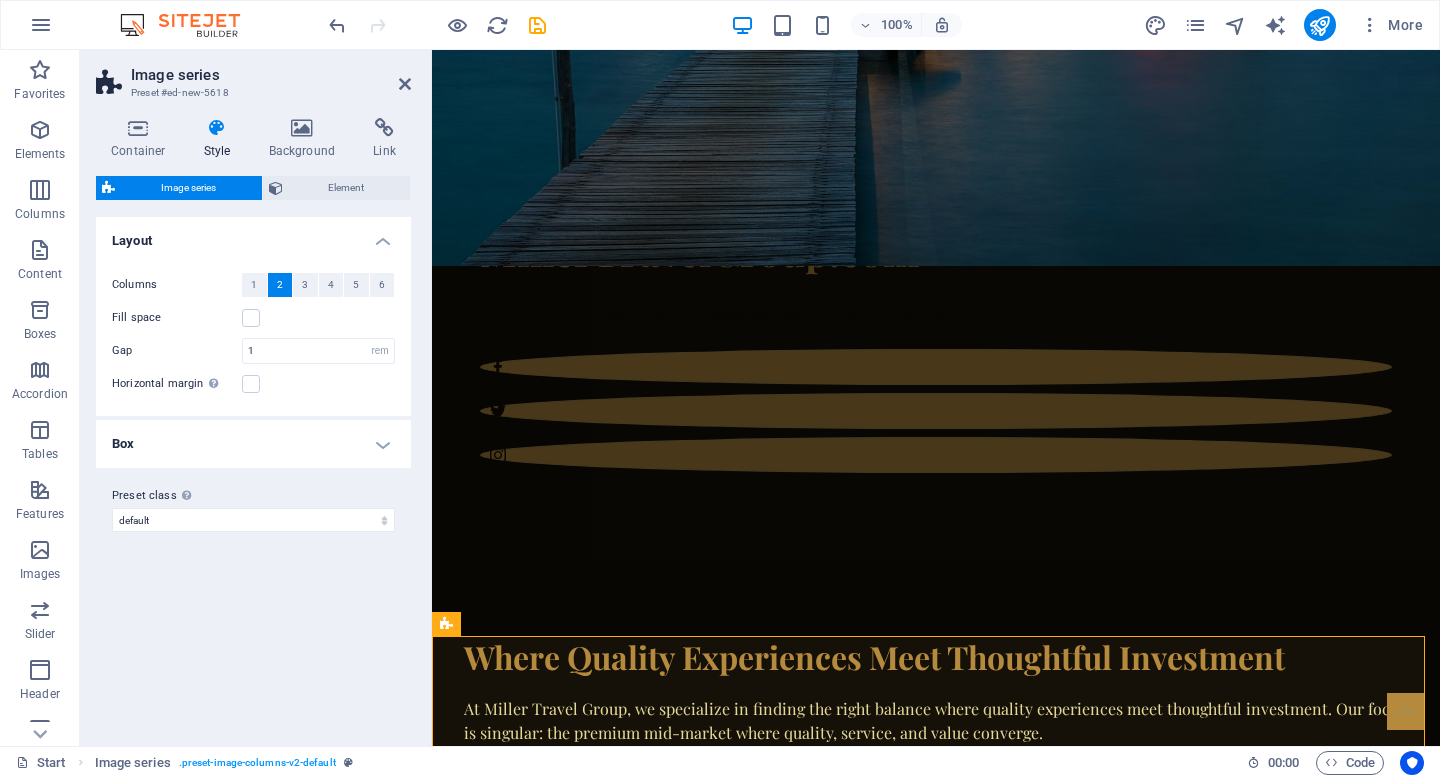 click on "Box" at bounding box center (253, 444) 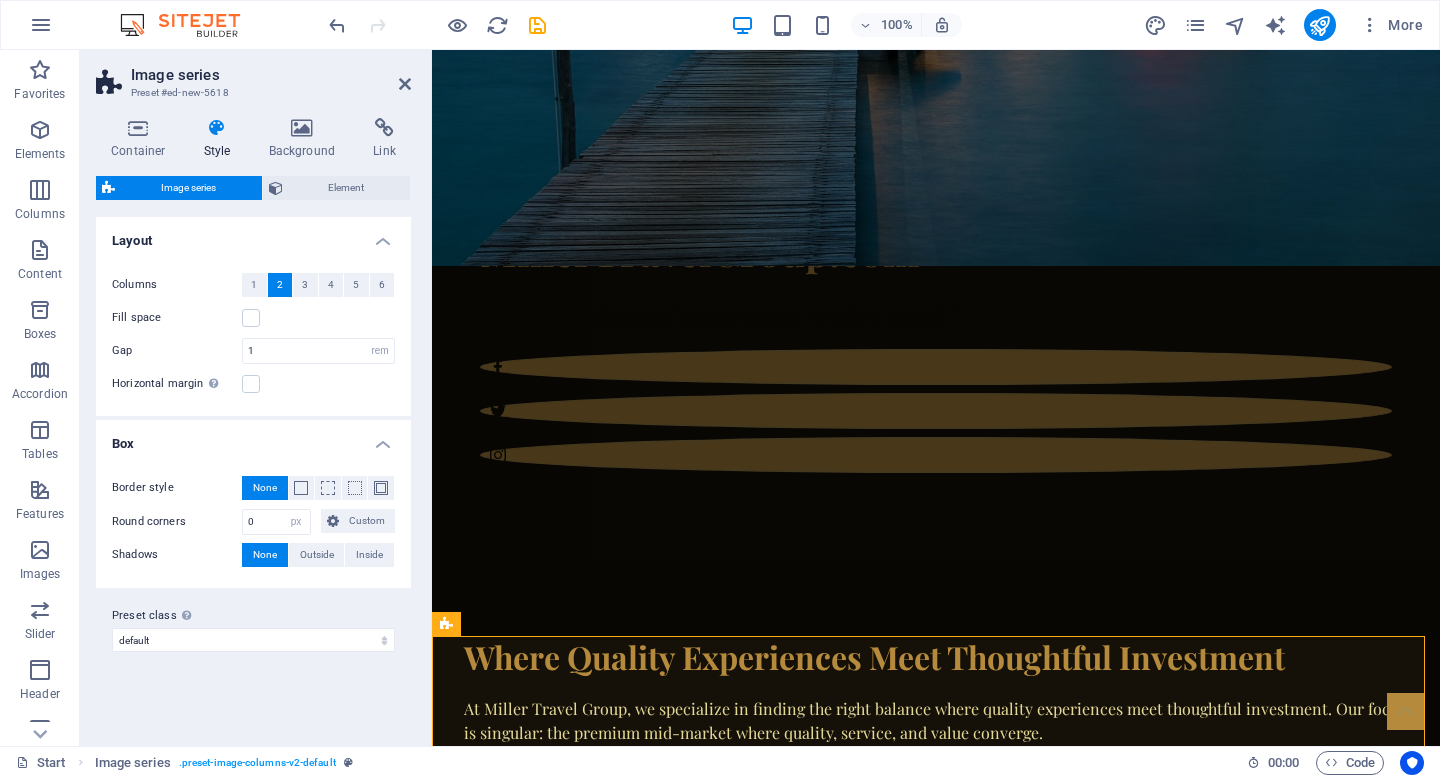 click on "Box" at bounding box center (253, 438) 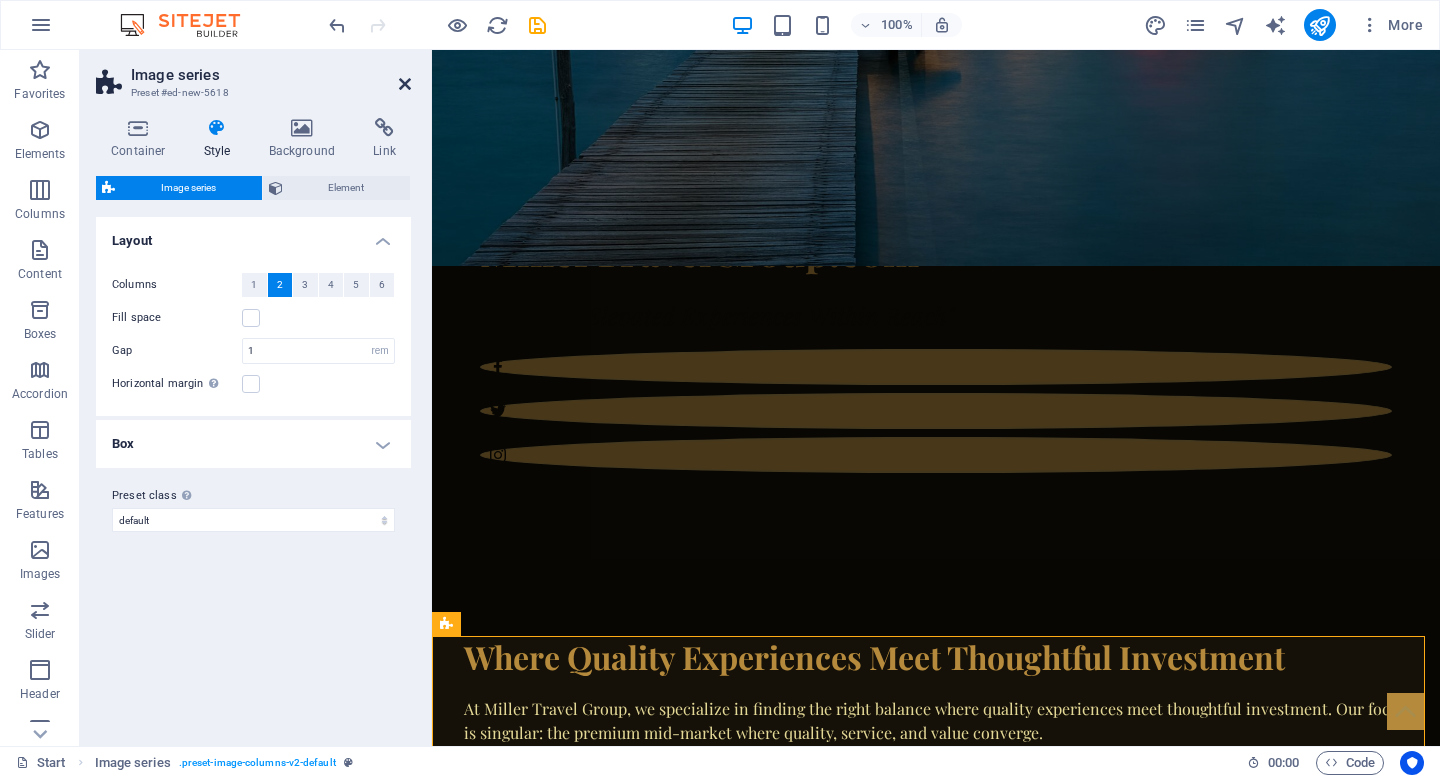 click at bounding box center (405, 84) 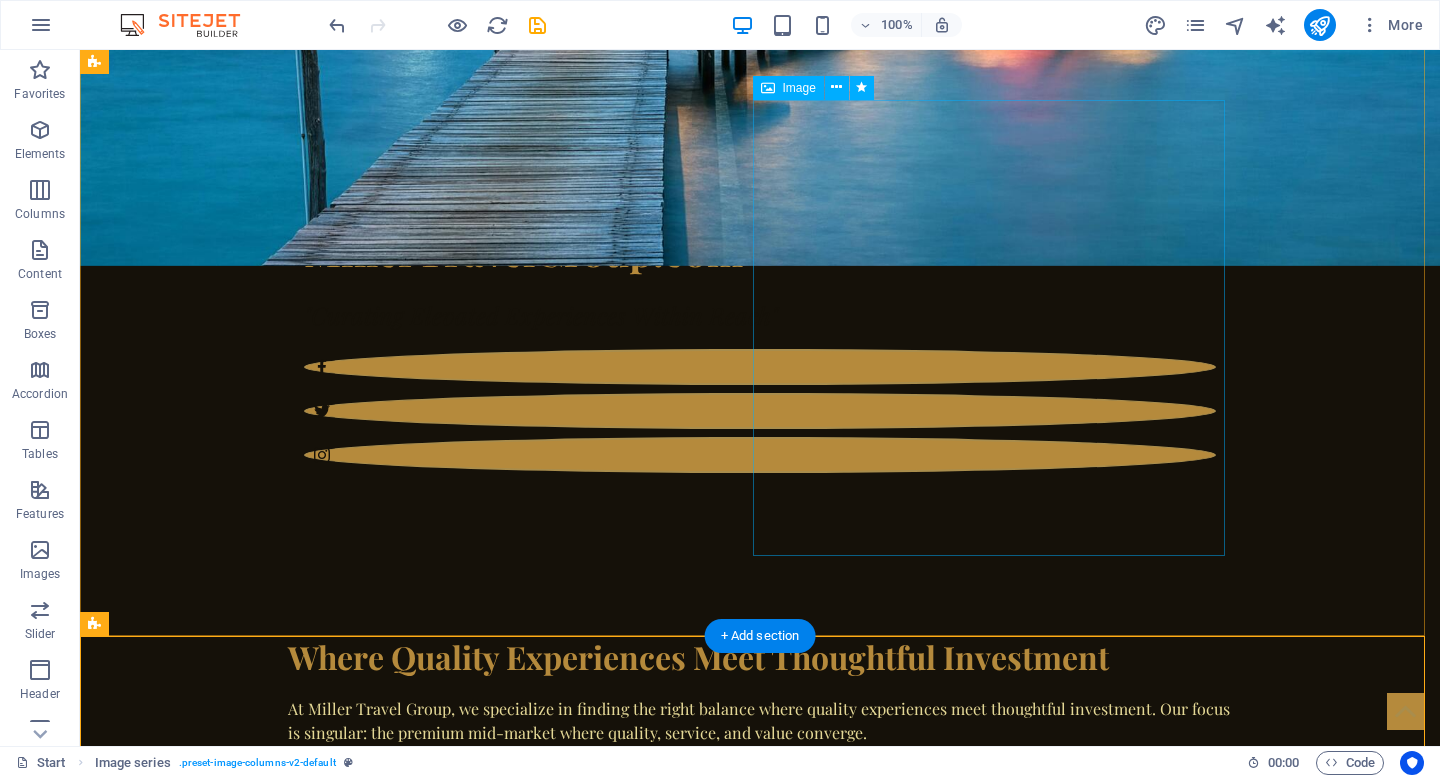 click at bounding box center [568, 1706] 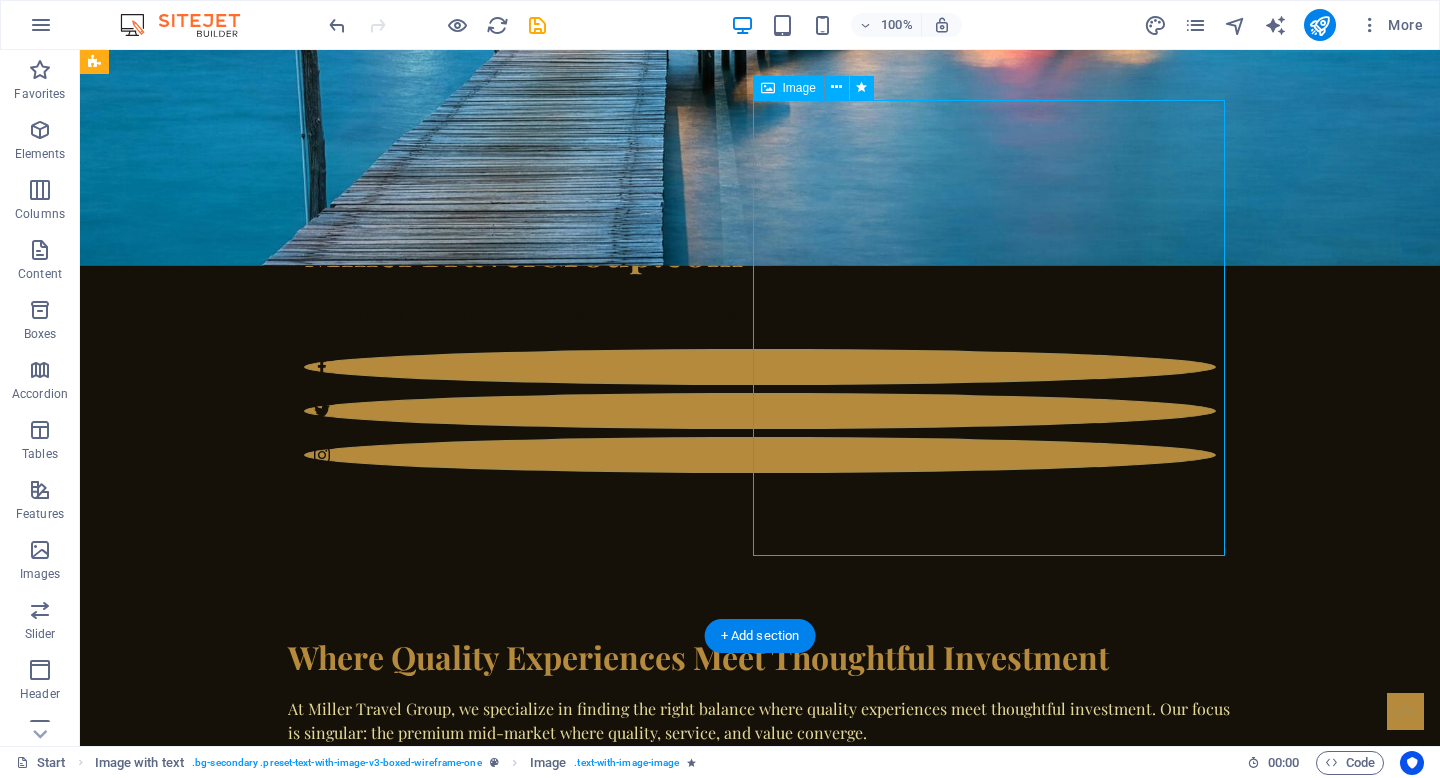 click at bounding box center [568, 1706] 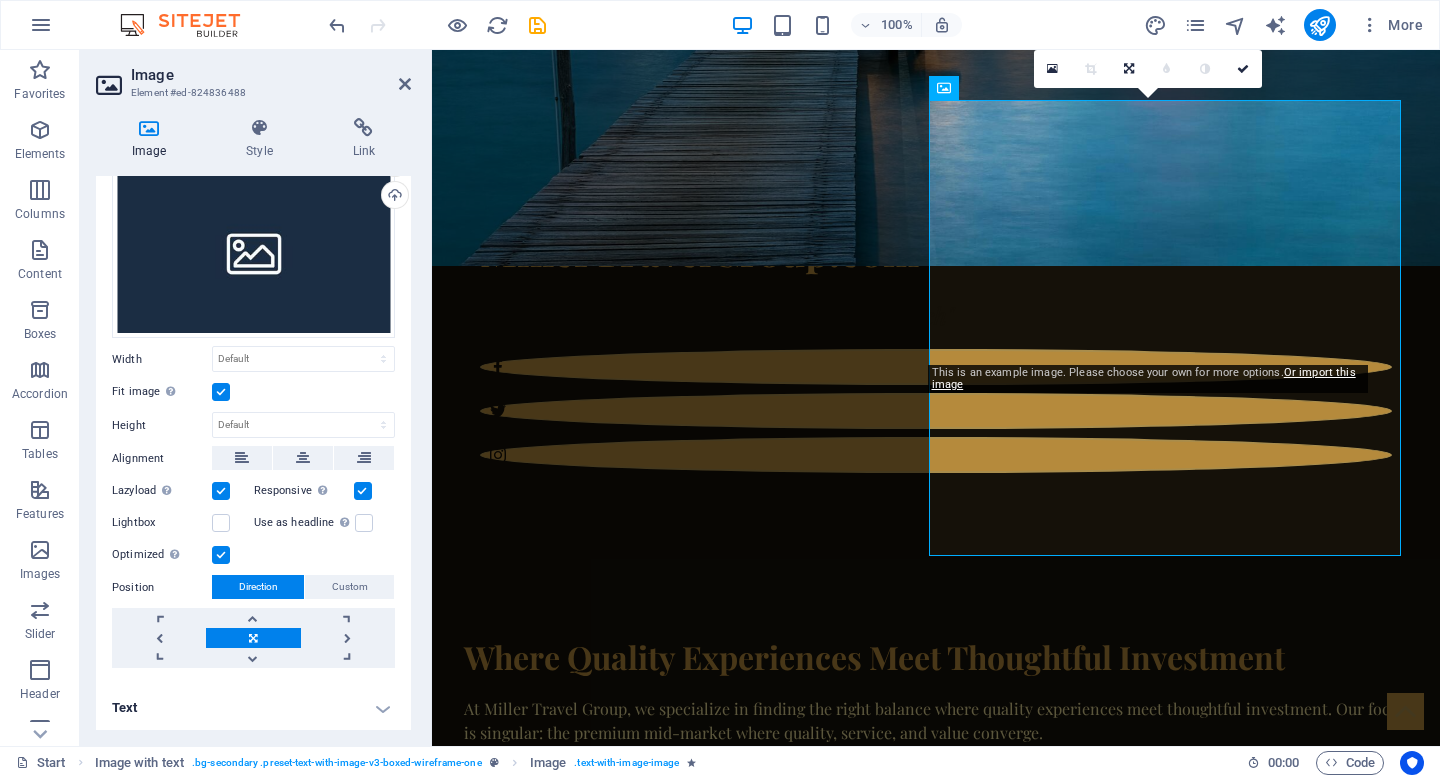 scroll, scrollTop: 0, scrollLeft: 0, axis: both 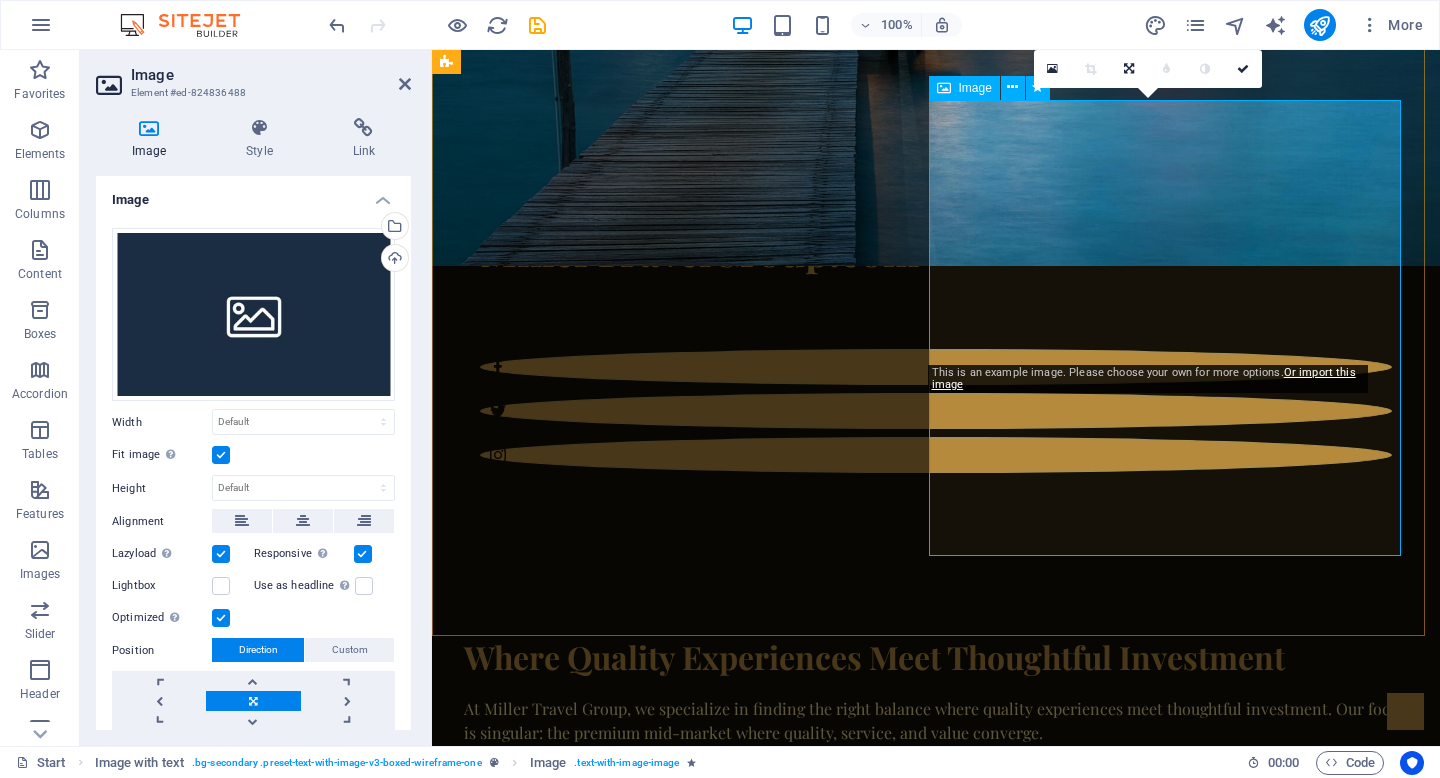 click at bounding box center (920, 1706) 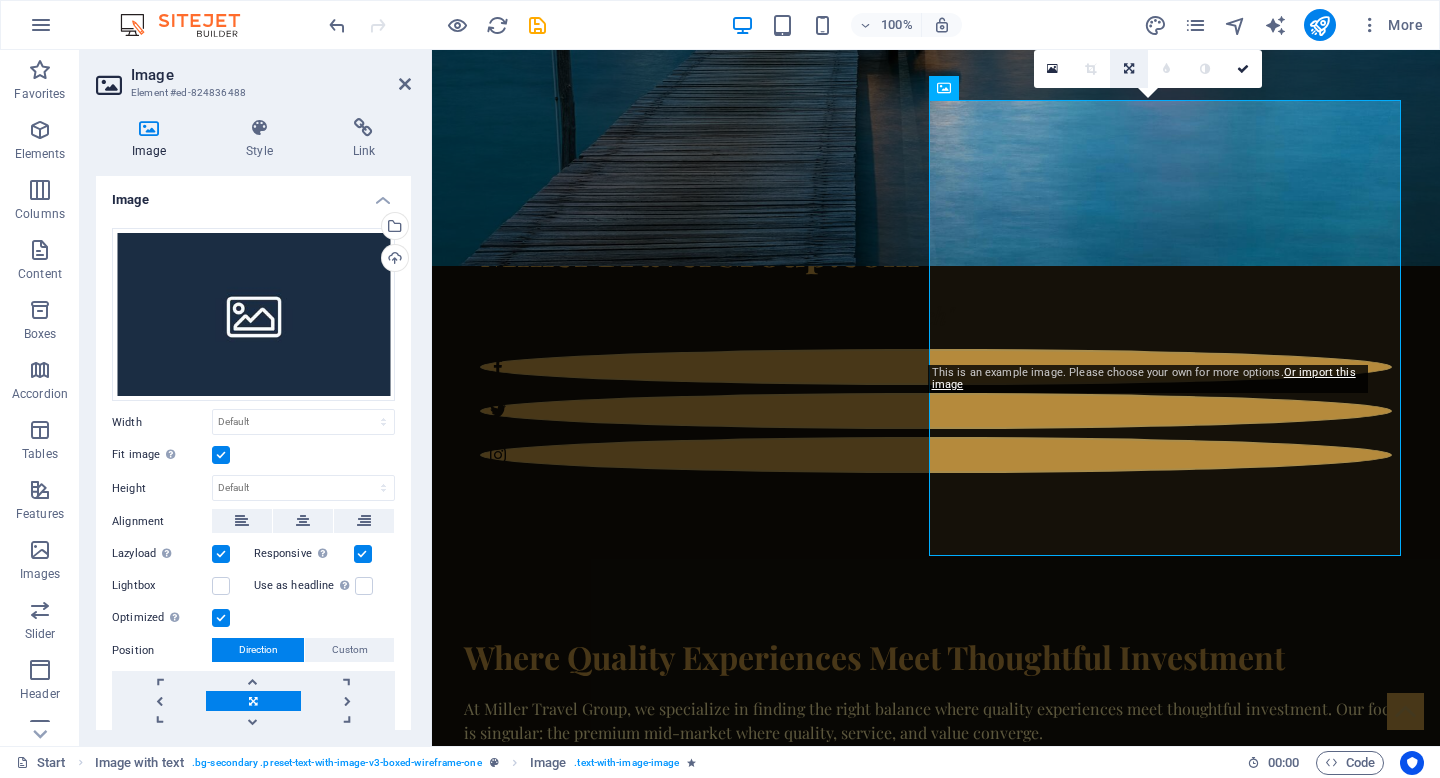 click at bounding box center [1129, 69] 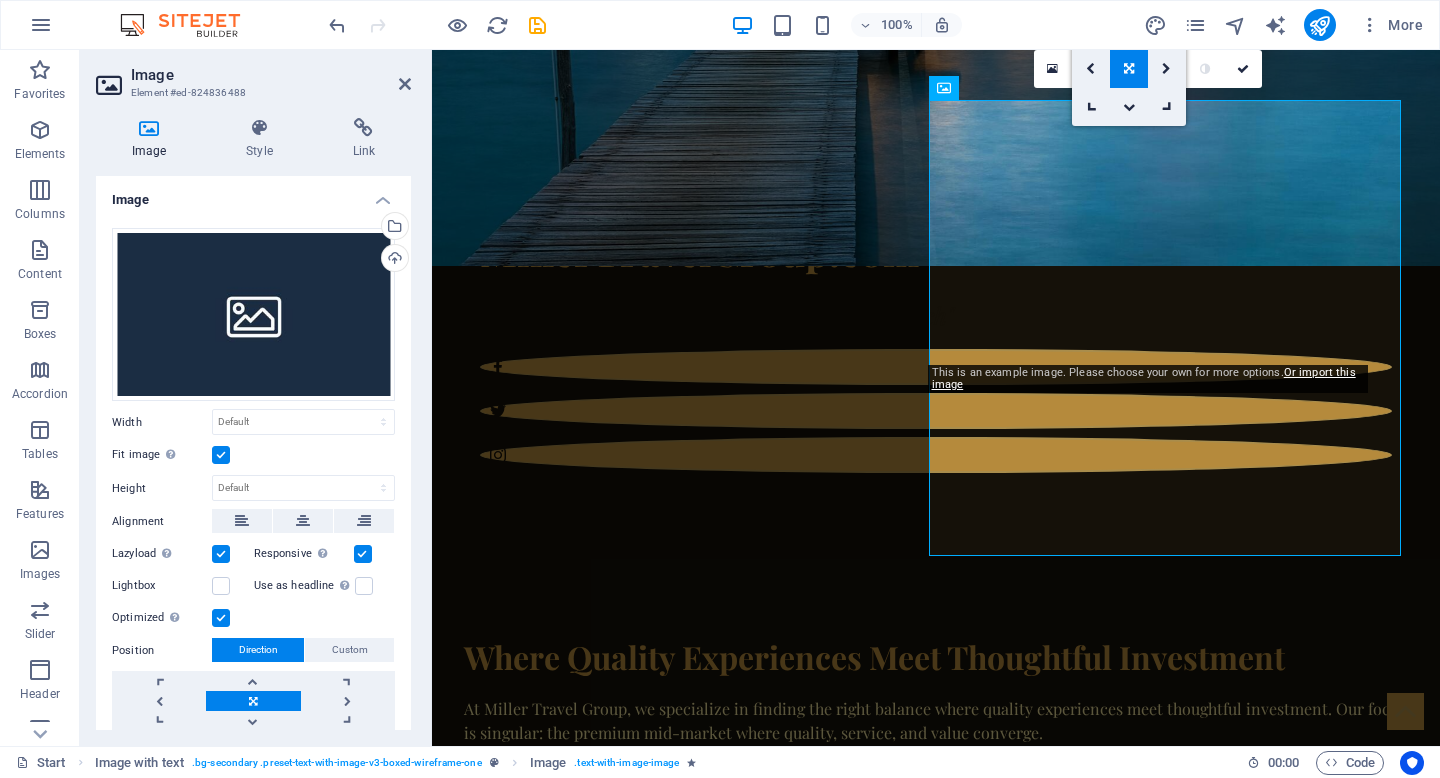 click at bounding box center (1129, 69) 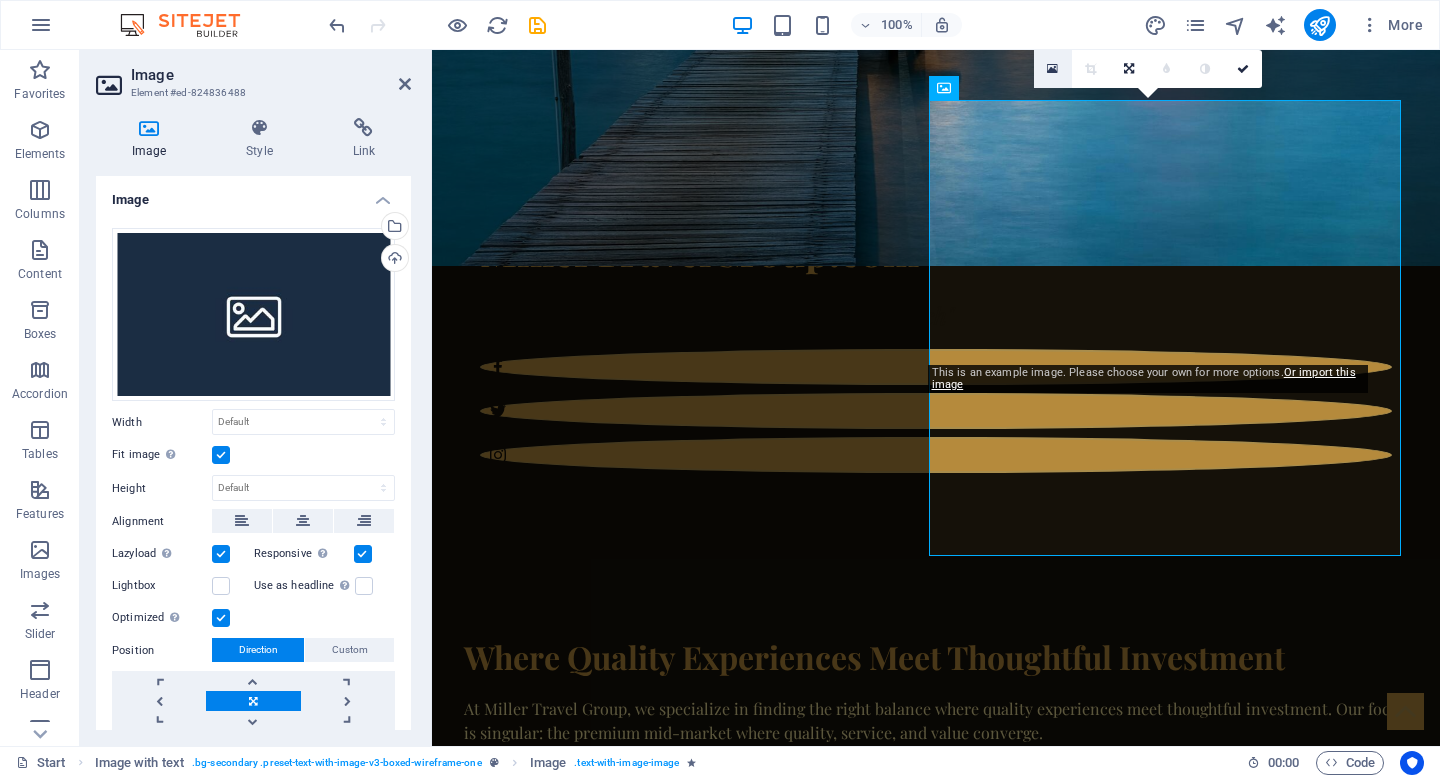 click at bounding box center [1053, 69] 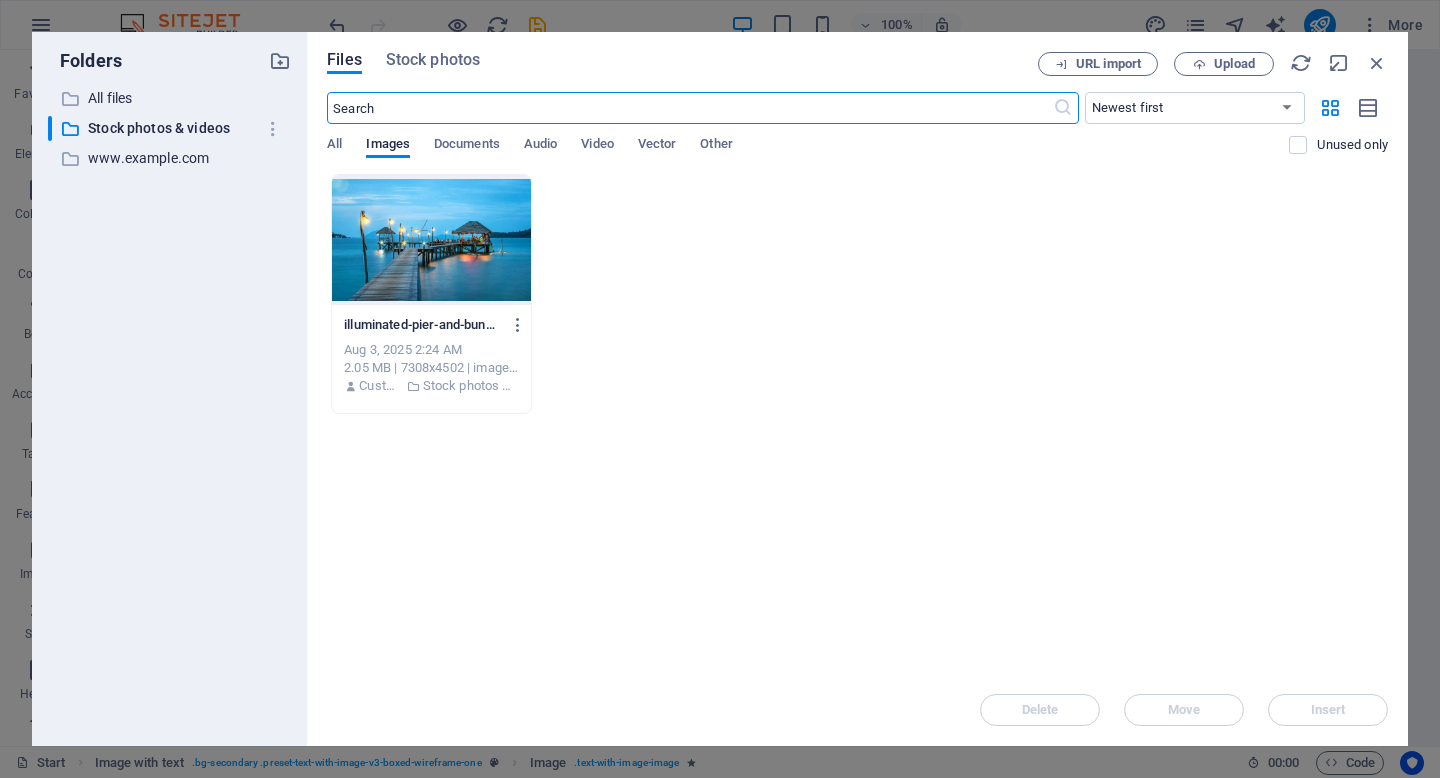 scroll, scrollTop: 1755, scrollLeft: 0, axis: vertical 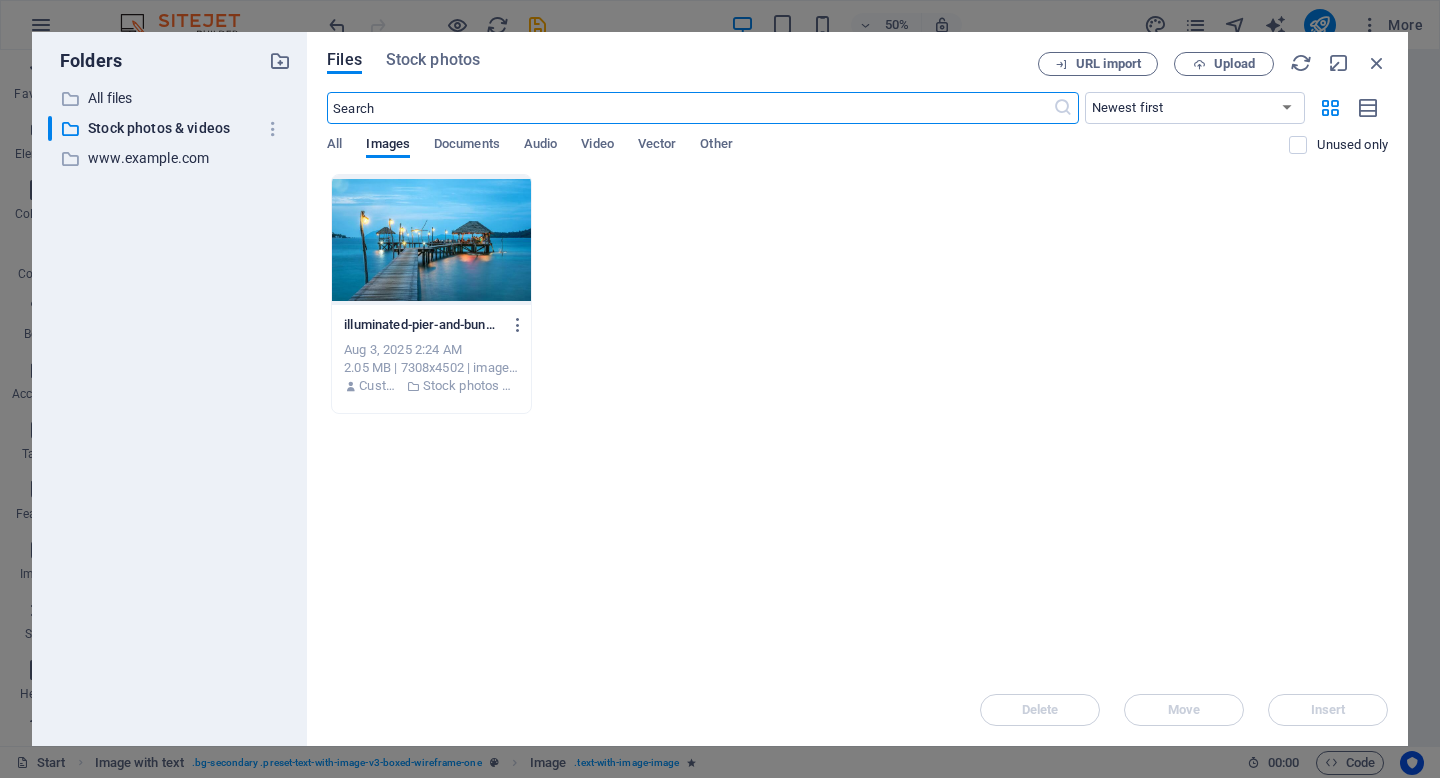 click at bounding box center (689, 108) 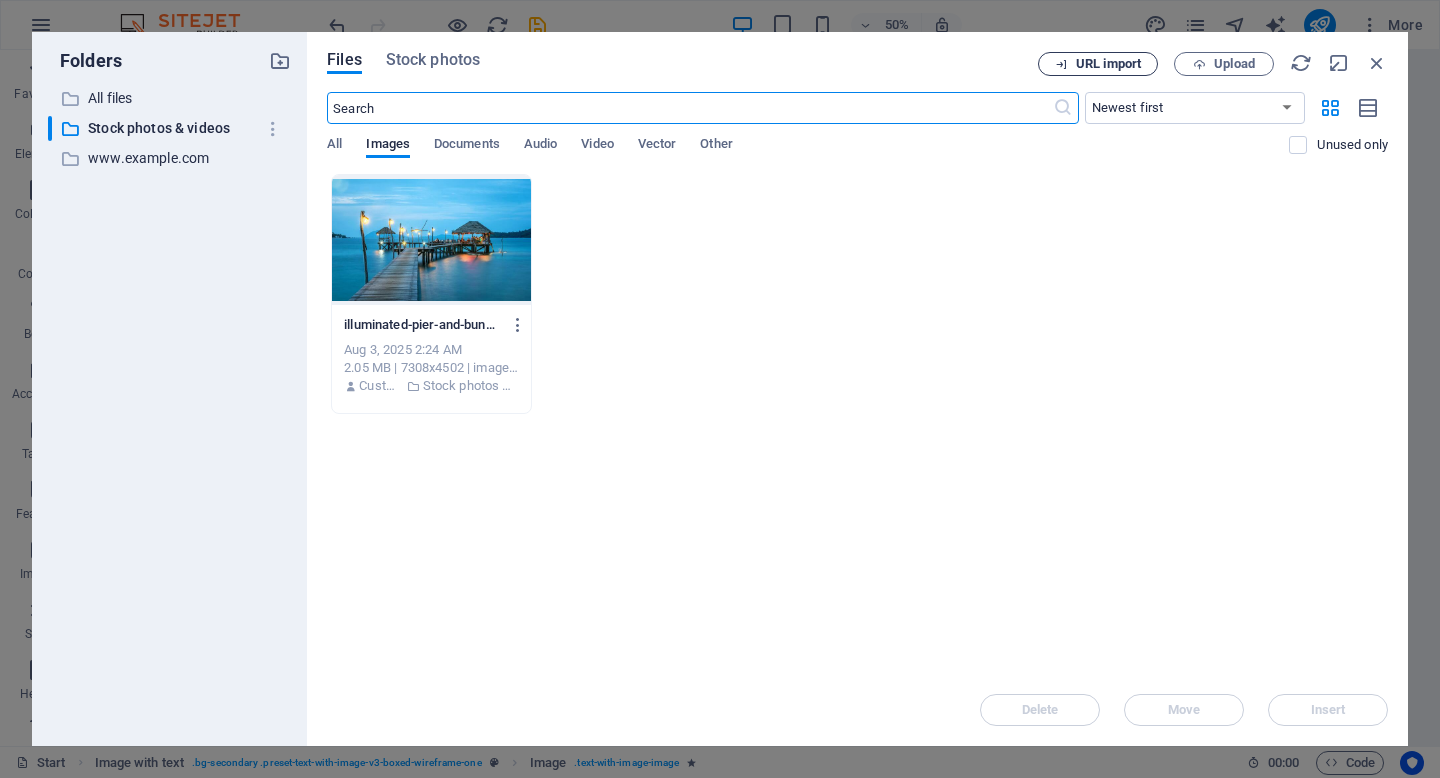 click on "URL import" at bounding box center (1108, 64) 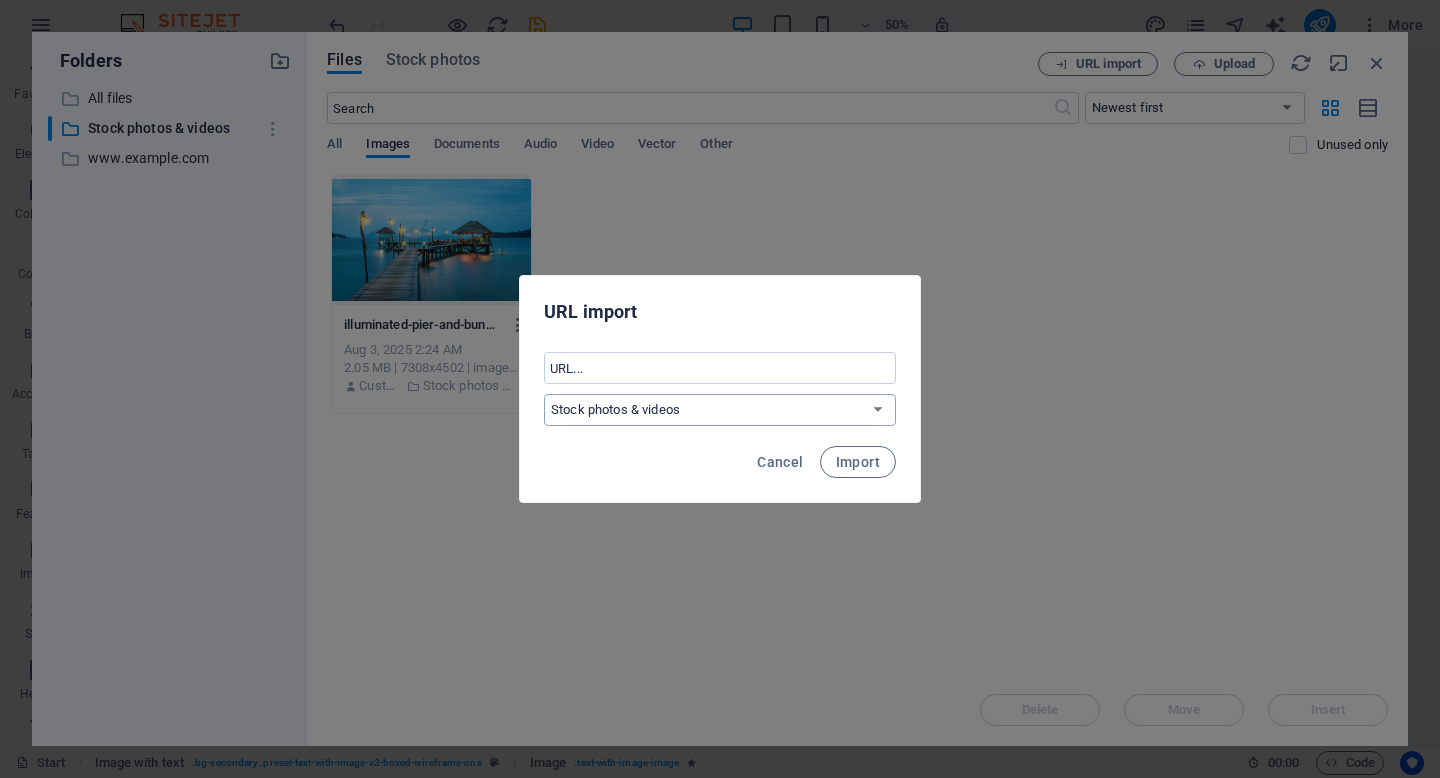click on "All files Stock photos & videos www.billyjackmiller.com" at bounding box center (720, 410) 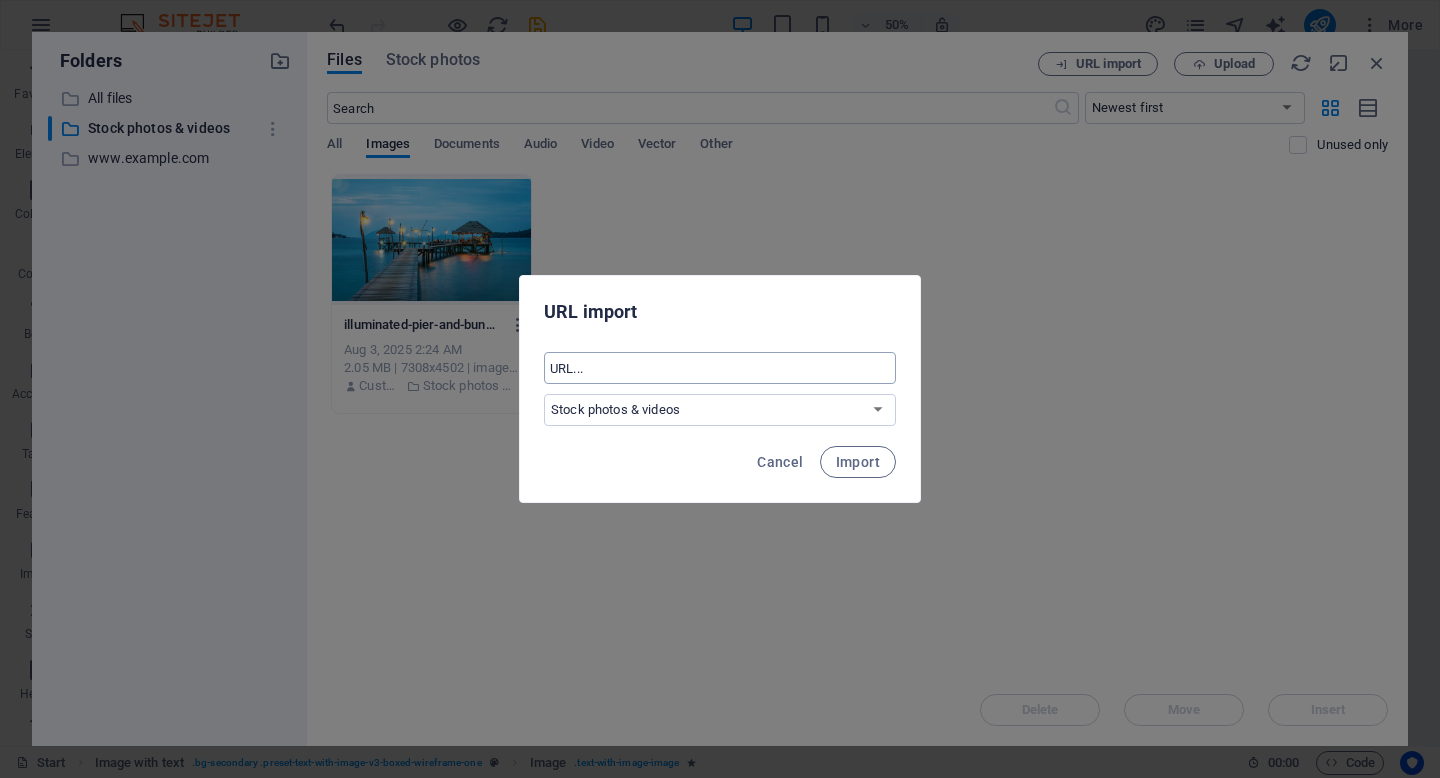 click at bounding box center [720, 368] 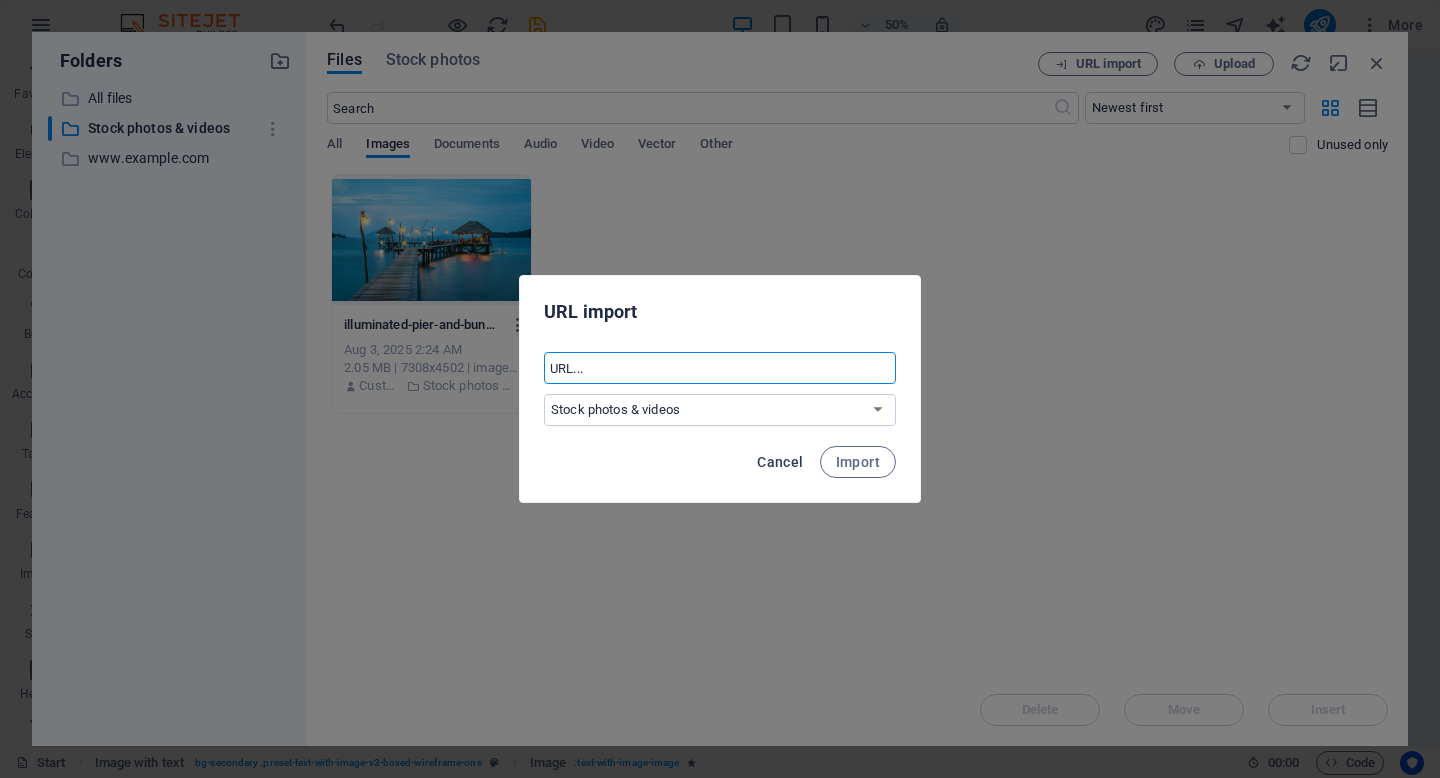 click on "Cancel" at bounding box center (780, 462) 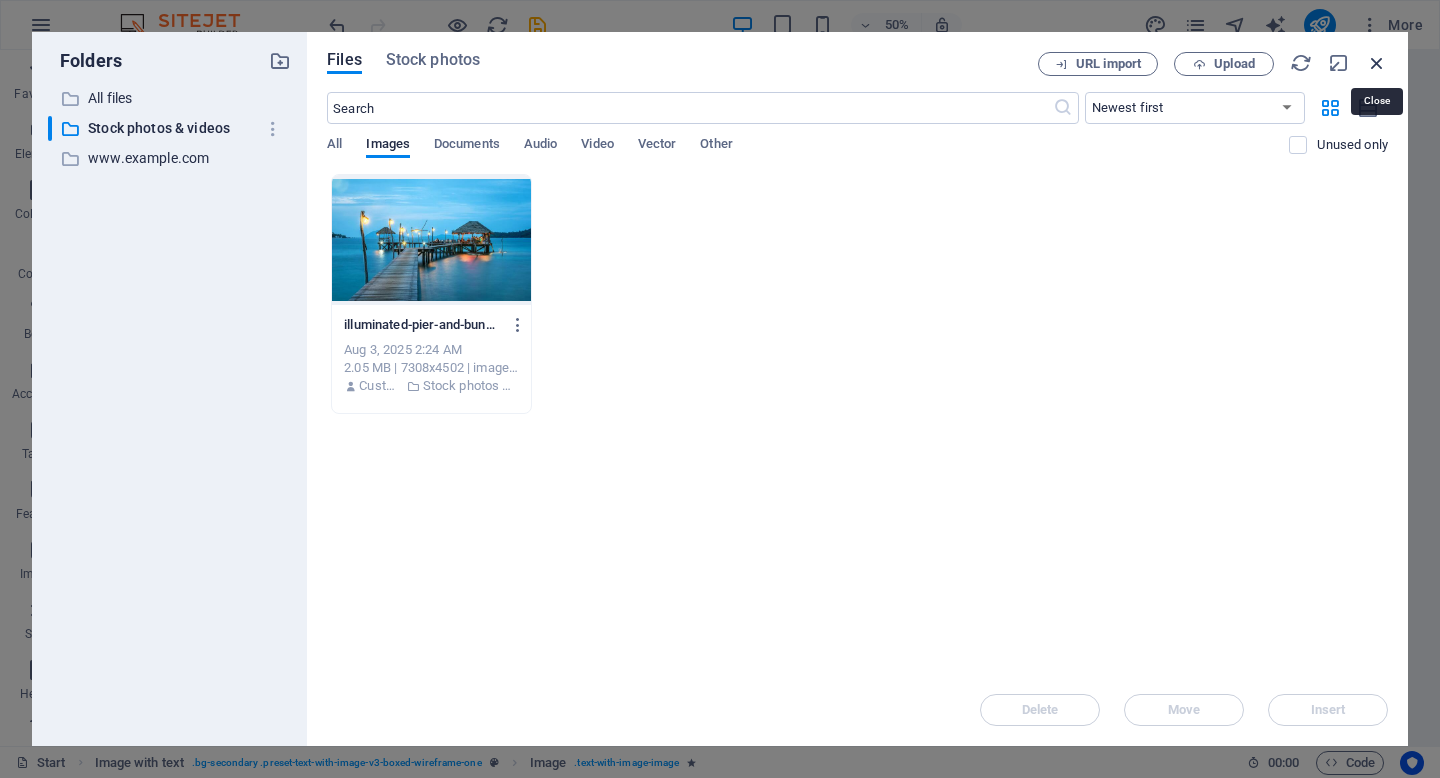 click at bounding box center [1377, 63] 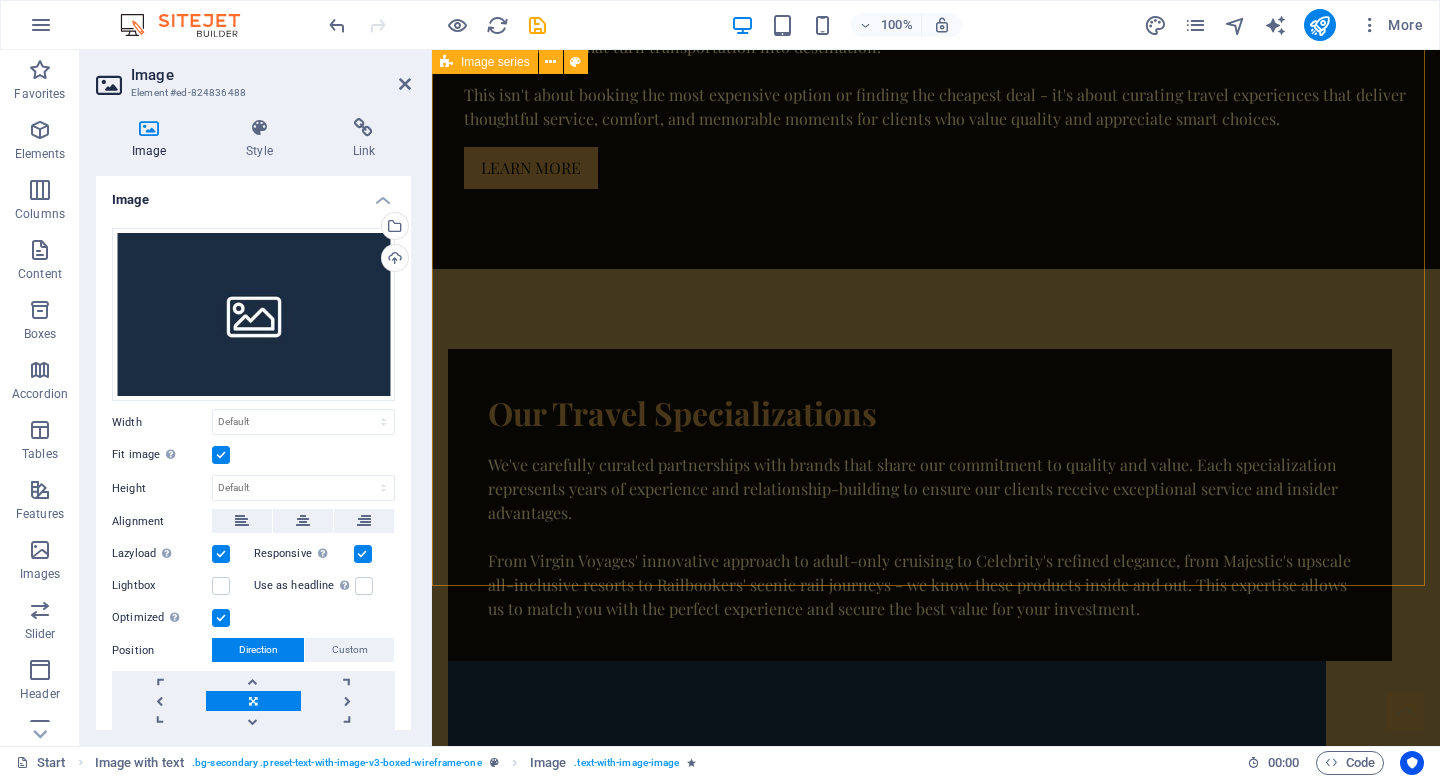 scroll, scrollTop: 2053, scrollLeft: 0, axis: vertical 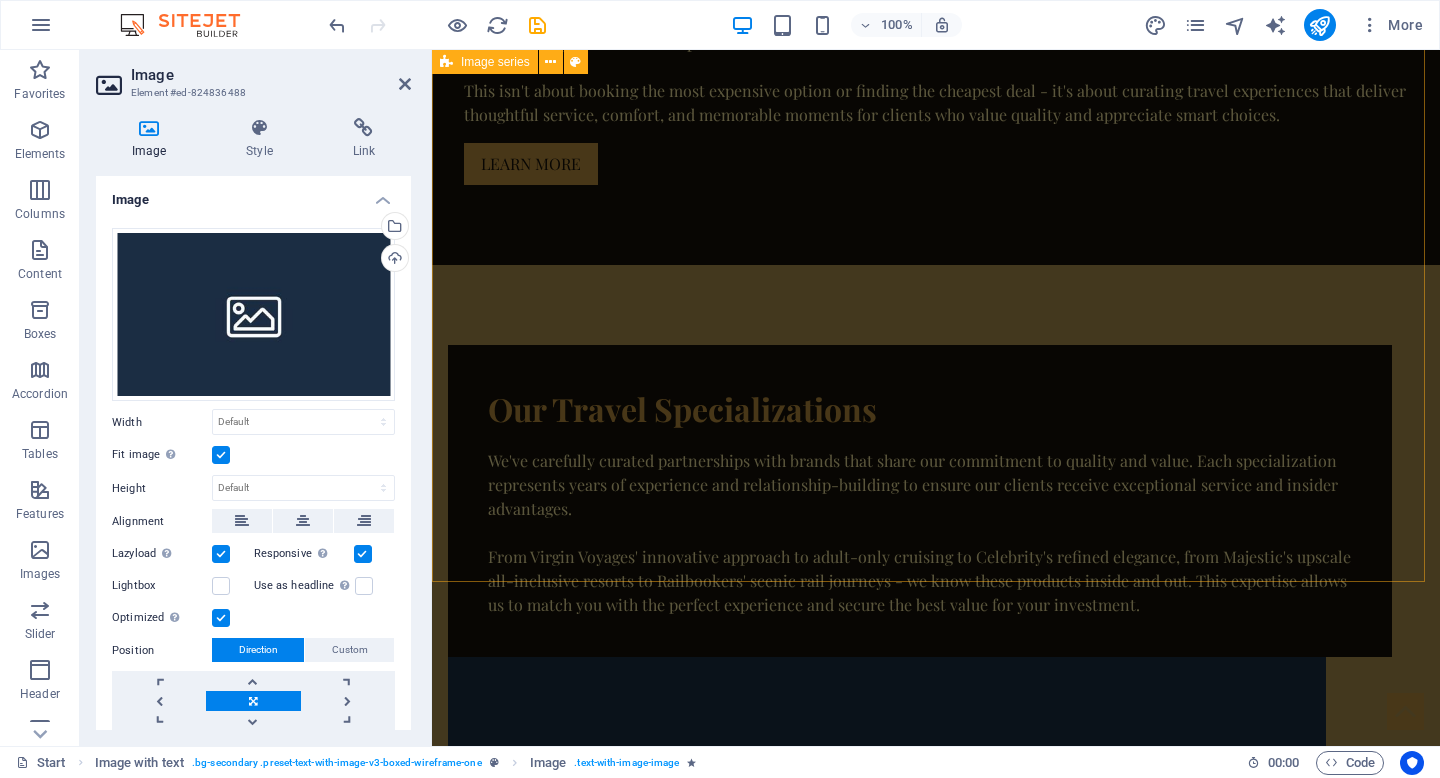 click at bounding box center (936, 1769) 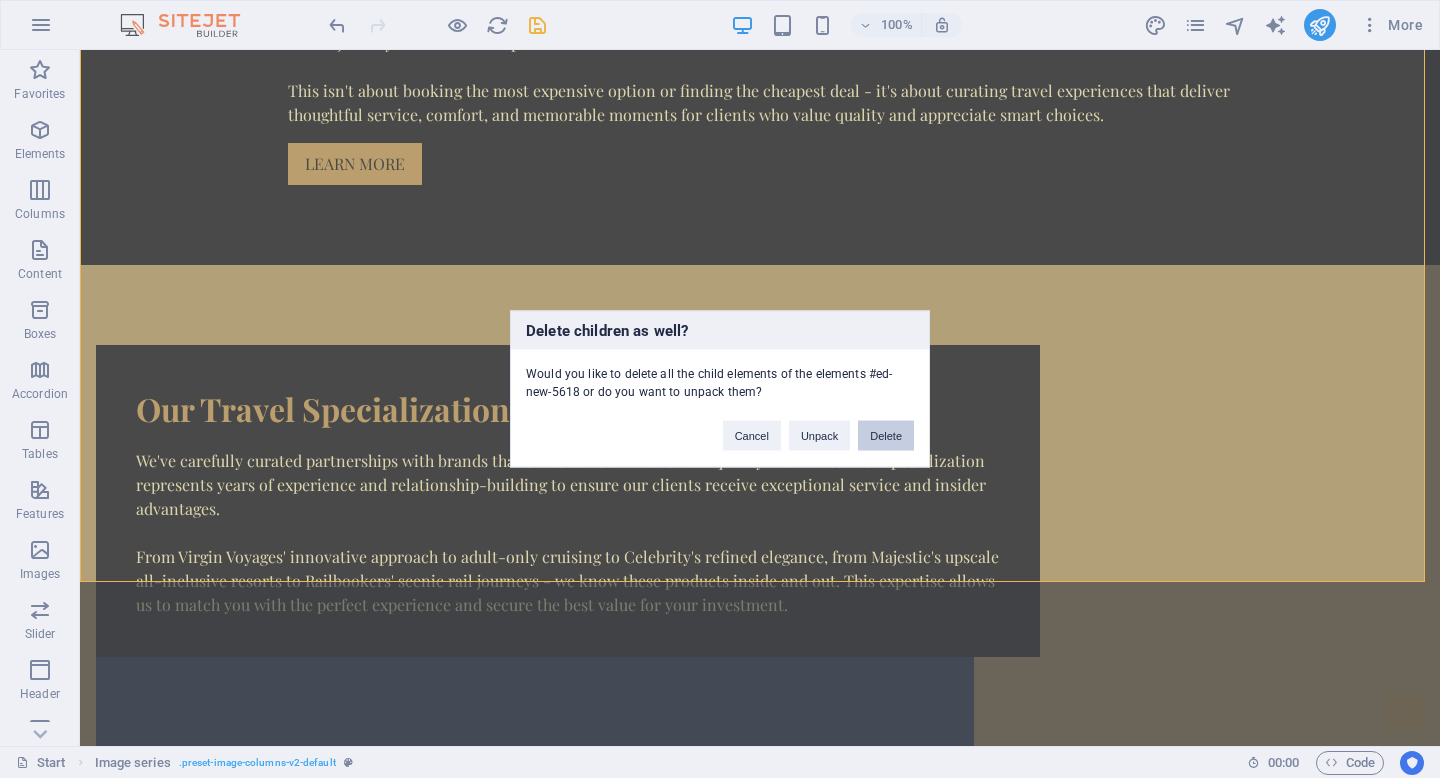 click on "Delete" at bounding box center [886, 436] 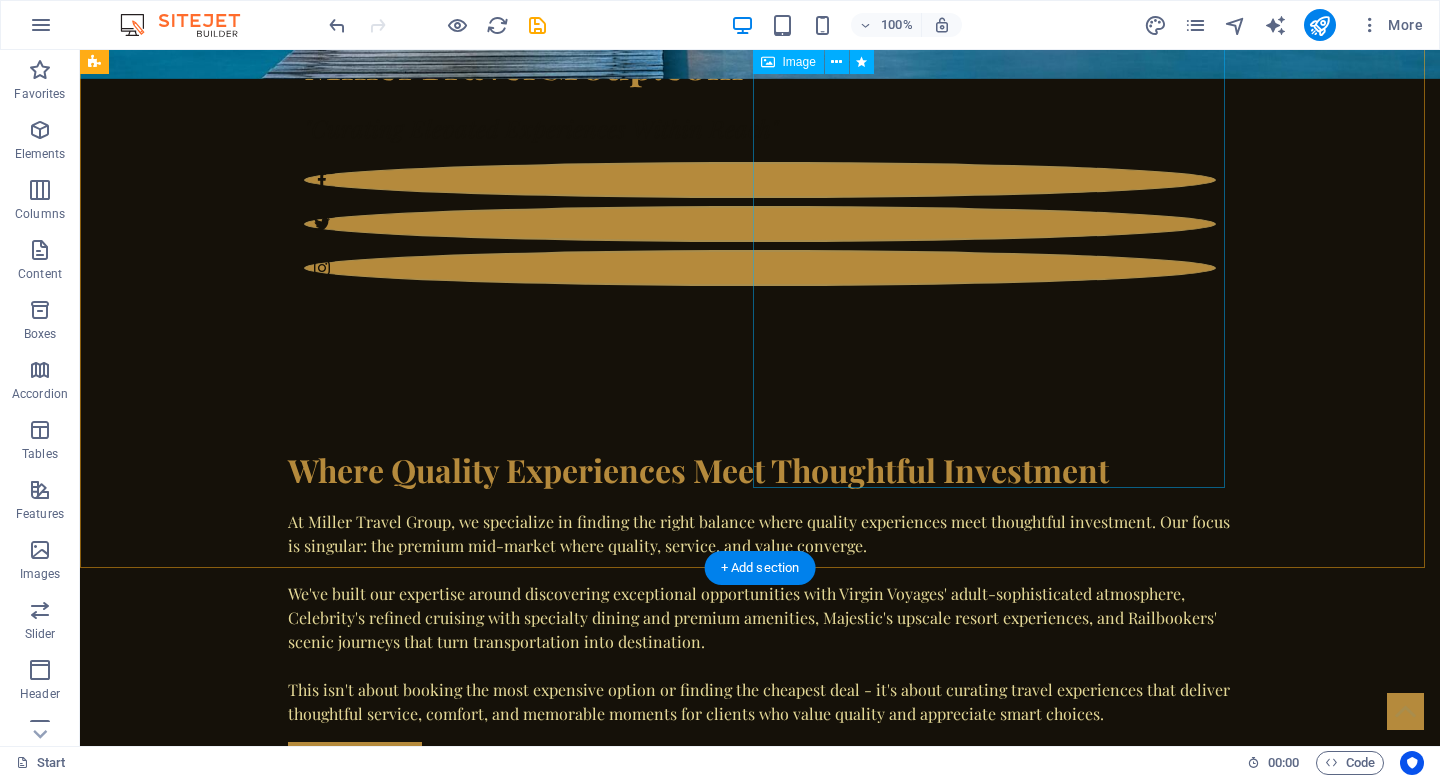 scroll, scrollTop: 1679, scrollLeft: 0, axis: vertical 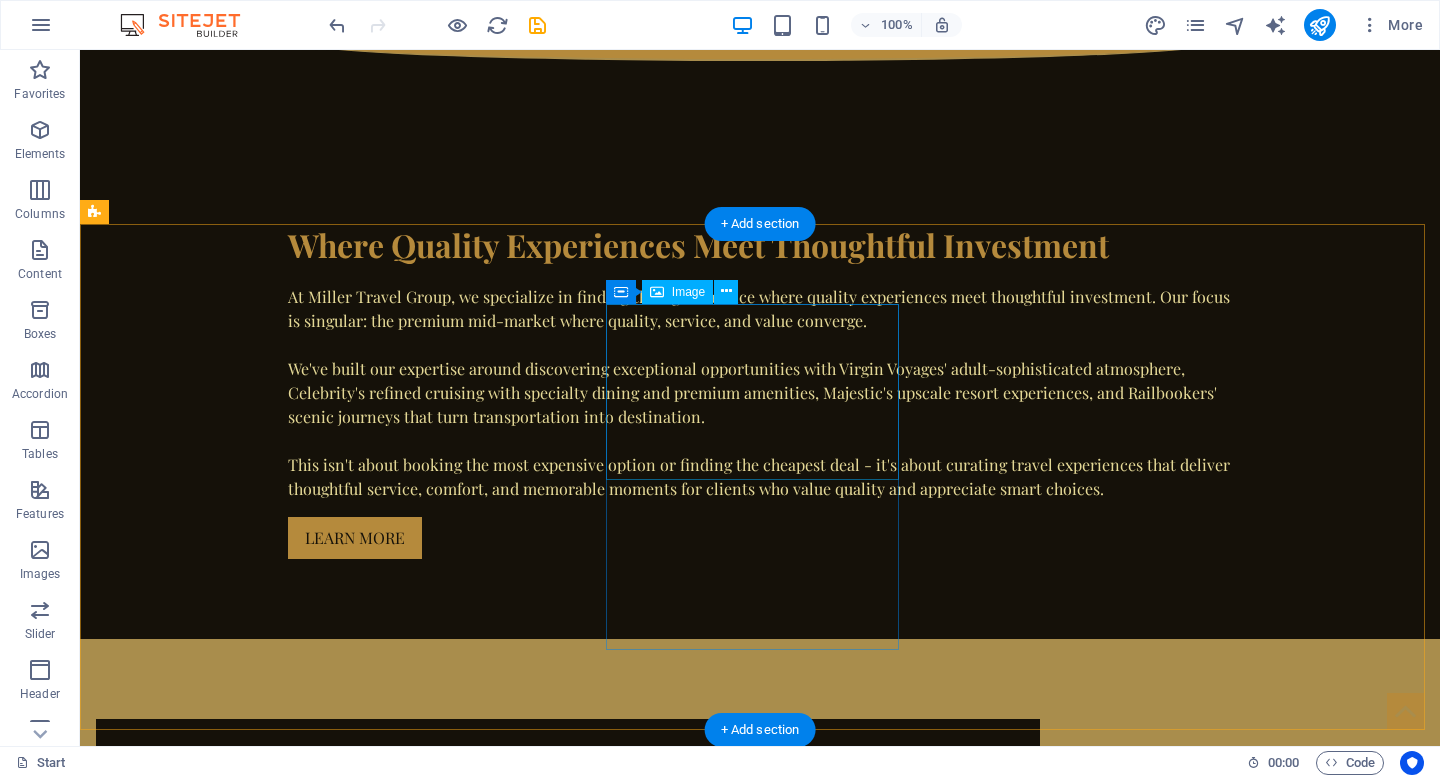 click at bounding box center [242, 2168] 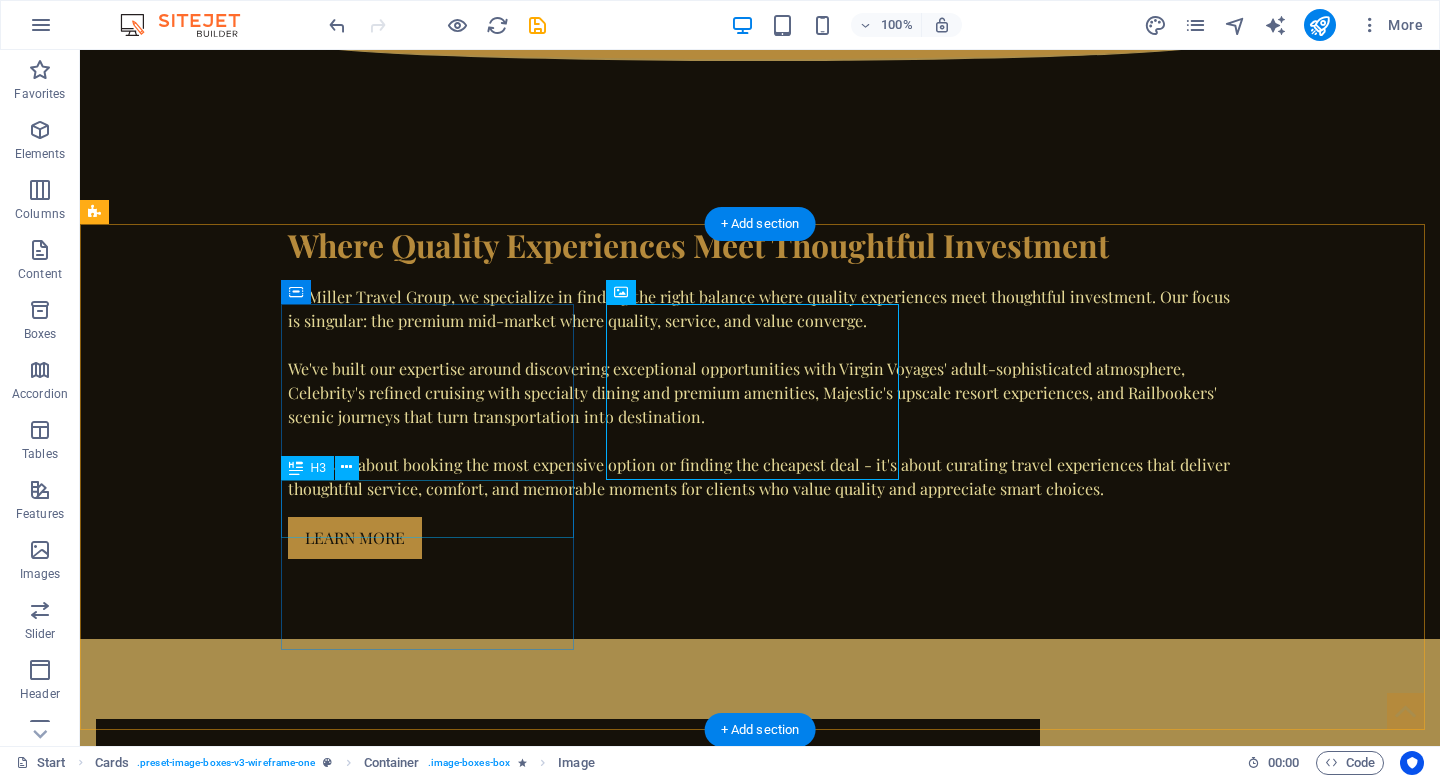 click on "Headline" at bounding box center (242, 1923) 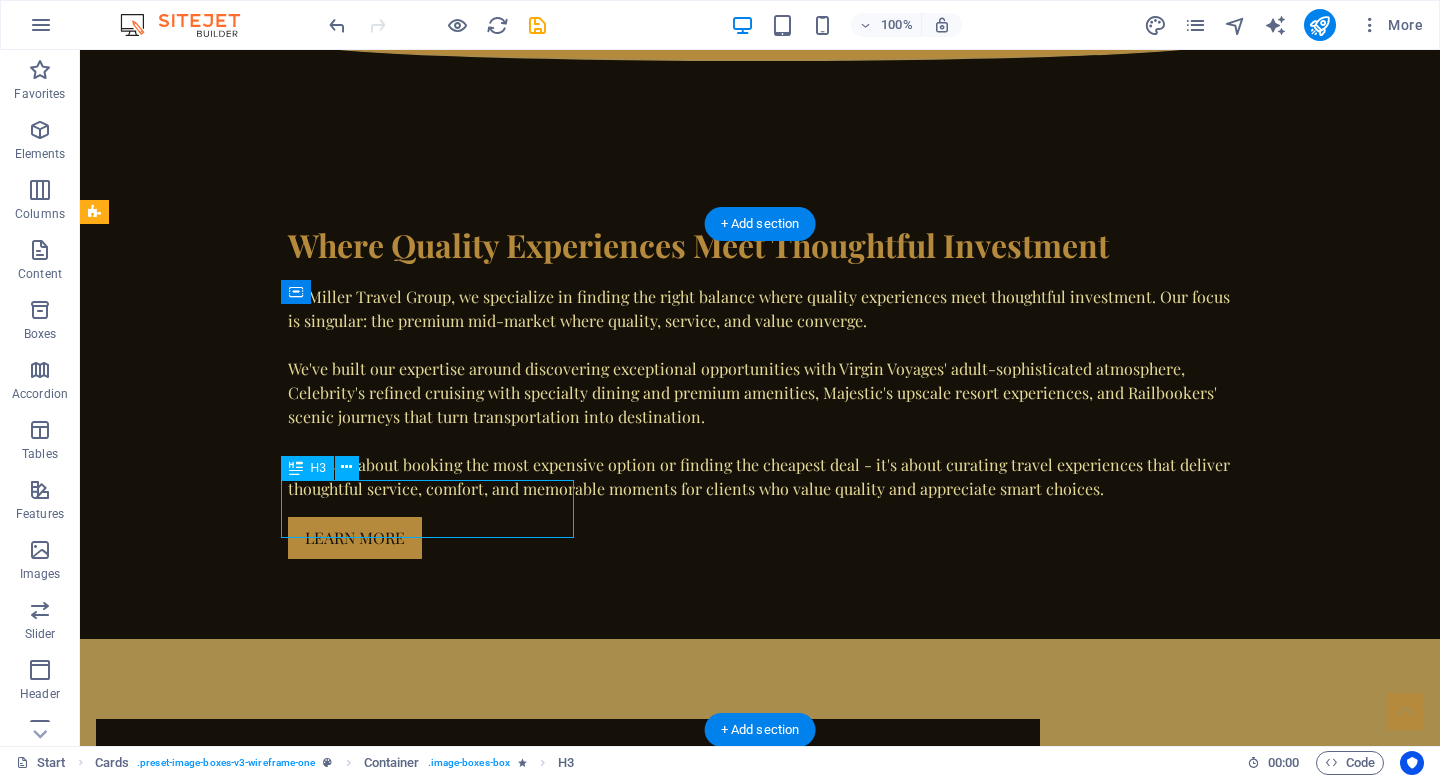click on "Headline" at bounding box center (242, 1923) 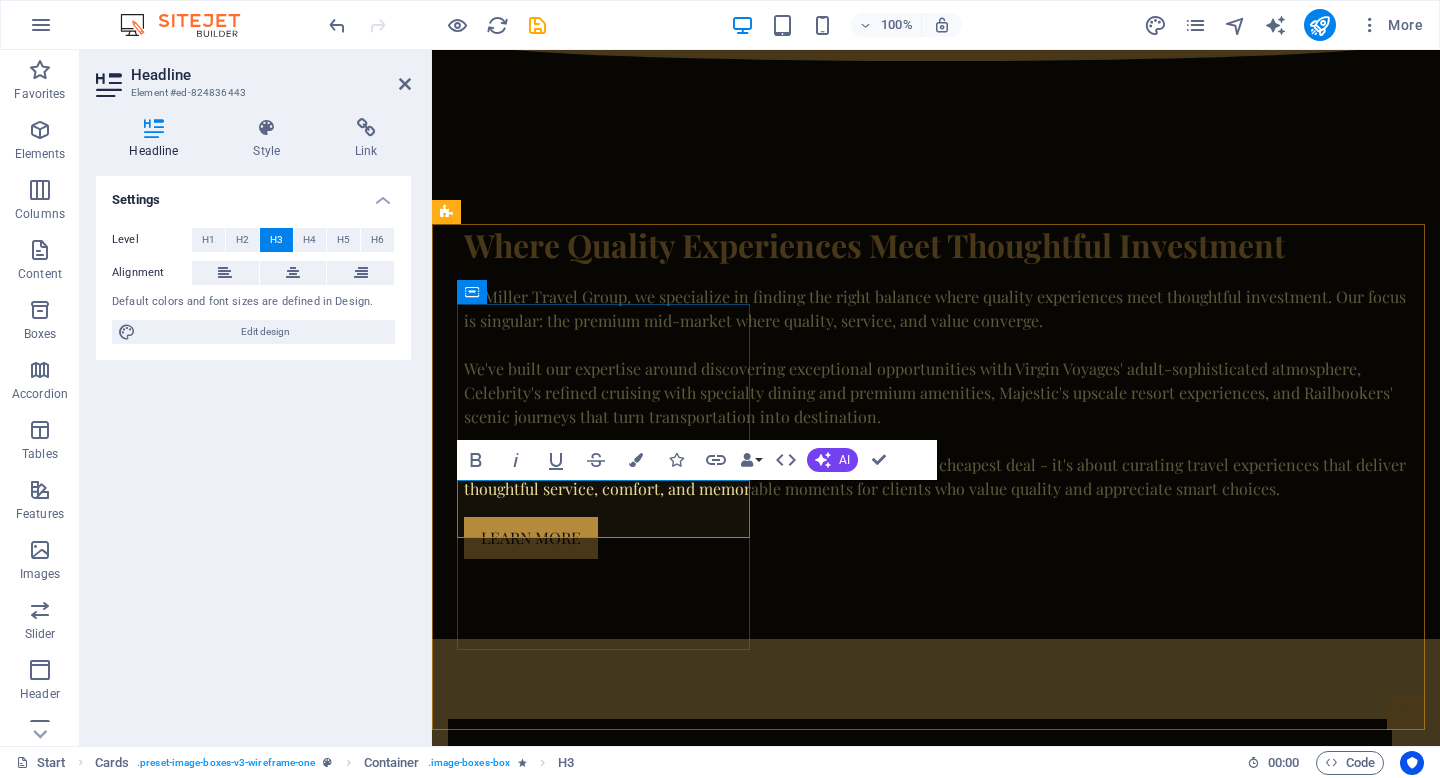 click on "Headline" at bounding box center [594, 1931] 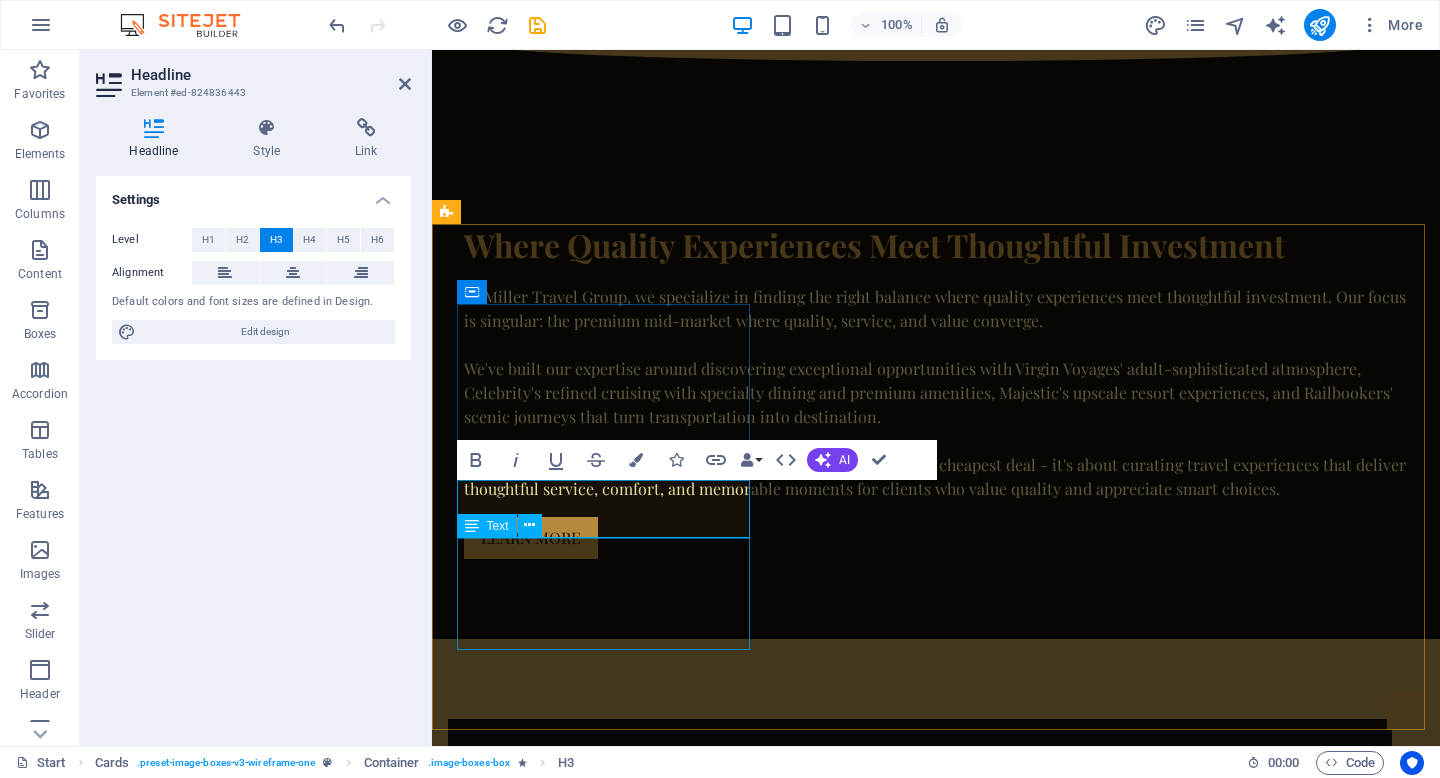 click on "Lorem ipsum dolor sit amet, consectetuer adipiscing elit. Aenean commodo ligula eget dolor. Lorem ipsum dolor sit amet." at bounding box center (594, 2008) 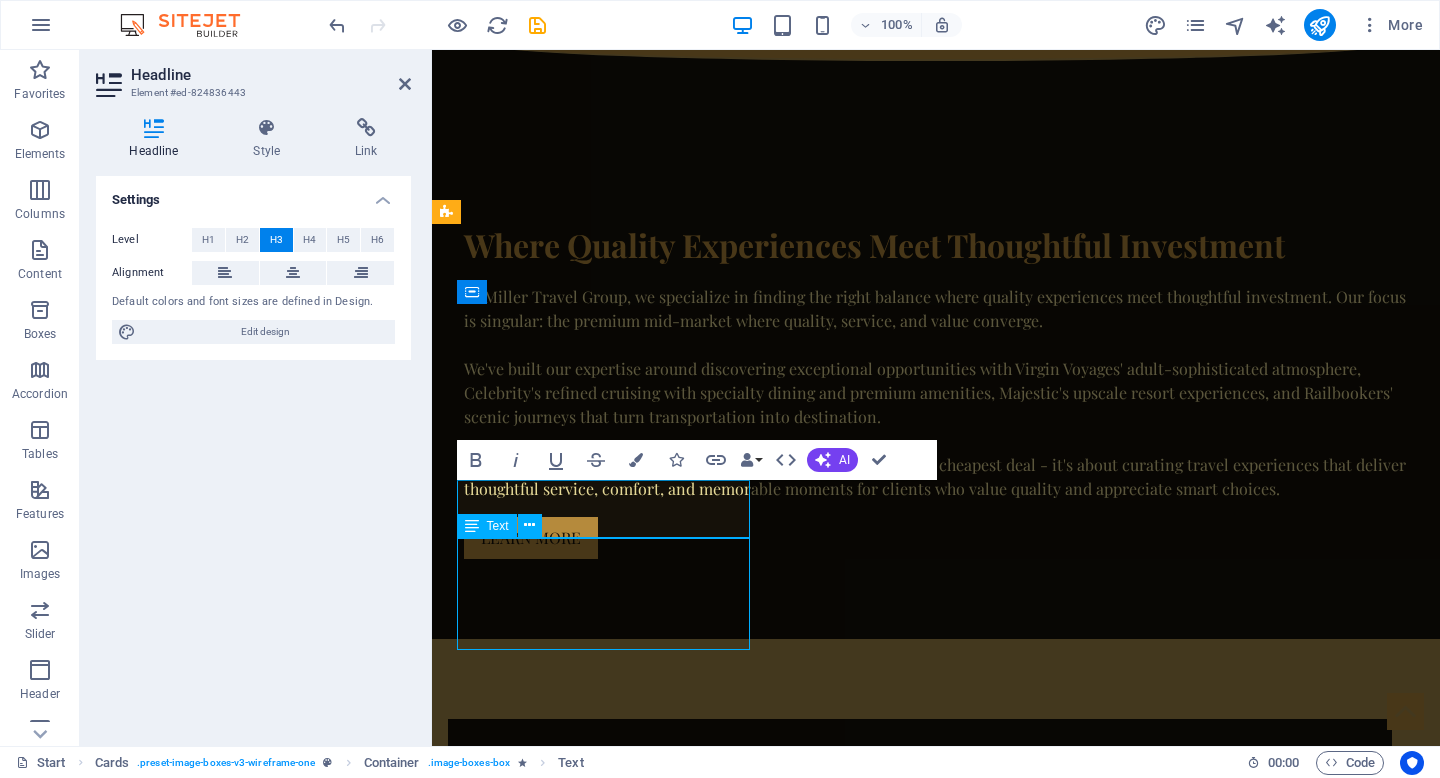 click on "Lorem ipsum dolor sit amet, consectetuer adipiscing elit. Aenean commodo ligula eget dolor. Lorem ipsum dolor sit amet." at bounding box center [594, 2008] 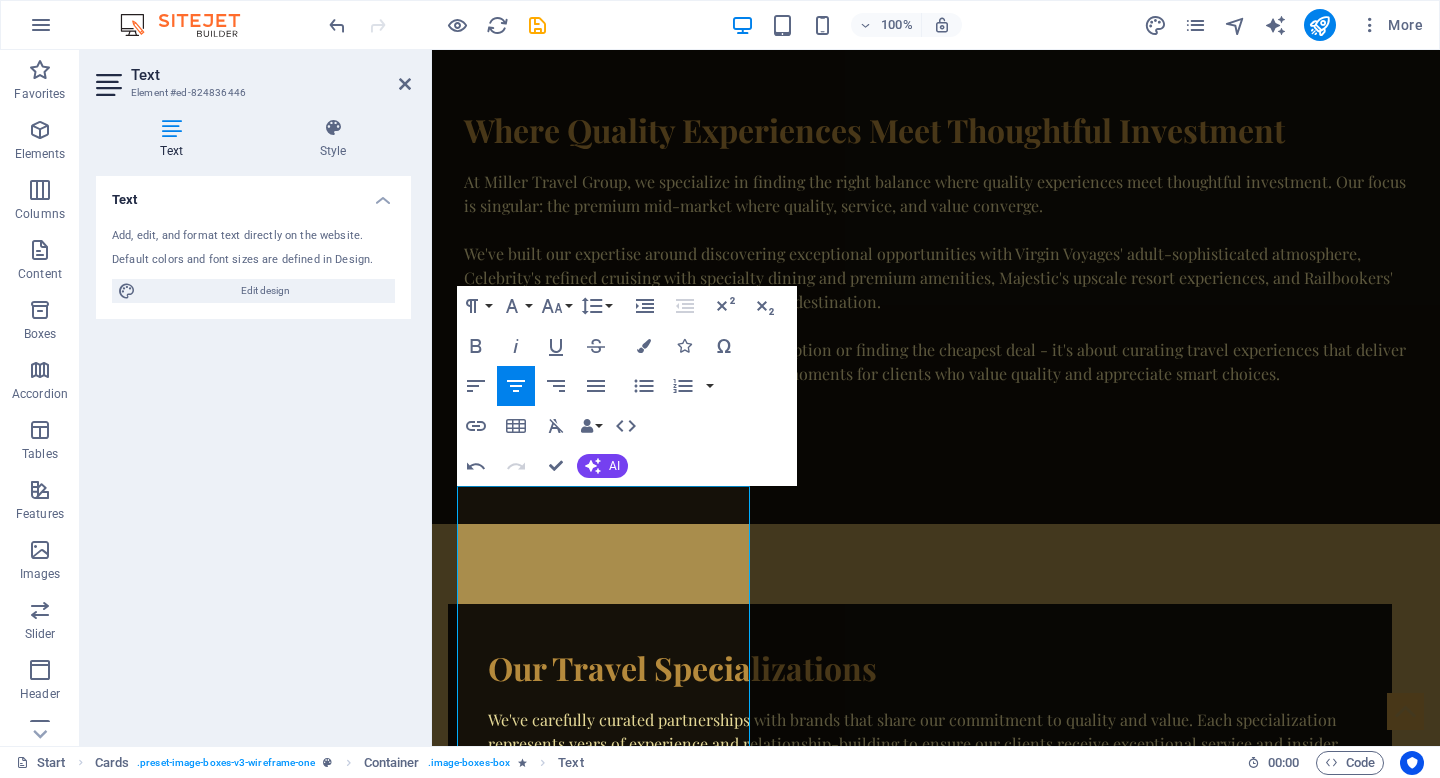 scroll, scrollTop: 1814, scrollLeft: 0, axis: vertical 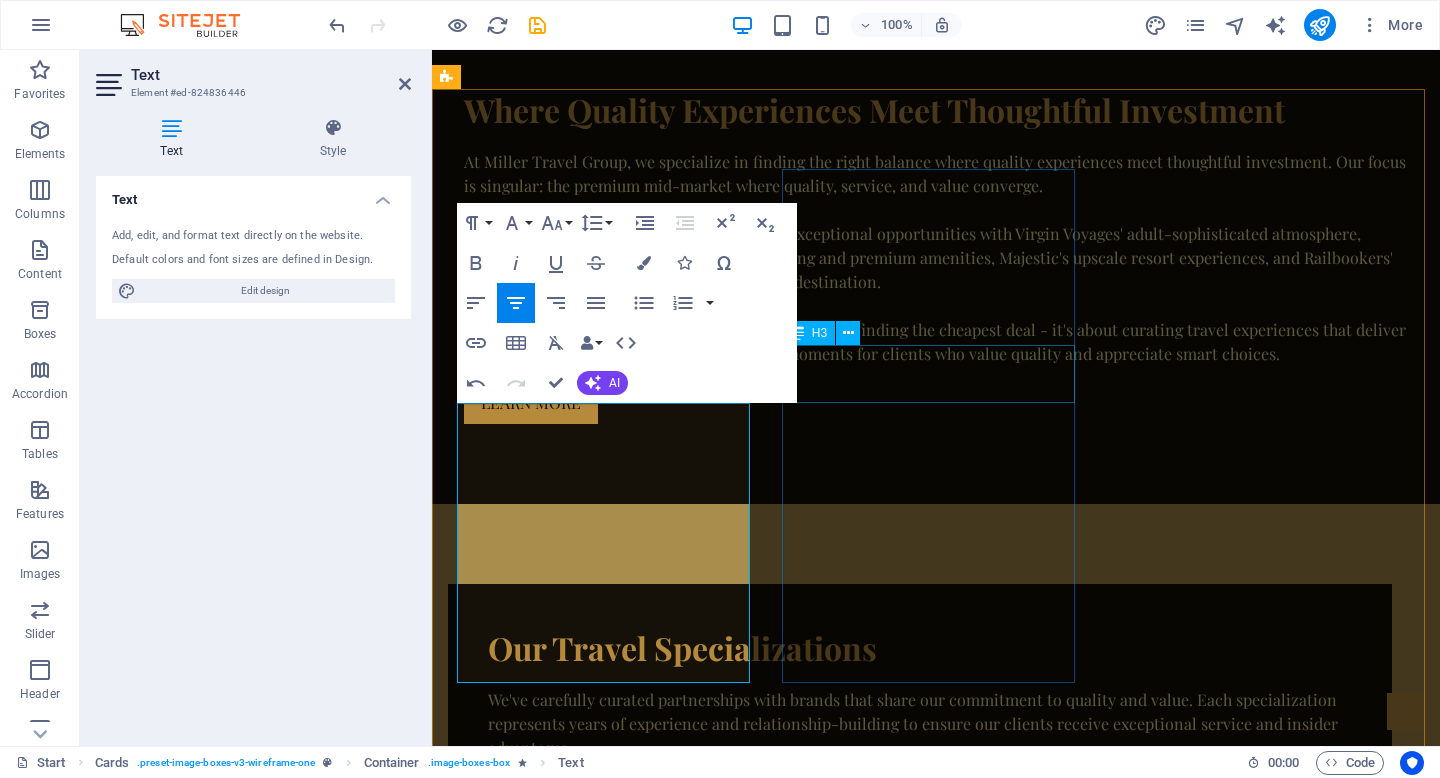 click on "Headline" at bounding box center (594, 2318) 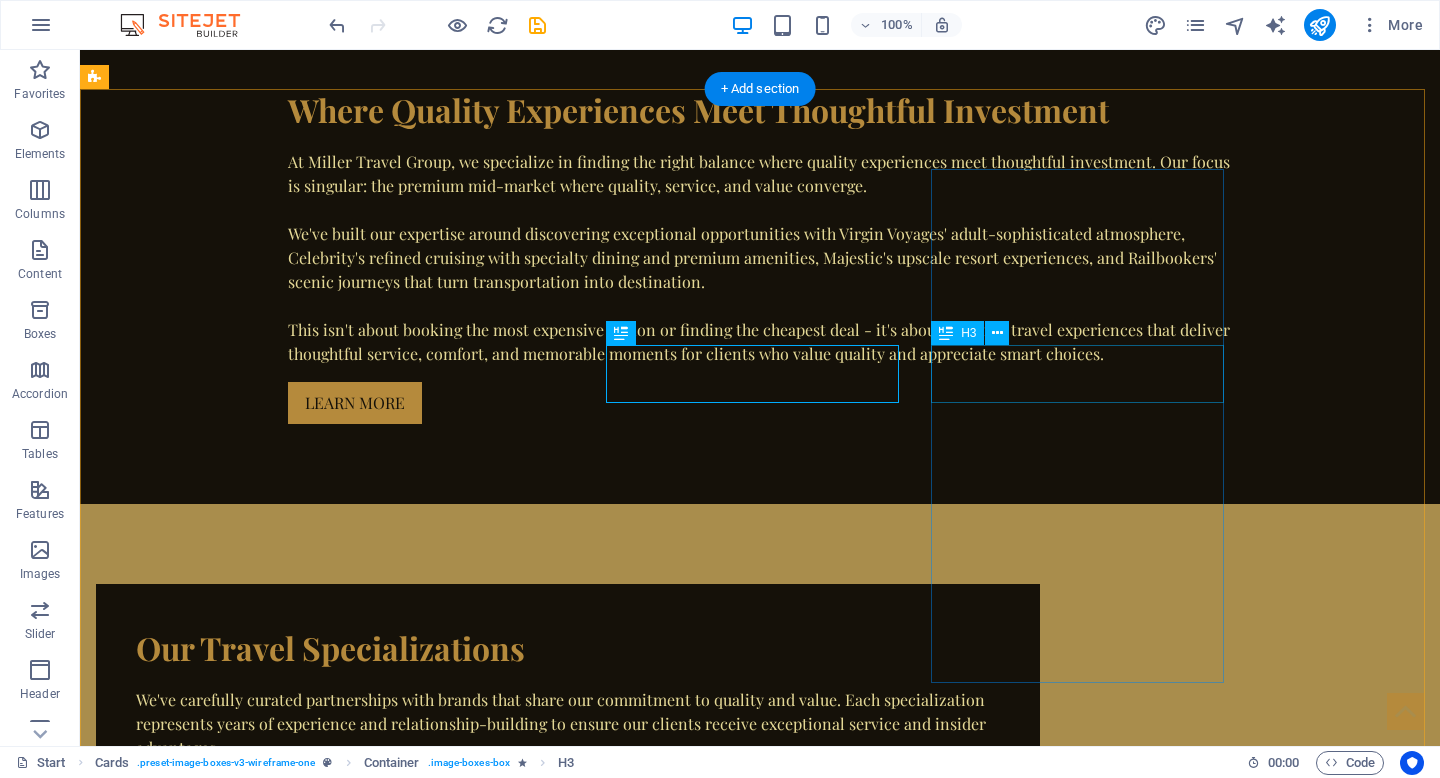 click on "Headline" at bounding box center (242, 2681) 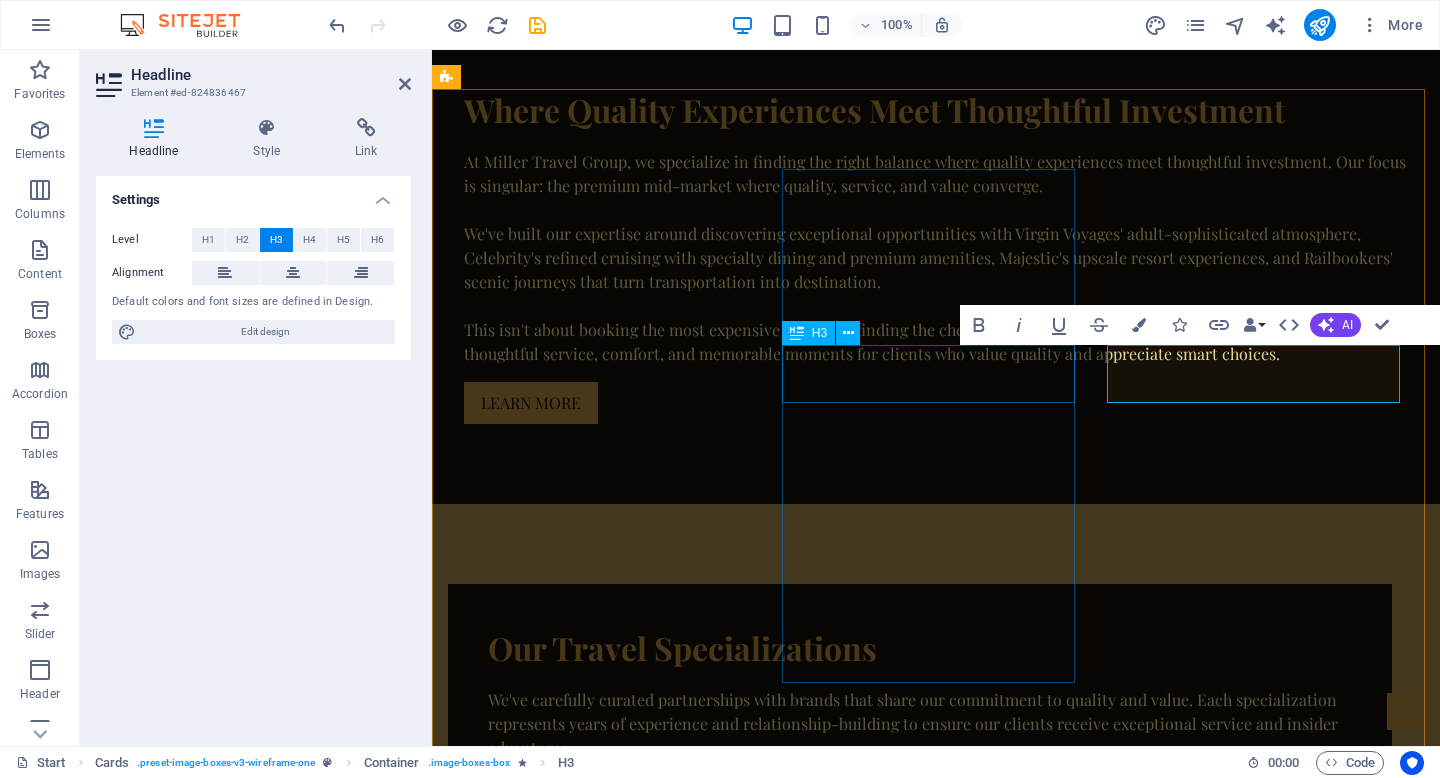 click on "Headline" at bounding box center (594, 2318) 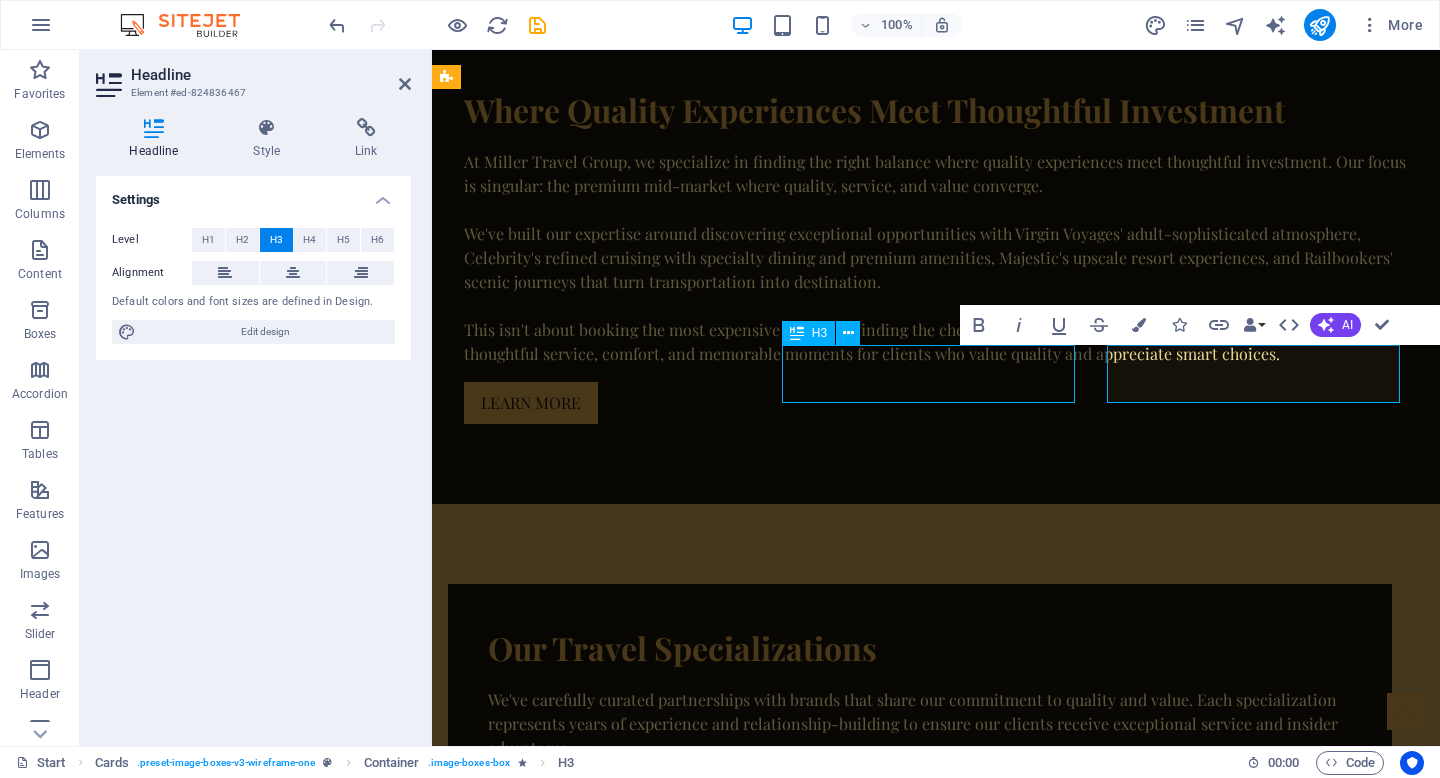 click on "Headline" at bounding box center [594, 2318] 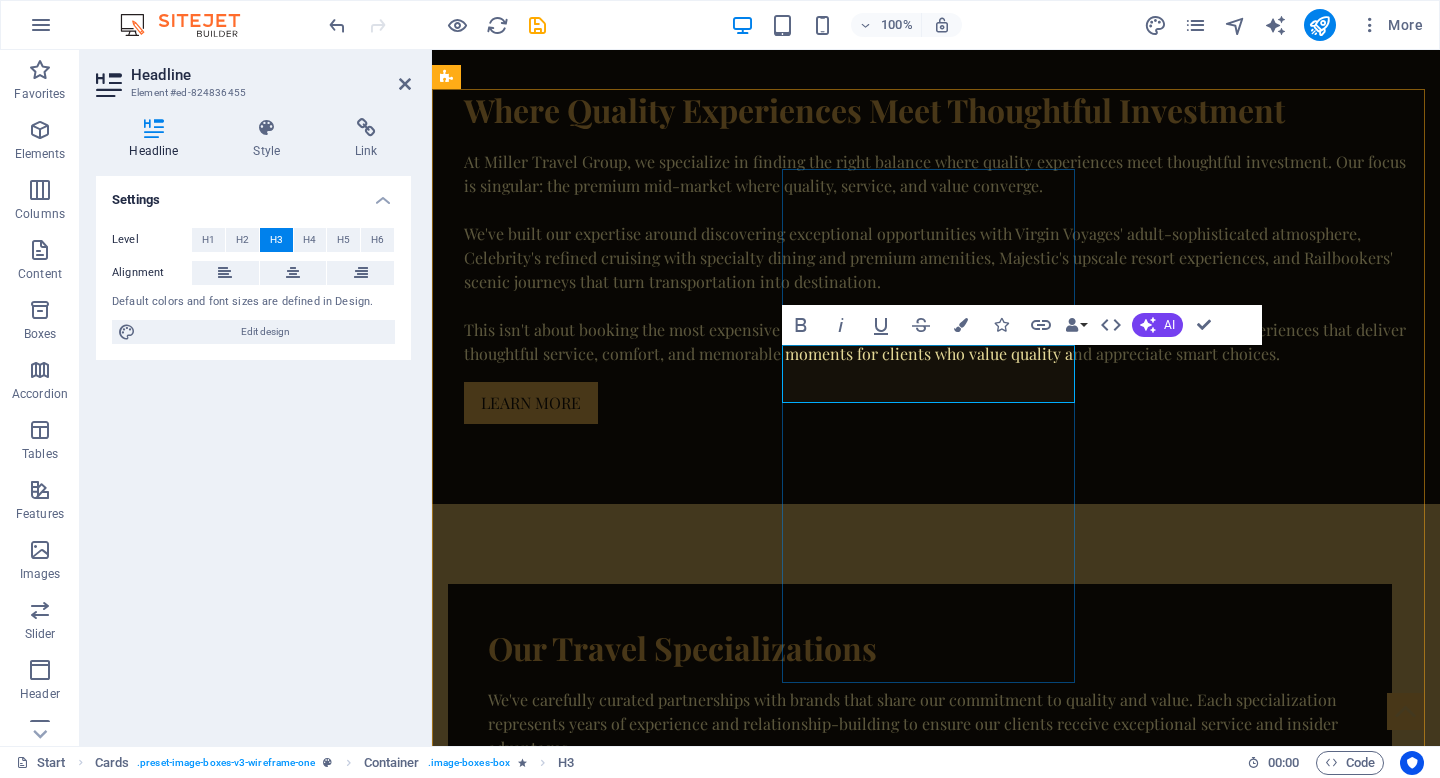 click on "Headline" at bounding box center [594, 2326] 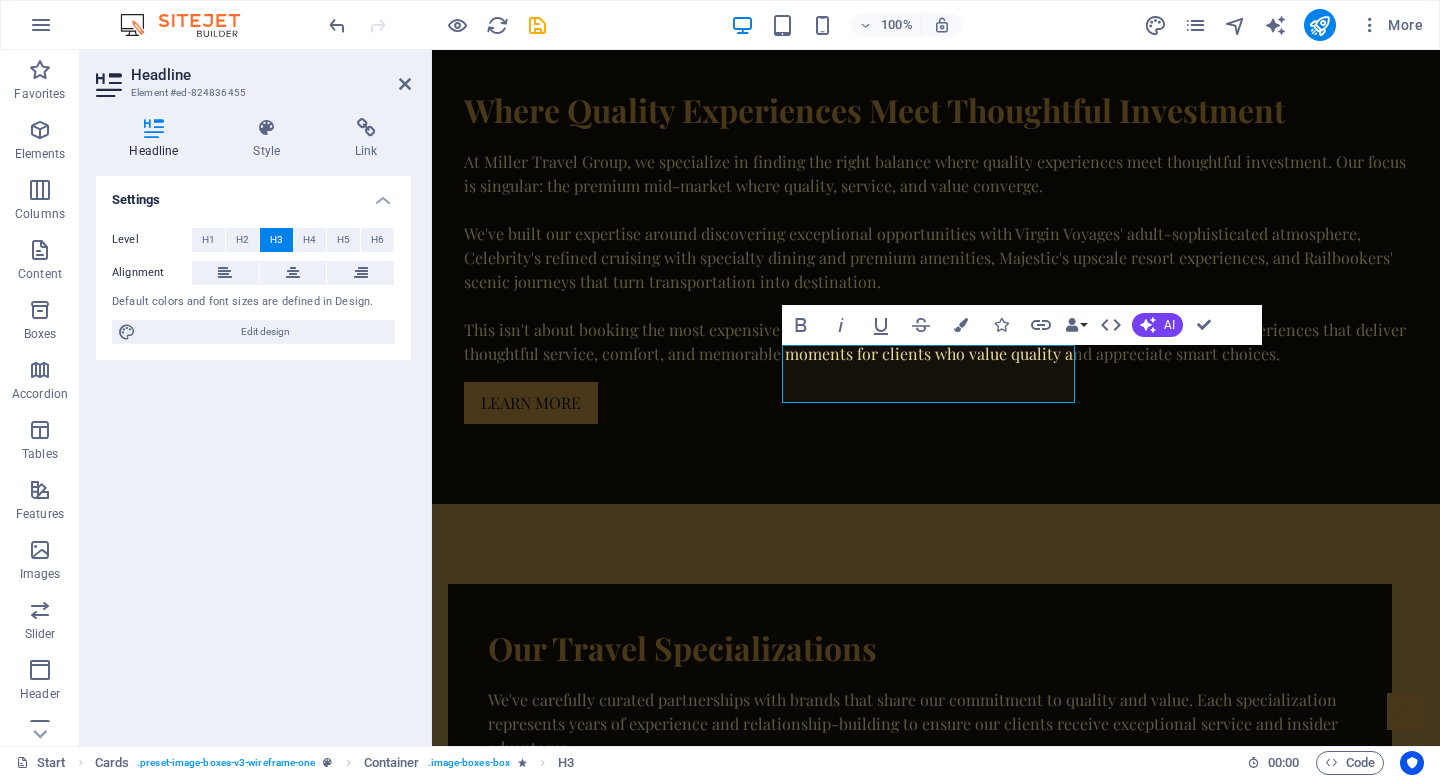click on "Lorem ipsum dolor sit amet, consectetuer adipiscing elit. Aenean commodo ligula eget dolor. Lorem ipsum dolor sit amet." at bounding box center [594, 2403] 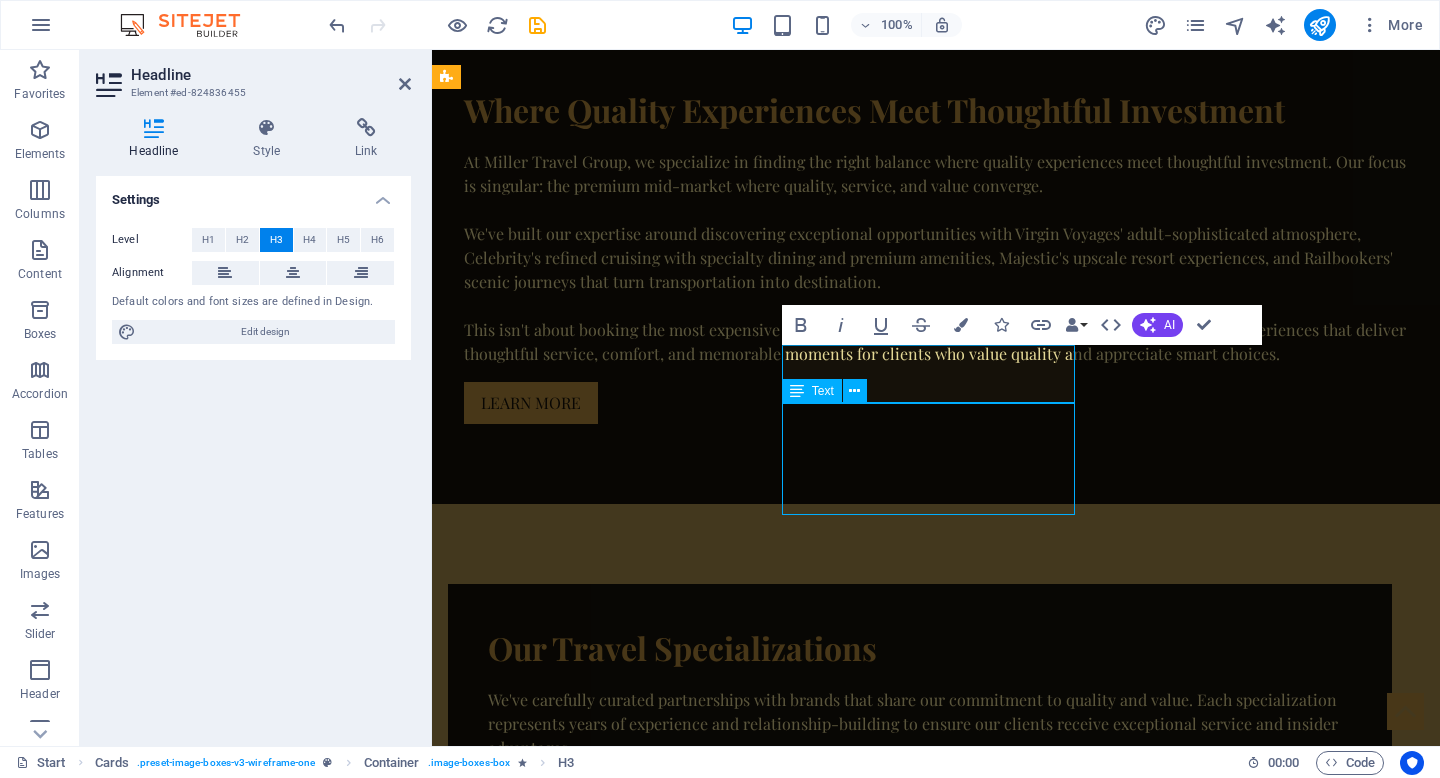 click on "Lorem ipsum dolor sit amet, consectetuer adipiscing elit. Aenean commodo ligula eget dolor. Lorem ipsum dolor sit amet." at bounding box center (594, 2403) 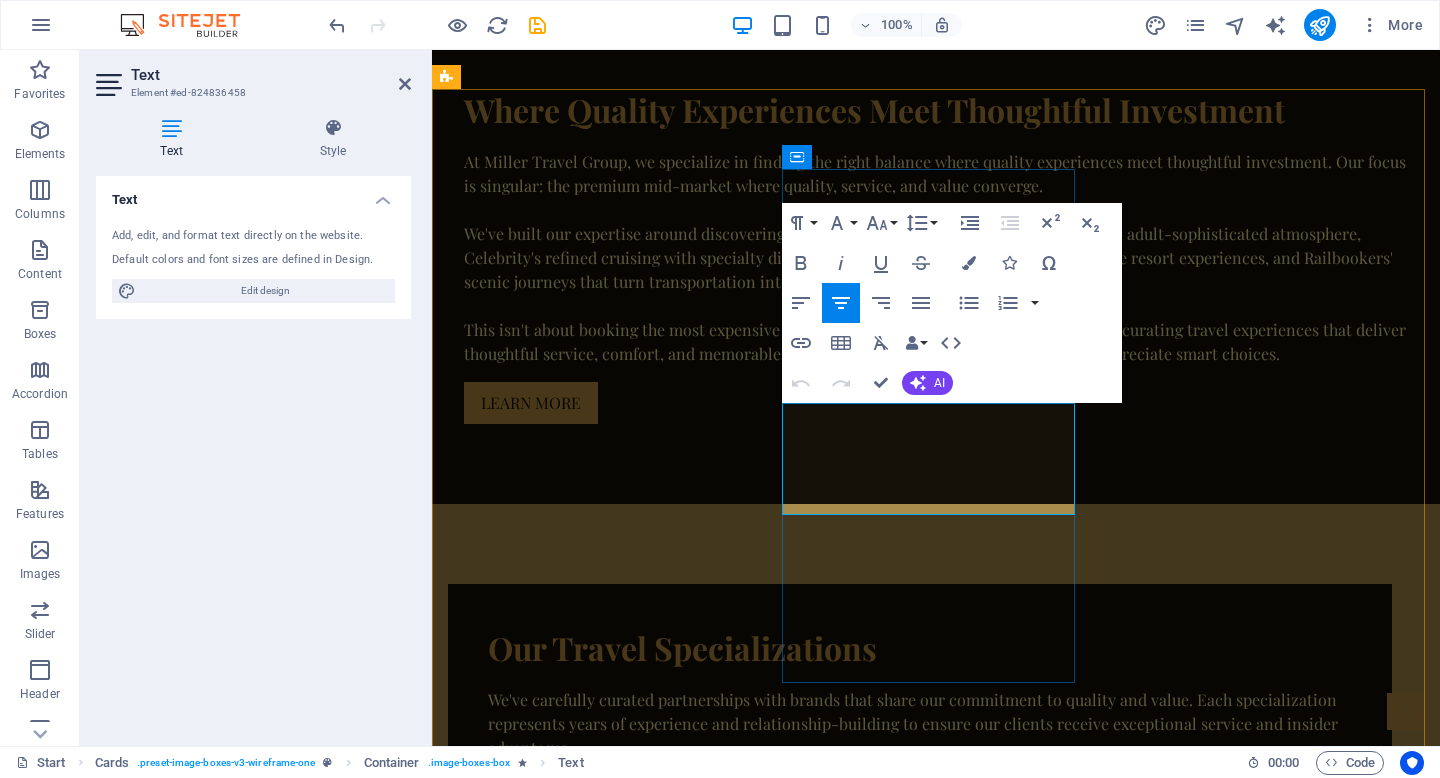 click on "Lorem ipsum dolor sit amet, consectetuer adipiscing elit. Aenean commodo ligula eget dolor. Lorem ipsum dolor sit amet." at bounding box center (594, 2395) 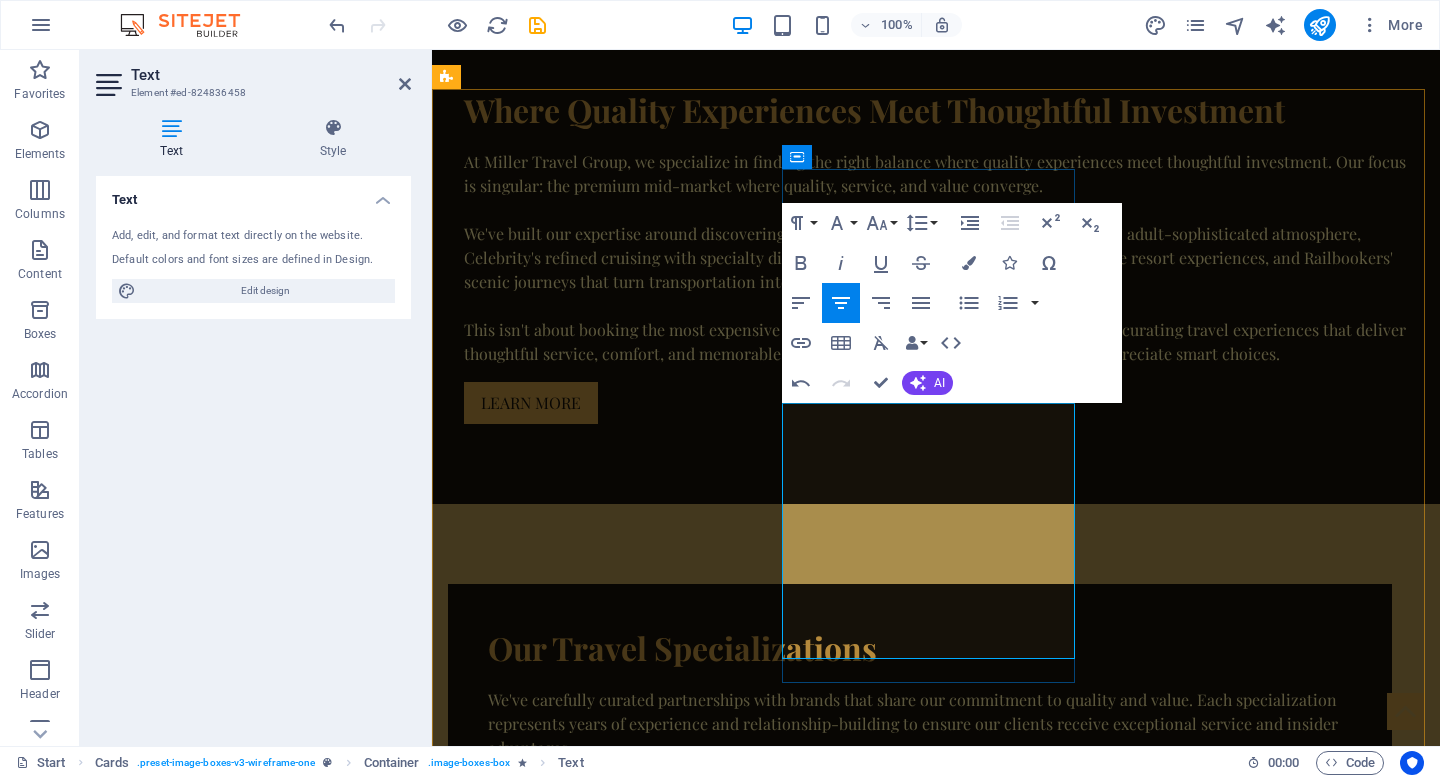 type 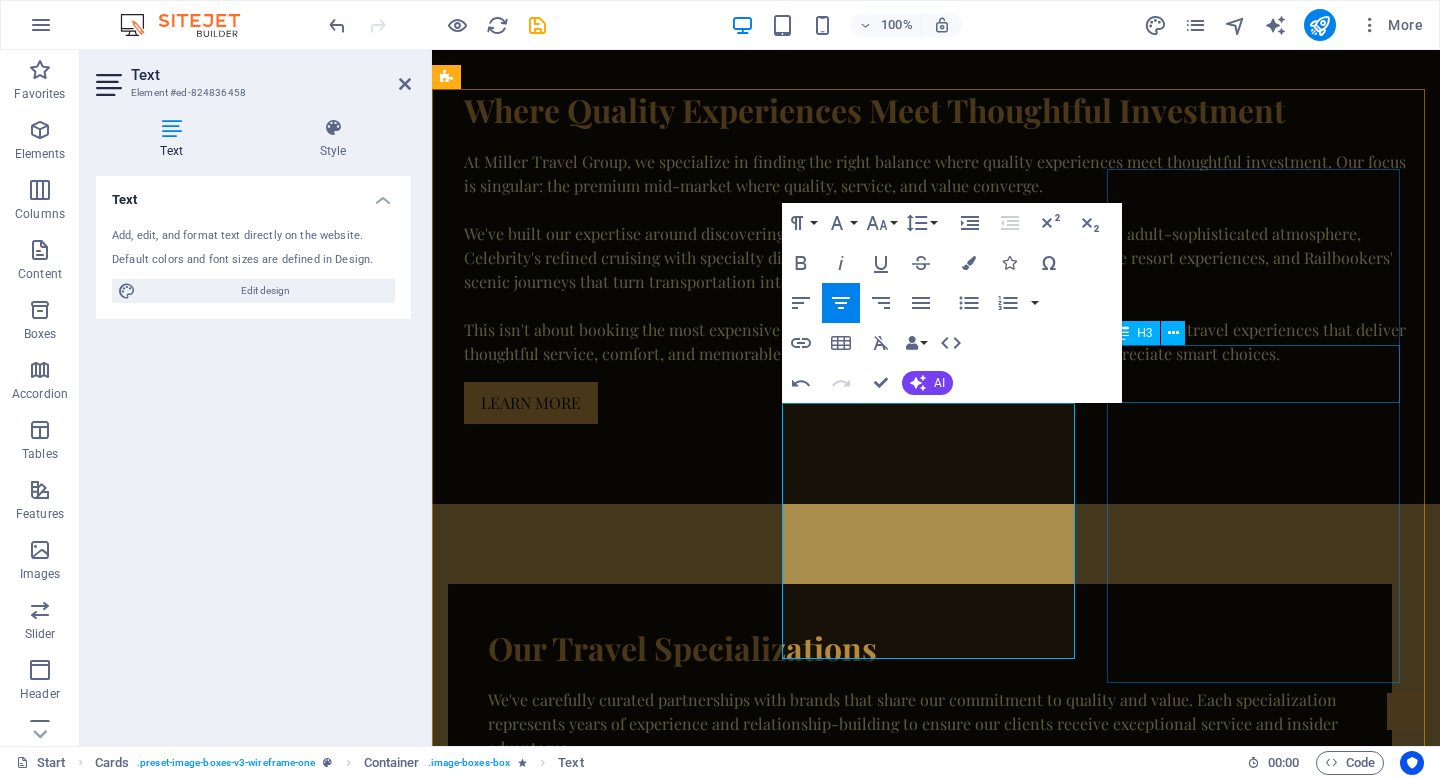 click on "Headline" at bounding box center [594, 2825] 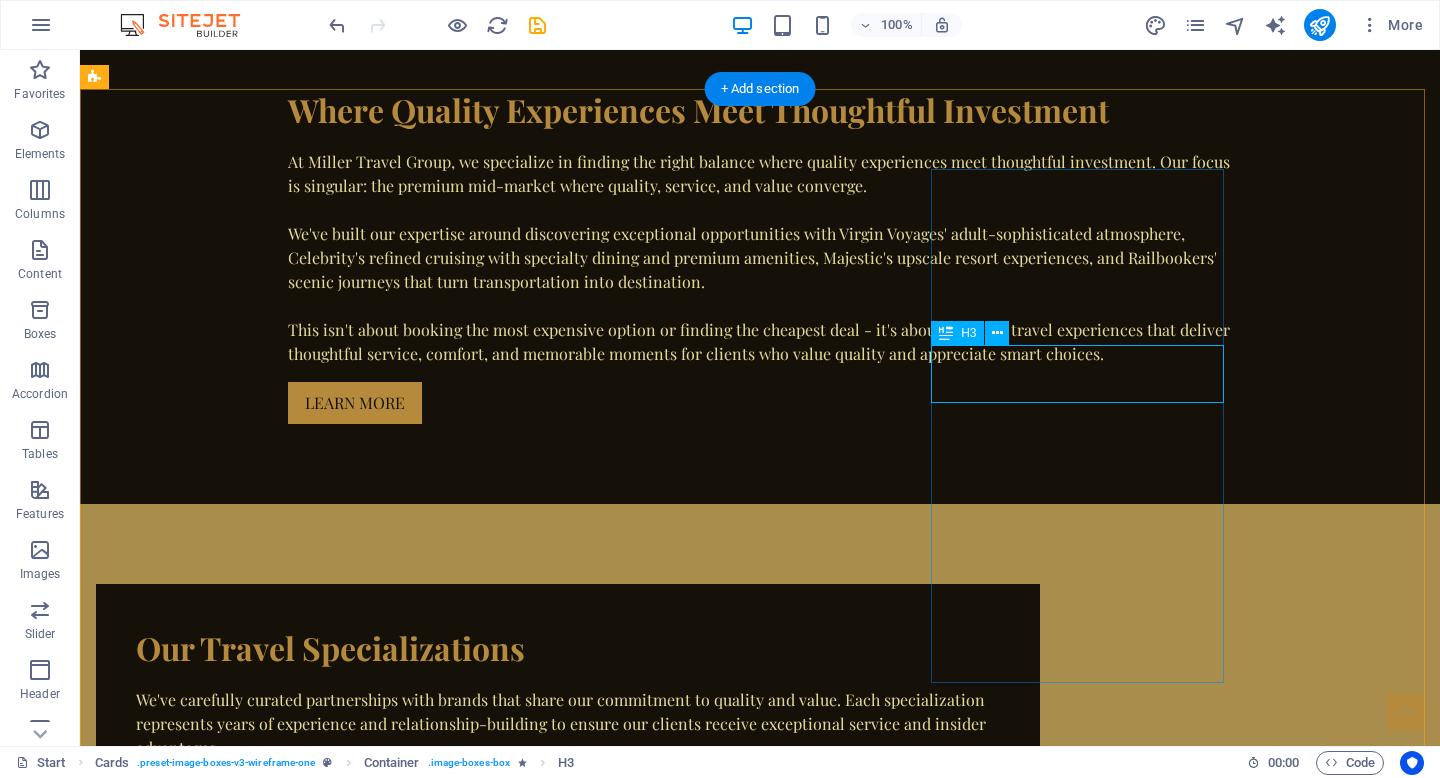 click on "Headline" at bounding box center [242, 2825] 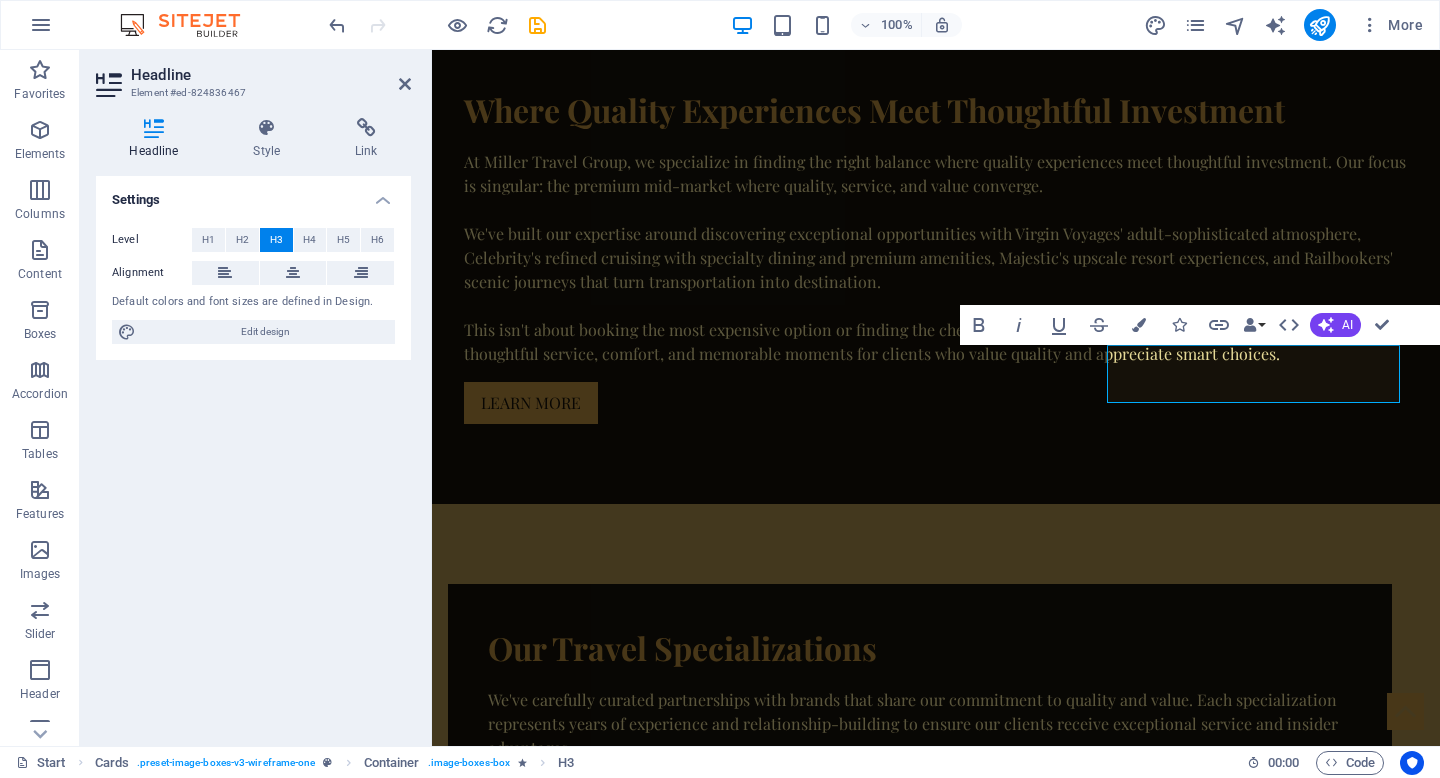 click on "Scenic Journeys" at bounding box center (594, 2833) 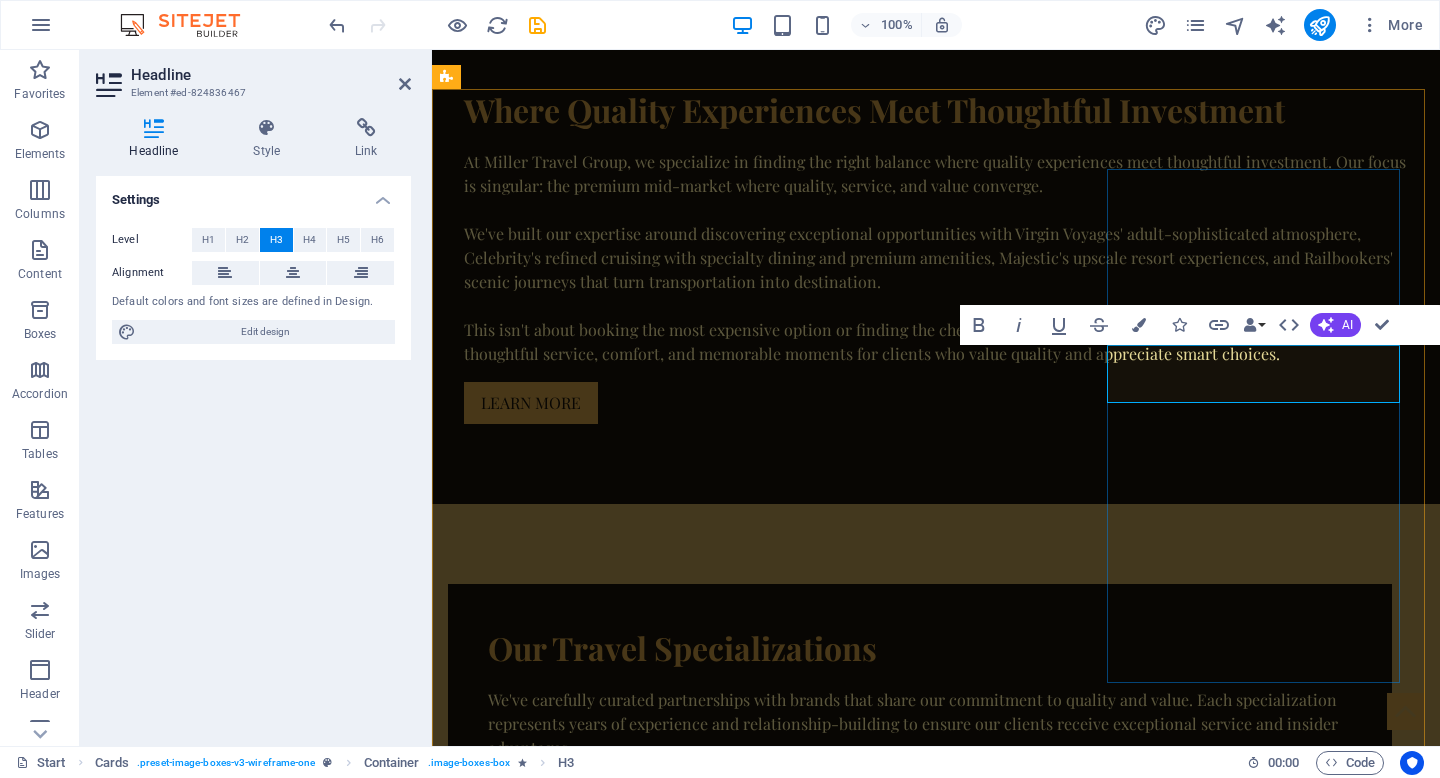 click on "Scenic Journeys" at bounding box center [594, 2833] 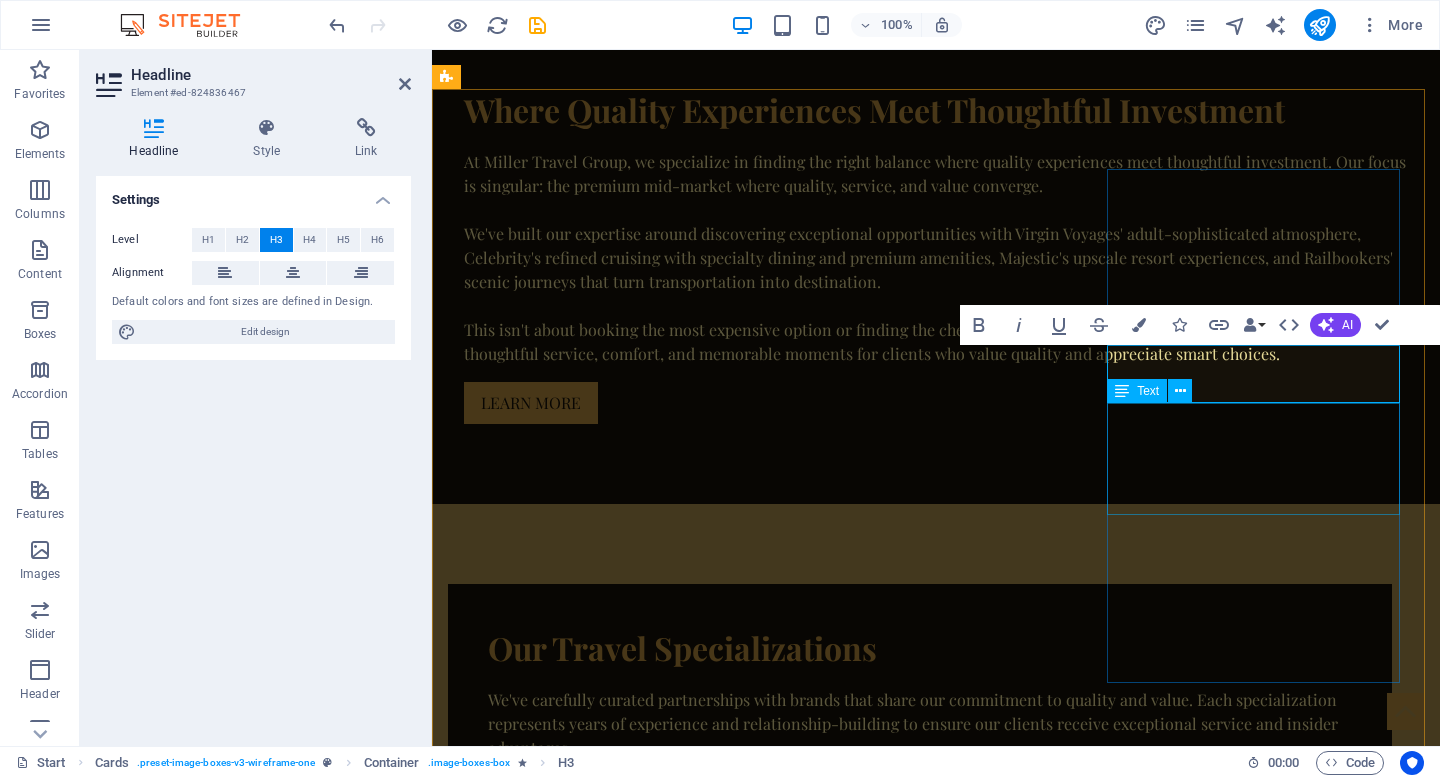 click on "Lorem ipsum dolor sit amet, consectetuer adipiscing elit. Aenean commodo ligula eget dolor. Lorem ipsum dolor sit amet." at bounding box center [594, 2910] 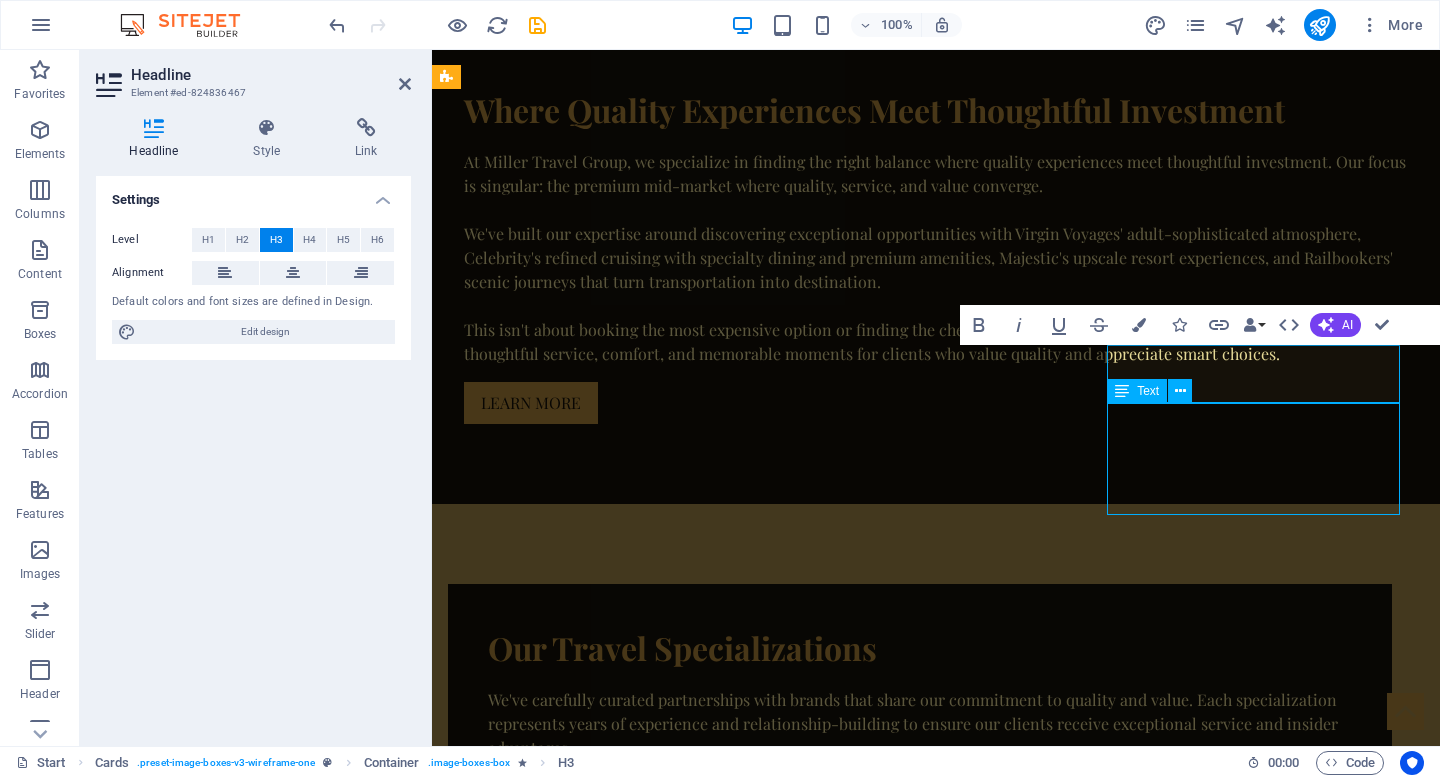 click on "Lorem ipsum dolor sit amet, consectetuer adipiscing elit. Aenean commodo ligula eget dolor. Lorem ipsum dolor sit amet." at bounding box center (594, 2910) 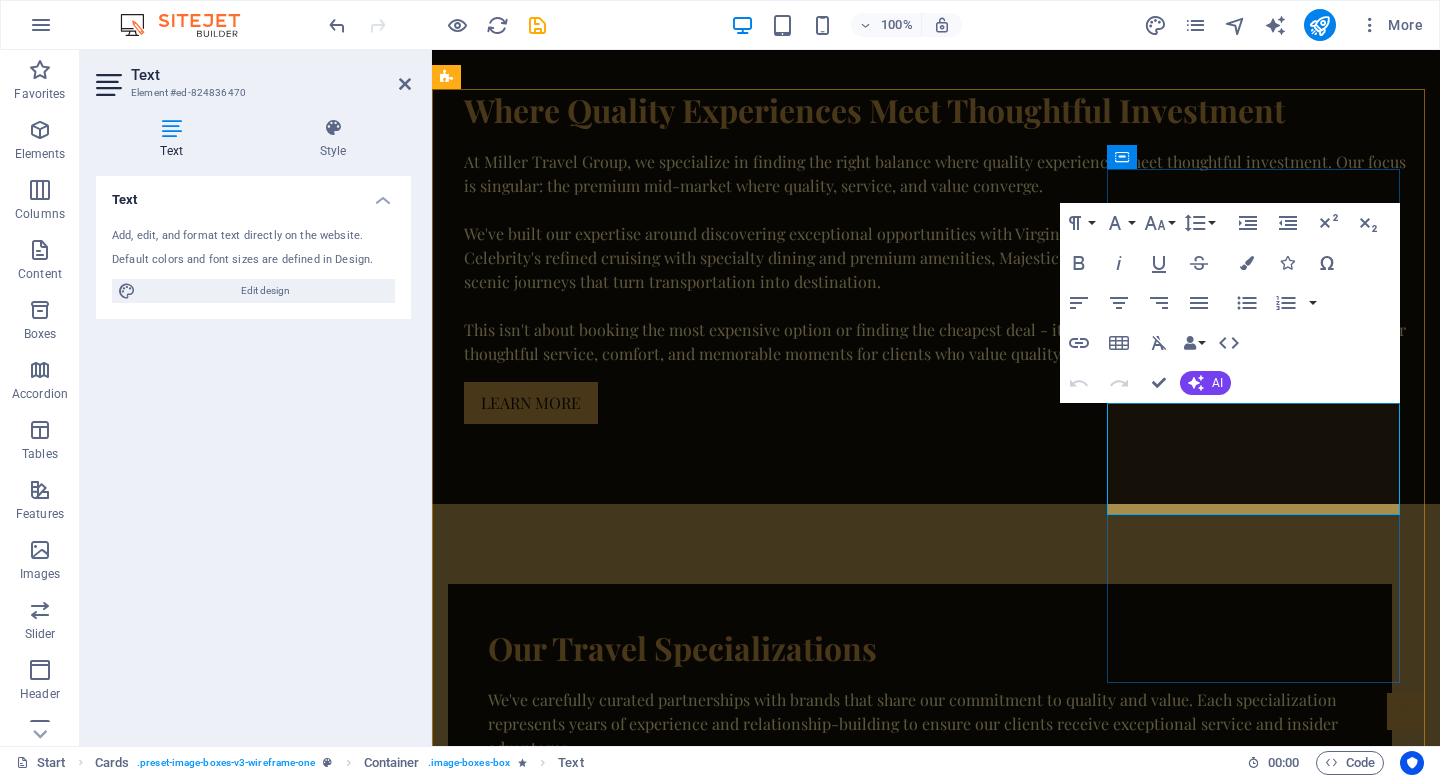 click on "Scenic Journeys Lorem ipsum dolor sit amet, consectetuer adipiscing elit. Aenean commodo ligula eget dolor. Lorem ipsum dolor sit amet." at bounding box center (594, 2792) 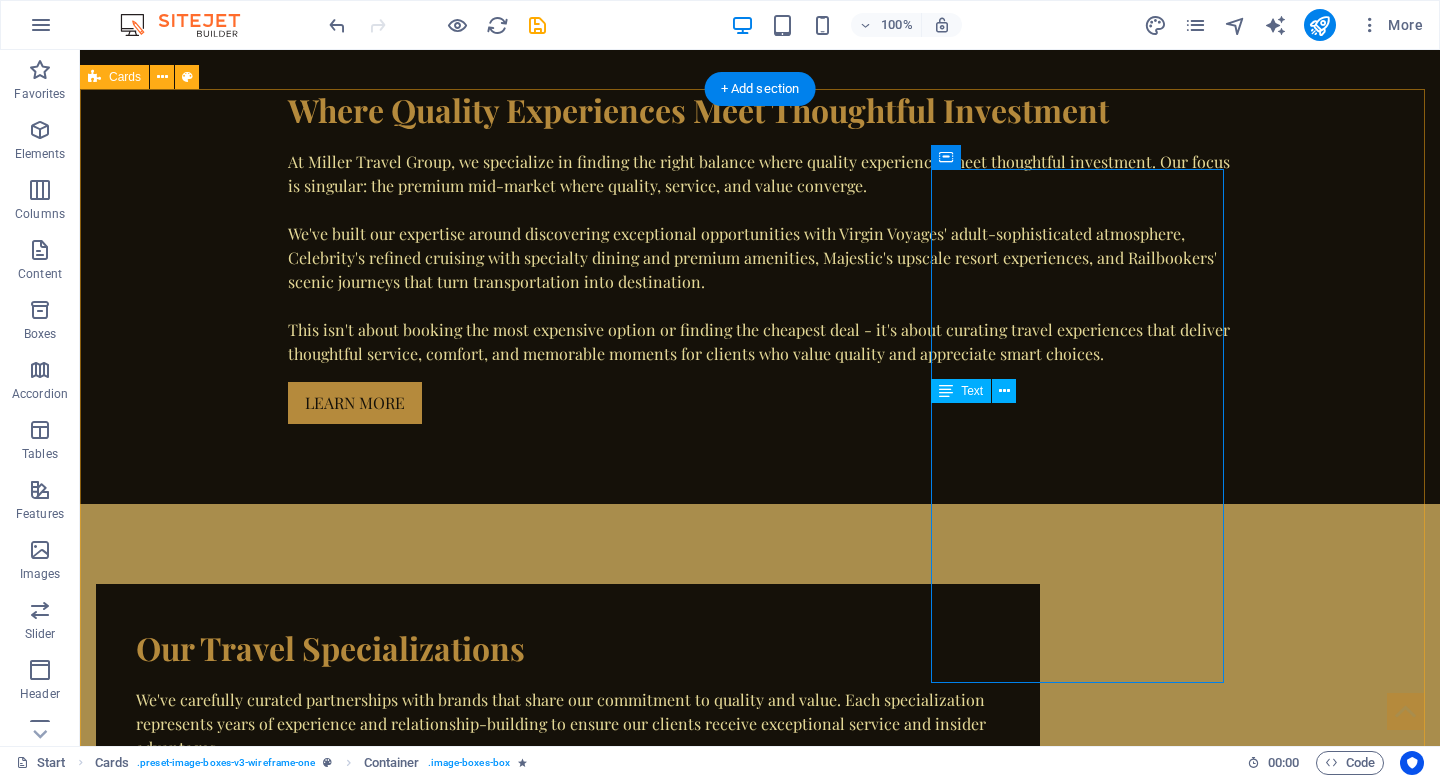 click on "Cruise Experiences Discover the perfect cruise experience with Virgin Voyages' adults-only innovation featuring unique dining, entertainment, and inclusive amenities, or Celebrity's sophisticated elegance with specialty restaurants, premium accommodations, and refined service. We'll match you to the right cruise line and itinerary for your style. Resort Escapes Experience elevated all-inclusive luxury with Majestic Resorts' upscale properties featuring premium accommodations, gourmet dining, and personalized service. From beachfront suites to world-class spas, these carefully selected resorts deliver exceptional quality without the ultra-luxury price point. Scenic Journeys Lorem ipsum dolor sit amet, consectetuer adipiscing elit. Aenean commodo ligula eget dolor. Lorem ipsum dolor sit amet." at bounding box center (760, 2274) 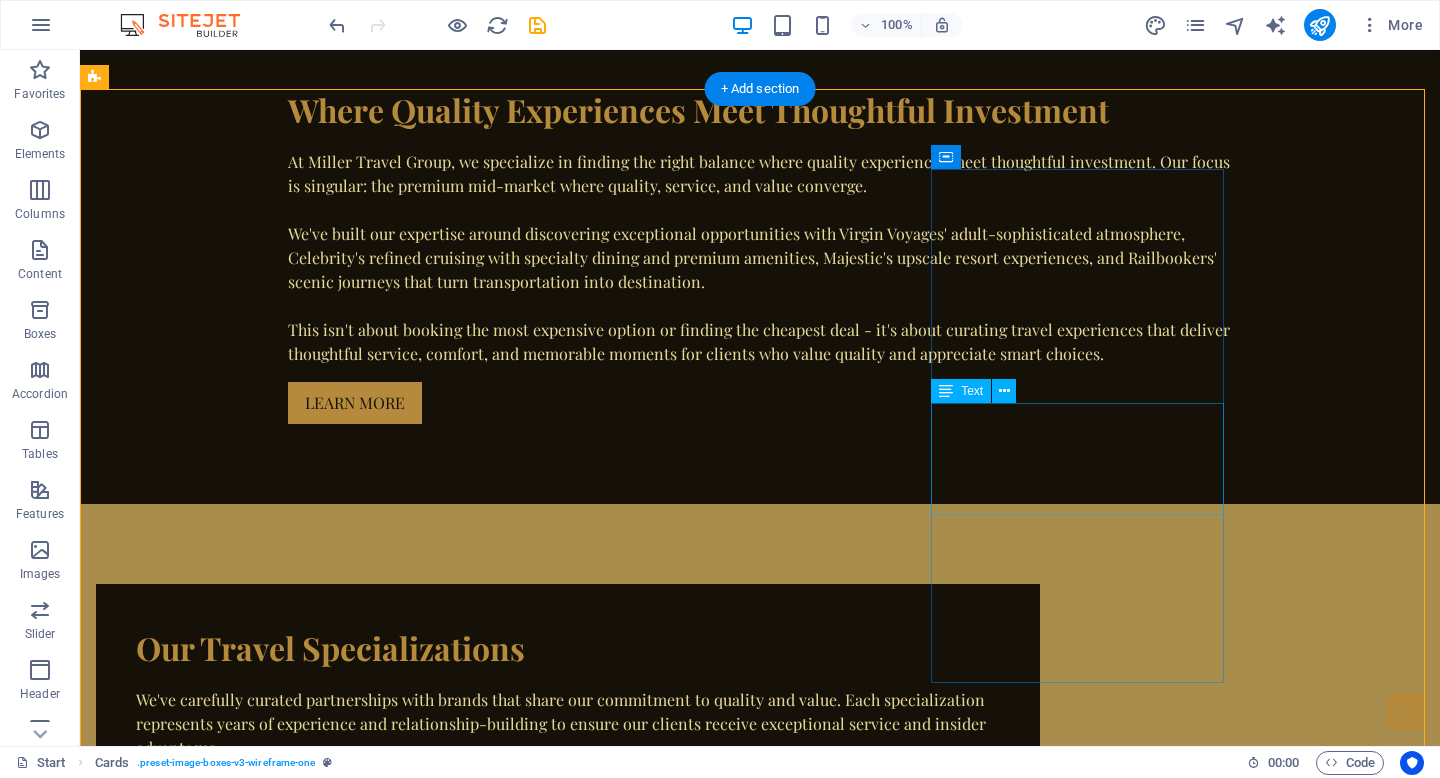 click on "Lorem ipsum dolor sit amet, consectetuer adipiscing elit. Aenean commodo ligula eget dolor. Lorem ipsum dolor sit amet." at bounding box center [242, 2910] 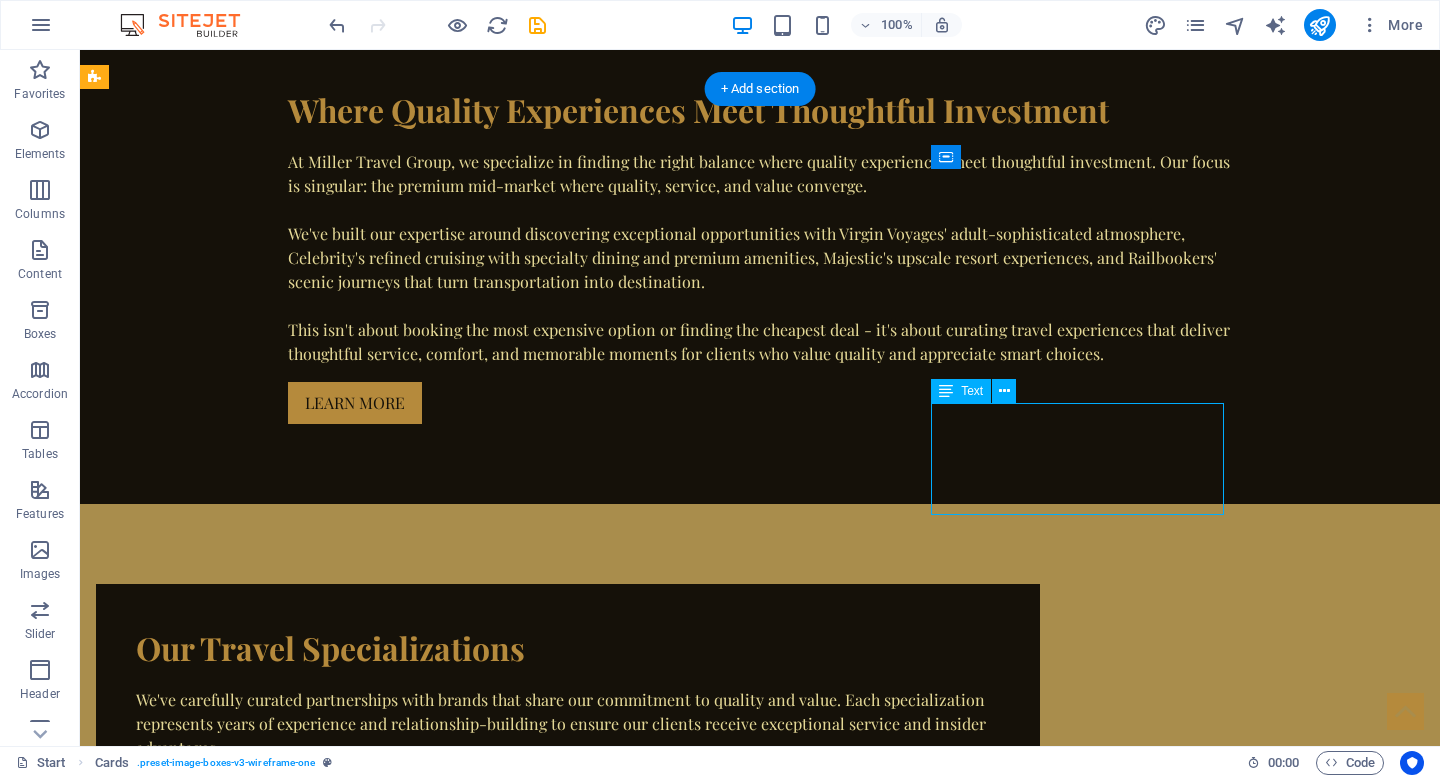 click on "Lorem ipsum dolor sit amet, consectetuer adipiscing elit. Aenean commodo ligula eget dolor. Lorem ipsum dolor sit amet." at bounding box center (242, 2910) 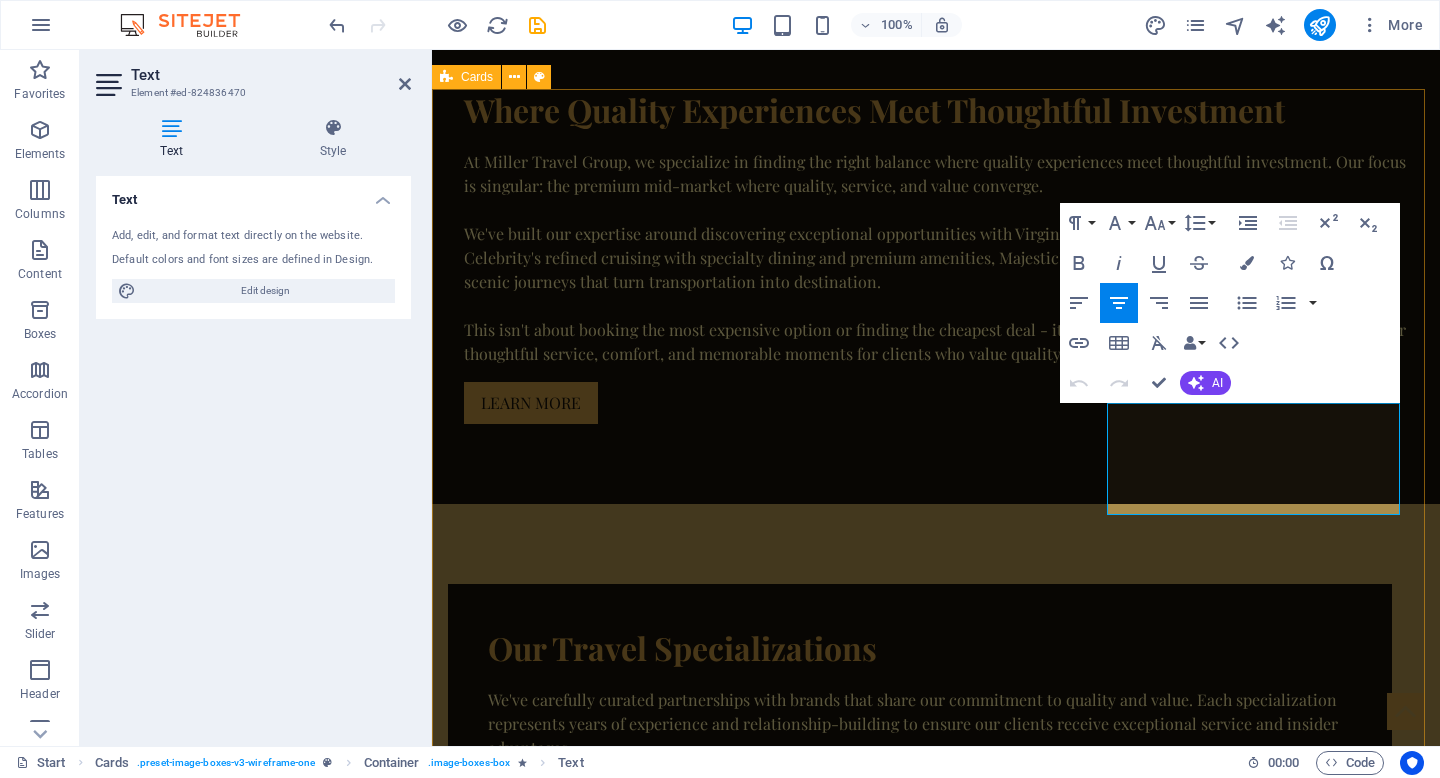 click on "Cruise Experiences Discover the perfect cruise experience with Virgin Voyages' adults-only innovation featuring unique dining, entertainment, and inclusive amenities, or Celebrity's sophisticated elegance with specialty restaurants, premium accommodations, and refined service. We'll match you to the right cruise line and itinerary for your style. Resort Escapes Experience elevated all-inclusive luxury with Majestic Resorts' upscale properties featuring premium accommodations, gourmet dining, and personalized service. From beachfront suites to world-class spas, these carefully selected resorts deliver exceptional quality without the ultra-luxury price point. Scenic Journeys Lorem ipsum dolor sit amet, consectetuer adipiscing elit. Aenean commodo ligula eget dolor. Lorem ipsum dolor sit amet." at bounding box center [936, 2274] 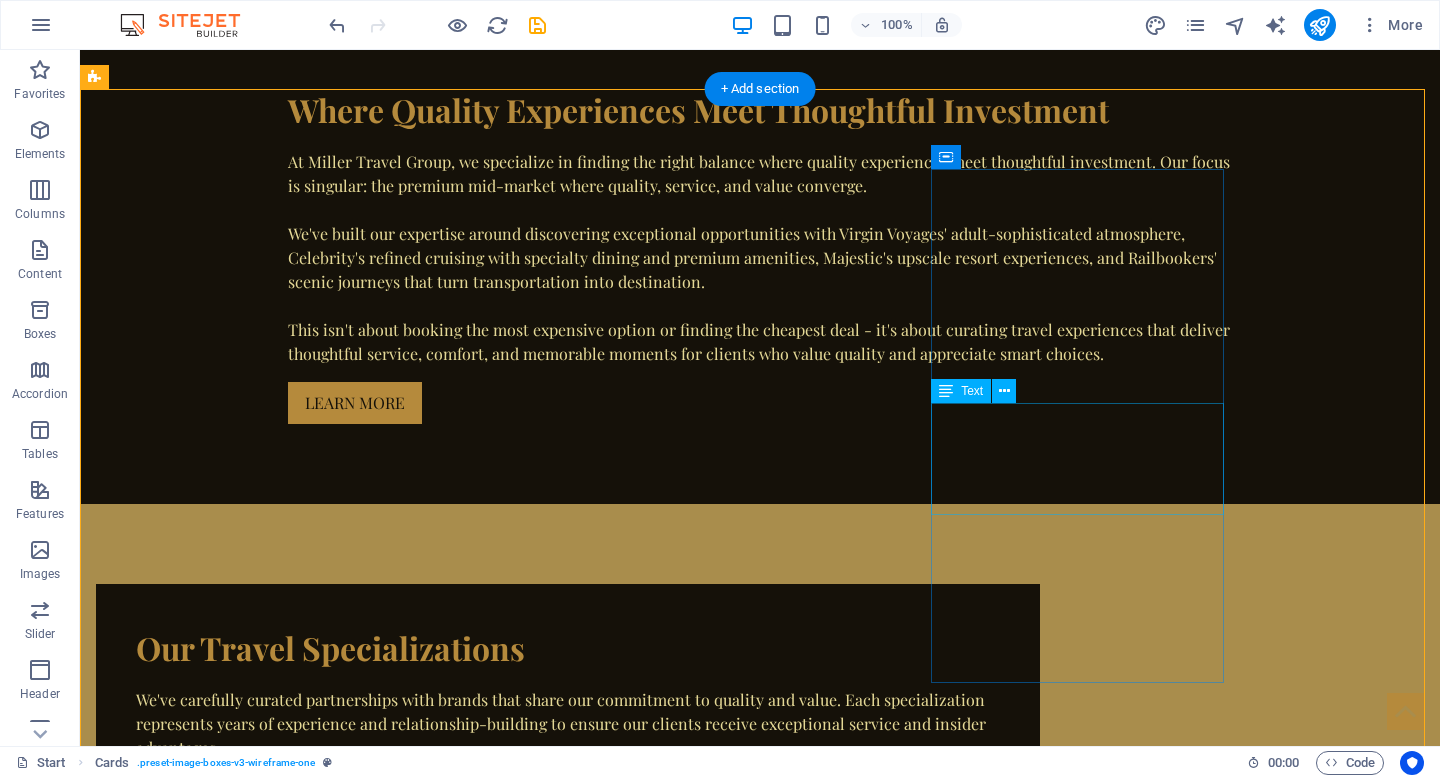 click on "Lorem ipsum dolor sit amet, consectetuer adipiscing elit. Aenean commodo ligula eget dolor. Lorem ipsum dolor sit amet." at bounding box center (242, 2910) 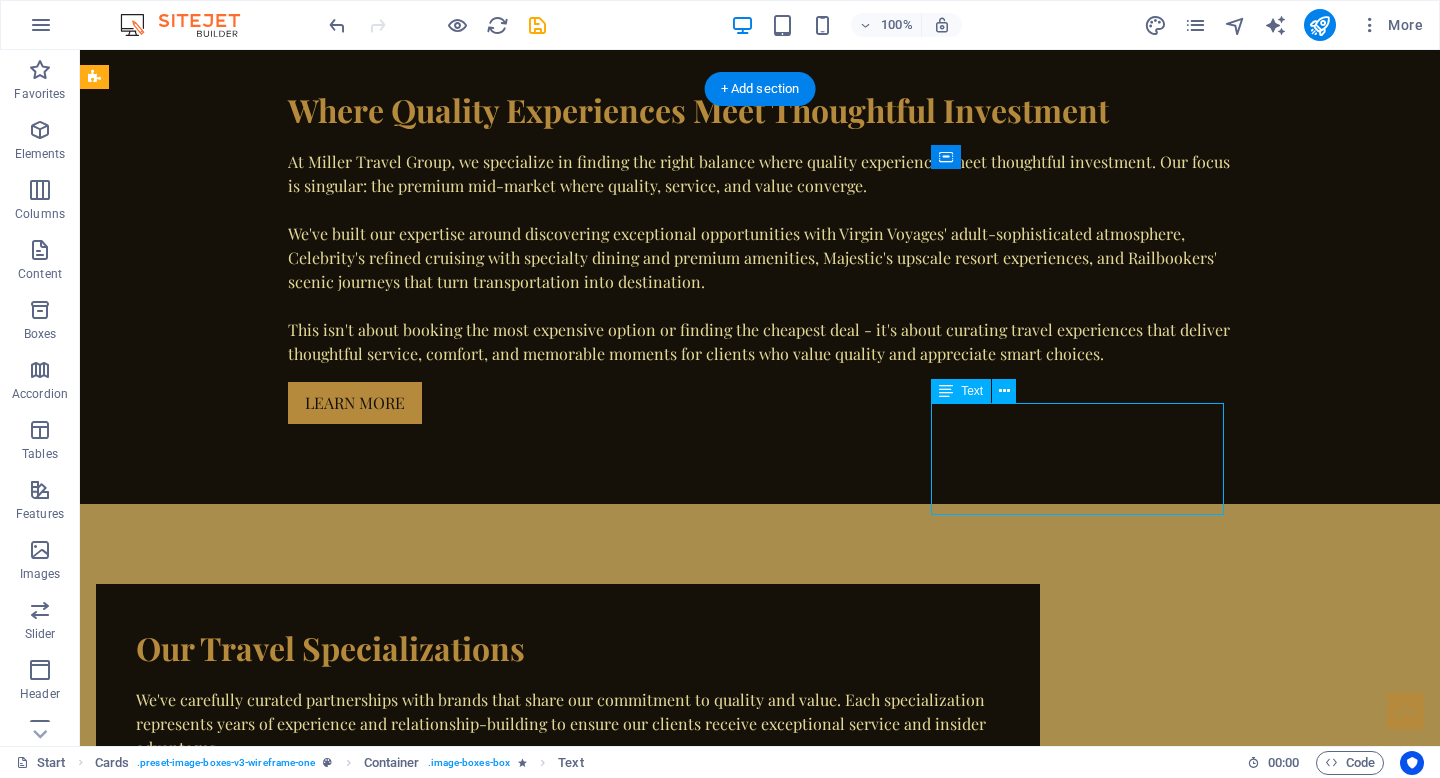 click on "Lorem ipsum dolor sit amet, consectetuer adipiscing elit. Aenean commodo ligula eget dolor. Lorem ipsum dolor sit amet." at bounding box center [242, 2910] 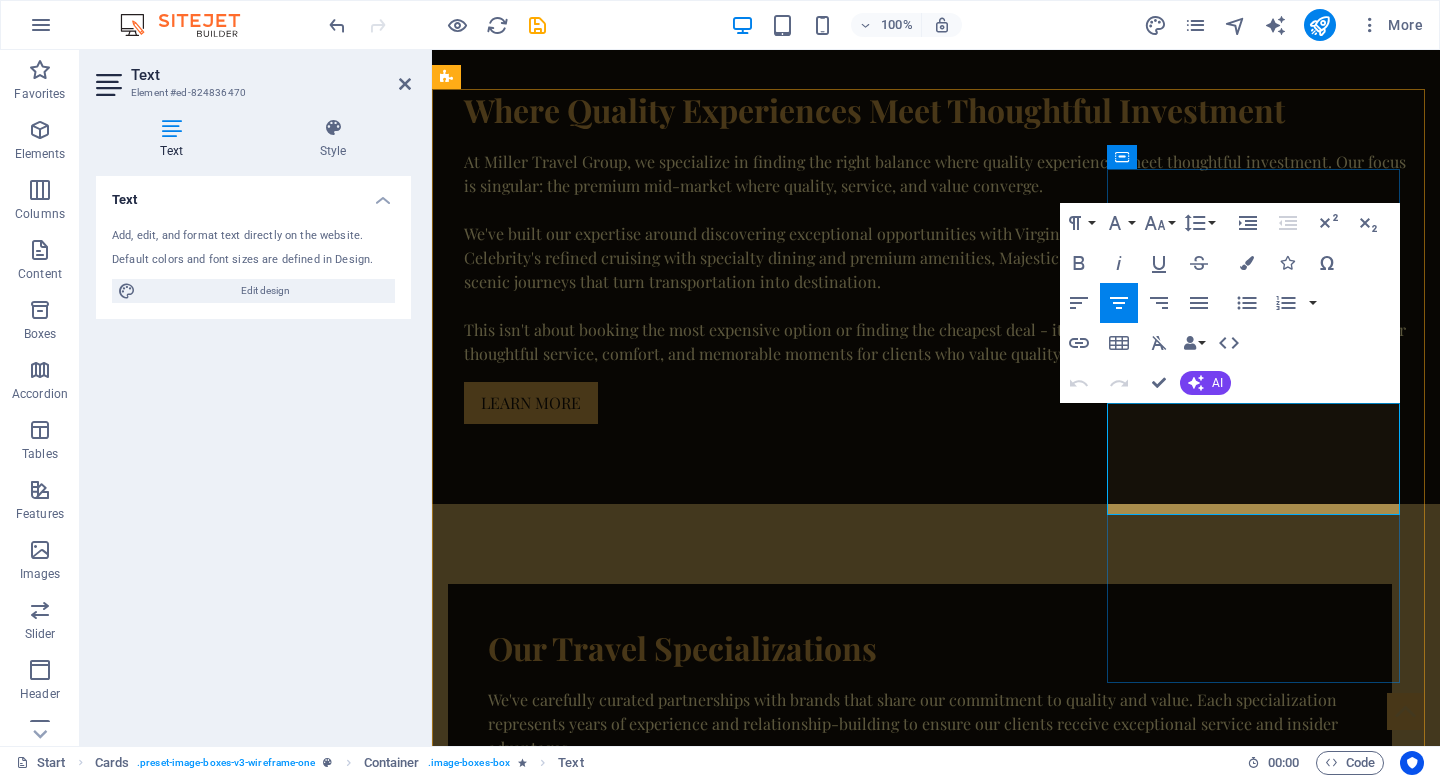 click on "Lorem ipsum dolor sit amet, consectetuer adipiscing elit. Aenean commodo ligula eget dolor. Lorem ipsum dolor sit amet." at bounding box center (594, 2902) 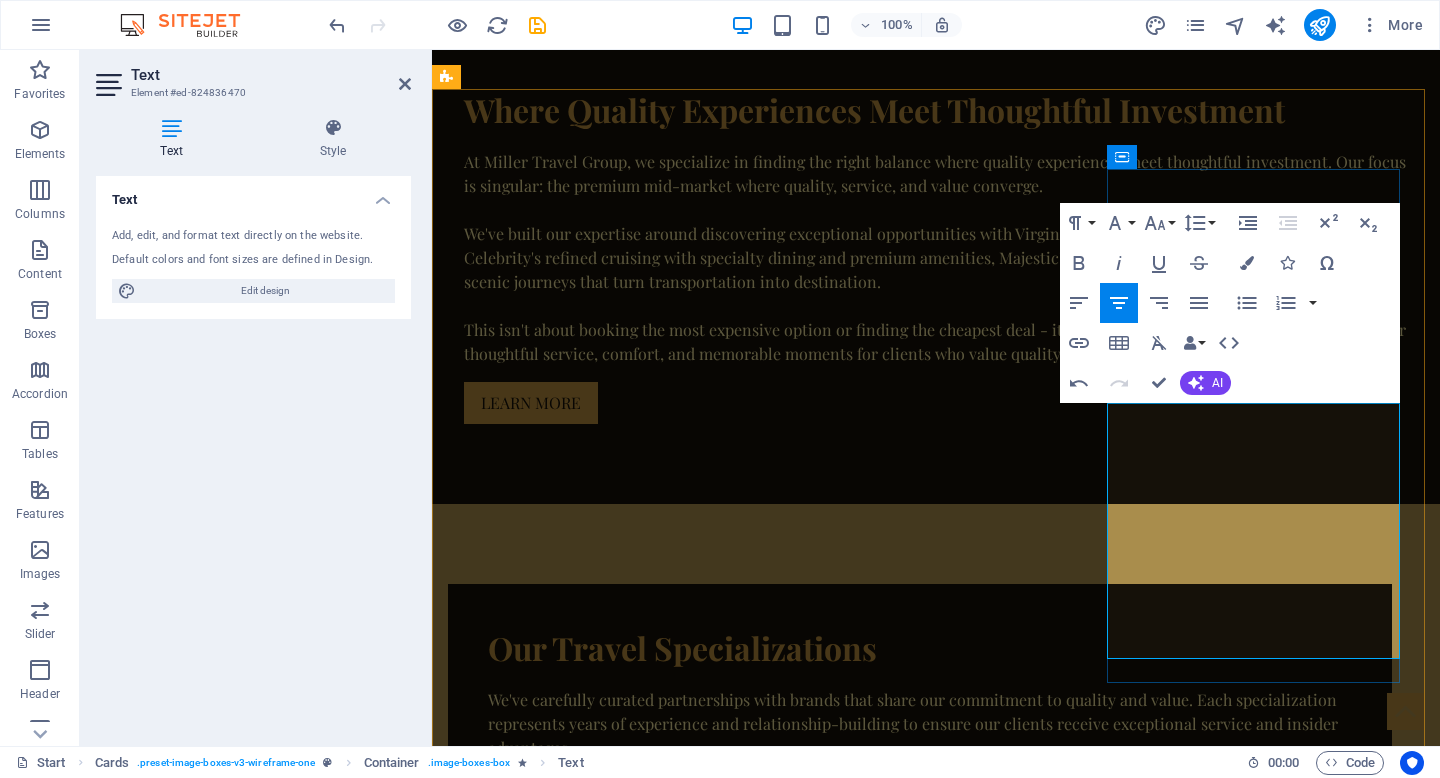 click on "Transform your transportation into the destination itself with Railbookers' curated rail experiences. From scenic routes through stunning landscapes to luxury train accommodations, these journeys offer a unique perspective on travel where the journey becomes as memorable as the destination." at bounding box center [594, 2974] 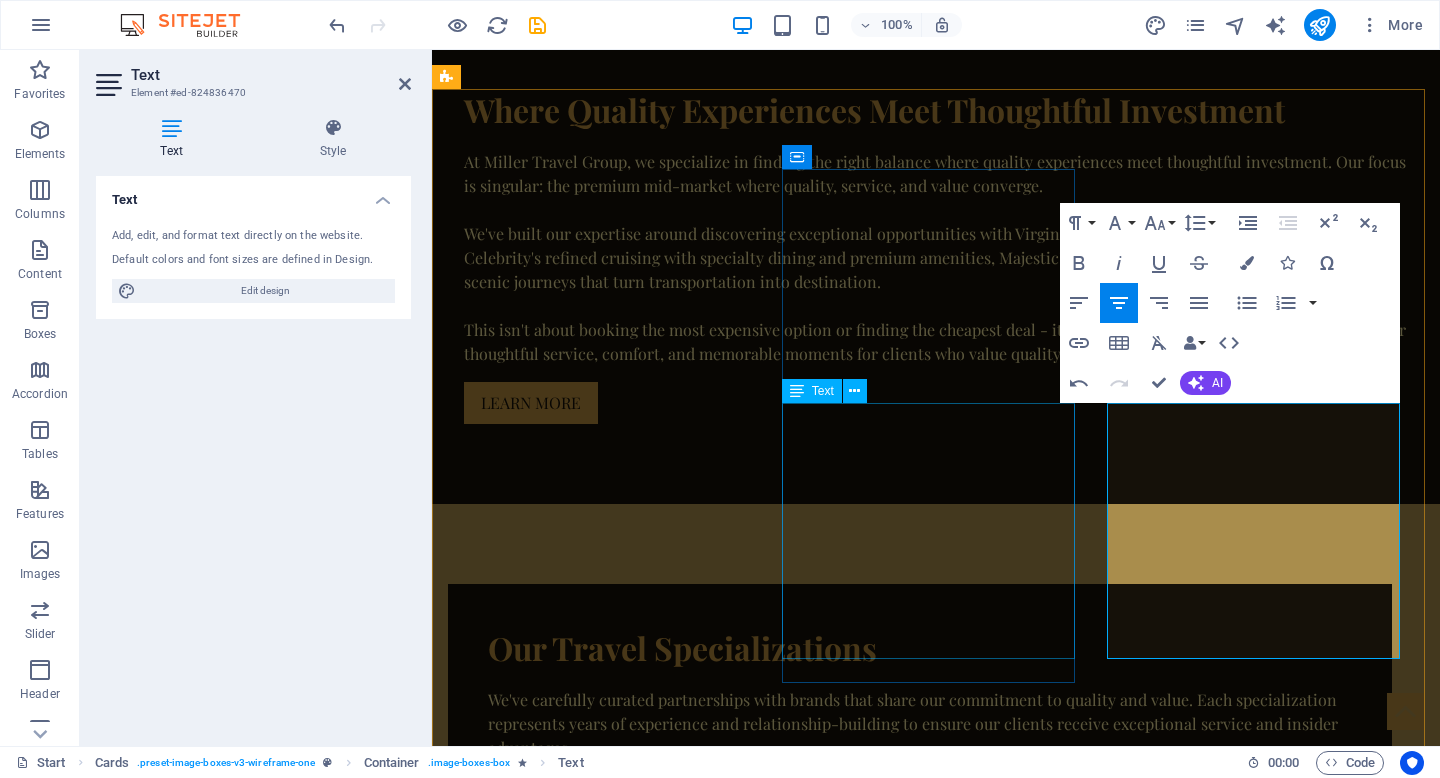 click on "Experience elevated all-inclusive luxury with Majestic Resorts' upscale properties featuring premium accommodations, gourmet dining, and personalized service. From beachfront suites to world-class spas, these carefully selected resorts deliver exceptional quality without the ultra-luxury price point." at bounding box center [594, 2475] 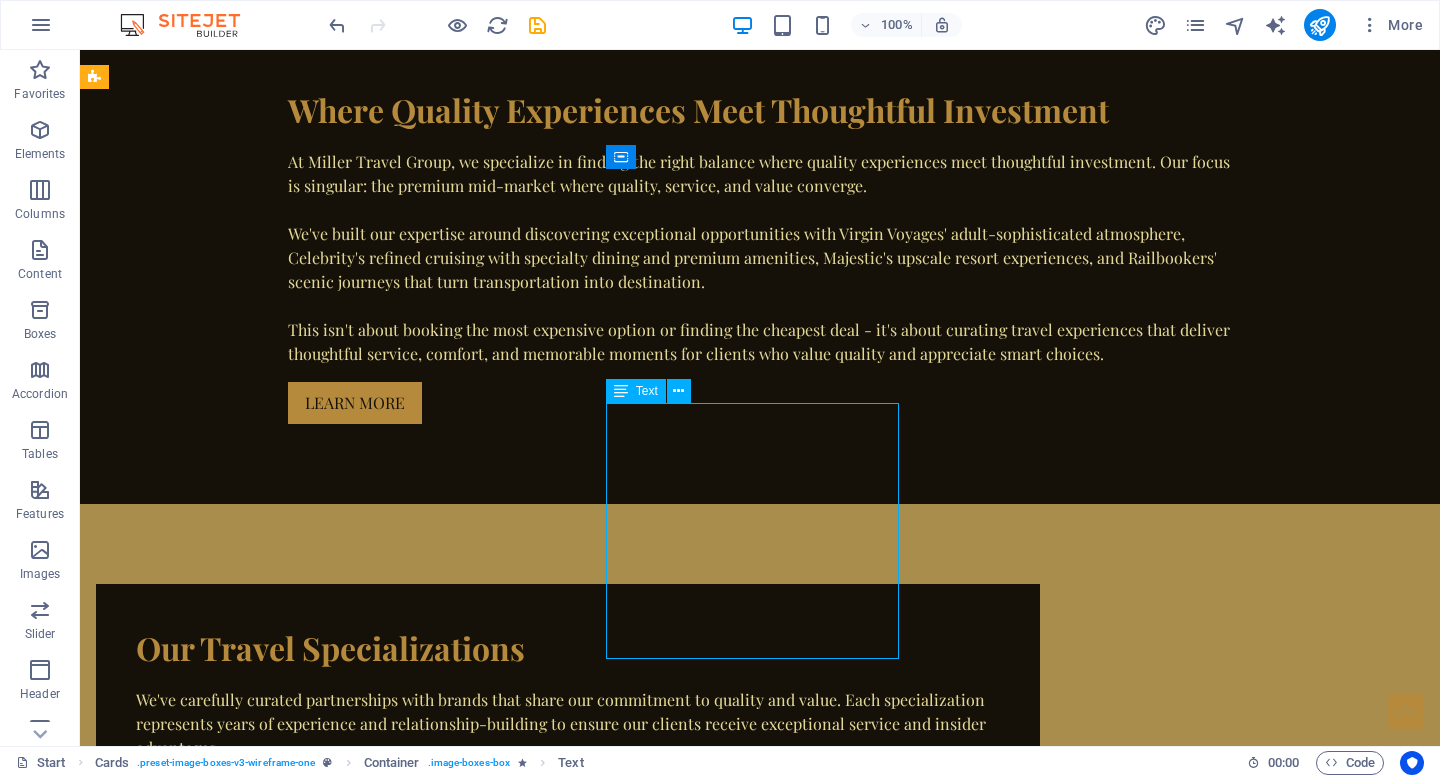 click on "Experience elevated all-inclusive luxury with Majestic Resorts' upscale properties featuring premium accommodations, gourmet dining, and personalized service. From beachfront suites to world-class spas, these carefully selected resorts deliver exceptional quality without the ultra-luxury price point." at bounding box center [242, 2475] 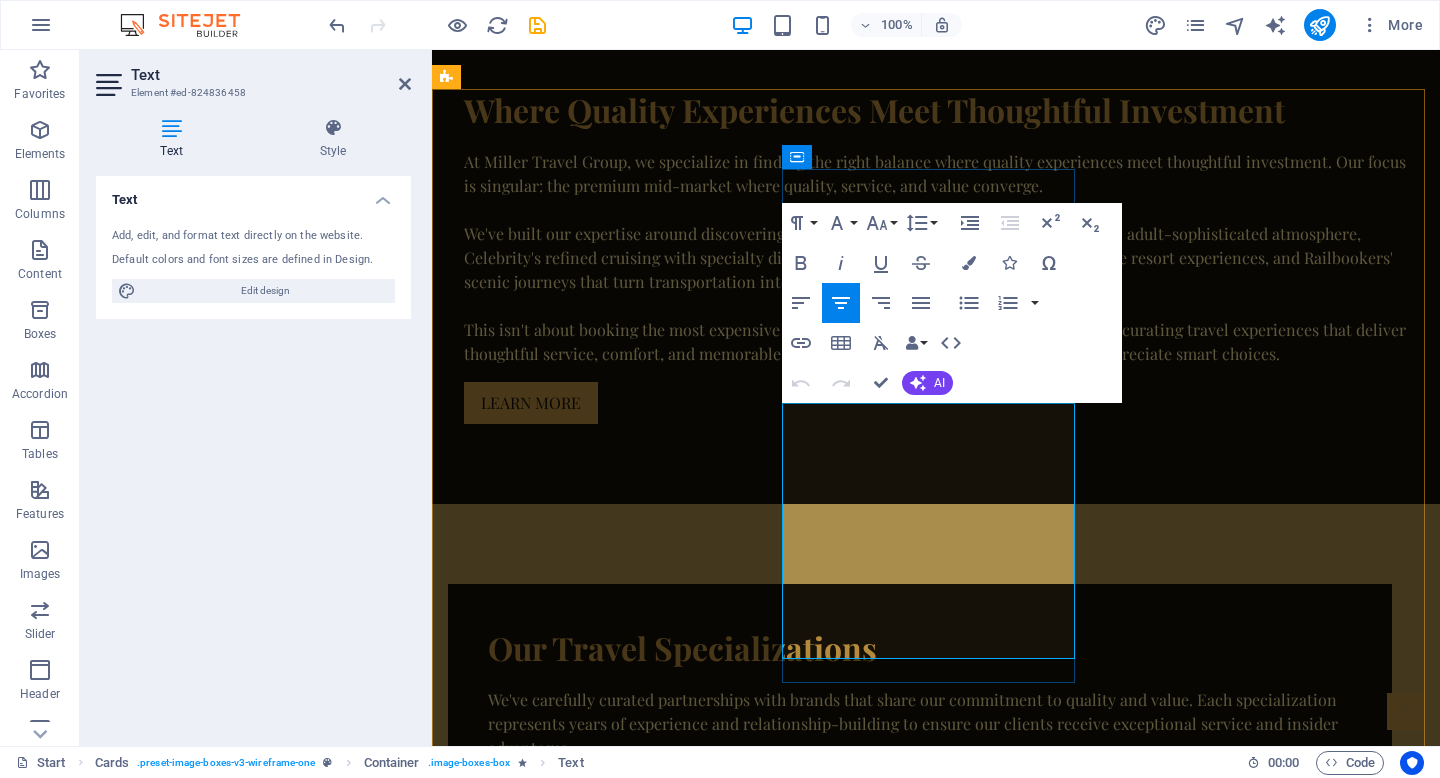 click on "Experience elevated all-inclusive luxury with Majestic Resorts' upscale properties featuring premium accommodations, gourmet dining, and personalized service. From beachfront suites to world-class spas, these carefully selected resorts deliver exceptional quality without the ultra-luxury price point." at bounding box center (594, 2467) 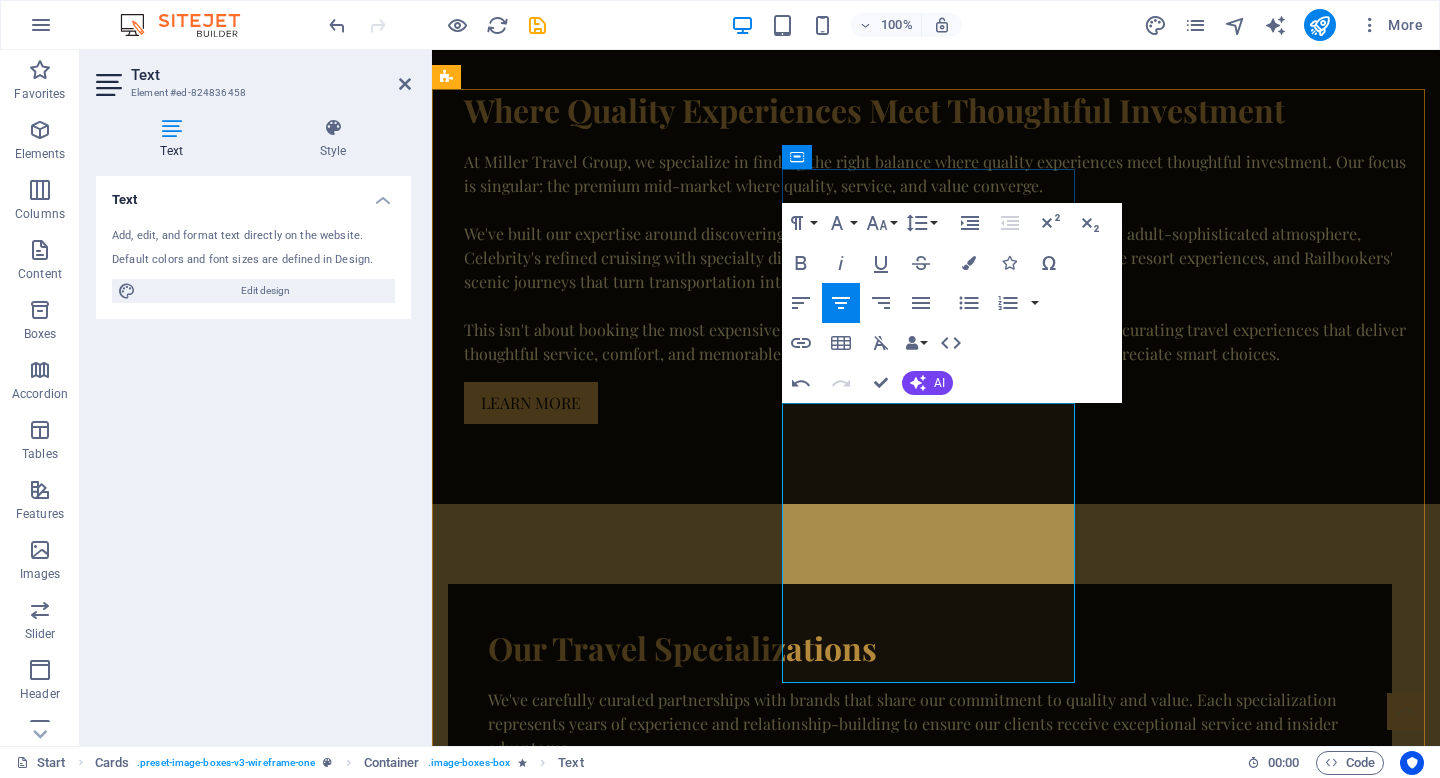 click on "Experience elevated all-inclusive luxury with Majestic Resorts' upscale properties featuring premium accommodations, gourmet dining, and personalized service." at bounding box center [594, 2419] 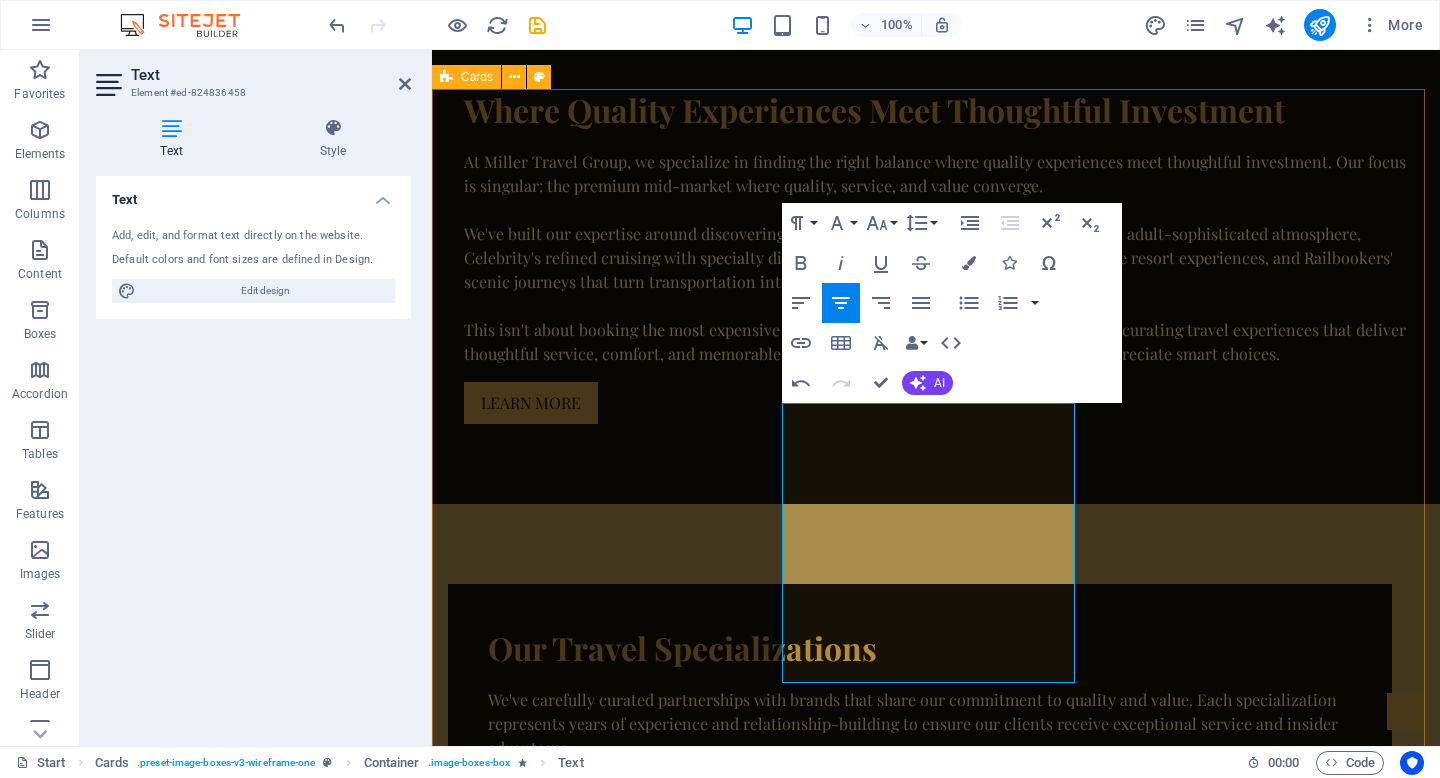 click on "Cruise Experiences Discover the perfect cruise experience with Virgin Voyages' adults-only innovation featuring unique dining, entertainment, and inclusive amenities, or Celebrity's sophisticated elegance with specialty restaurants, premium accommodations, and refined service. We'll match you to the right cruise line and itinerary for your style. Resort Escapes Experience elevated all-inclusive luxury with Majestic Resorts' upscale properties featuring premium accommodations, gourmet dining, and personalized service.  From beachfront suites to world-class spas, these carefully selected resorts deliver exceptional quality without the ultra-luxury price point. Scenic Journeys Transform your transportation into the destination itself with Railbookers' curated rail experiences.  From scenic routes through stunning landscapes to luxury train accommodations, these journeys offer a unique perspective on travel where the journey becomes as memorable as the destination." at bounding box center [936, 2358] 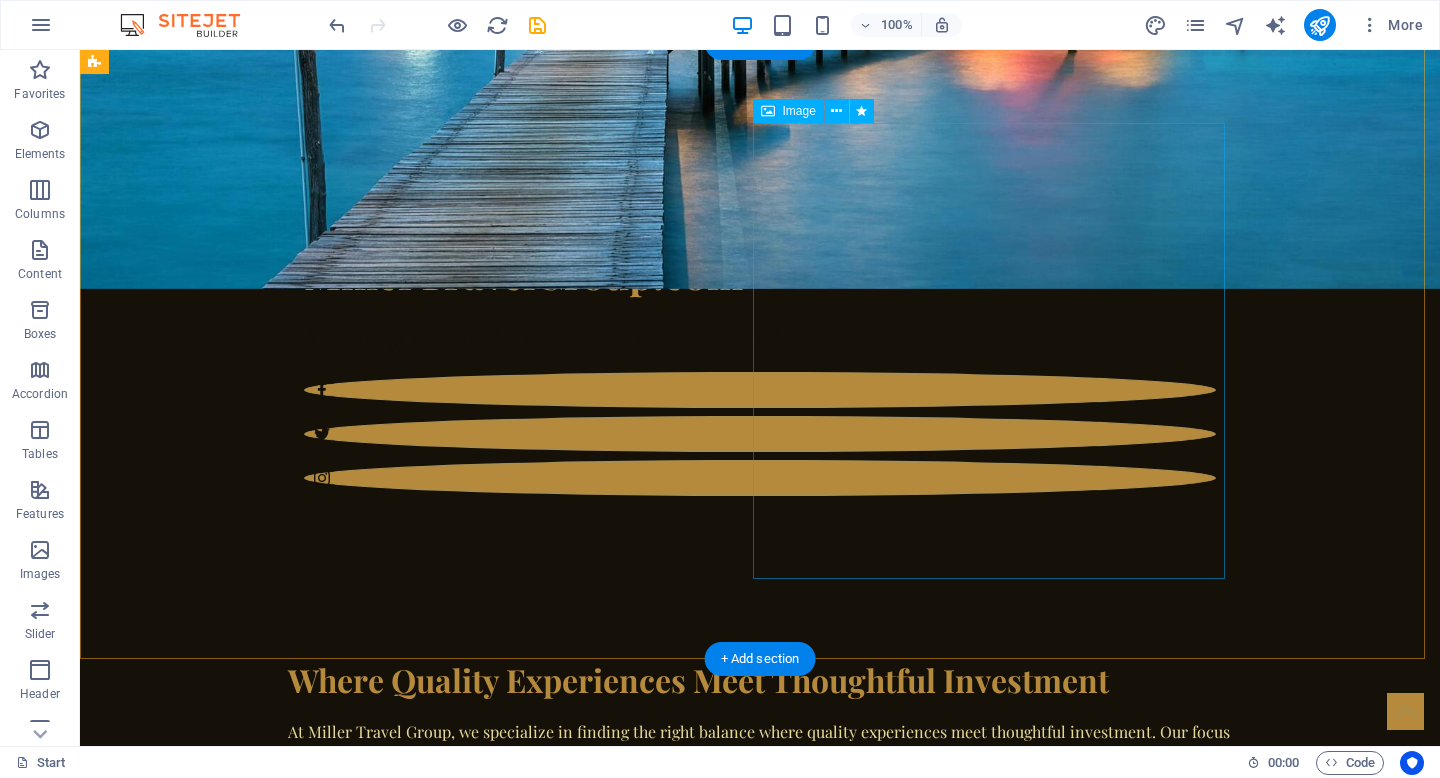 scroll, scrollTop: 1271, scrollLeft: 0, axis: vertical 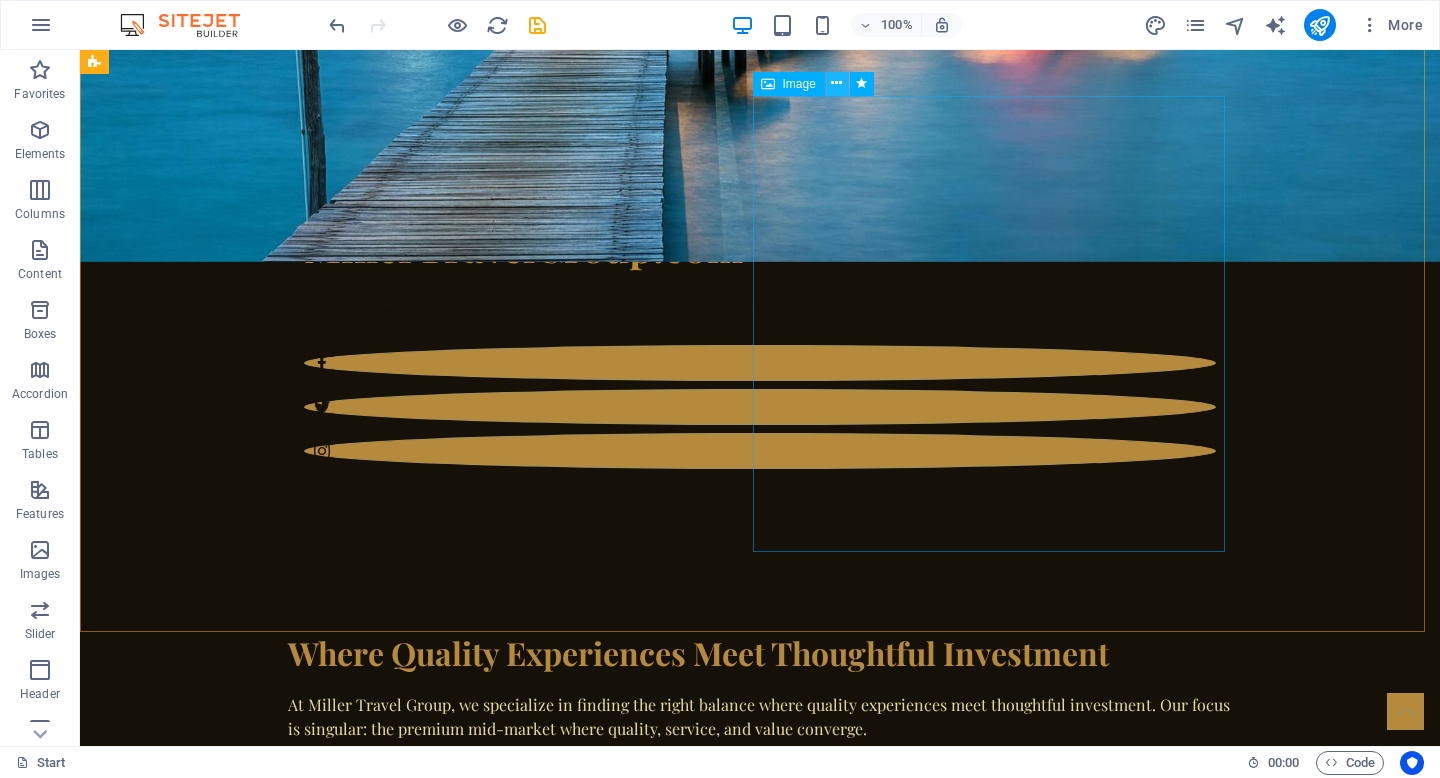 click at bounding box center [836, 83] 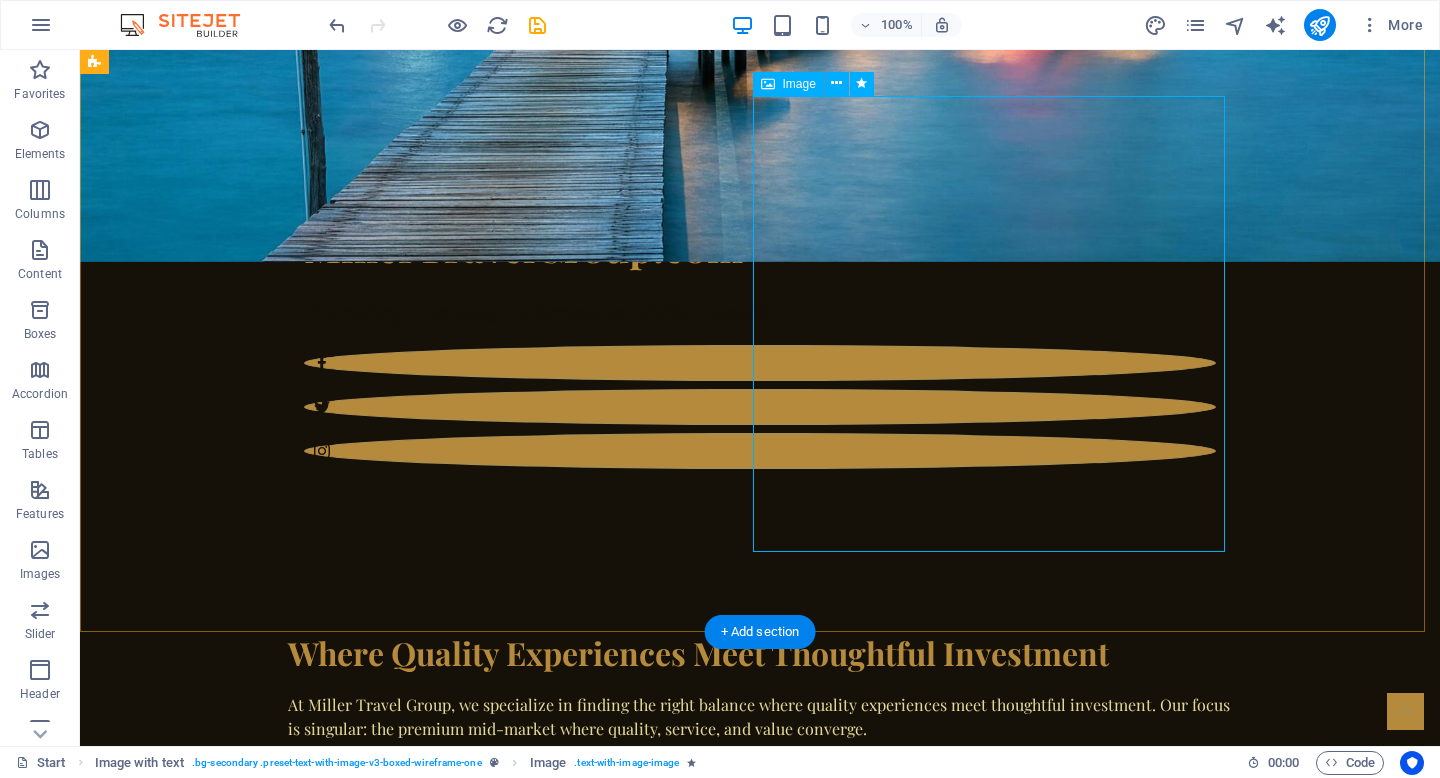 click at bounding box center (568, 1702) 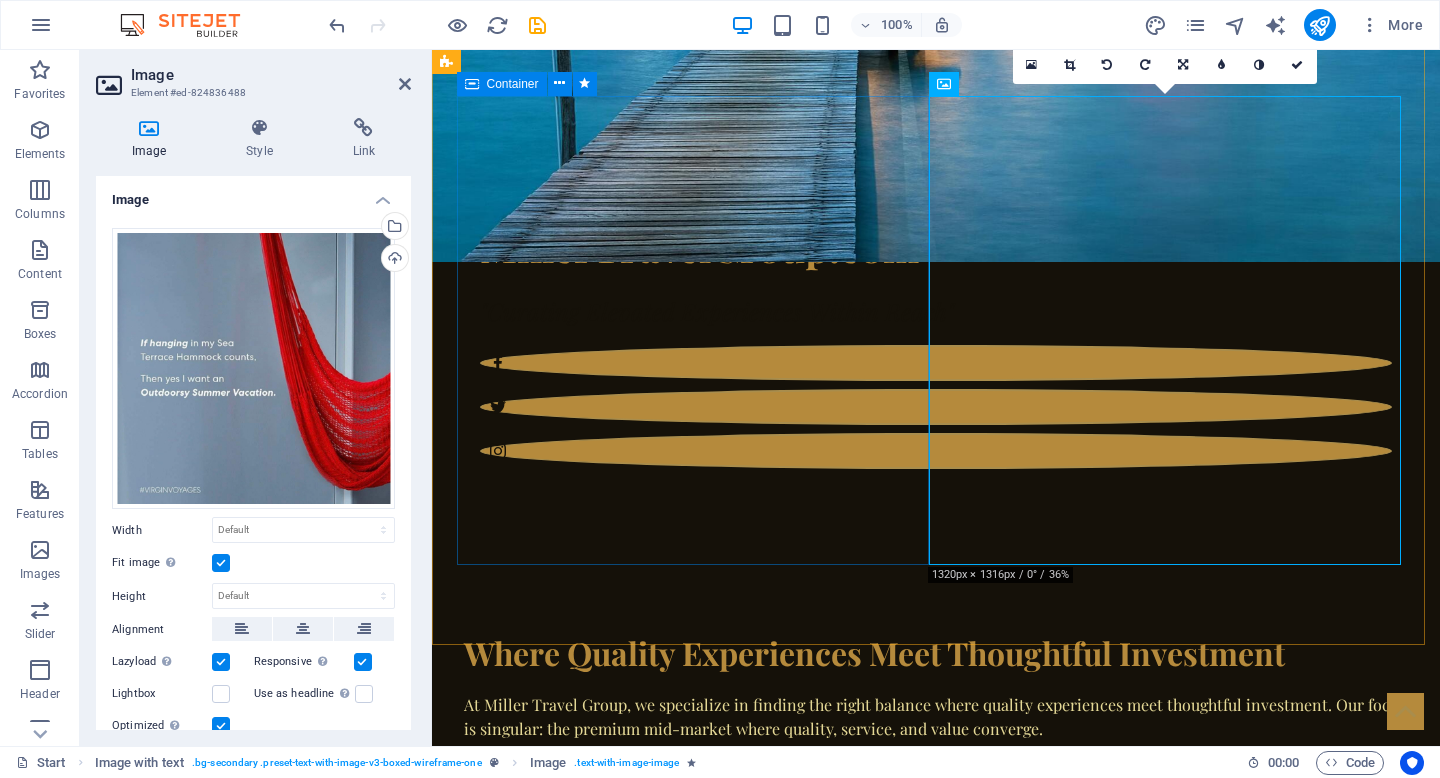 click on "Our Travel Specializations We've carefully curated partnerships with brands that share our commitment to quality and value. Each specialization represents years of experience and relationship-building to ensure our clients receive exceptional service and insider advantages. From Virgin Voyages' innovative approach to adult-only cruising to Celebrity's refined elegance, from Majestic's upscale all-inclusive resorts to Railbookers' scenic rail journeys - we know these products inside and out. This expertise allows us to match you with the perfect experience and secure the best value for your investment." at bounding box center [920, 1283] 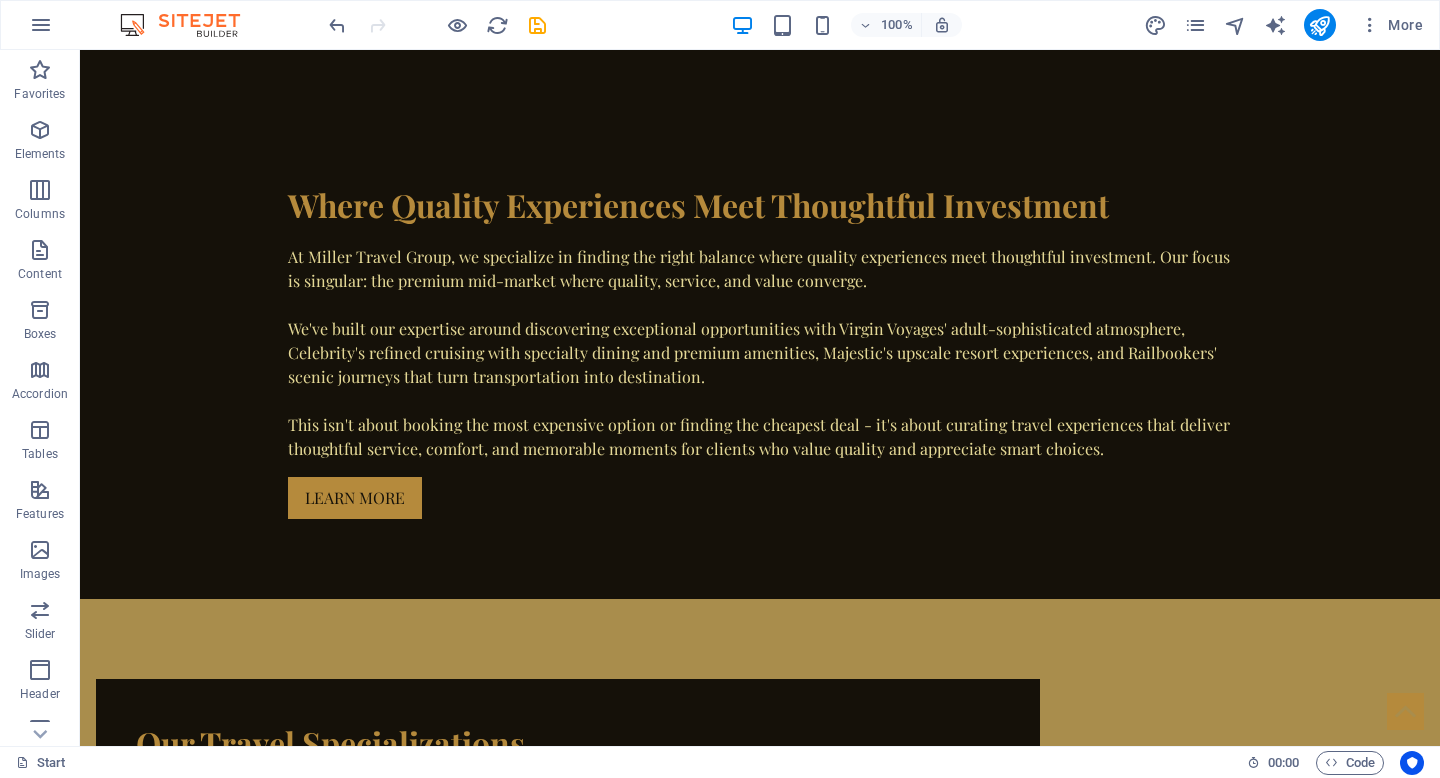 scroll, scrollTop: 1767, scrollLeft: 0, axis: vertical 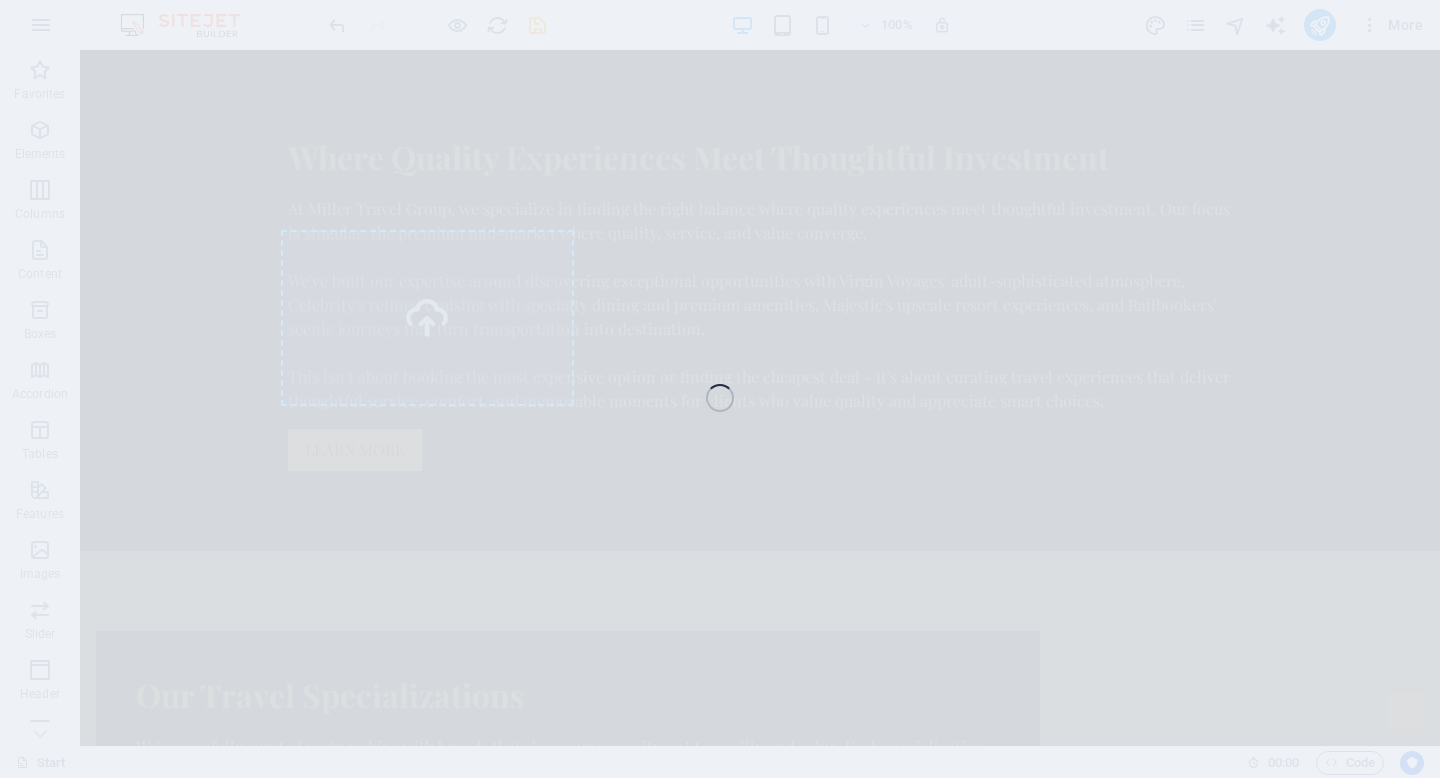 select on "%" 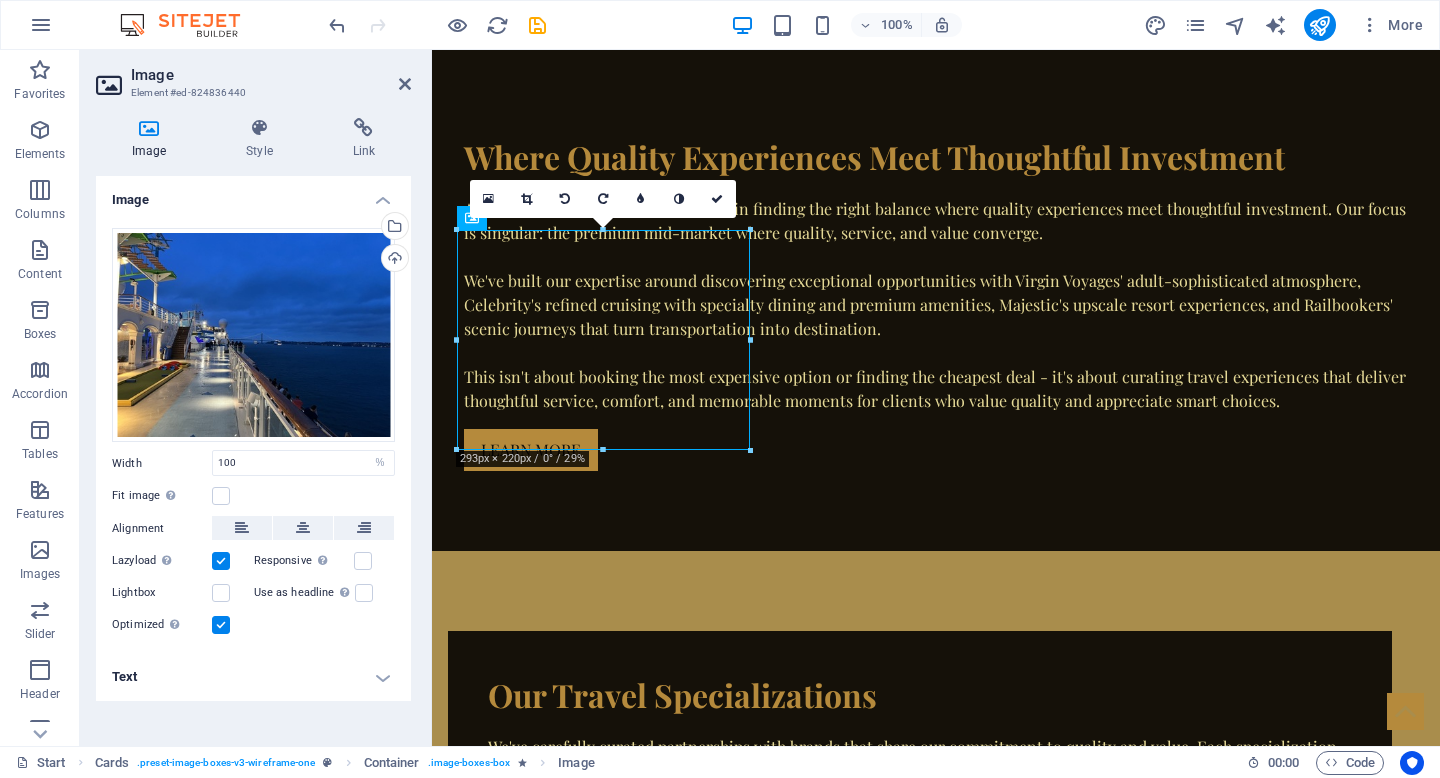 click at bounding box center (594, 2768) 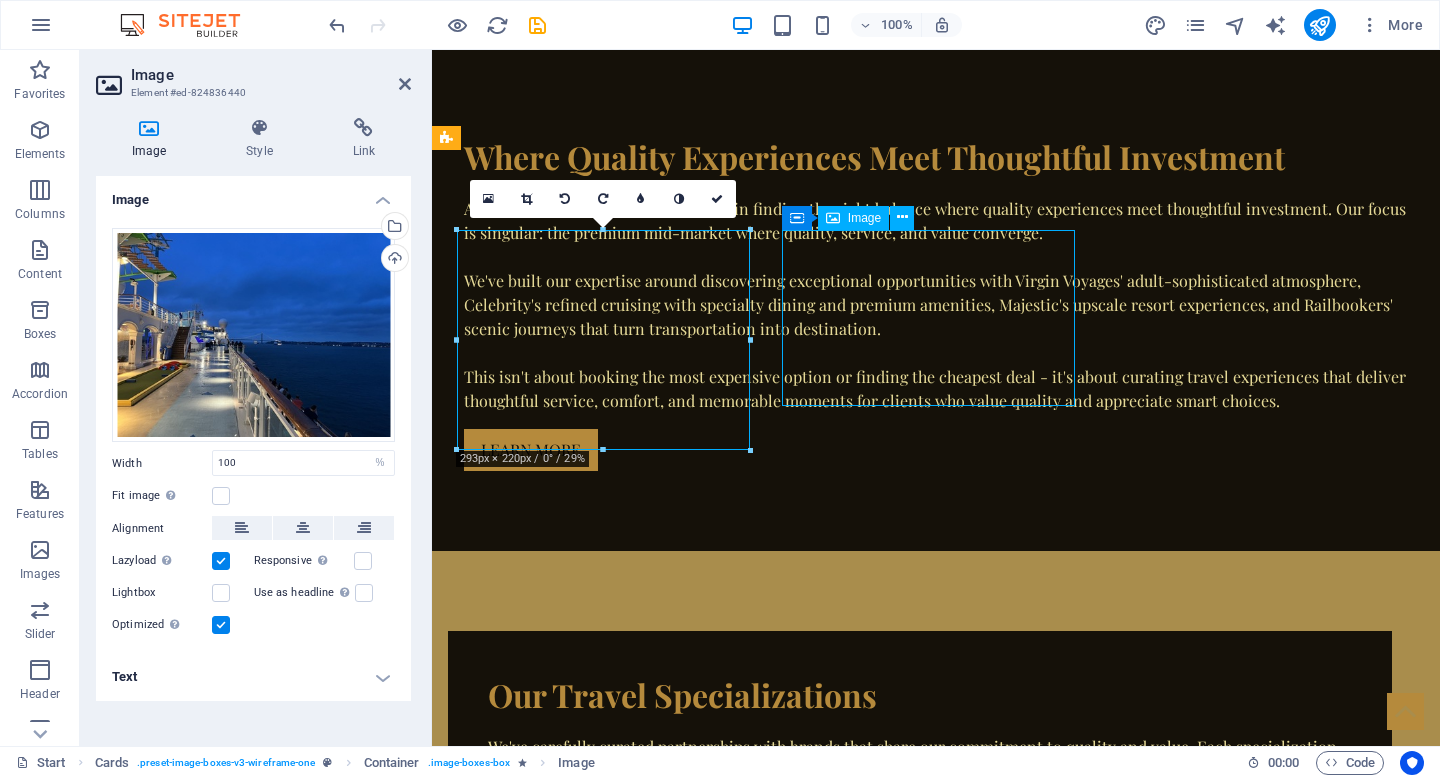 click at bounding box center [594, 2768] 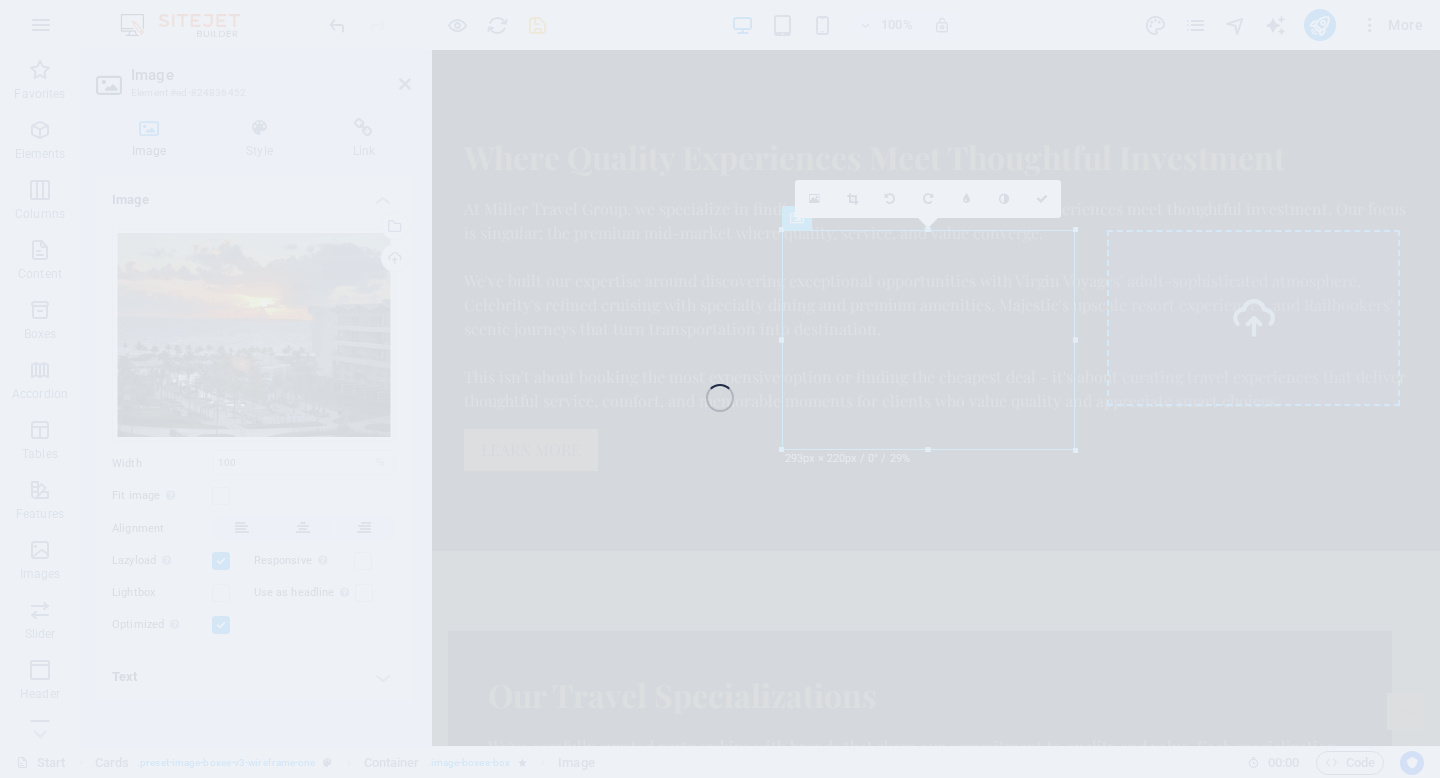 select on "%" 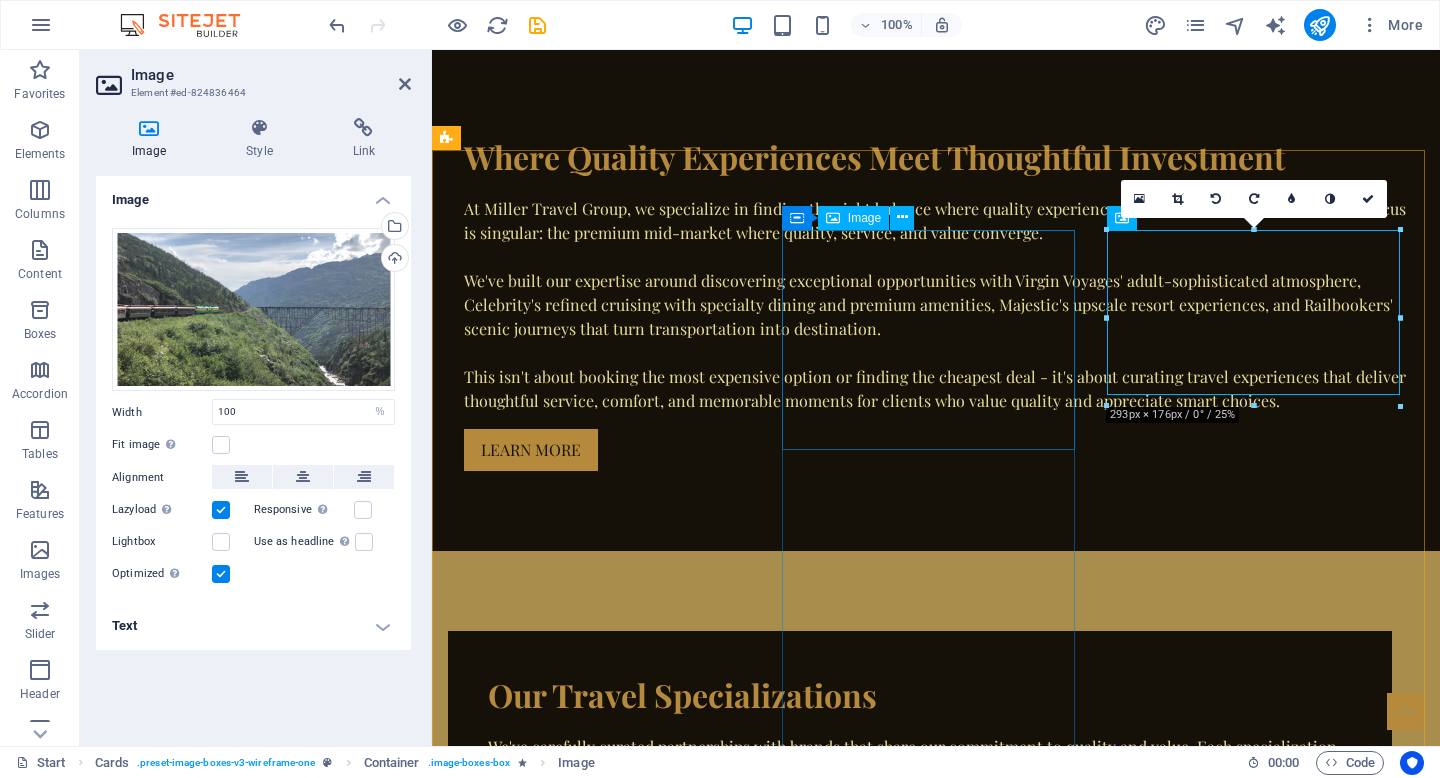click at bounding box center (594, 2790) 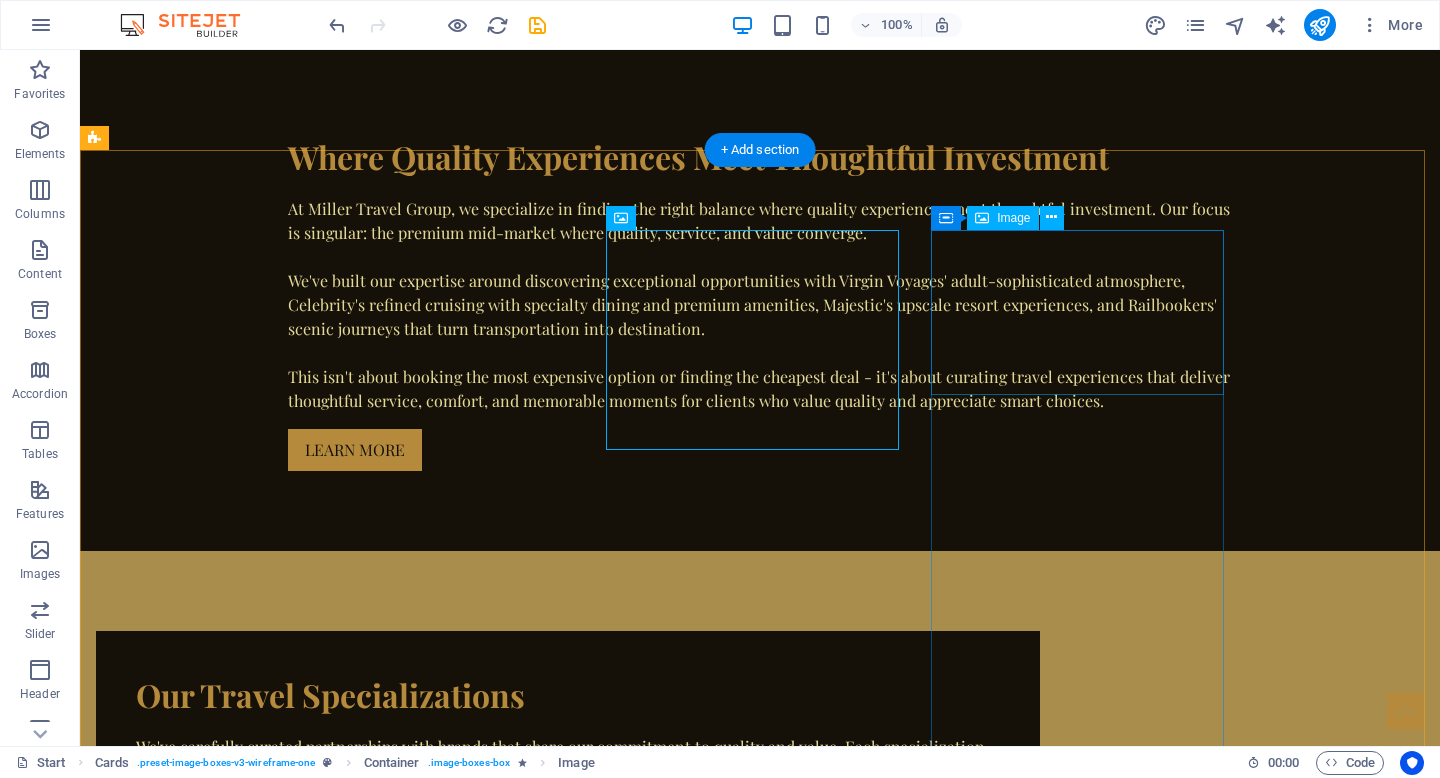 click at bounding box center (242, 3687) 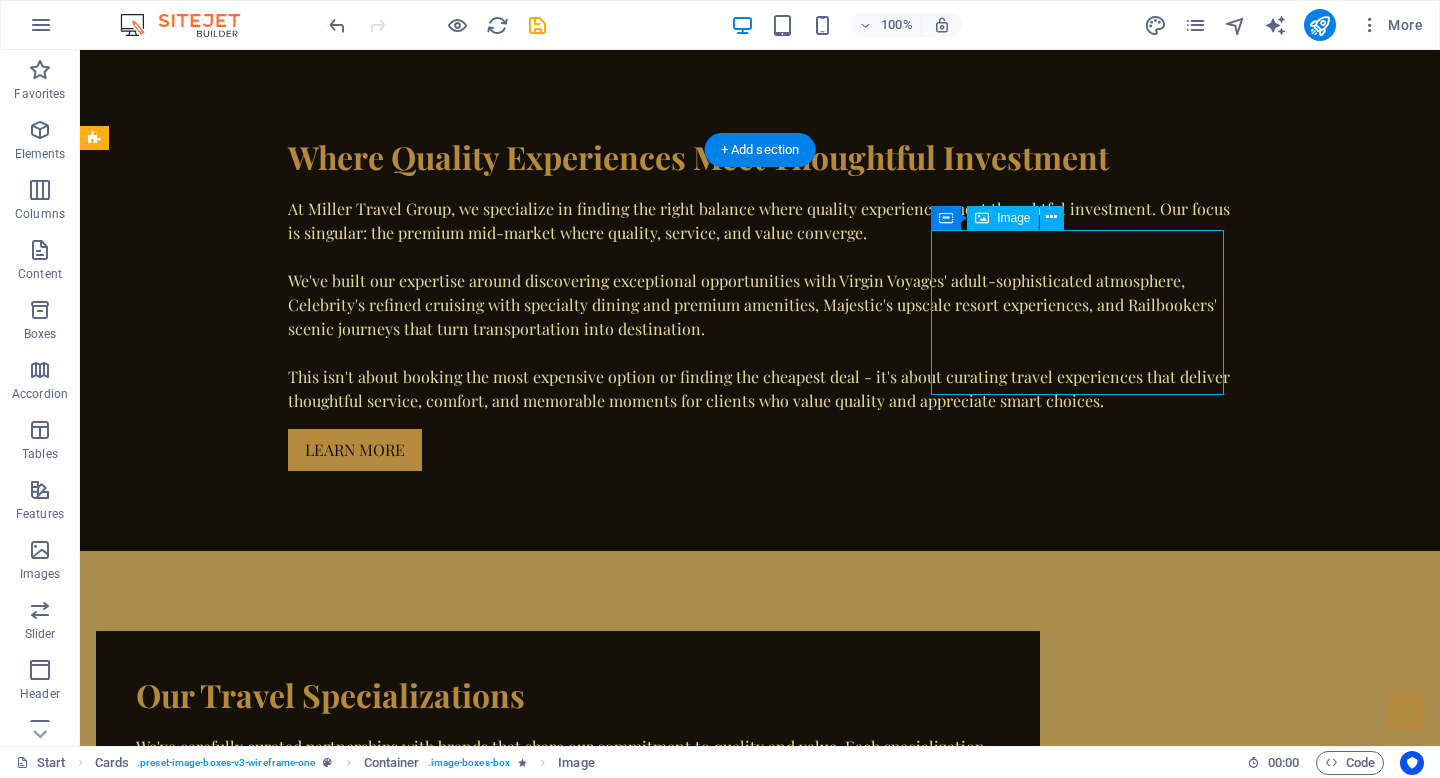 click at bounding box center [242, 3687] 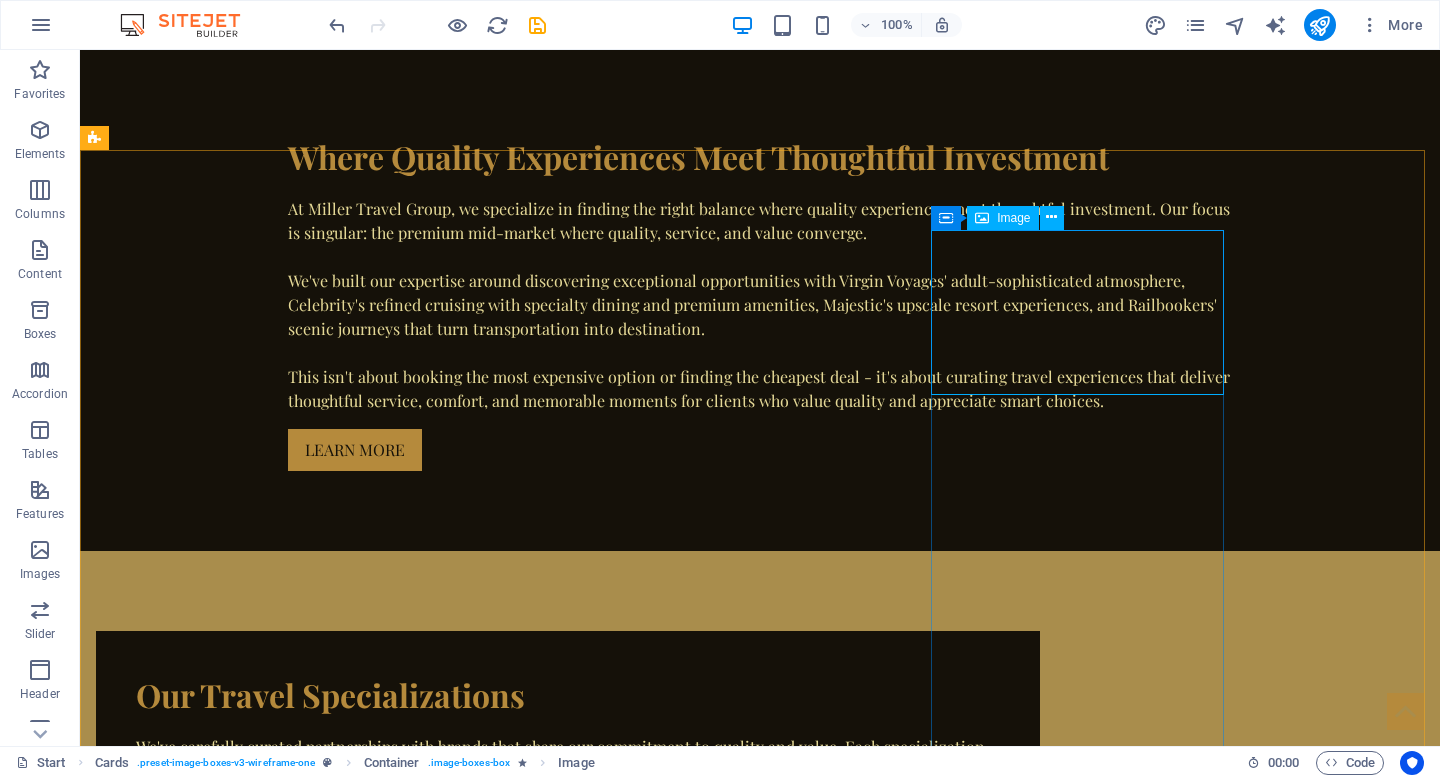 click at bounding box center (982, 218) 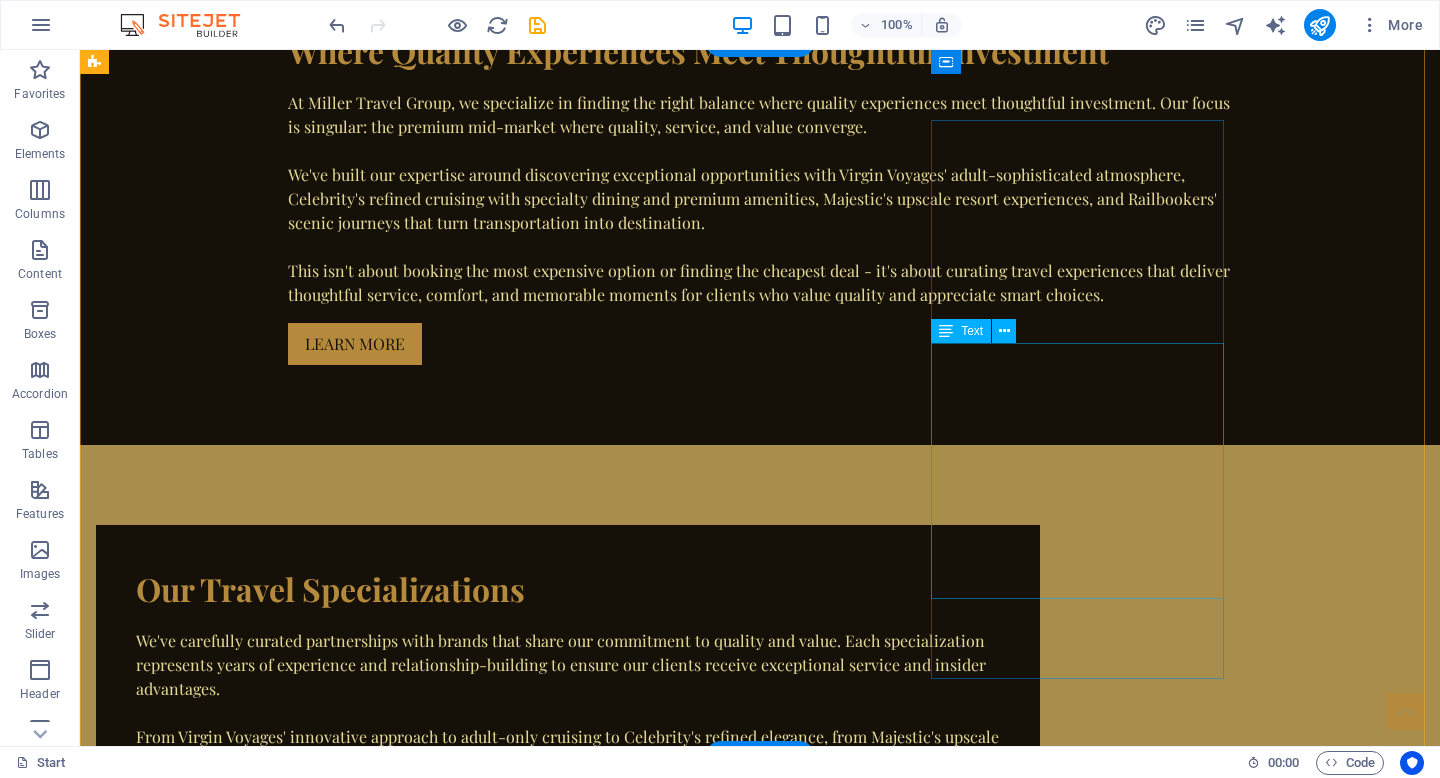 scroll, scrollTop: 1873, scrollLeft: 0, axis: vertical 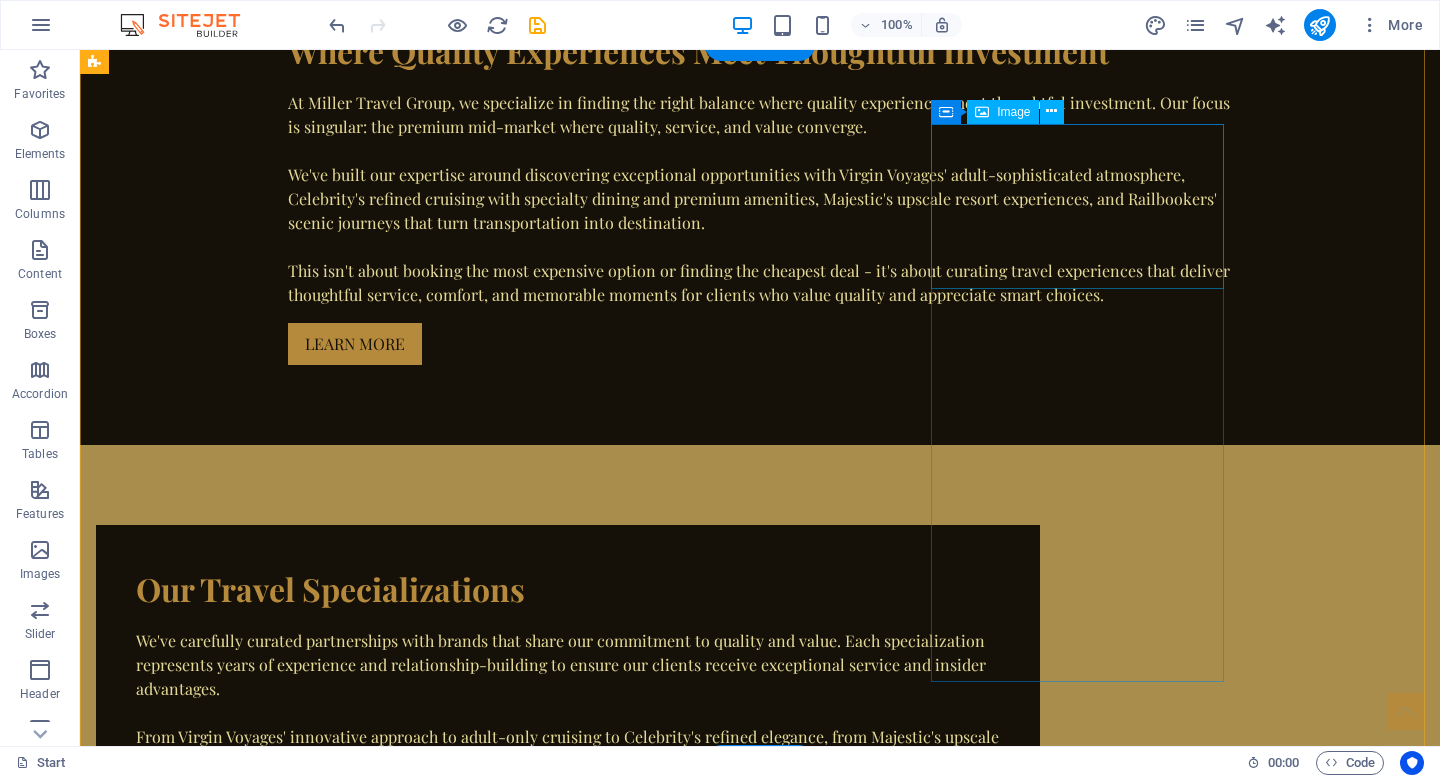 click at bounding box center (242, 3581) 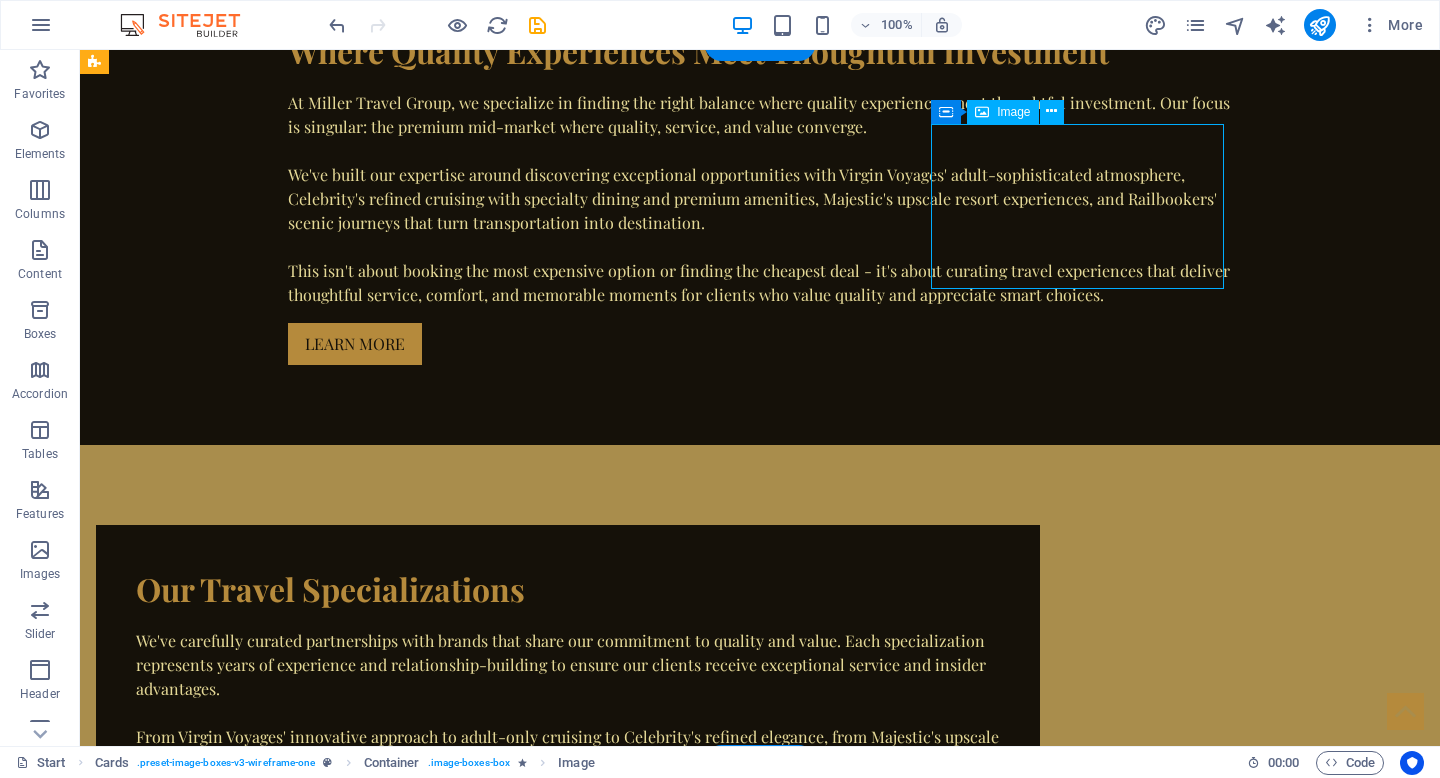 click at bounding box center (242, 3581) 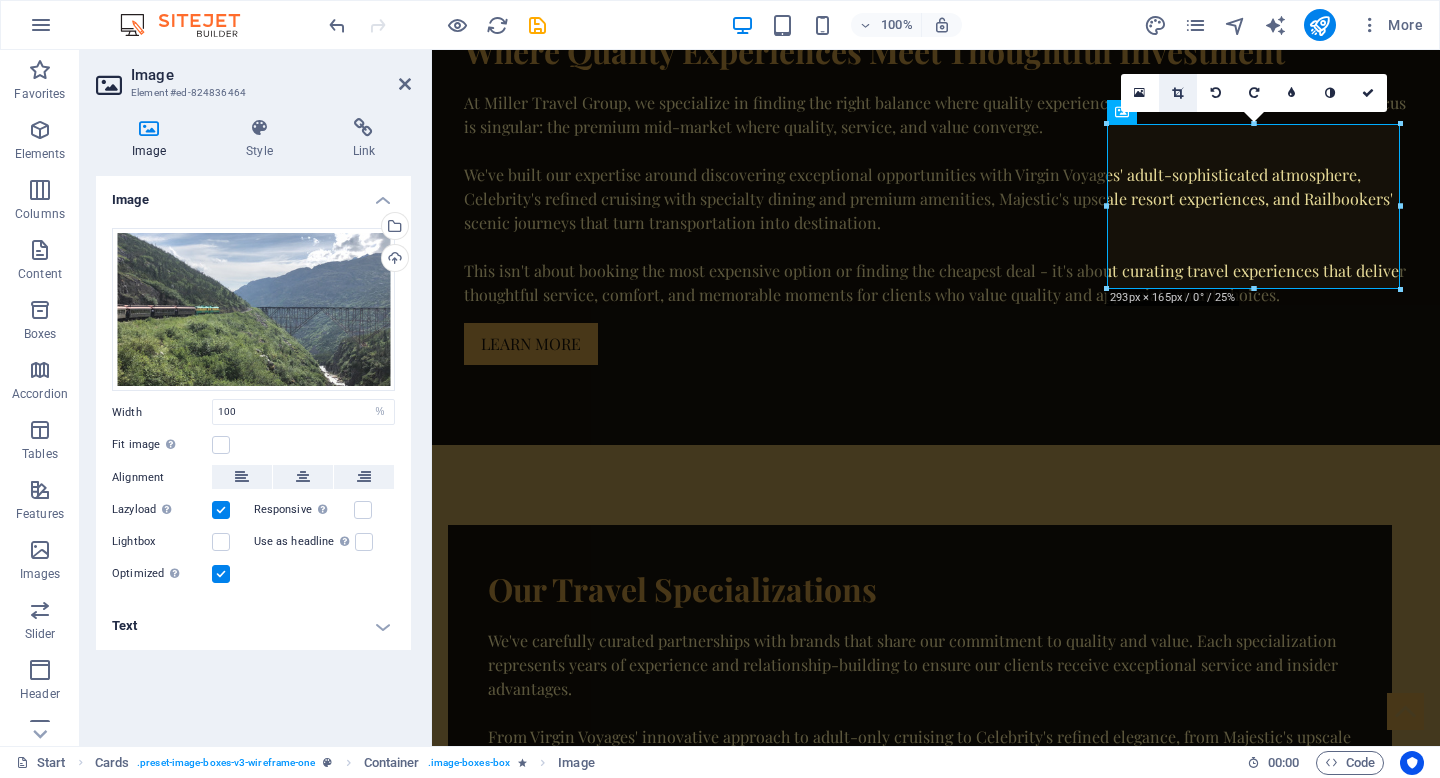 click at bounding box center (1178, 93) 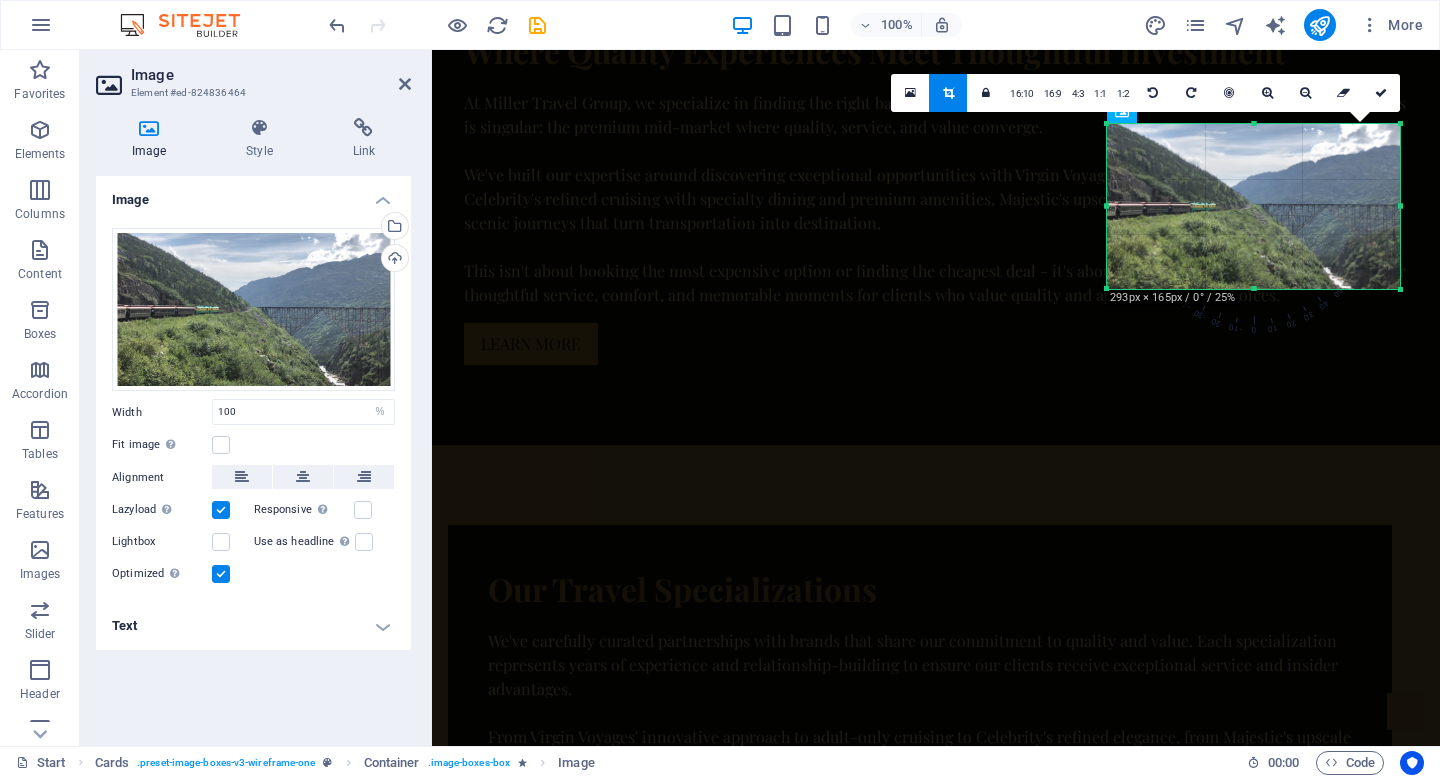 click on "180 170 160 150 140 130 120 110 100 90 80 70 60 50 40 30 20 10 0 -10 -20 -30 -40 -50 -60 -70 -80 -90 -100 -110 -120 -130 -140 -150 -160 -170 293px × 165px / 0° / 25% 16:10 16:9 4:3 1:1 1:2 0" at bounding box center (1253, 206) 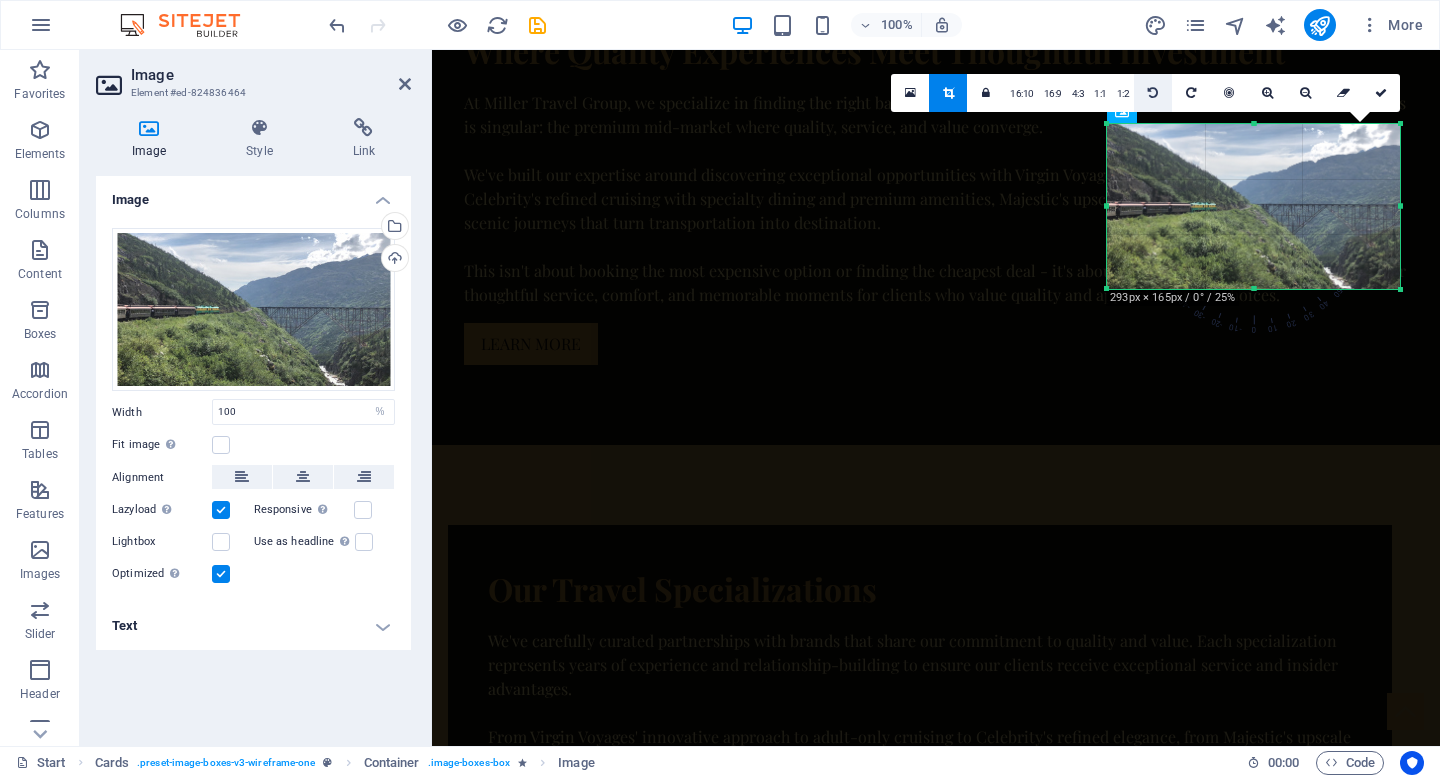 click at bounding box center (1153, 93) 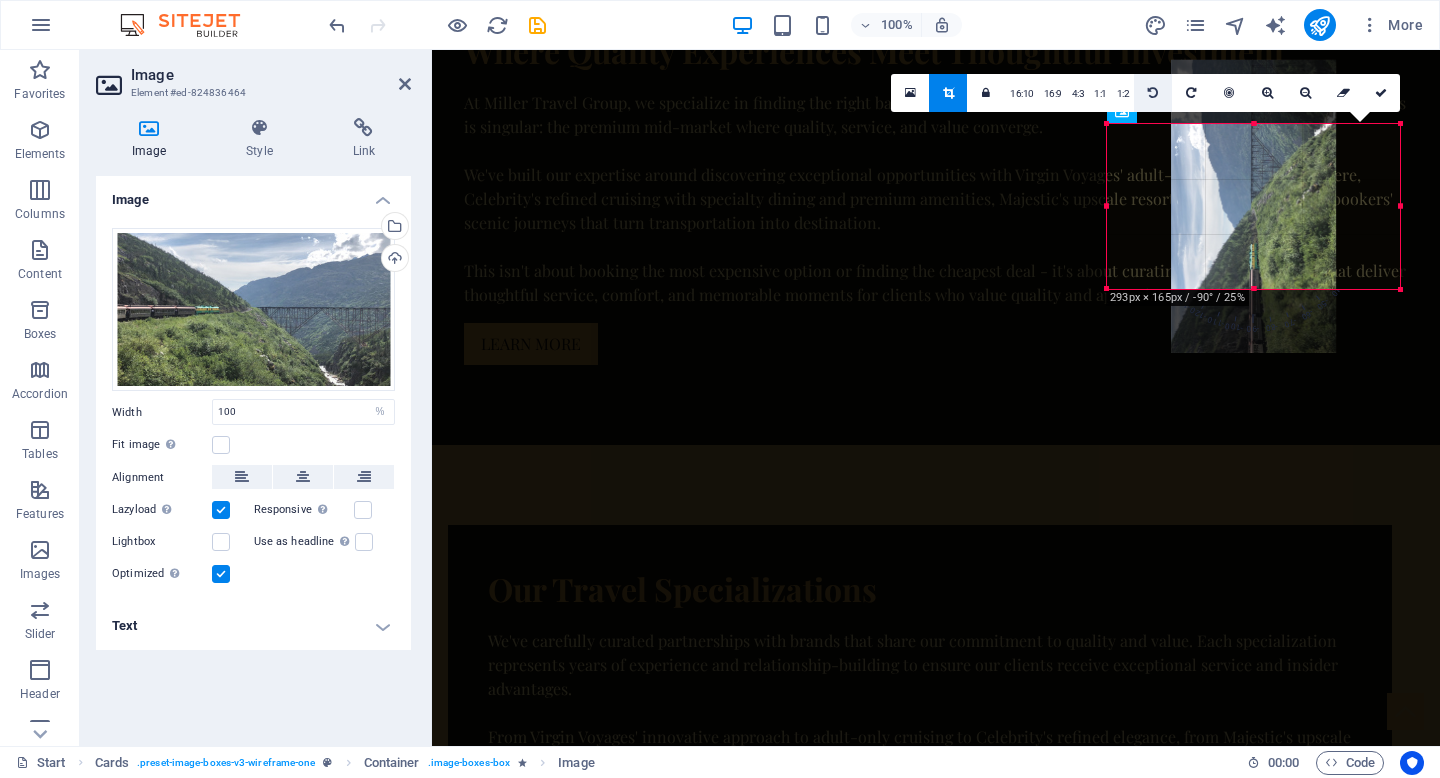 click at bounding box center (1153, 93) 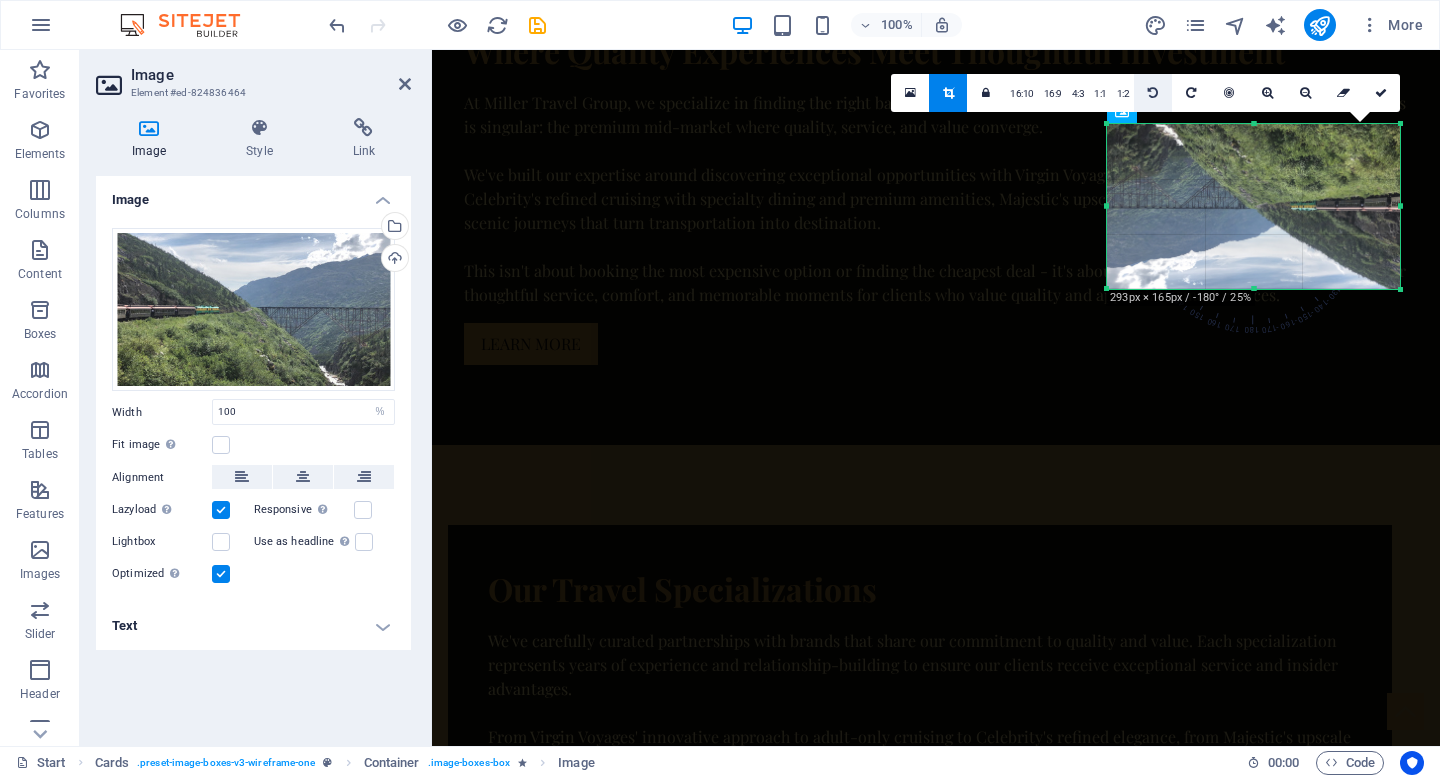 click at bounding box center [1153, 93] 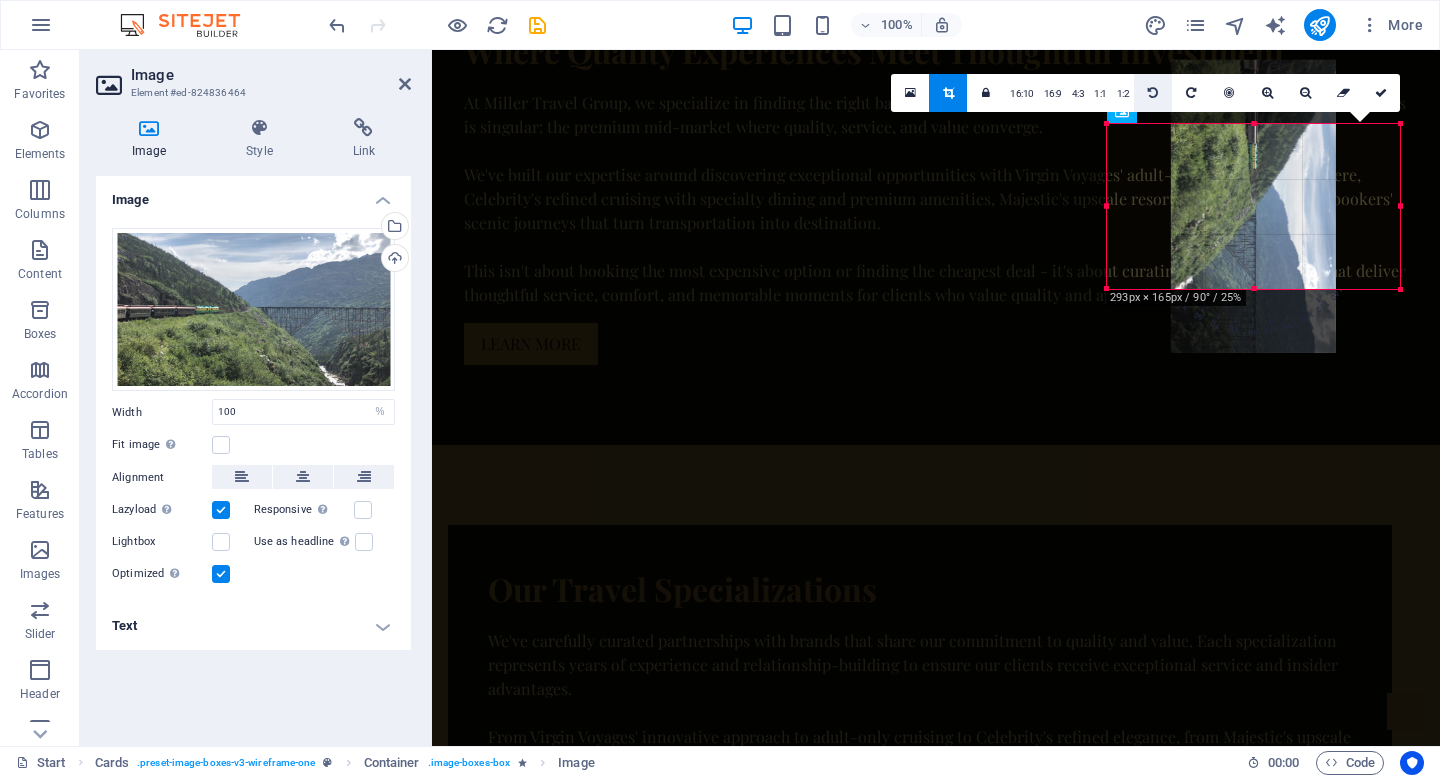 click at bounding box center [1153, 93] 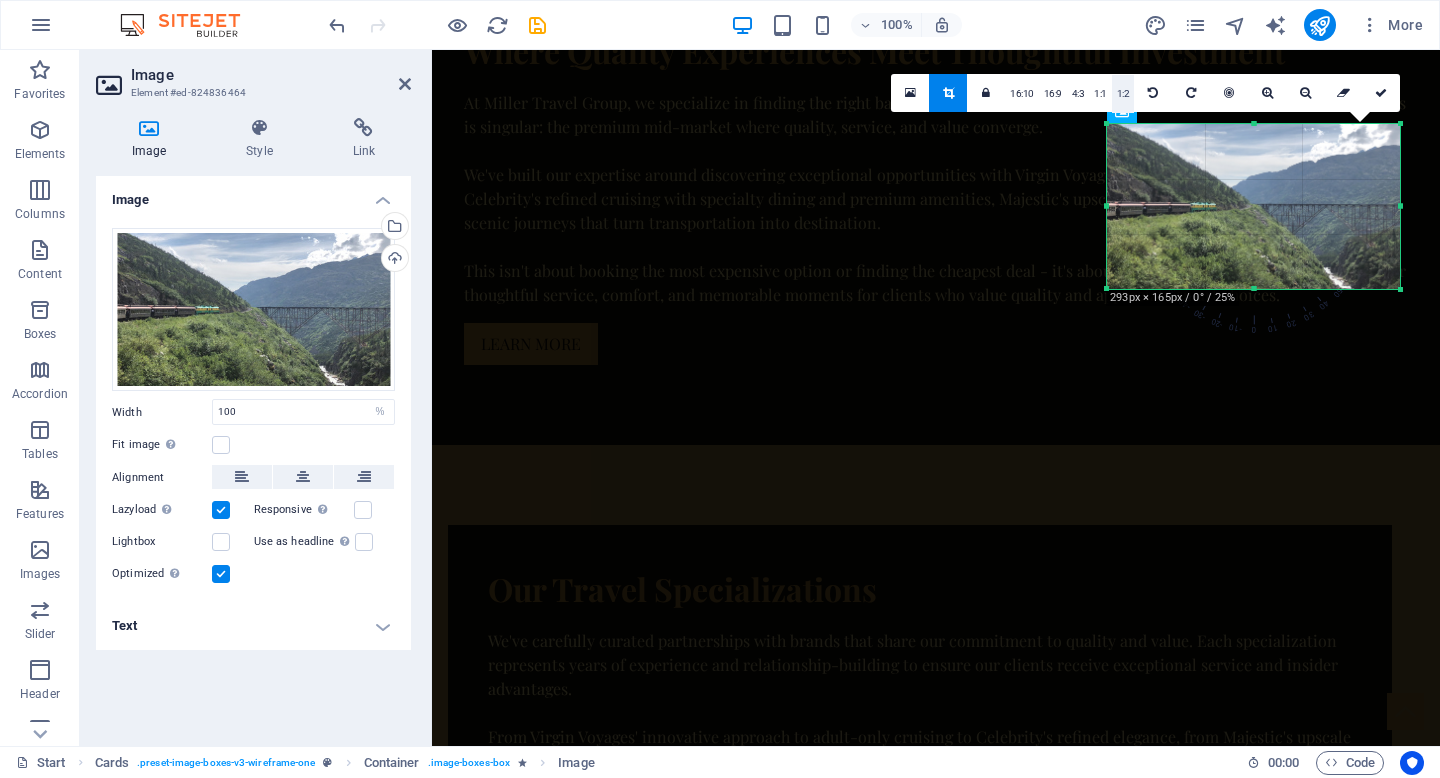 click on "1:2" at bounding box center (1123, 94) 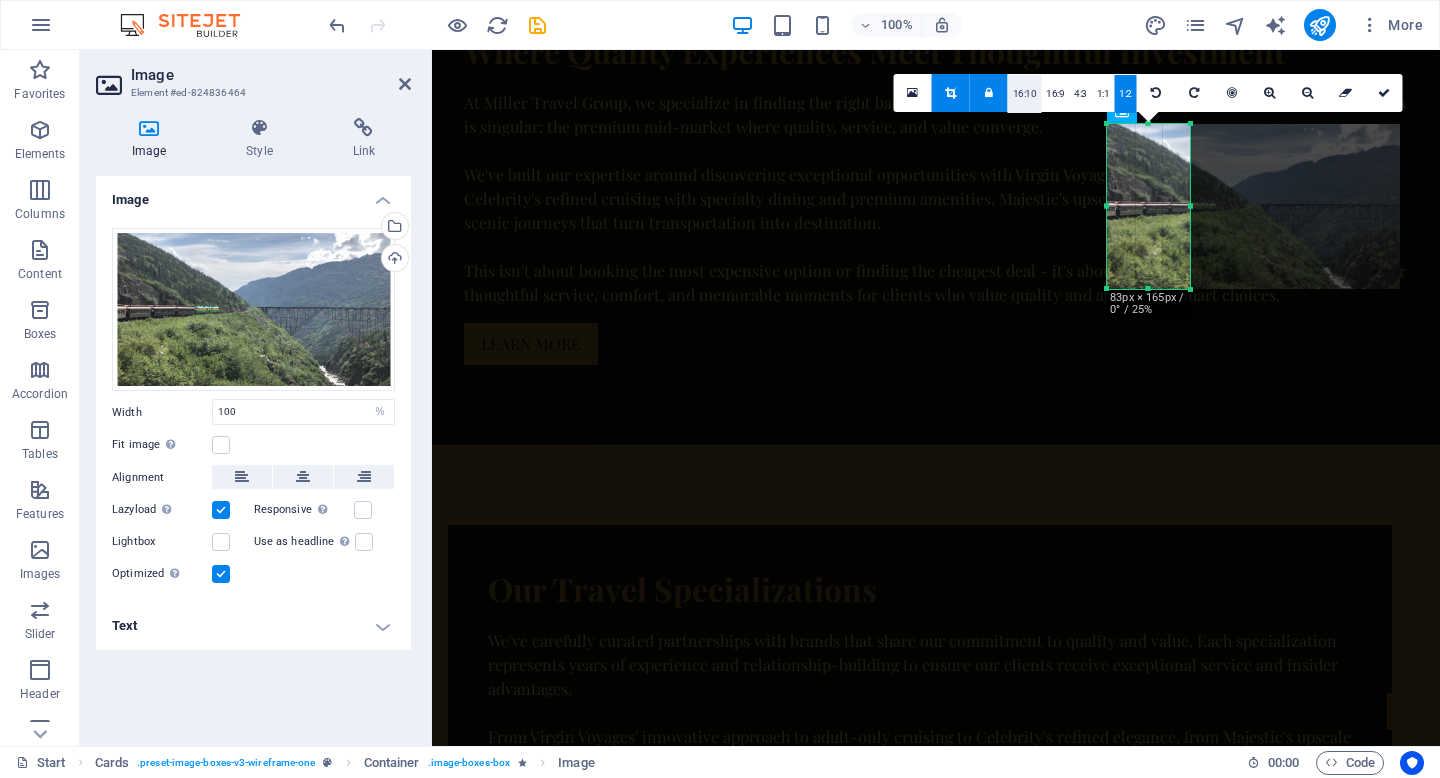 click on "16:10" at bounding box center (1025, 94) 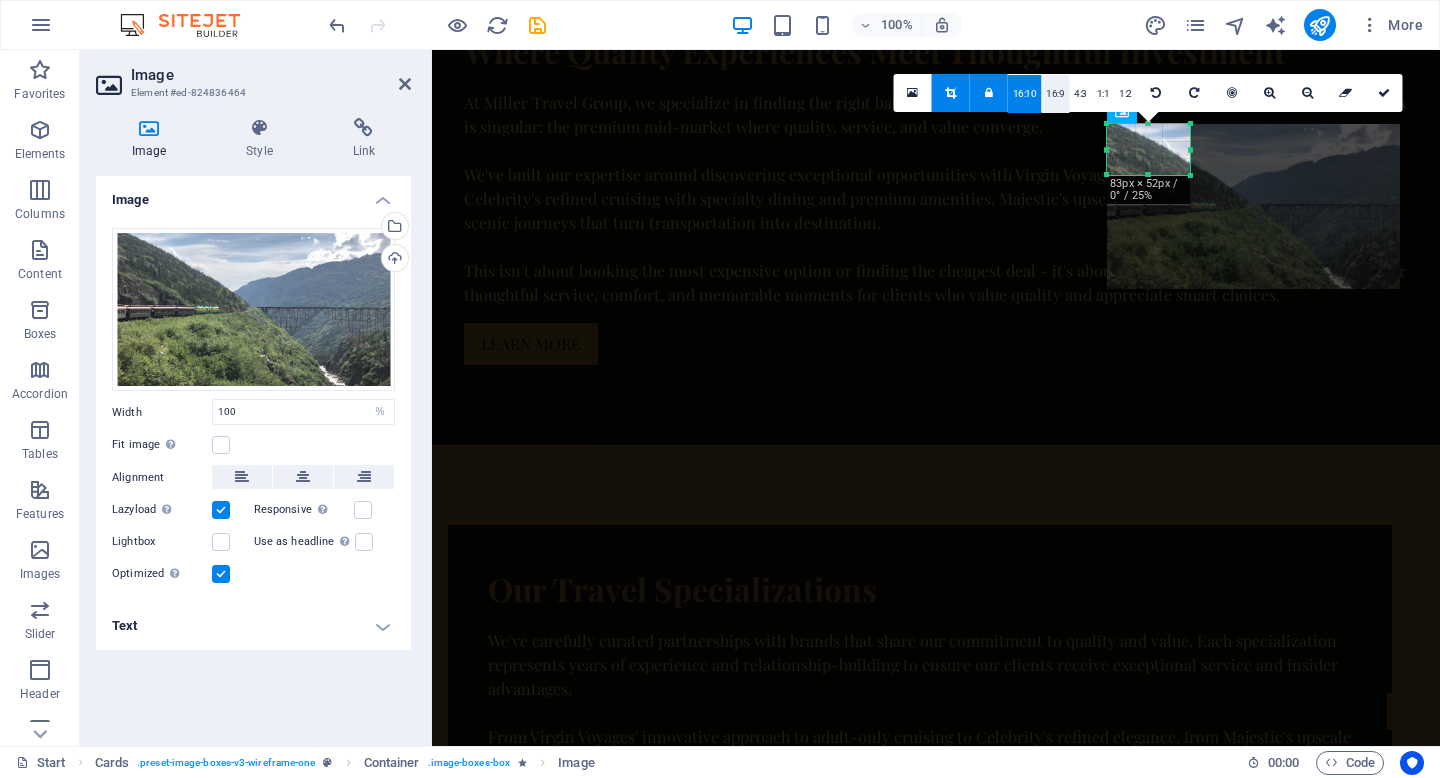click on "16:9" at bounding box center (1055, 94) 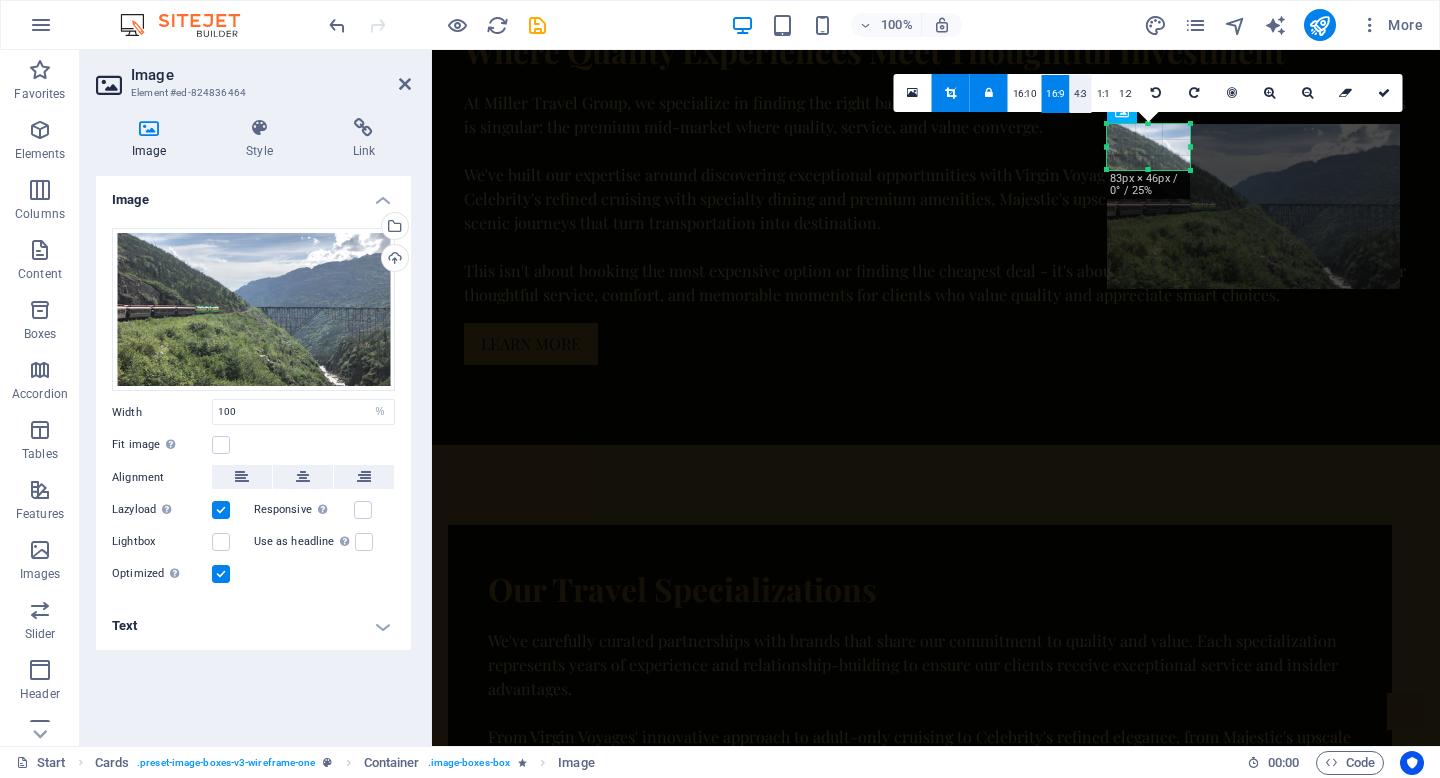 click on "4:3" at bounding box center [1080, 94] 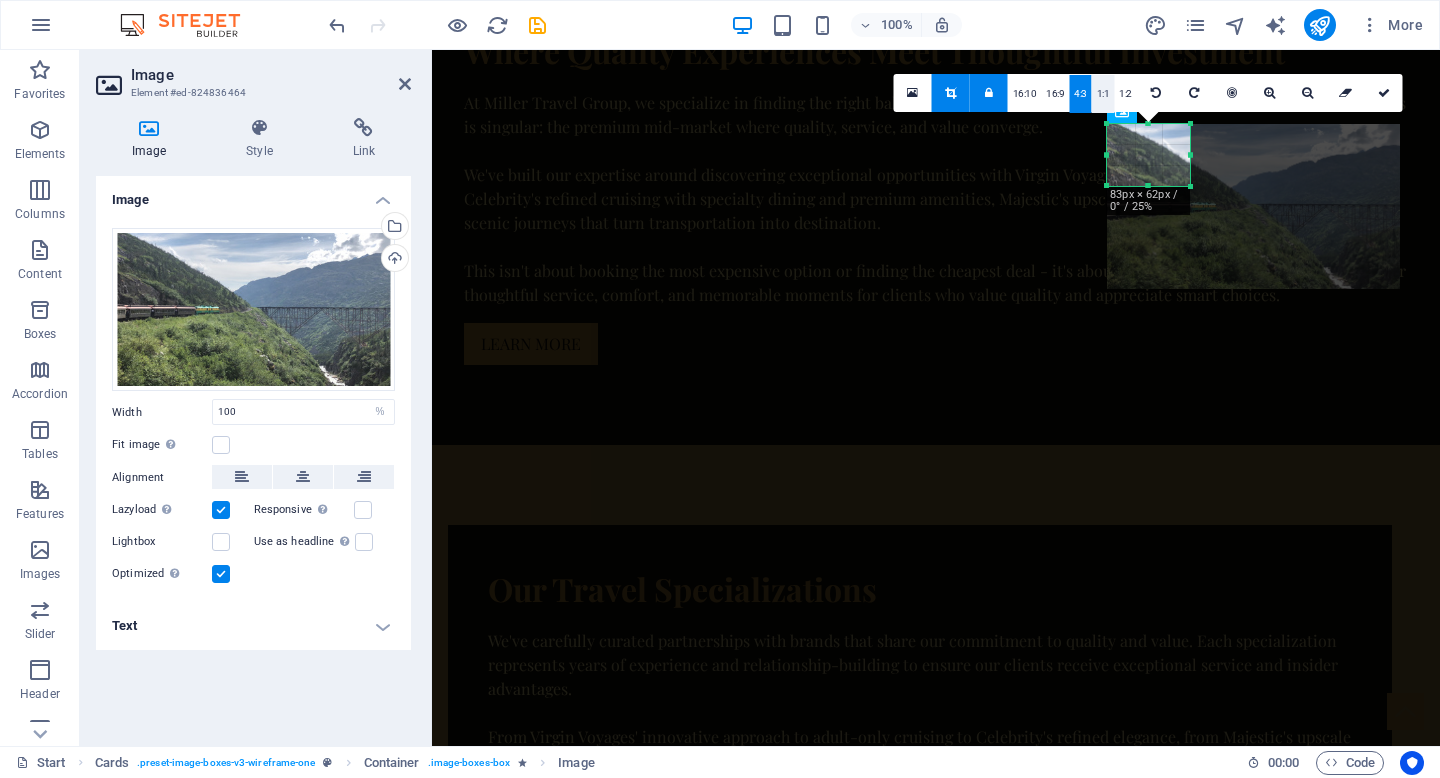 click on "1:1" at bounding box center (1103, 94) 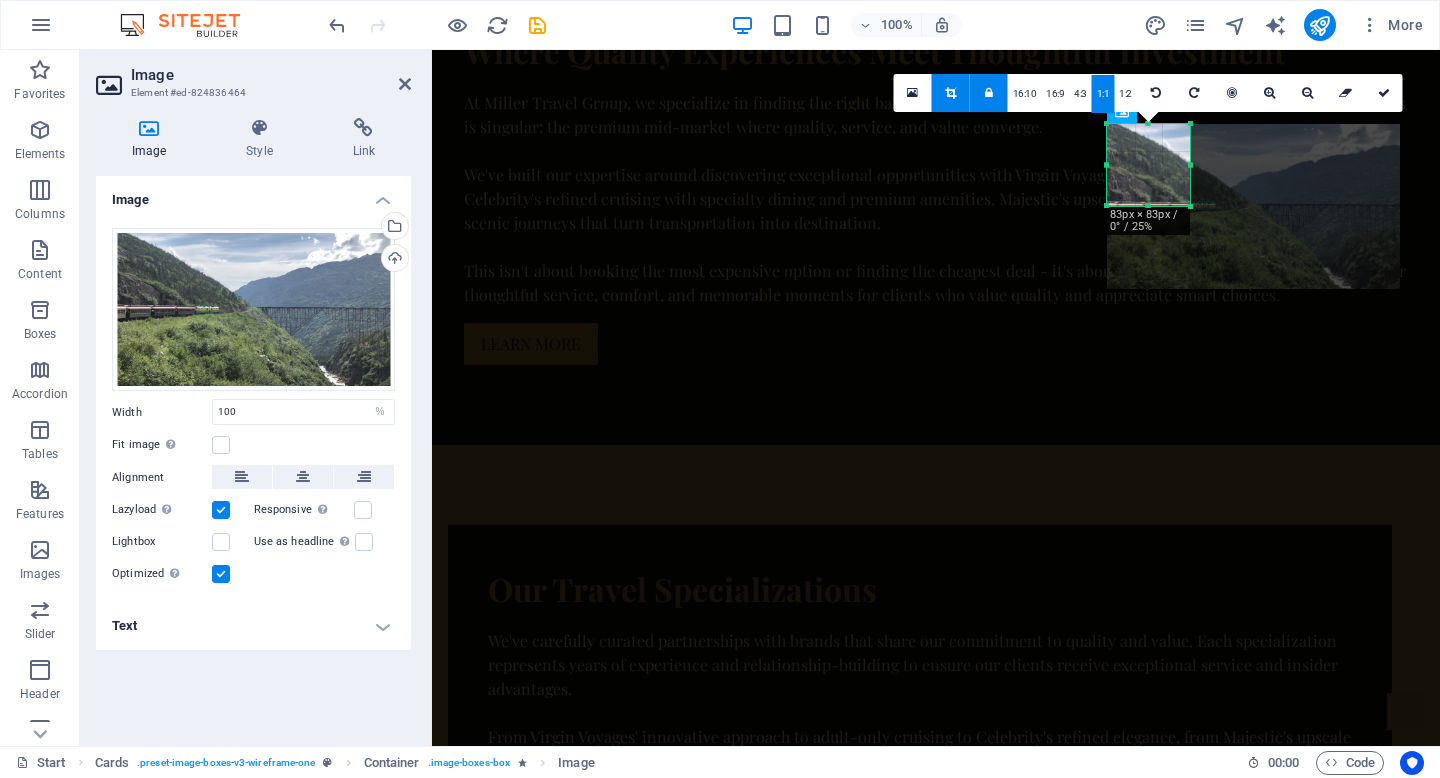 click at bounding box center (989, 93) 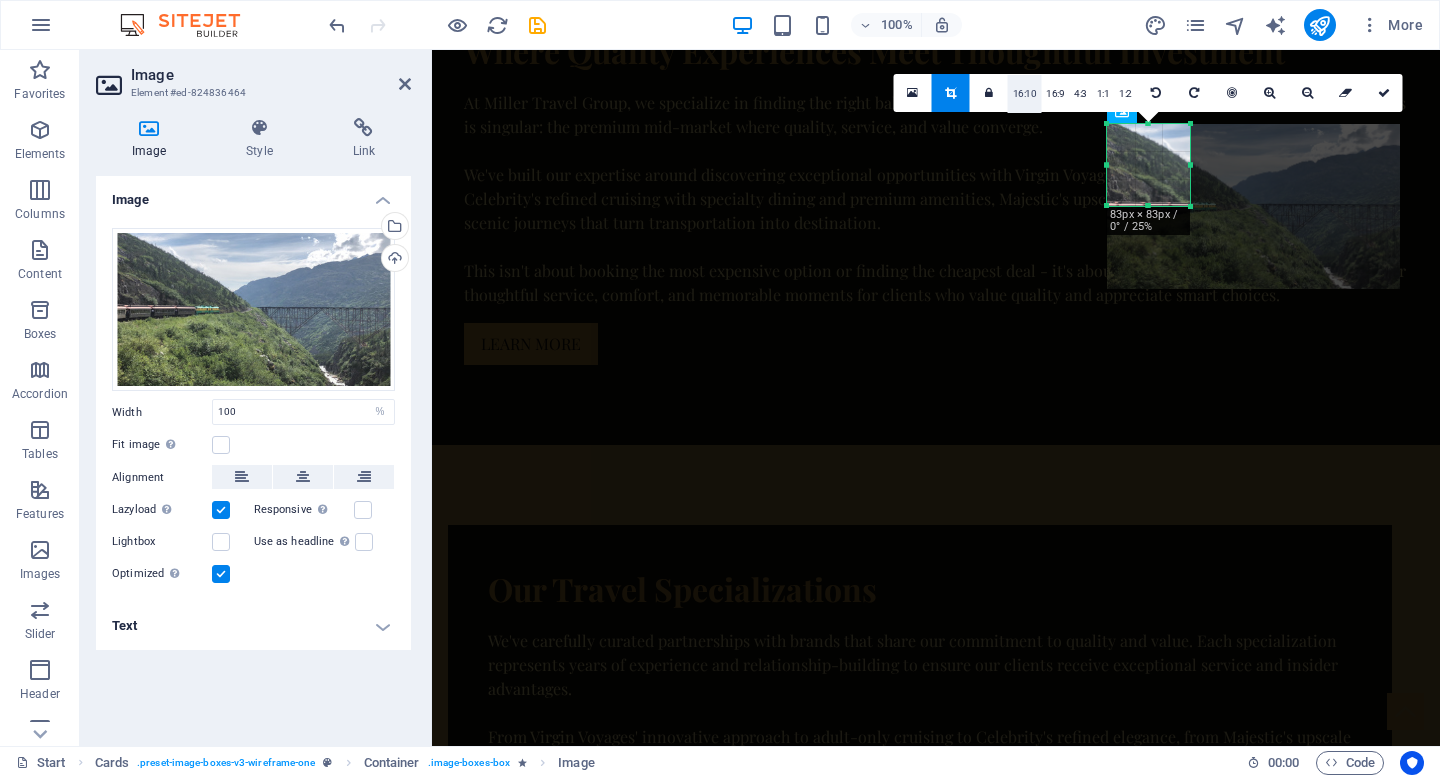 click on "16:10" at bounding box center (1025, 94) 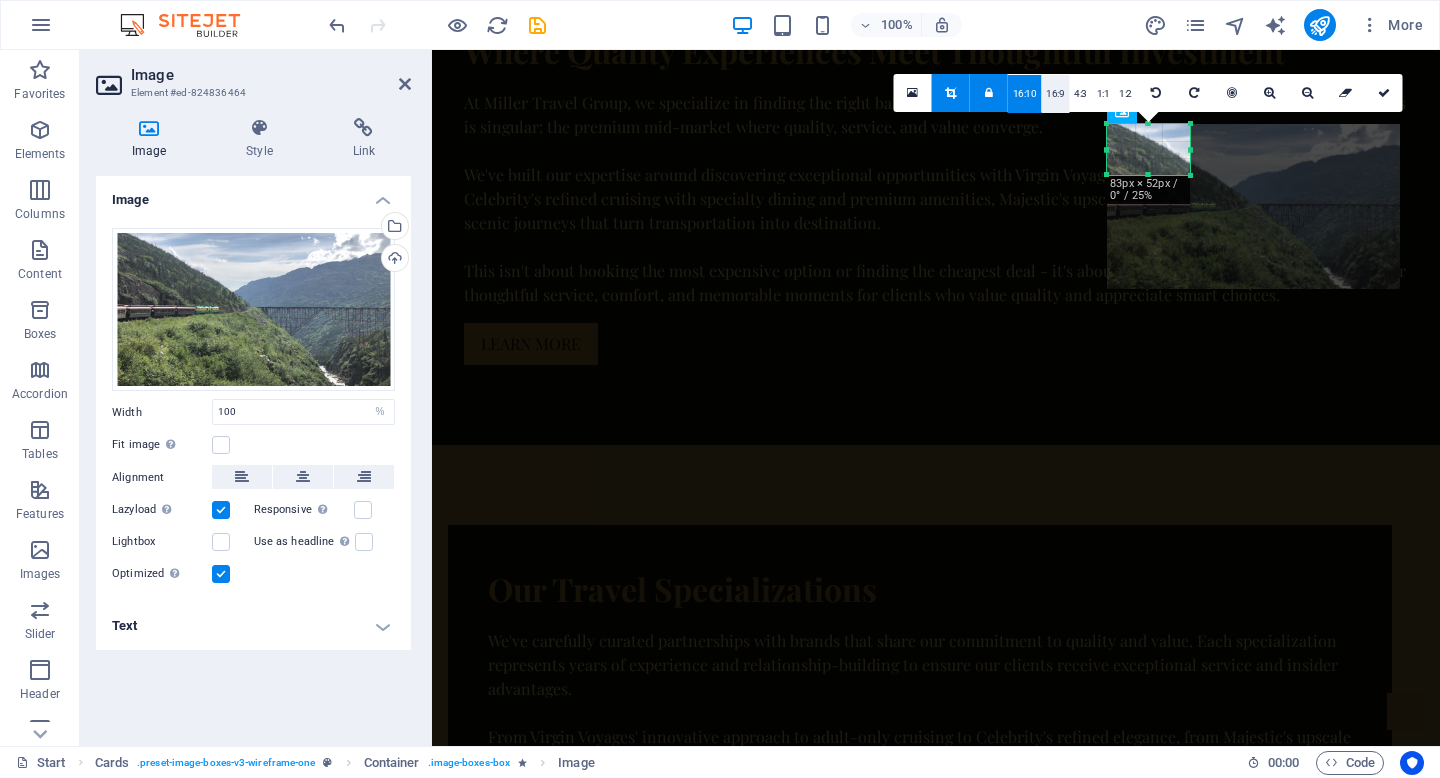 click on "16:9" at bounding box center [1055, 94] 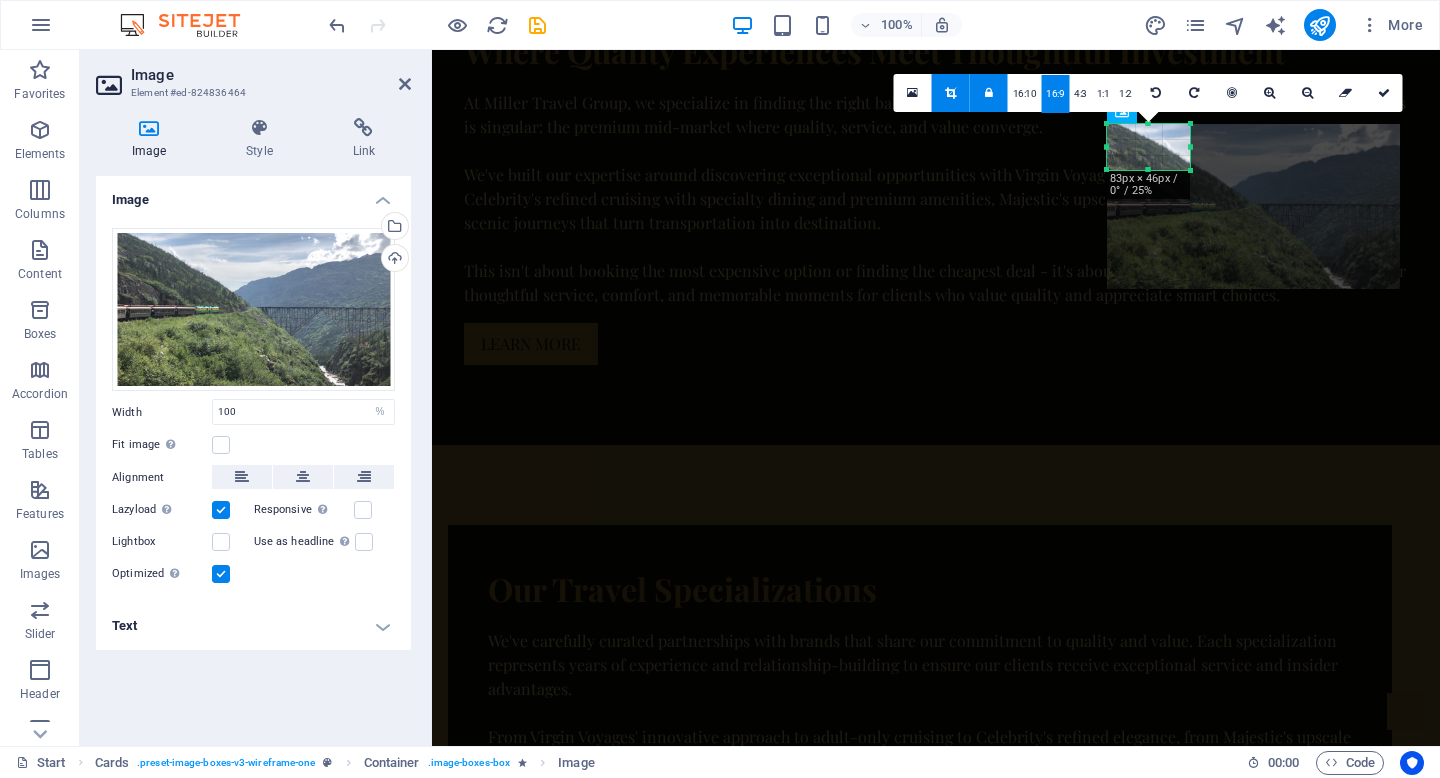 click at bounding box center (950, 93) 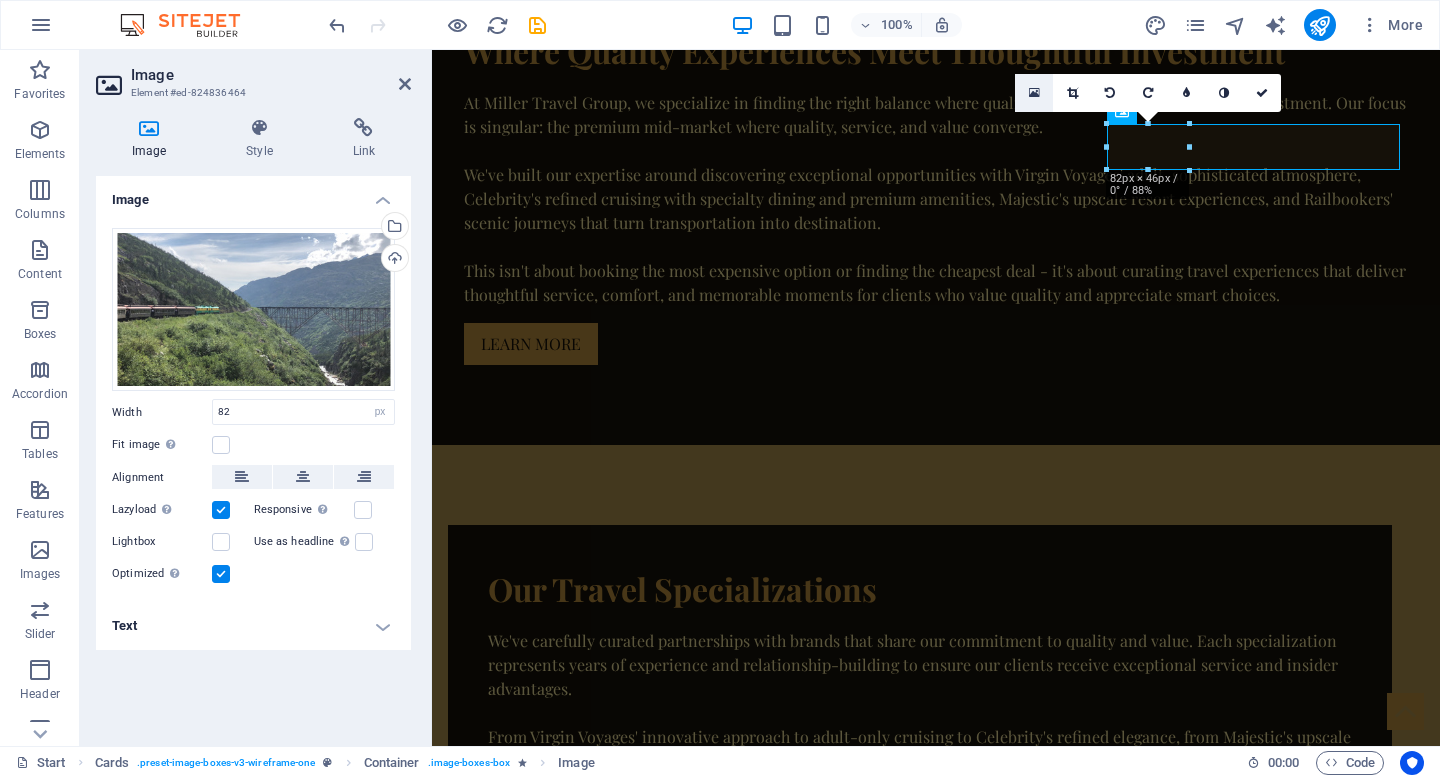 click at bounding box center (1034, 93) 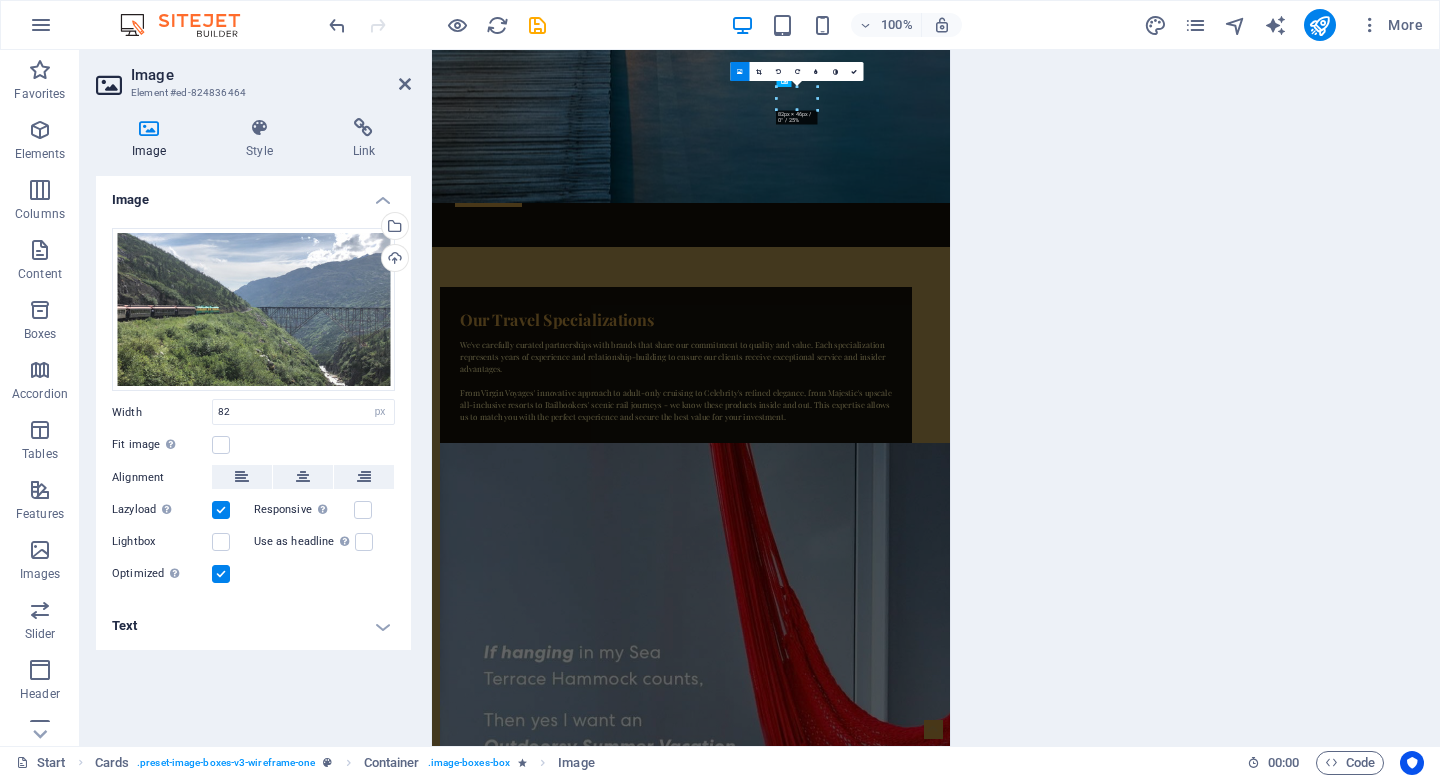 scroll, scrollTop: 2360, scrollLeft: 0, axis: vertical 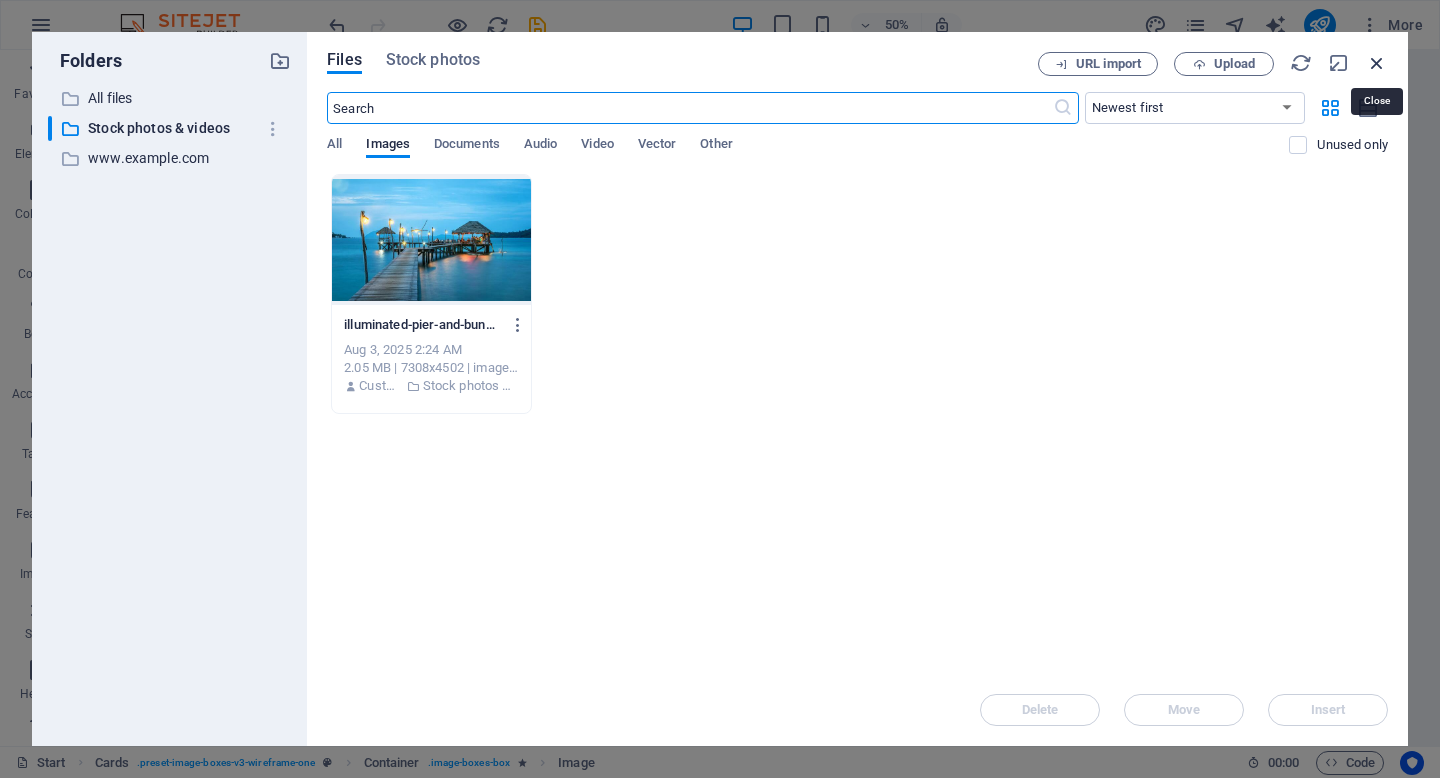click at bounding box center [1377, 63] 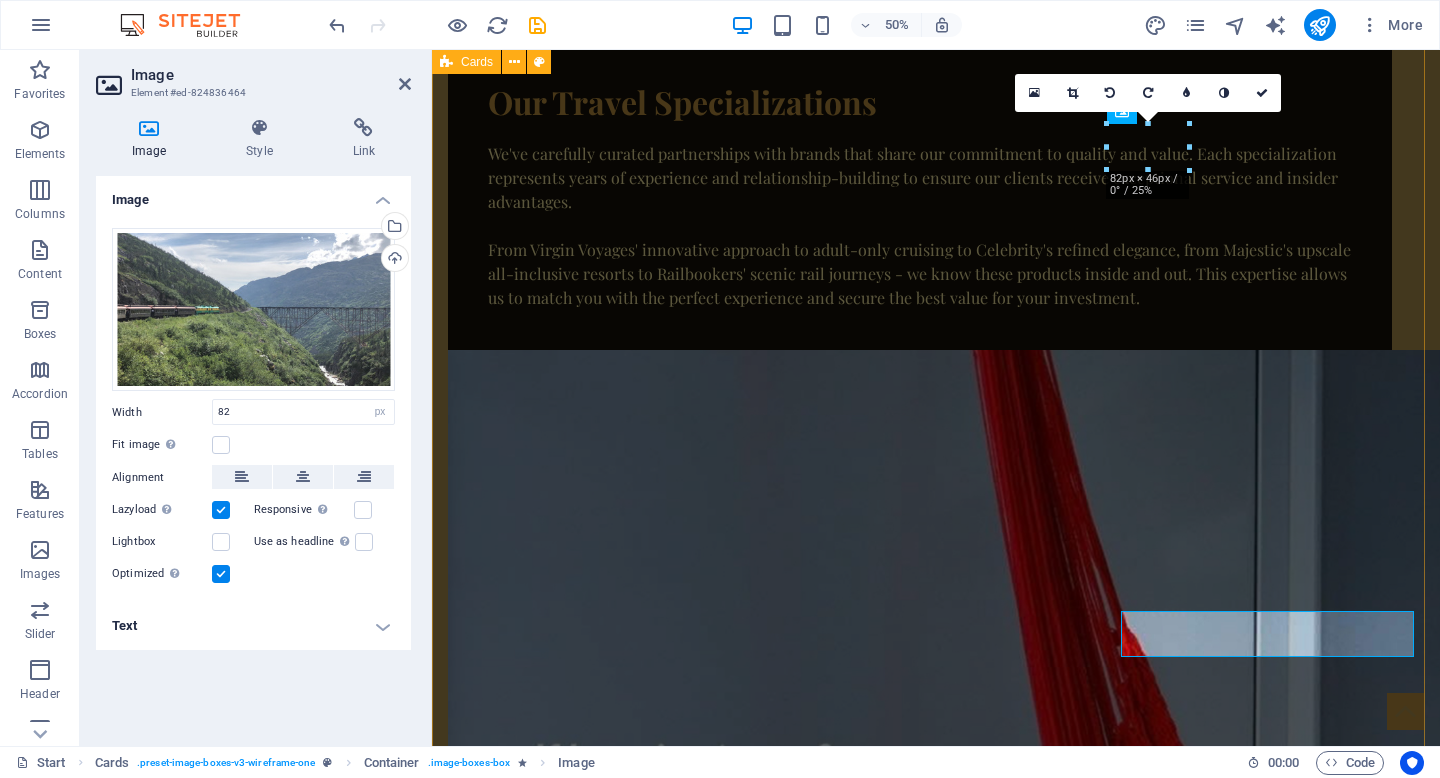 scroll, scrollTop: 1873, scrollLeft: 0, axis: vertical 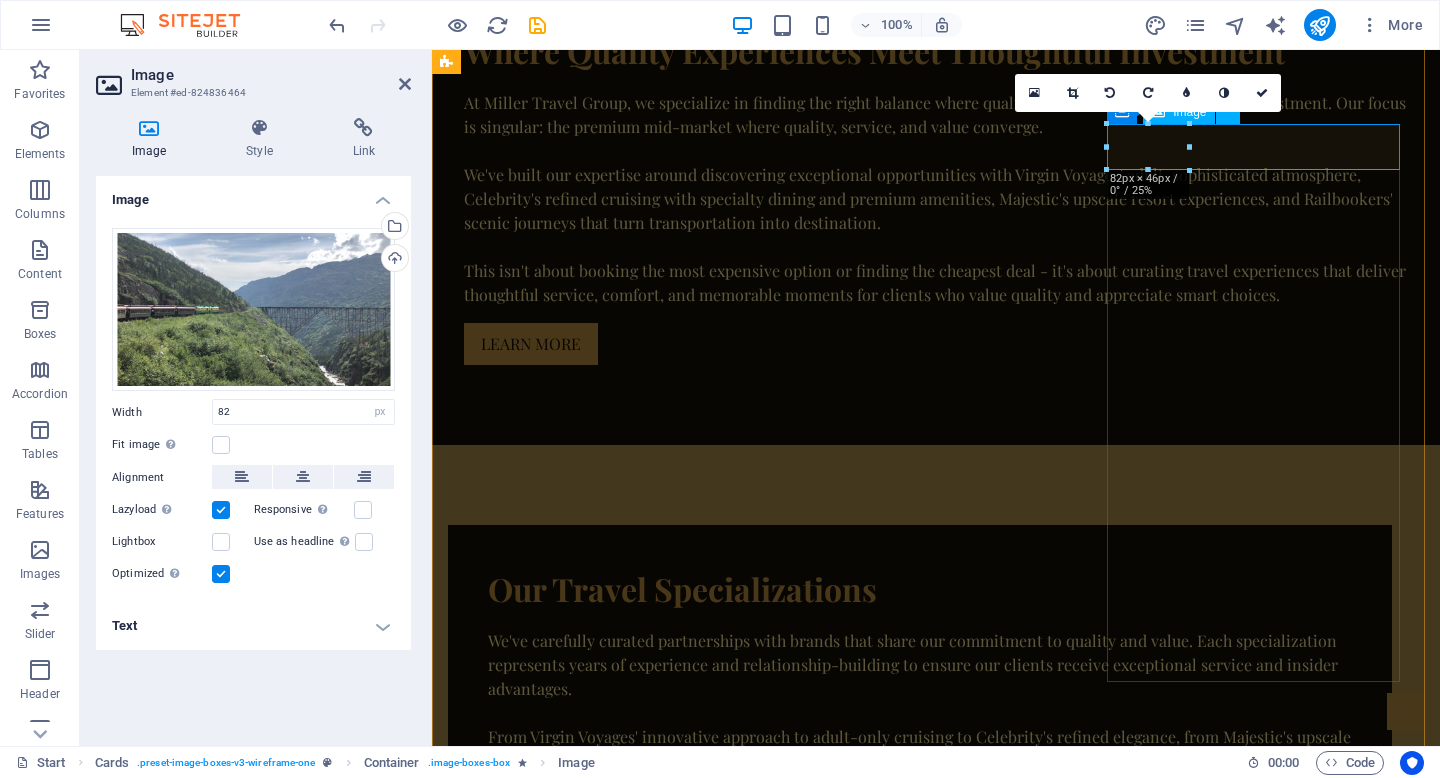 click at bounding box center [594, 3171] 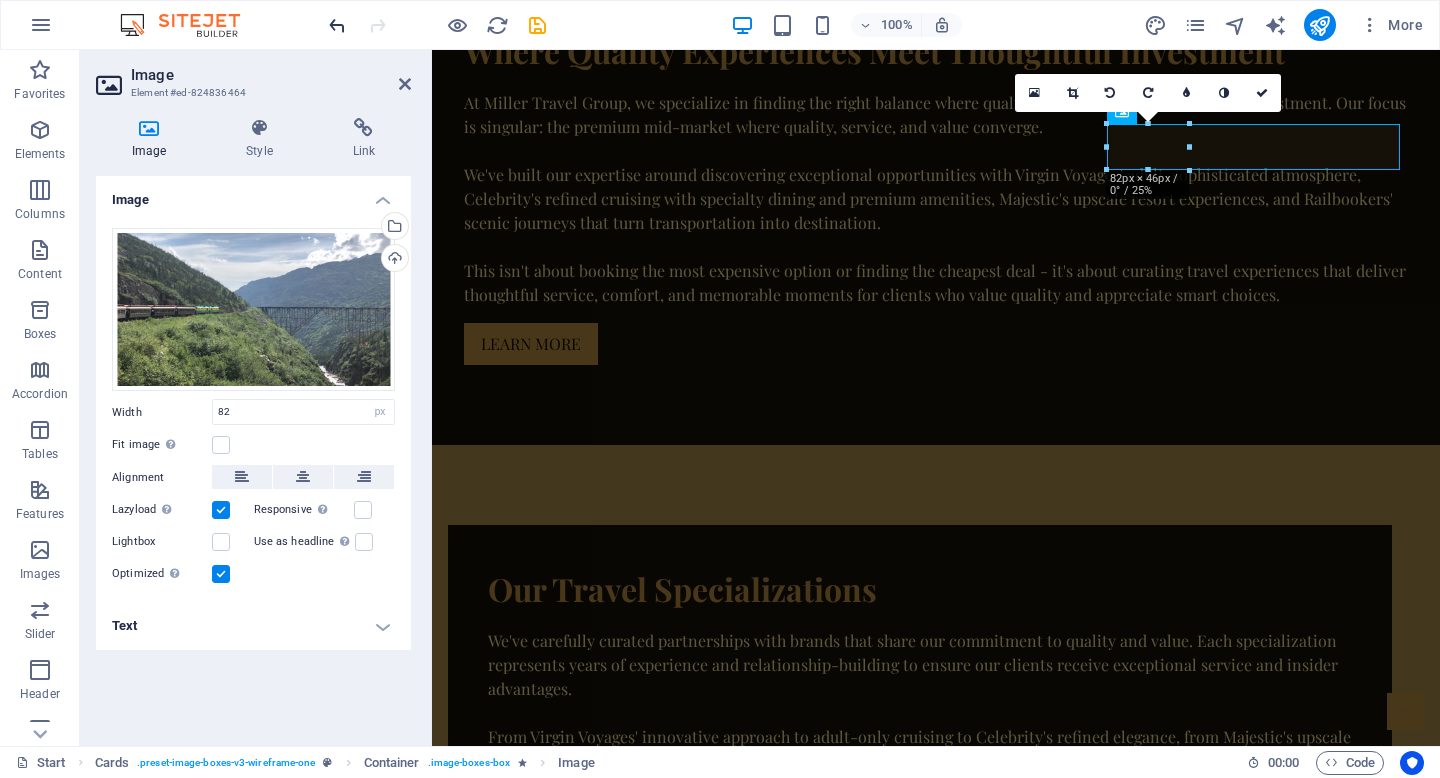 click at bounding box center [337, 25] 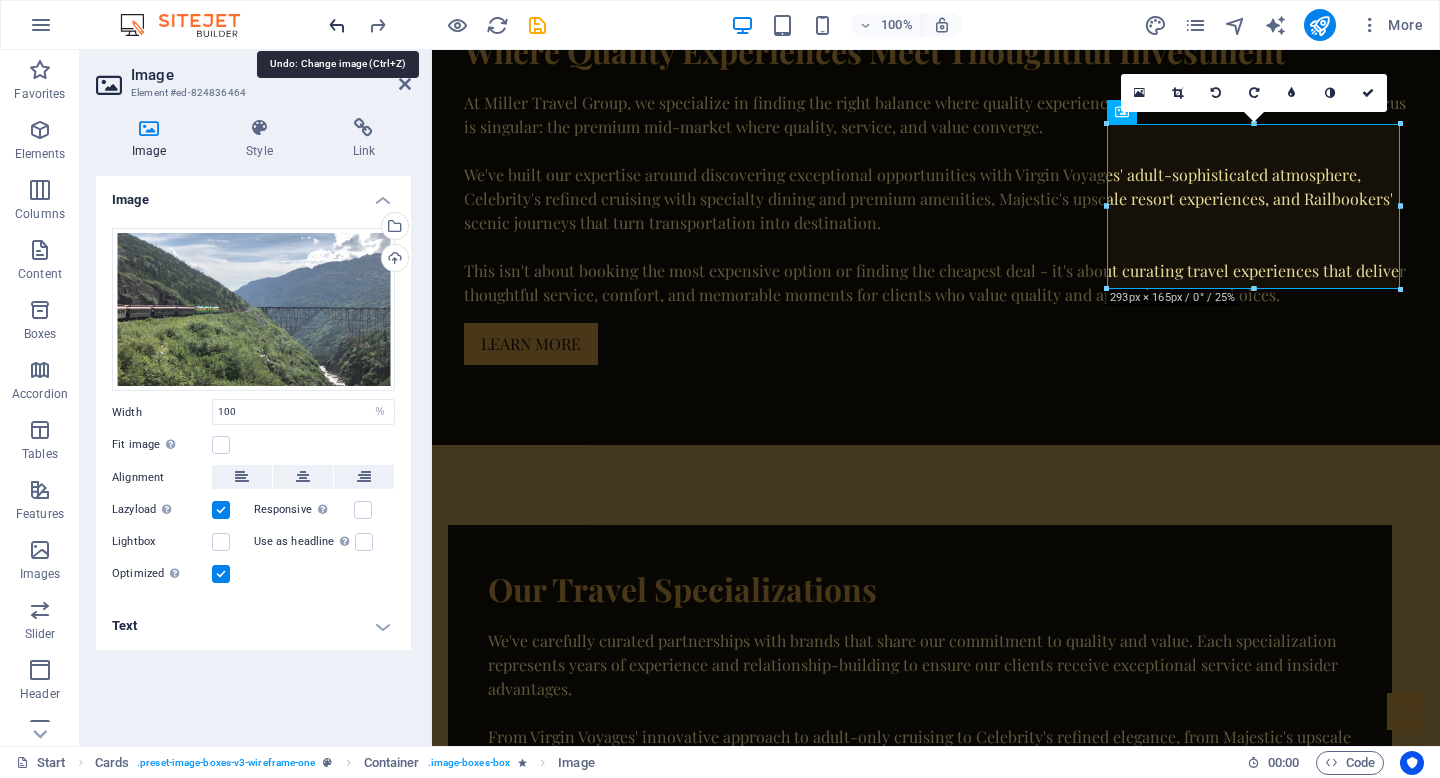 click at bounding box center (337, 25) 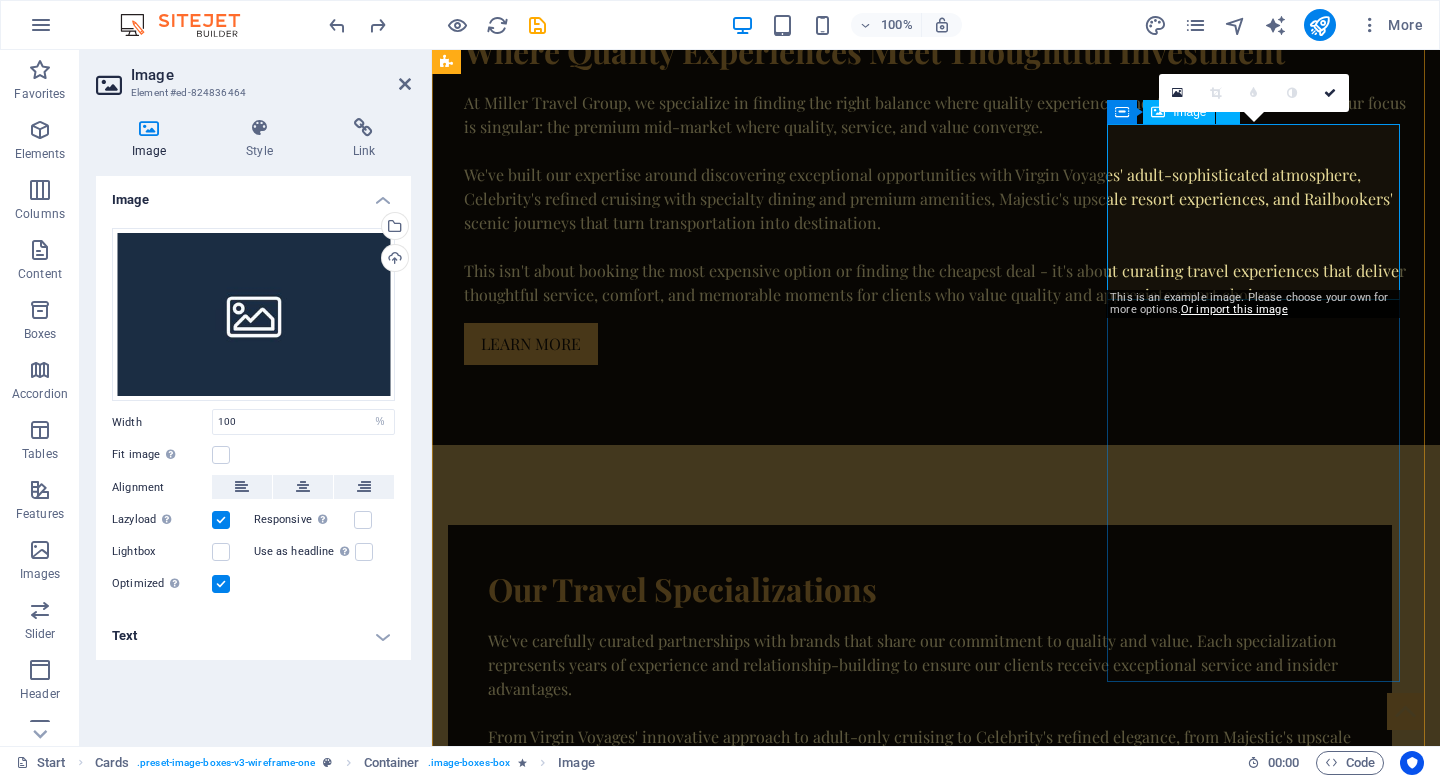 click at bounding box center (594, 3236) 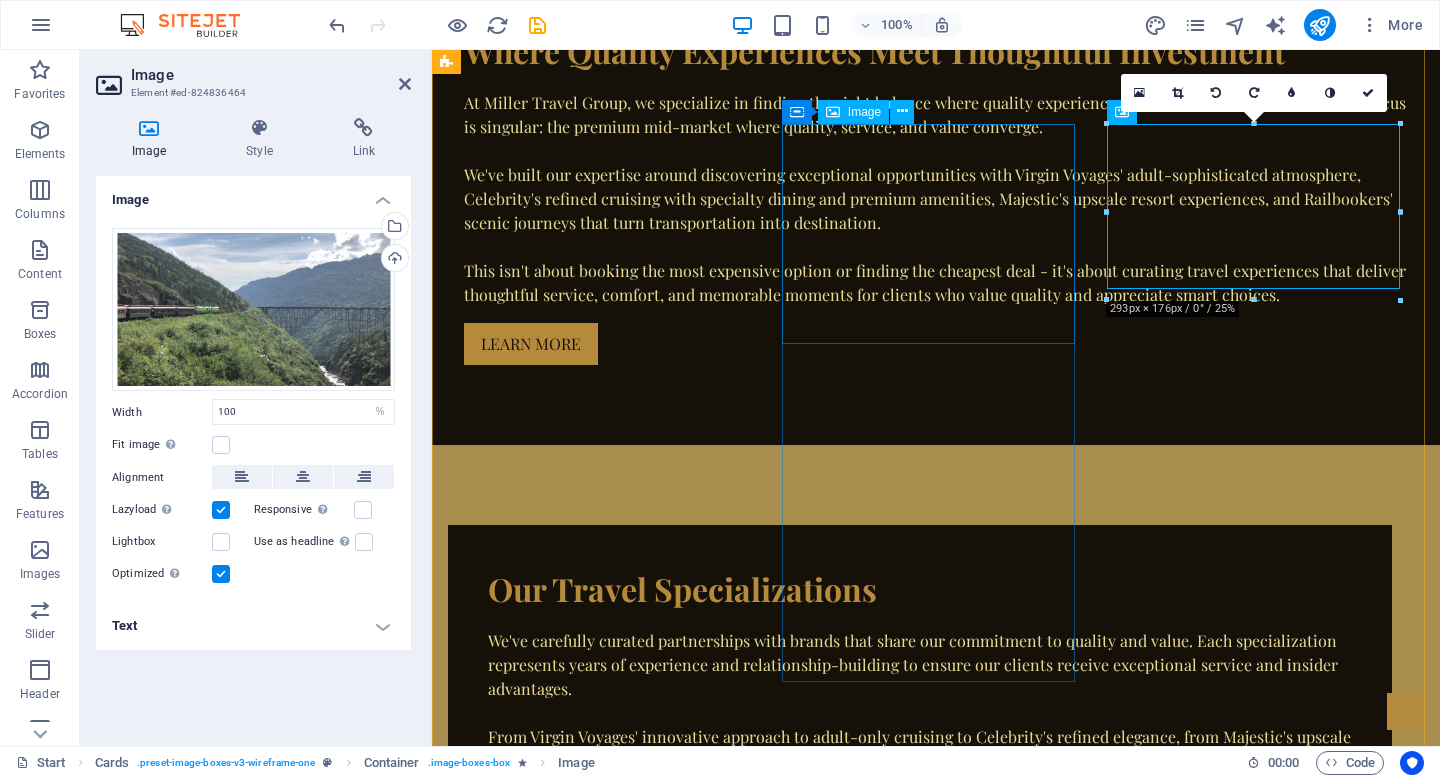 click at bounding box center (594, 2684) 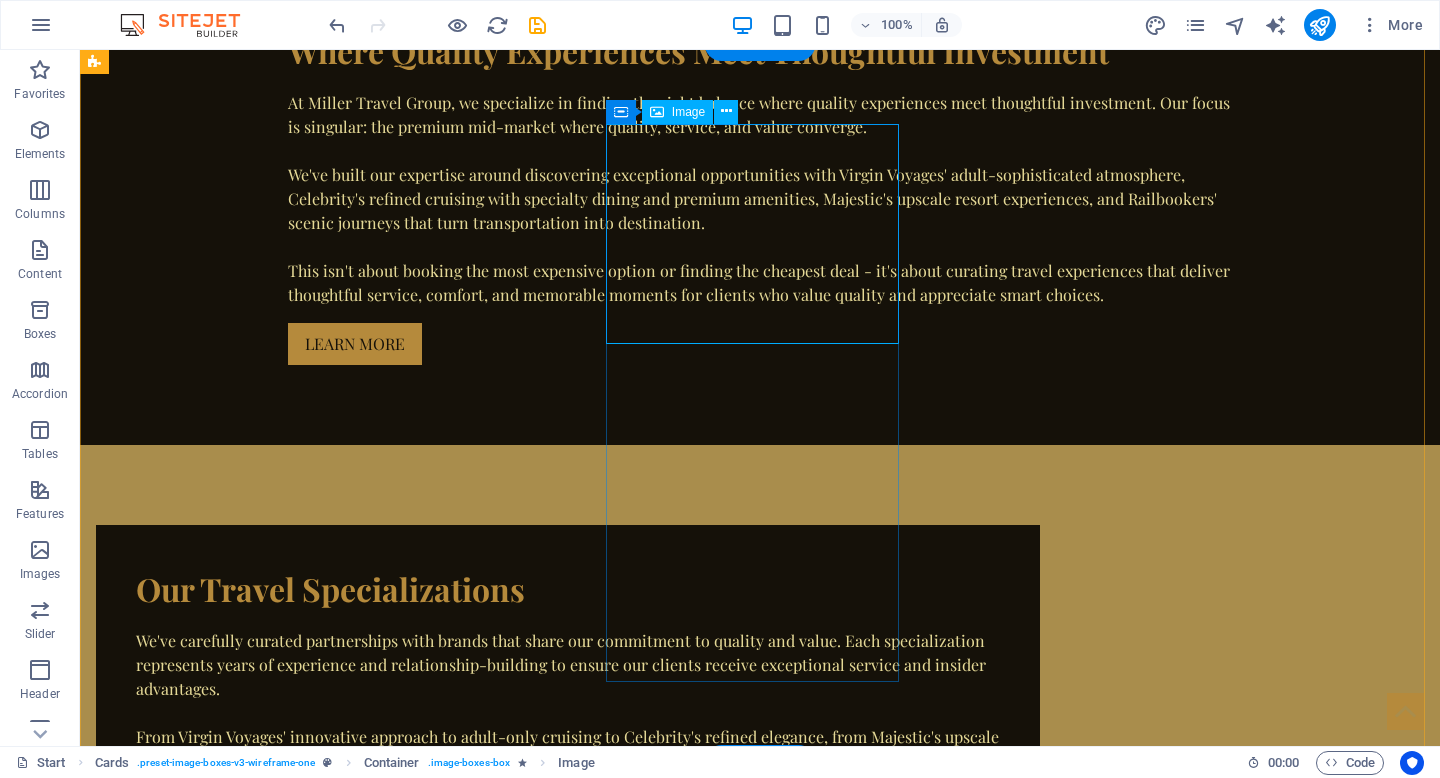 click at bounding box center (242, 3034) 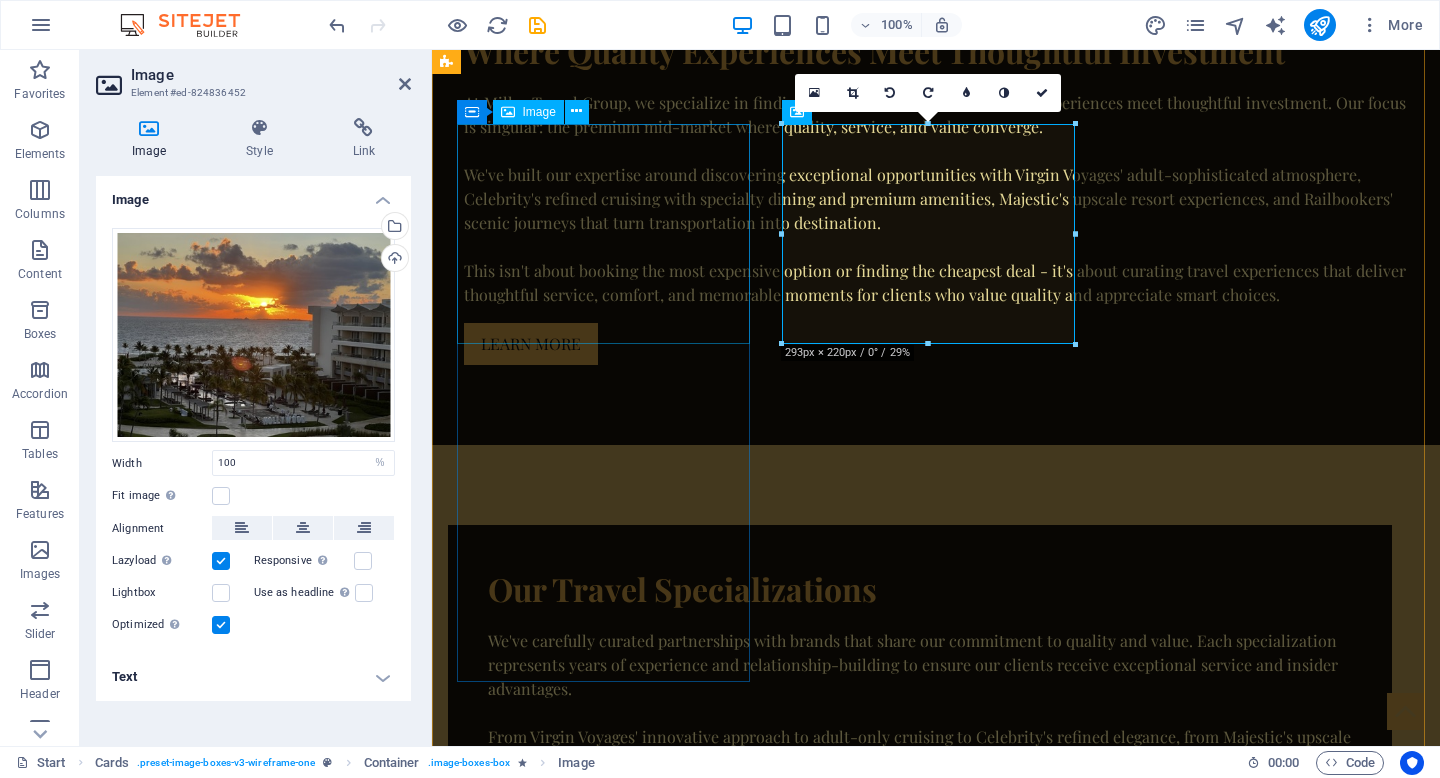 click at bounding box center [594, 2110] 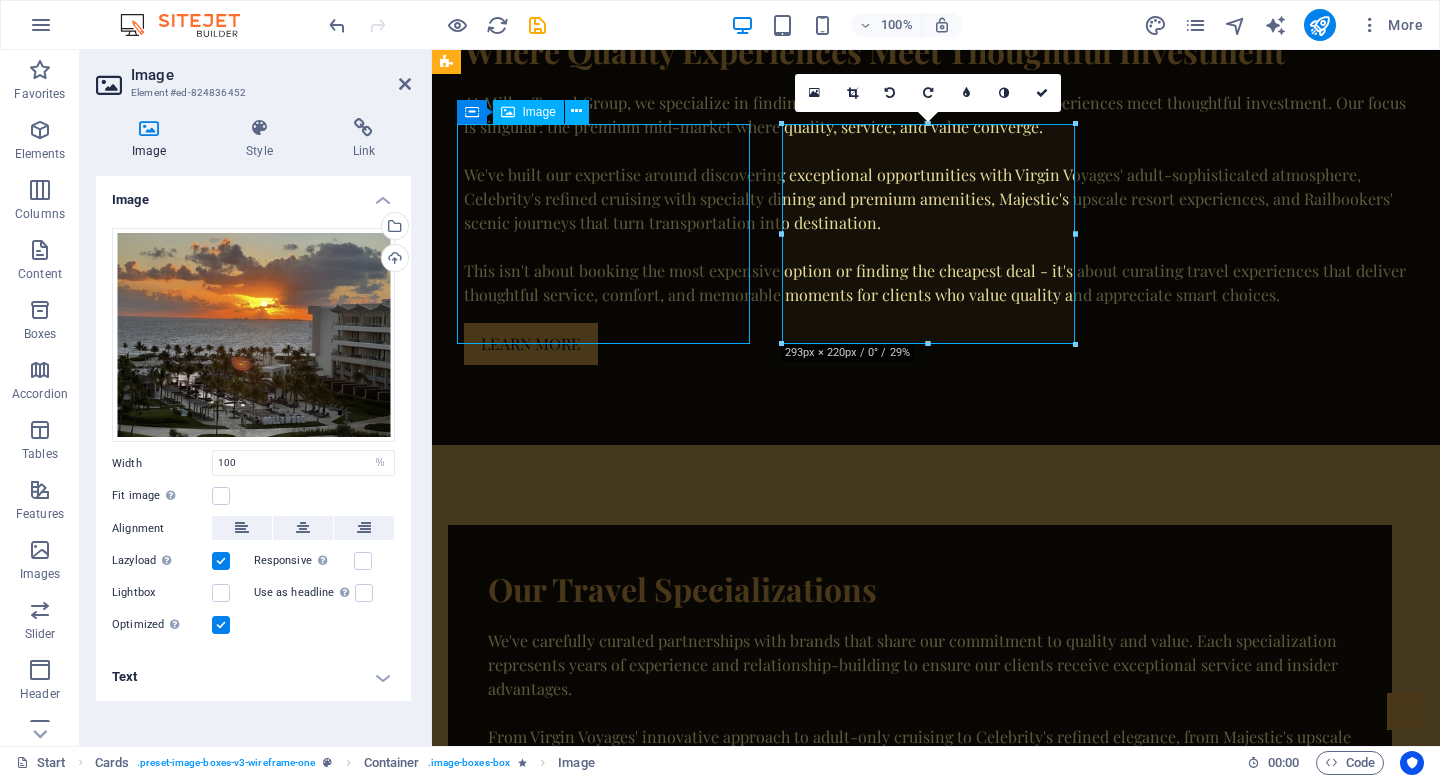 click at bounding box center (594, 2110) 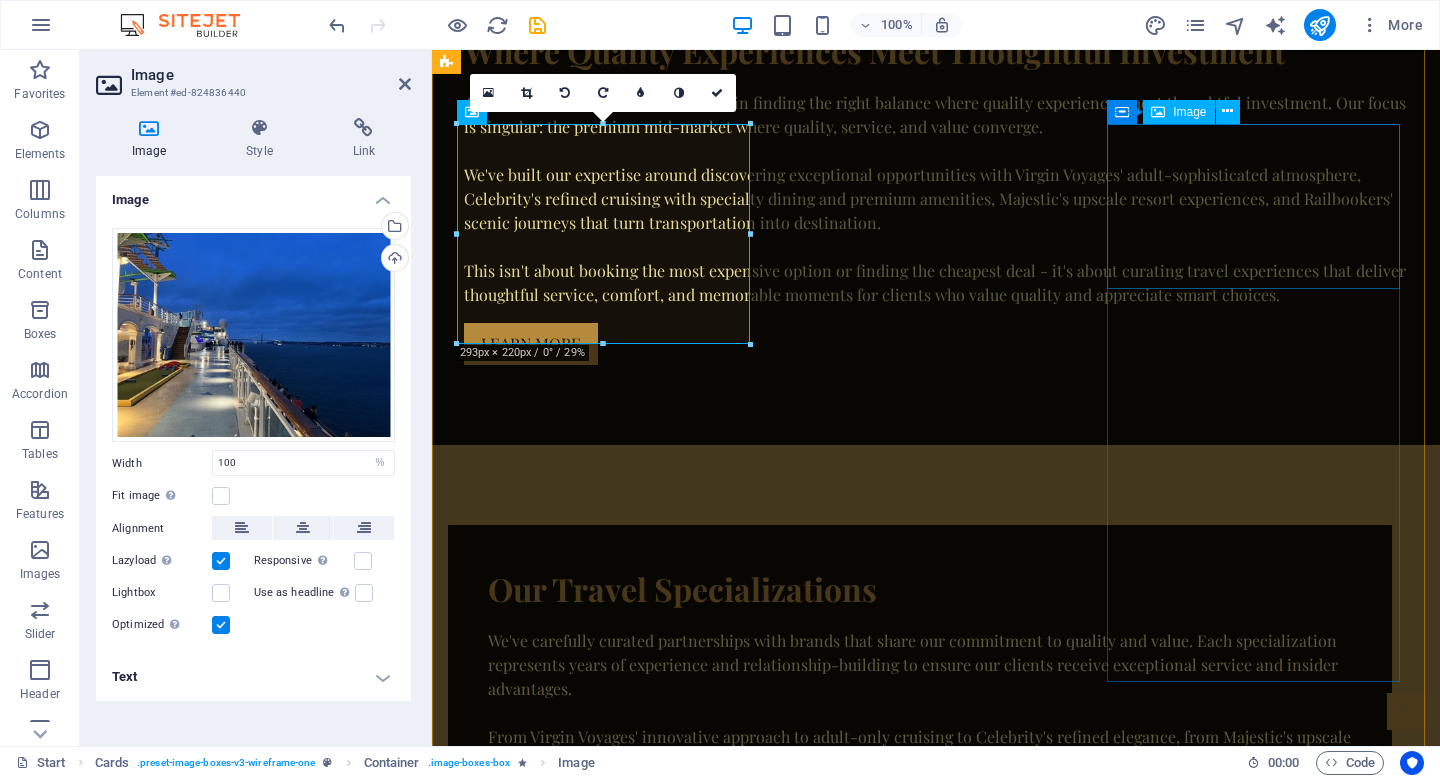 click at bounding box center (594, 3230) 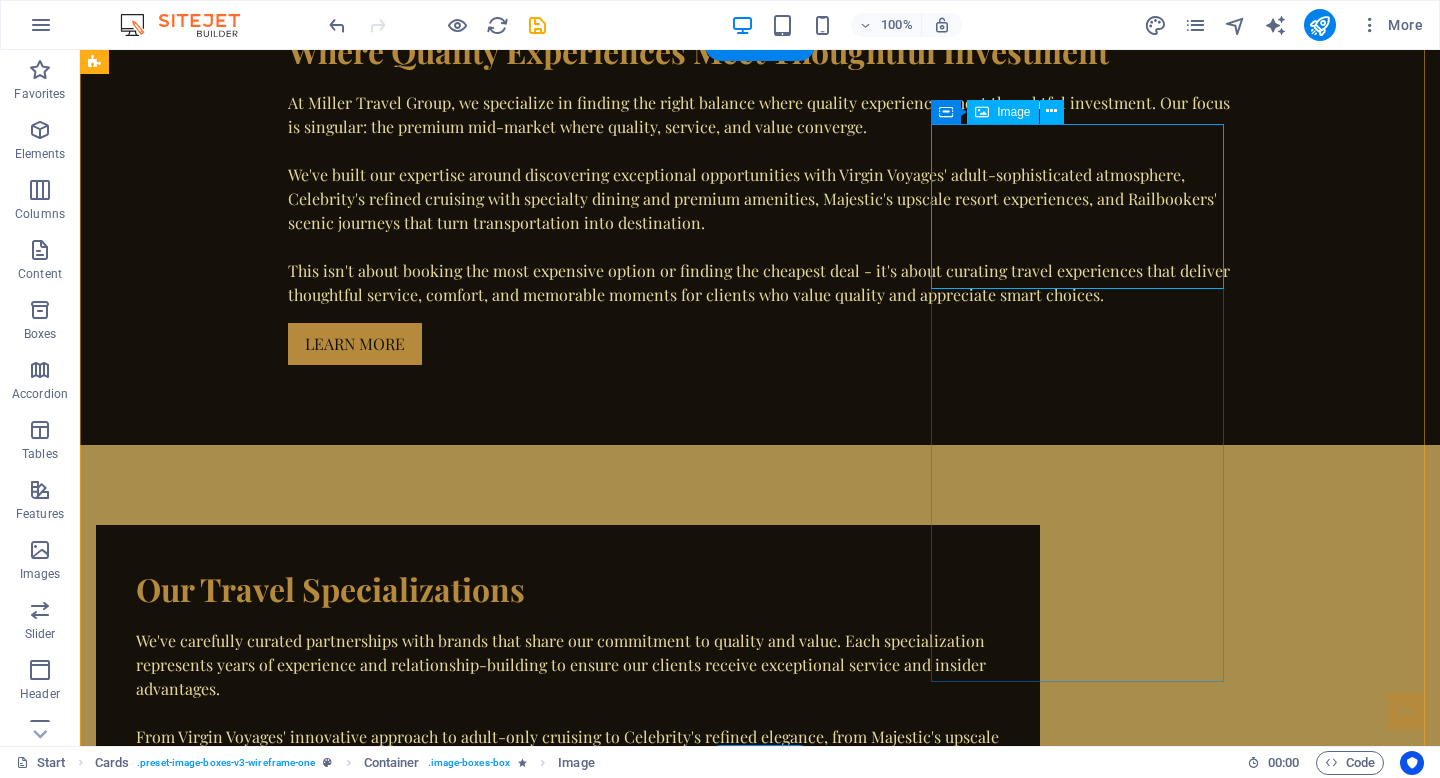 click at bounding box center [242, 3581] 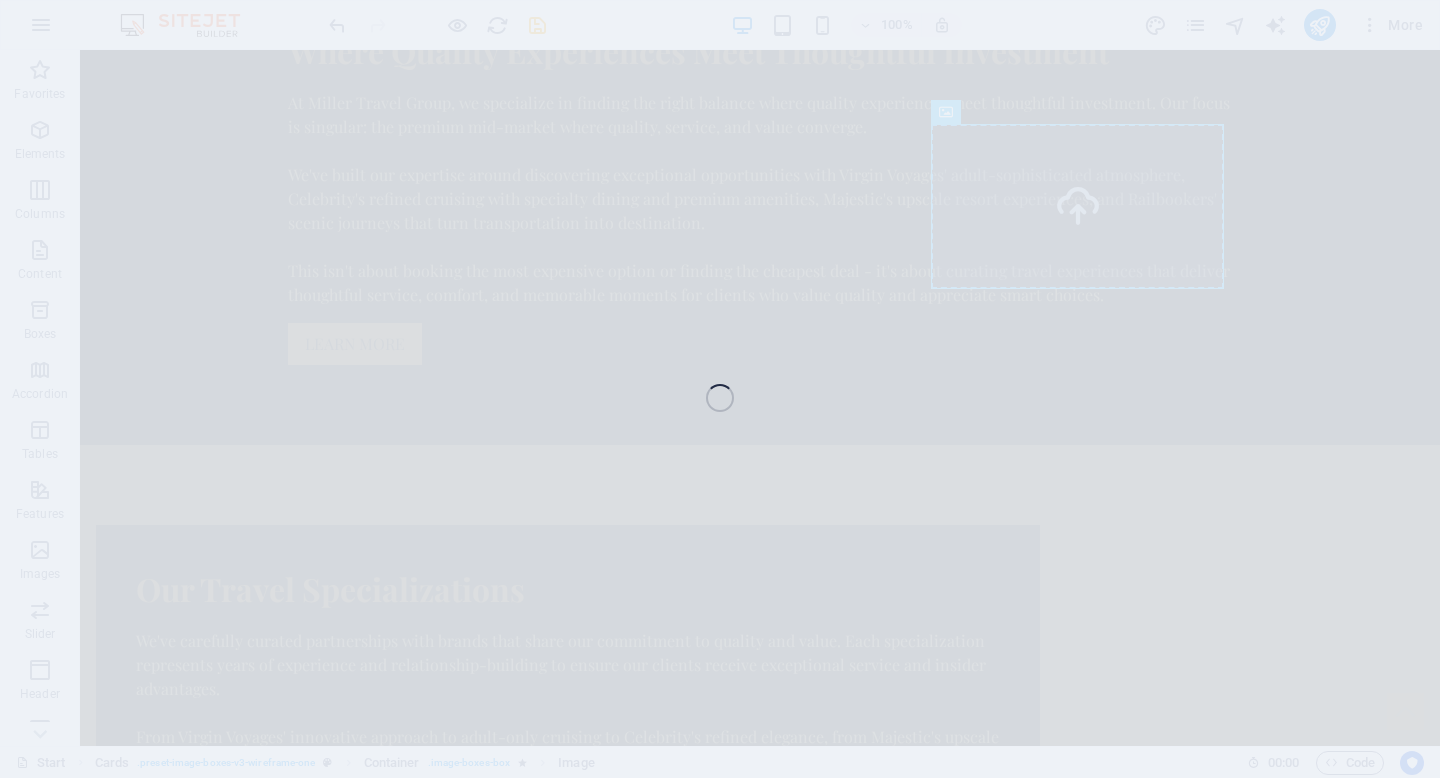select on "%" 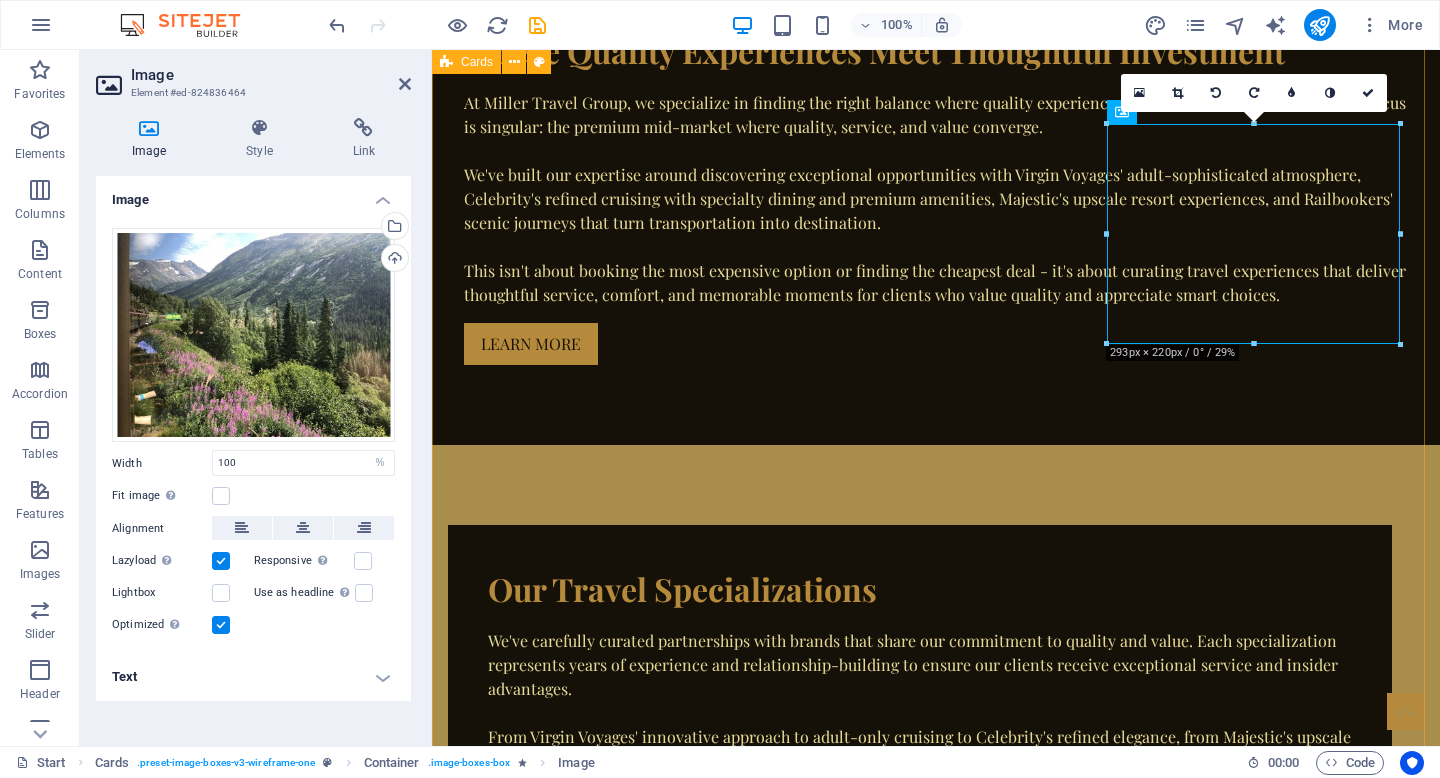click on "Cruise Experiences Discover the perfect cruise experience with Virgin Voyages' adults-only innovation featuring unique dining, entertainment, and inclusive amenities, or Celebrity's sophisticated elegance with specialty restaurants, premium accommodations, and refined service. We'll match you to the right cruise line and itinerary for your style. Resort Escapes Experience elevated all-inclusive luxury with Majestic Resorts' upscale properties featuring premium accommodations, gourmet dining, and personalized service.  From beachfront suites to world-class spas, these carefully selected resorts deliver exceptional quality without the ultra-luxury price point. Scenic Journeys Transform your transportation into the destination itself with Railbookers' curated rail experiences.  From scenic routes through stunning landscapes to luxury train accommodations, these journeys offer a unique perspective on travel where the journey becomes as memorable as the destination." at bounding box center (936, 2841) 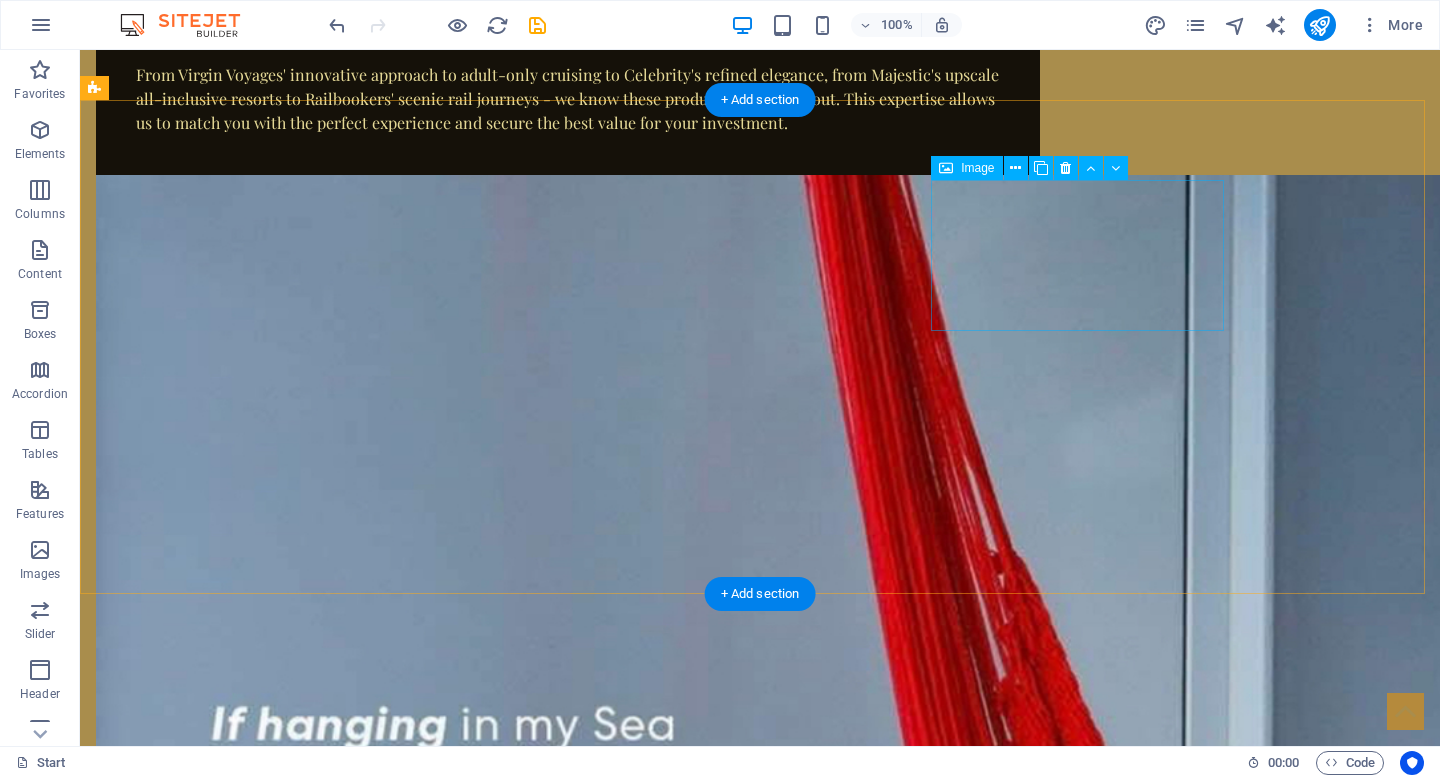 scroll, scrollTop: 2571, scrollLeft: 0, axis: vertical 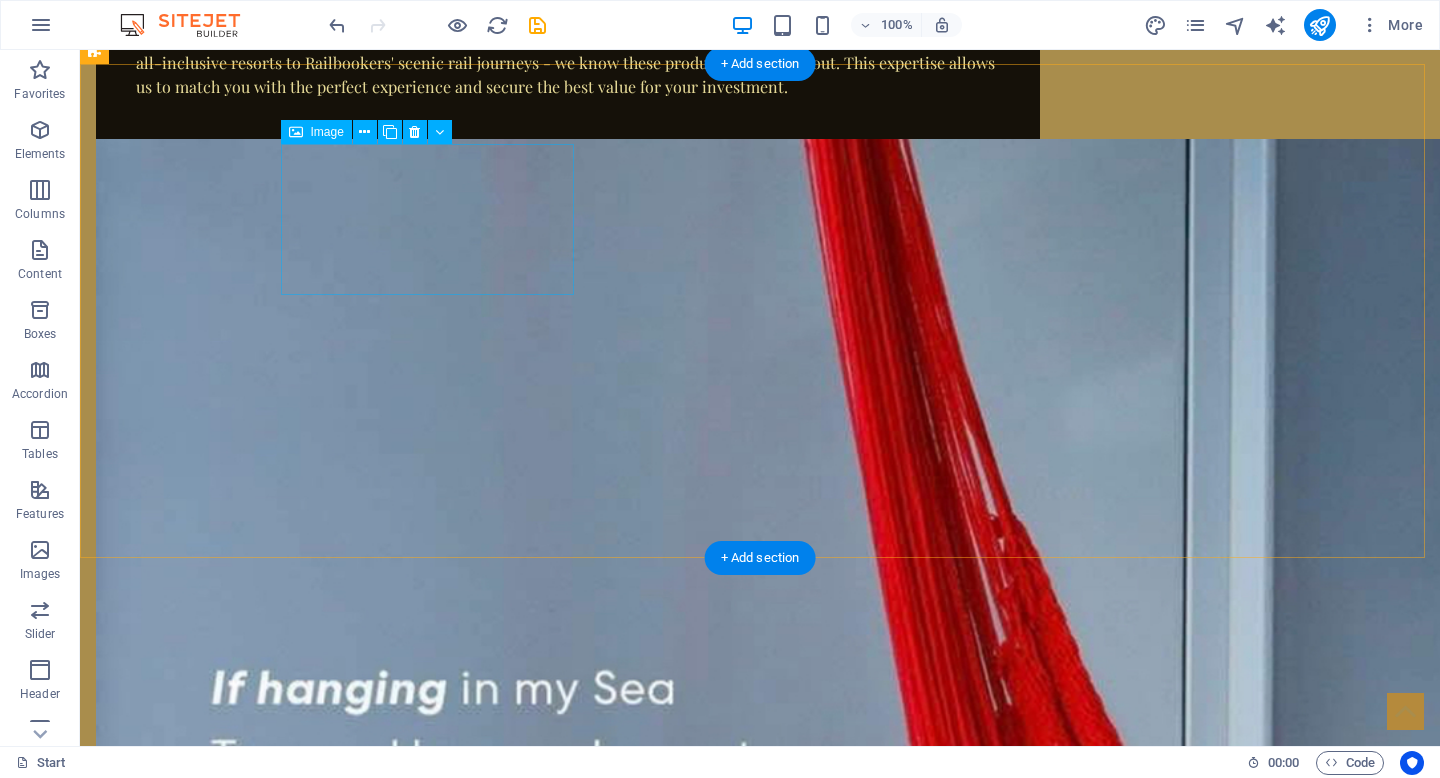 click at bounding box center [242, 4145] 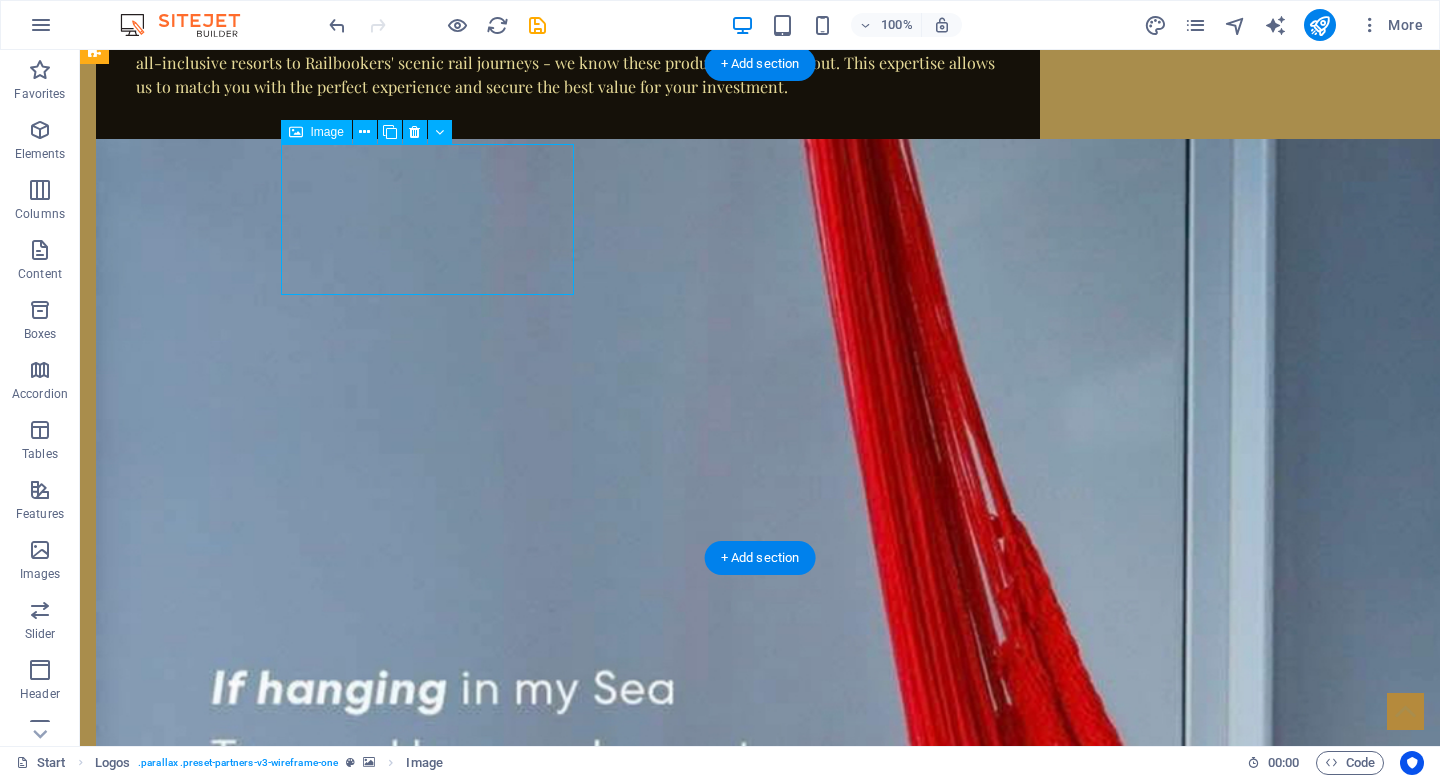 click at bounding box center (242, 4145) 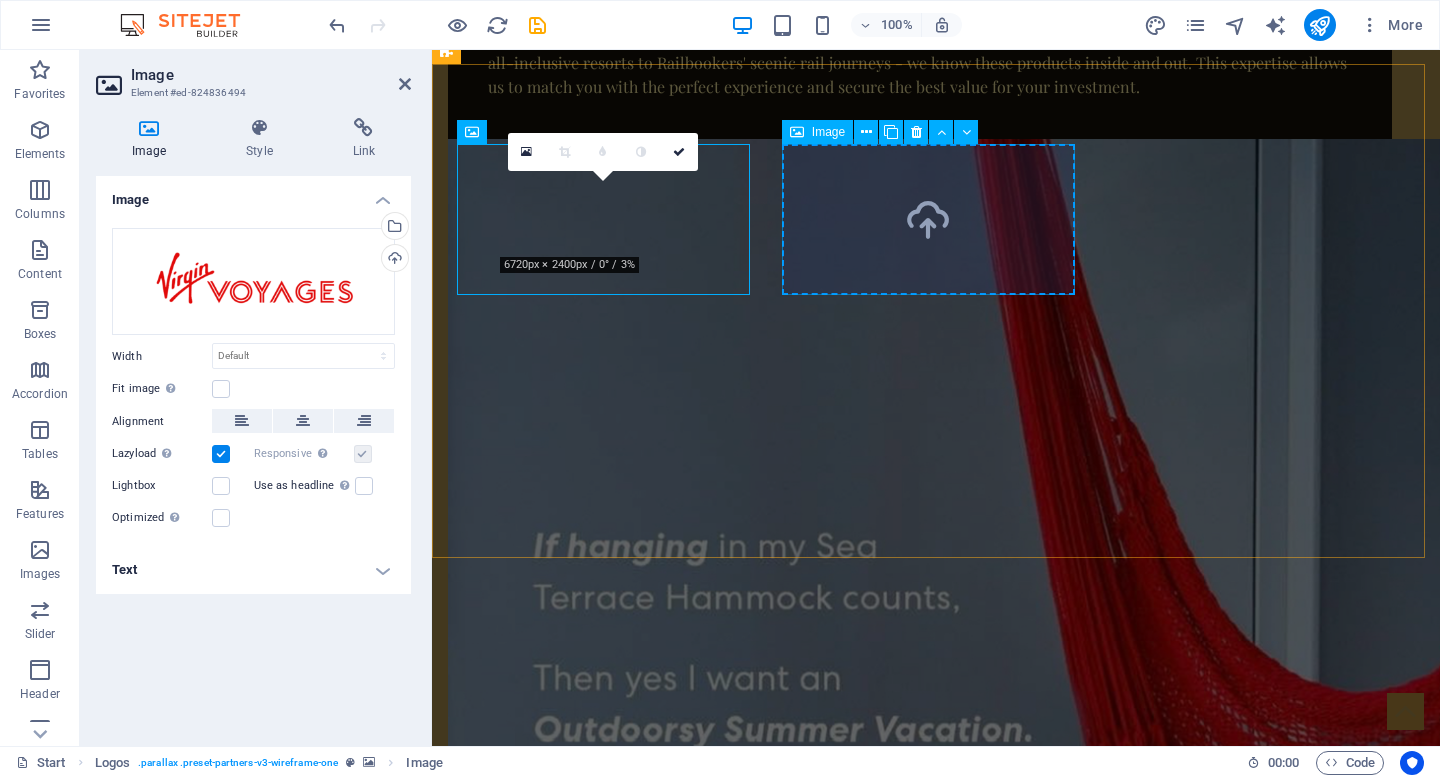 click at bounding box center [594, 3961] 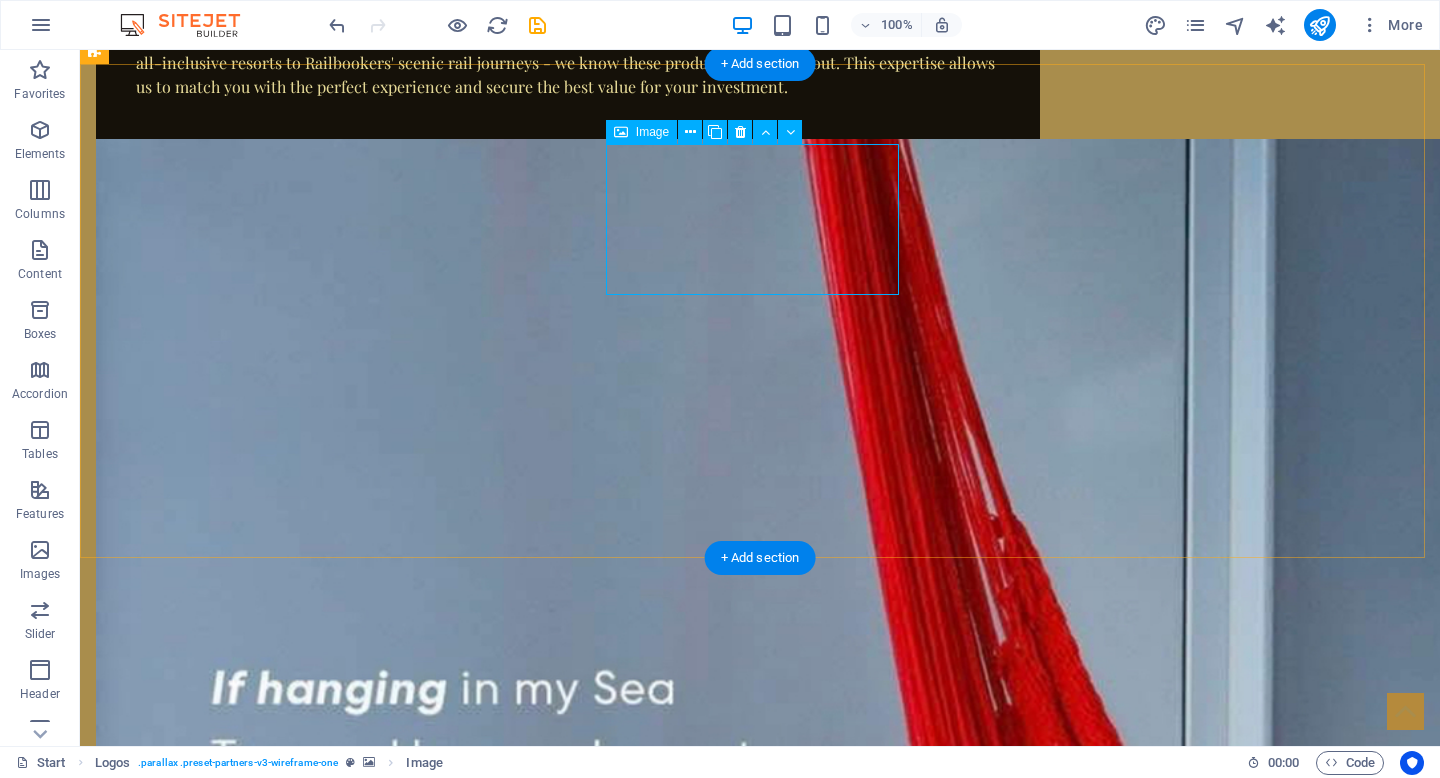 click at bounding box center [242, 4312] 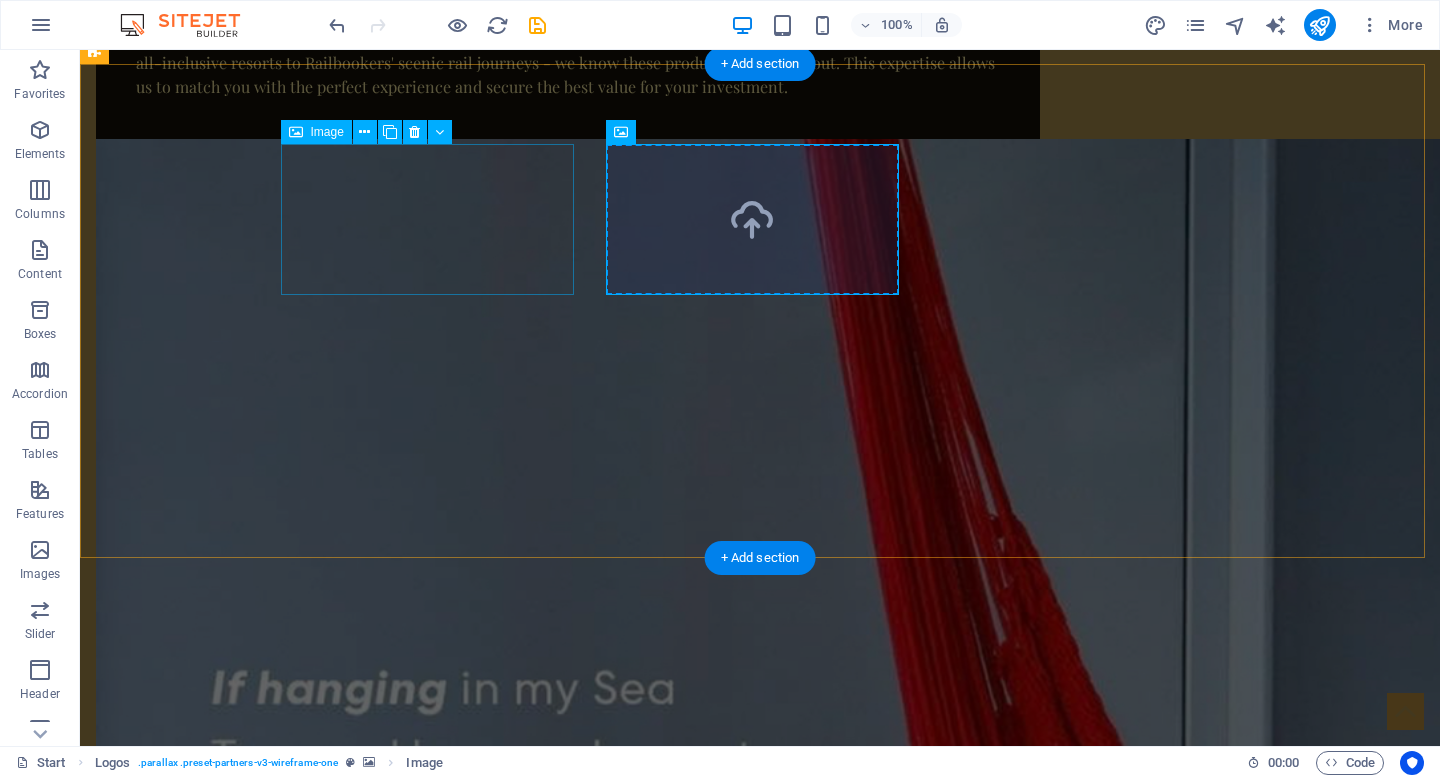 click at bounding box center [242, 4145] 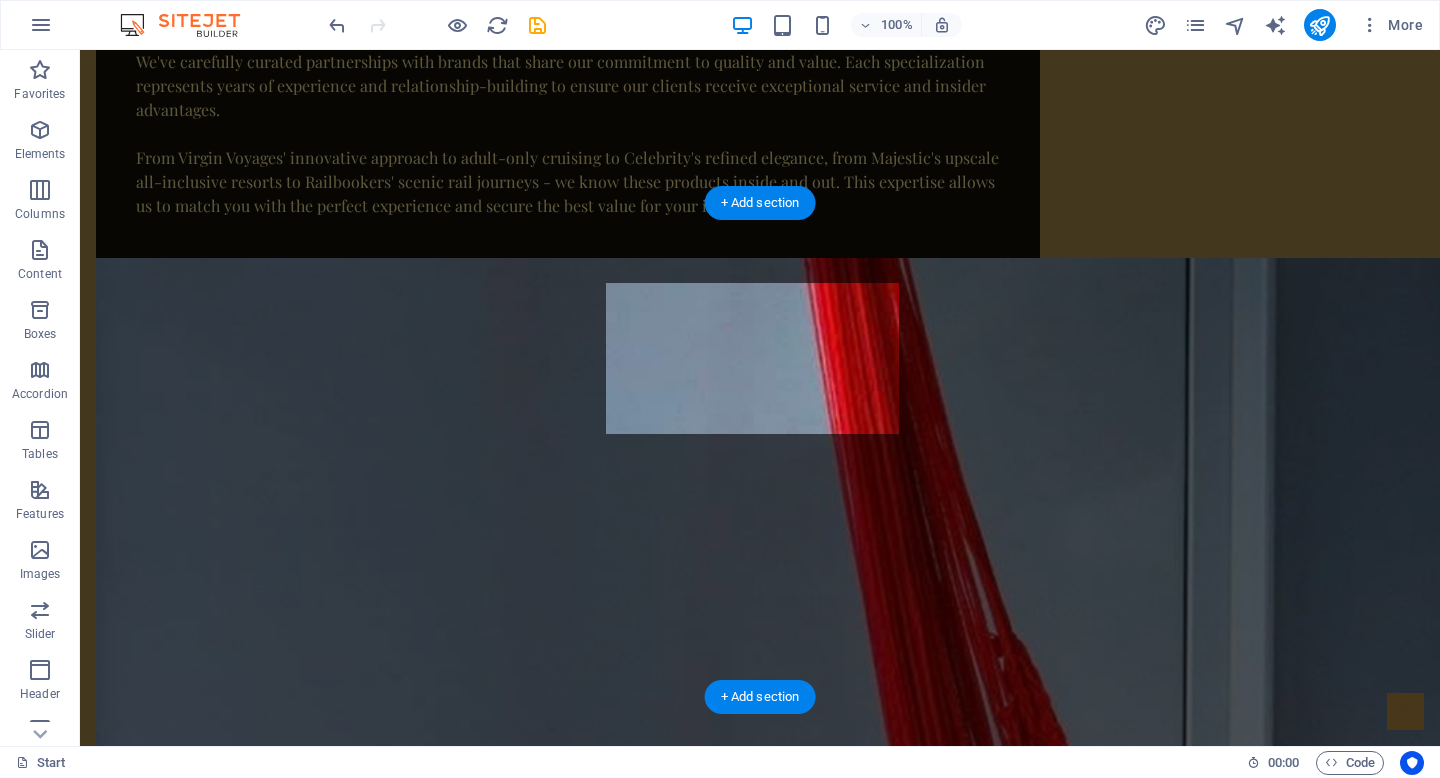 scroll, scrollTop: 2567, scrollLeft: 0, axis: vertical 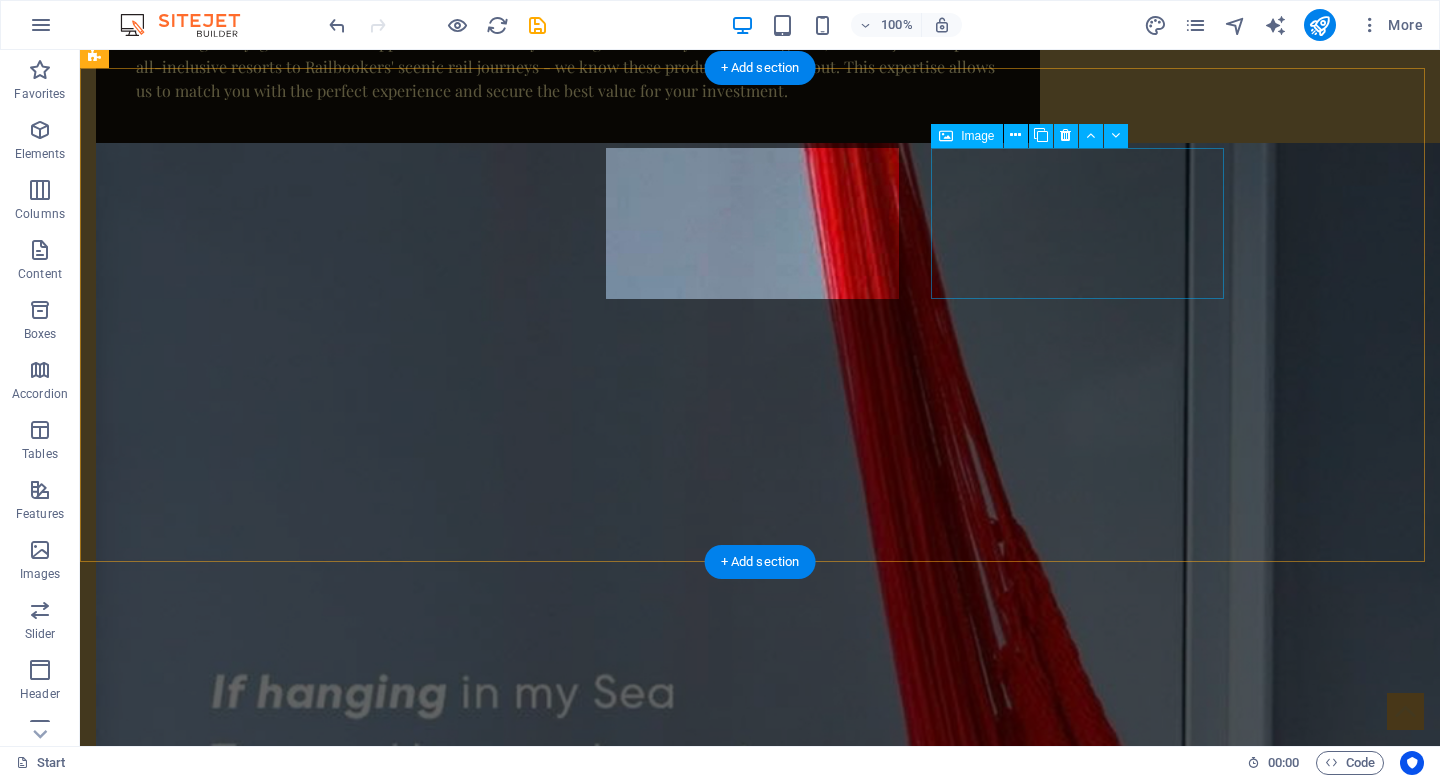 click at bounding box center (242, 4483) 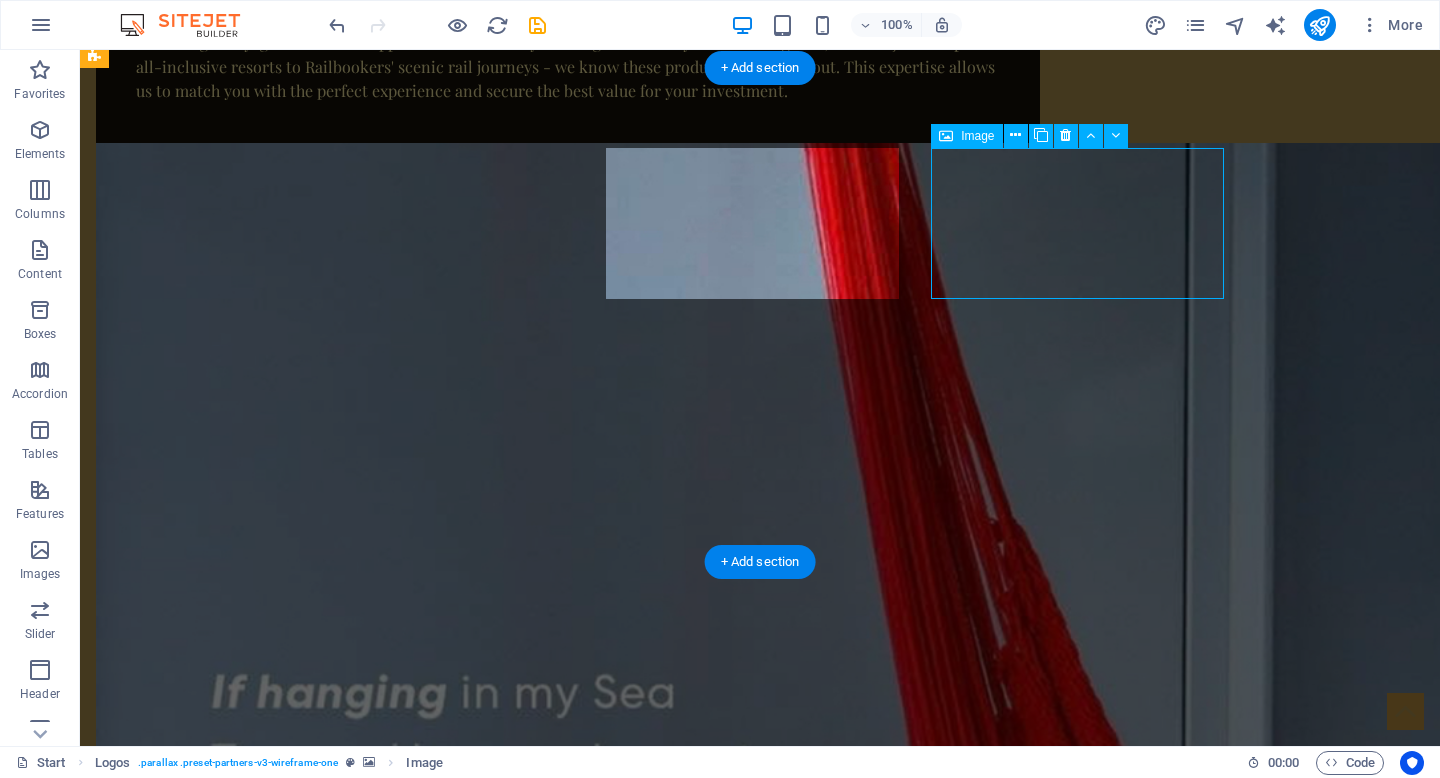 click at bounding box center [242, 4483] 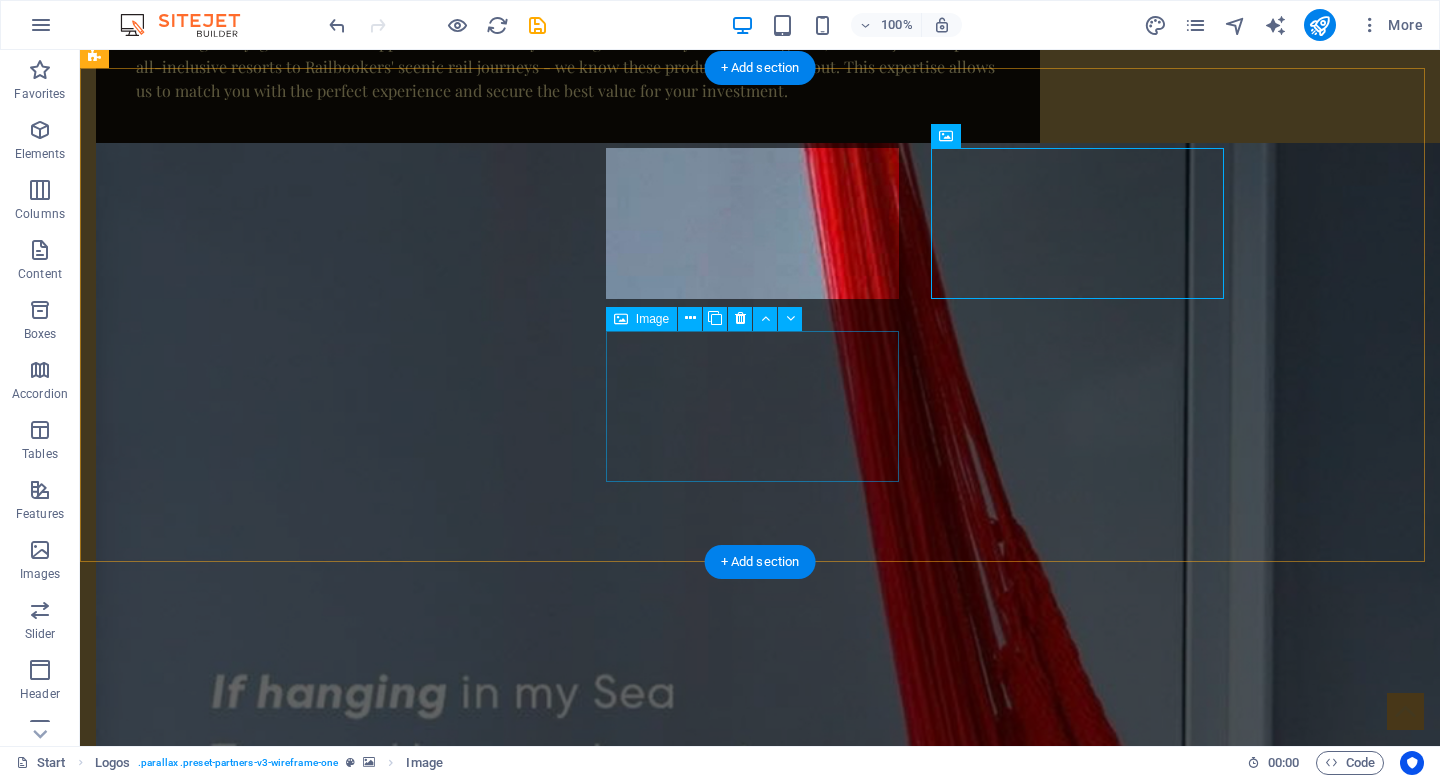 click at bounding box center (242, 4817) 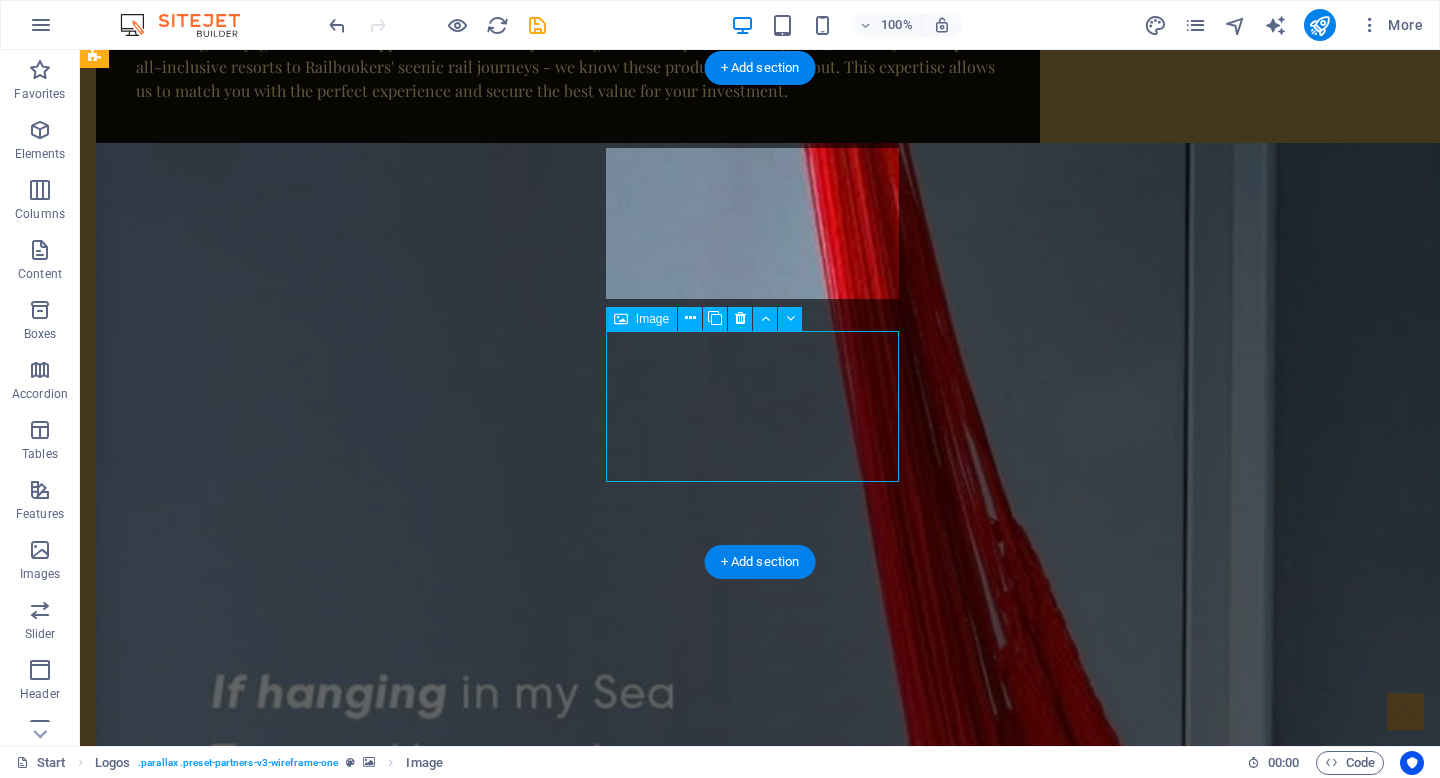 click at bounding box center (242, 4817) 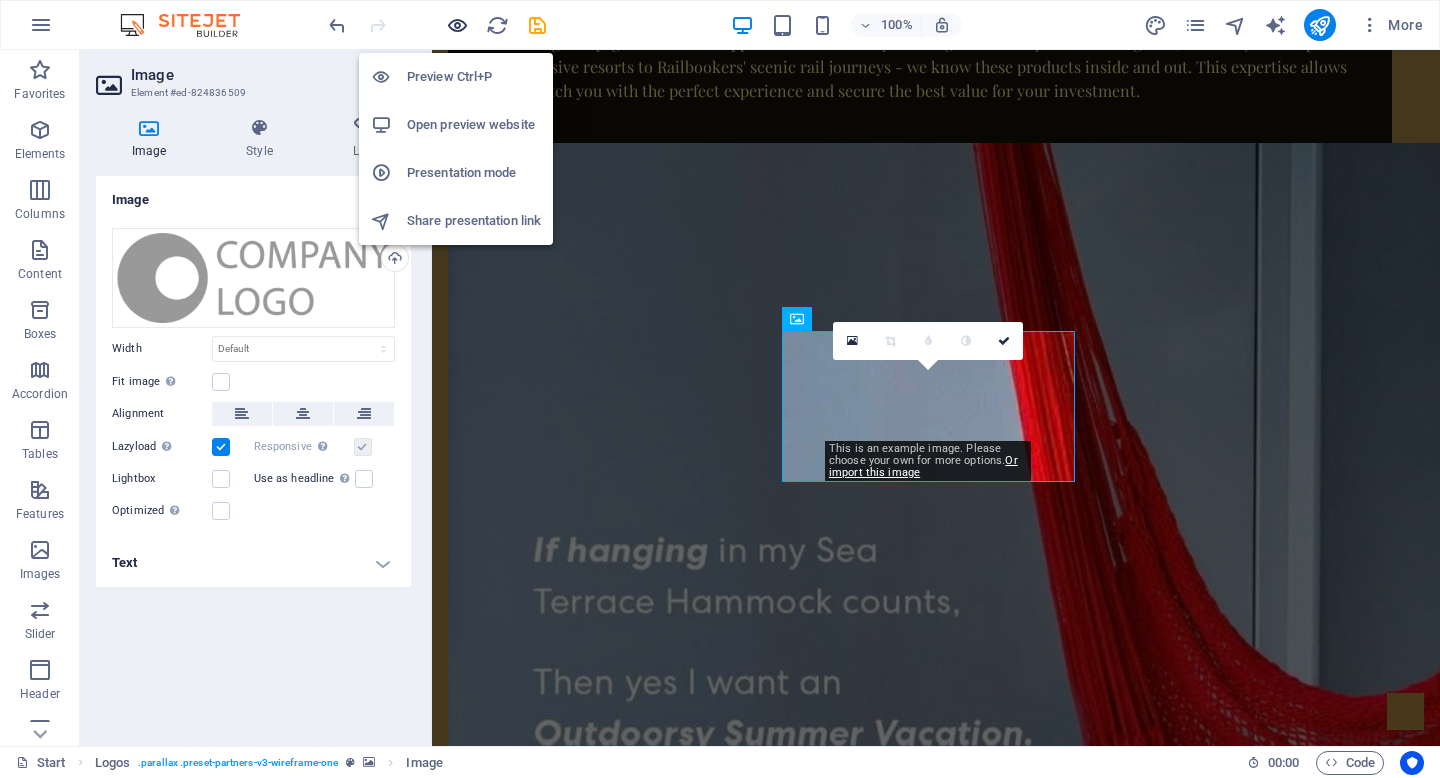 click at bounding box center (457, 25) 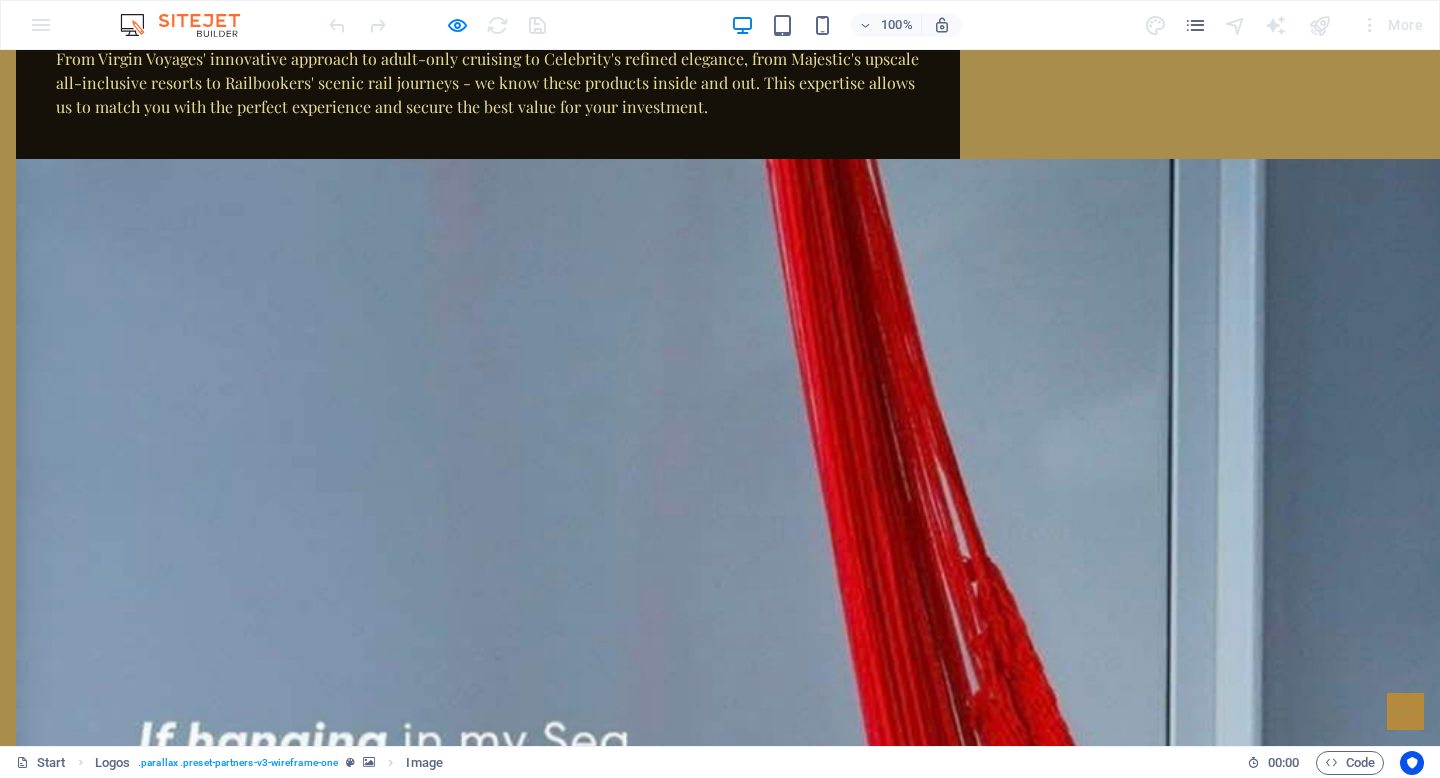 scroll, scrollTop: 2563, scrollLeft: 0, axis: vertical 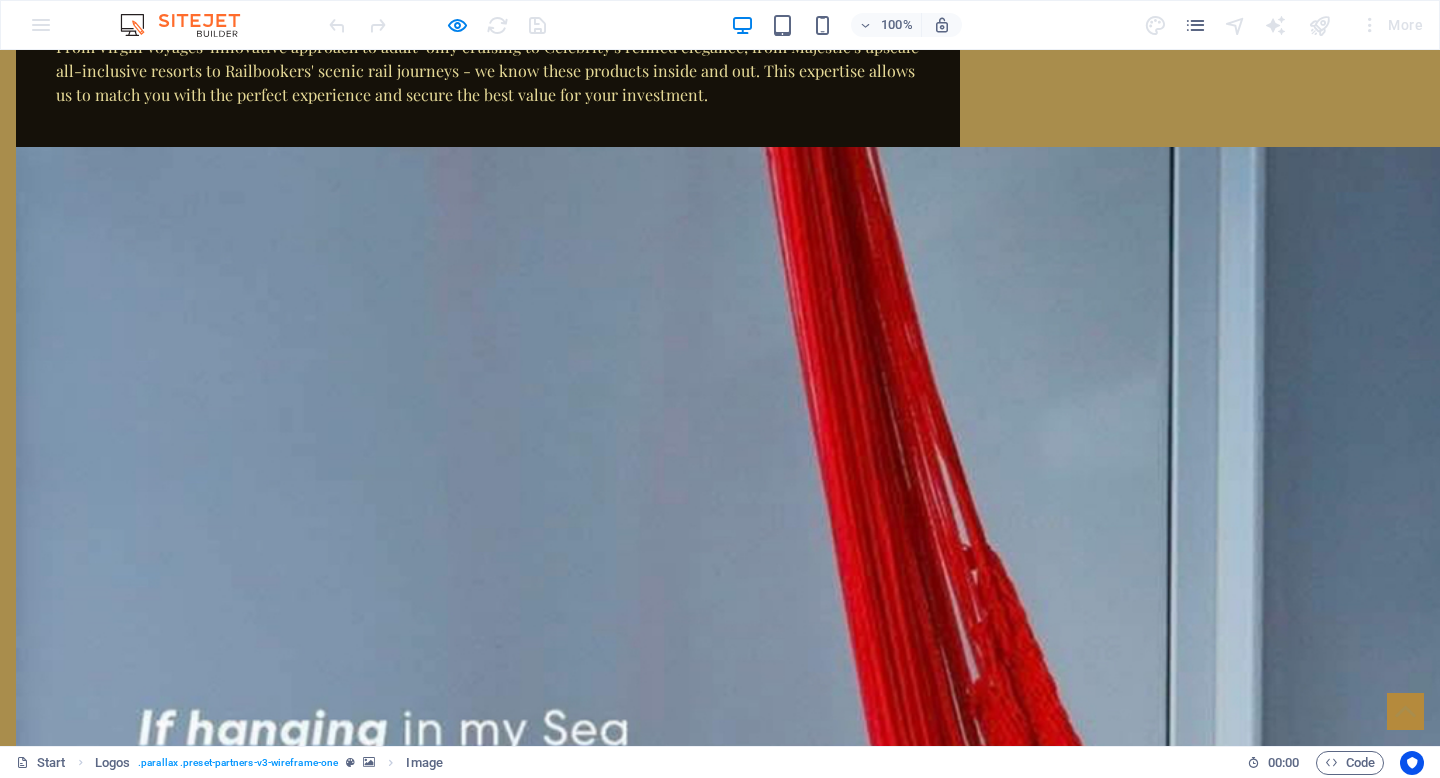 click at bounding box center [162, 4567] 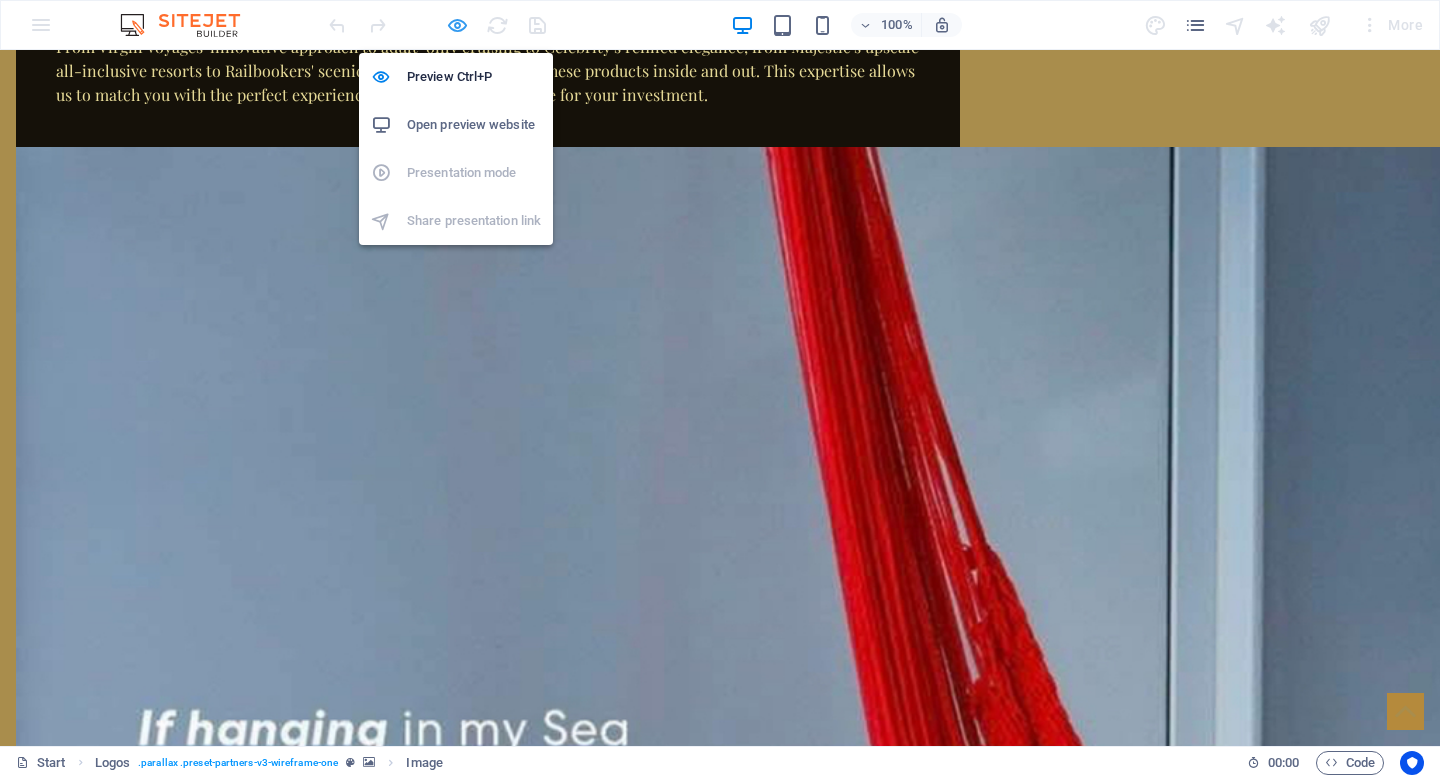 click at bounding box center [457, 25] 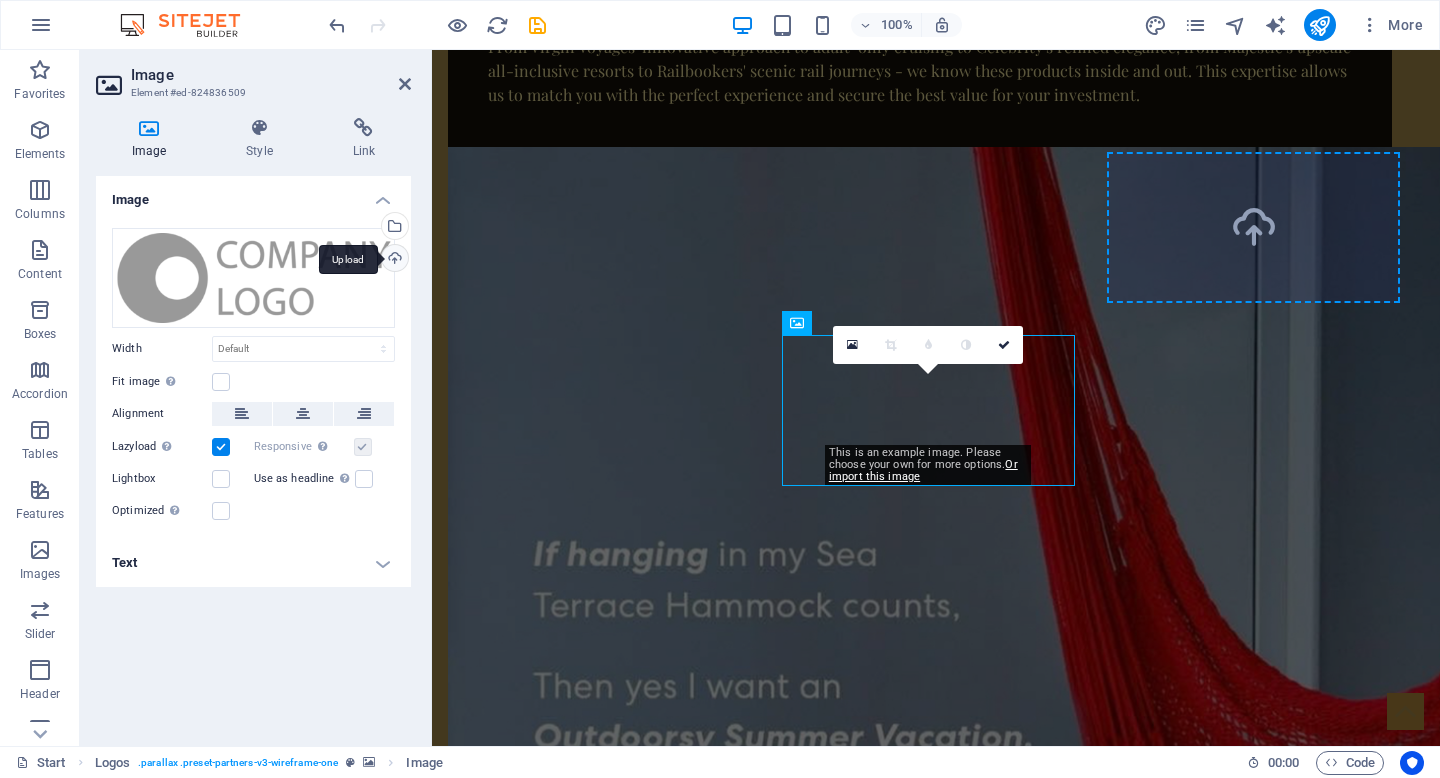 click on "Upload" at bounding box center (393, 260) 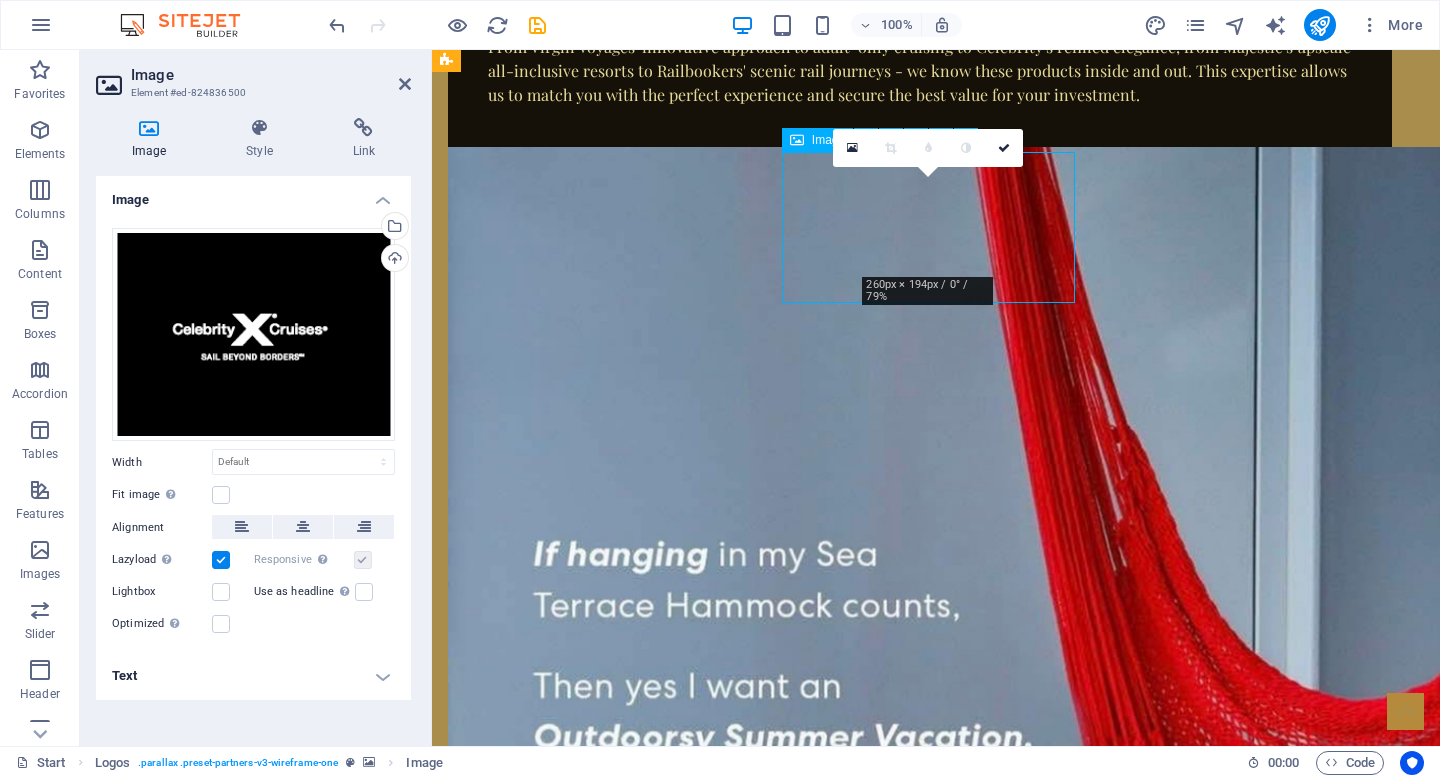 click at bounding box center [594, 3969] 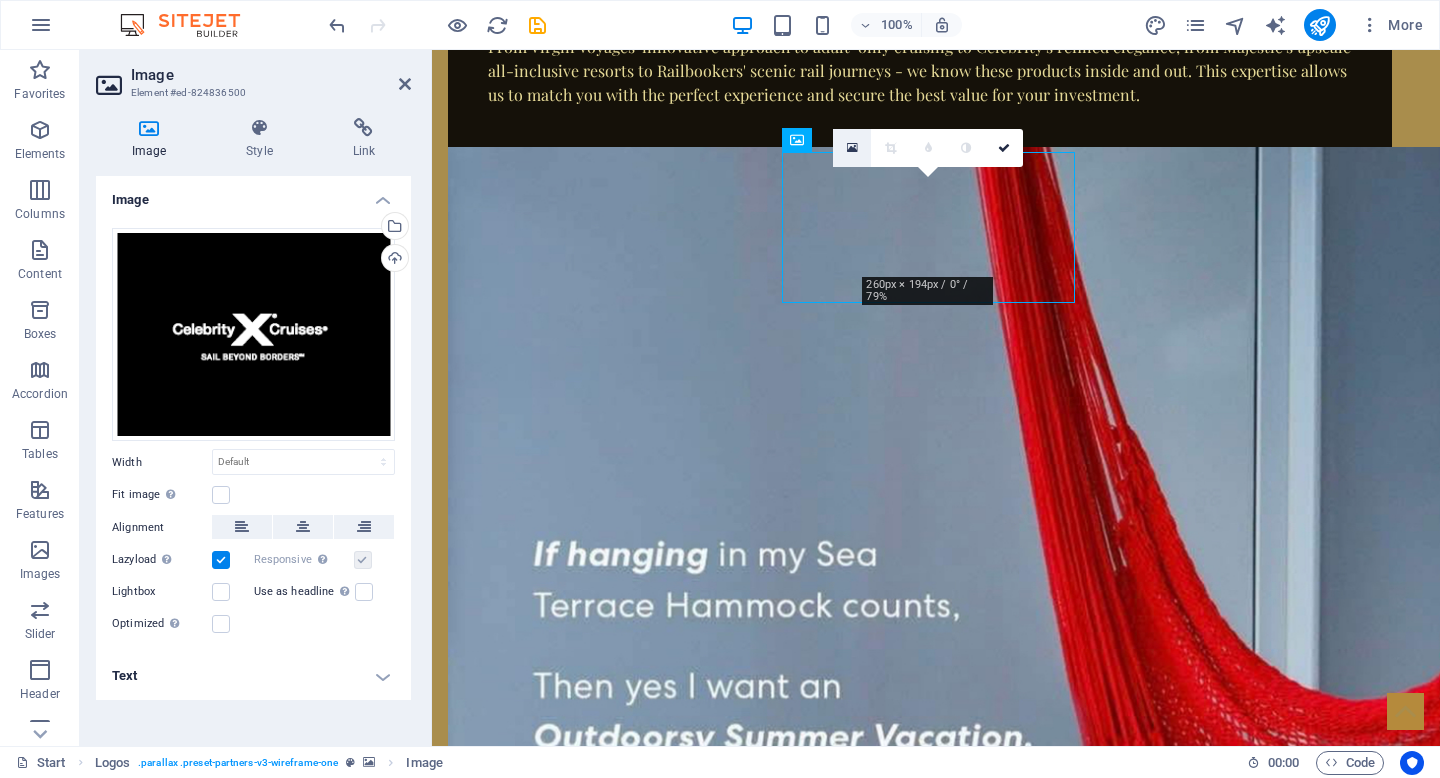 click at bounding box center [852, 148] 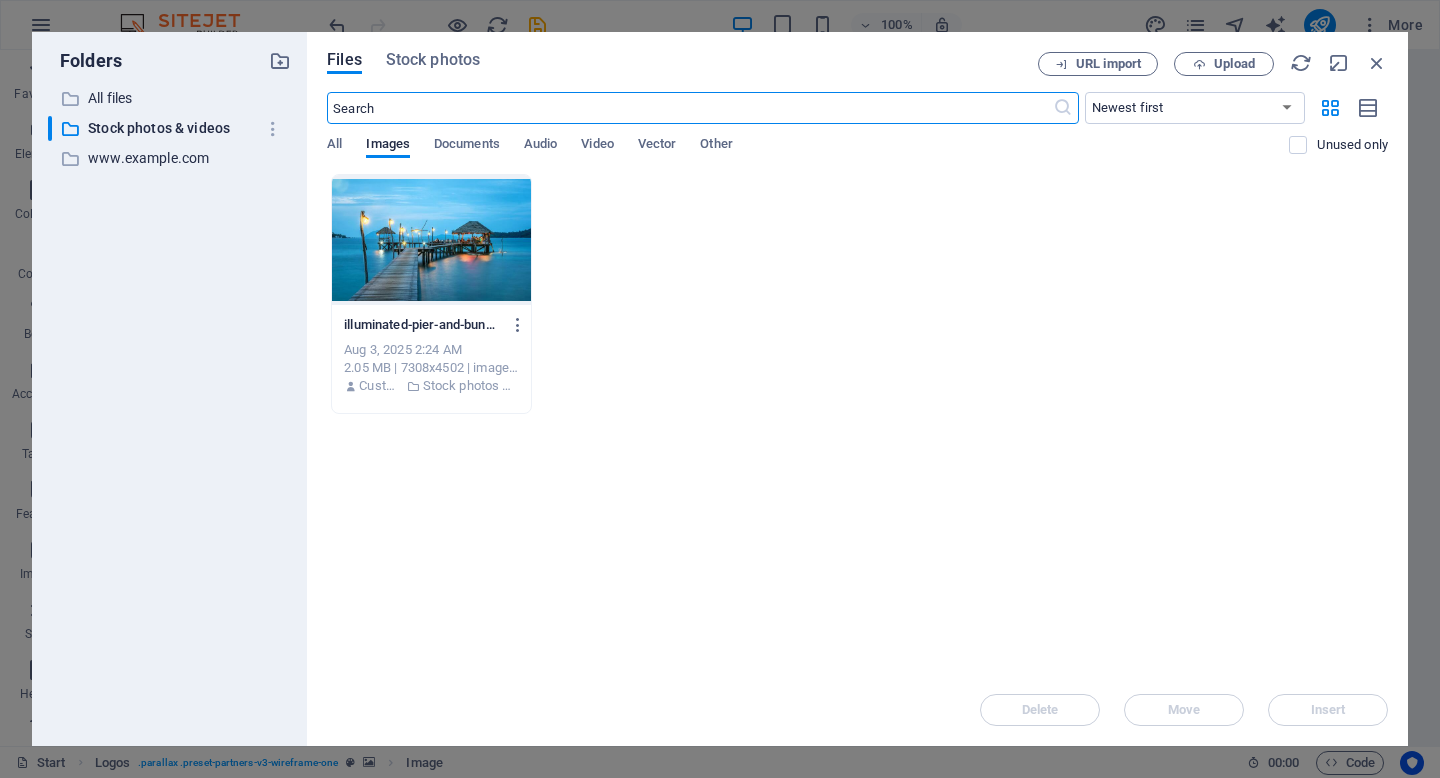 scroll, scrollTop: 3050, scrollLeft: 0, axis: vertical 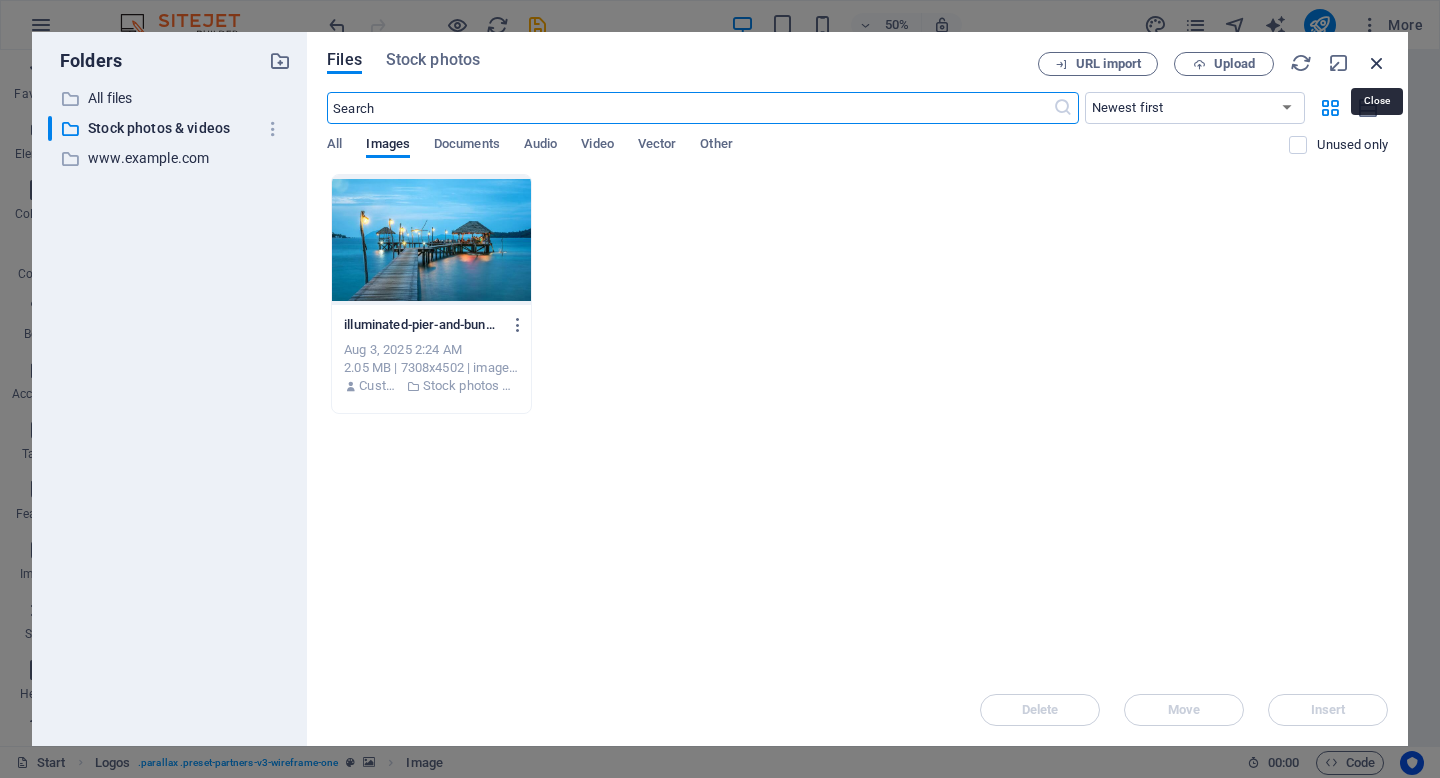 click at bounding box center [1377, 63] 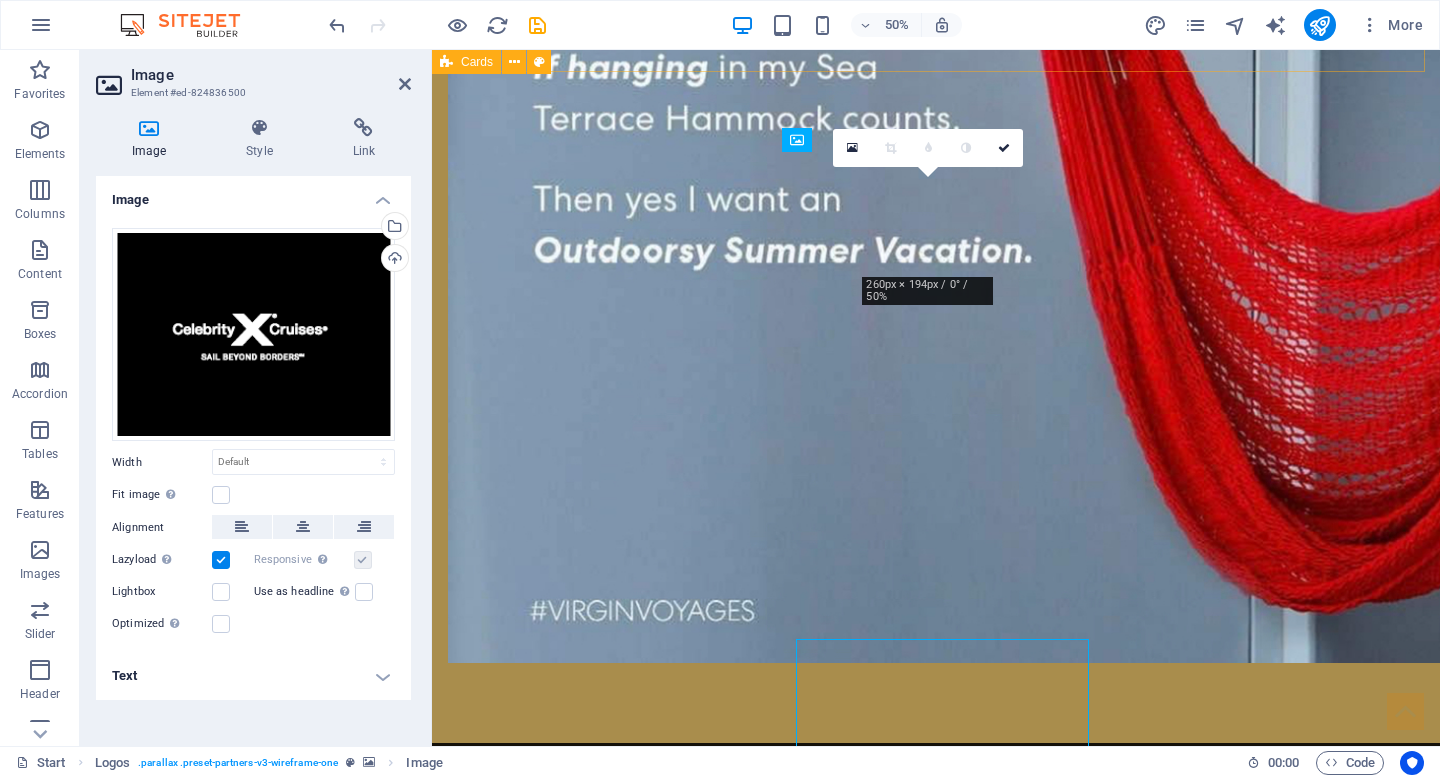 scroll, scrollTop: 2563, scrollLeft: 0, axis: vertical 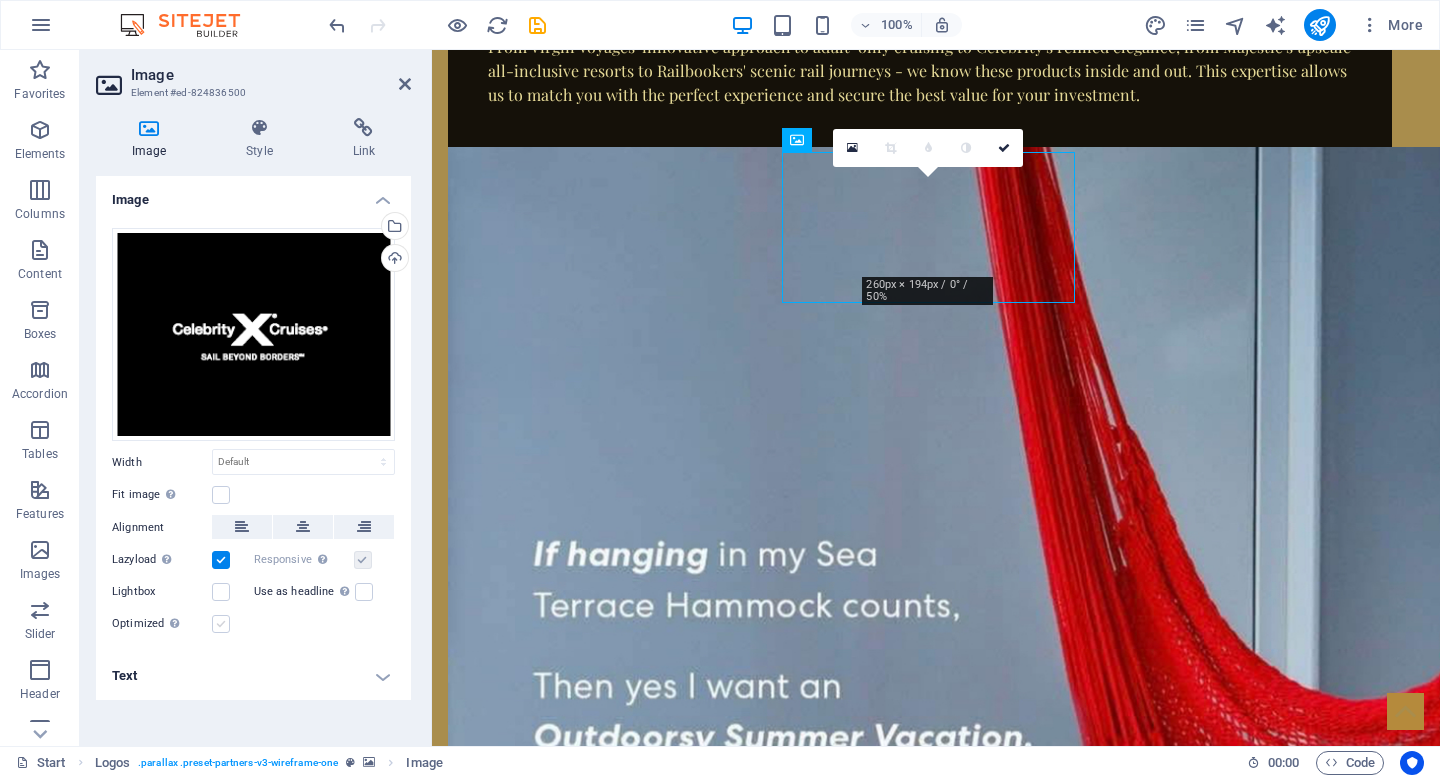 click at bounding box center [221, 624] 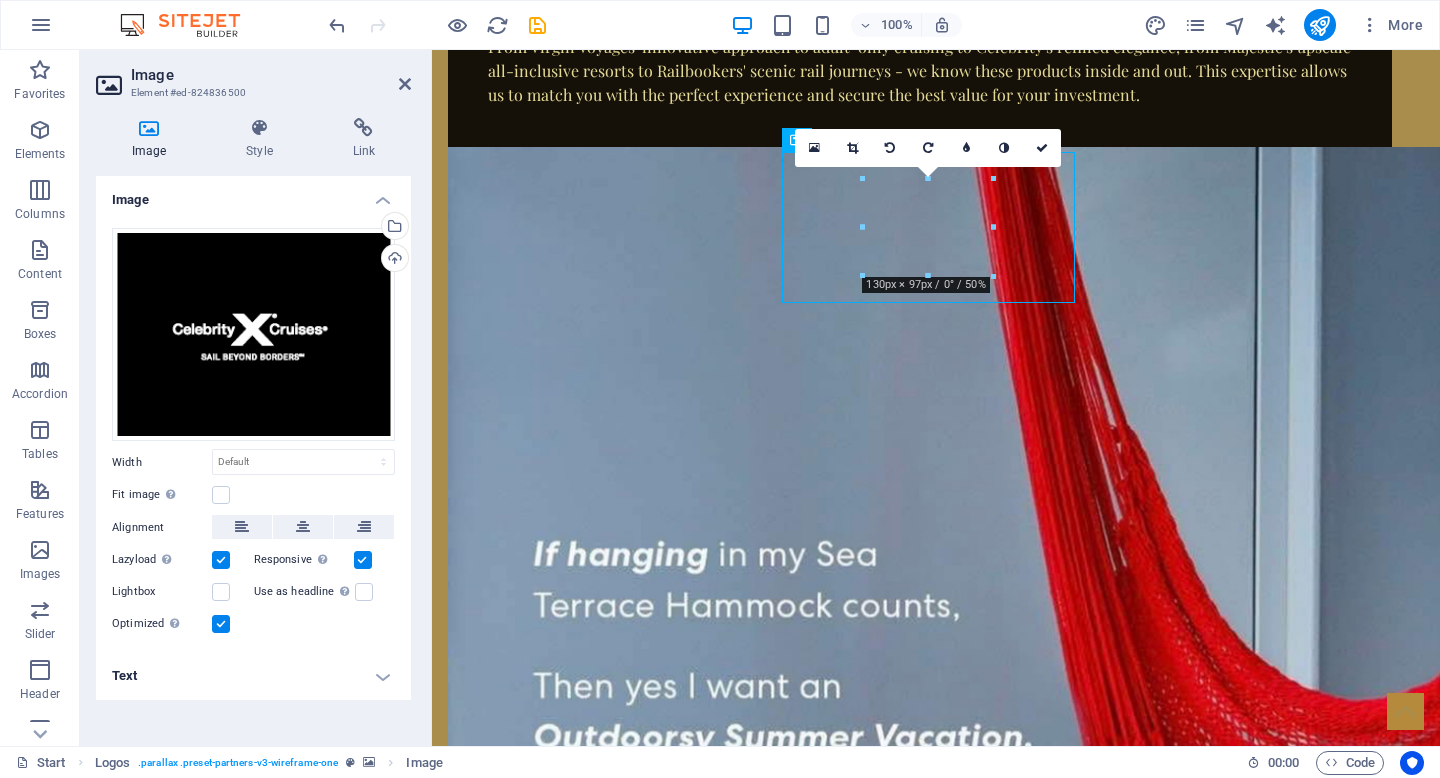 click at bounding box center (221, 624) 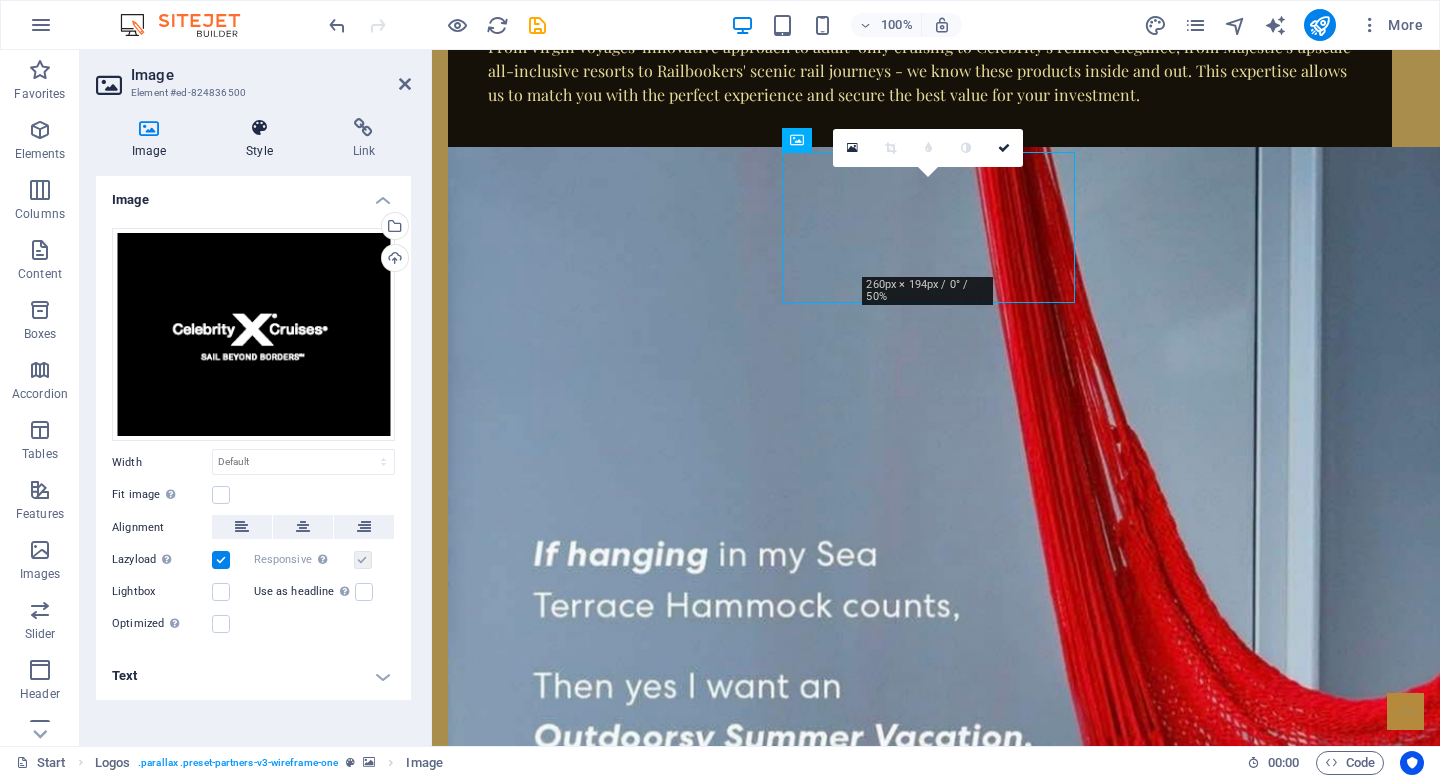 click at bounding box center (259, 128) 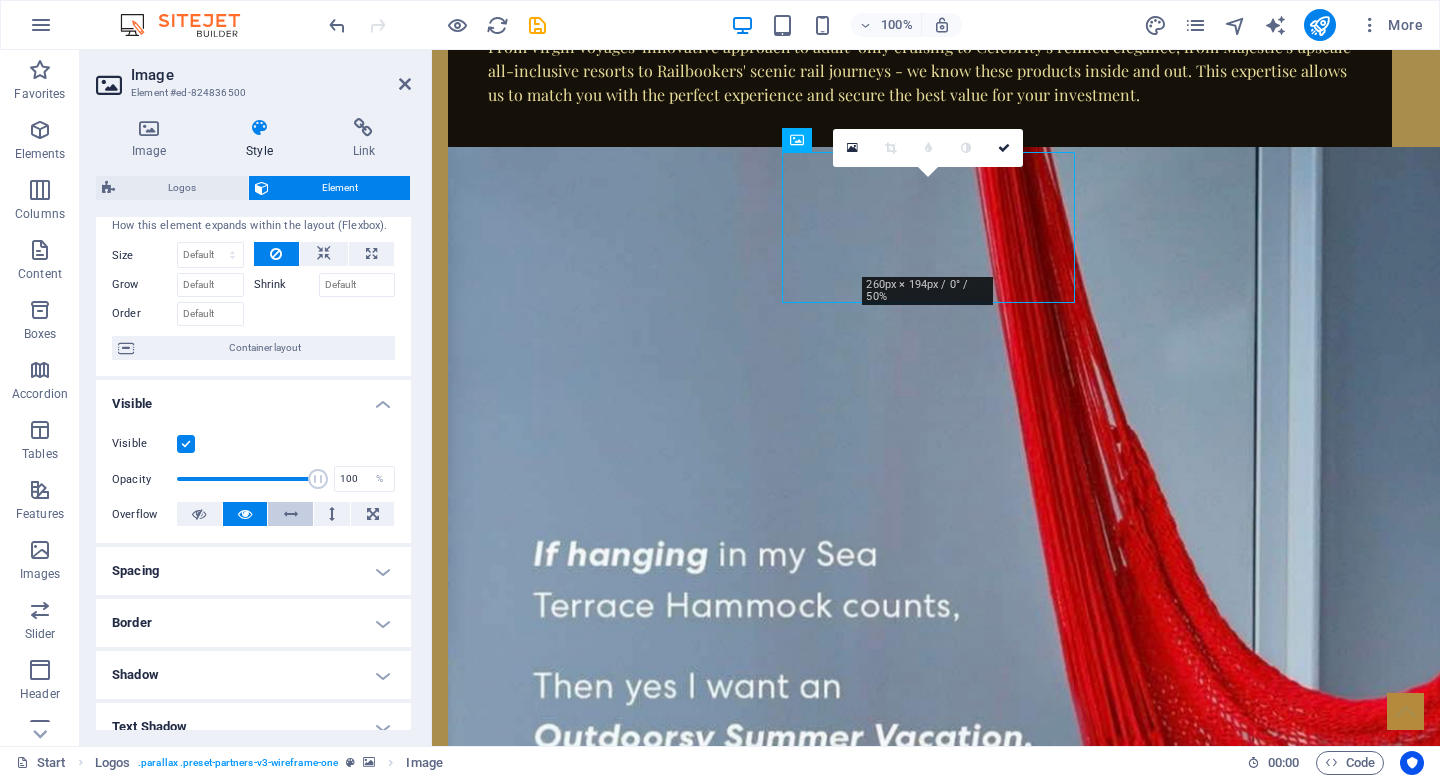 scroll, scrollTop: 56, scrollLeft: 0, axis: vertical 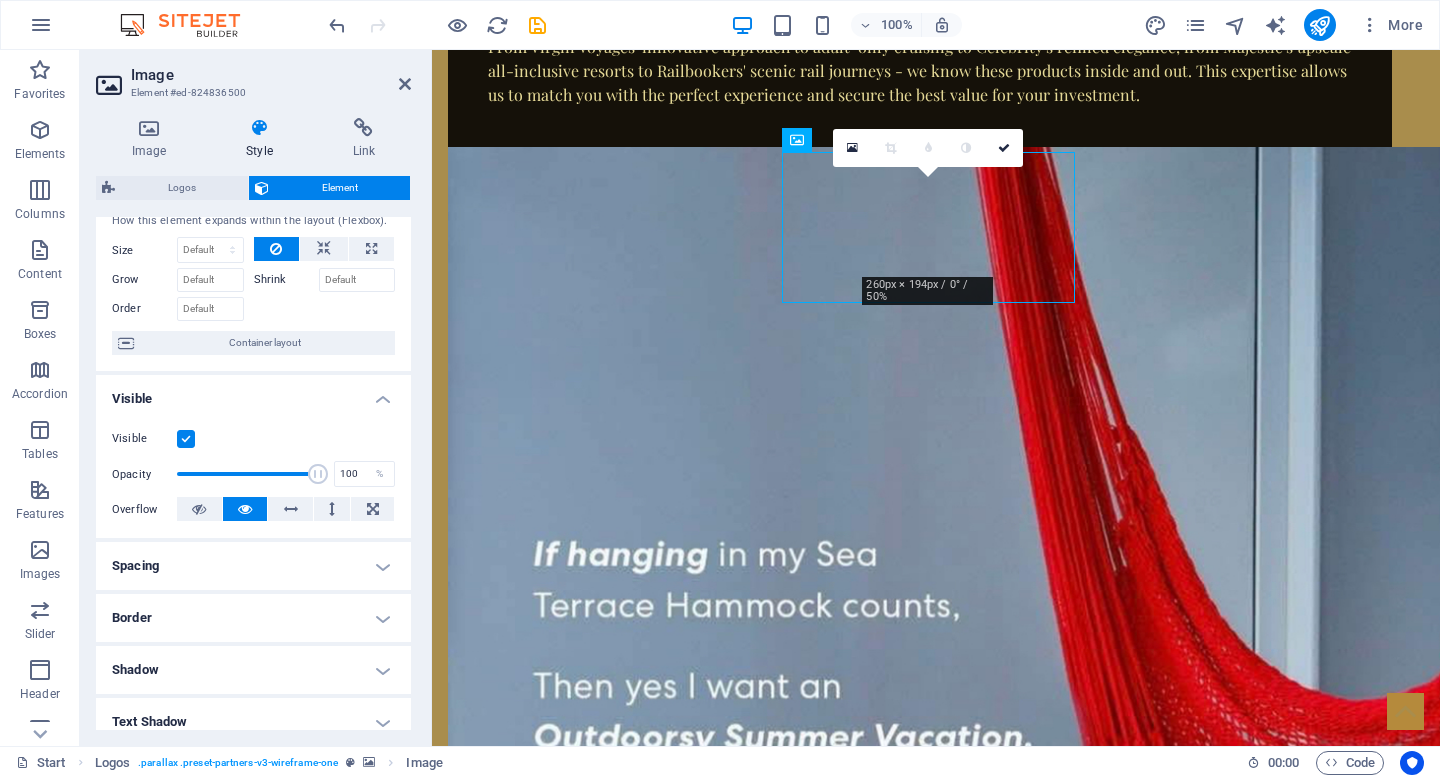 click on "Shrink" at bounding box center (286, 280) 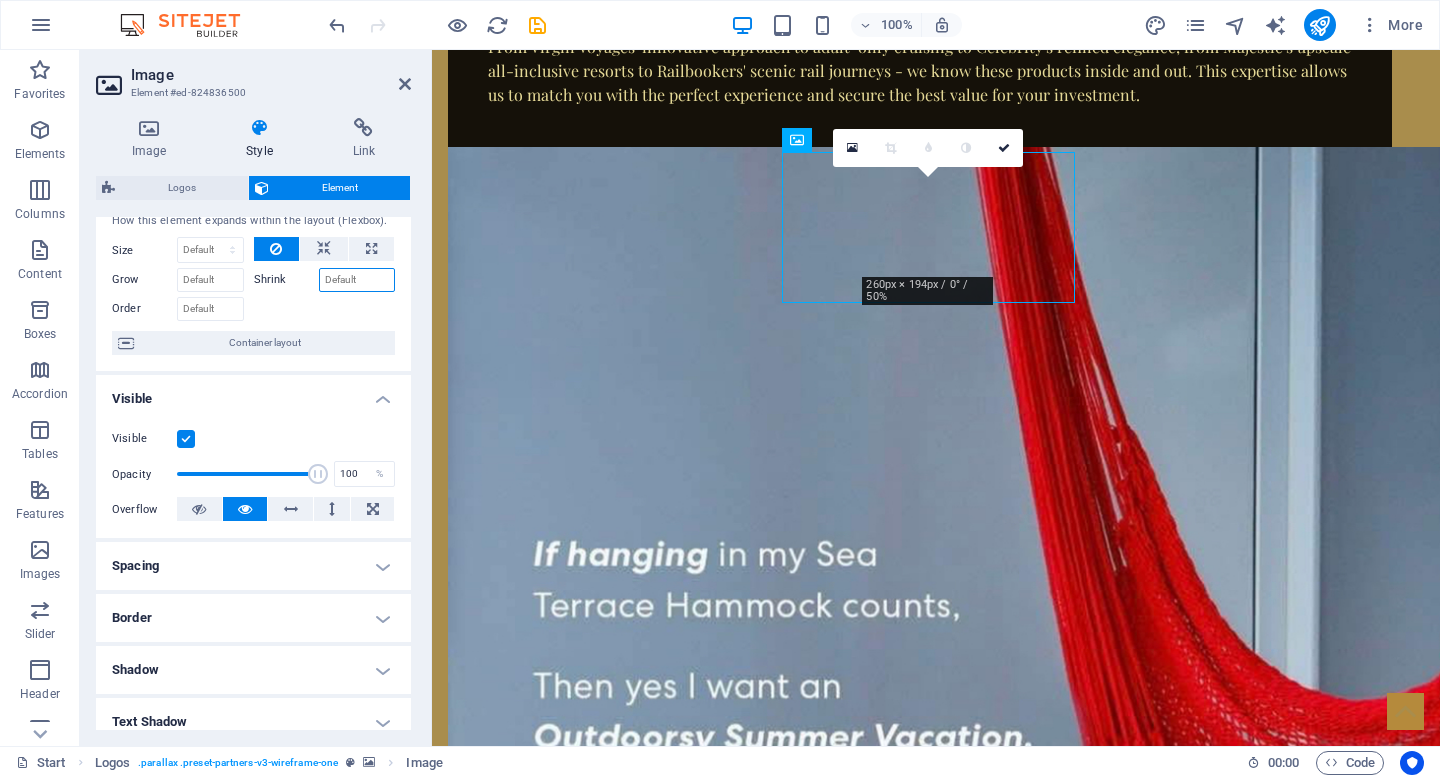 click on "Shrink" at bounding box center [357, 280] 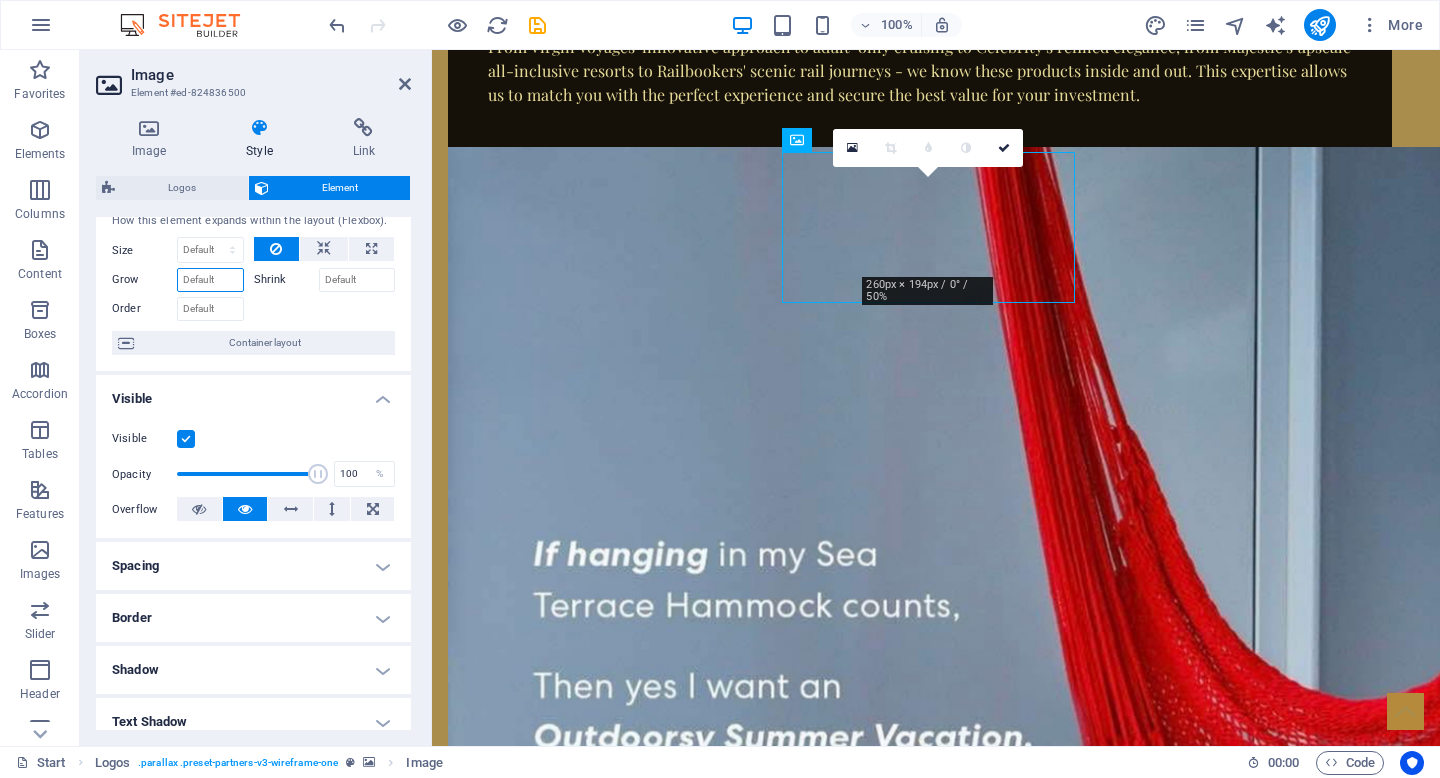 click on "Grow" at bounding box center (210, 280) 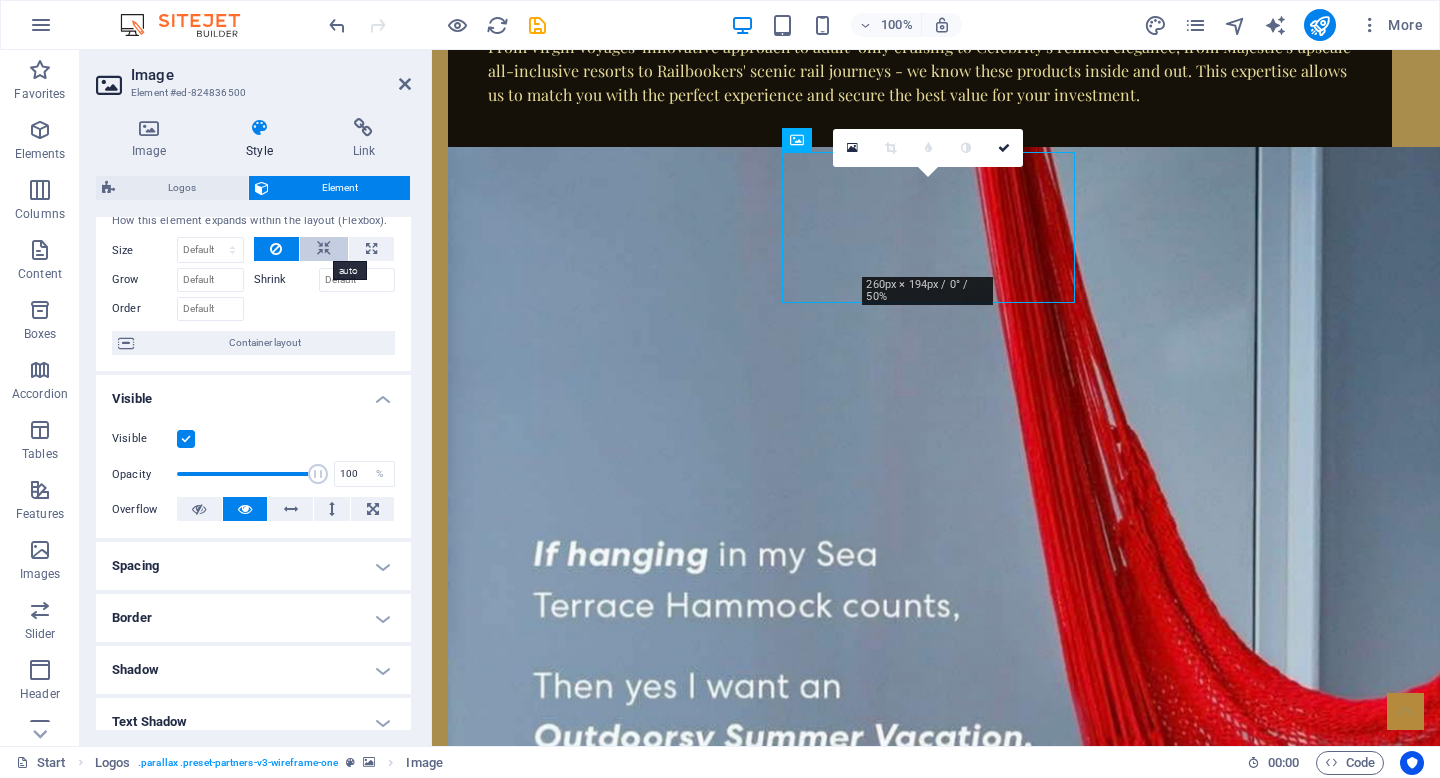 click at bounding box center [324, 249] 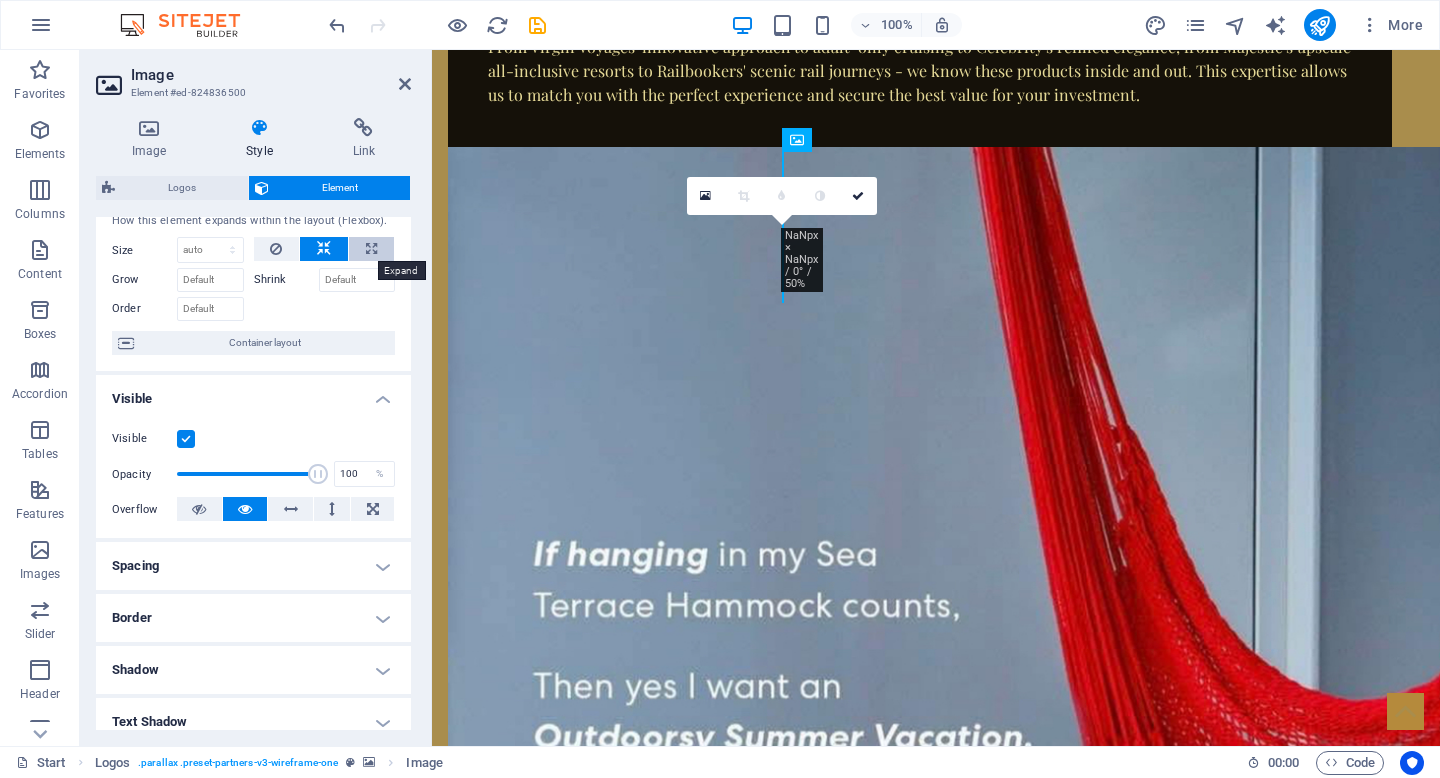 click at bounding box center (371, 249) 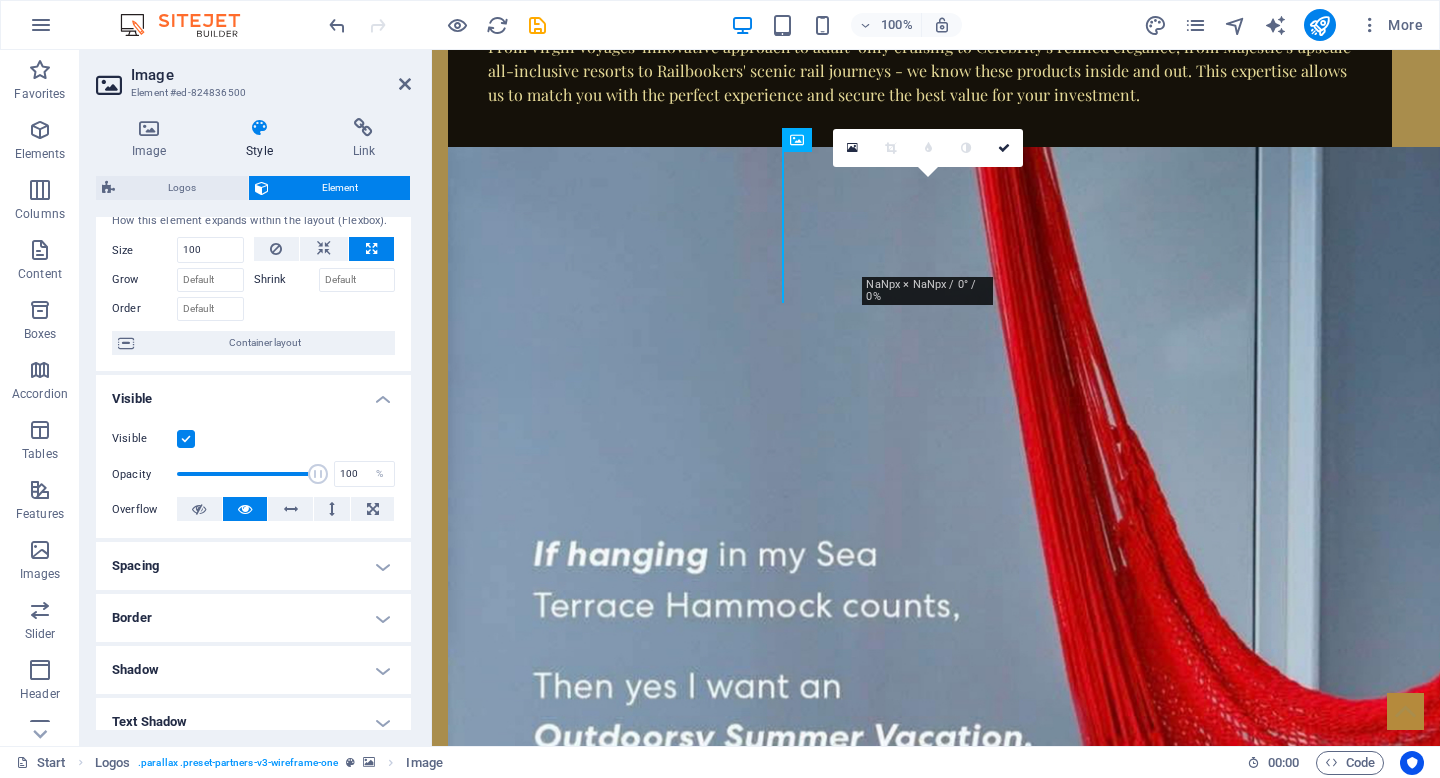 type on "100" 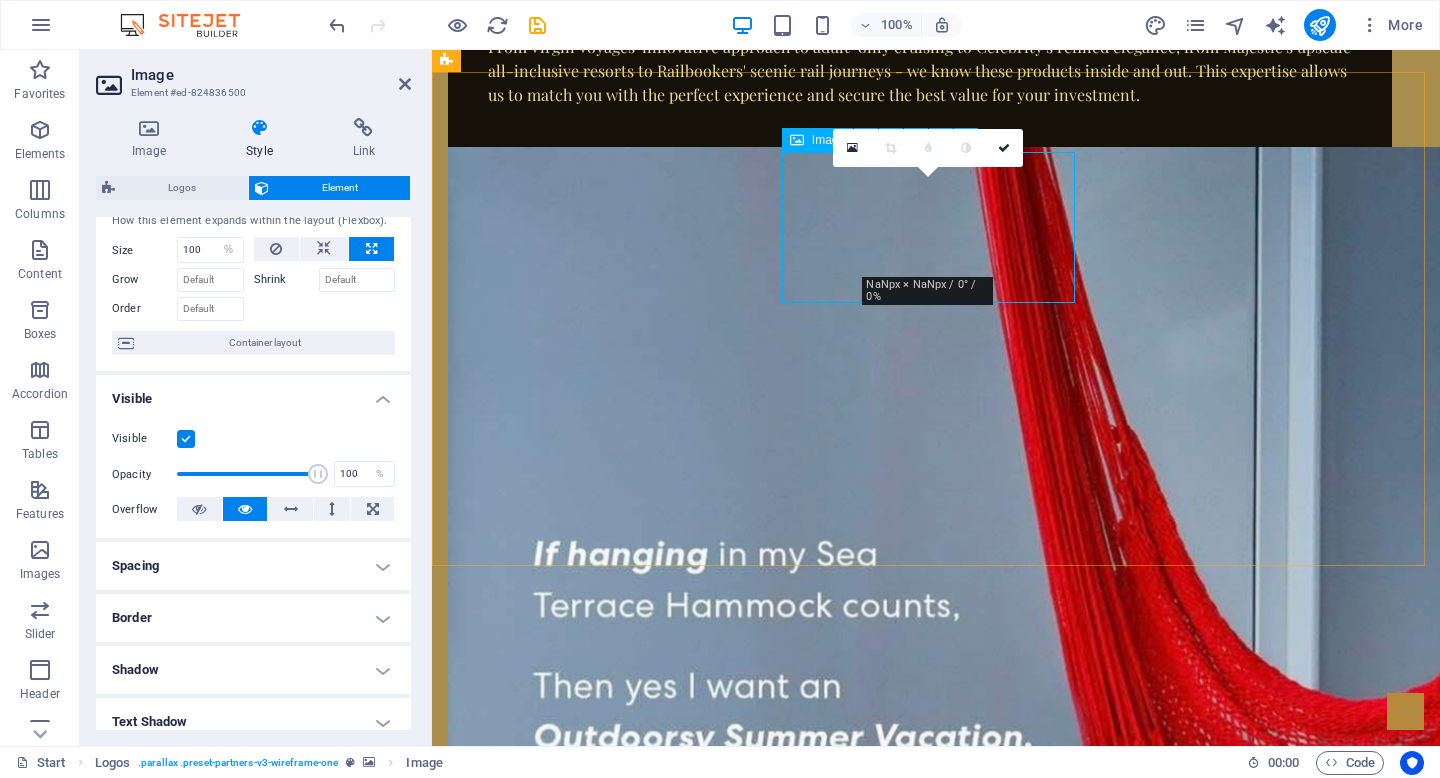 click at bounding box center (594, 3969) 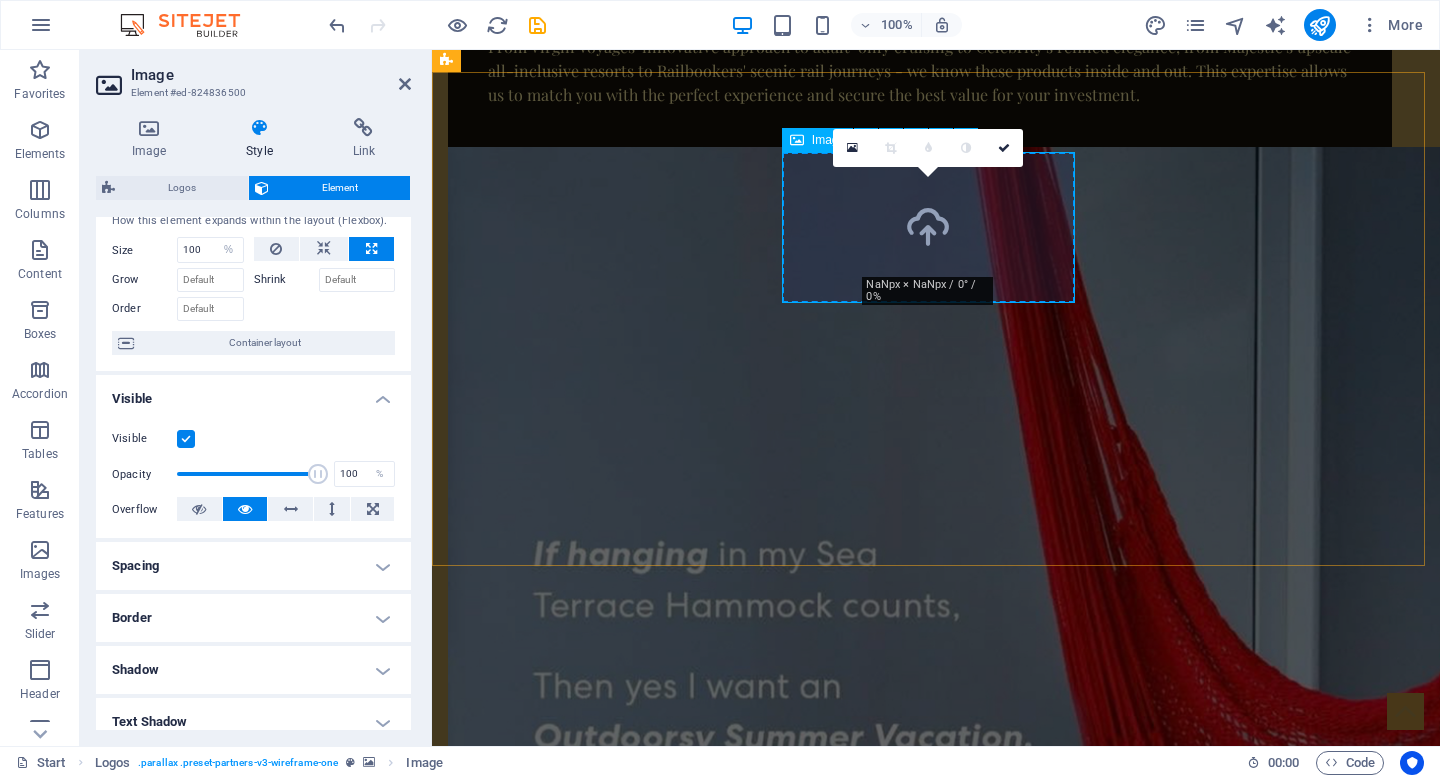click at bounding box center (594, 3969) 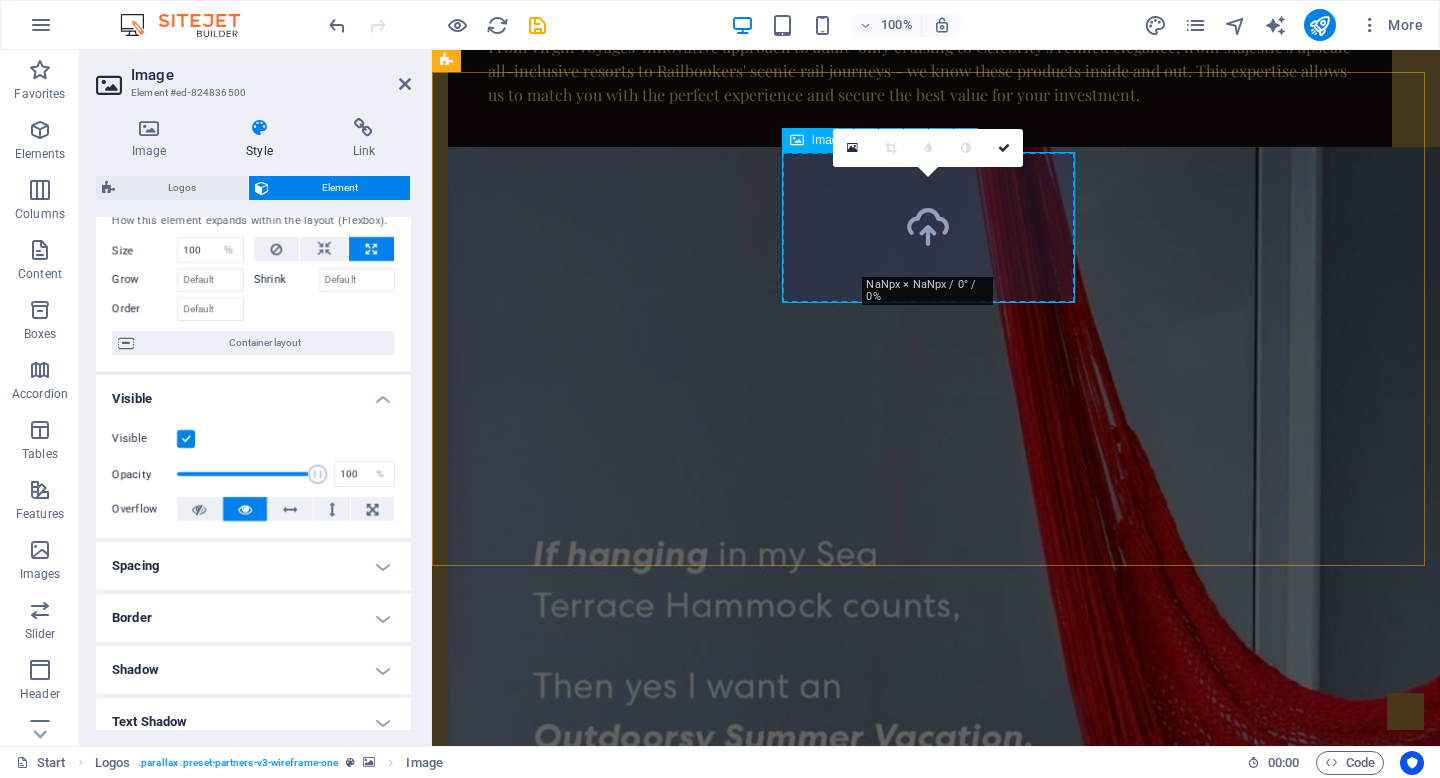 click at bounding box center (594, 3969) 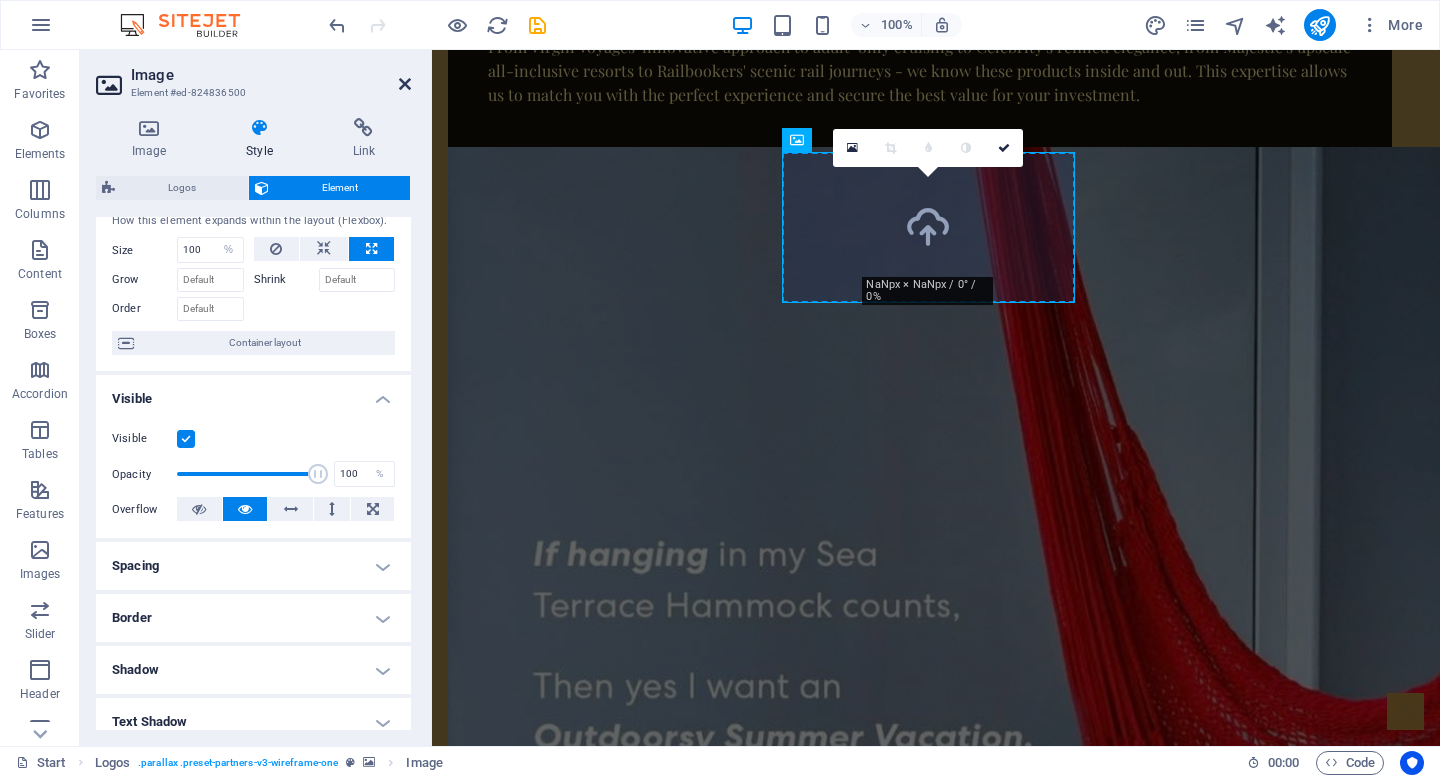 click at bounding box center (405, 84) 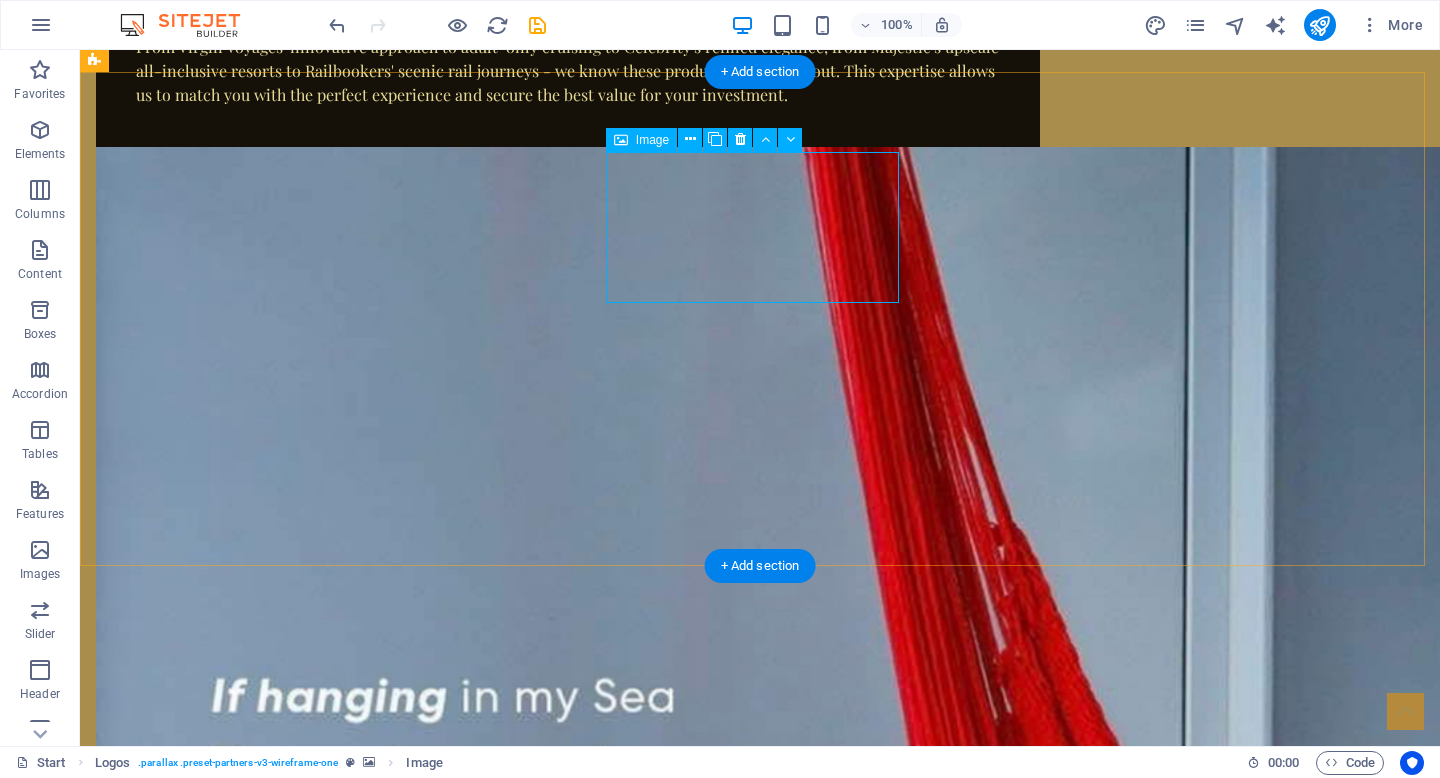 click at bounding box center [242, 4320] 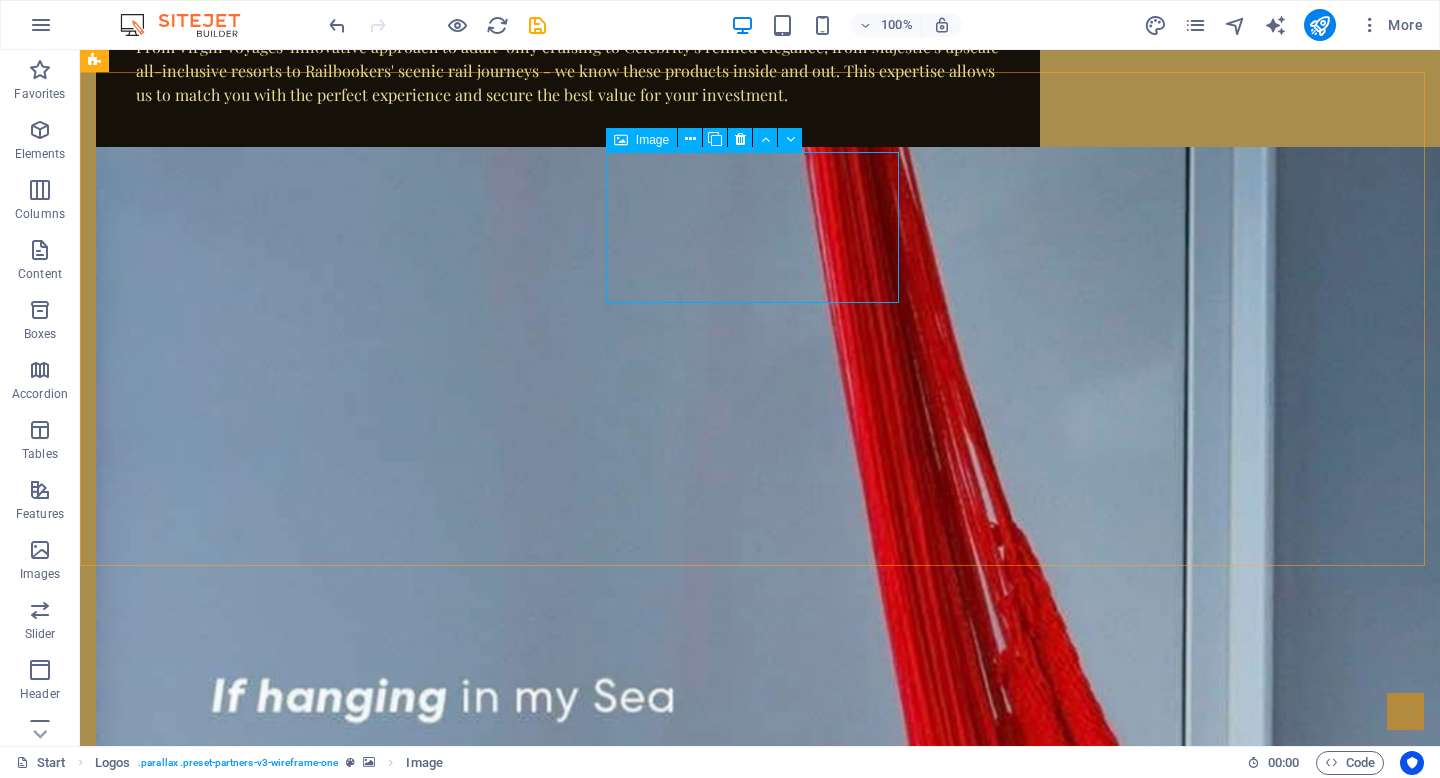 click on "Image" at bounding box center [652, 140] 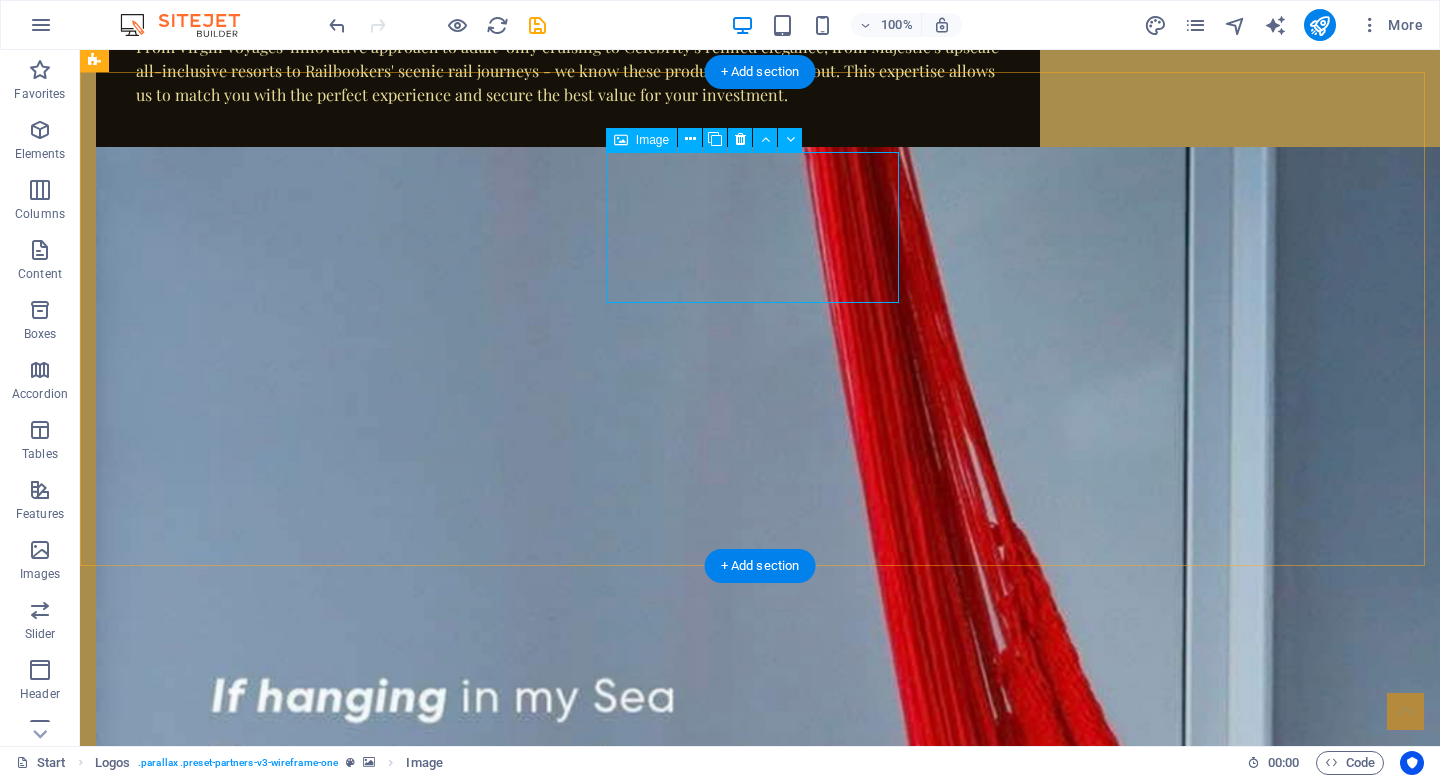 click at bounding box center (242, 4320) 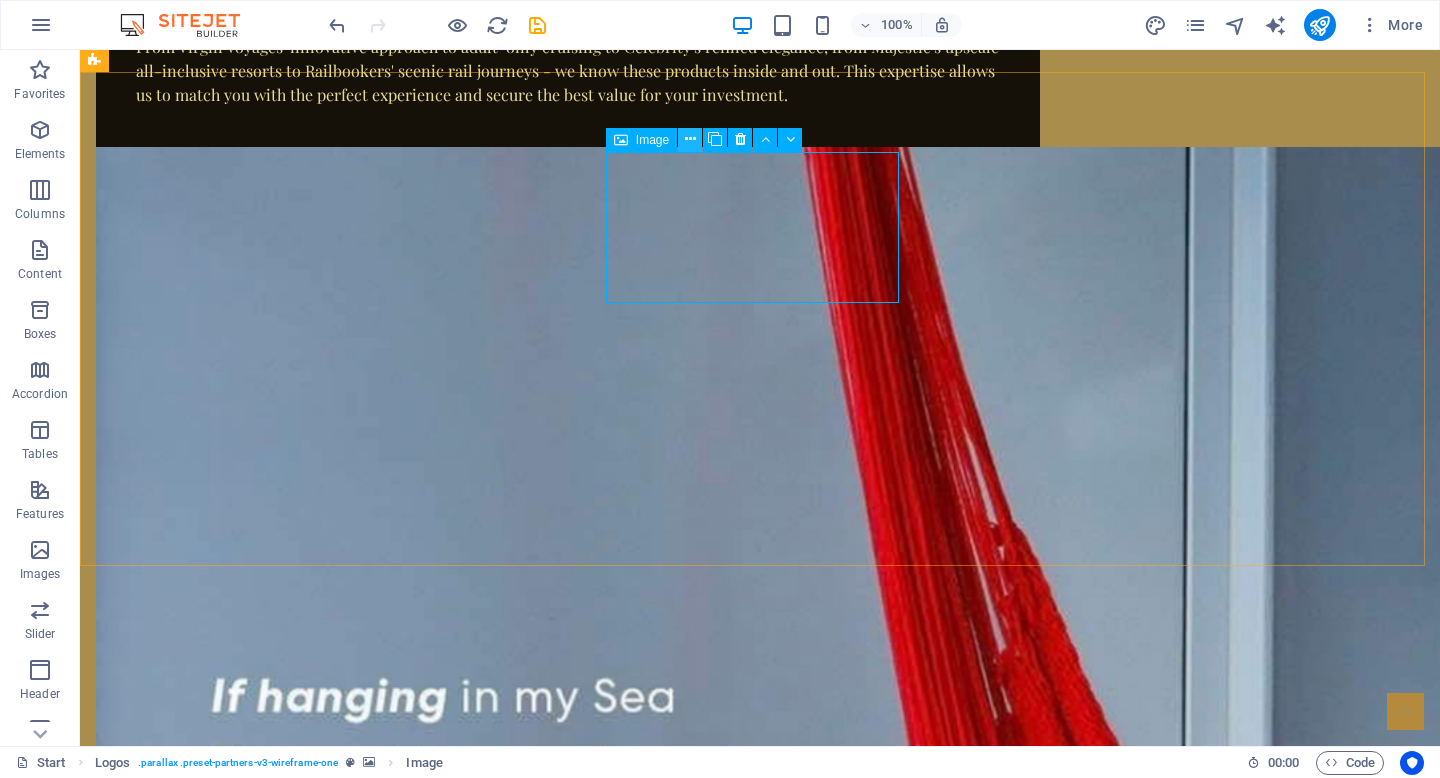 click at bounding box center (690, 139) 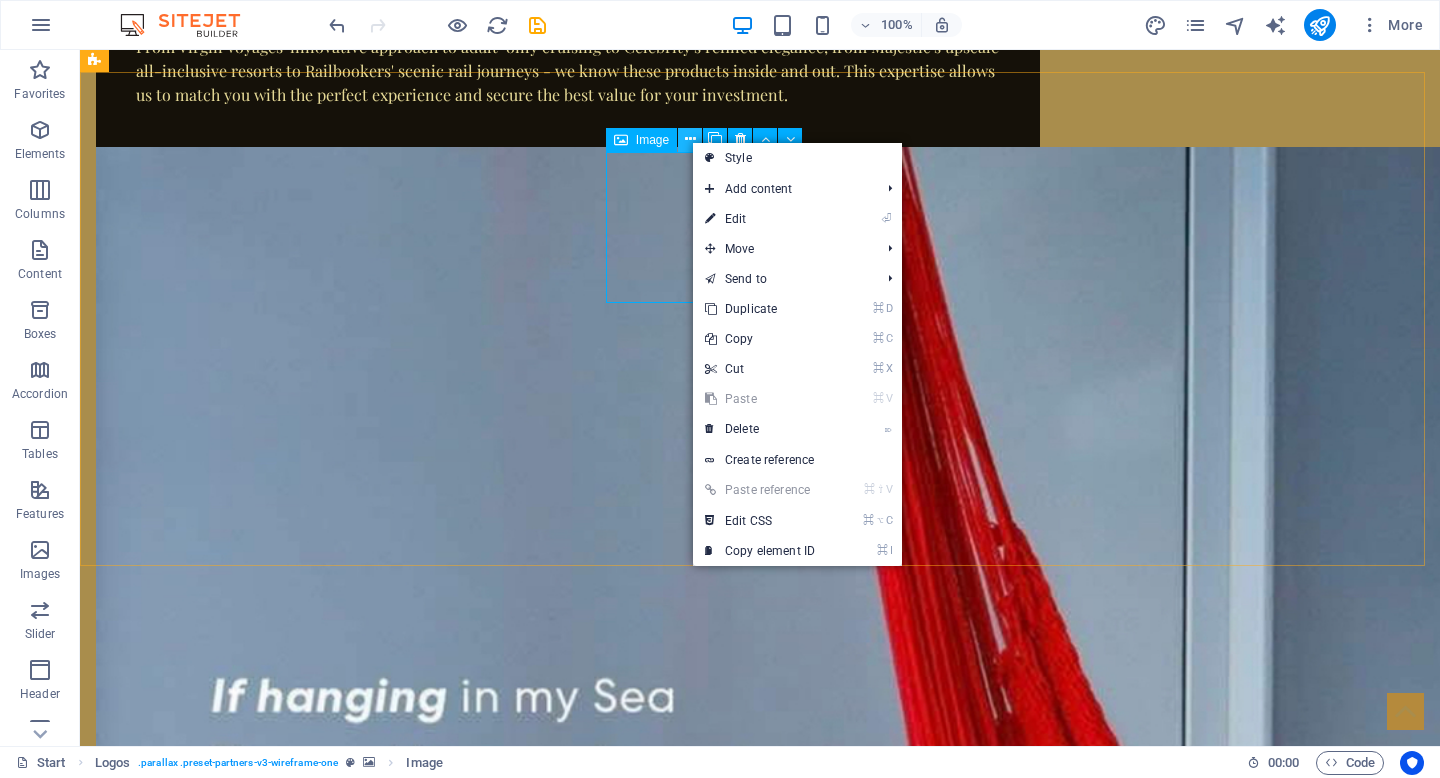 click at bounding box center (690, 139) 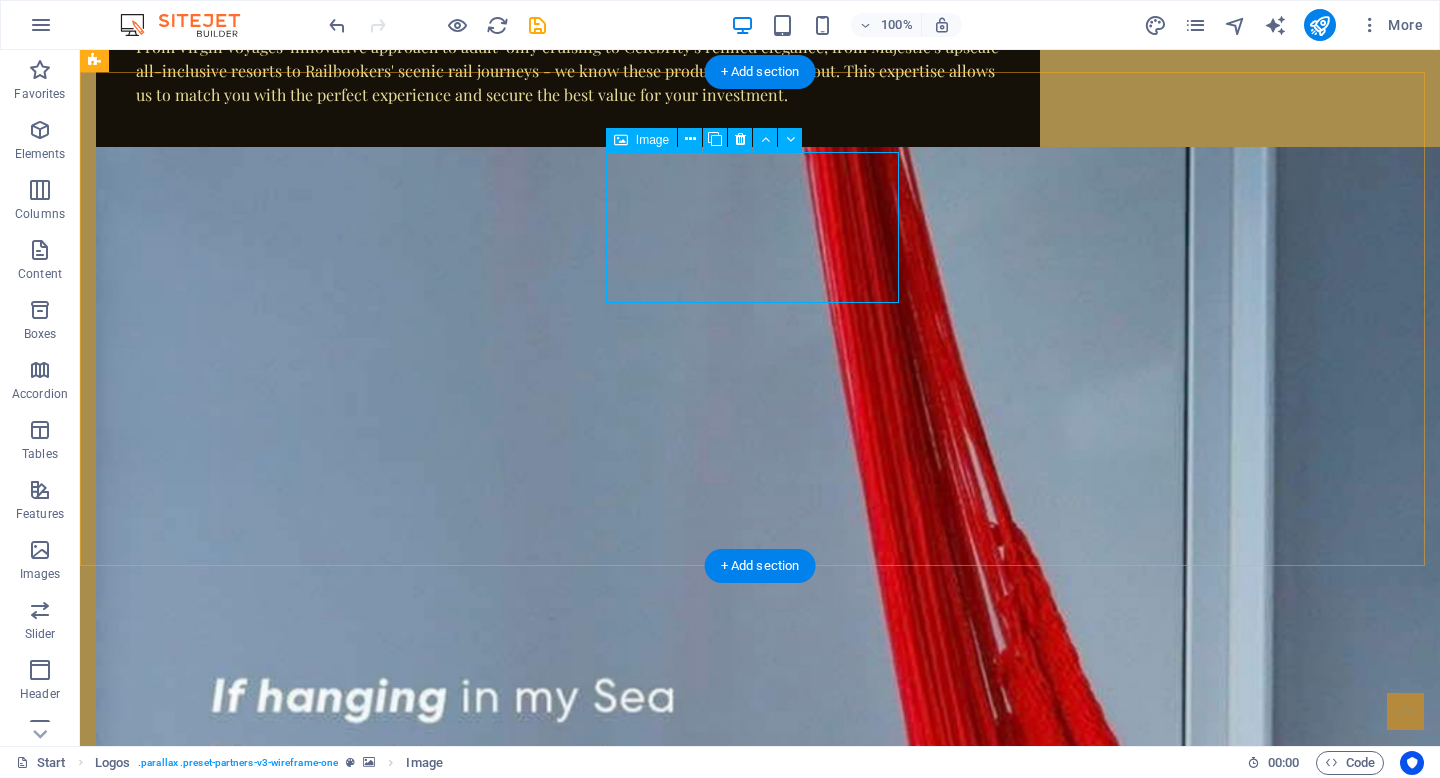 click at bounding box center [242, 4320] 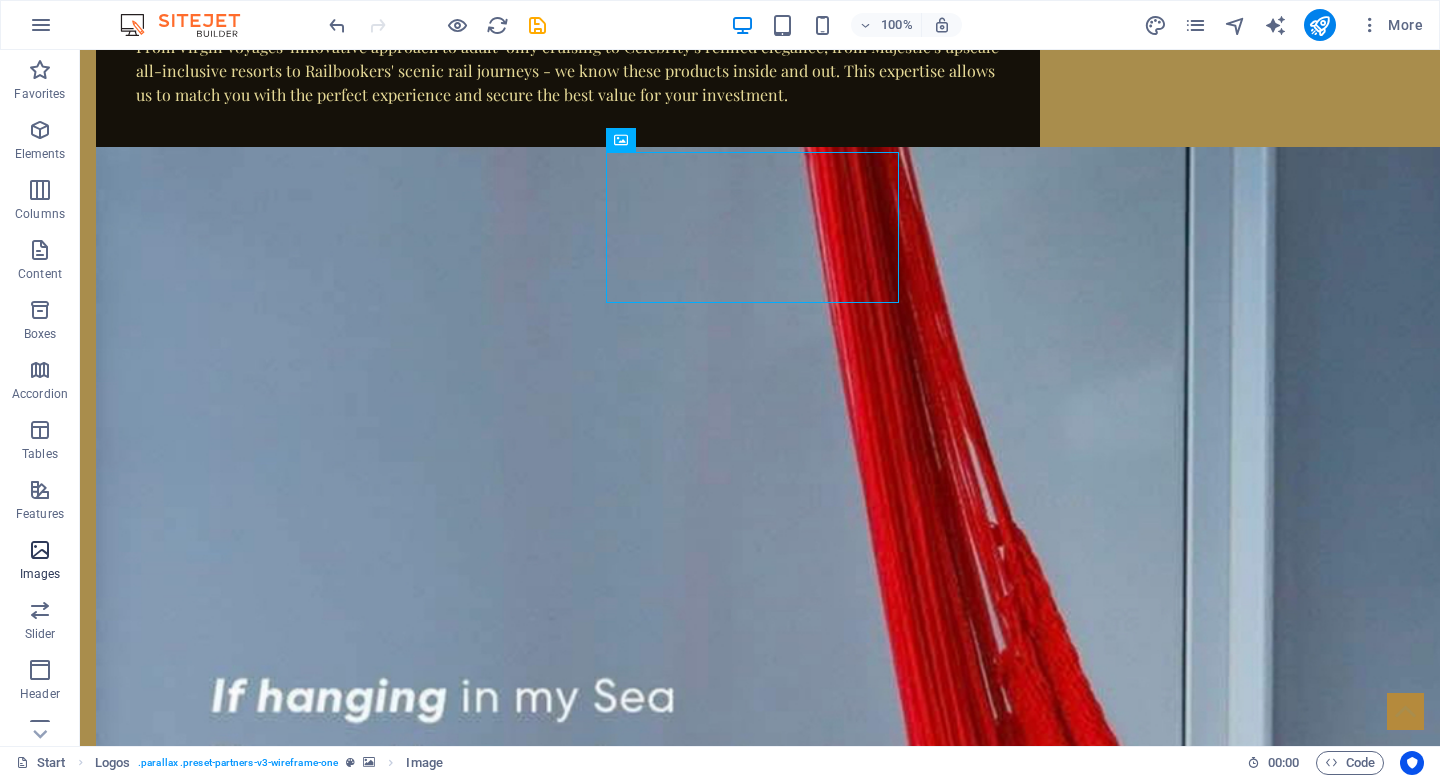 click at bounding box center (40, 550) 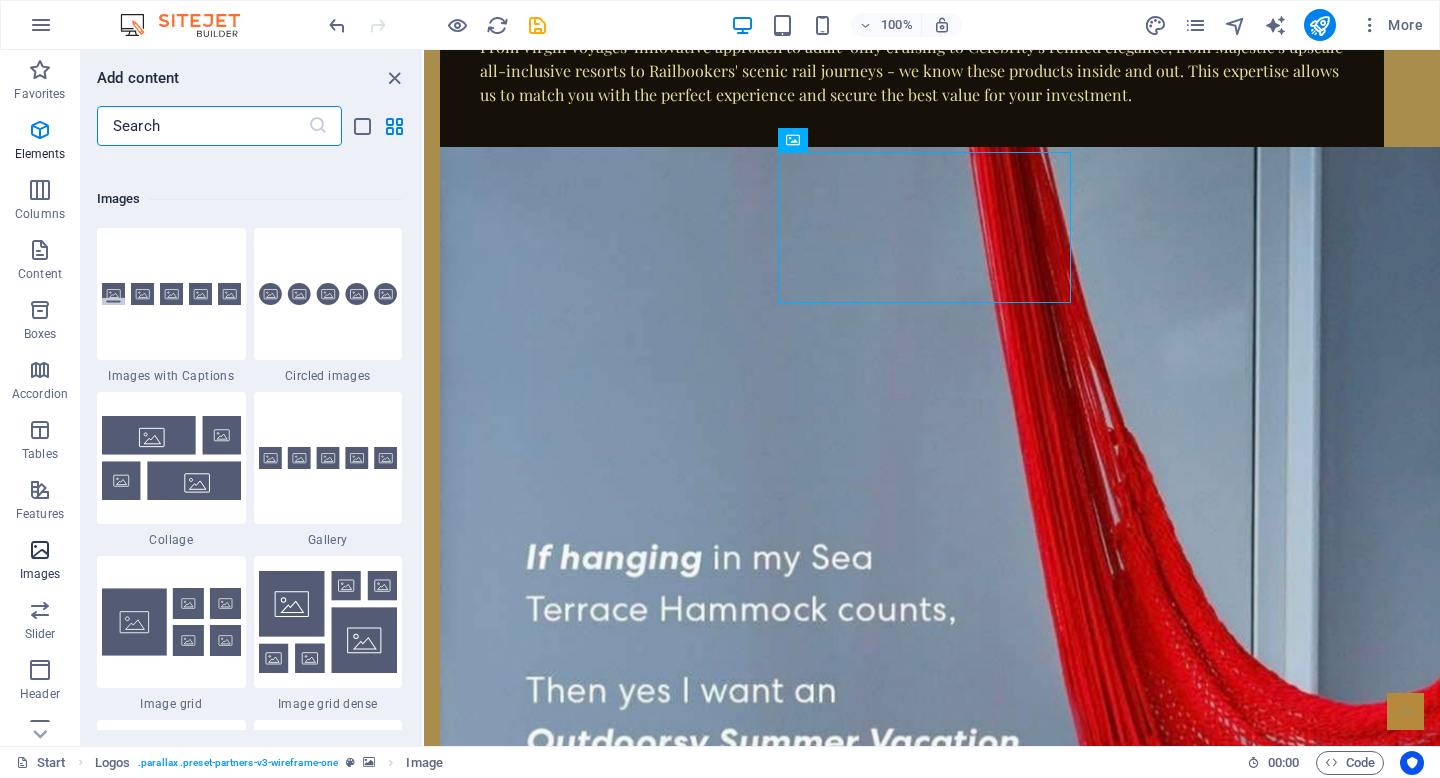 scroll, scrollTop: 10140, scrollLeft: 0, axis: vertical 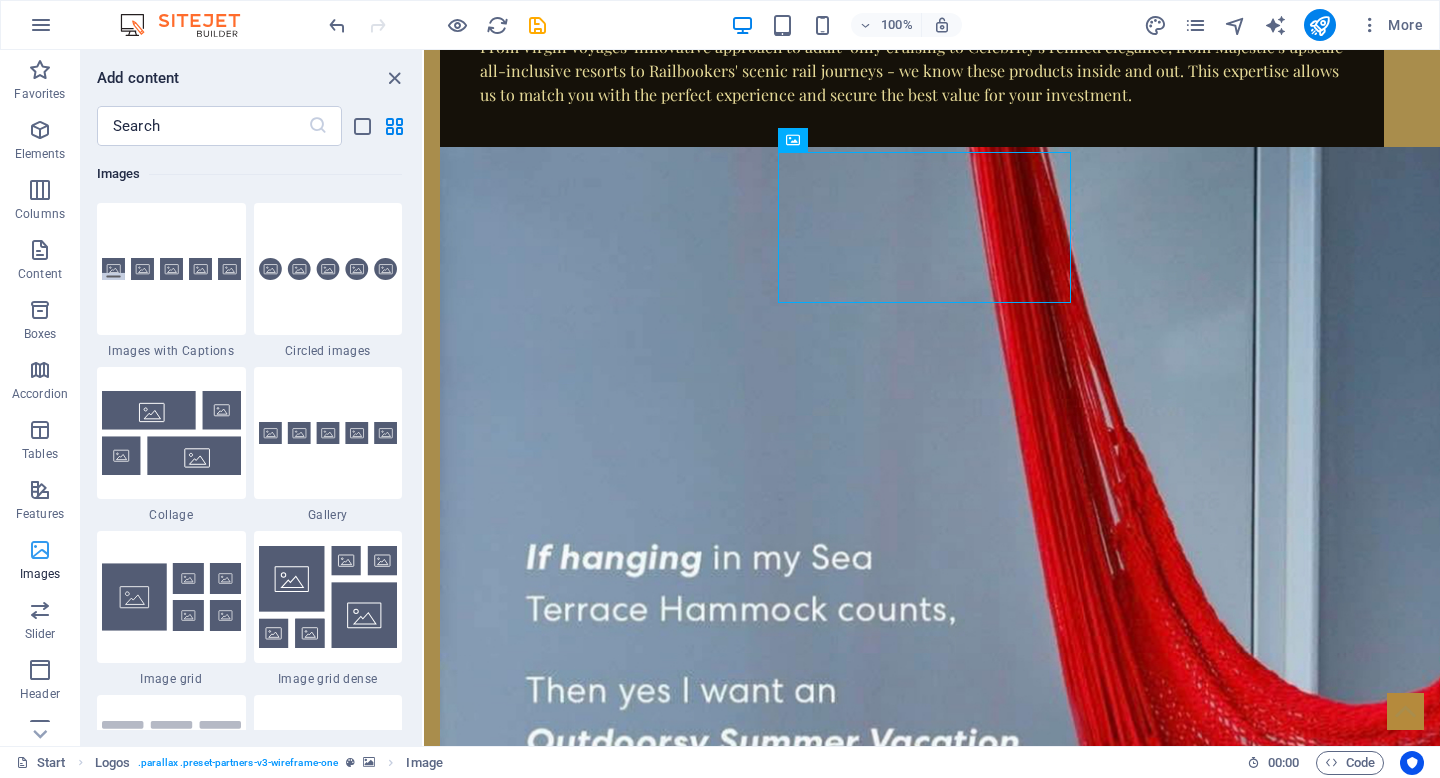 click at bounding box center (40, 550) 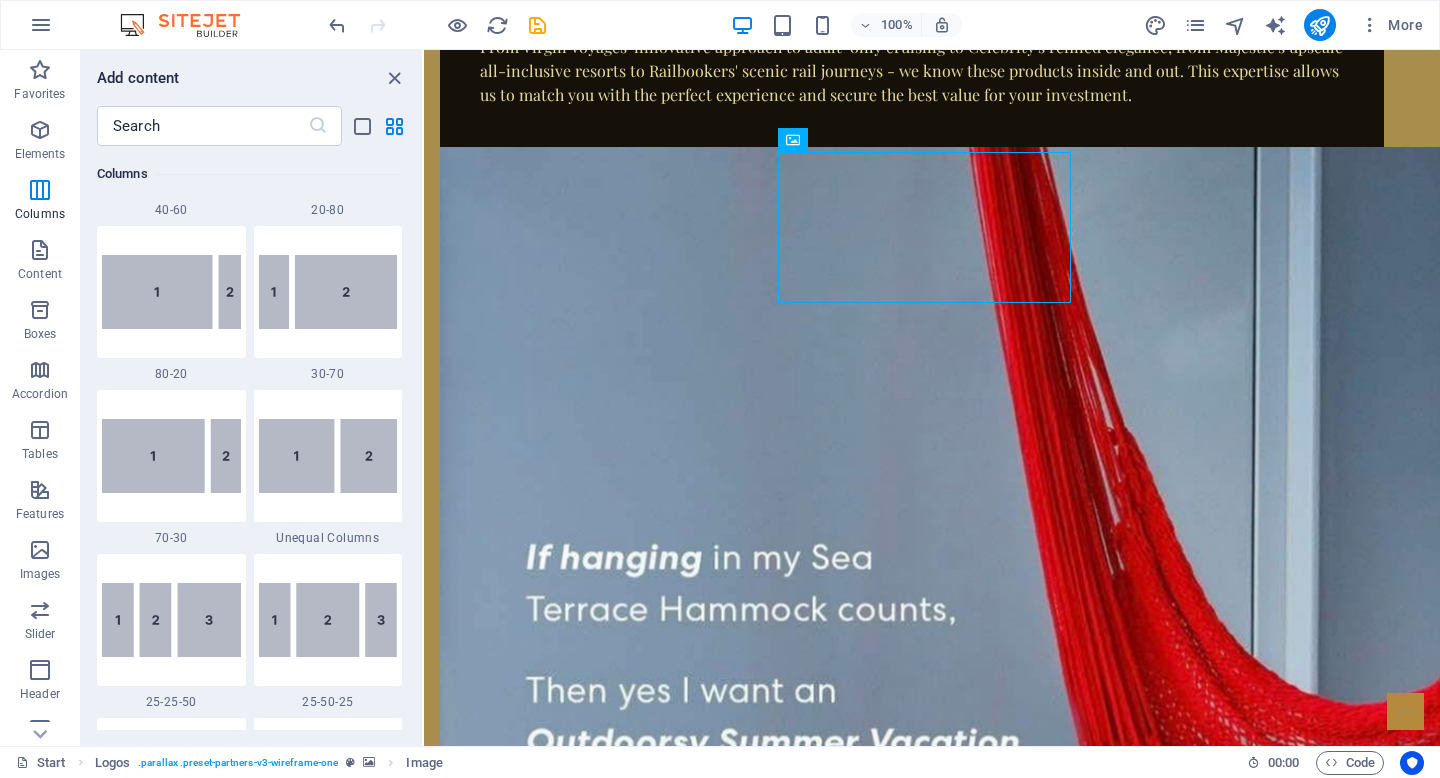 scroll, scrollTop: 1615, scrollLeft: 0, axis: vertical 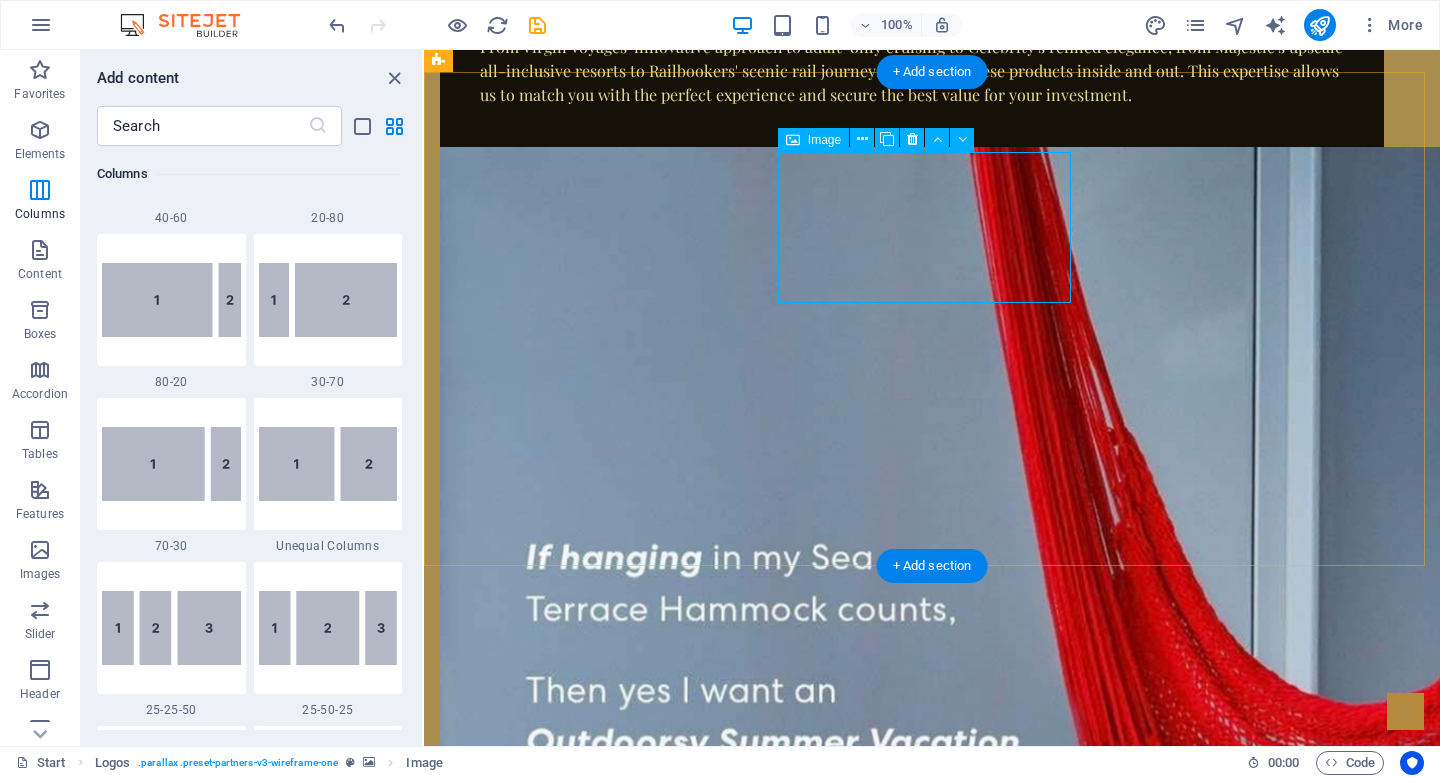 click at bounding box center (586, 3977) 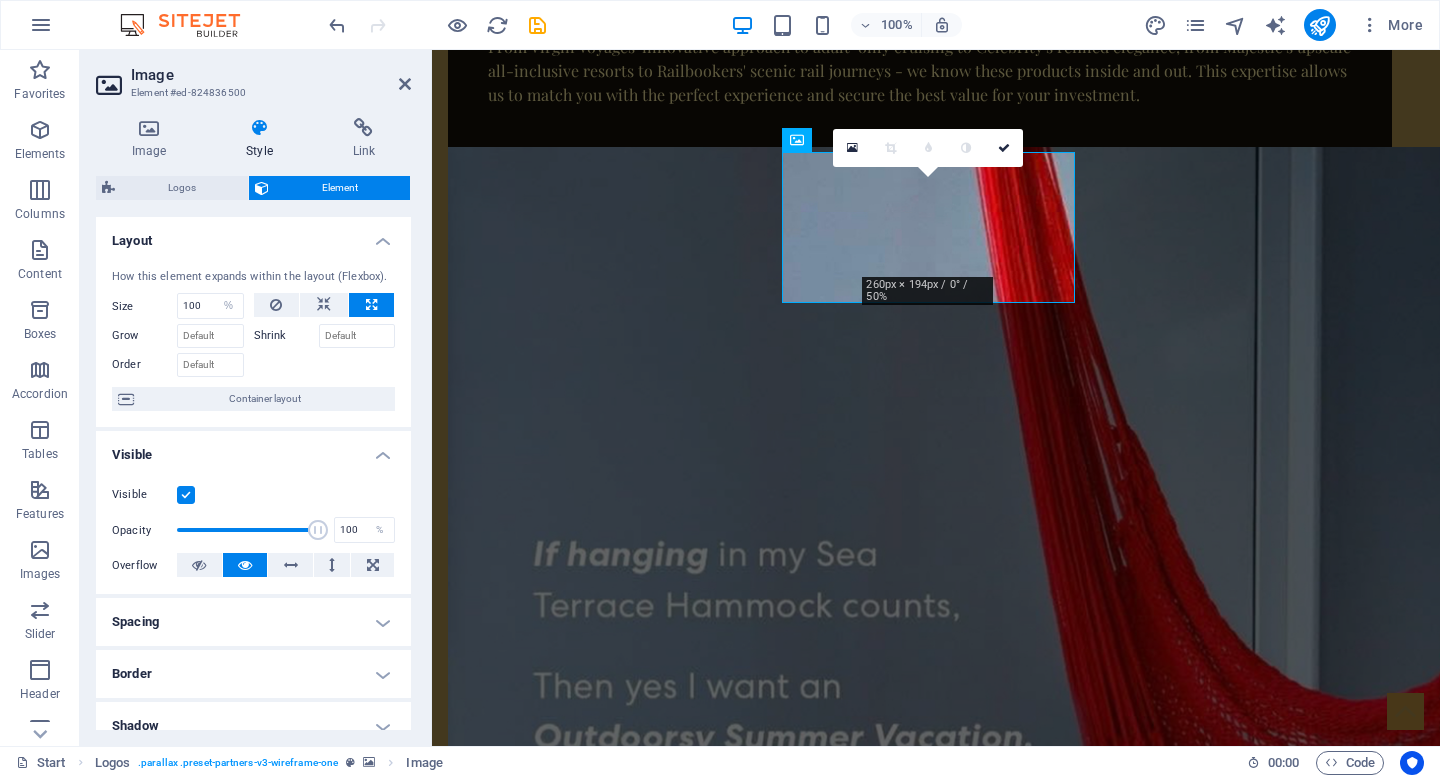 click on "Style" at bounding box center [263, 139] 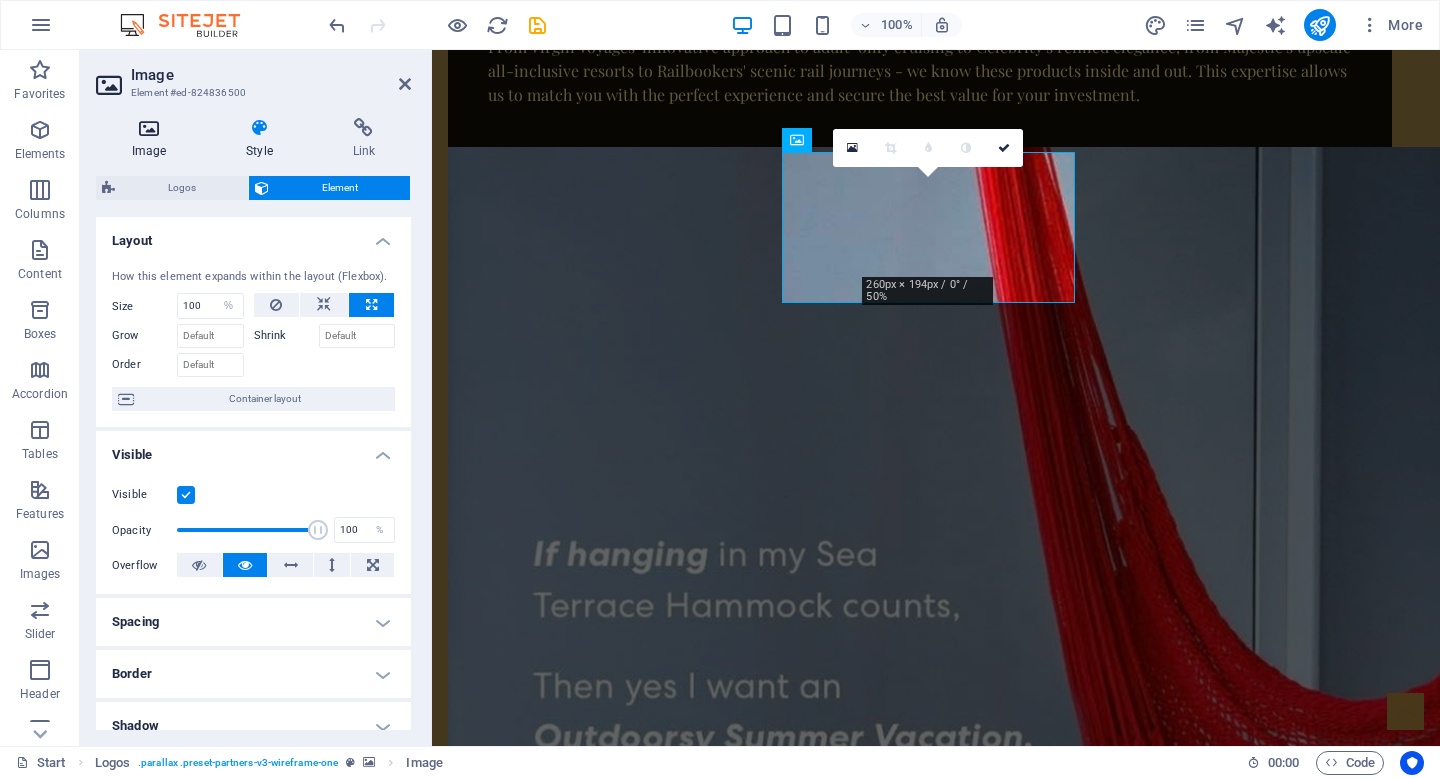 click at bounding box center (149, 128) 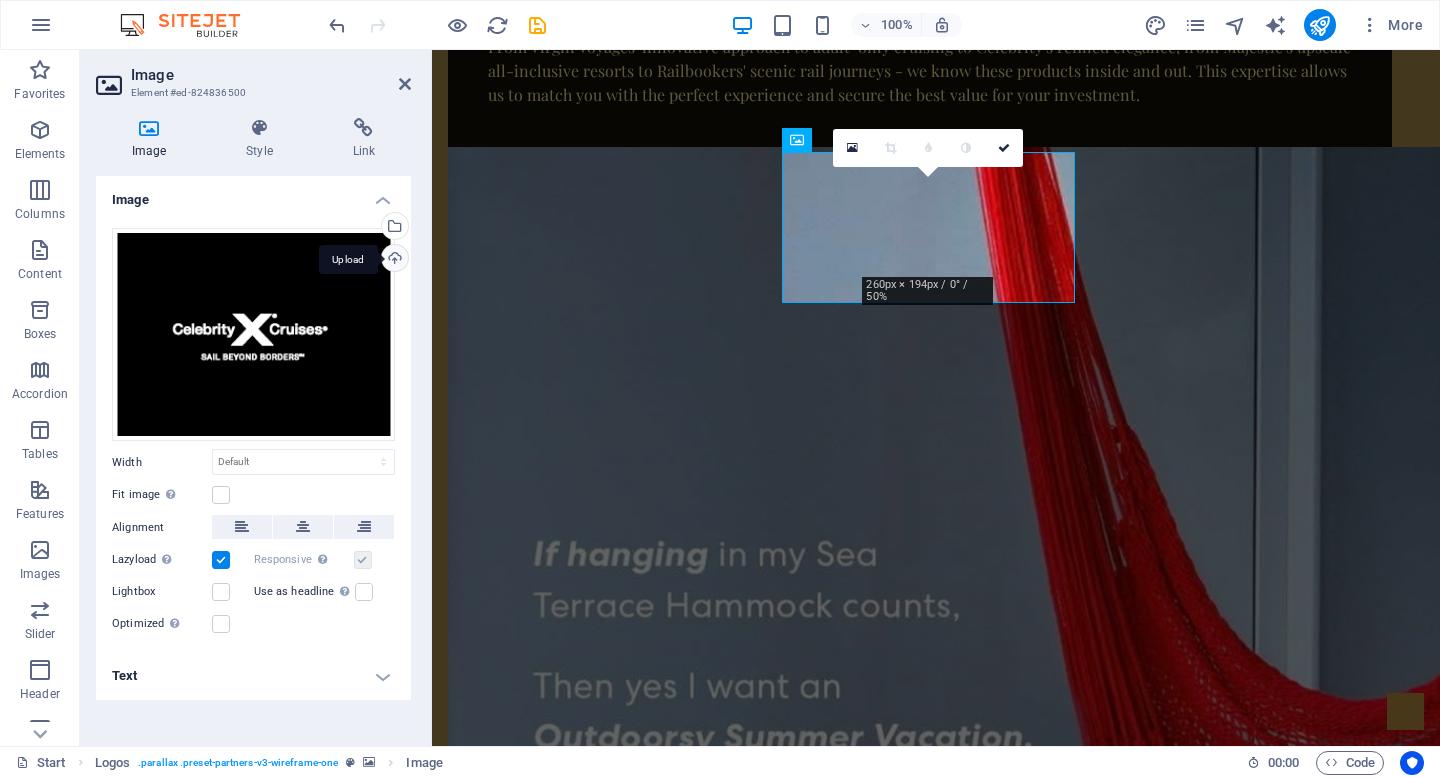 click on "Upload" at bounding box center [393, 260] 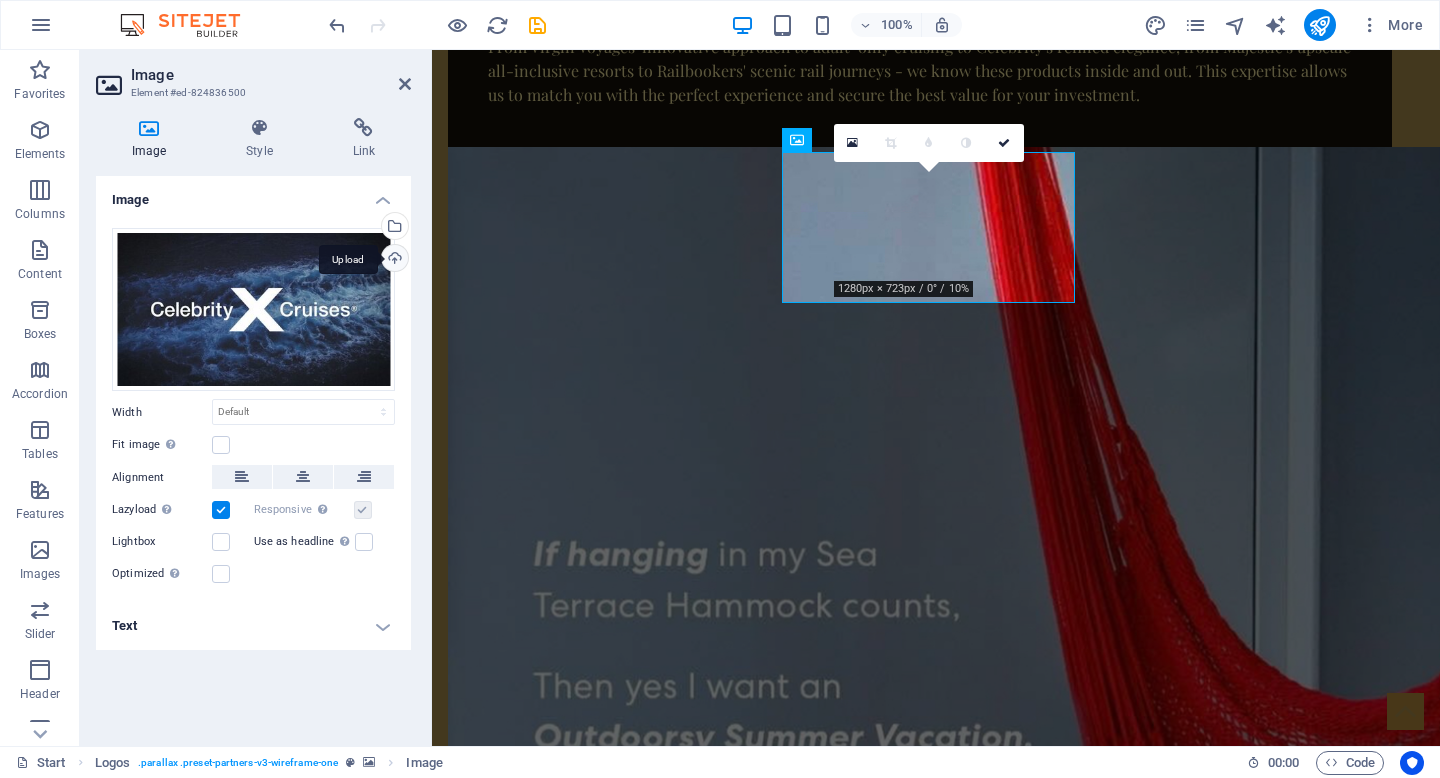 click on "Upload" at bounding box center (393, 260) 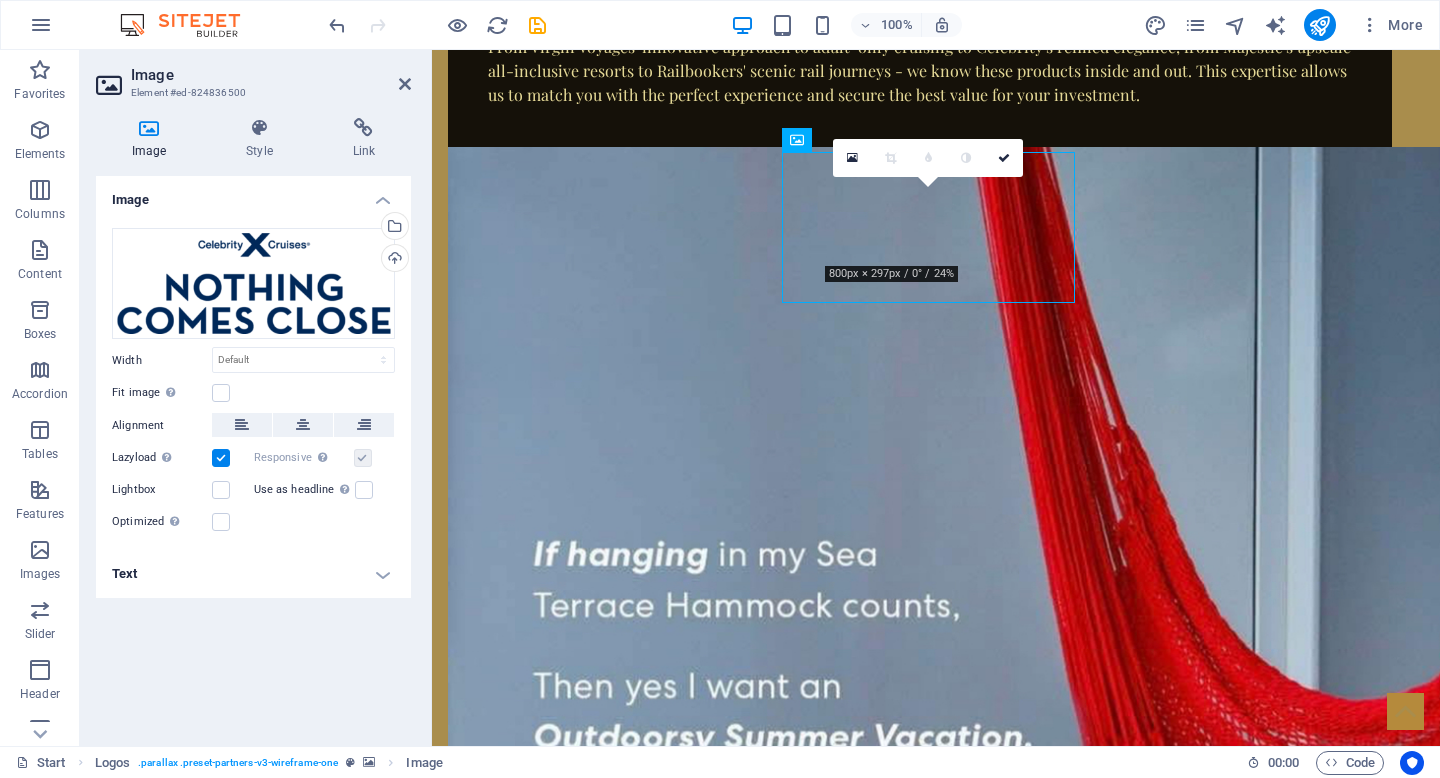 click at bounding box center (936, 3351) 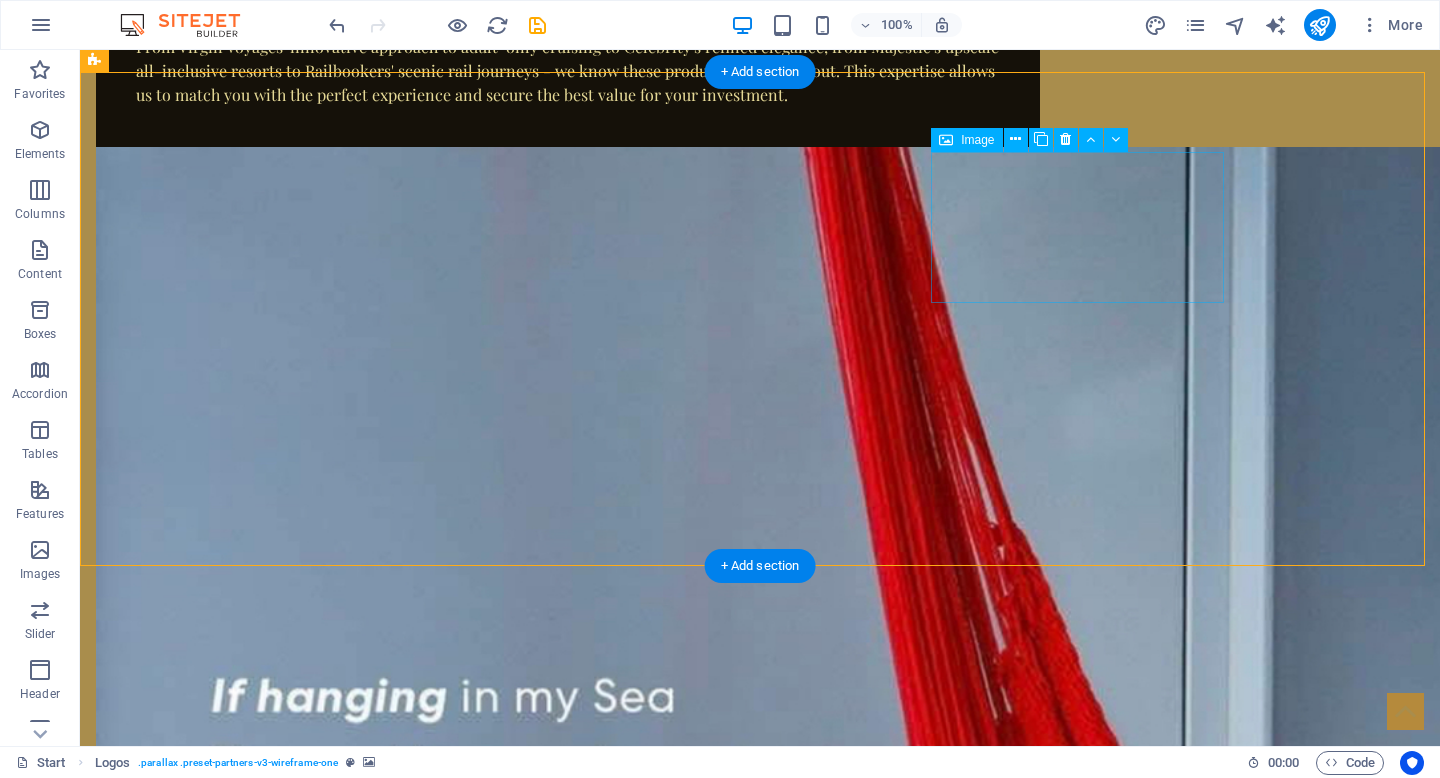 click at bounding box center (242, 4487) 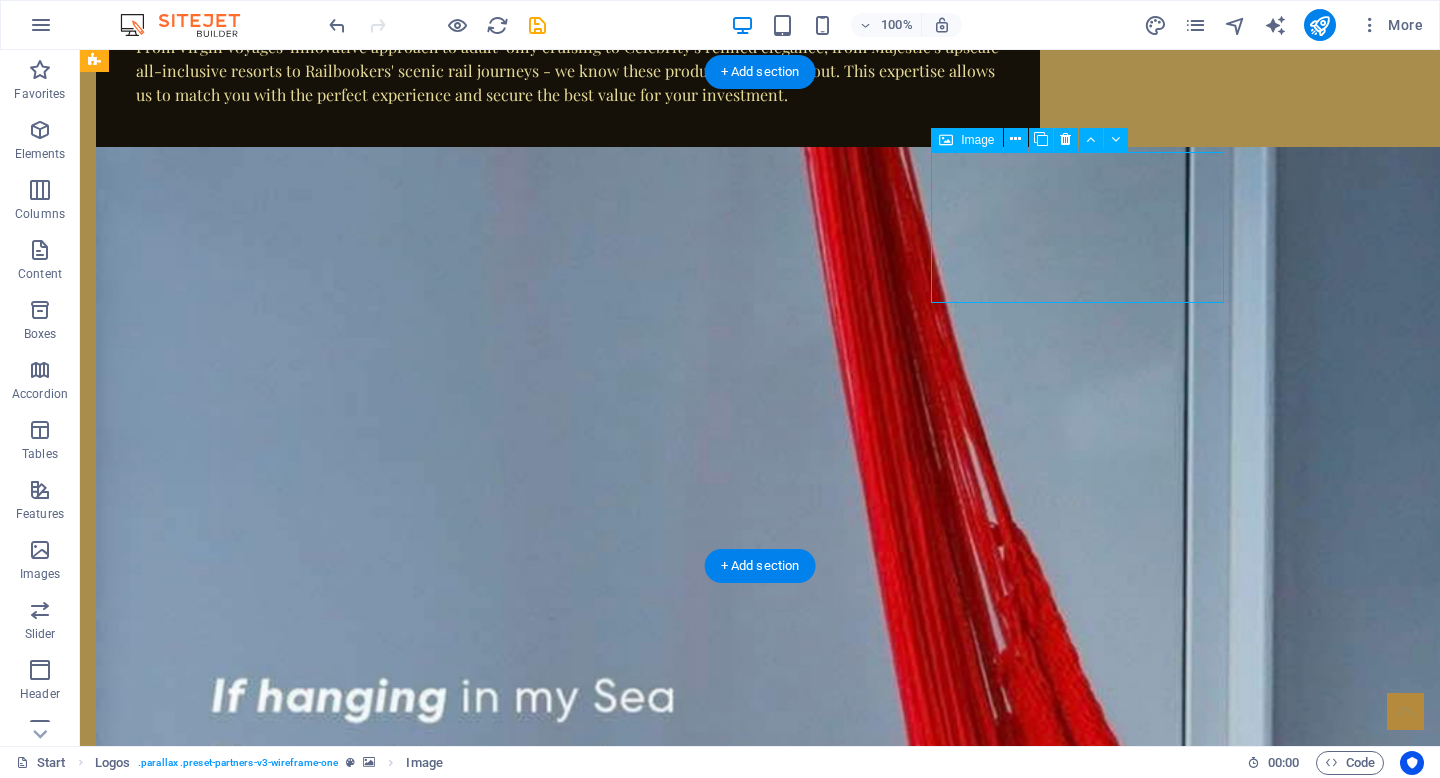 click at bounding box center [242, 4487] 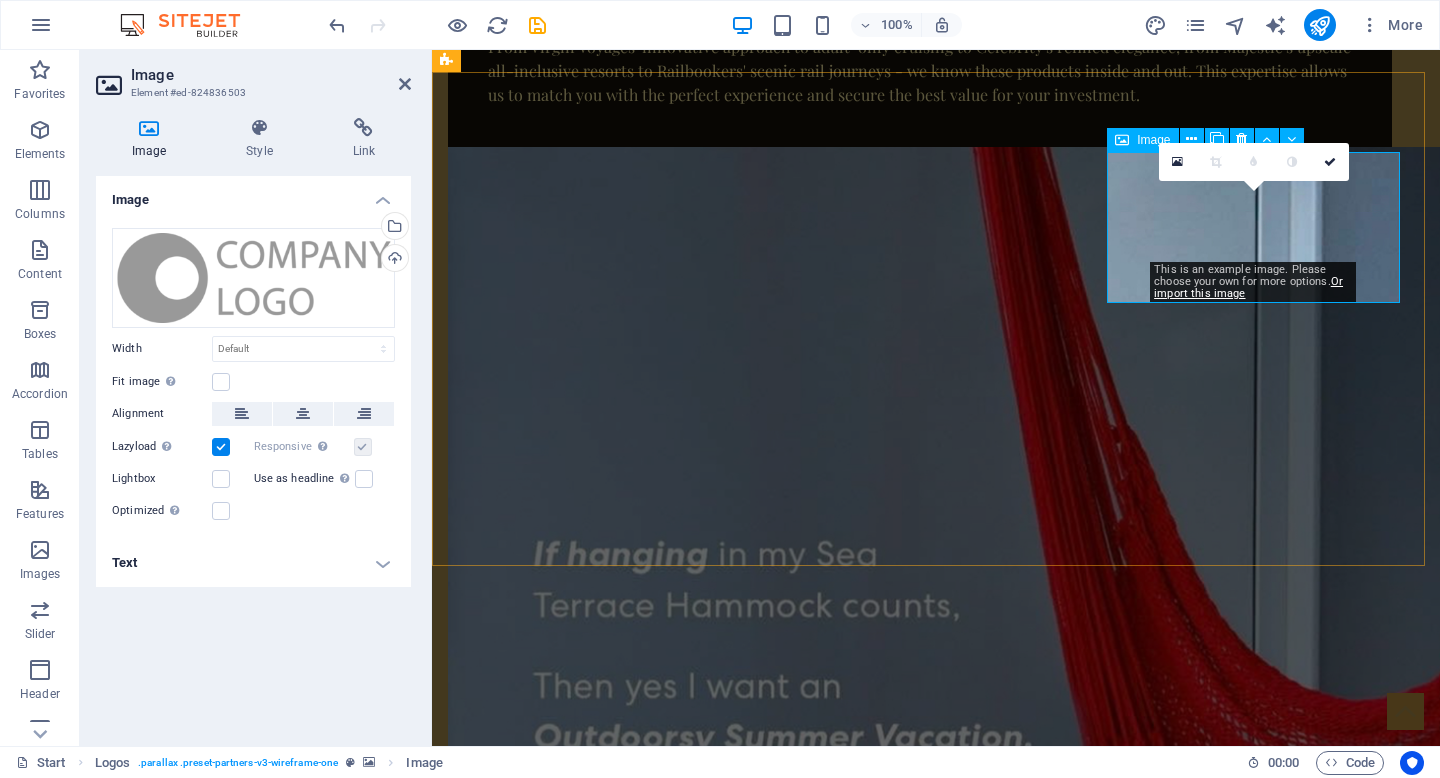 click at bounding box center (594, 4136) 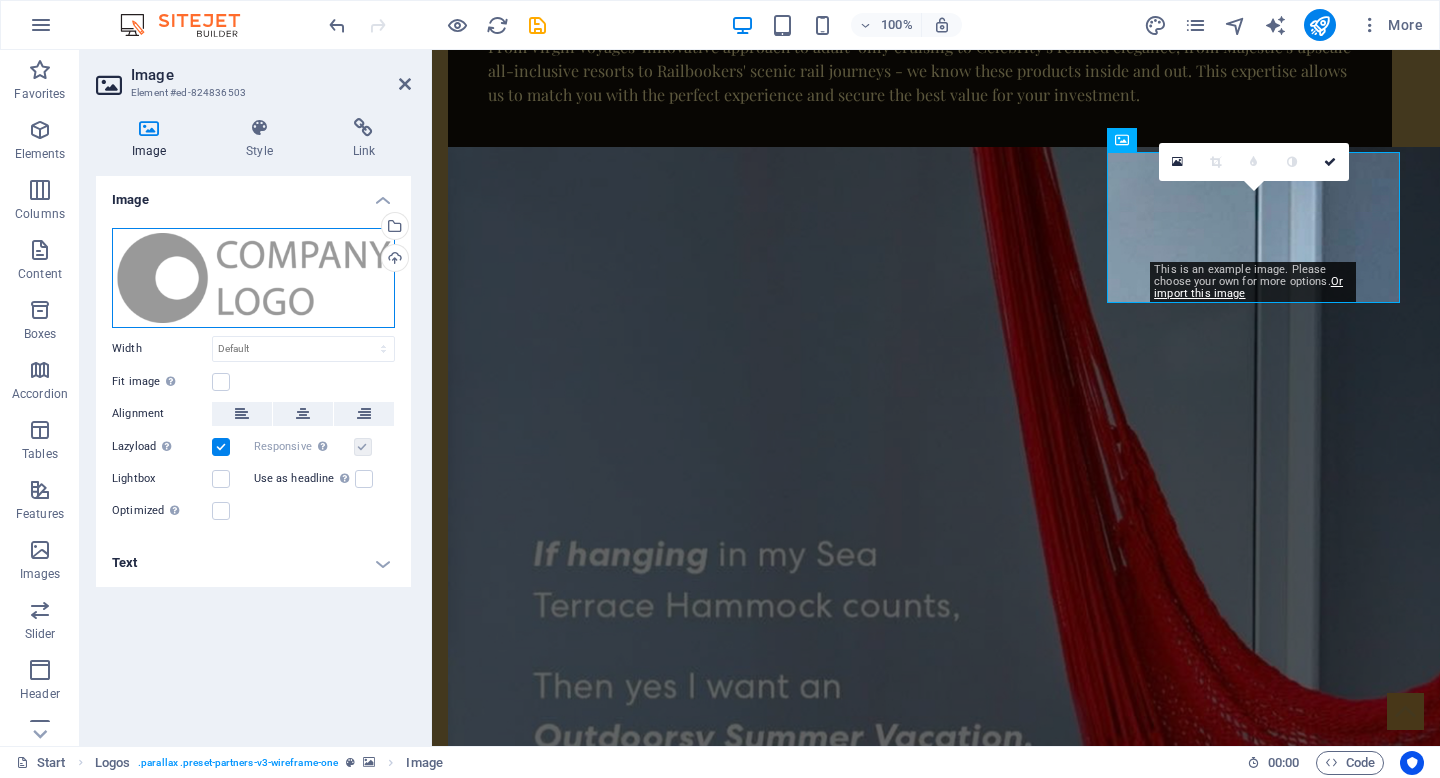 click on "Drag files here, click to choose files or select files from Files or our free stock photos & videos" at bounding box center [253, 278] 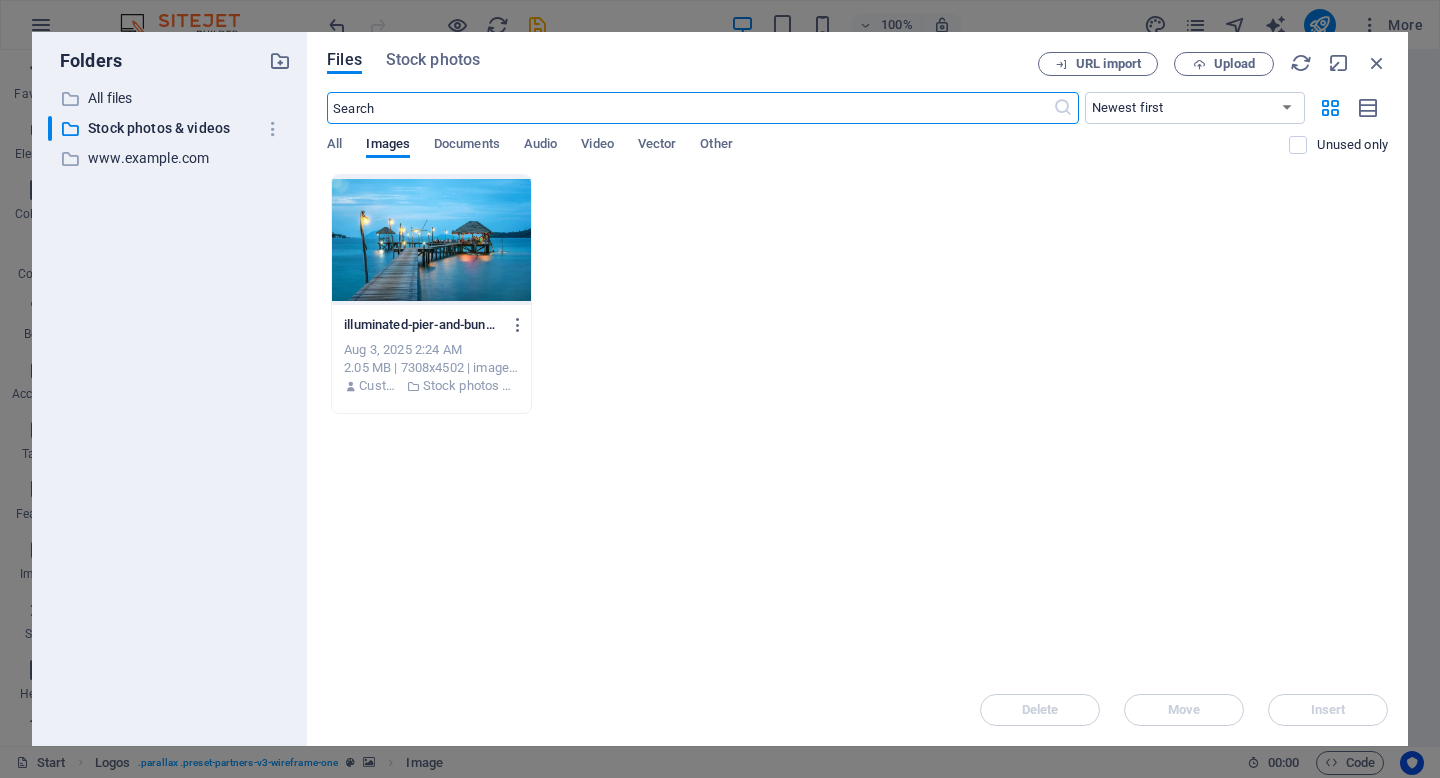 scroll, scrollTop: 3050, scrollLeft: 0, axis: vertical 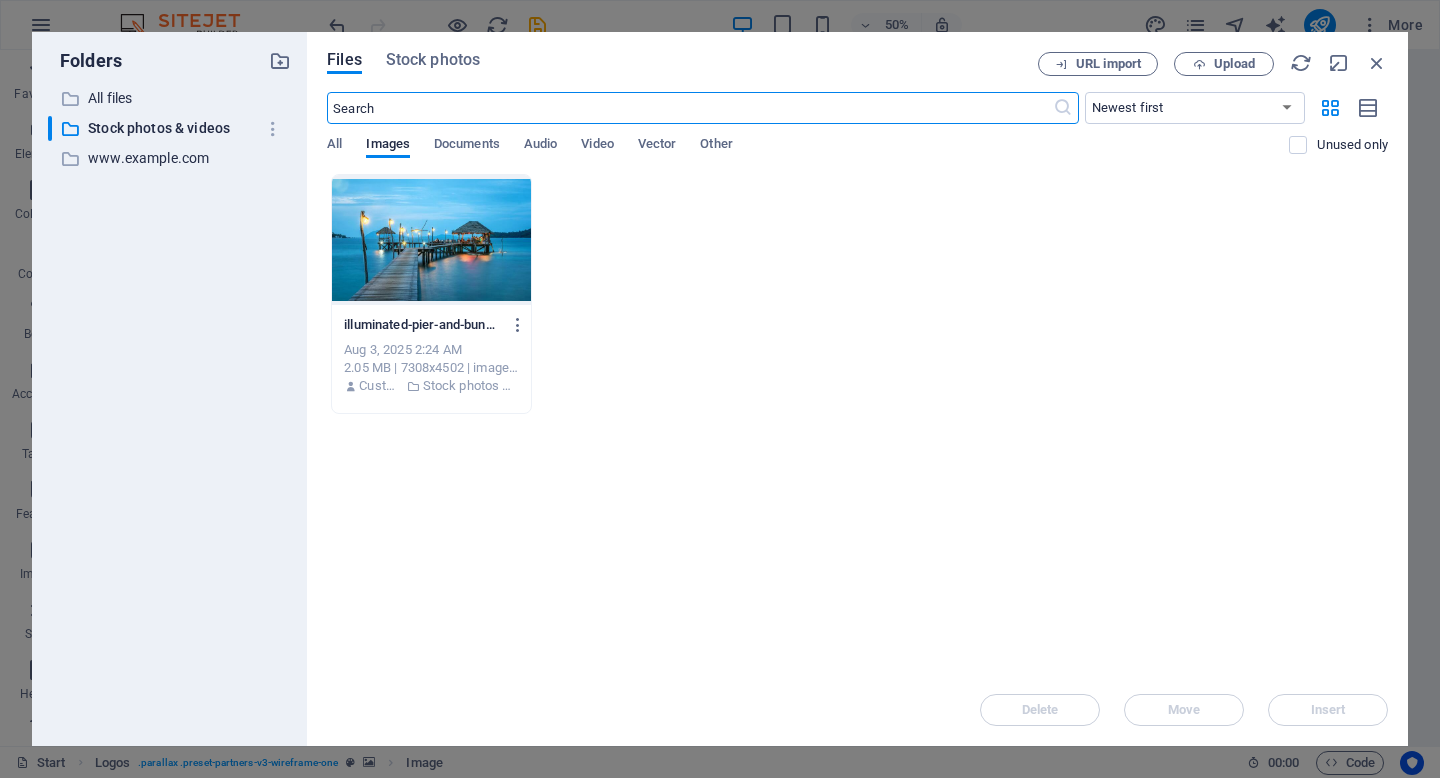 click on "illuminated-pier-and-bungalow-on-a-tranquil-tropical-sea-at-twilight-oyOd6yGWNoR5rrcn9uPmYg.jpeg illuminated-pier-and-bungalow-on-a-tranquil-tropical-sea-at-twilight-oyOd6yGWNoR5rrcn9uPmYg.jpeg Aug 3, 2025 2:24 AM 2.05 MB | 7308x4502 | image/jpeg Customer Stock photos & videos" at bounding box center [857, 294] 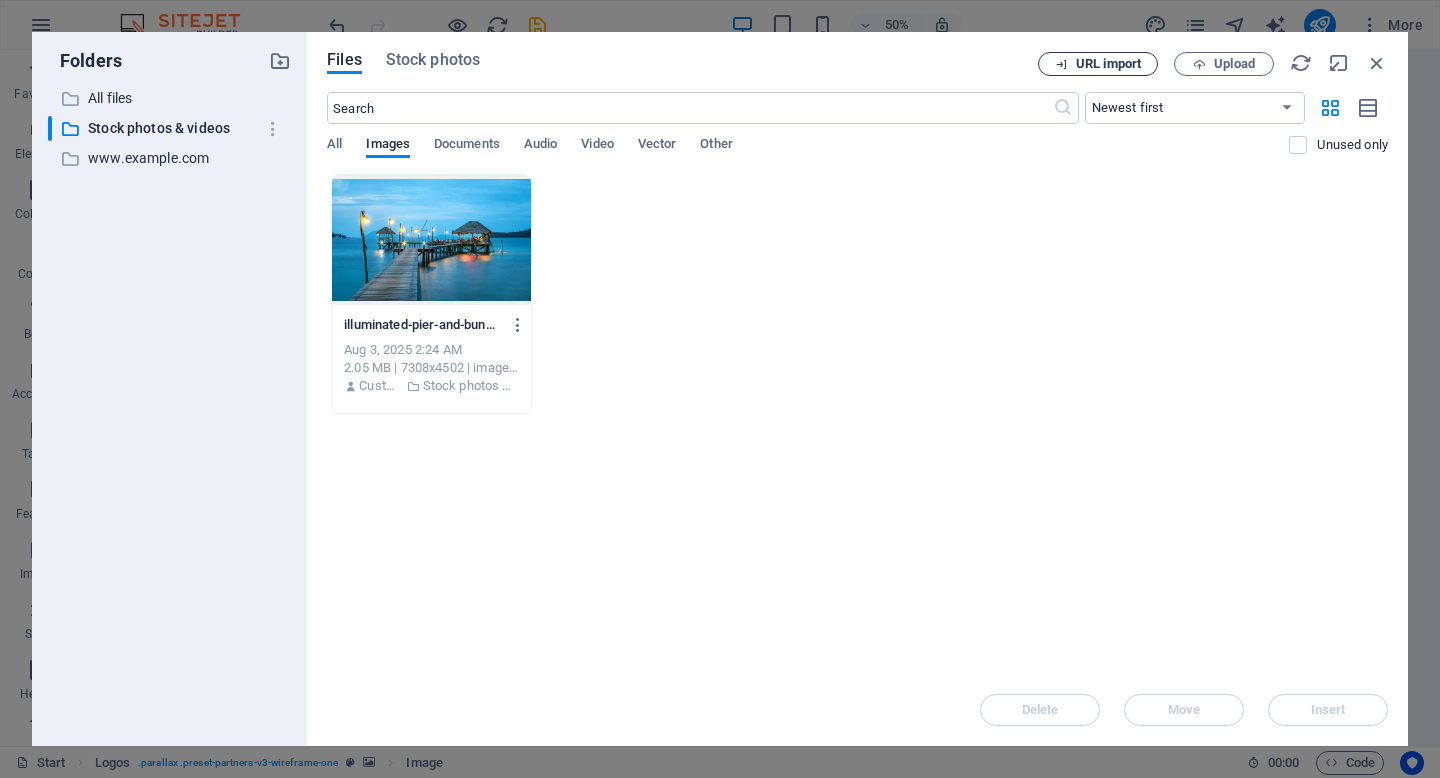 click on "URL import" at bounding box center [1108, 64] 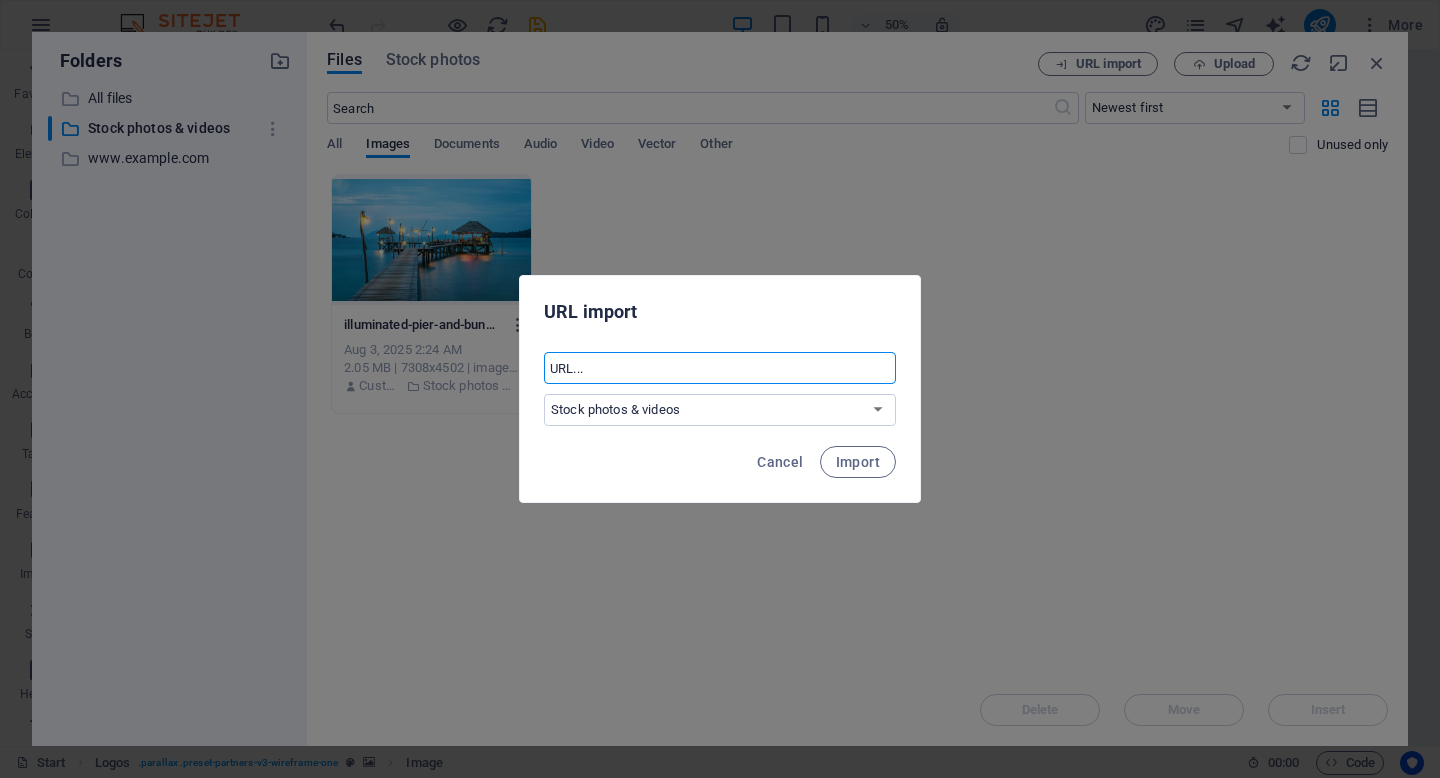 click at bounding box center [720, 368] 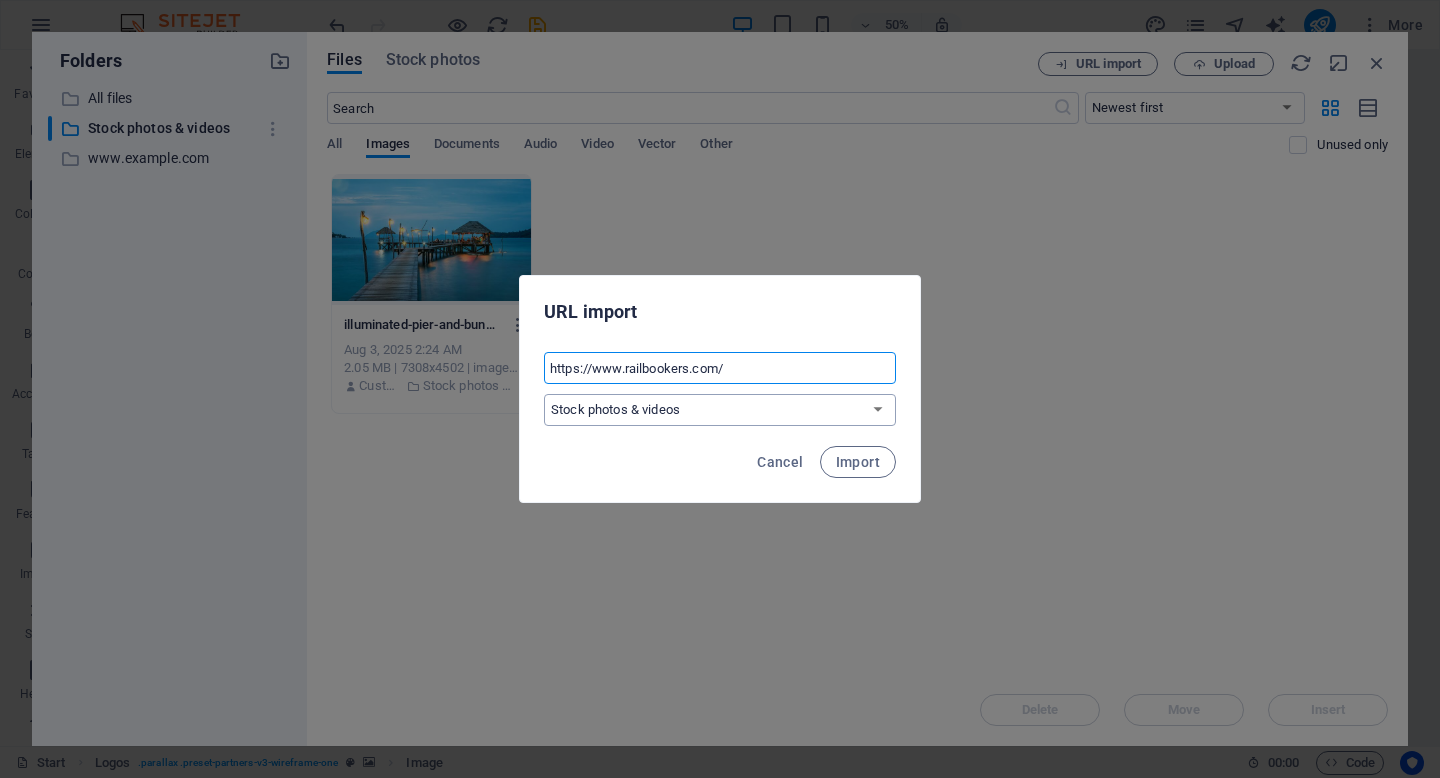type on "https://www.railbookers.com/" 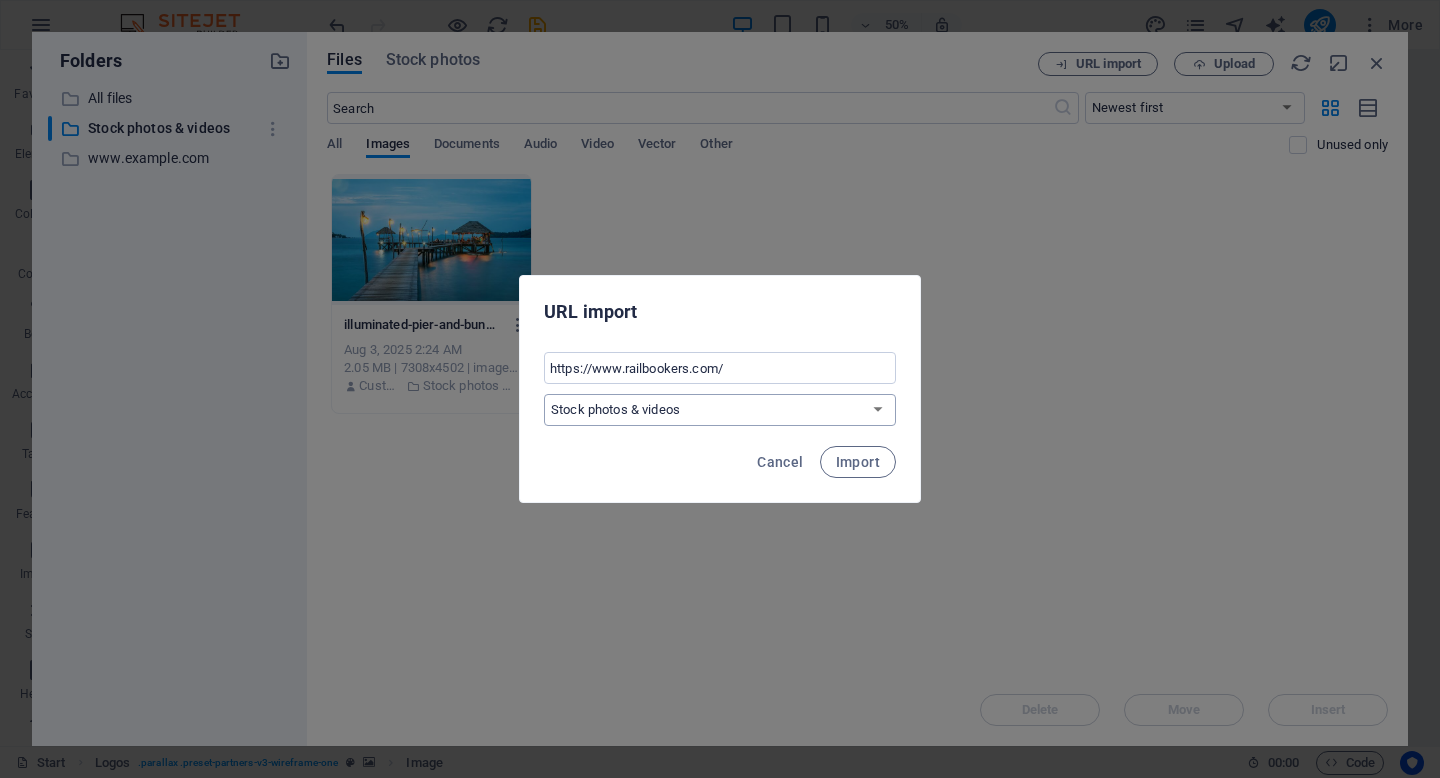 select on "www.billyjackmiller.com" 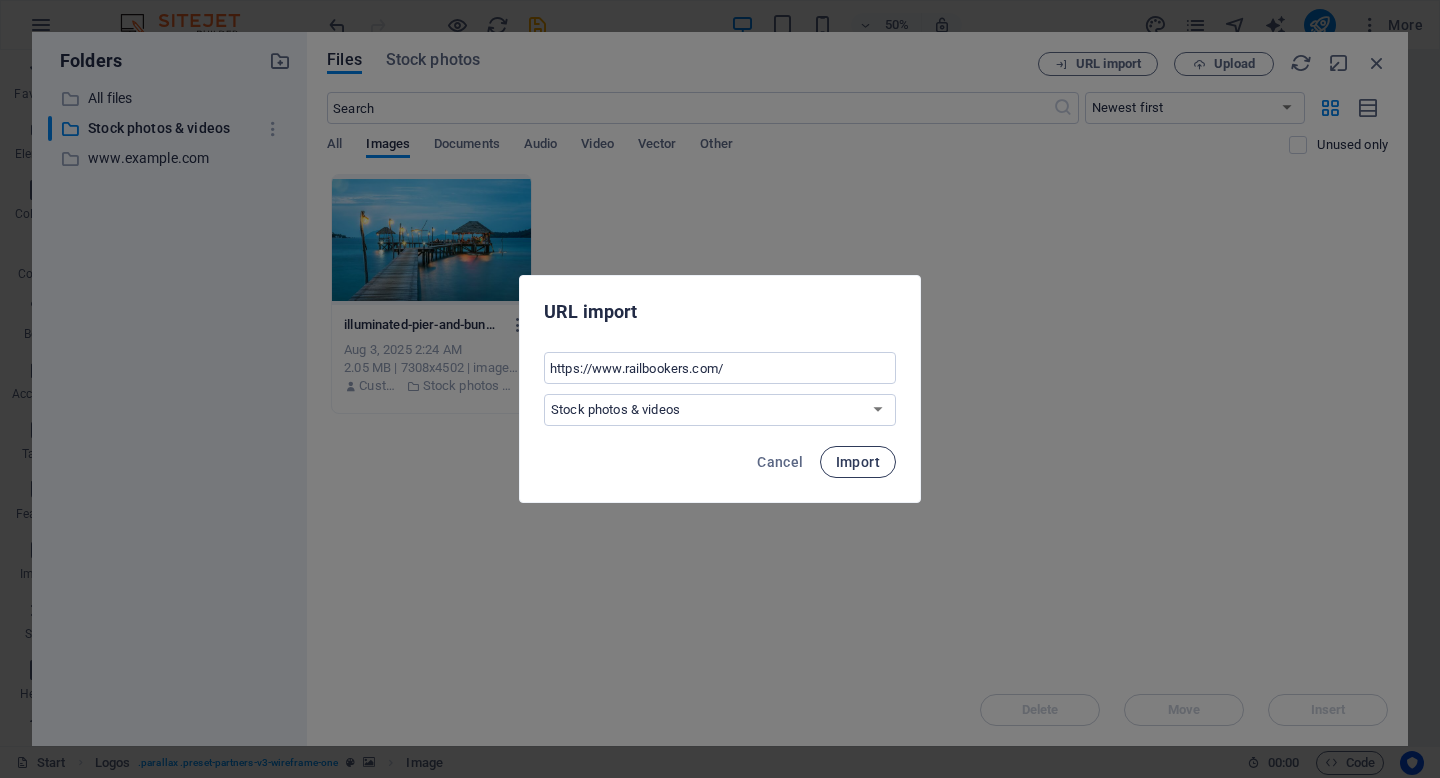 click on "Import" at bounding box center (858, 462) 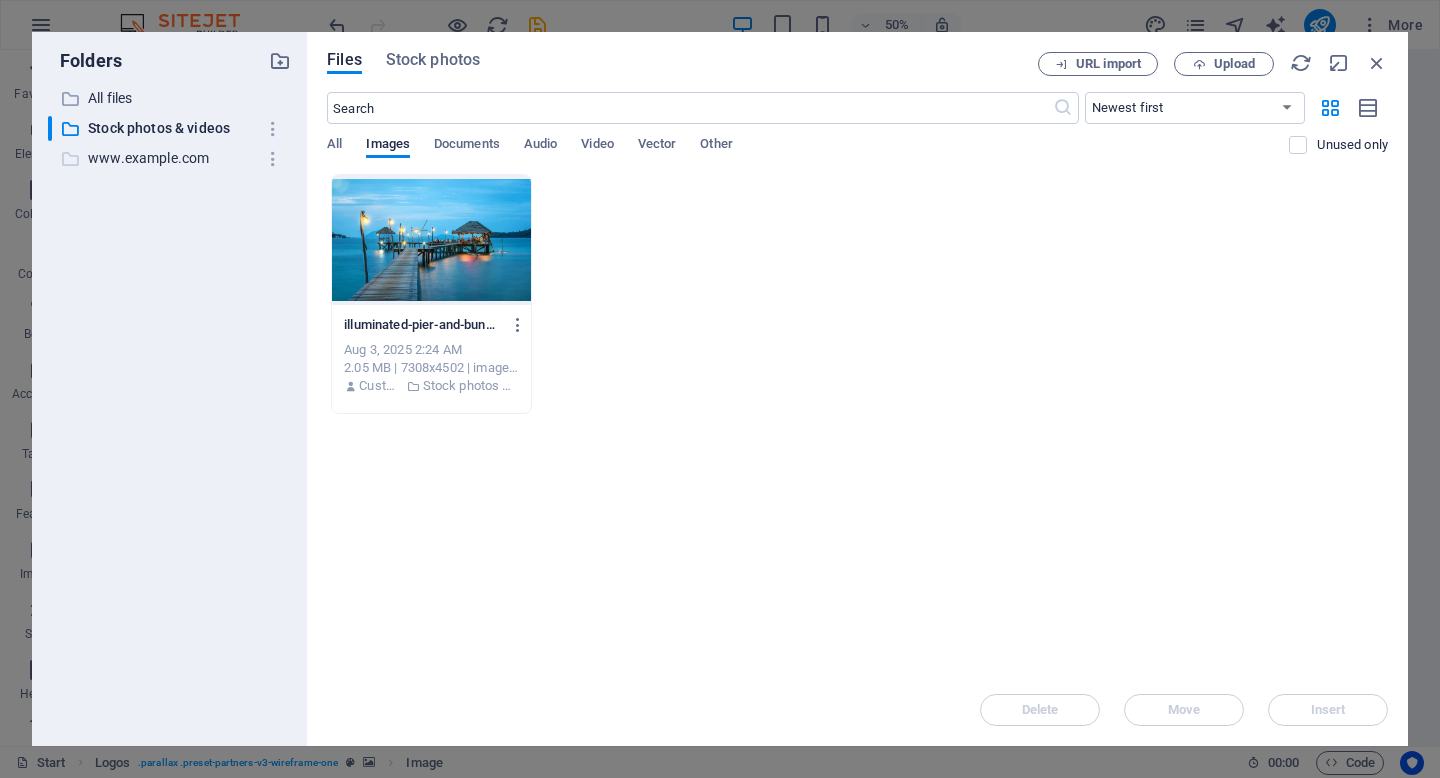 click on "www.billyjackmiller.com" at bounding box center (171, 158) 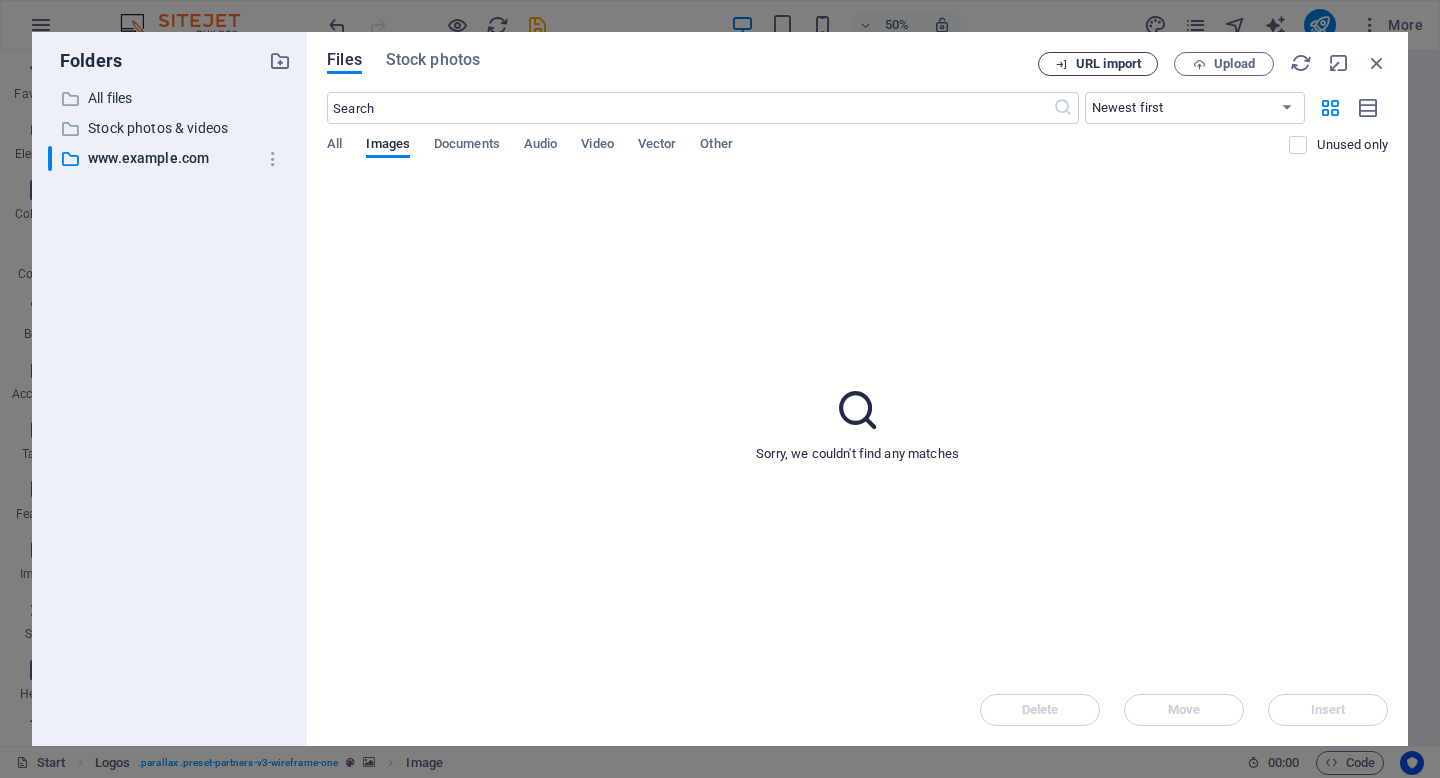 click on "URL import" at bounding box center (1108, 64) 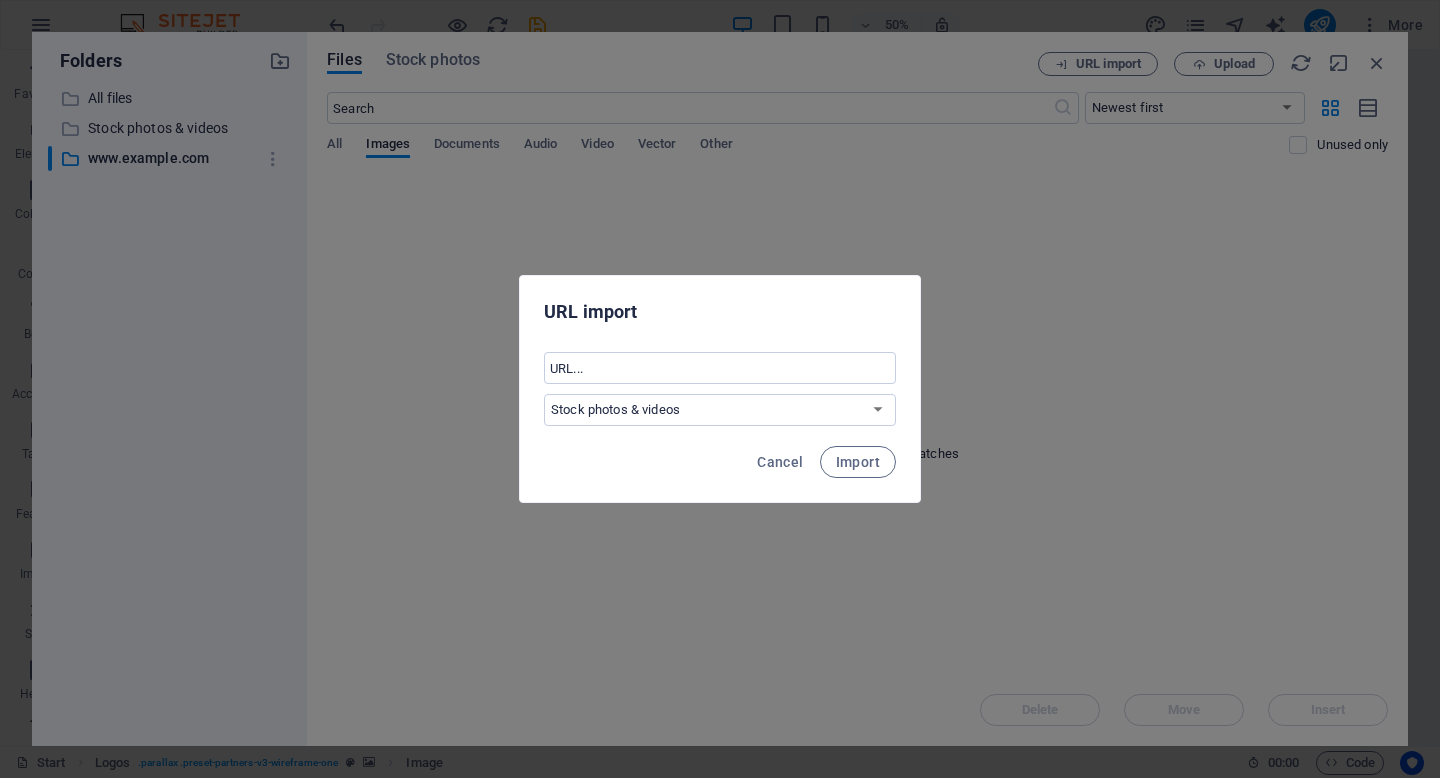 click on "​ All files Stock photos & videos www.billyjackmiller.com" at bounding box center [720, 389] 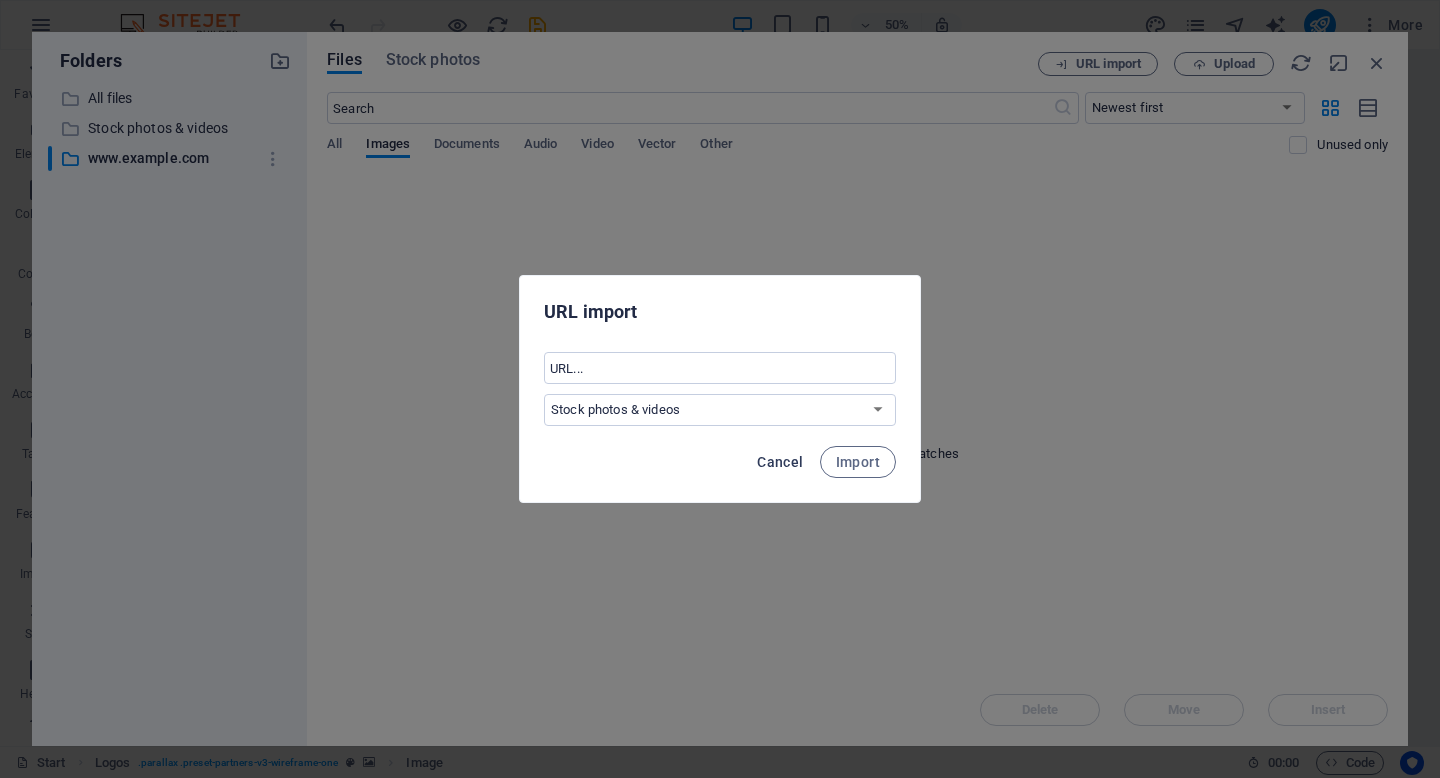 click on "Cancel" at bounding box center (780, 462) 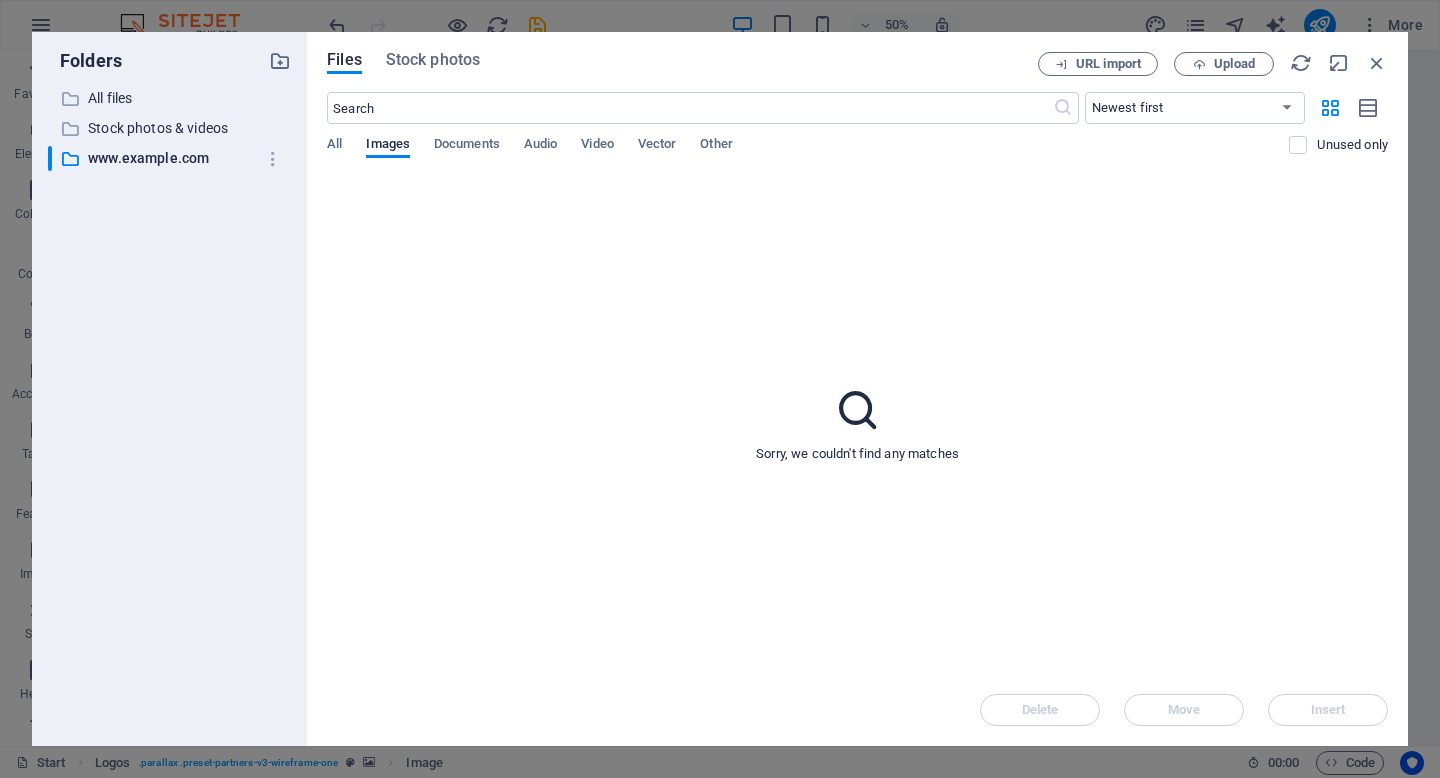 click on "Sorry, we couldn't find any matches" at bounding box center [857, 424] 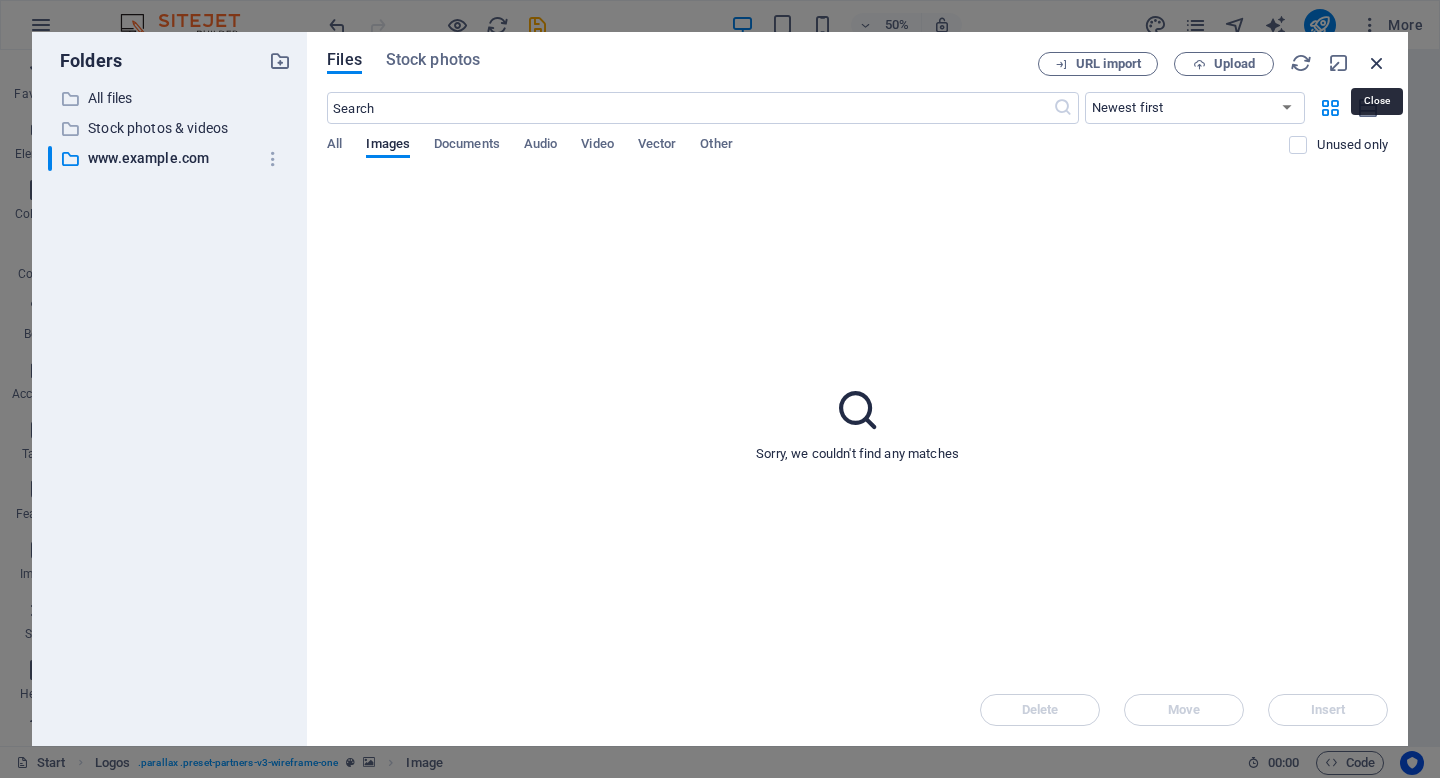 click at bounding box center (1377, 63) 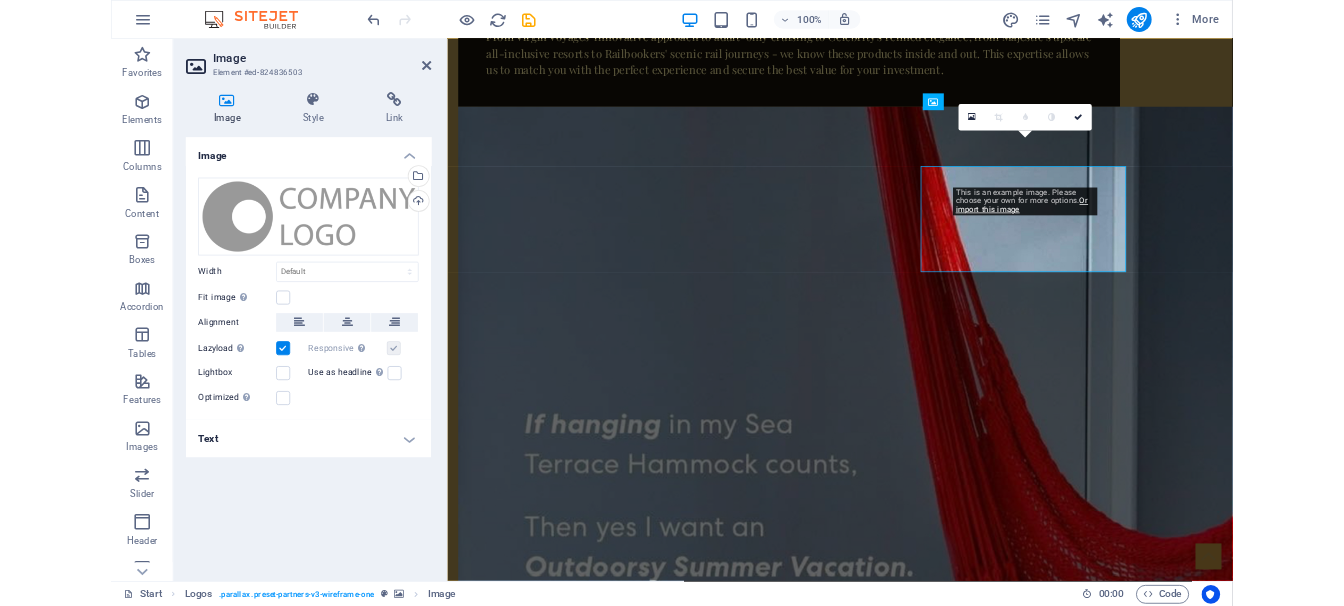 scroll, scrollTop: 2483, scrollLeft: 0, axis: vertical 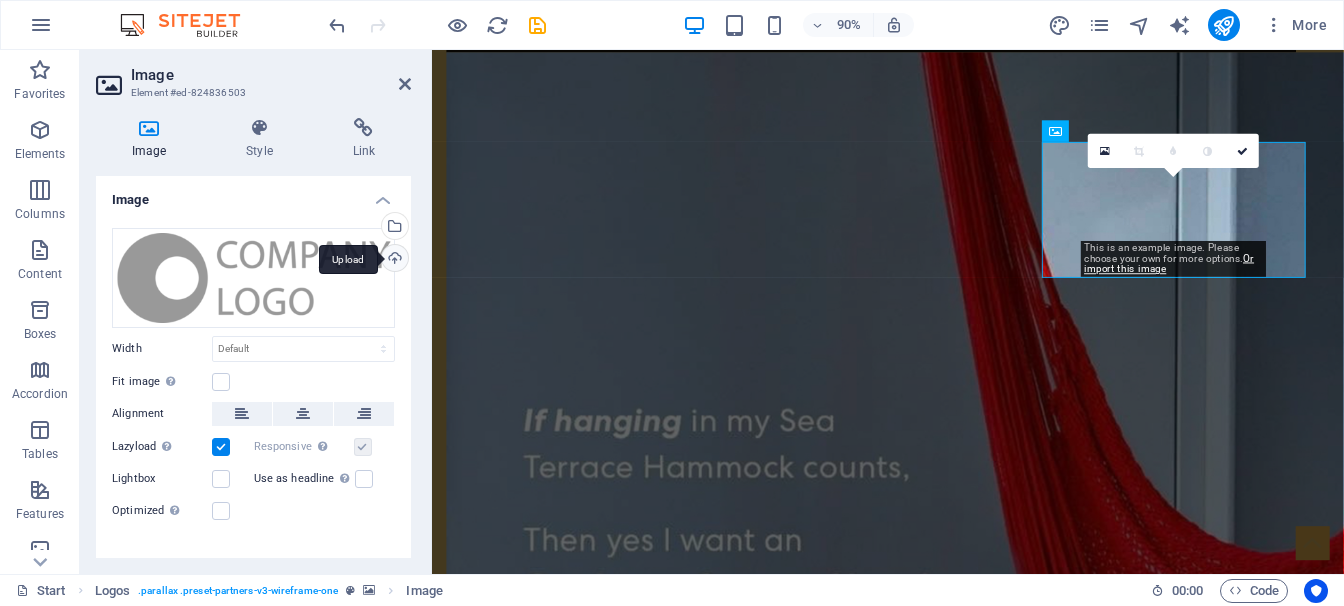 click on "Upload" at bounding box center (393, 260) 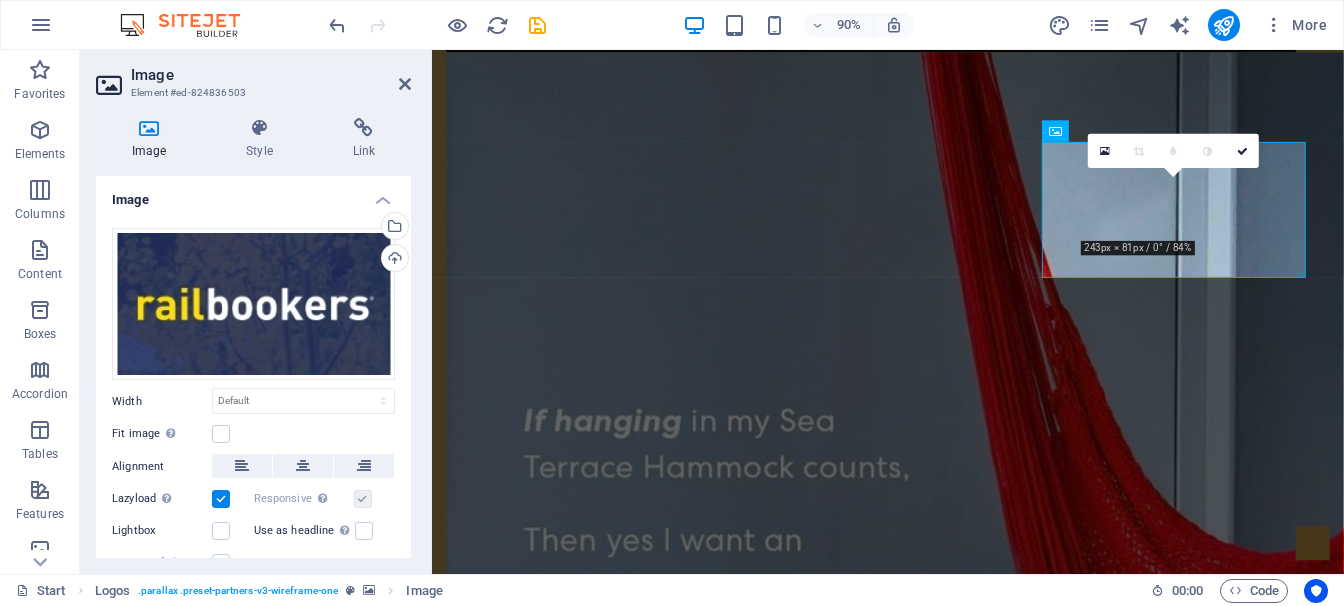 click at bounding box center [938, 3240] 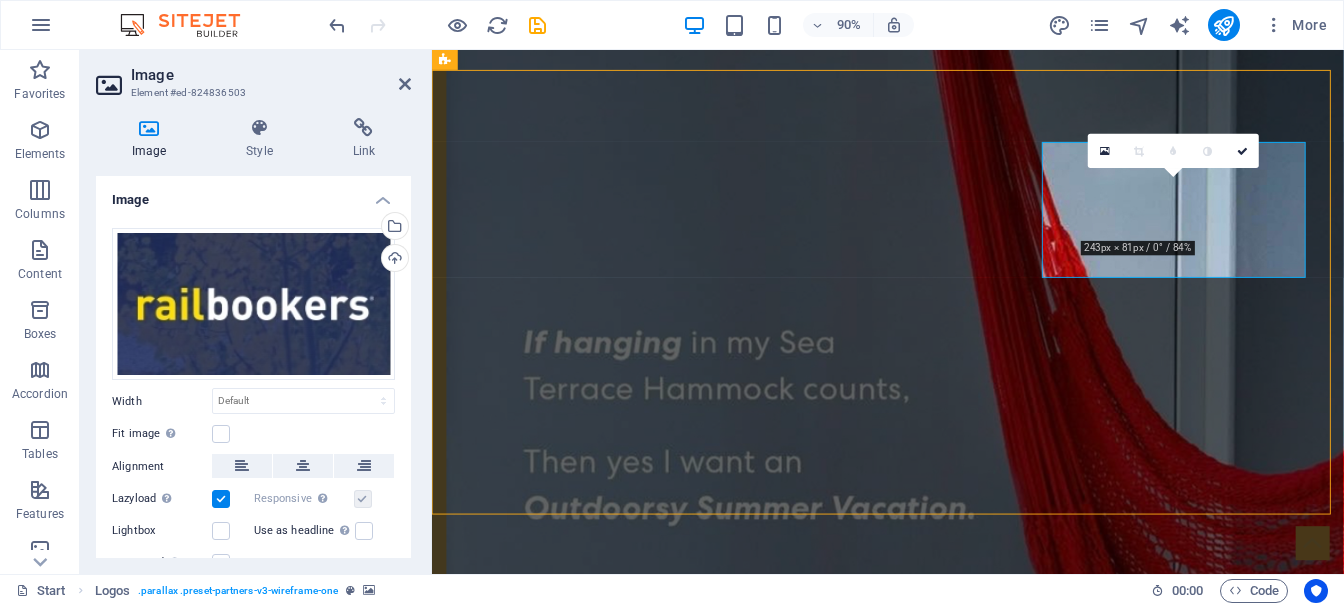 scroll, scrollTop: 2443, scrollLeft: 0, axis: vertical 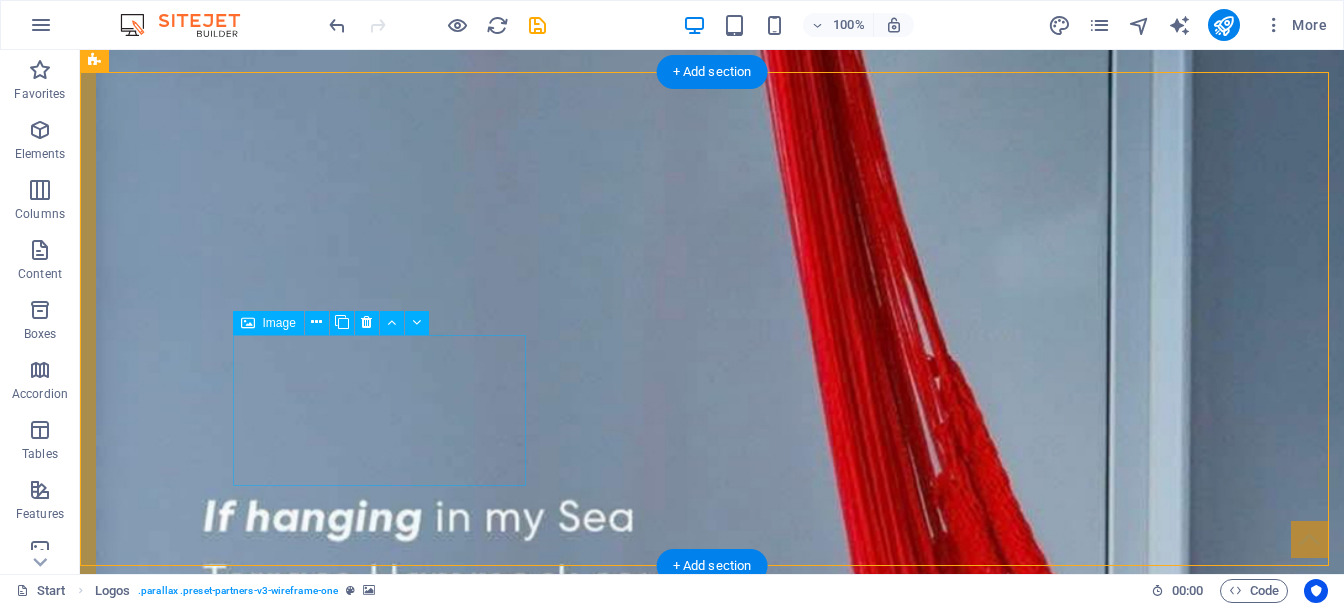 click at bounding box center [242, 4348] 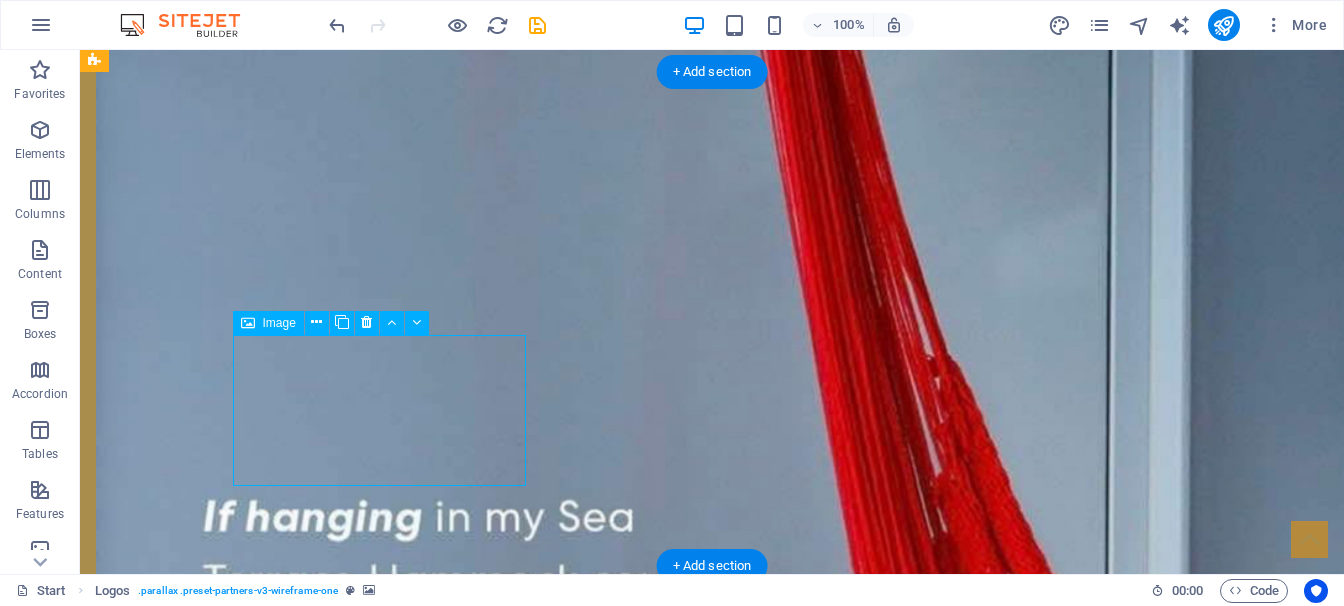 click at bounding box center [242, 4348] 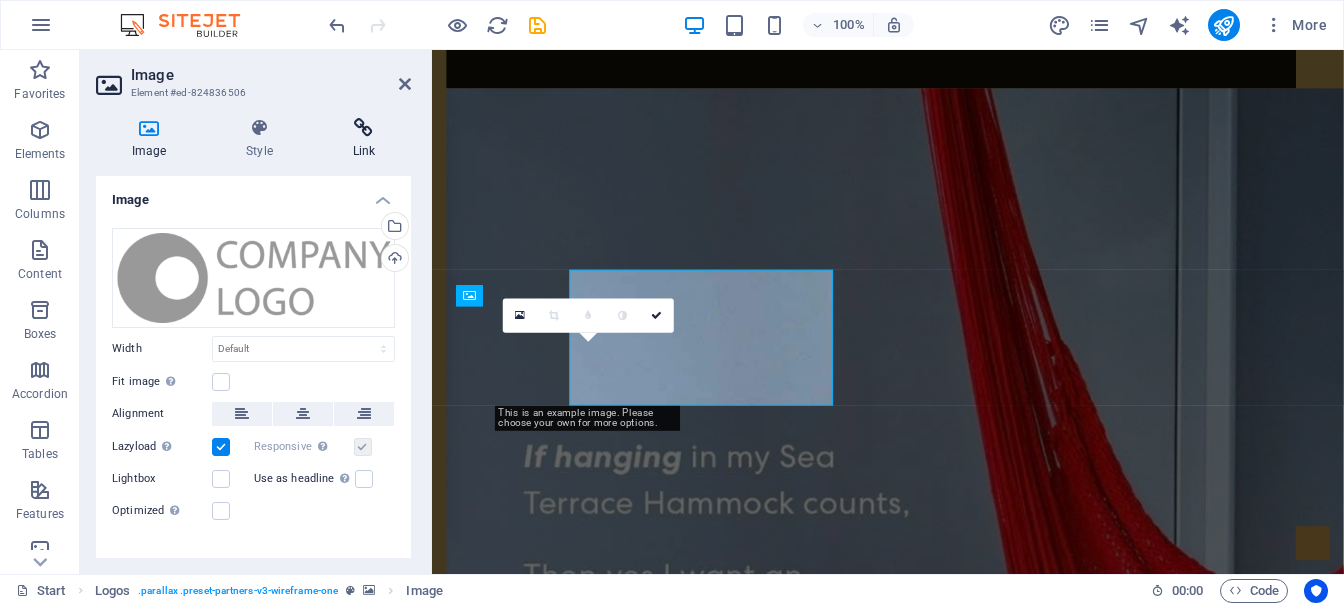 scroll, scrollTop: 2483, scrollLeft: 0, axis: vertical 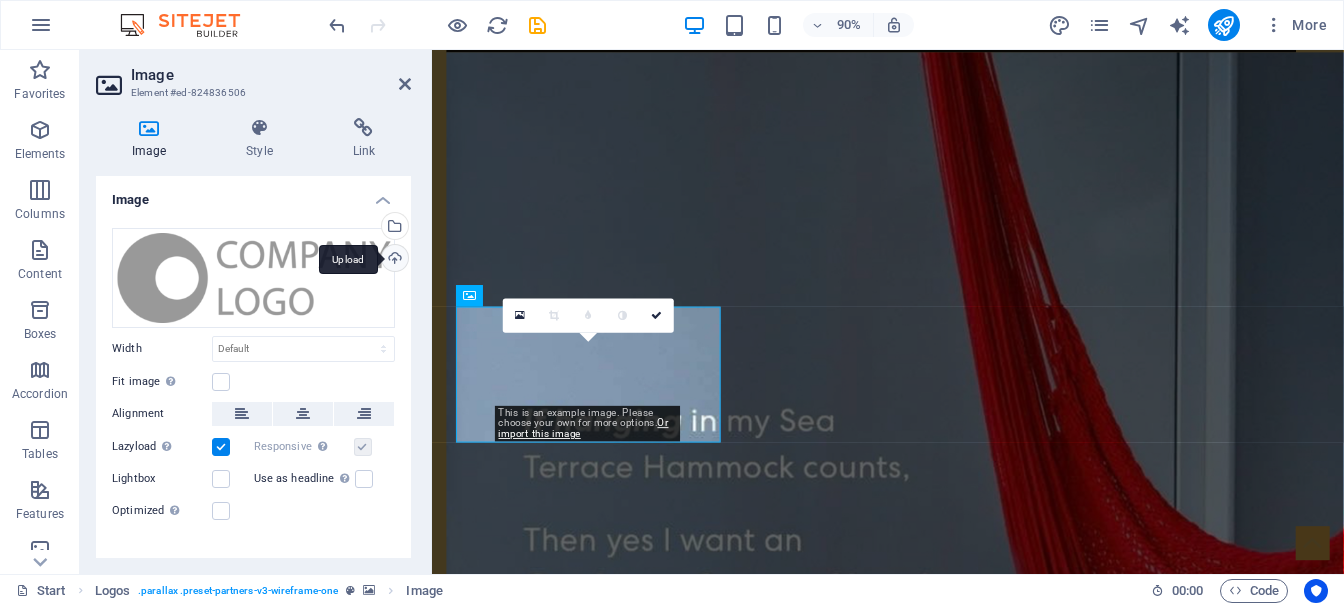 click on "Upload" at bounding box center (393, 260) 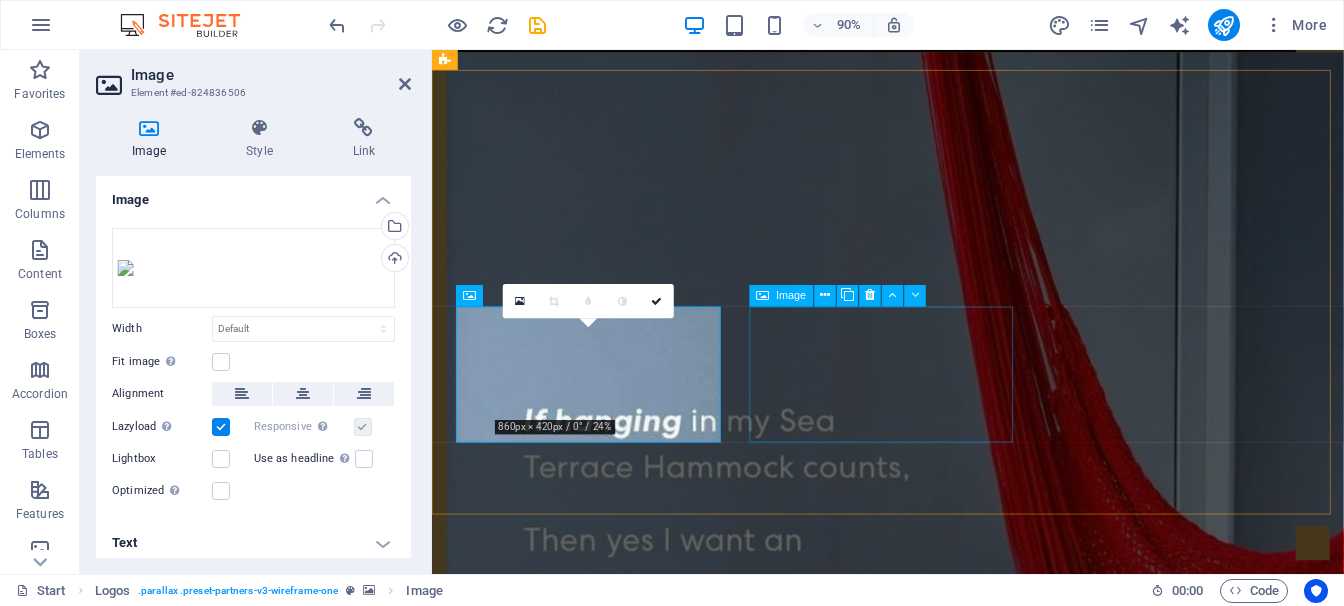 click at bounding box center [594, 4336] 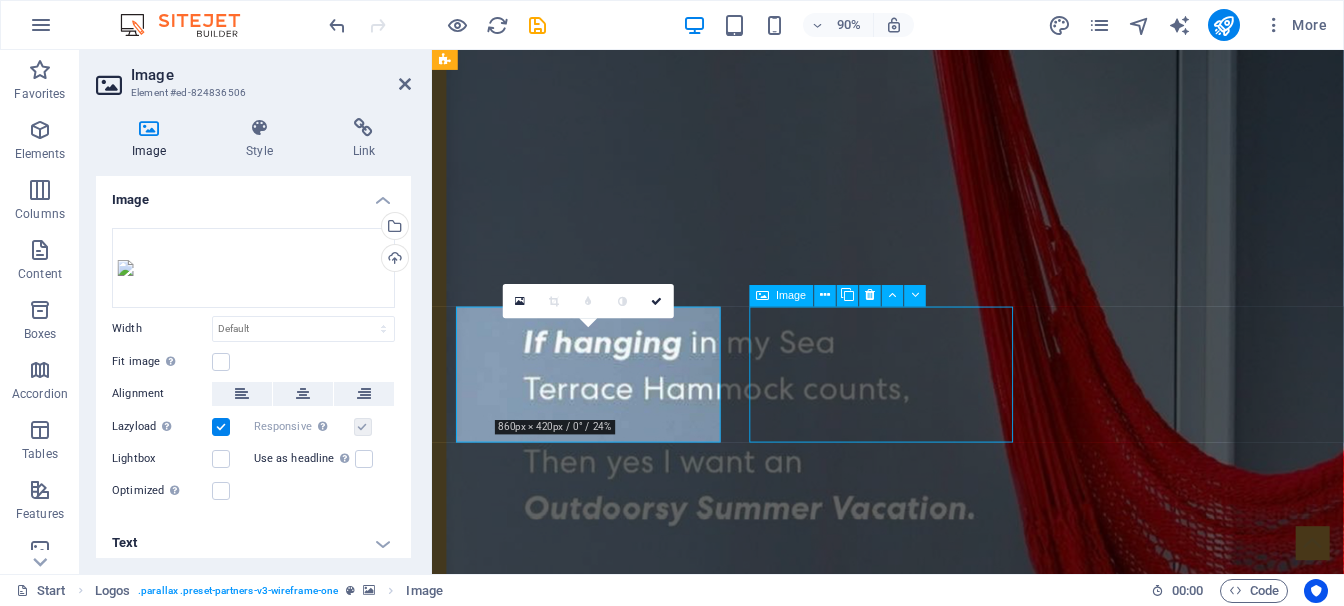 scroll, scrollTop: 2443, scrollLeft: 0, axis: vertical 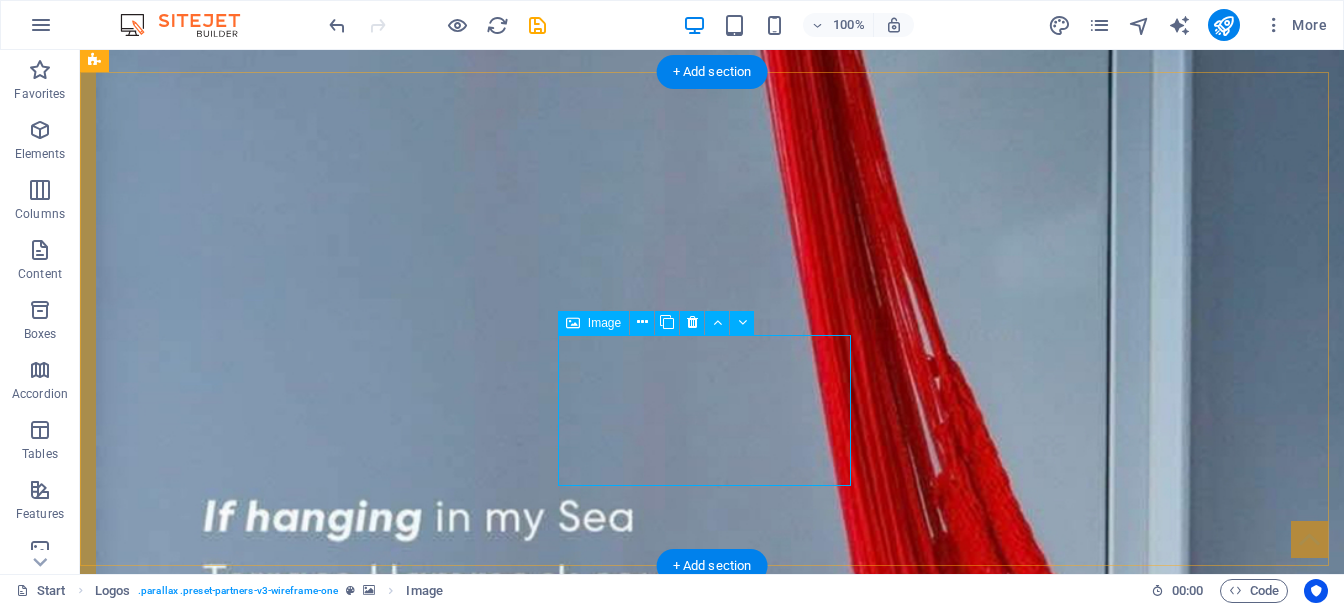 click at bounding box center [242, 4515] 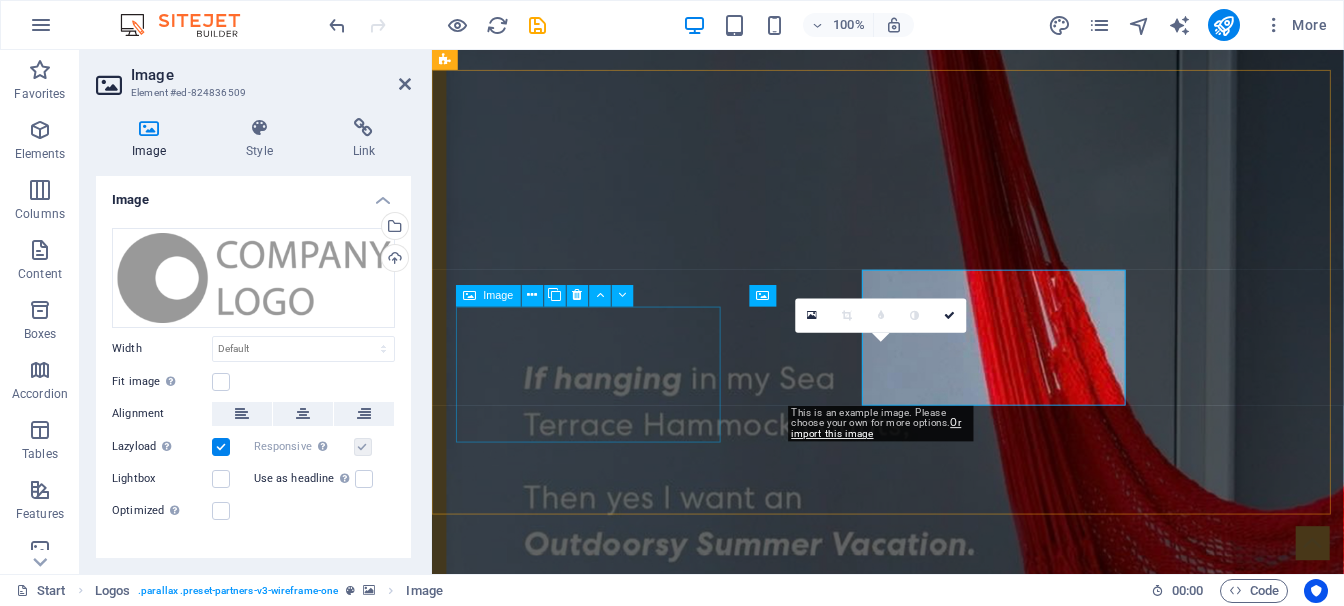 scroll, scrollTop: 2483, scrollLeft: 0, axis: vertical 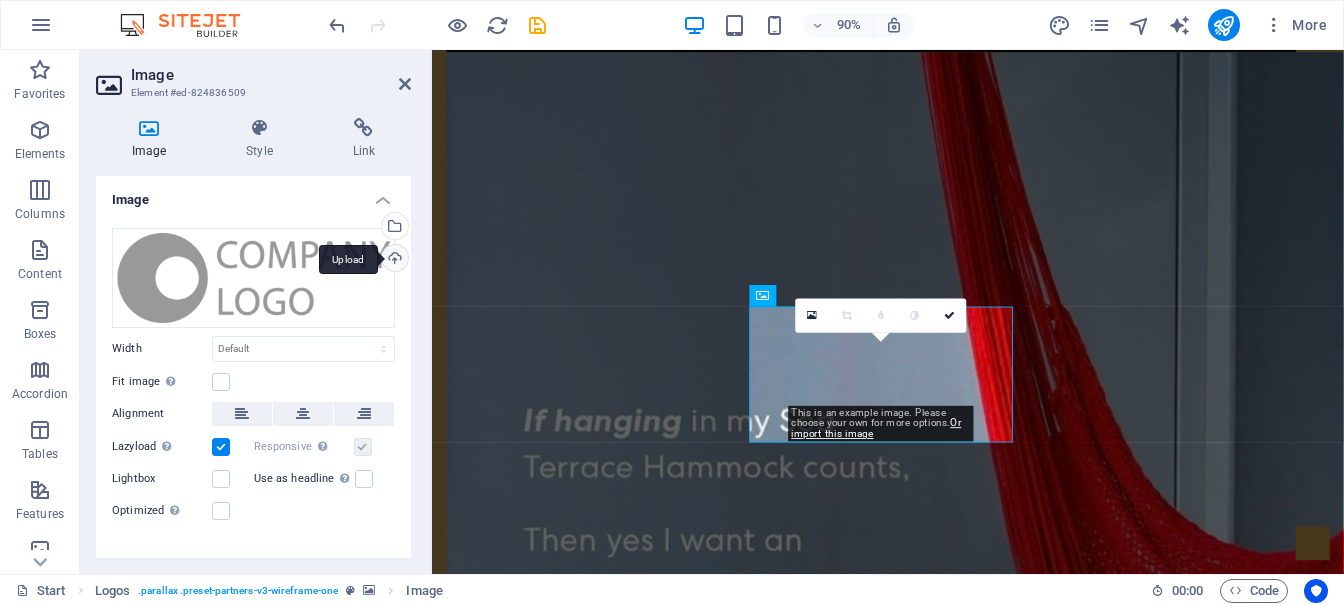 click on "Upload" at bounding box center [393, 260] 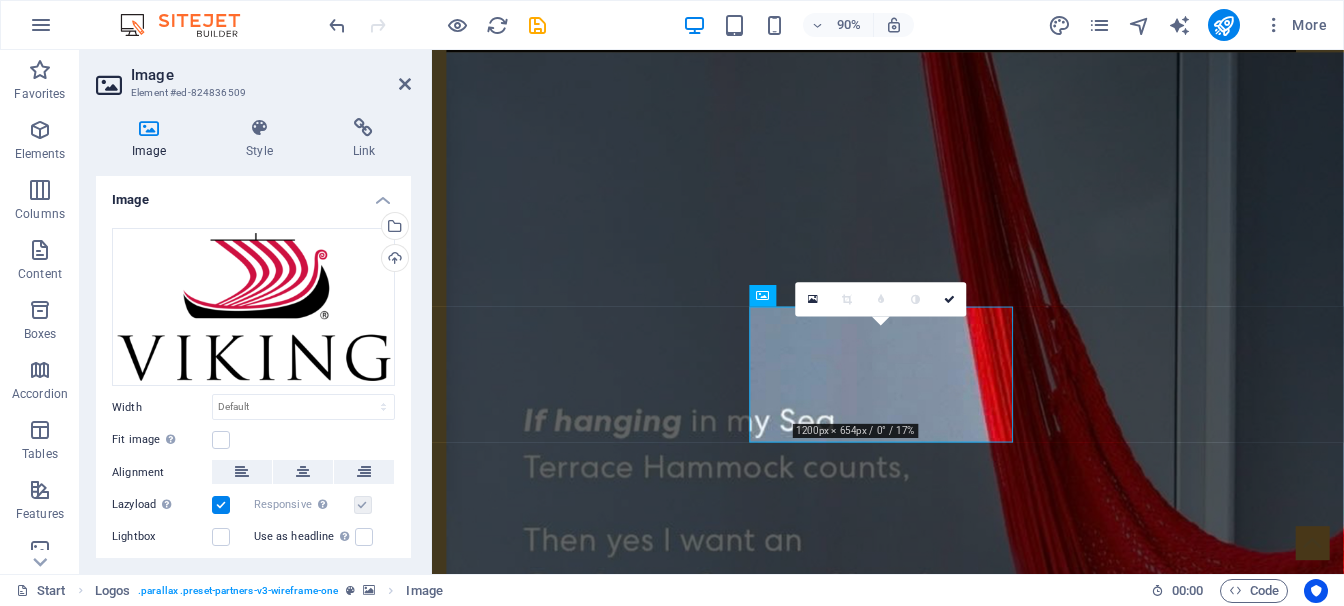 click at bounding box center (938, 3240) 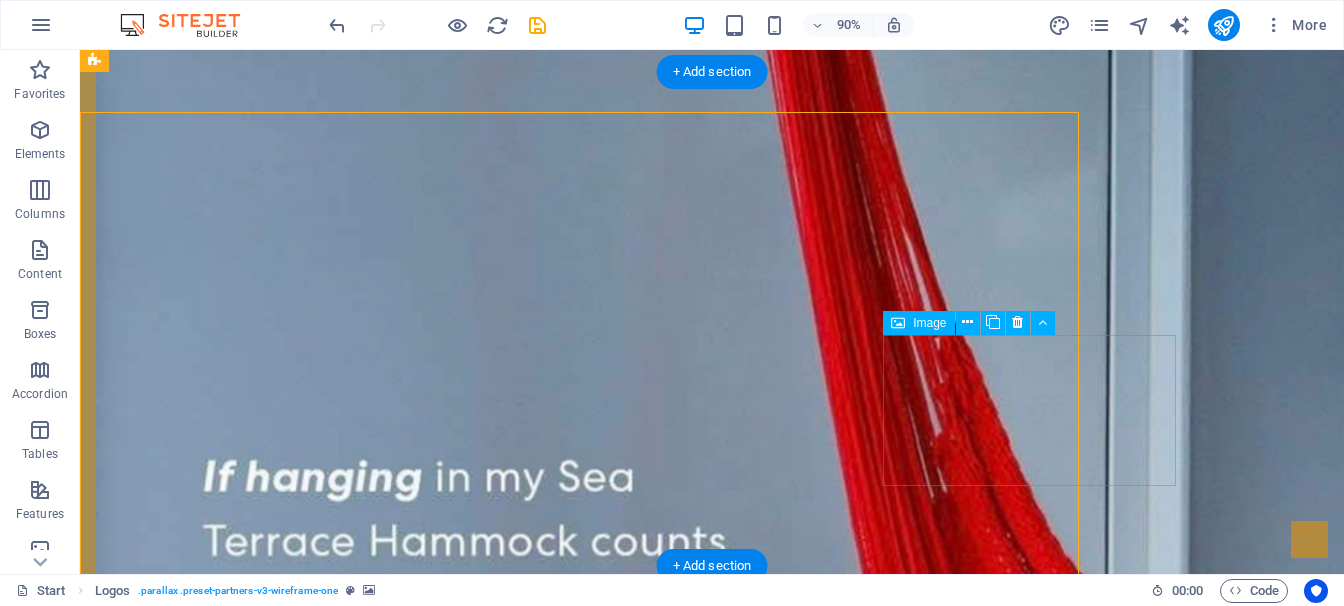 scroll, scrollTop: 2443, scrollLeft: 0, axis: vertical 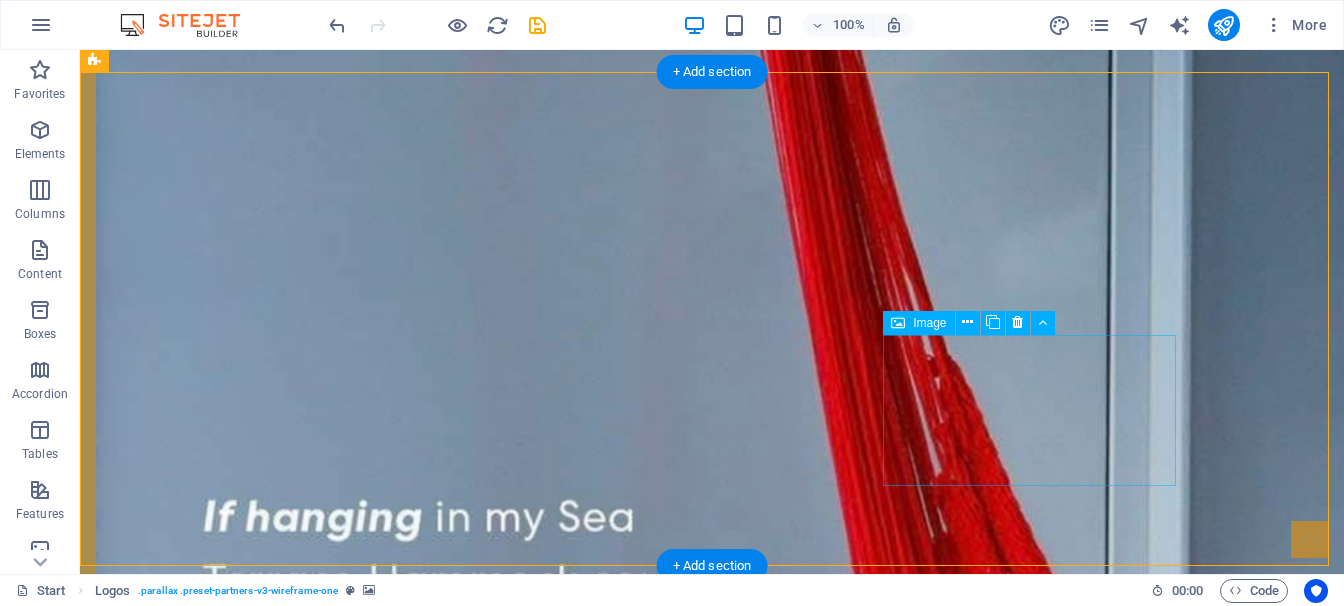 click at bounding box center [242, 4682] 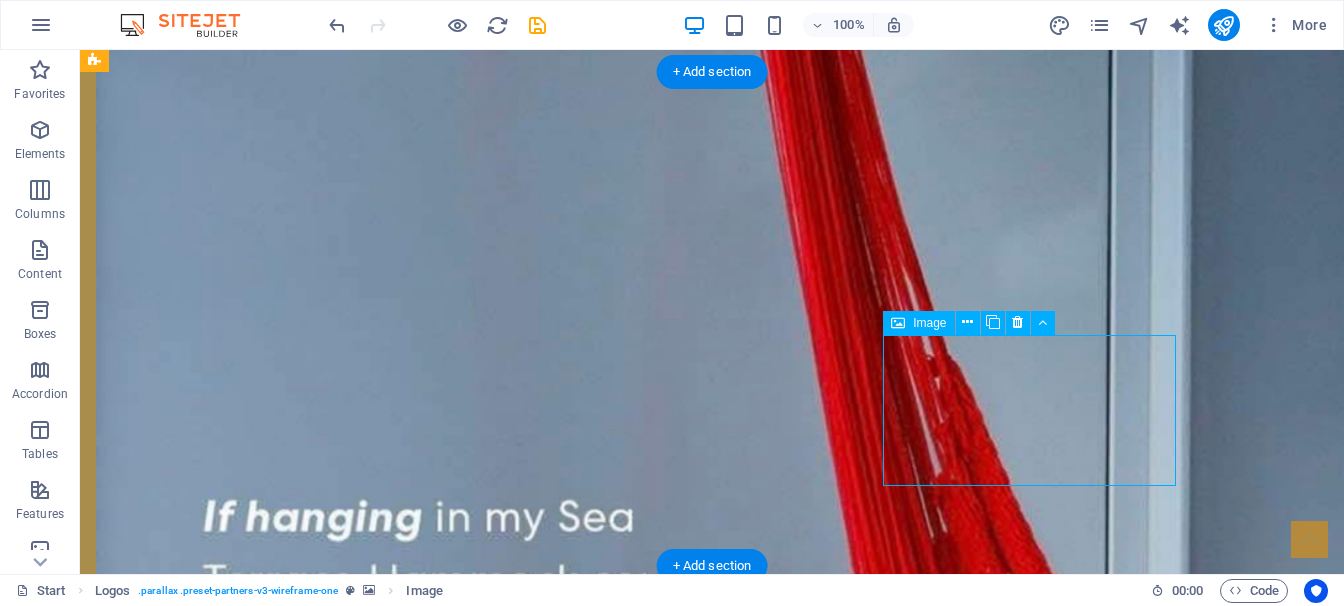 click at bounding box center (242, 4682) 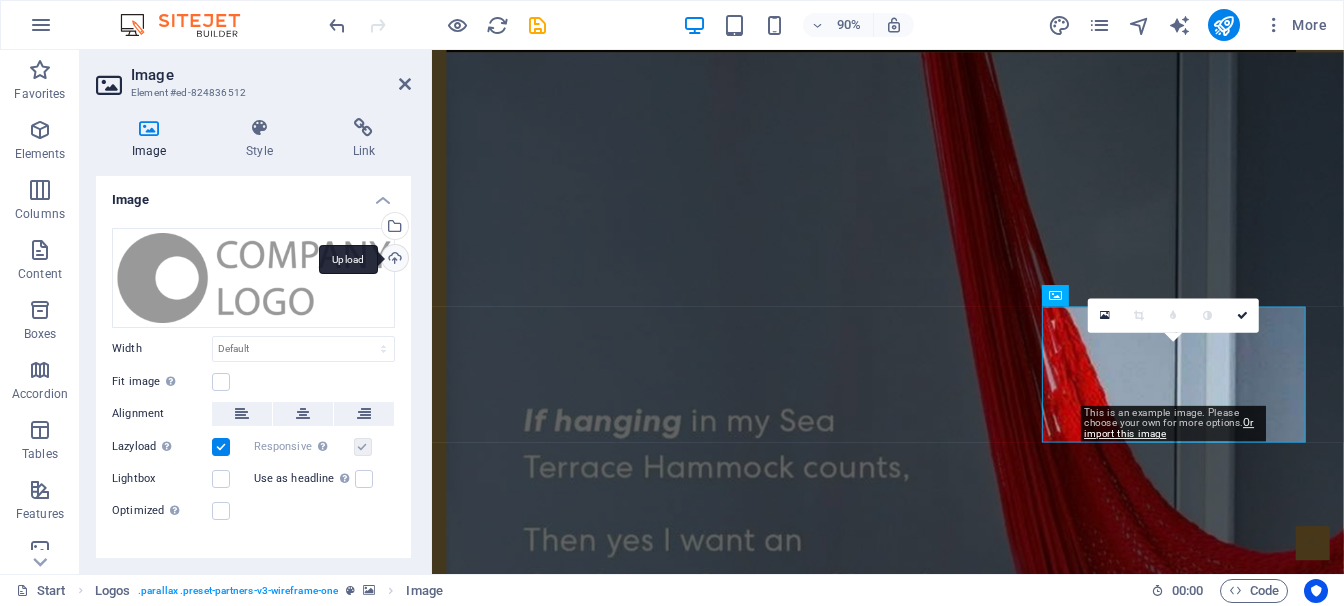 click on "Upload" at bounding box center (393, 260) 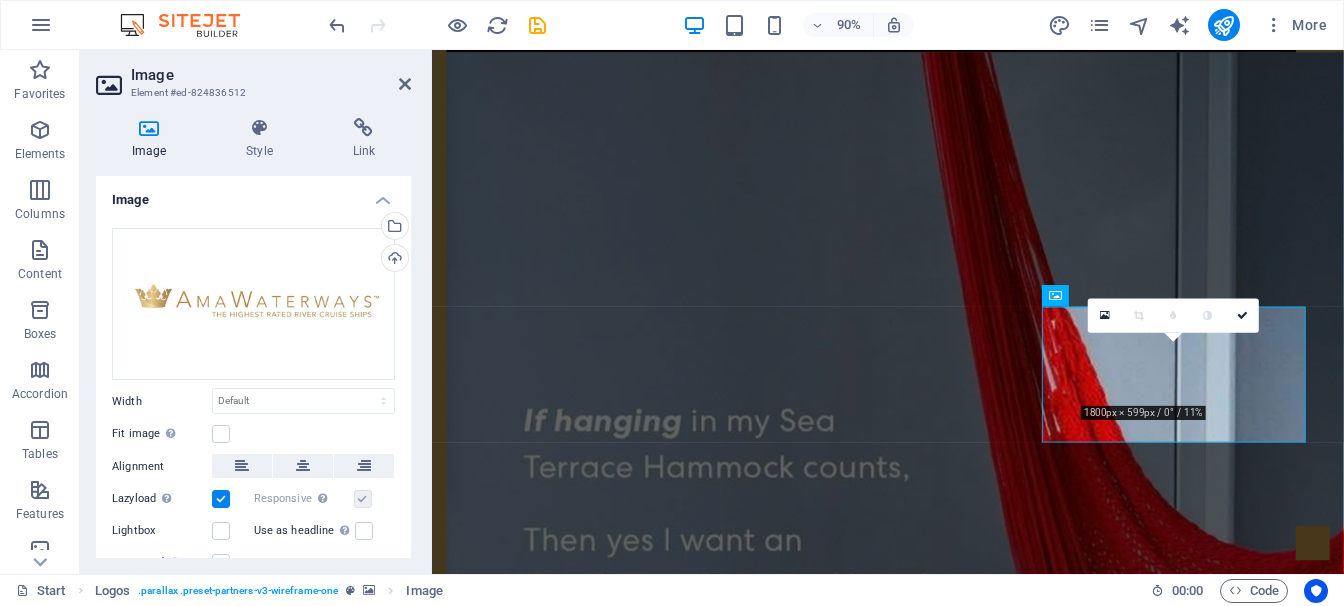 click at bounding box center [938, 3240] 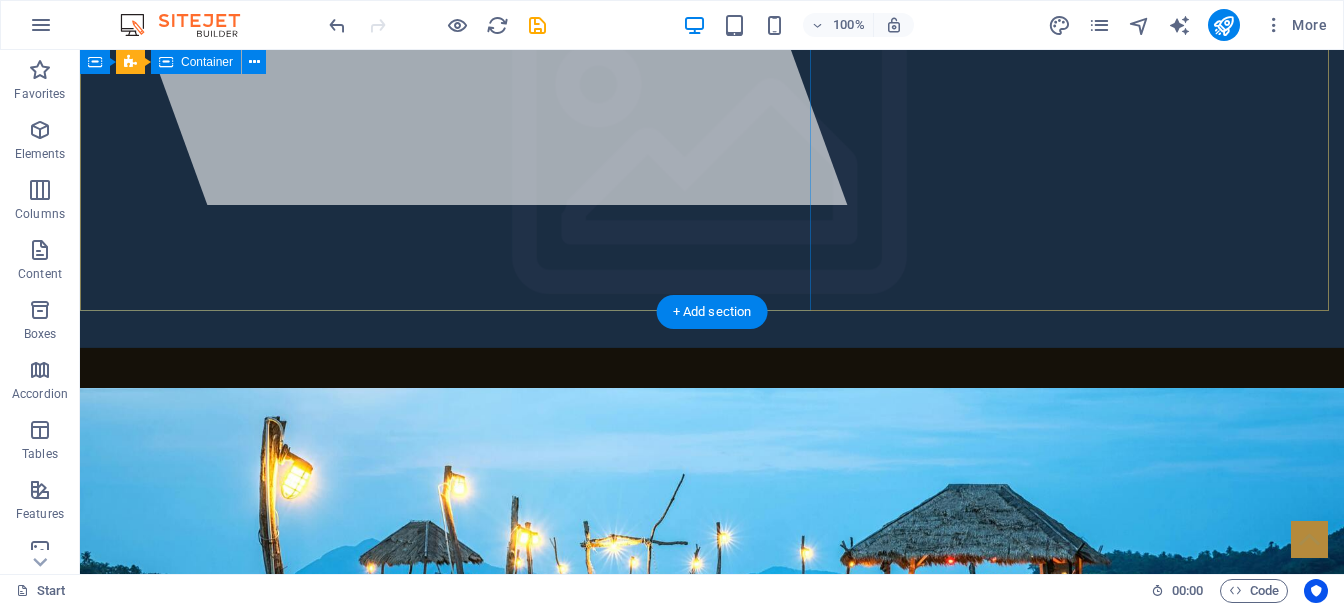 scroll, scrollTop: 392, scrollLeft: 0, axis: vertical 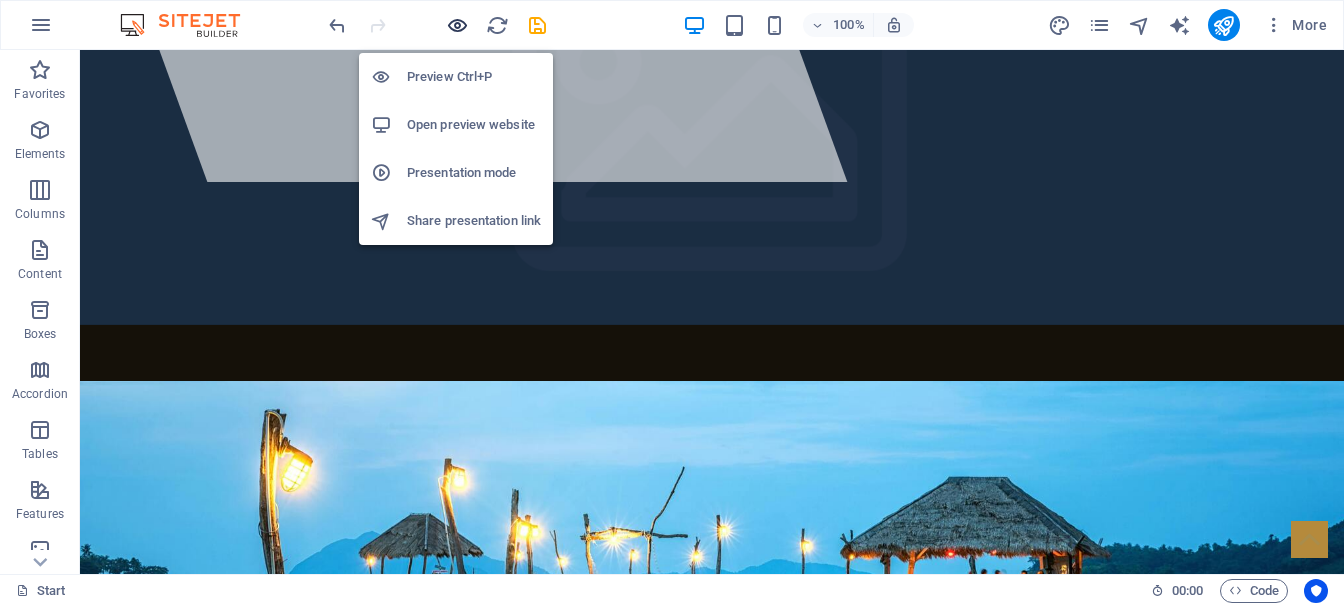 click at bounding box center [457, 25] 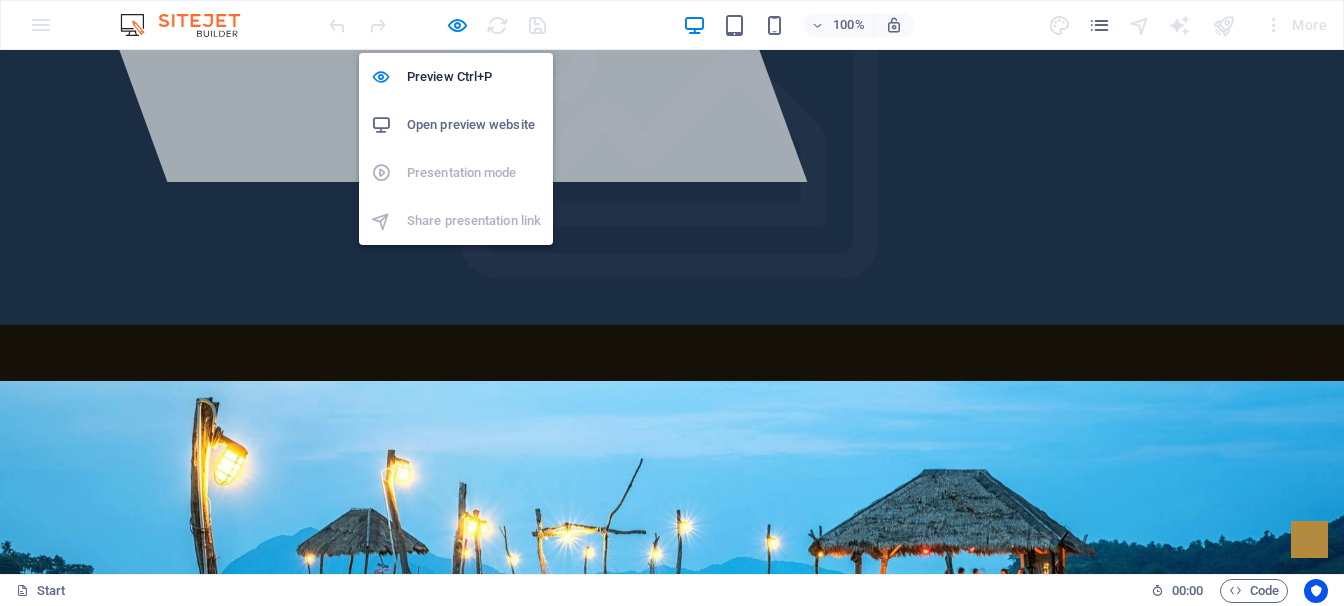 click on "Open preview website" at bounding box center [474, 125] 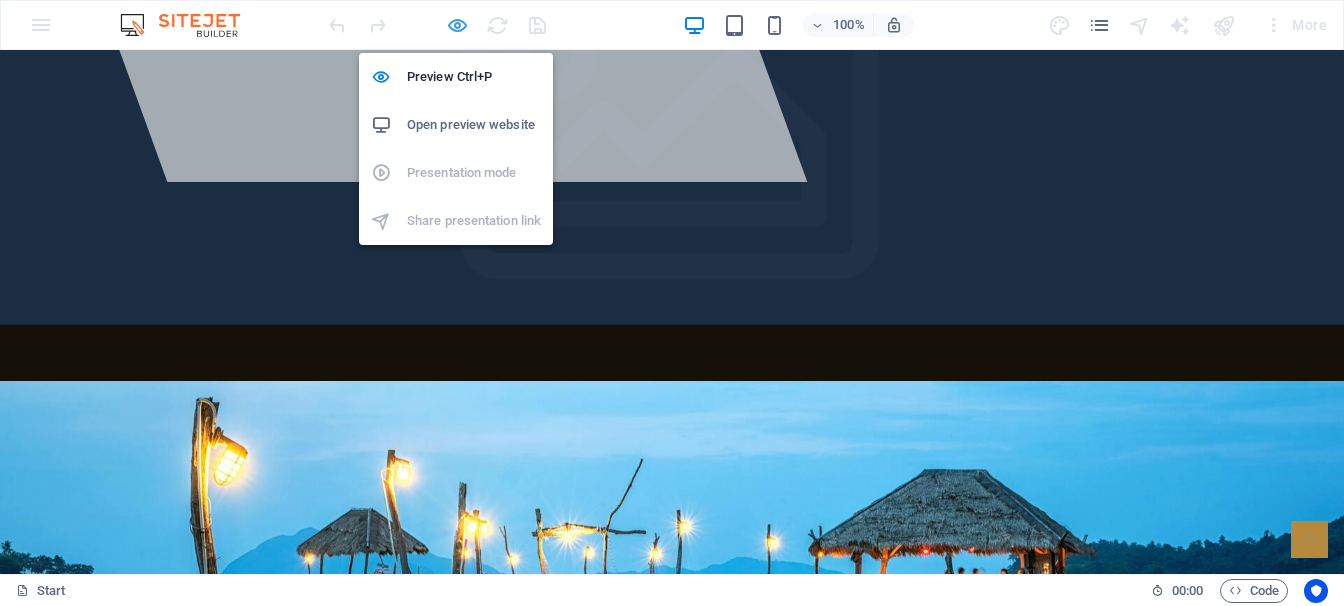 click at bounding box center [457, 25] 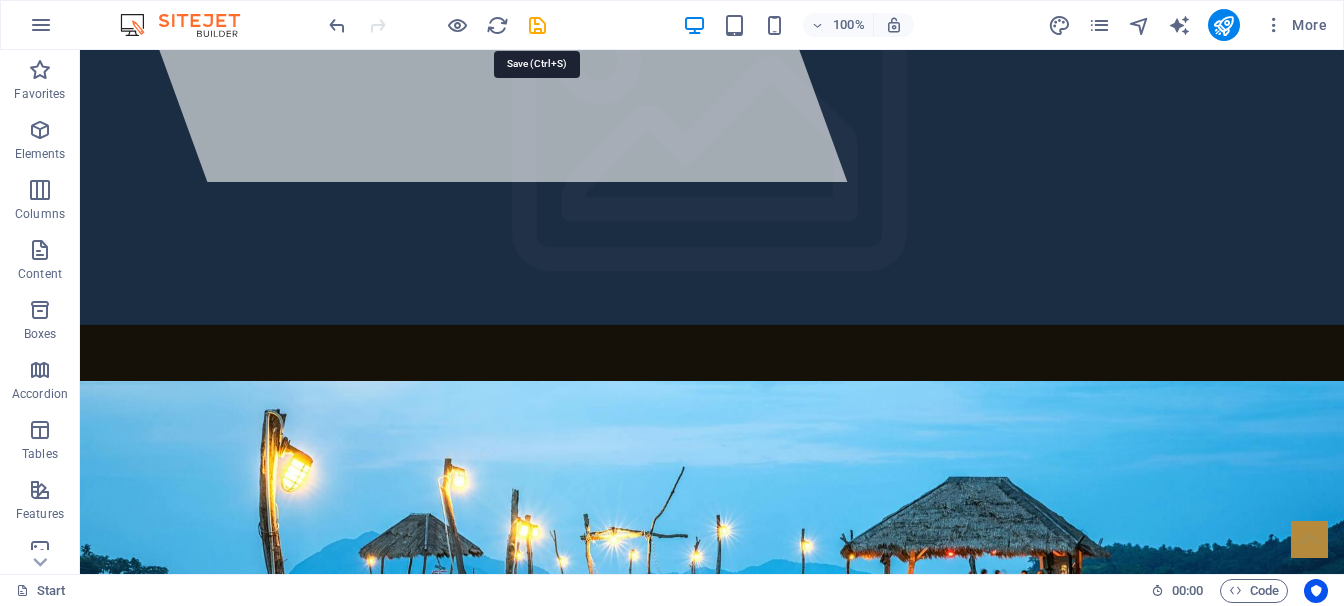 click at bounding box center [537, 25] 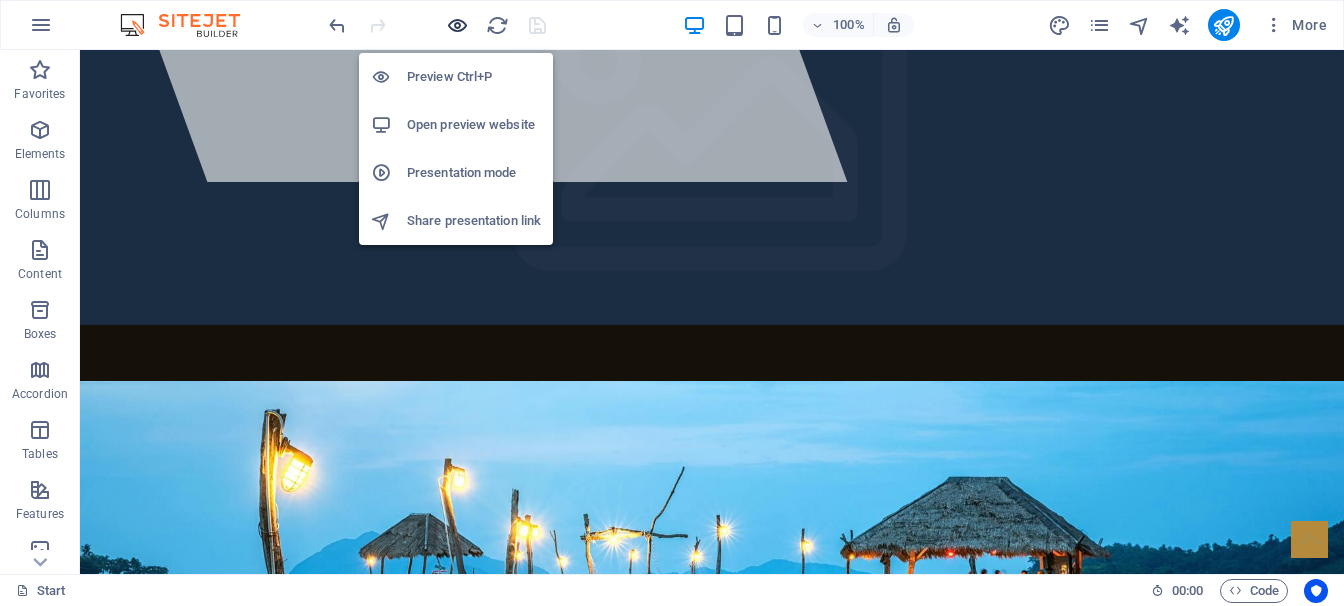 click at bounding box center (457, 25) 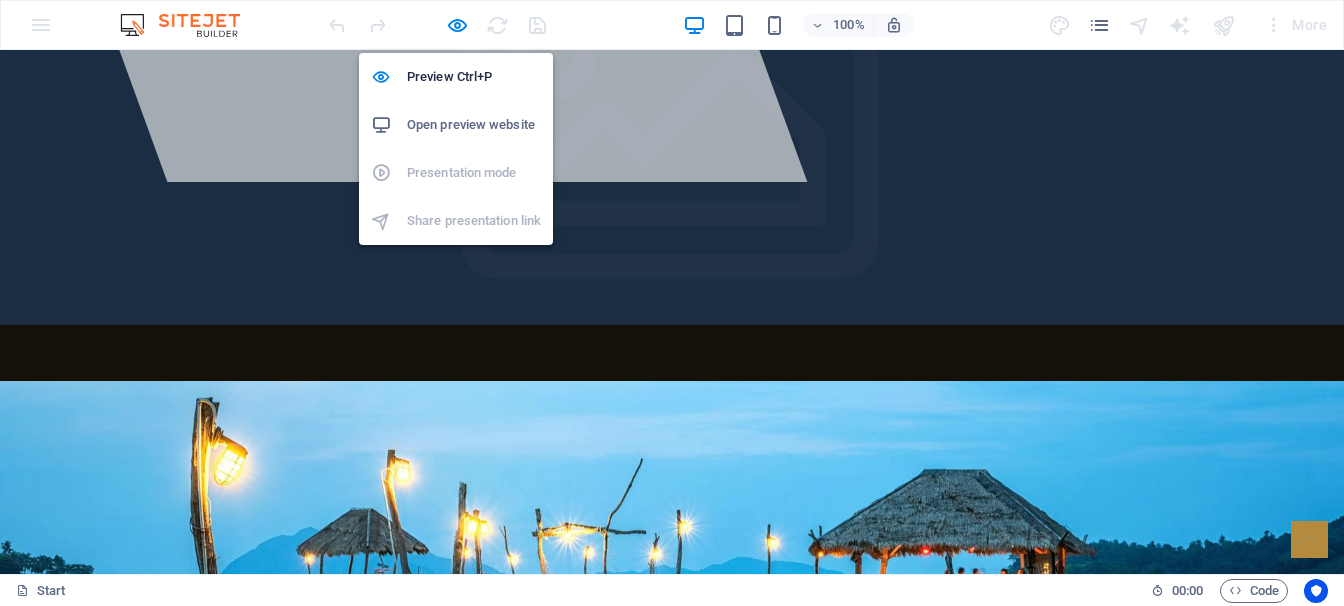 click on "Preview Ctrl+P Open preview website Presentation mode Share presentation link" at bounding box center (456, 149) 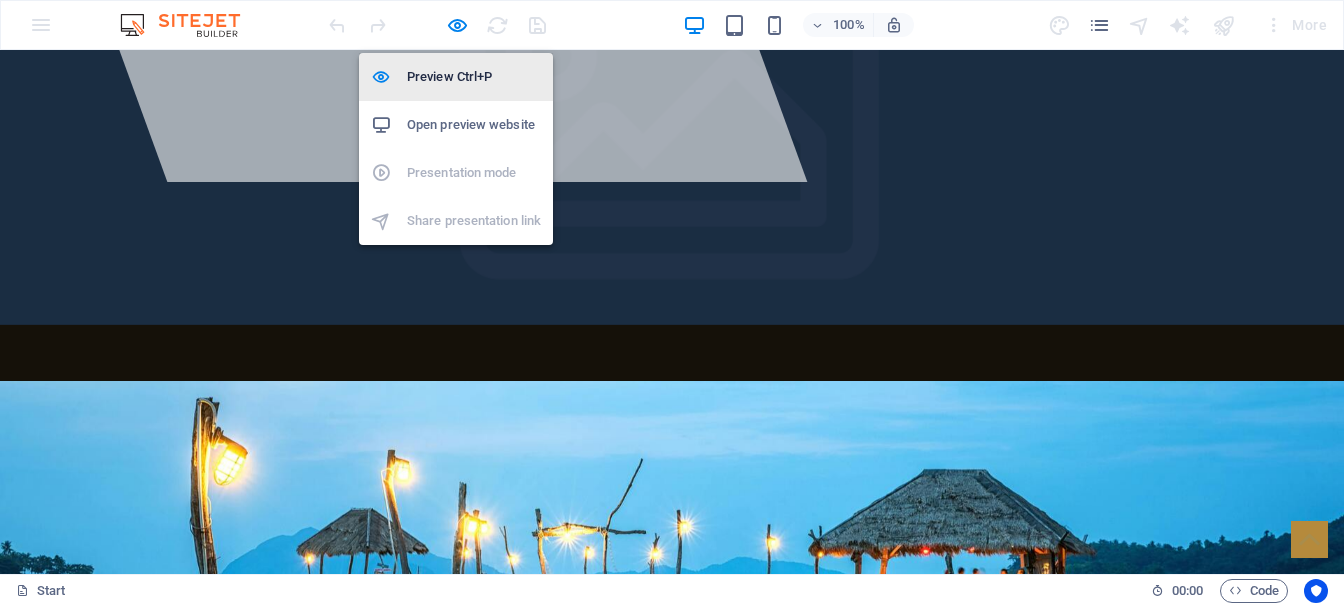 click on "Preview Ctrl+P" at bounding box center [474, 77] 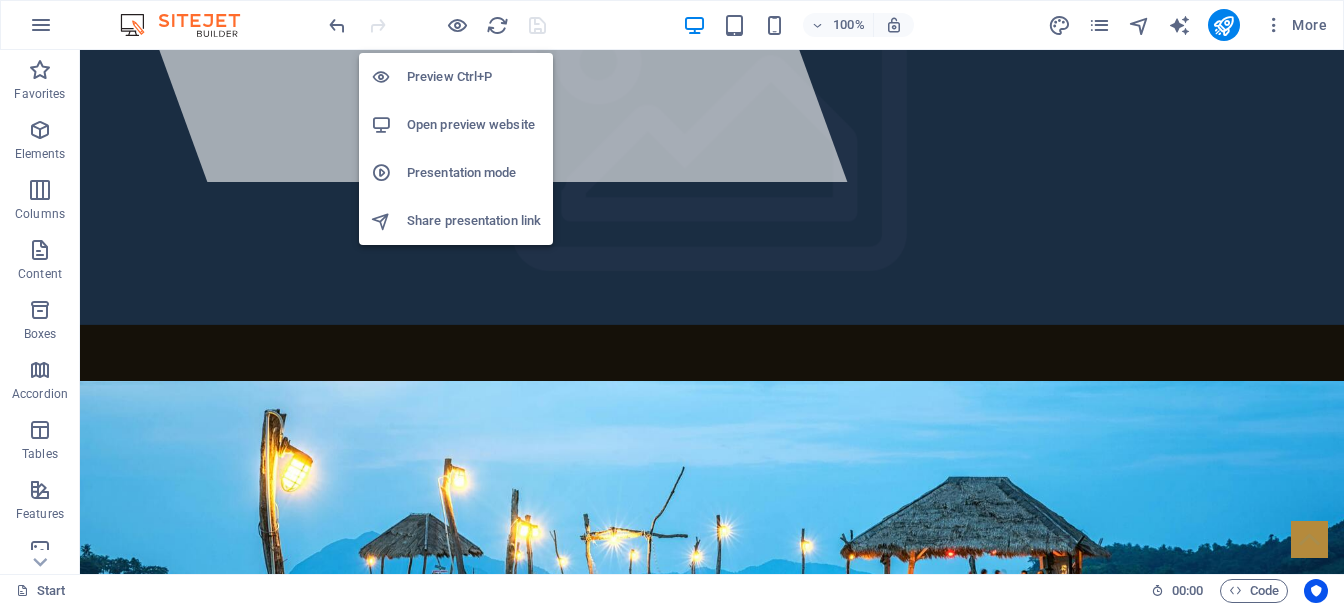 click on "Presentation mode" at bounding box center (474, 173) 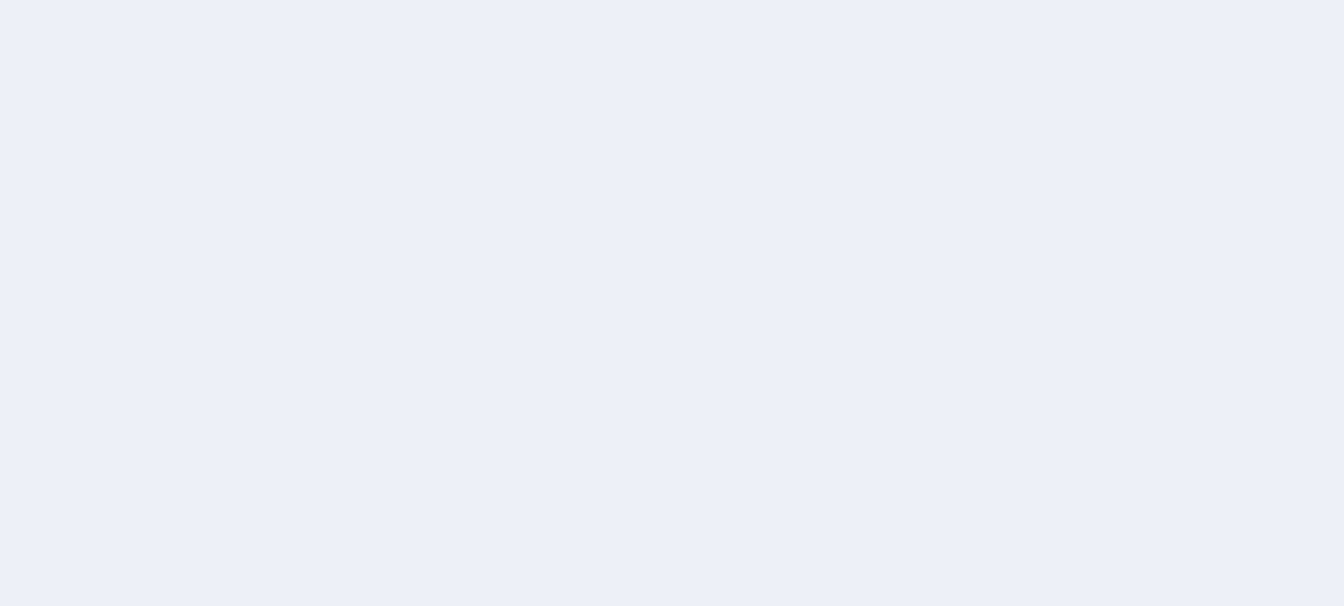 scroll, scrollTop: 0, scrollLeft: 0, axis: both 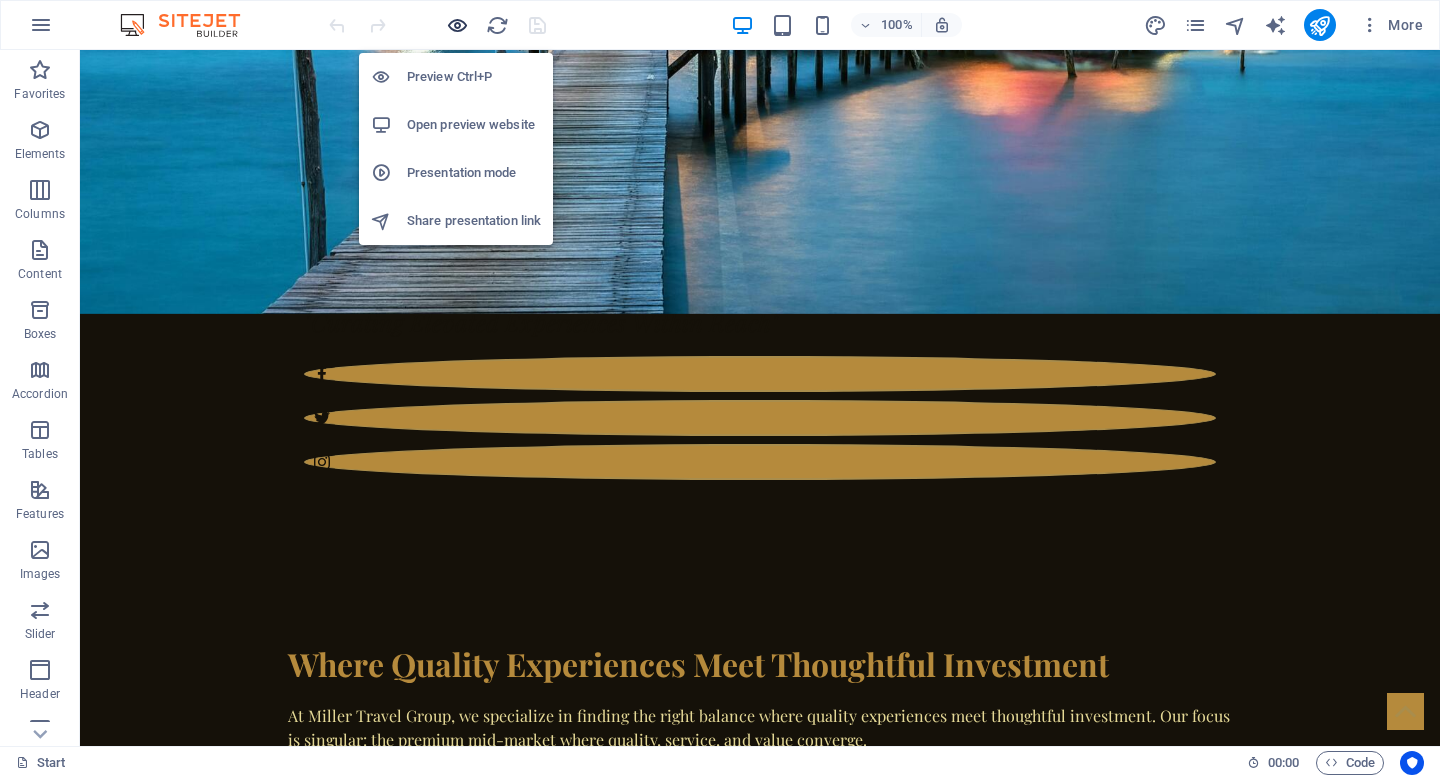 click at bounding box center (457, 25) 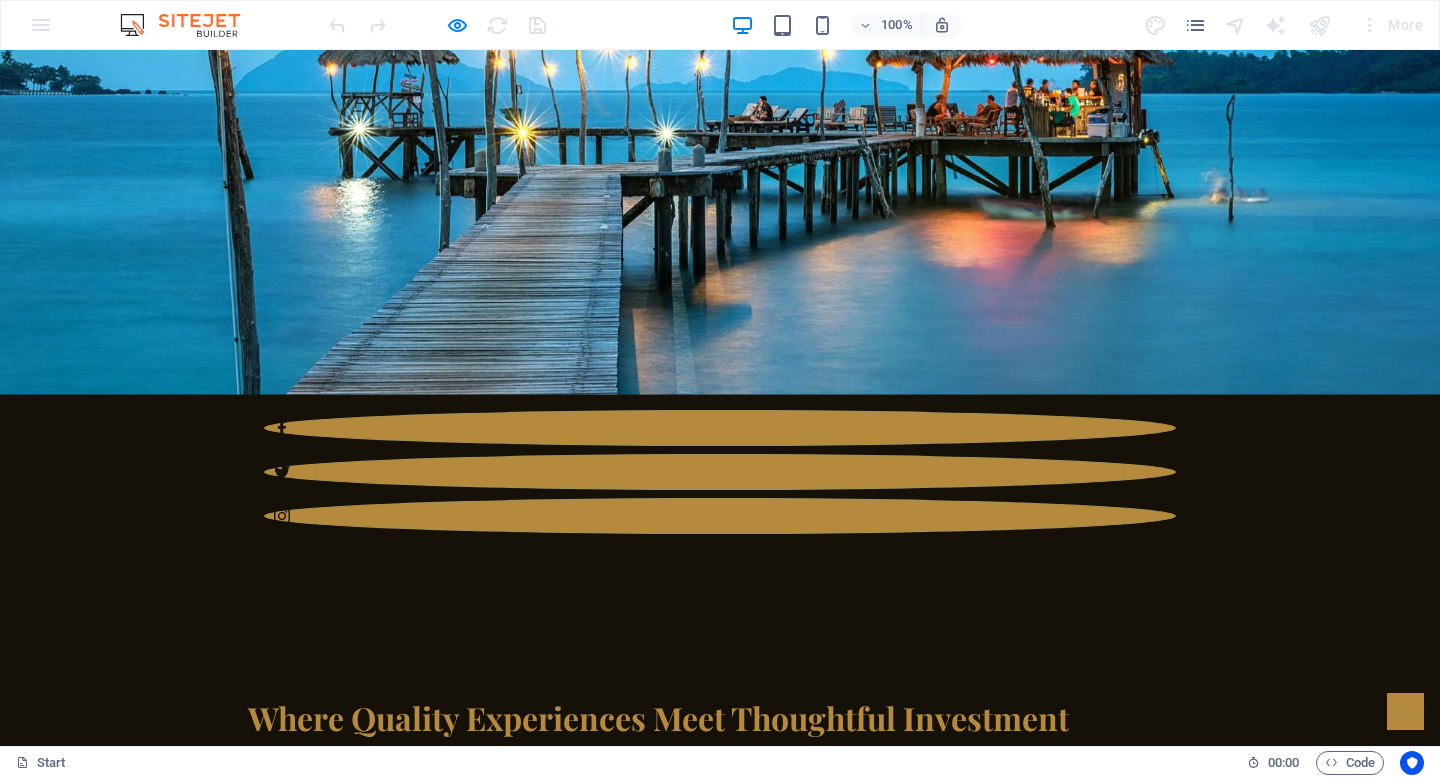 scroll, scrollTop: 1220, scrollLeft: 0, axis: vertical 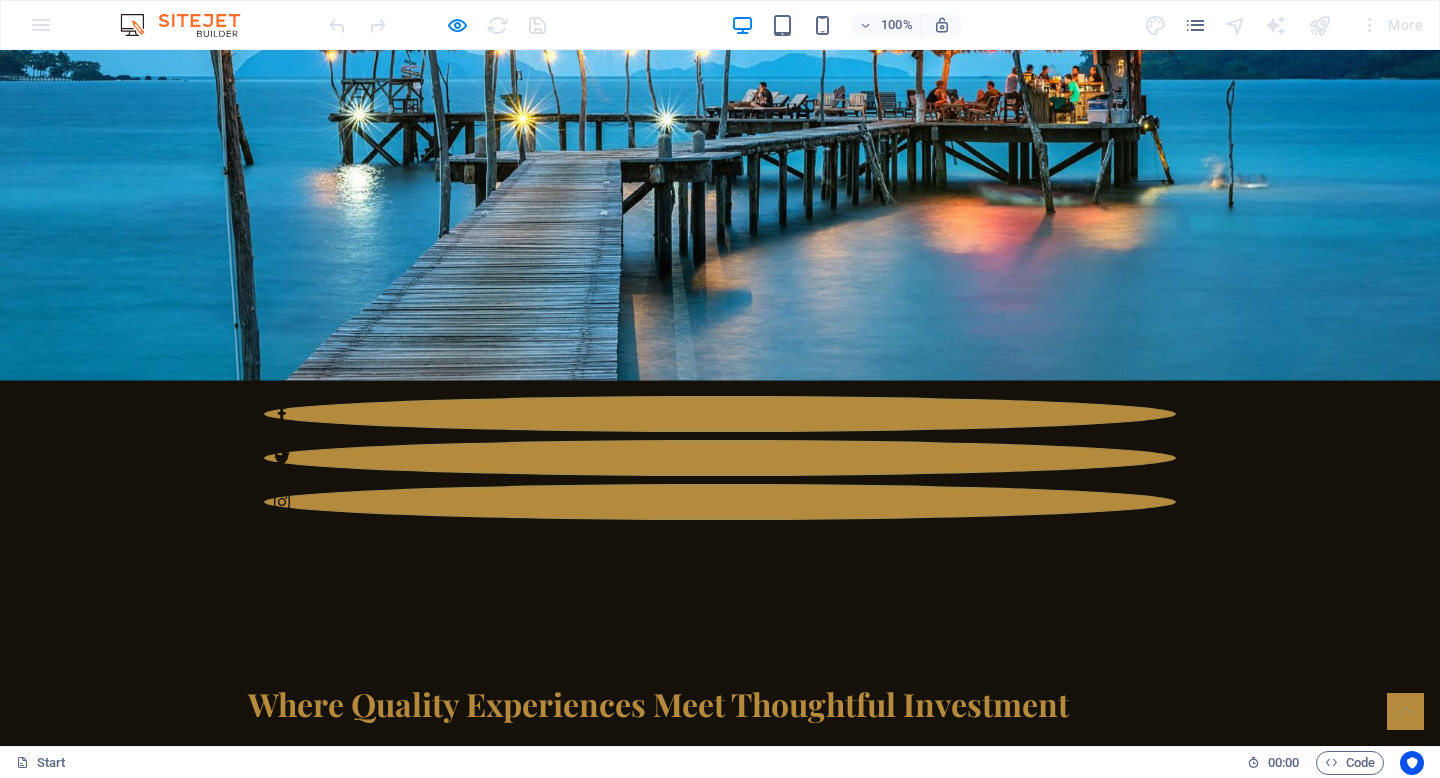 click at bounding box center (736, 2206) 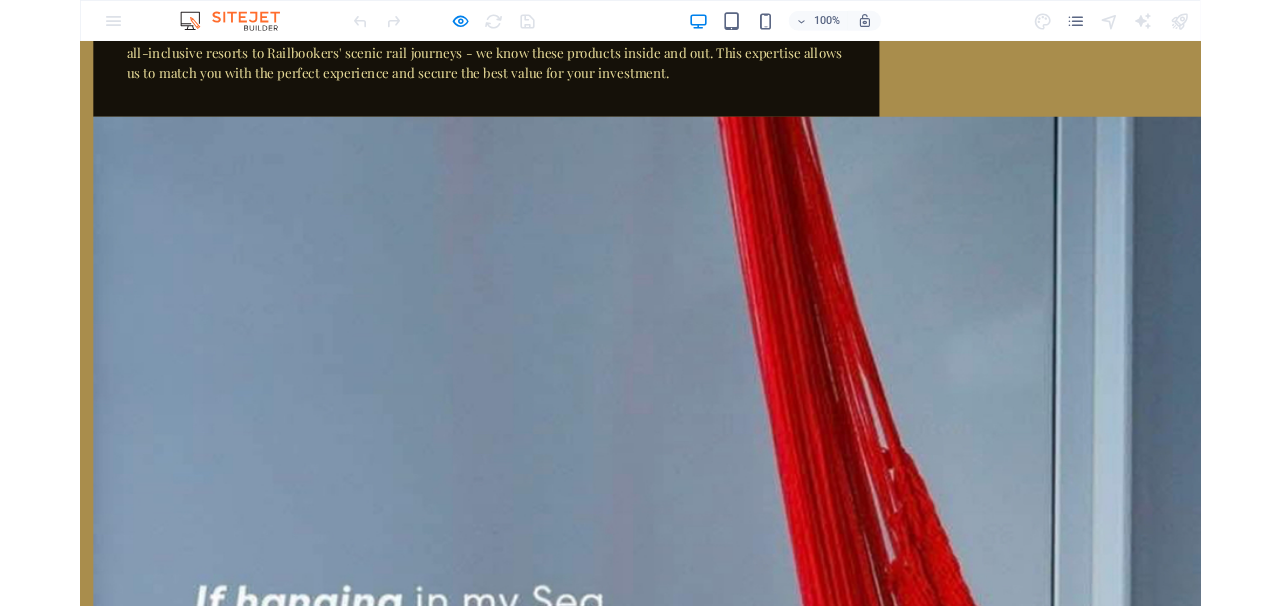 scroll, scrollTop: 2452, scrollLeft: 0, axis: vertical 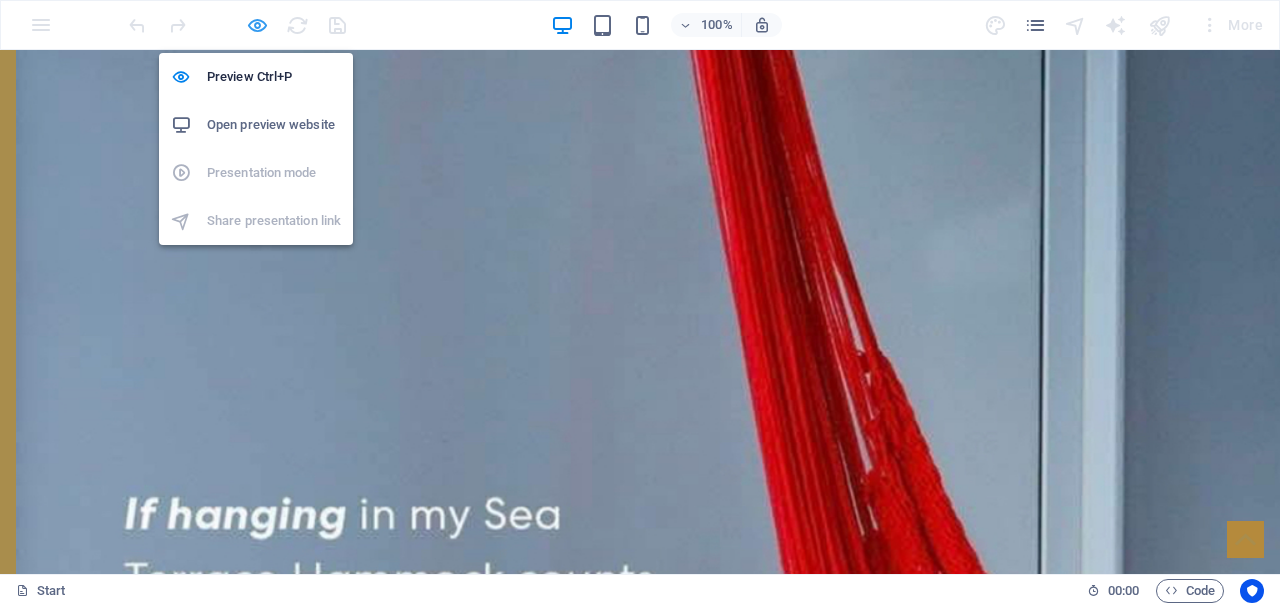 click at bounding box center (257, 25) 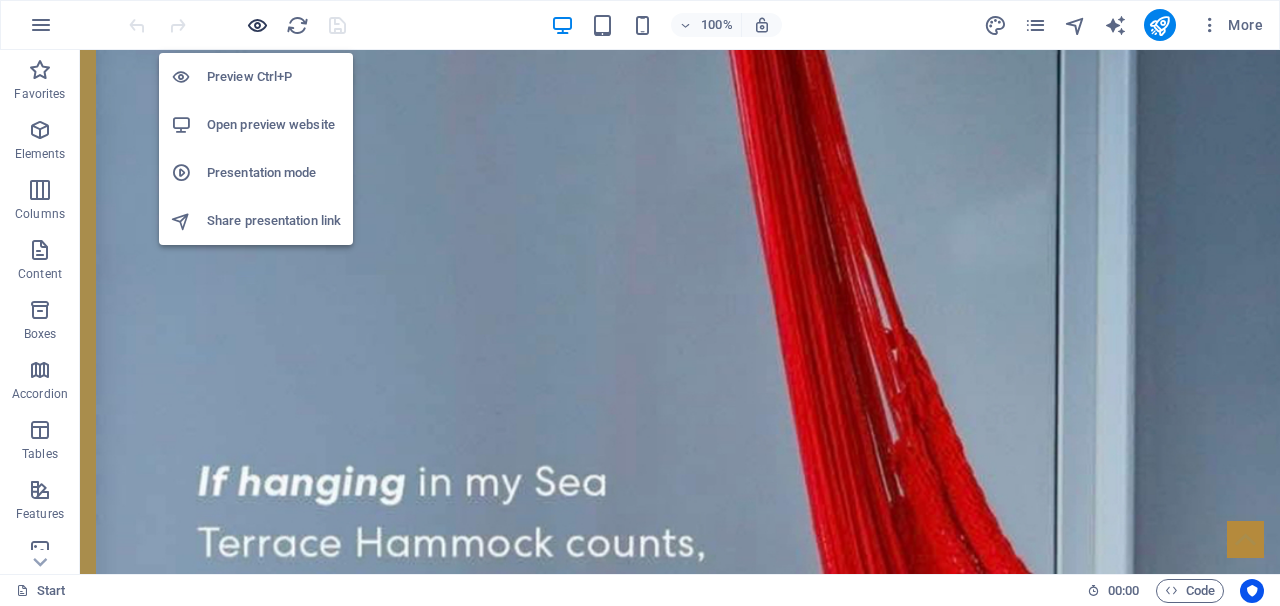 click at bounding box center [257, 25] 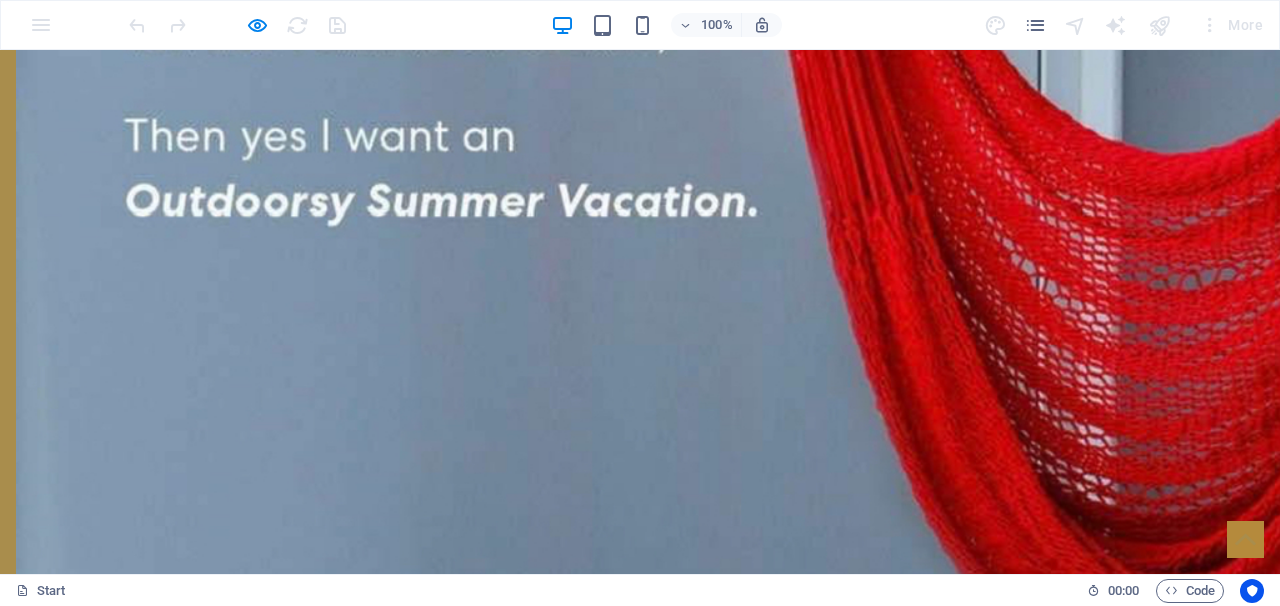 scroll, scrollTop: 3000, scrollLeft: 0, axis: vertical 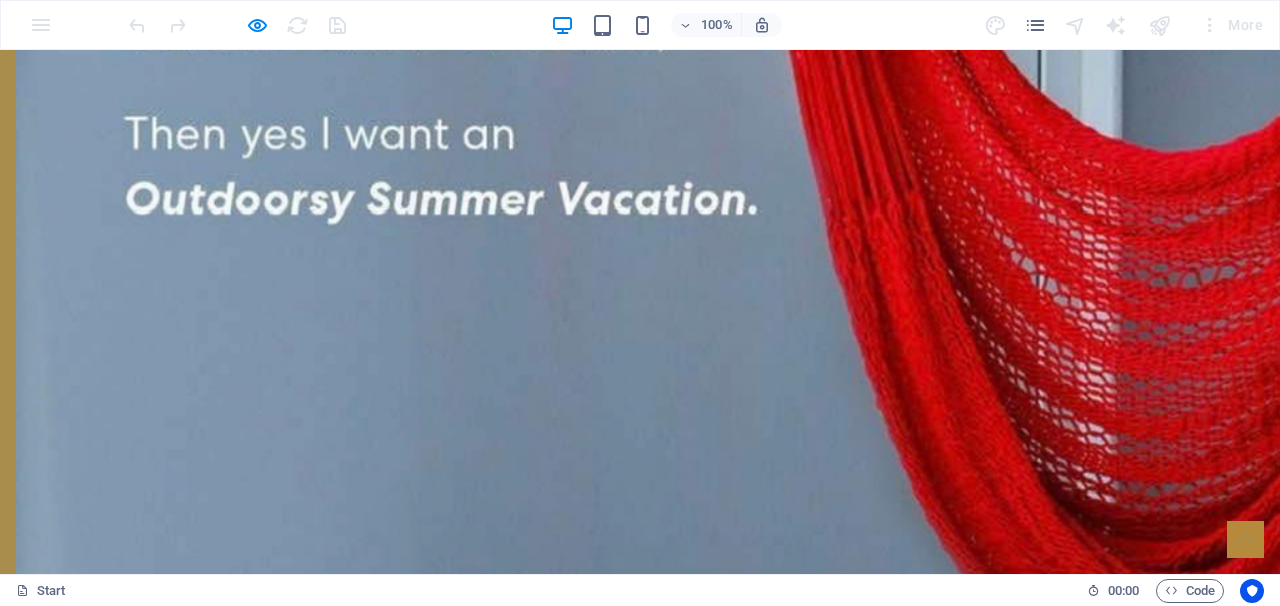 click on "Headline" at bounding box center [400, 4566] 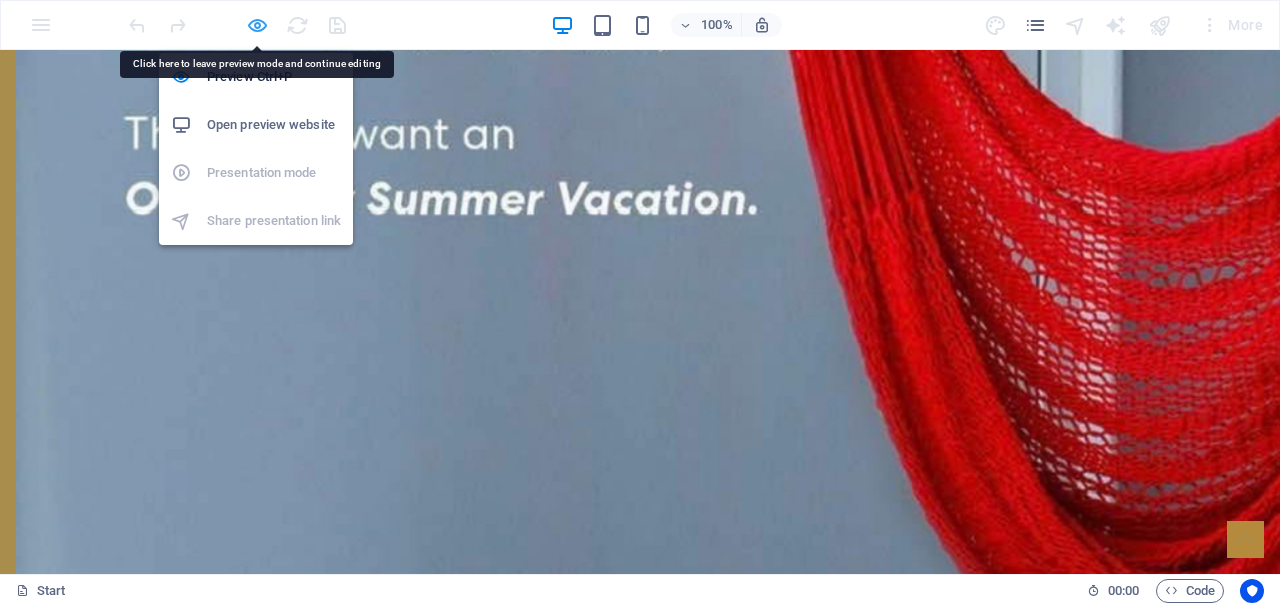 click at bounding box center [257, 25] 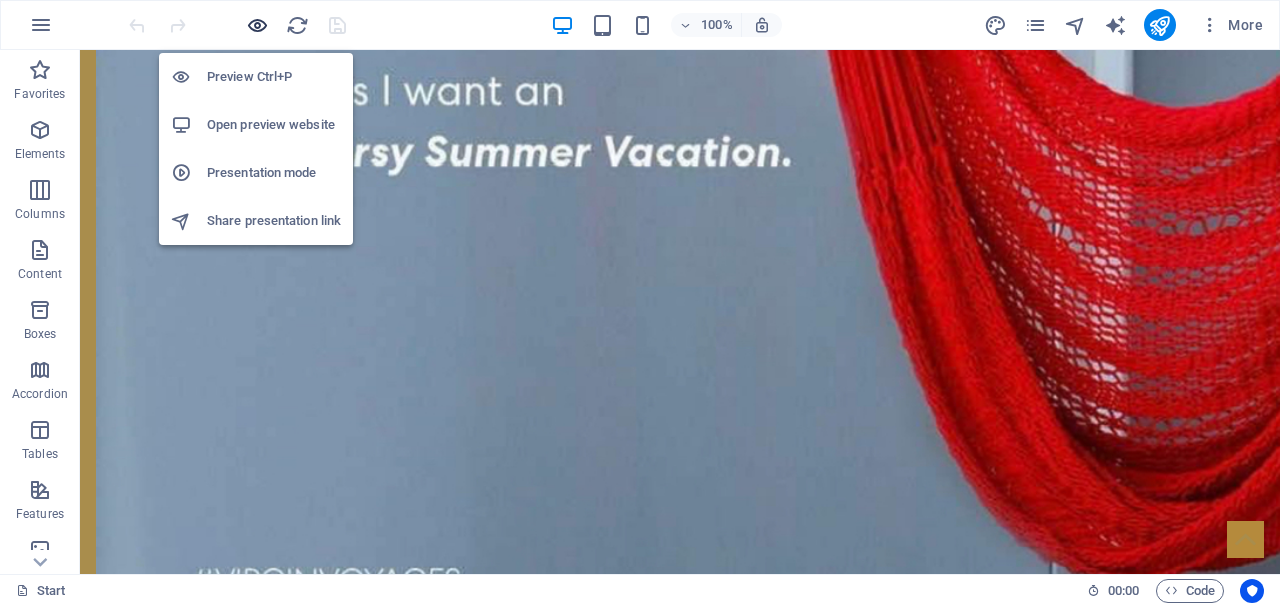 click at bounding box center [257, 25] 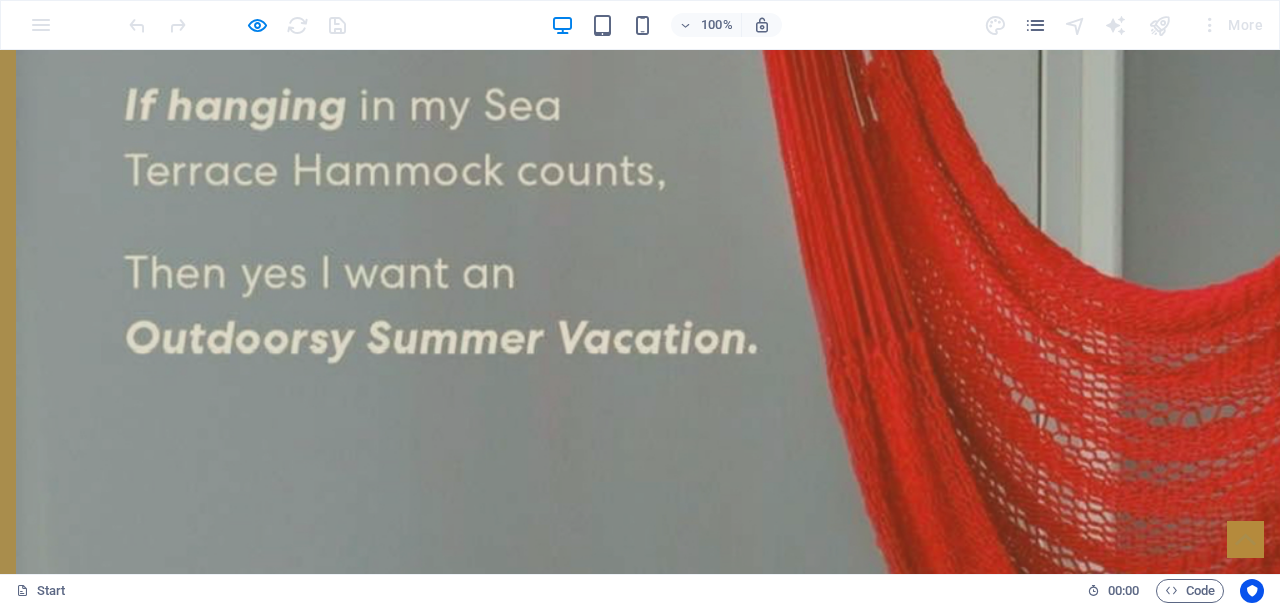 scroll, scrollTop: 2799, scrollLeft: 0, axis: vertical 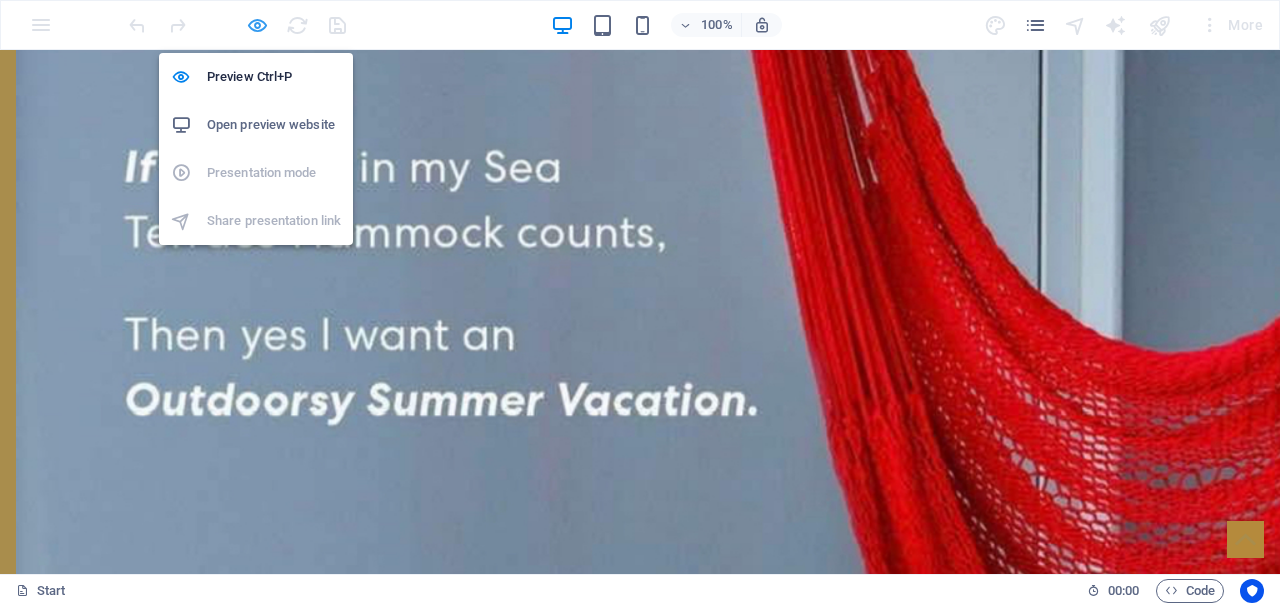 click at bounding box center [257, 25] 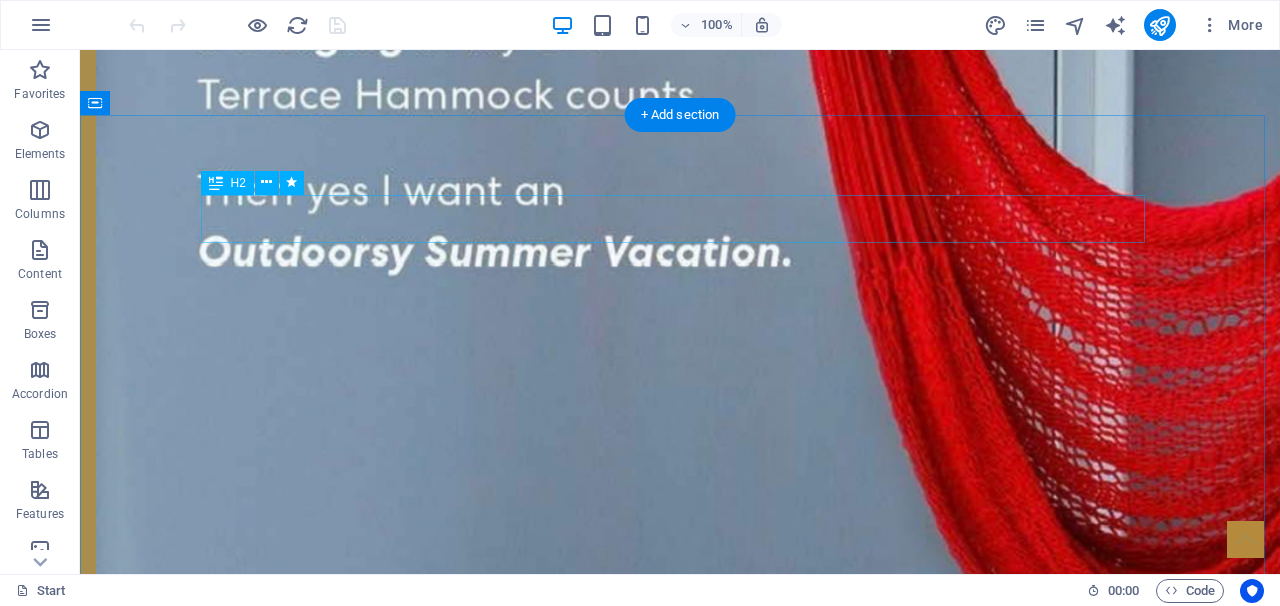 scroll, scrollTop: 2901, scrollLeft: 0, axis: vertical 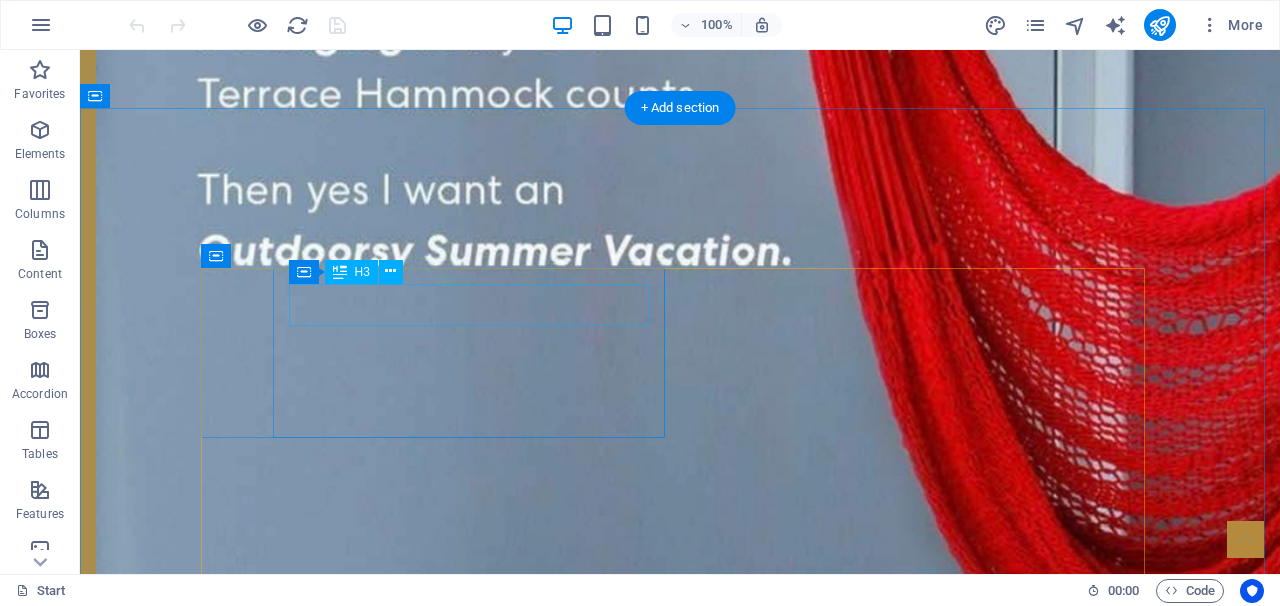 click on "Headline" at bounding box center [440, 4585] 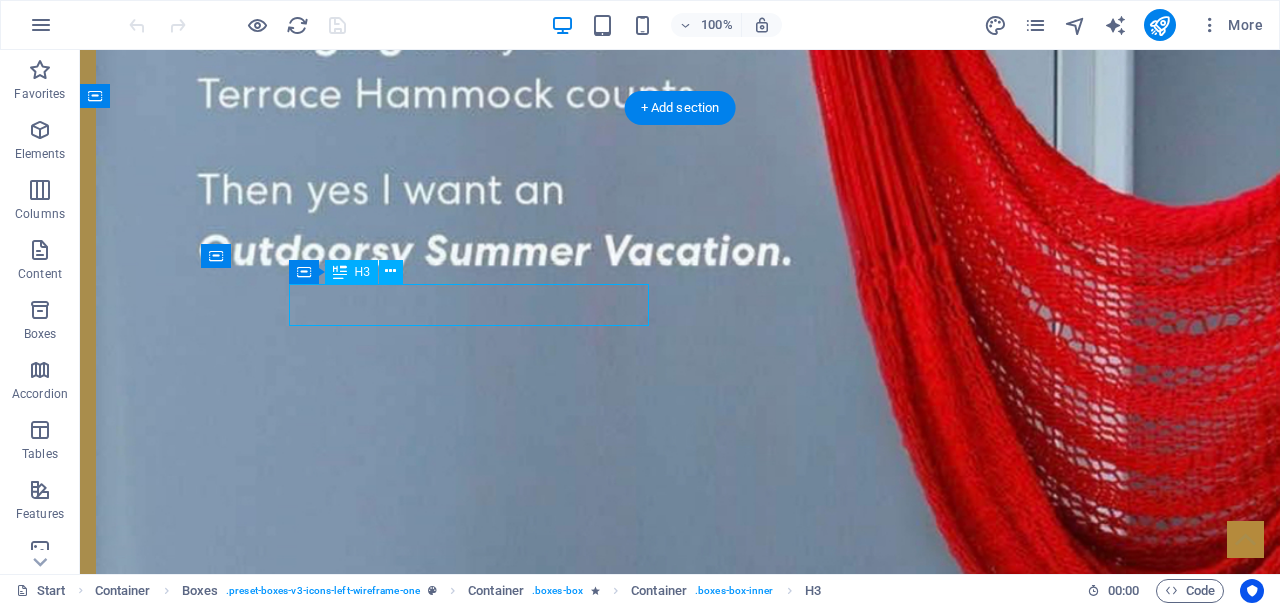 click on "Headline" at bounding box center (440, 4585) 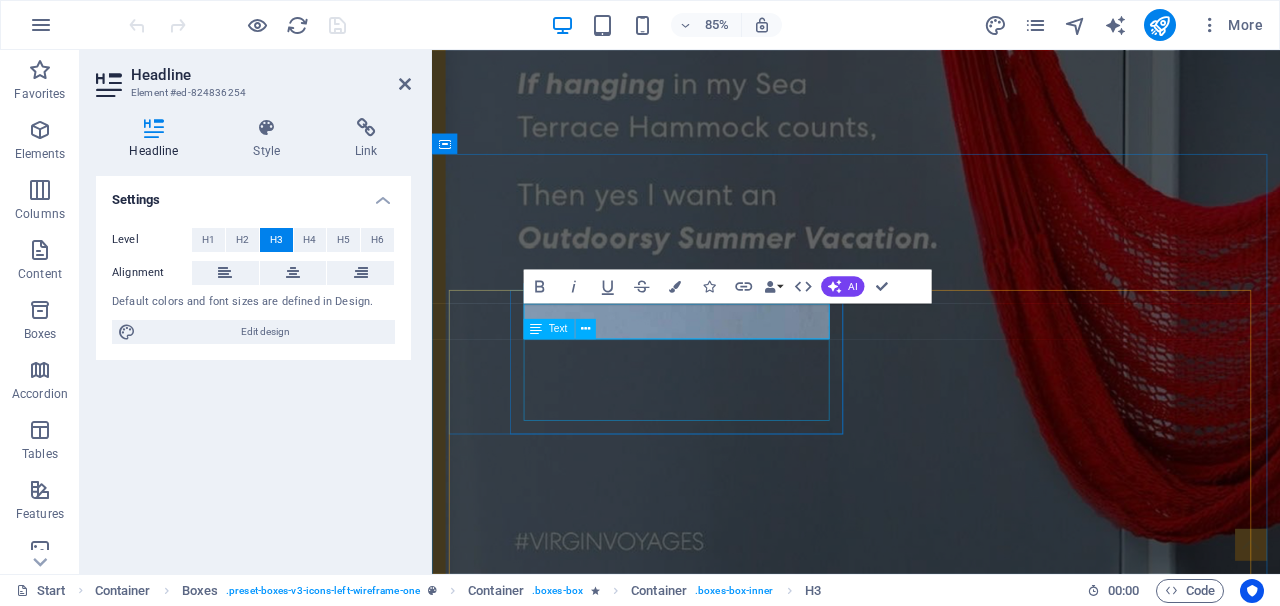 click on "Lorem ipsum dolor sit amet, consectetuer adipiscing elit. Aenean commodo ligula eget dolor. Lorem ipsum dolor sit amet, consectetuer adipiscing elit leget dolor." at bounding box center (691, 4617) 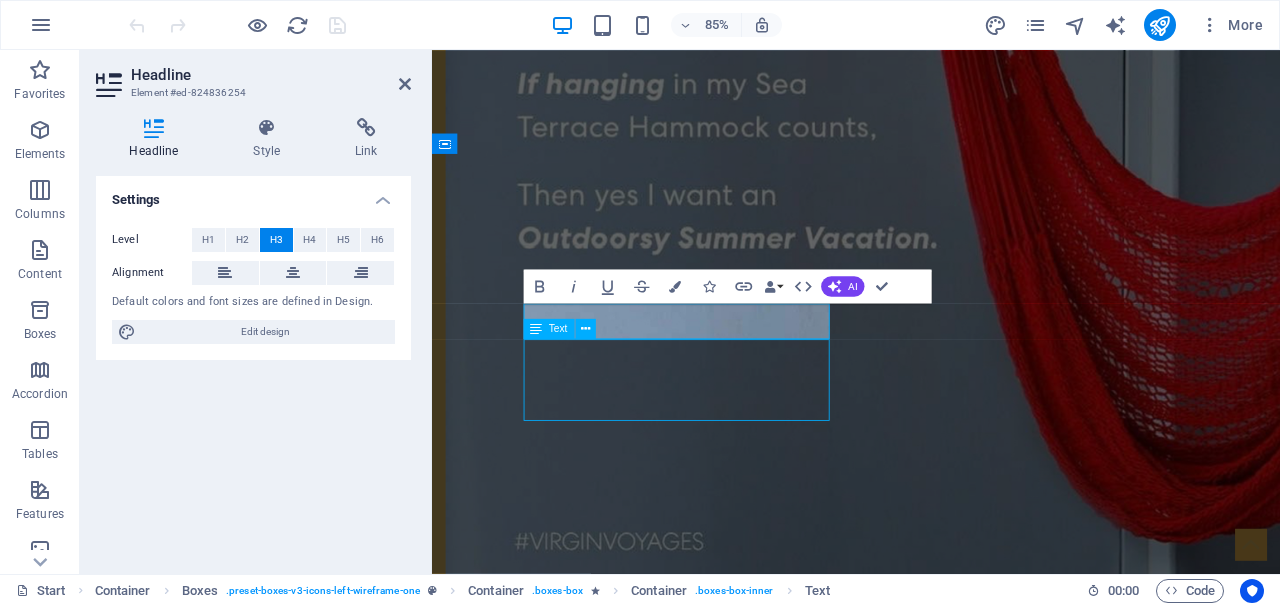 click on "Lorem ipsum dolor sit amet, consectetuer adipiscing elit. Aenean commodo ligula eget dolor. Lorem ipsum dolor sit amet, consectetuer adipiscing elit leget dolor." at bounding box center (691, 4617) 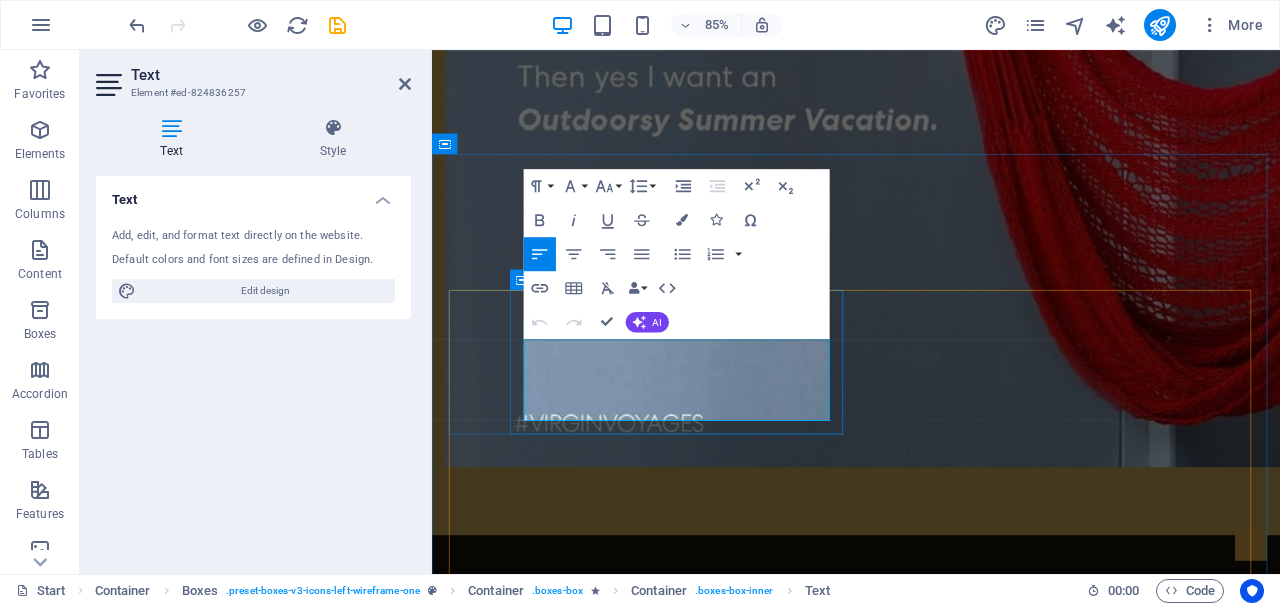 click on "Lorem ipsum dolor sit amet, consectetuer adipiscing elit. Aenean commodo ligula eget dolor. Lorem ipsum dolor sit amet, consectetuer adipiscing elit leget dolor." at bounding box center [691, 4441] 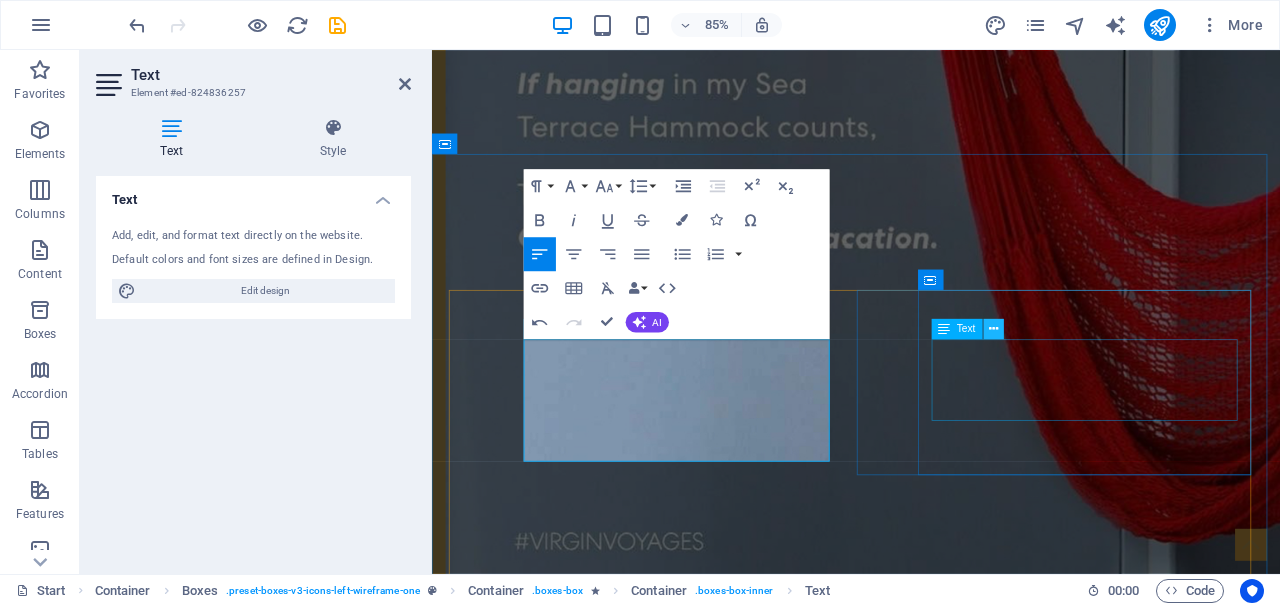 click at bounding box center (993, 329) 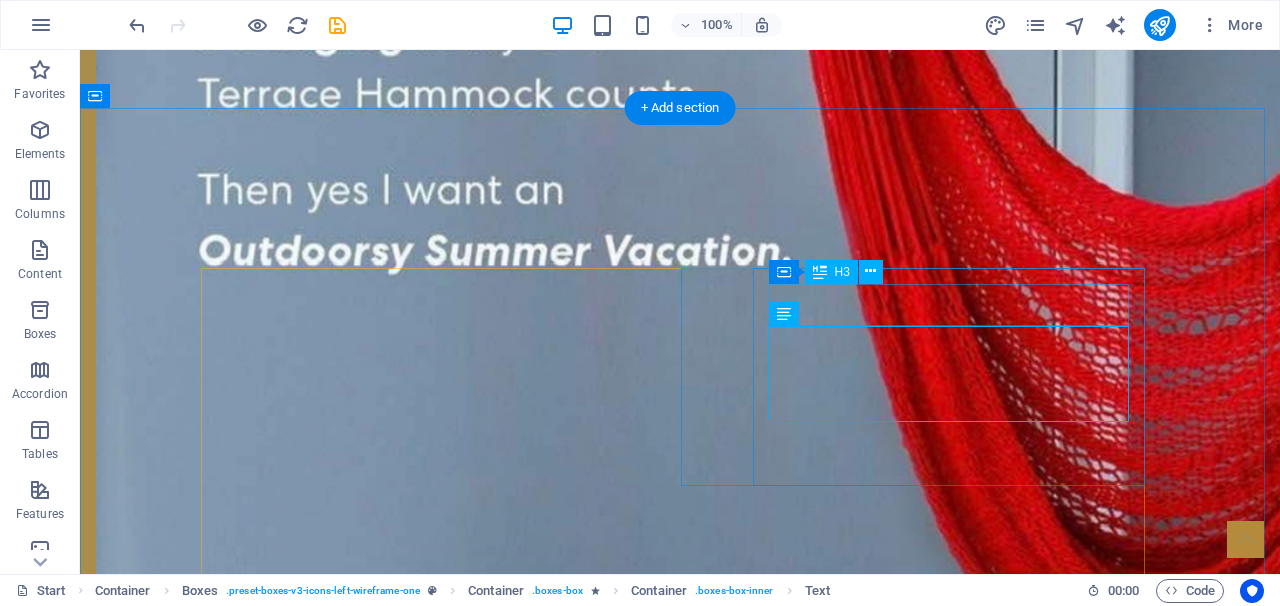 click on "Headline" at bounding box center (440, 4859) 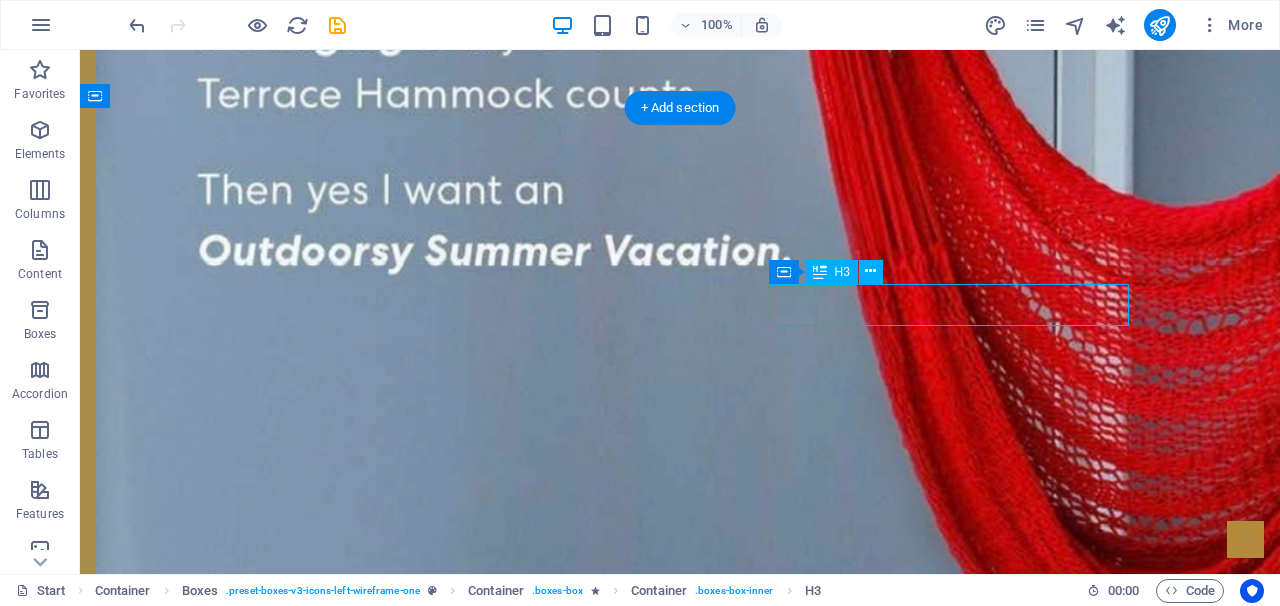 click on "Headline" at bounding box center [440, 4859] 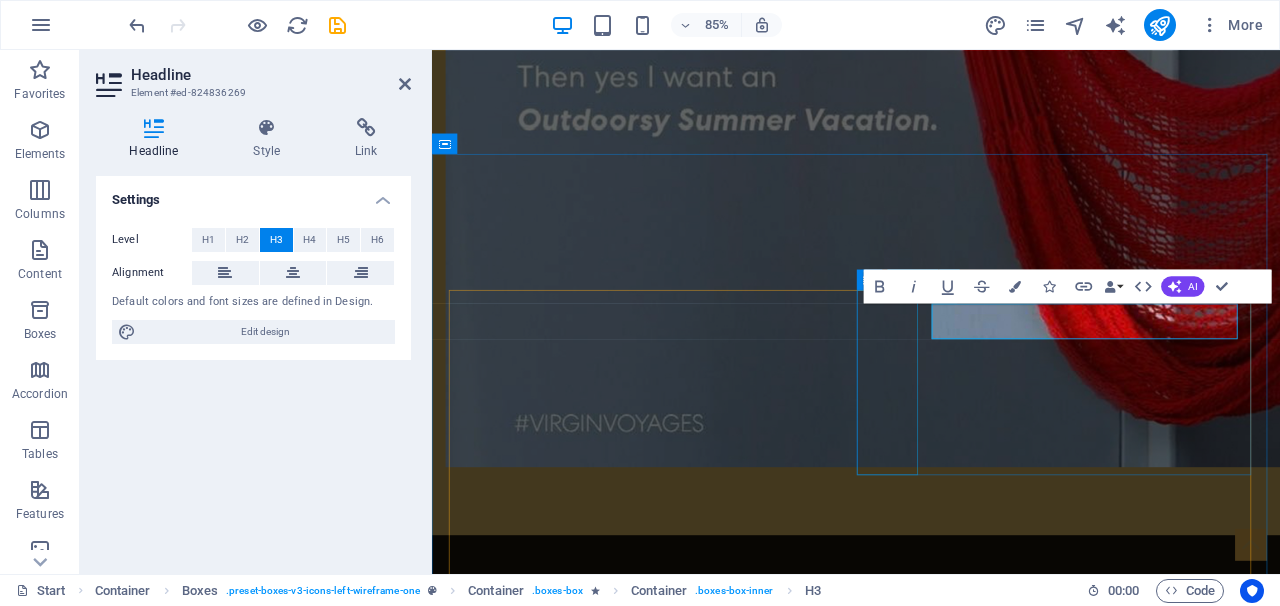click at bounding box center (691, 4585) 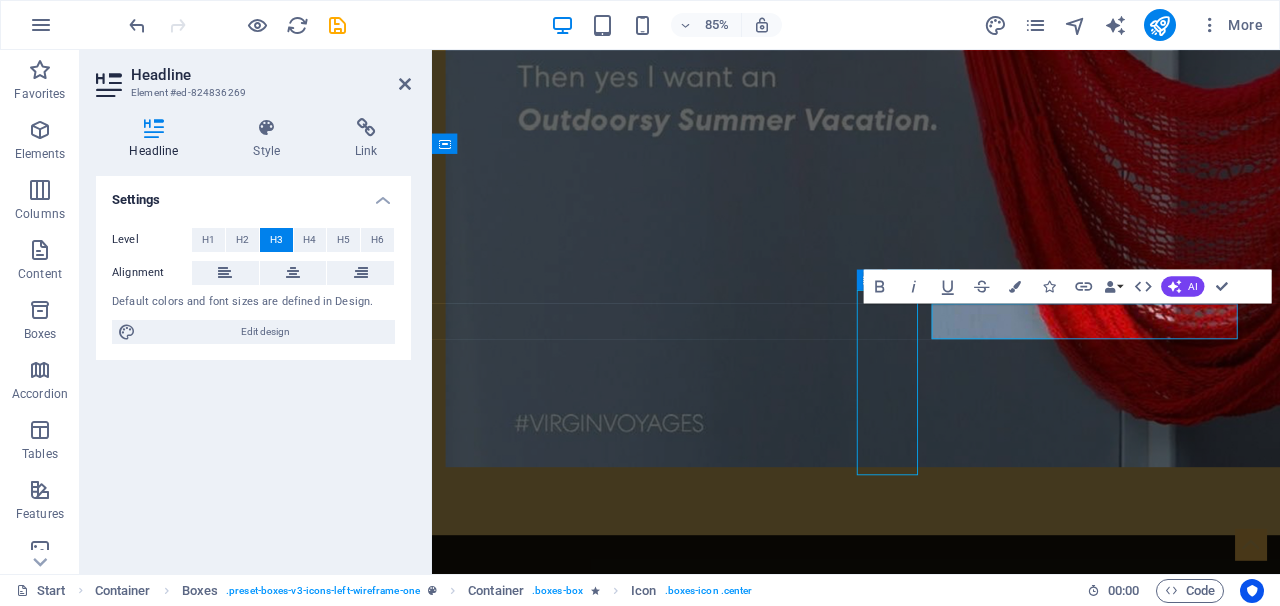 scroll, scrollTop: 2836, scrollLeft: 0, axis: vertical 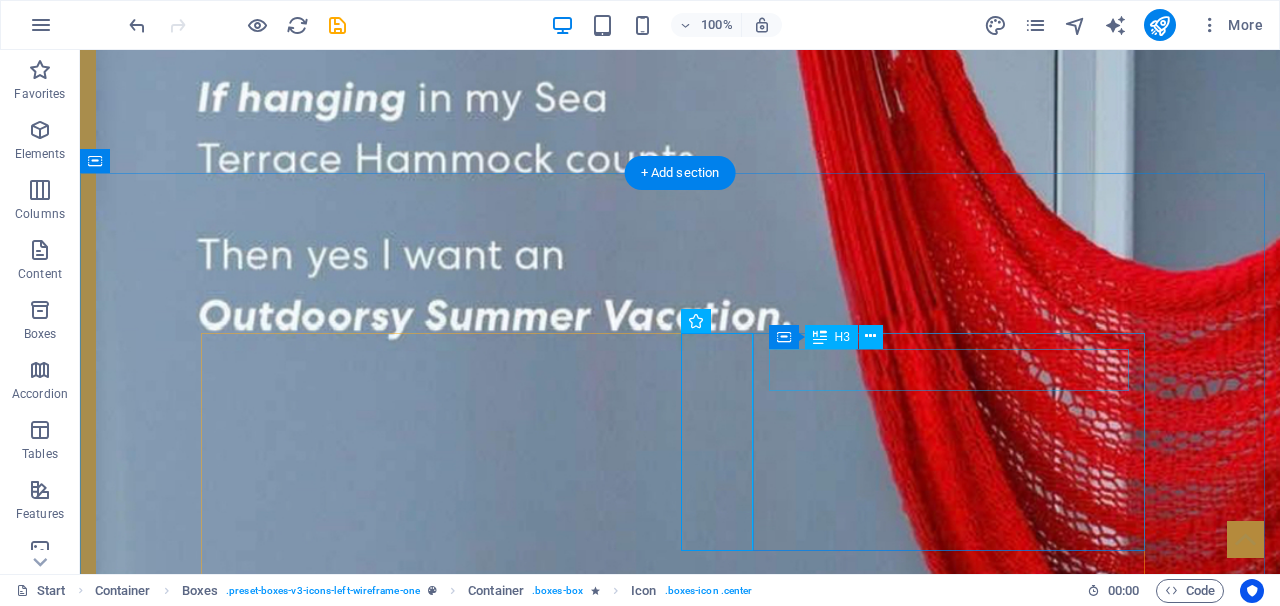 click on "Headline" at bounding box center [440, 4924] 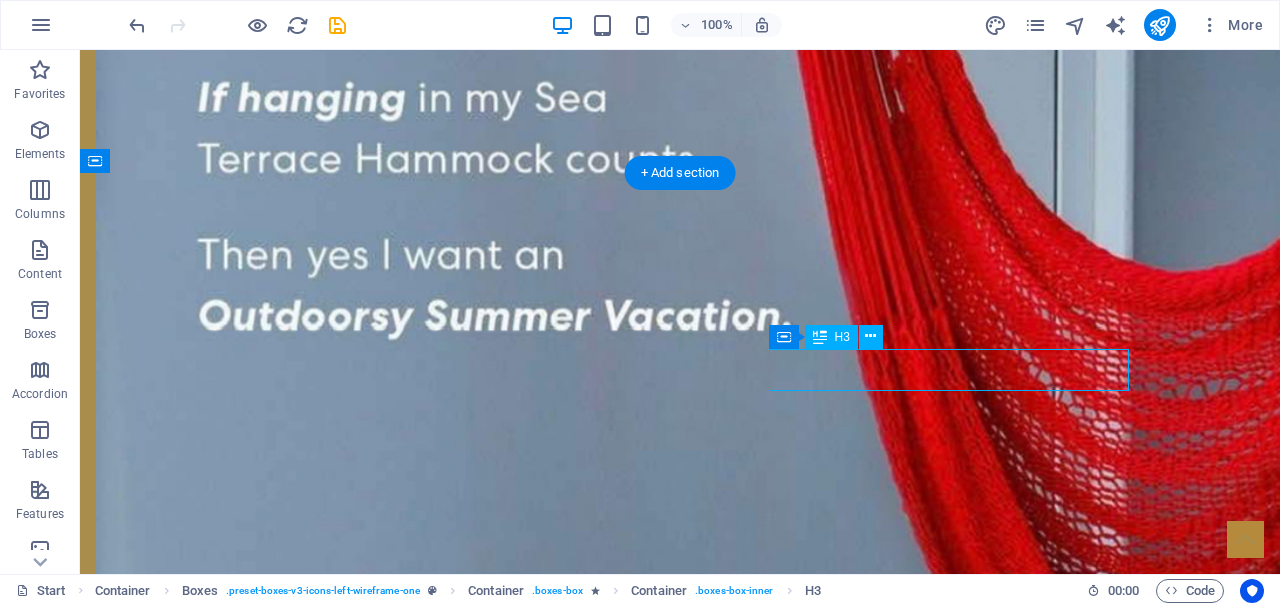 click on "Headline" at bounding box center (440, 4924) 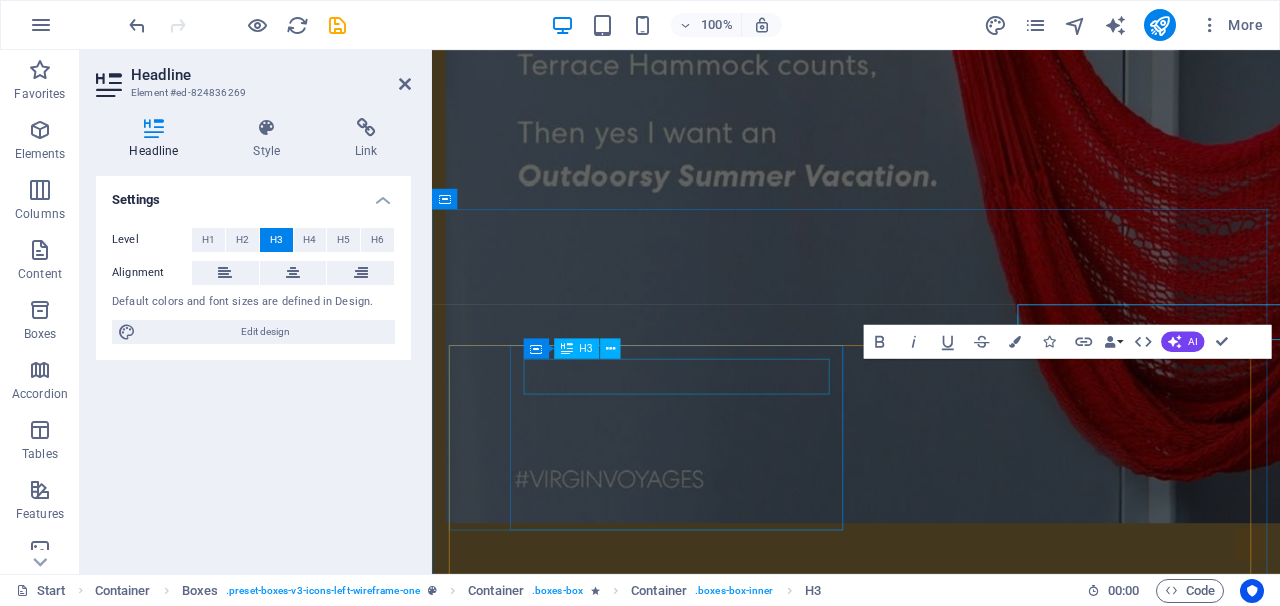 click on "Personalized Planning" at bounding box center [691, 4449] 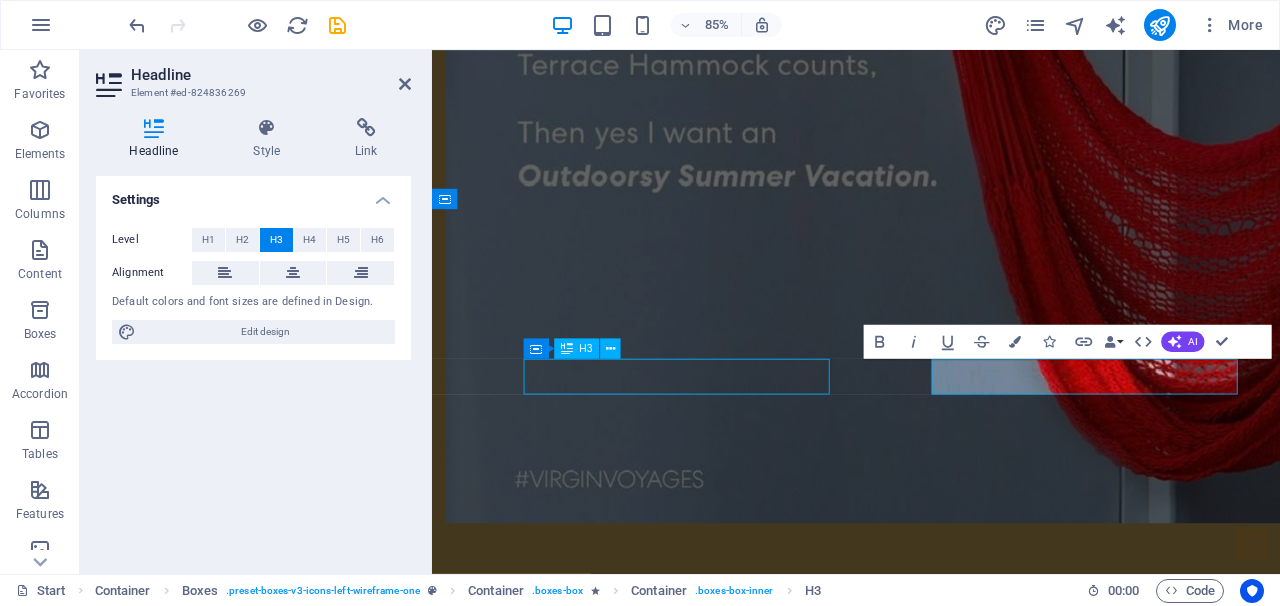 scroll, scrollTop: 2771, scrollLeft: 0, axis: vertical 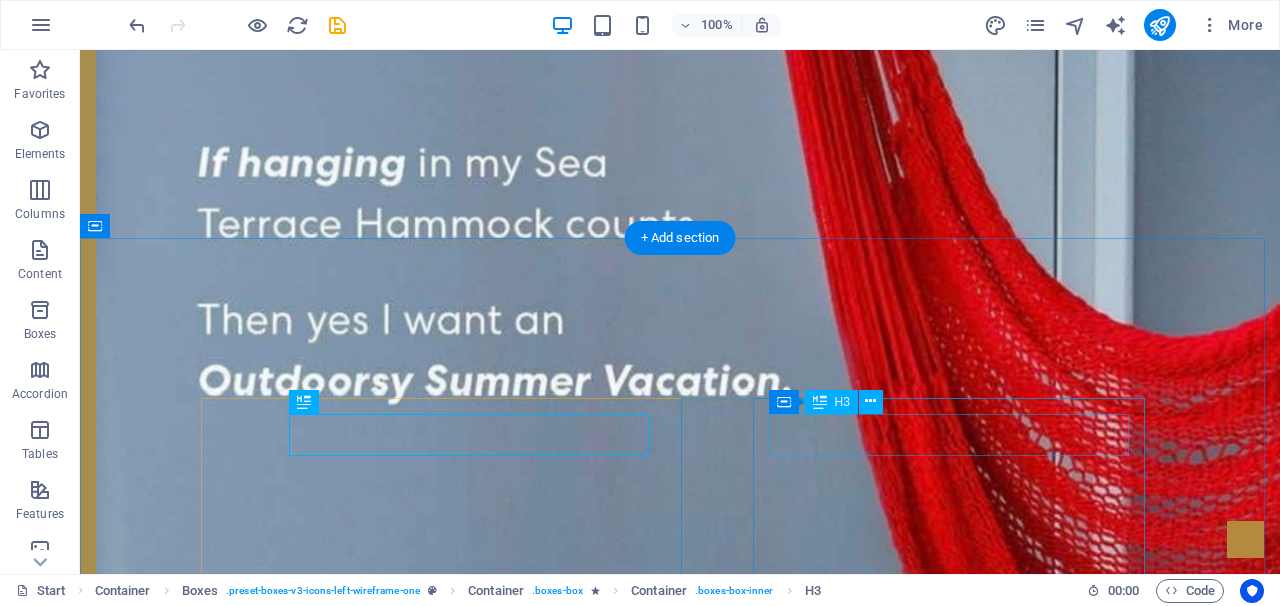 click on "Headline" at bounding box center [440, 4989] 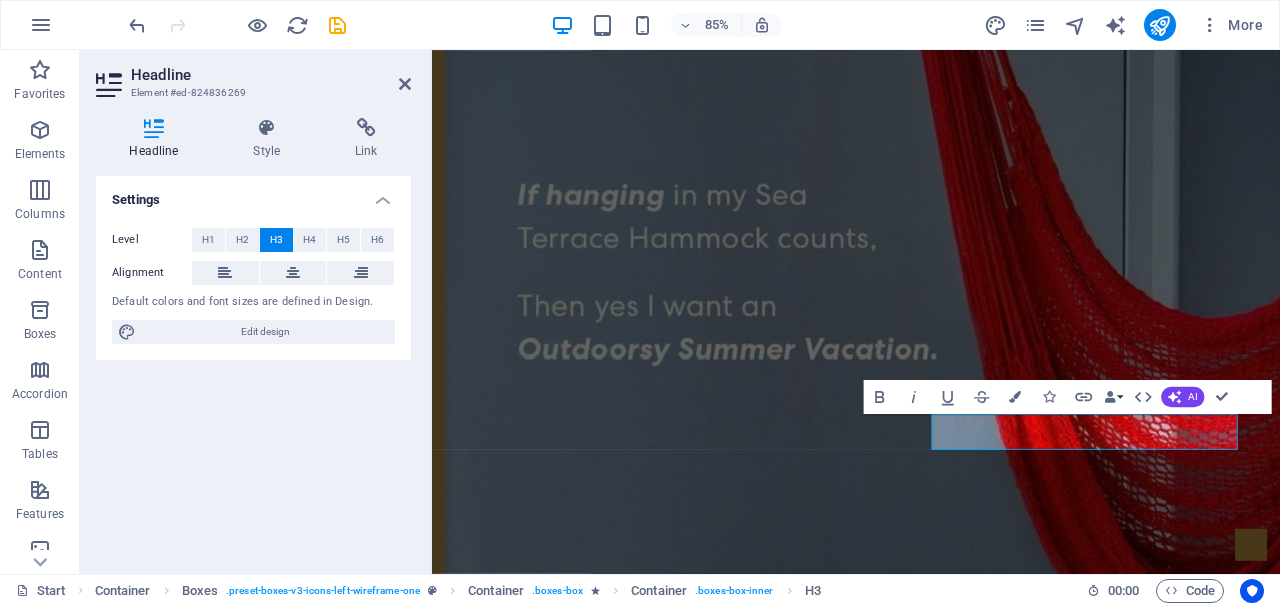 click on "Lorem ipsum dolor sit amet, consectetuer adipiscing elit. Aenean commodo ligula eget dolor. Lorem ipsum dolor sit amet, consectetuer adipiscing elit leget dolor." at bounding box center [691, 5021] 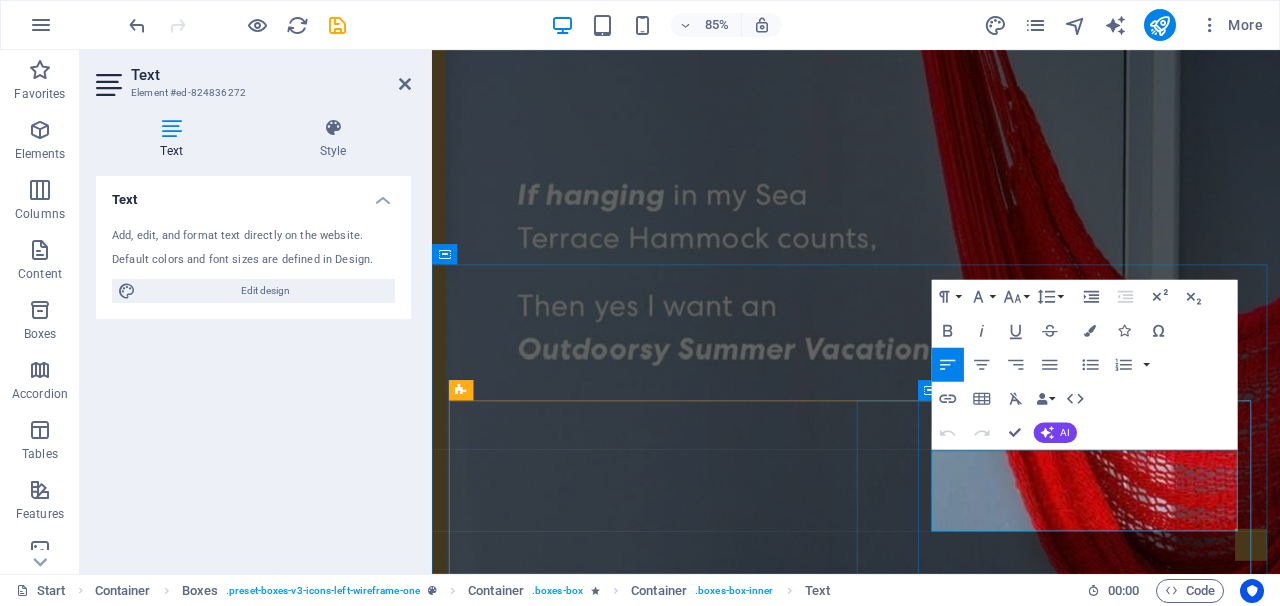 click on "Lorem ipsum dolor sit amet, consectetuer adipiscing elit. Aenean commodo ligula eget dolor. Lorem ipsum dolor sit amet, consectetuer adipiscing elit leget dolor." at bounding box center [691, 5021] 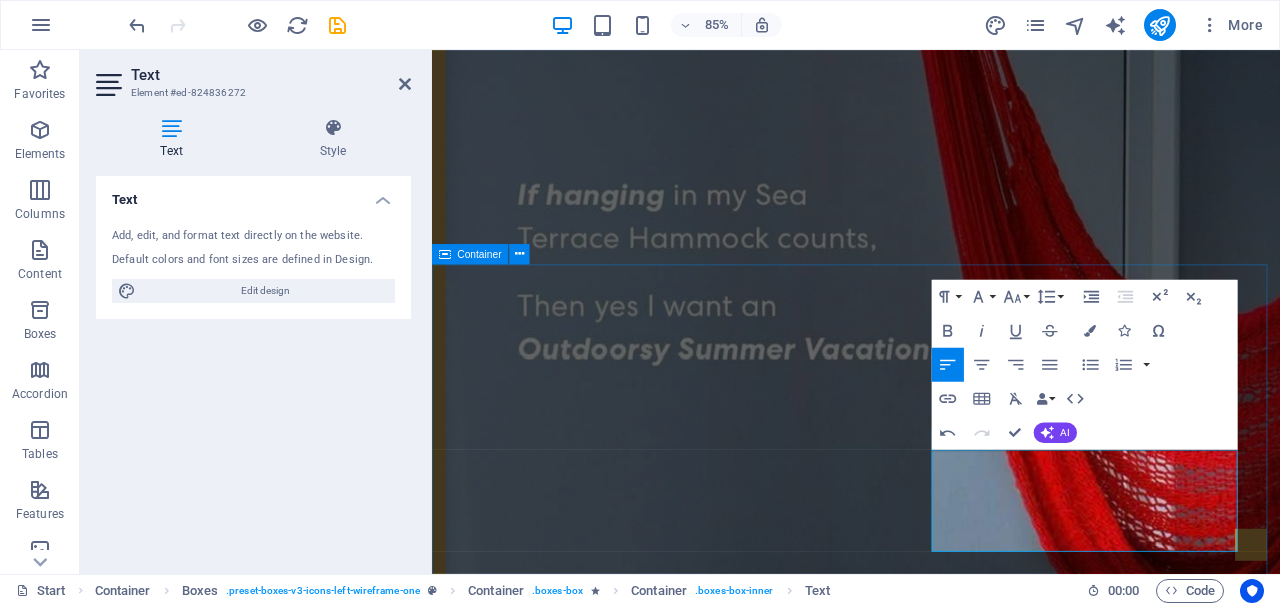 click on "Service Personalized Planning Every recommendation I make is one I'd confidently suggest to my own family. I listen carefully to what matters most to you, then leverage my industry relationships and expertise to create the perfect match within your investment comfort zone. Value Engineering This isn't about finding the cheapest option or booking the most expensive - it's about discovering that sweet spot where quality, service, and thoughtful investment converge to deliver exceptional experiences." Headline Lorem ipsum dolor sit amet, consectetuer adipiscing elit. Aenean commodo ligula eget dolor. Lorem ipsum dolor sit amet, consectetuer adipiscing elit leget dolor. Headline Lorem ipsum dolor sit amet, consectetuer adipiscing elit. Aenean commodo ligula eget dolor. Lorem ipsum dolor sit amet, consectetuer adipiscing elit leget dolor." at bounding box center (931, 5025) 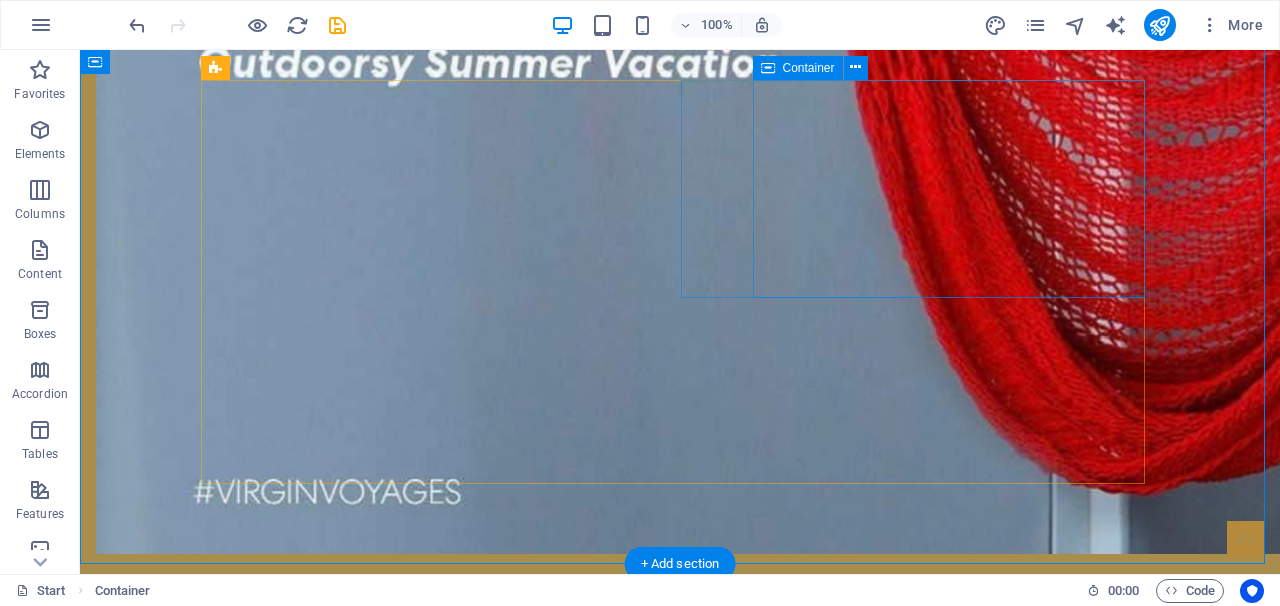 scroll, scrollTop: 3128, scrollLeft: 0, axis: vertical 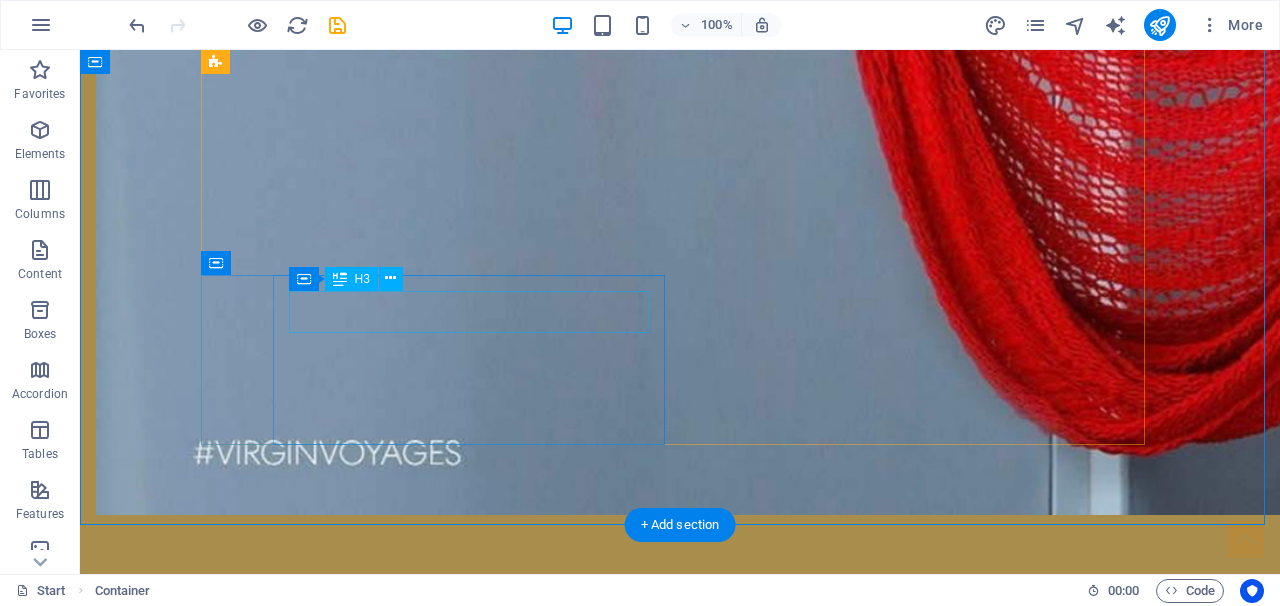 click on "Headline" at bounding box center (440, 4882) 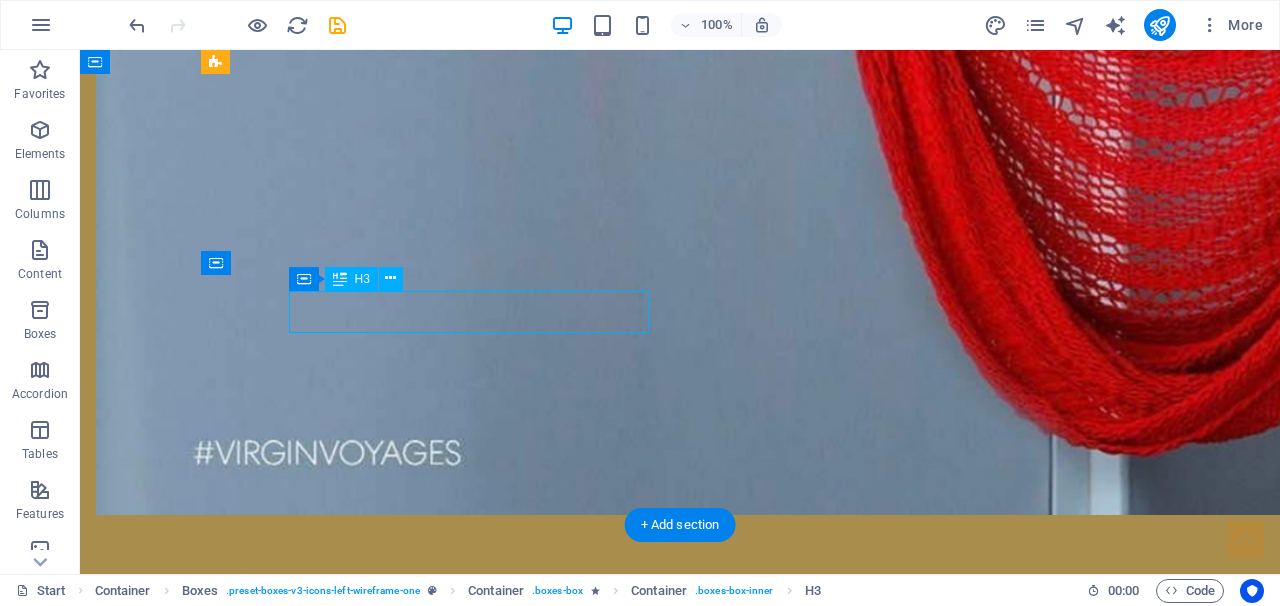 click on "Headline" at bounding box center (440, 4882) 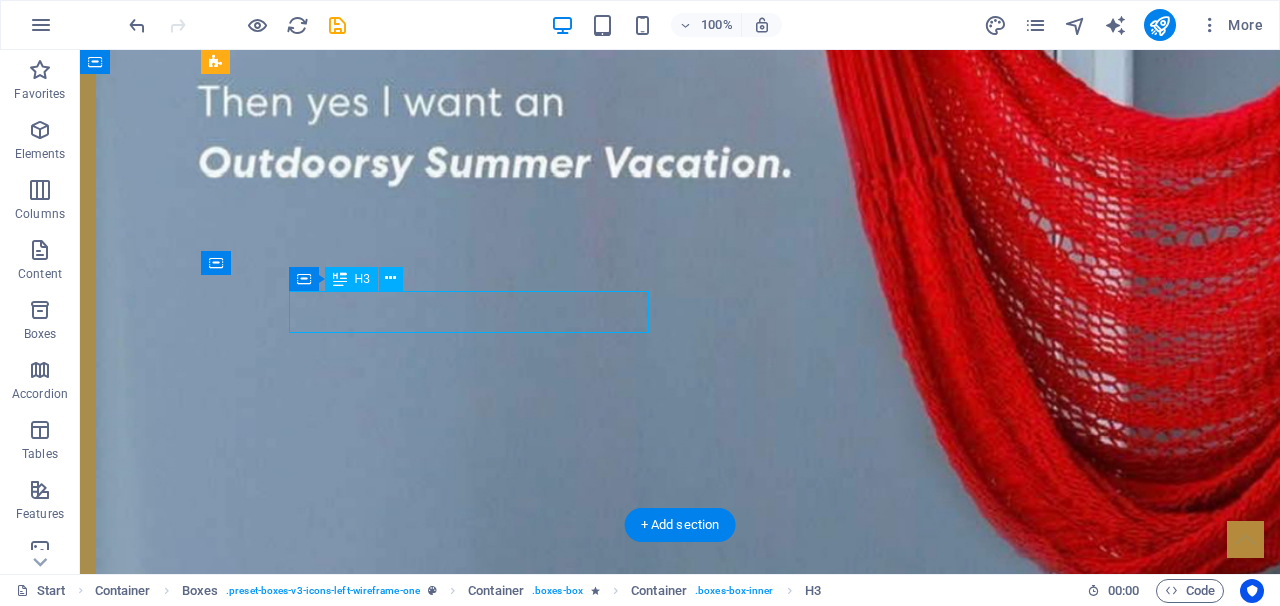 scroll, scrollTop: 3192, scrollLeft: 0, axis: vertical 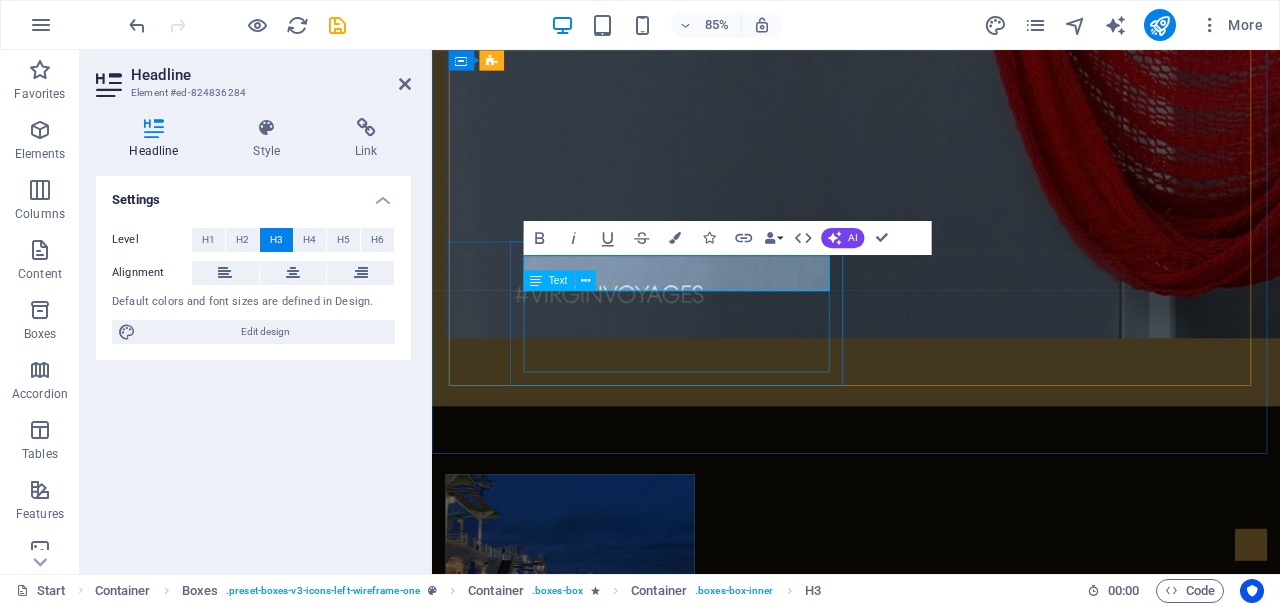 click on "Lorem ipsum dolor sit amet, consectetuer adipiscing elit. Aenean commodo ligula eget dolor. Lorem ipsum dolor sit amet, consectetuer adipiscing elit leget dolor." at bounding box center [691, 4850] 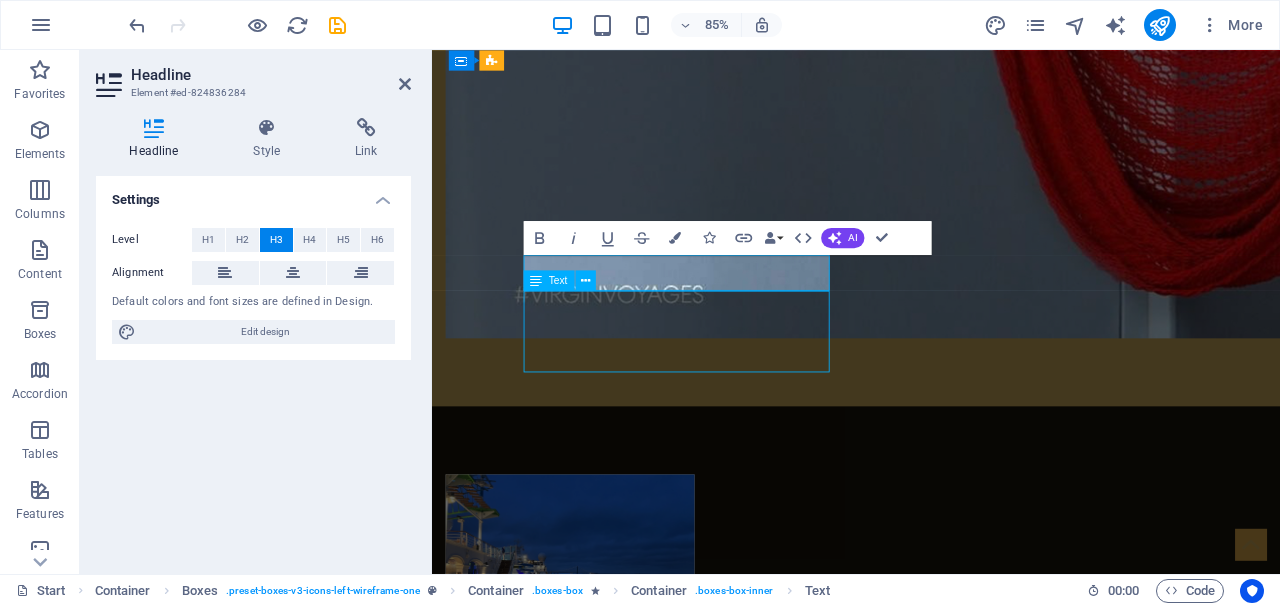 click on "Lorem ipsum dolor sit amet, consectetuer adipiscing elit. Aenean commodo ligula eget dolor. Lorem ipsum dolor sit amet, consectetuer adipiscing elit leget dolor." at bounding box center (691, 4850) 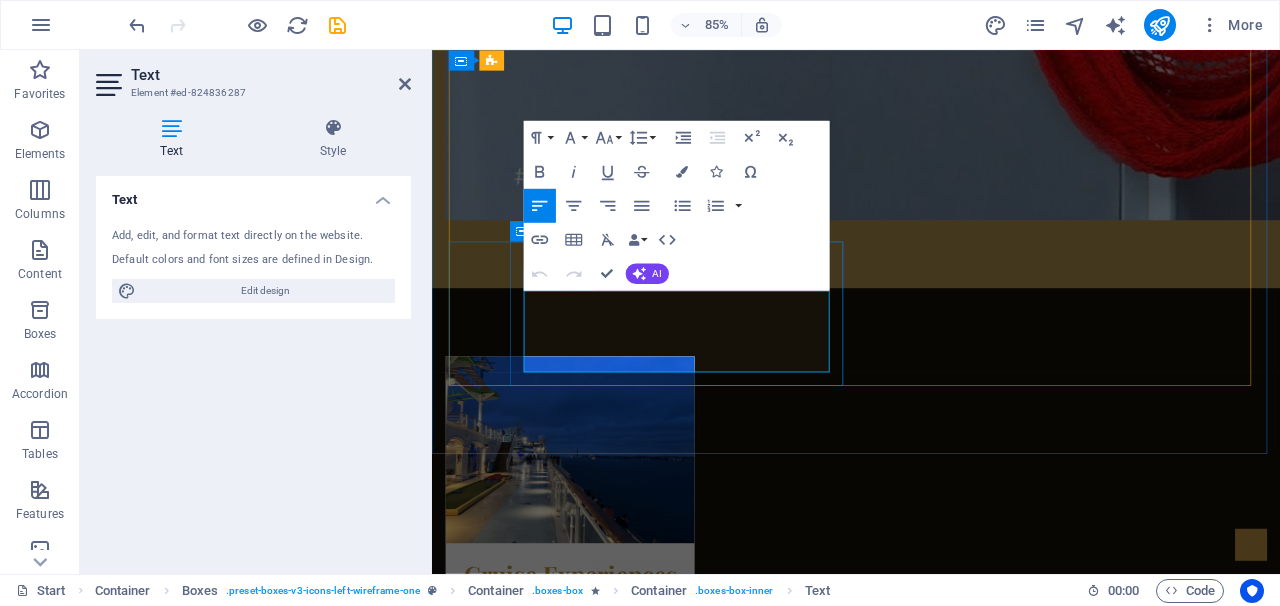 click on "Lorem ipsum dolor sit amet, consectetuer adipiscing elit. Aenean commodo ligula eget dolor. Lorem ipsum dolor sit amet, consectetuer adipiscing elit leget dolor." at bounding box center (691, 4674) 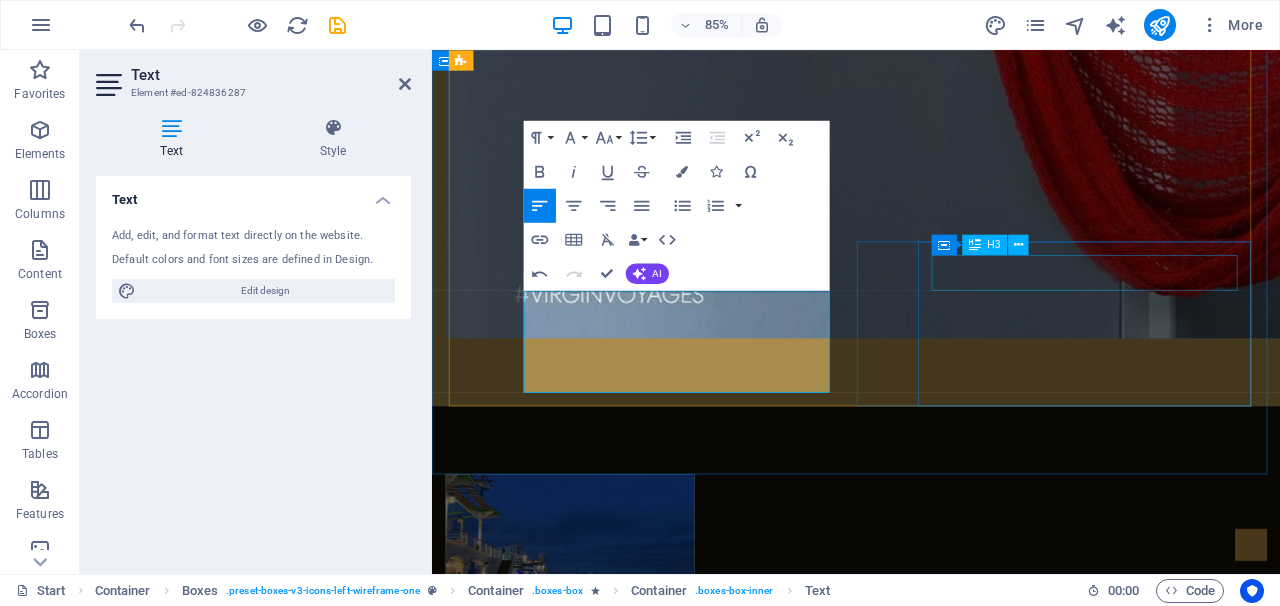 click on "Headline" at bounding box center [691, 5043] 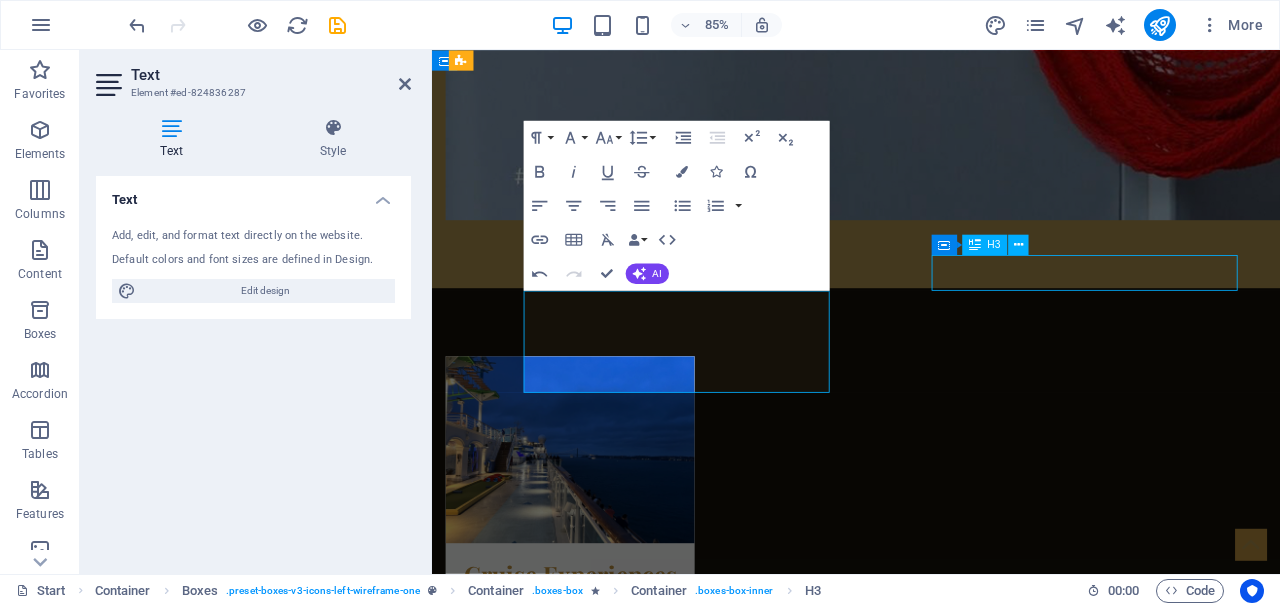 scroll, scrollTop: 3128, scrollLeft: 0, axis: vertical 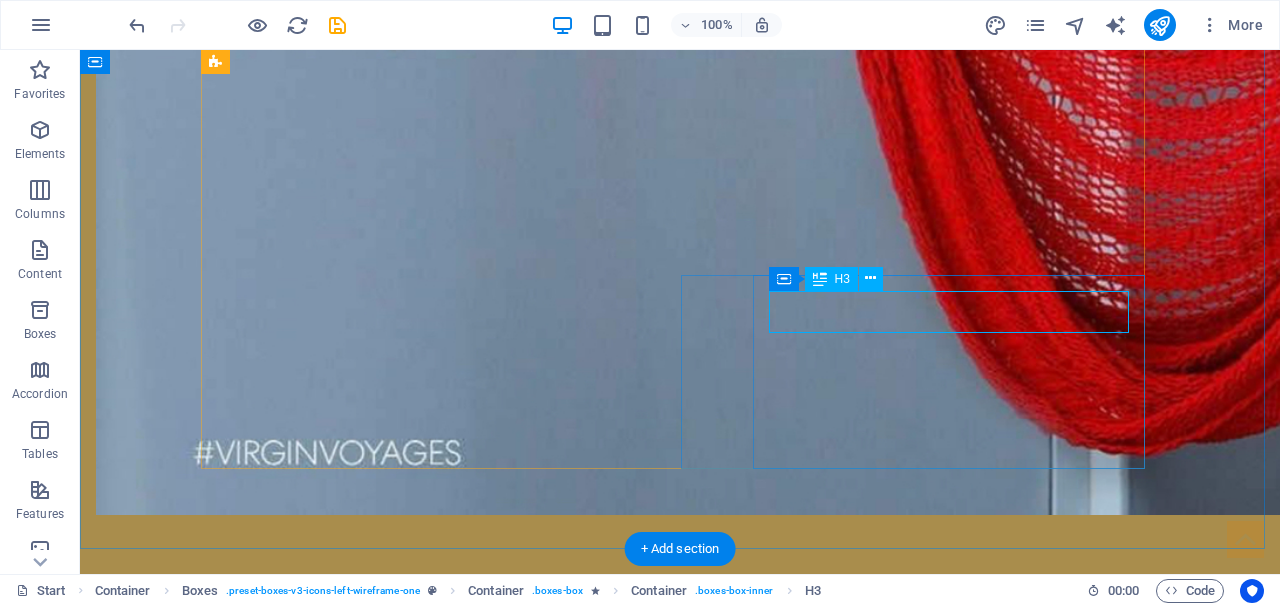 click on "Headline" at bounding box center [440, 5132] 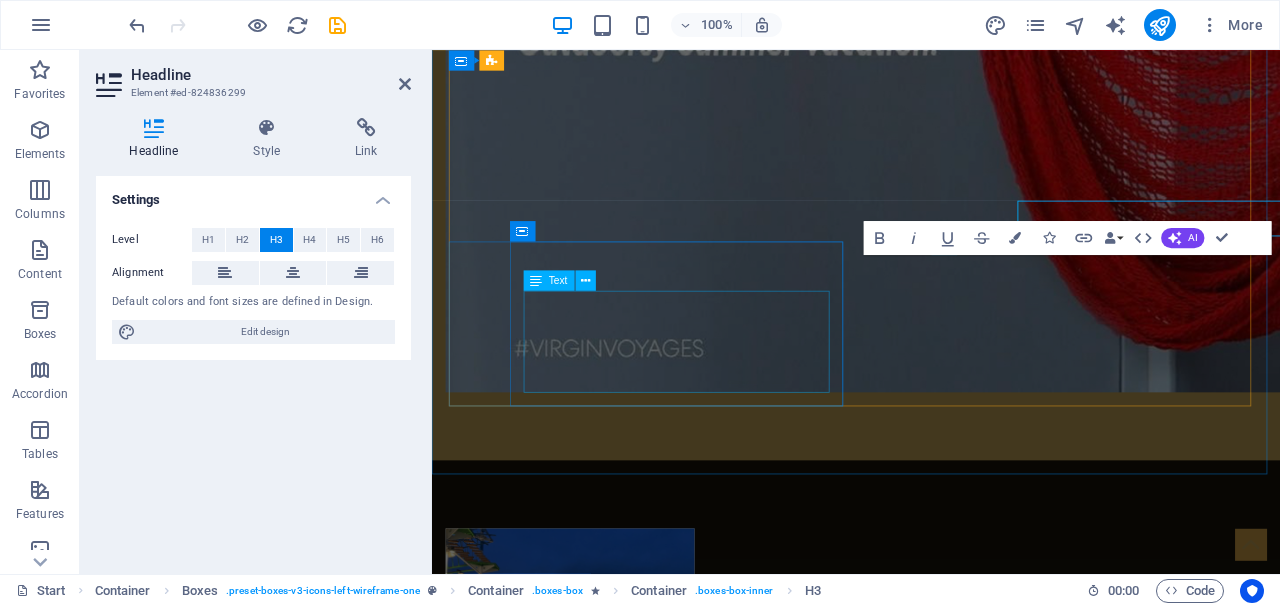 scroll, scrollTop: 3192, scrollLeft: 0, axis: vertical 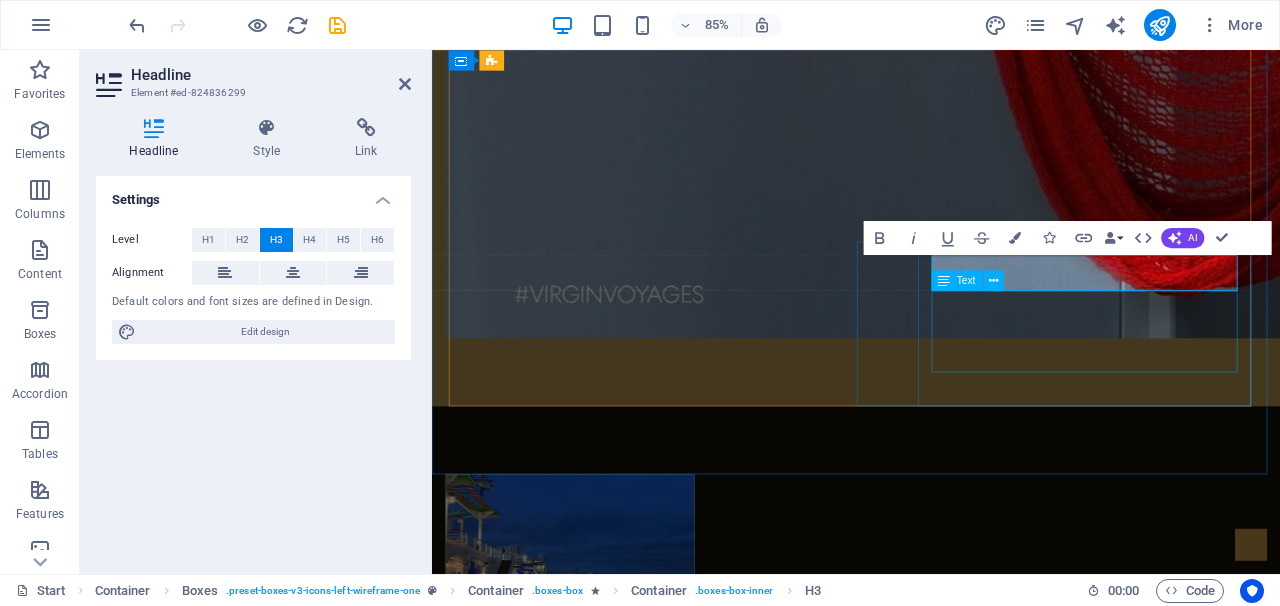 click on "Lorem ipsum dolor sit amet, consectetuer adipiscing elit. Aenean commodo ligula eget dolor. Lorem ipsum dolor sit amet, consectetuer adipiscing elit leget dolor." at bounding box center (691, 5100) 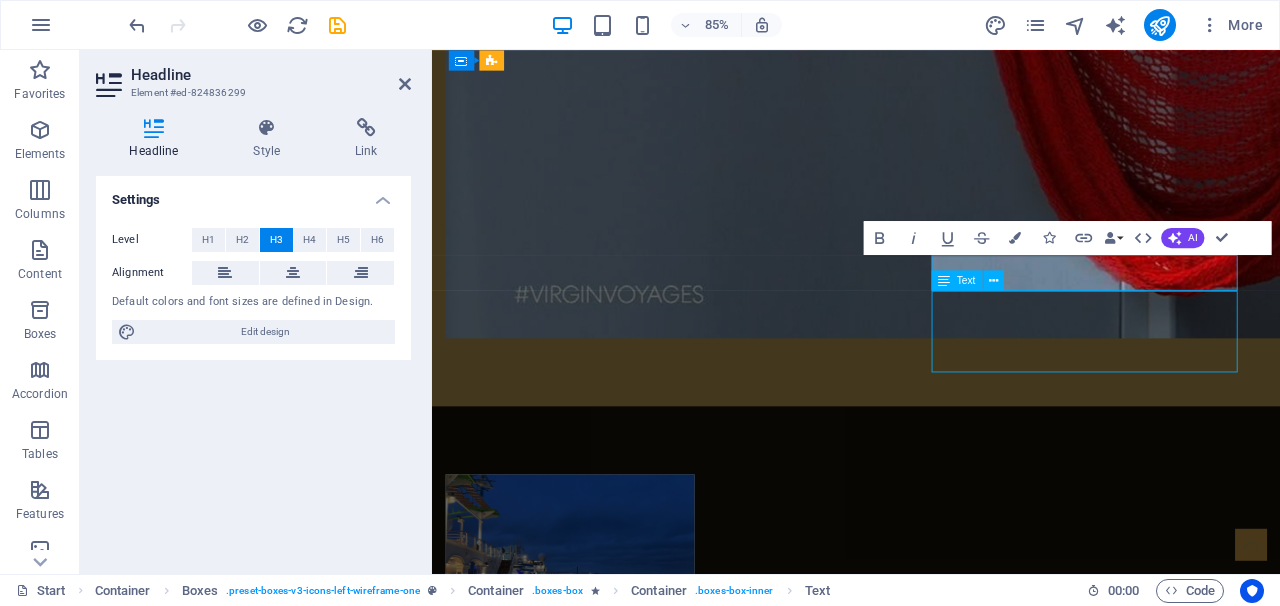 click on "Lorem ipsum dolor sit amet, consectetuer adipiscing elit. Aenean commodo ligula eget dolor. Lorem ipsum dolor sit amet, consectetuer adipiscing elit leget dolor." at bounding box center [691, 5100] 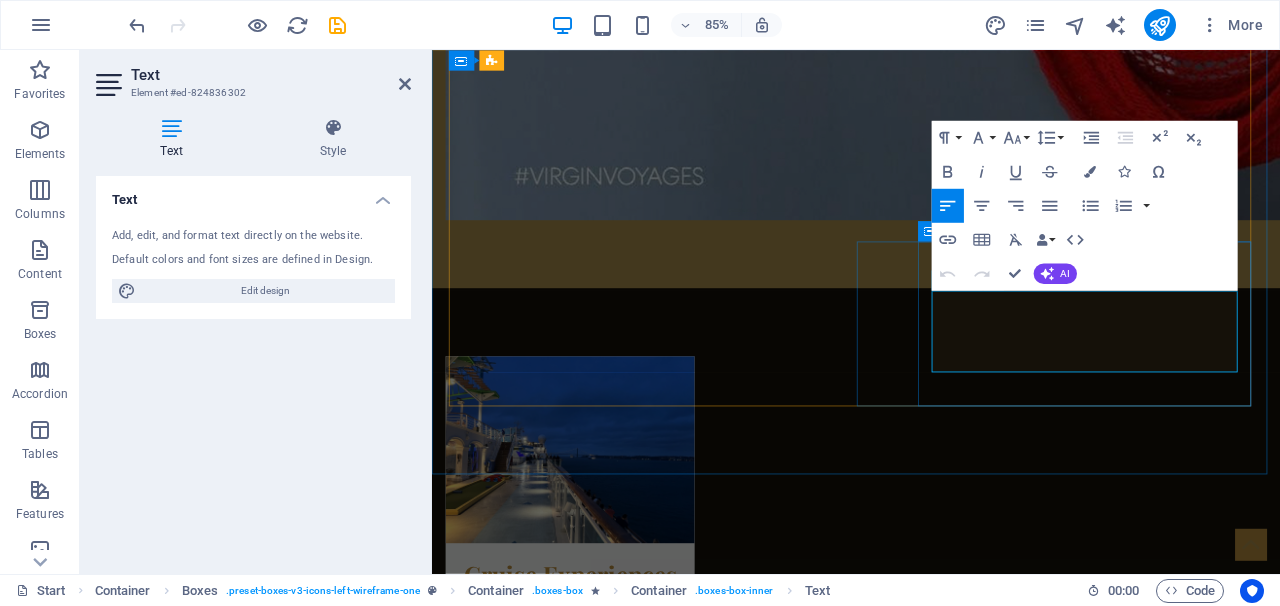 click on "Lorem ipsum dolor sit amet, consectetuer adipiscing elit. Aenean commodo ligula eget dolor. Lorem ipsum dolor sit amet, consectetuer adipiscing elit leget dolor." at bounding box center (691, 4924) 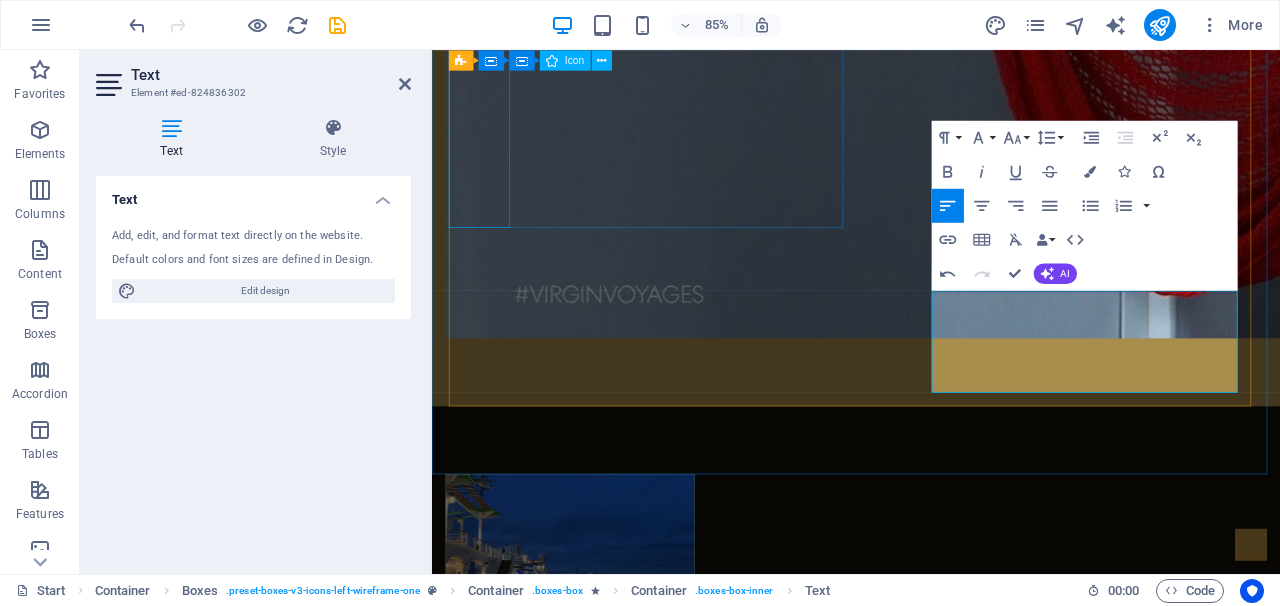 click at bounding box center [691, 4196] 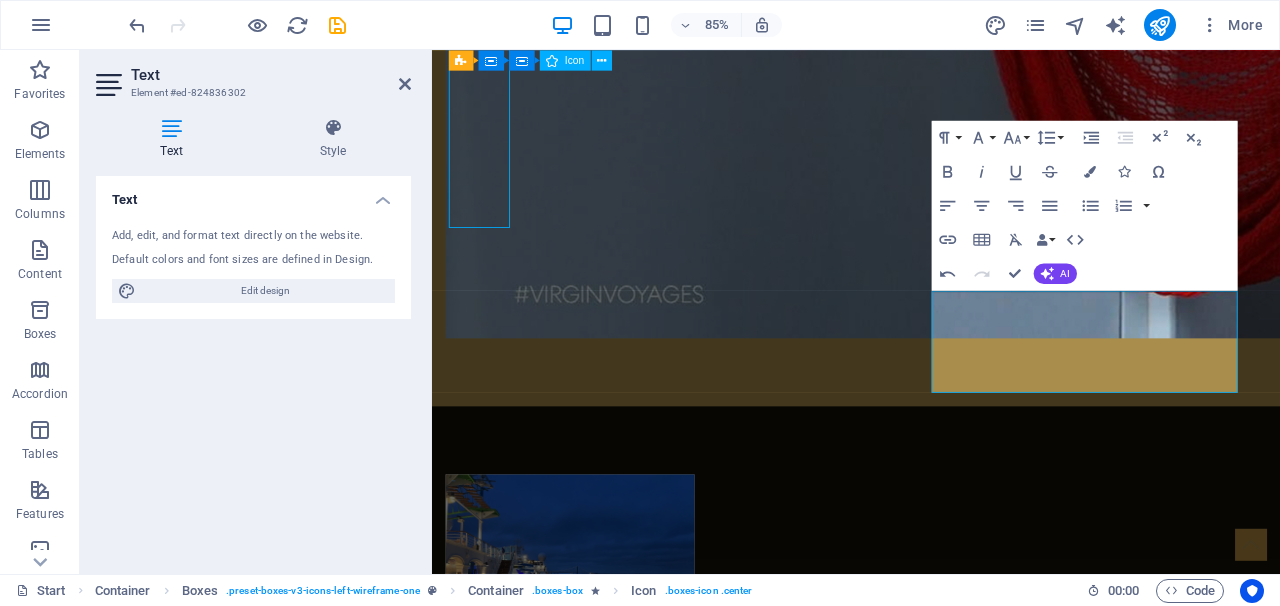 scroll, scrollTop: 3128, scrollLeft: 0, axis: vertical 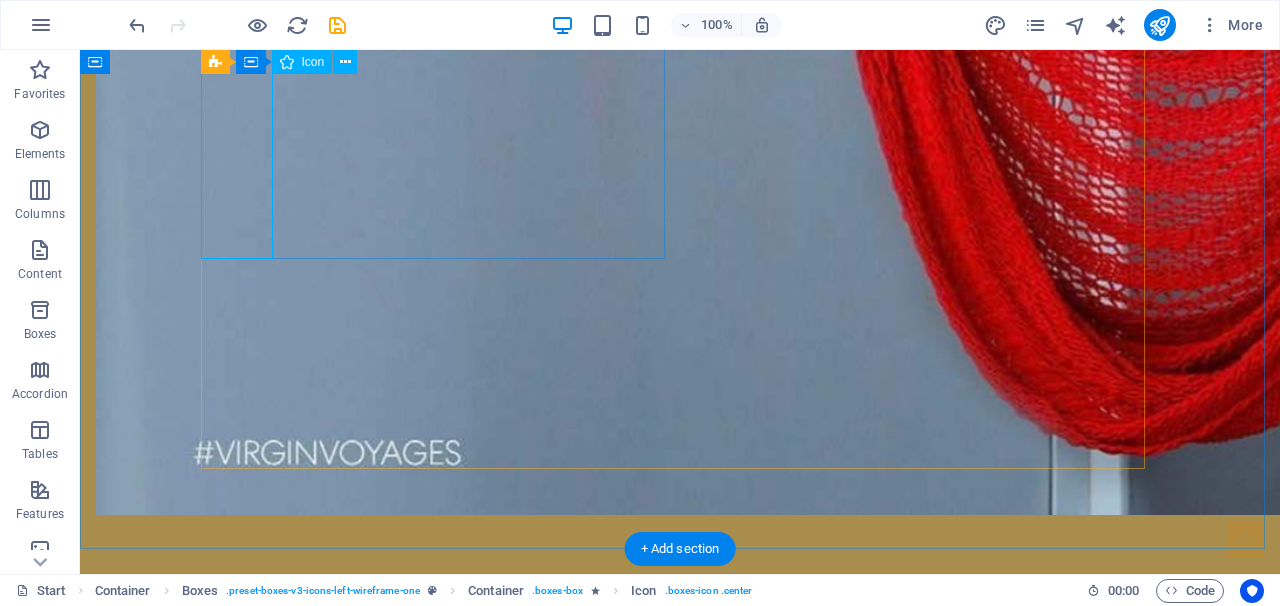 click at bounding box center (440, 4285) 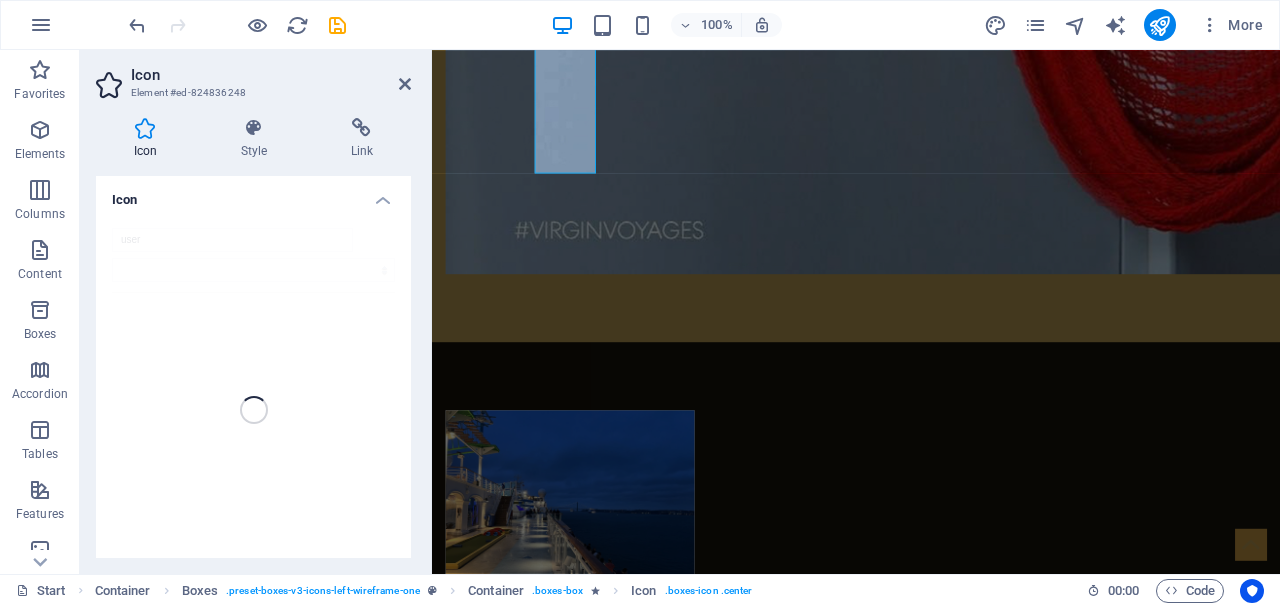 scroll, scrollTop: 3192, scrollLeft: 0, axis: vertical 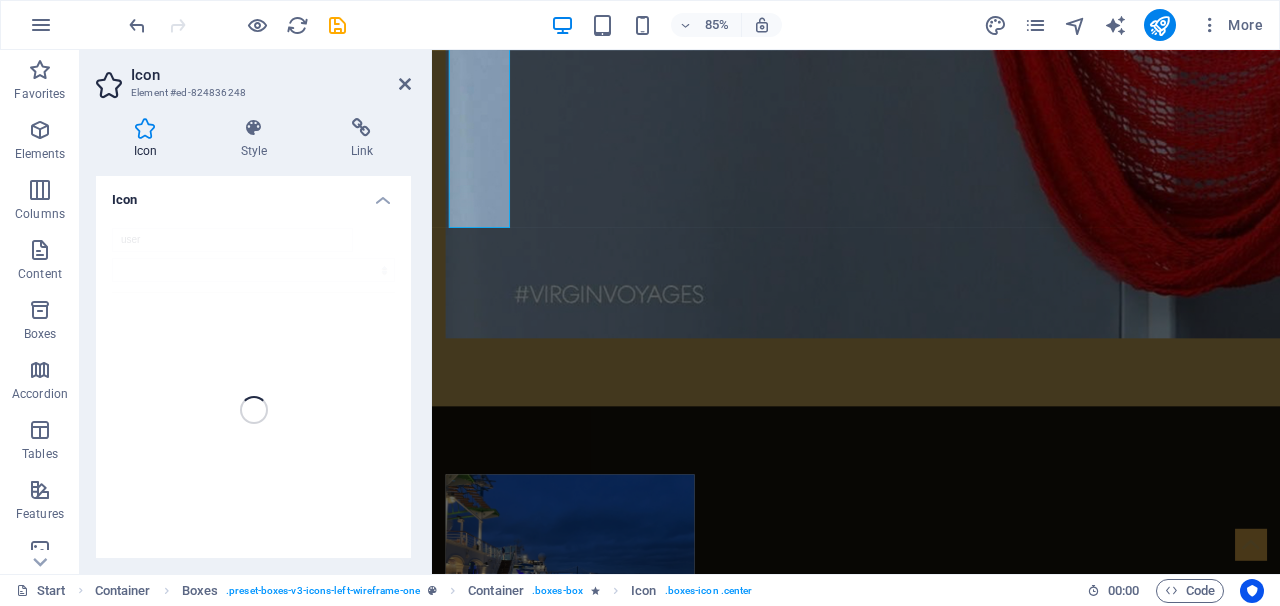 click at bounding box center [145, 128] 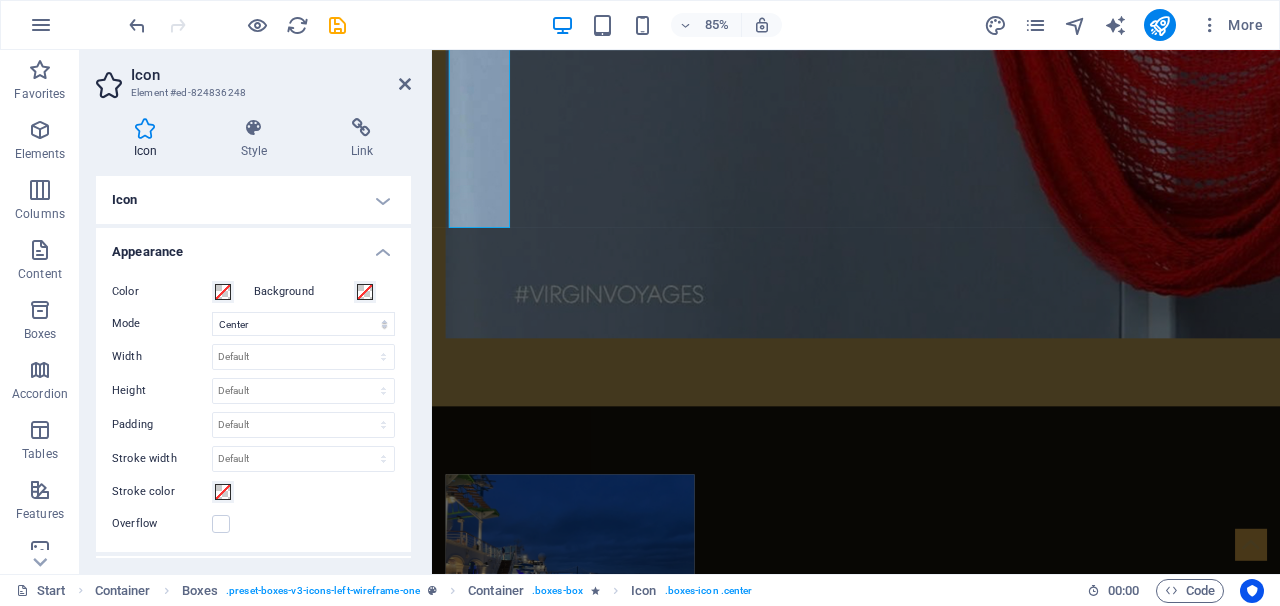 click on "Icon" at bounding box center (253, 200) 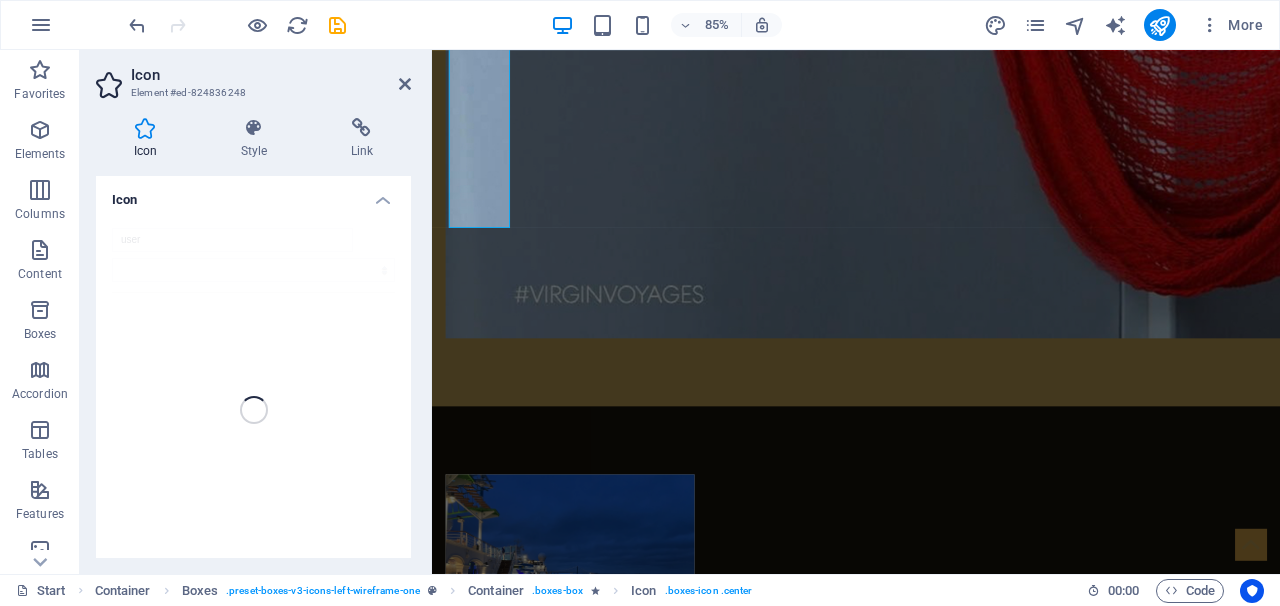 click on "Icon" at bounding box center (271, 75) 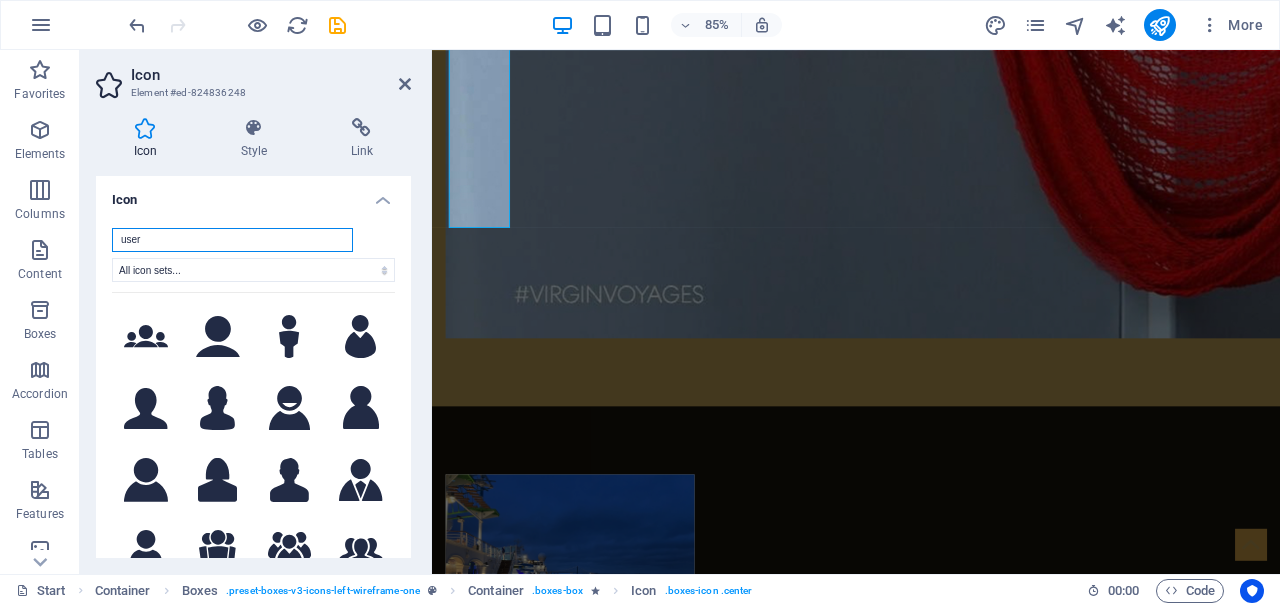 click on "user" at bounding box center (232, 240) 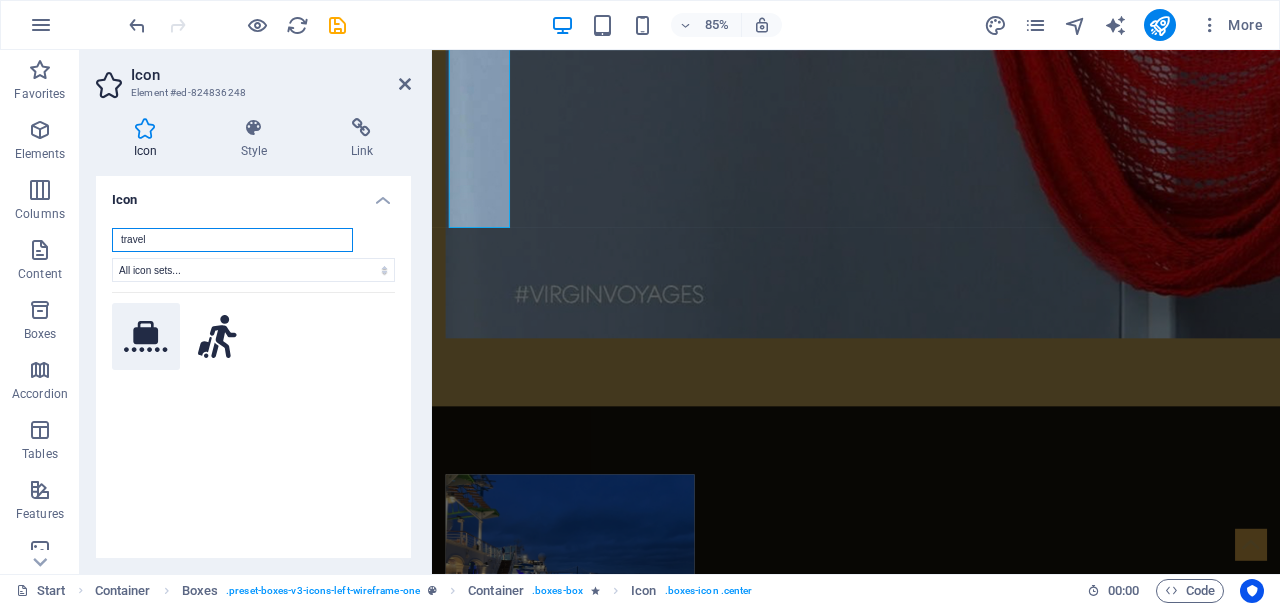 type on "travel" 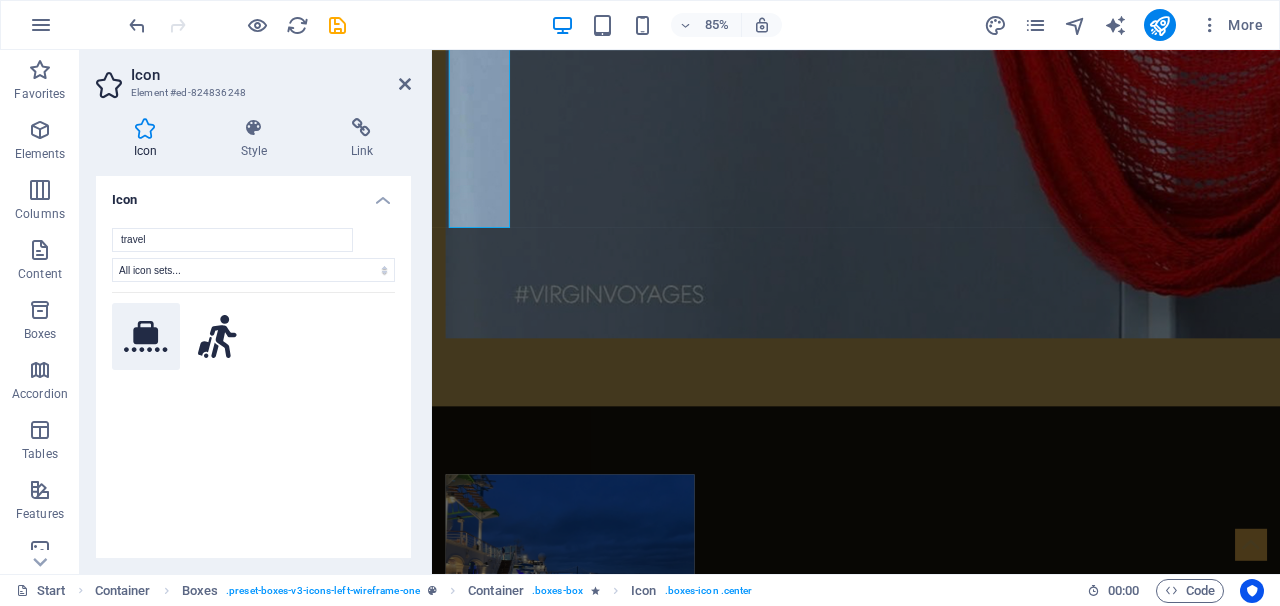 click 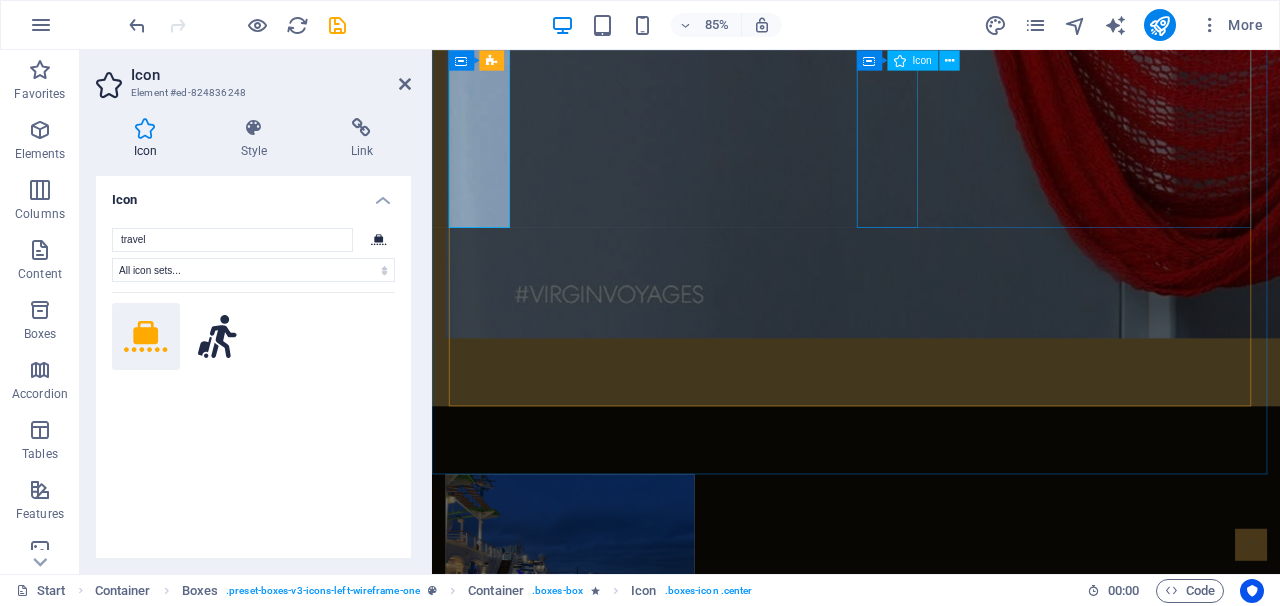 click at bounding box center [691, 4470] 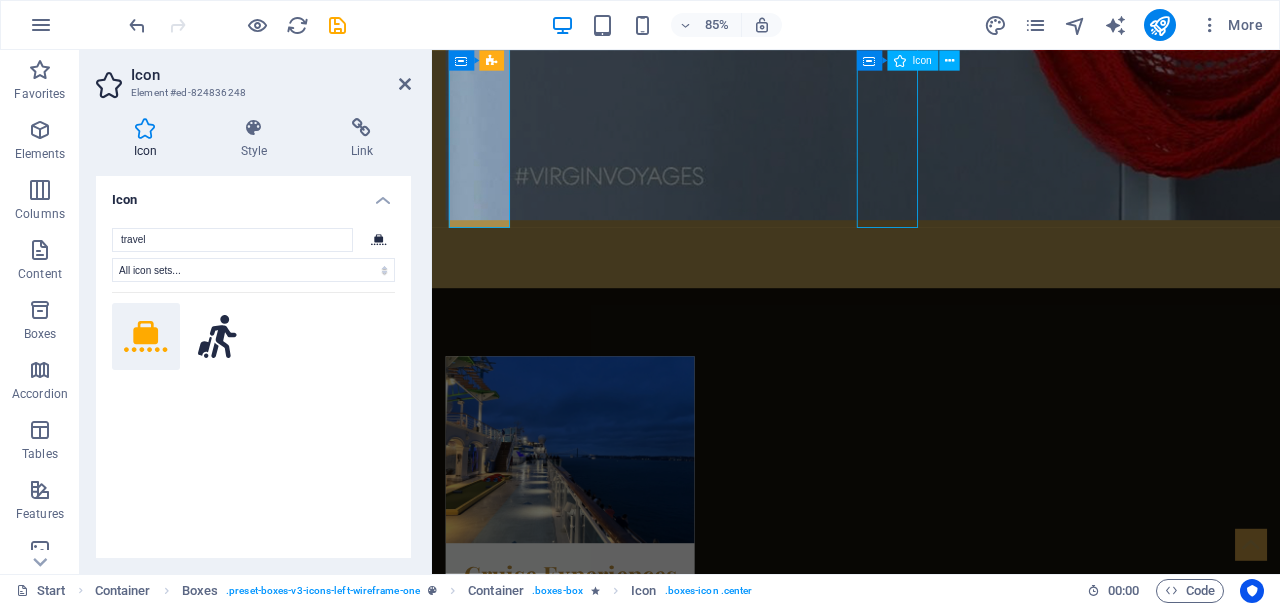 scroll, scrollTop: 3128, scrollLeft: 0, axis: vertical 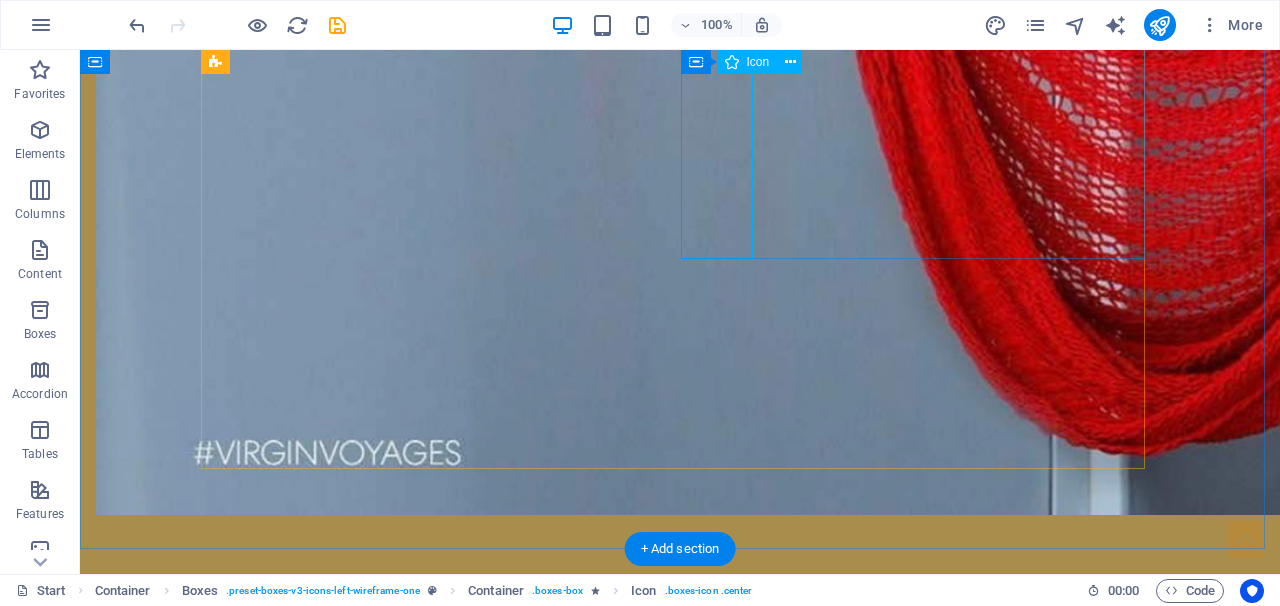 click at bounding box center (440, 4559) 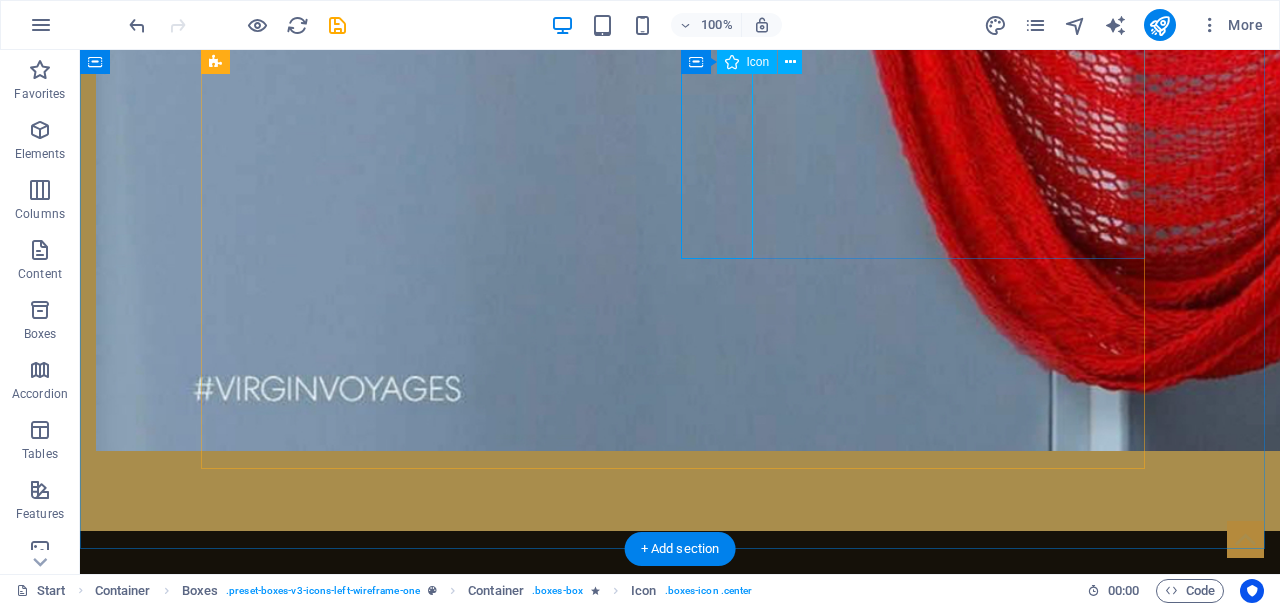 select on "xMidYMid" 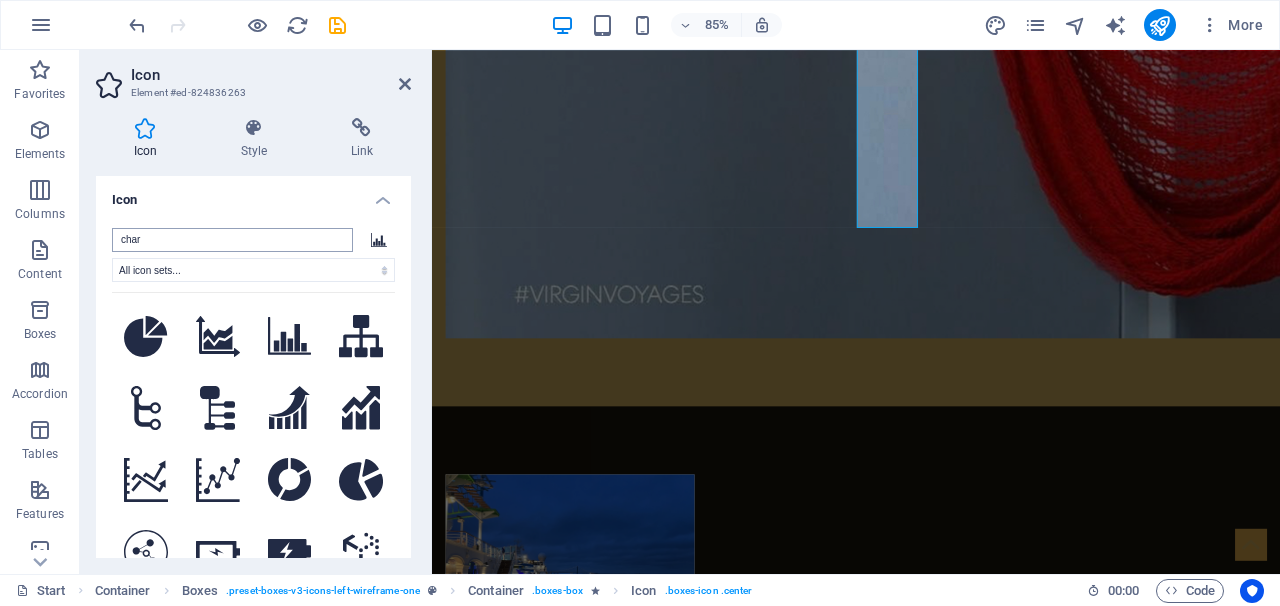 type on "chart" 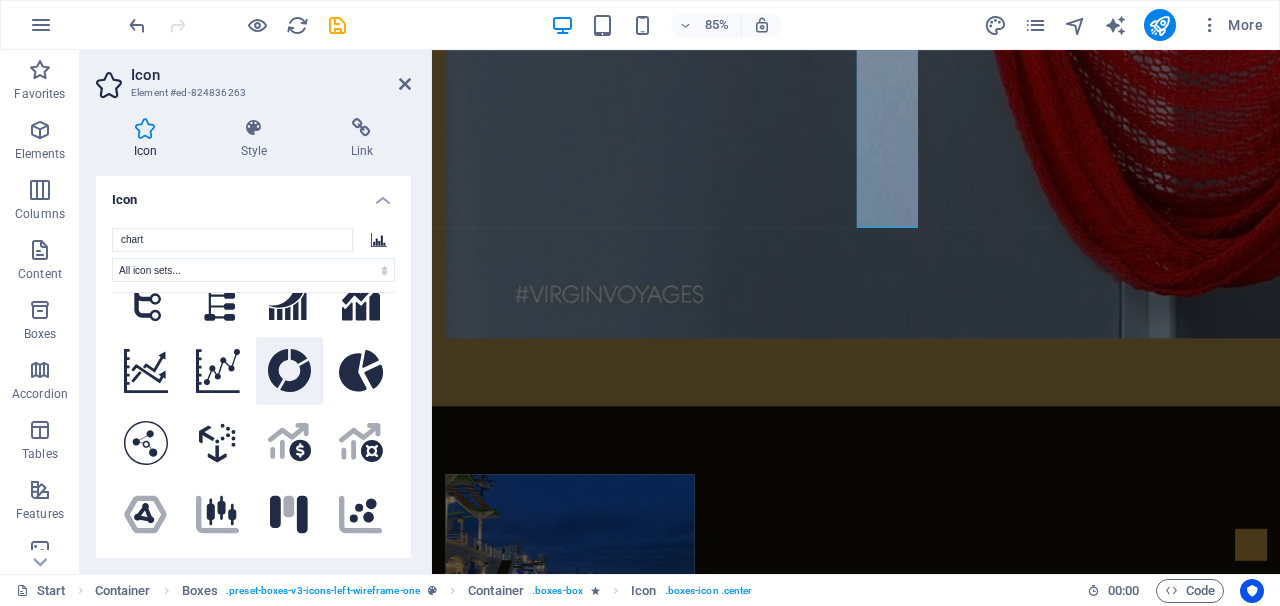 scroll, scrollTop: 110, scrollLeft: 0, axis: vertical 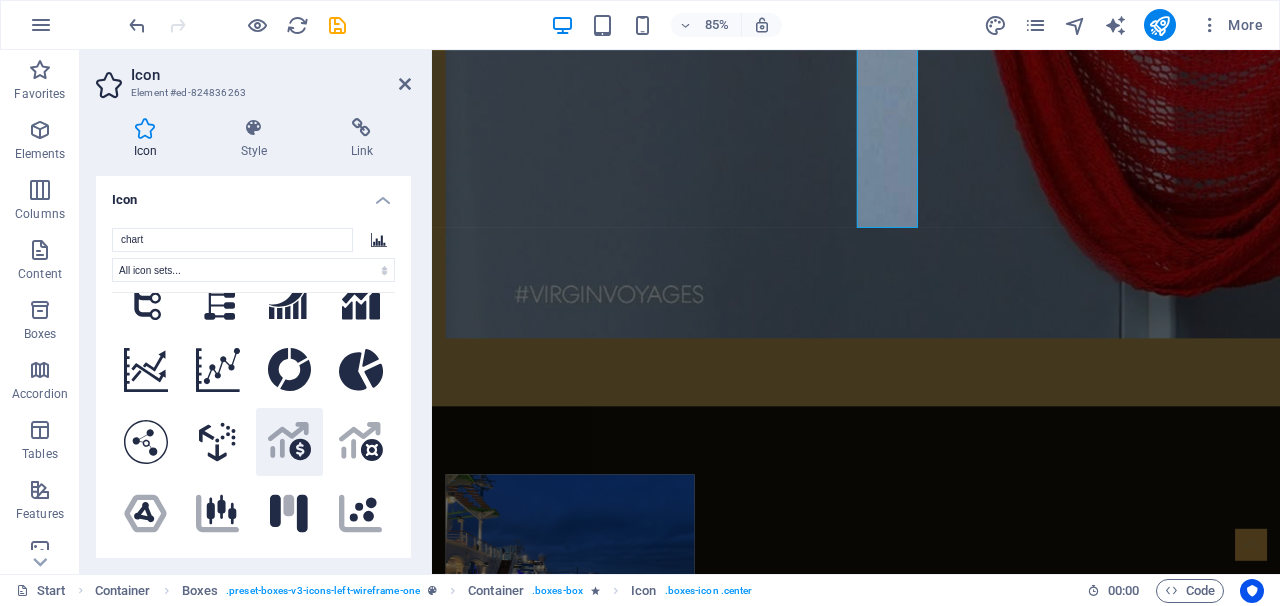 click 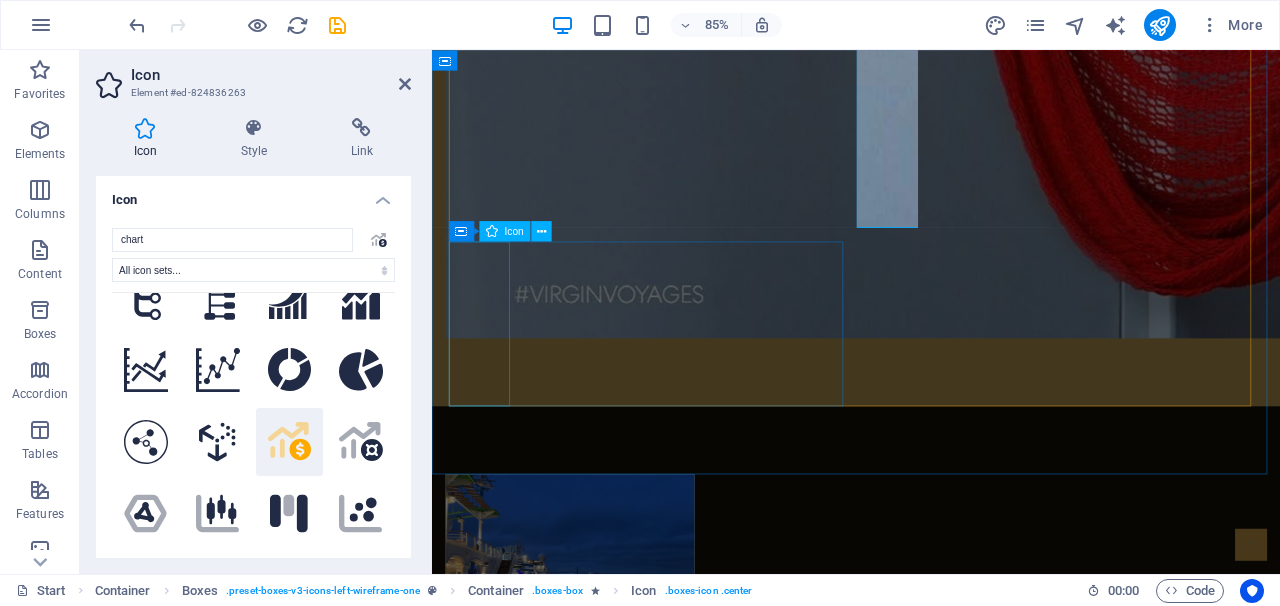 click at bounding box center (691, 4720) 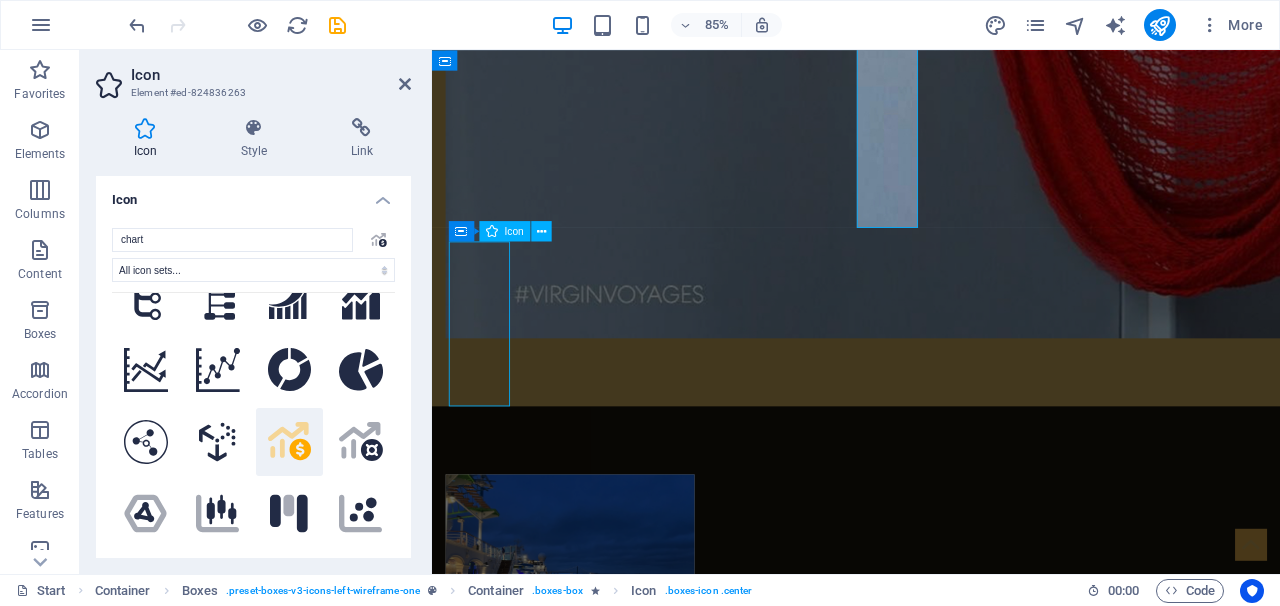 click at bounding box center [691, 4720] 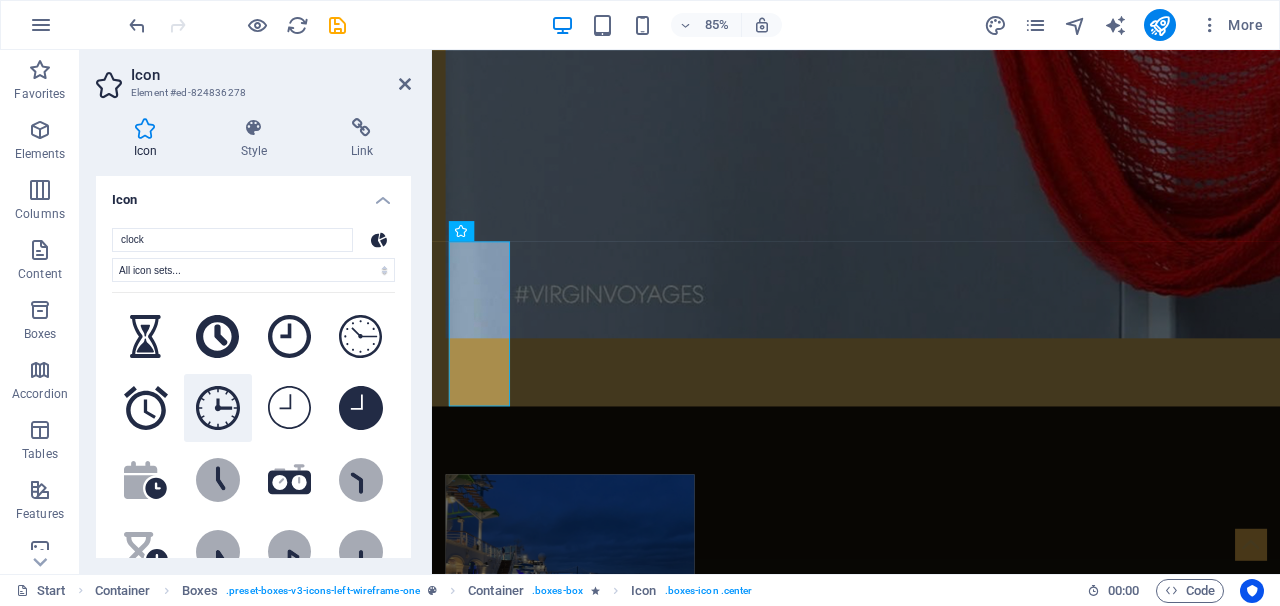 type on "clock" 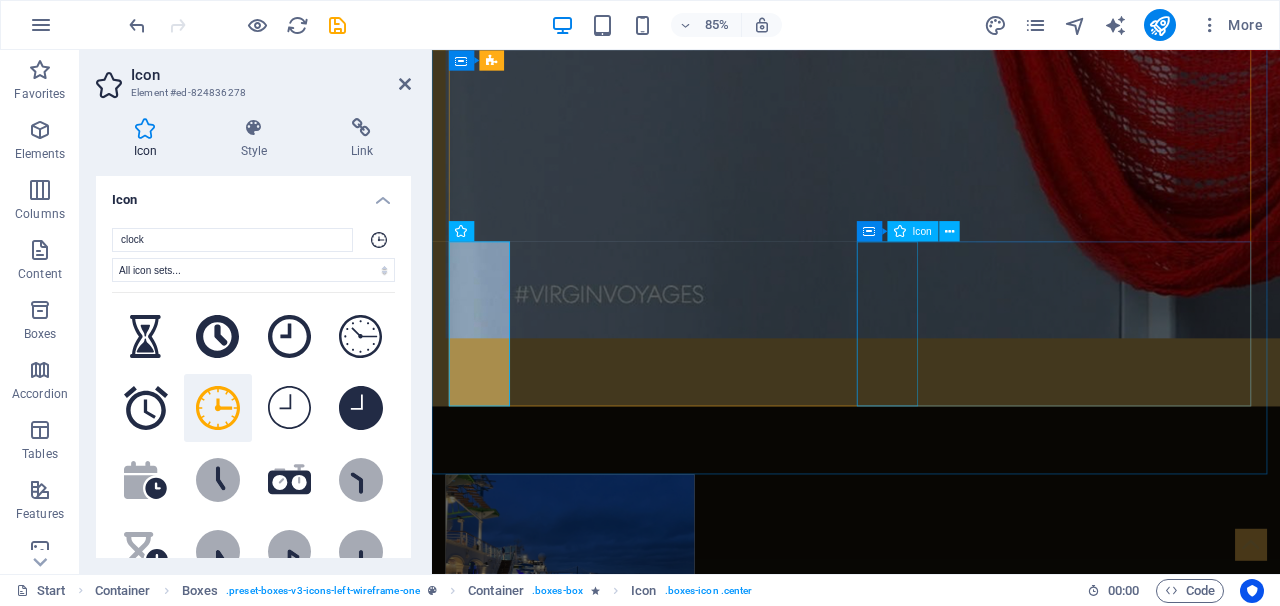 click at bounding box center (691, 4970) 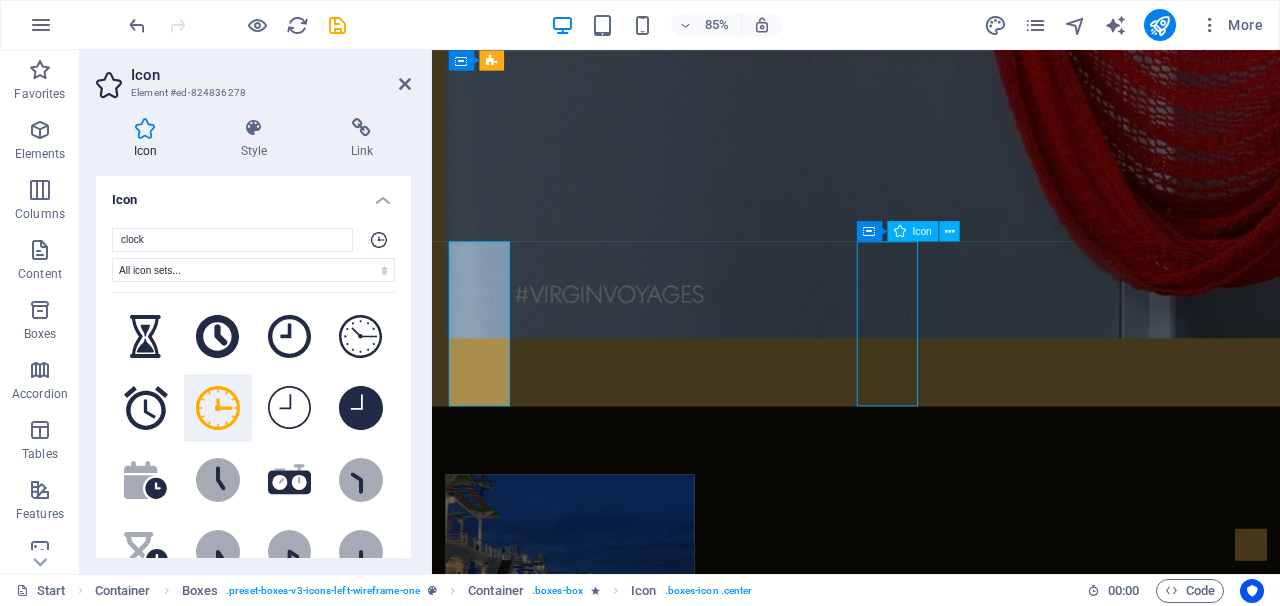 click at bounding box center [691, 4970] 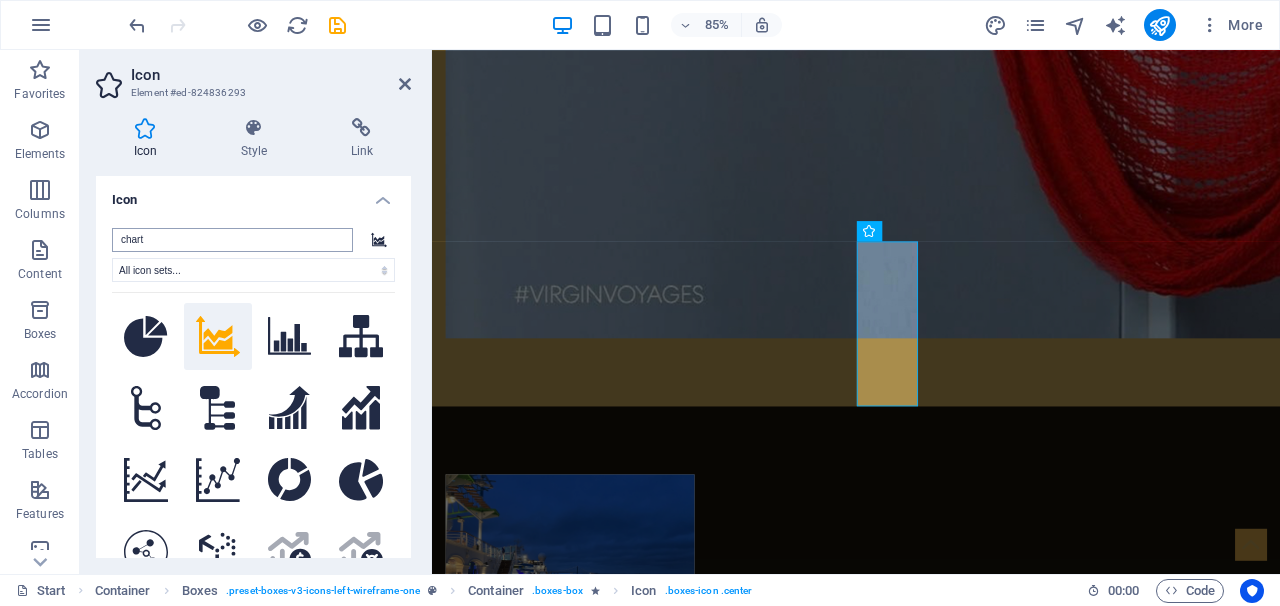click on "chart" at bounding box center (232, 240) 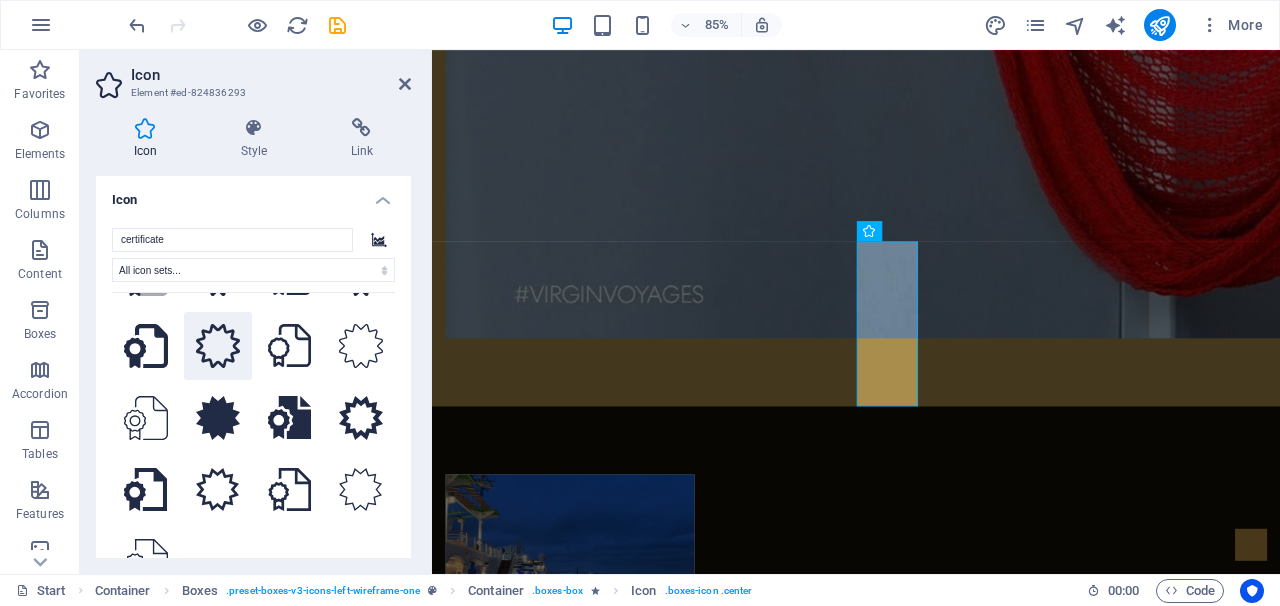 scroll, scrollTop: 135, scrollLeft: 0, axis: vertical 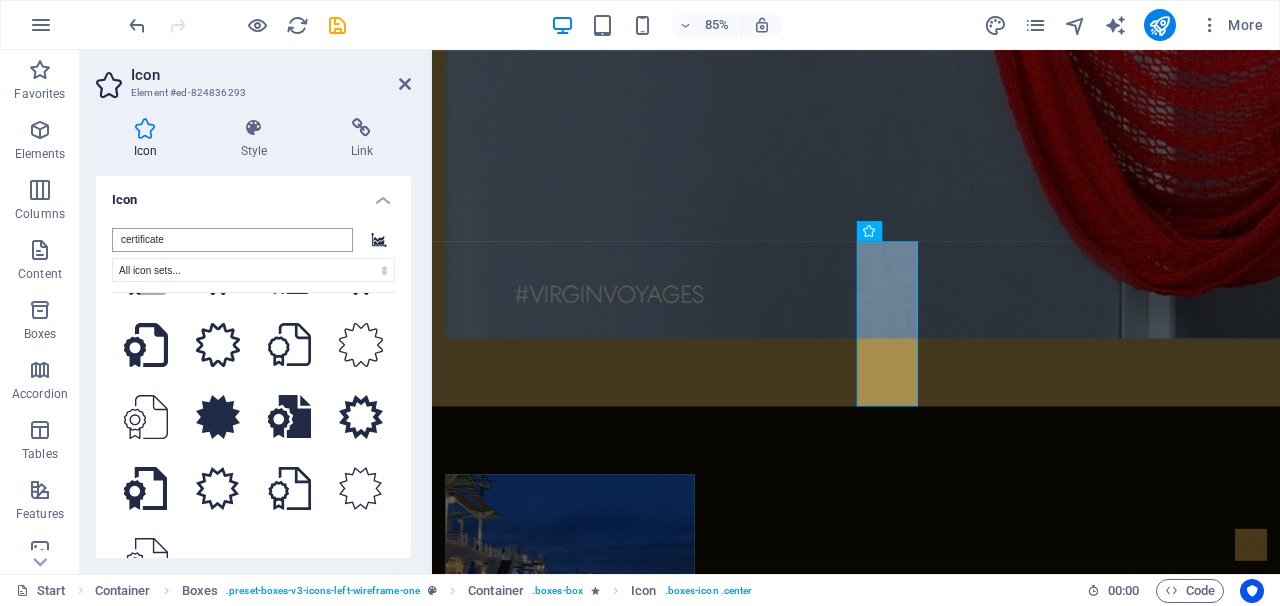 click on "certificate" at bounding box center [232, 240] 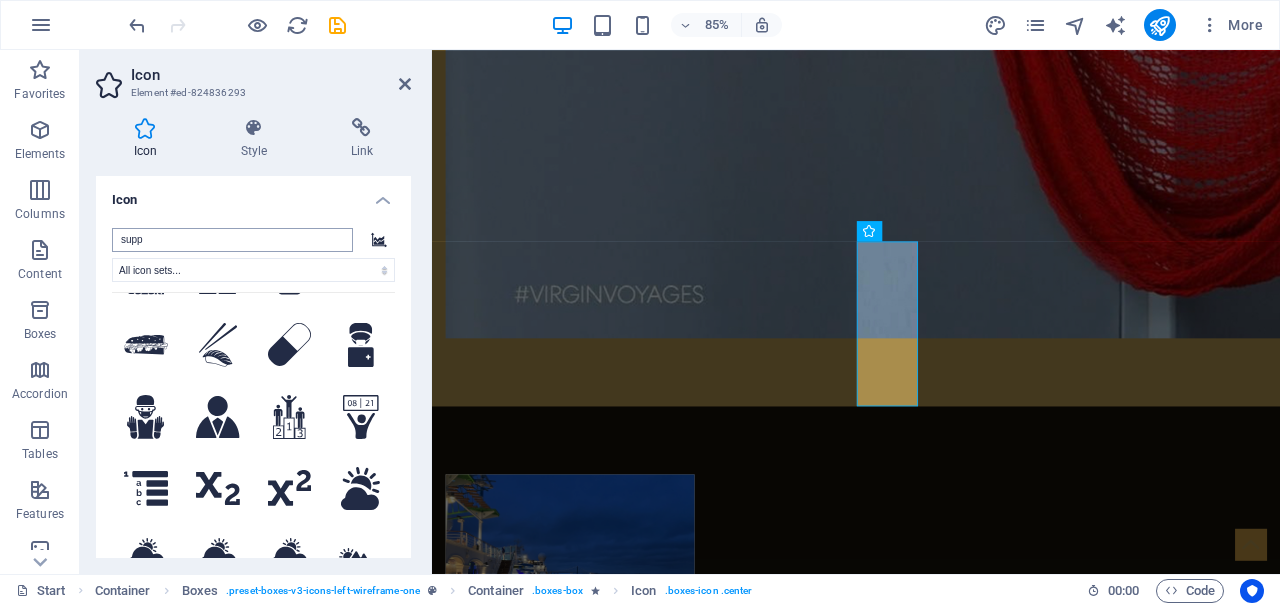 scroll, scrollTop: 0, scrollLeft: 0, axis: both 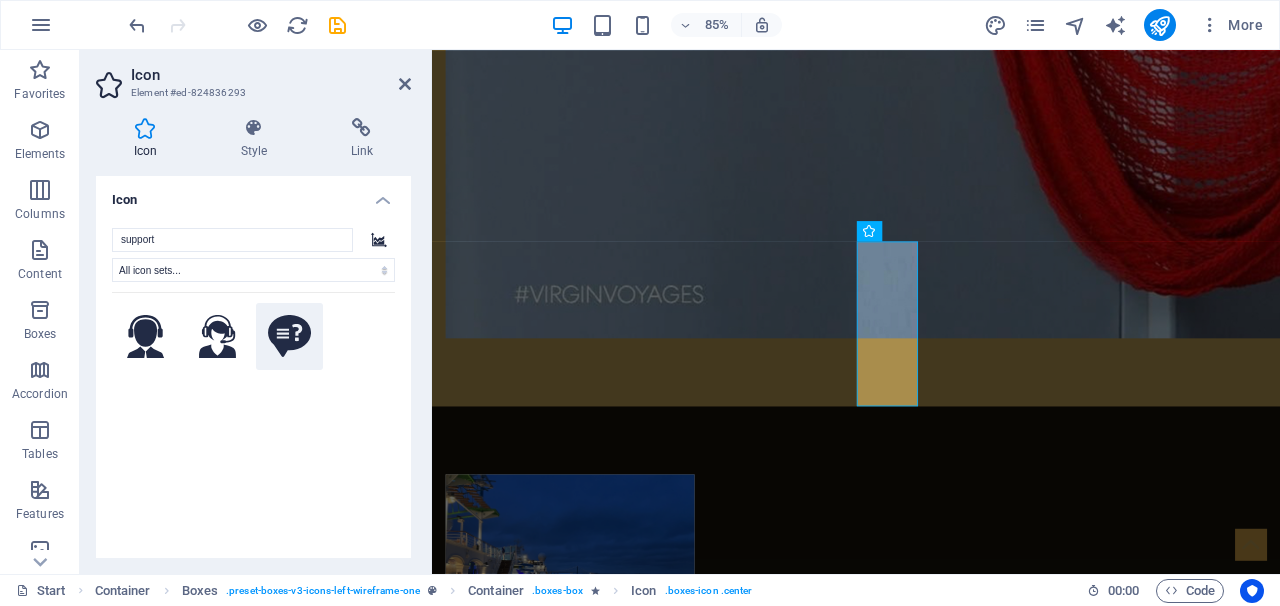 type on "support" 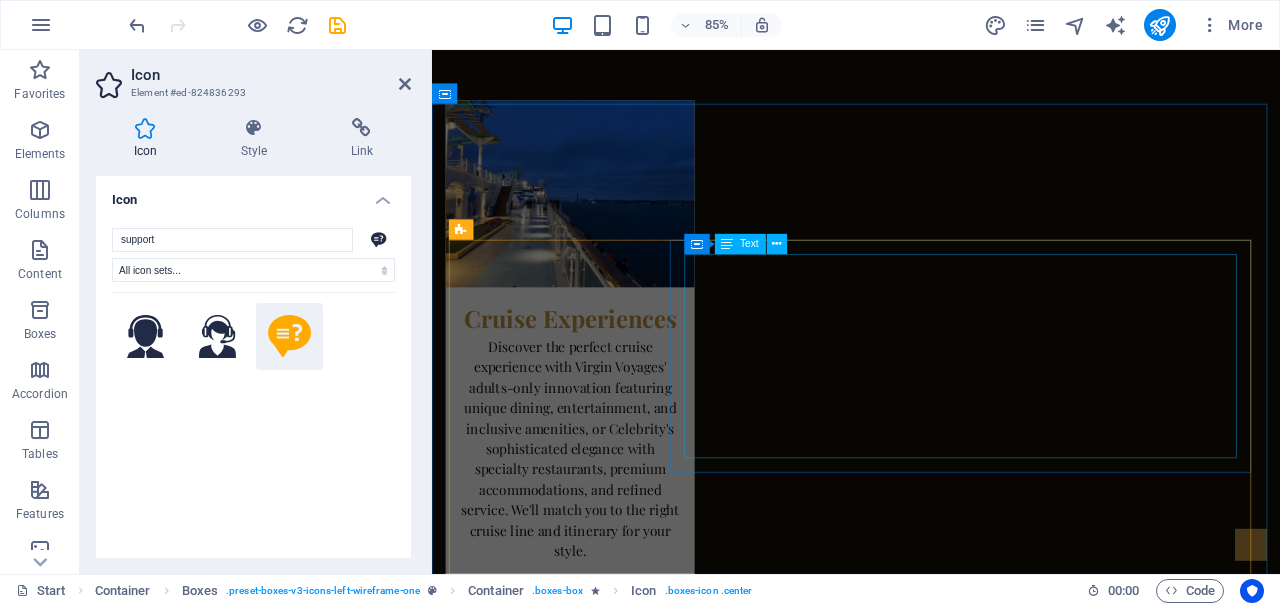 scroll, scrollTop: 3641, scrollLeft: 0, axis: vertical 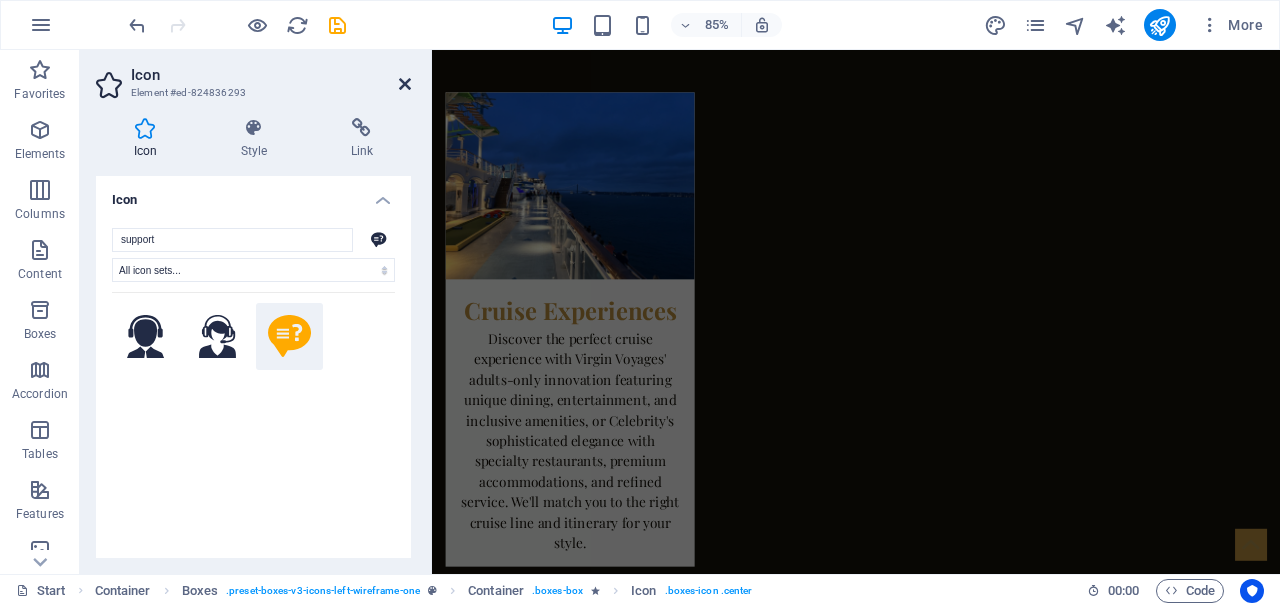 click at bounding box center (405, 84) 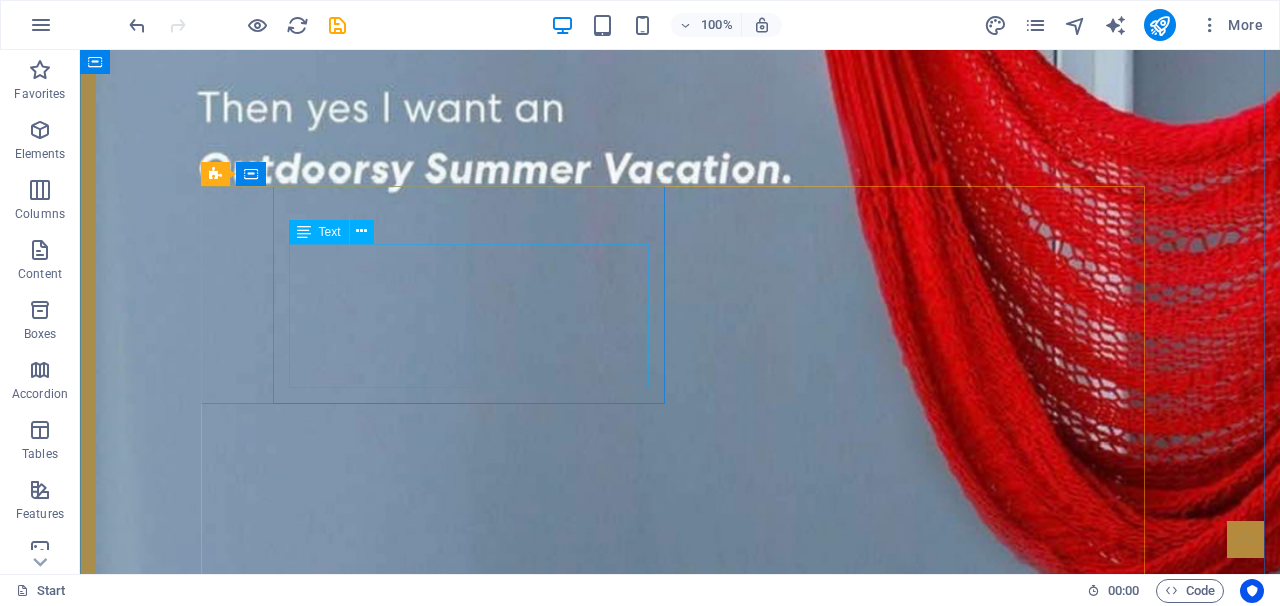 scroll, scrollTop: 2991, scrollLeft: 0, axis: vertical 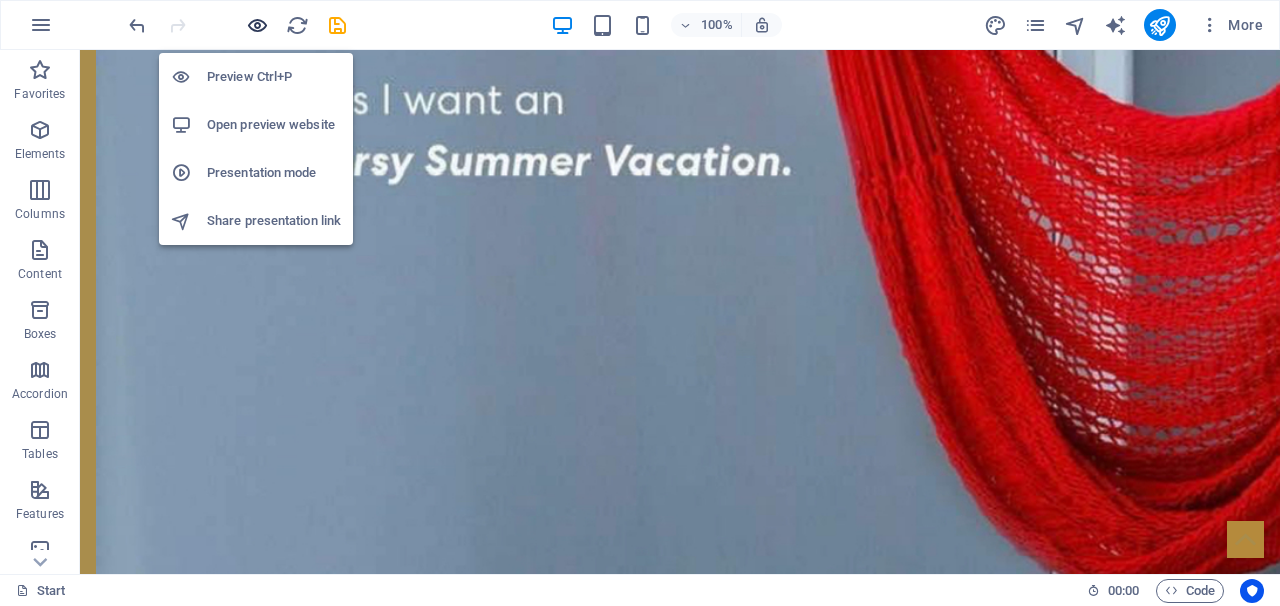 click at bounding box center (257, 25) 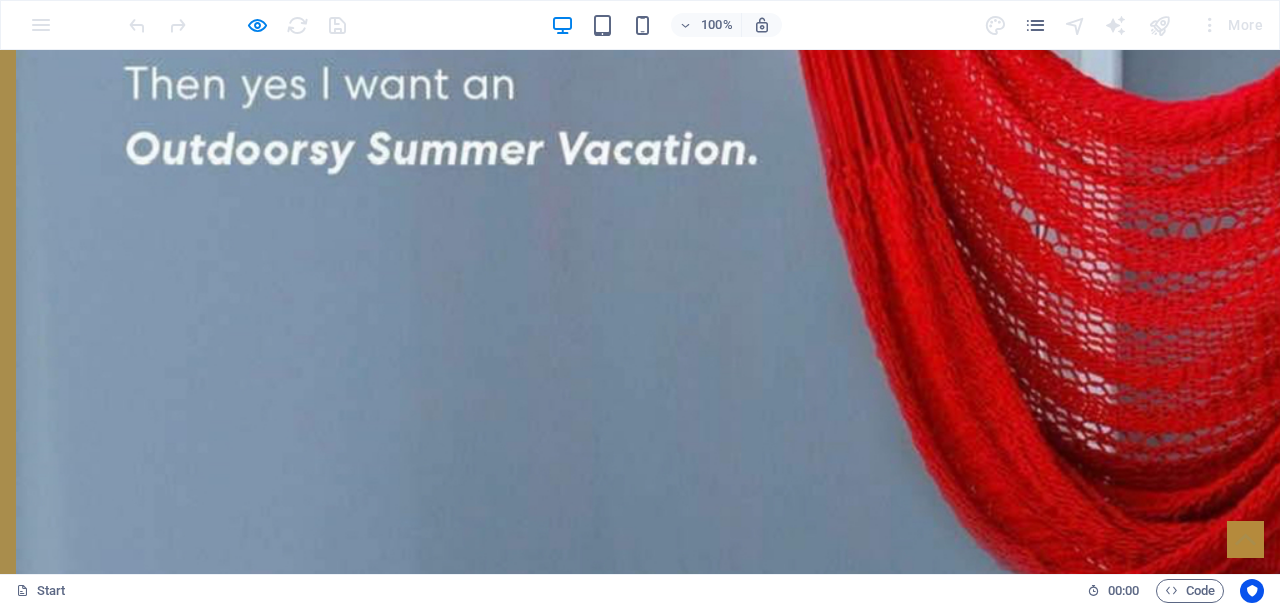 scroll, scrollTop: 3046, scrollLeft: 0, axis: vertical 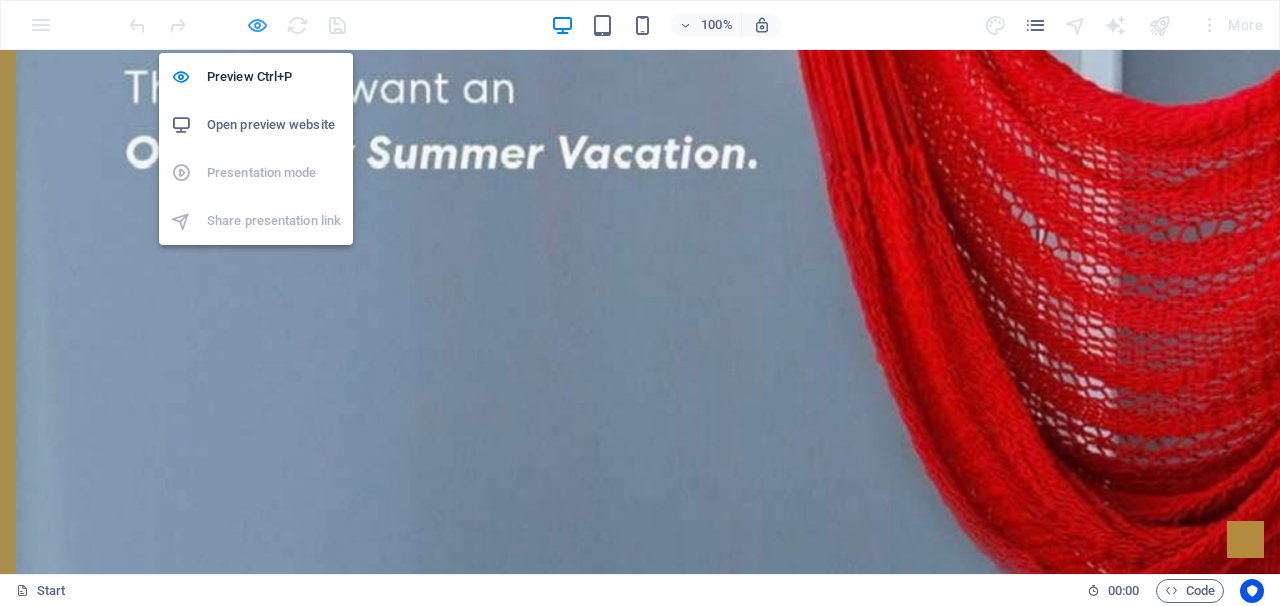 click at bounding box center [257, 25] 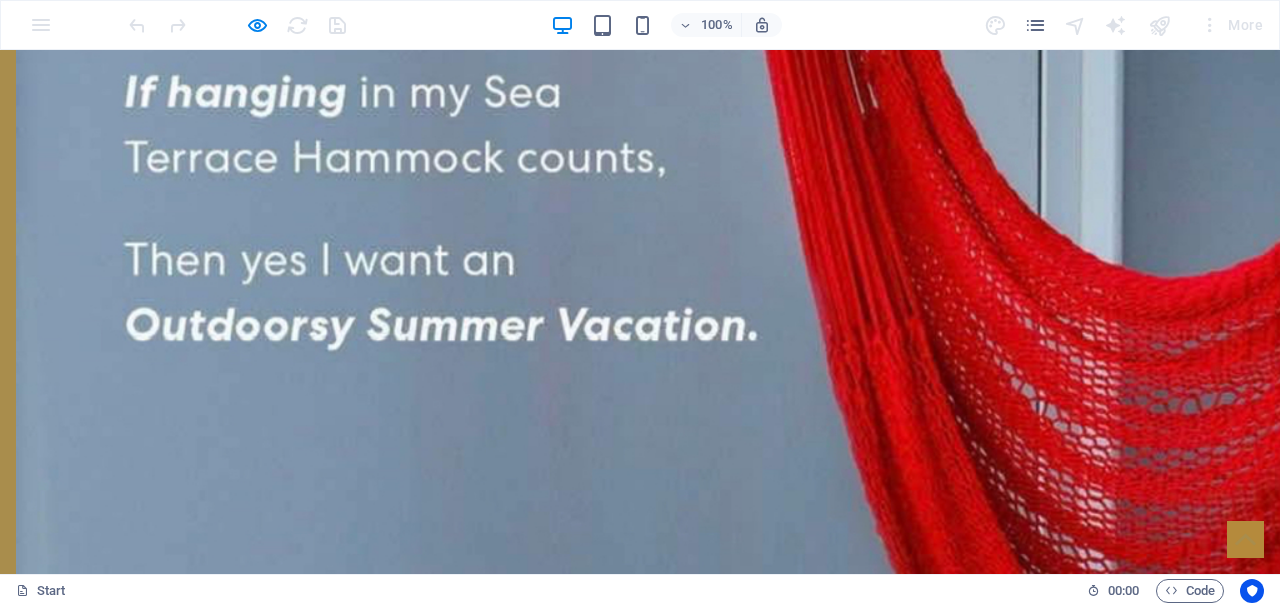 scroll, scrollTop: 2875, scrollLeft: 0, axis: vertical 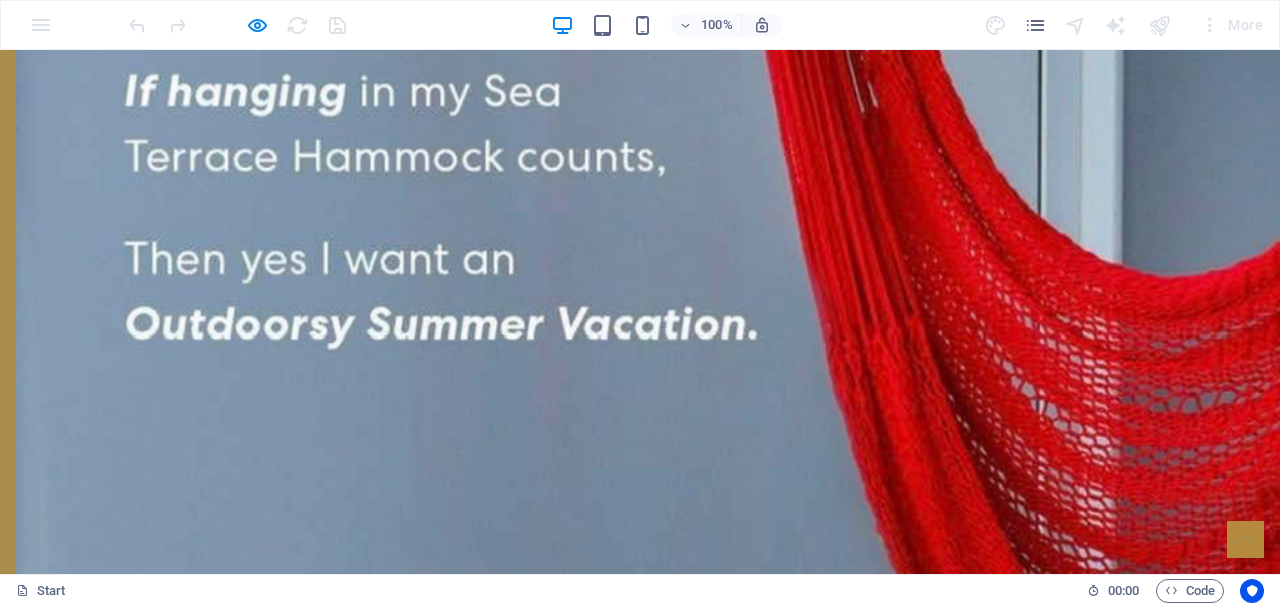 click on "Service" at bounding box center (640, 4526) 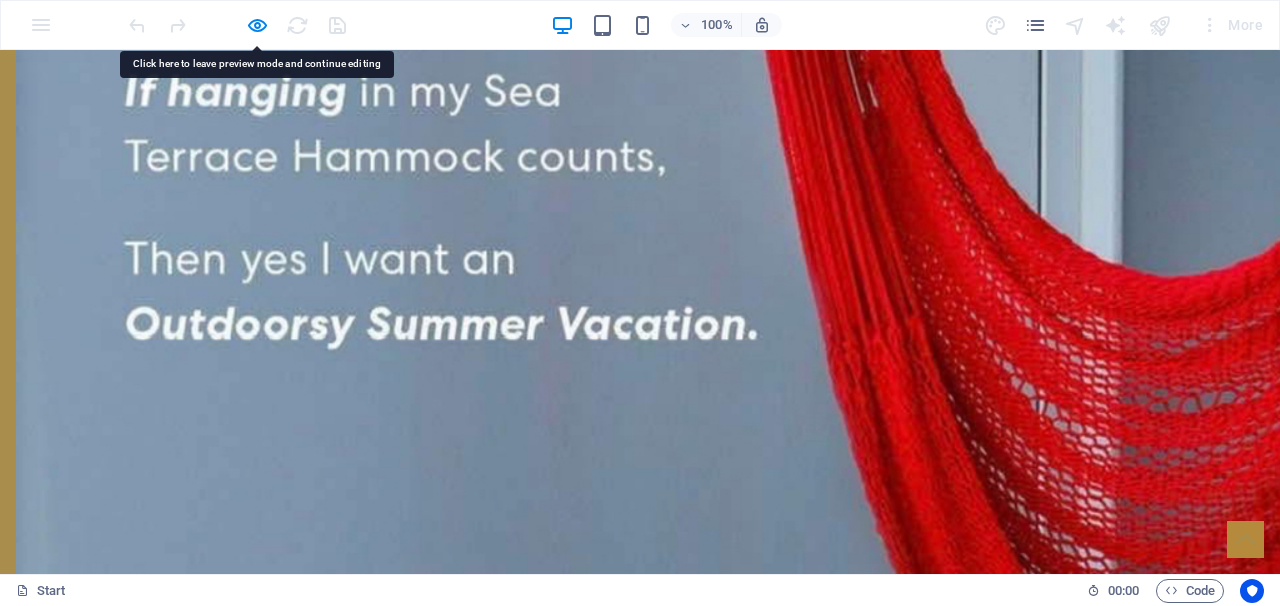 click at bounding box center (257, 25) 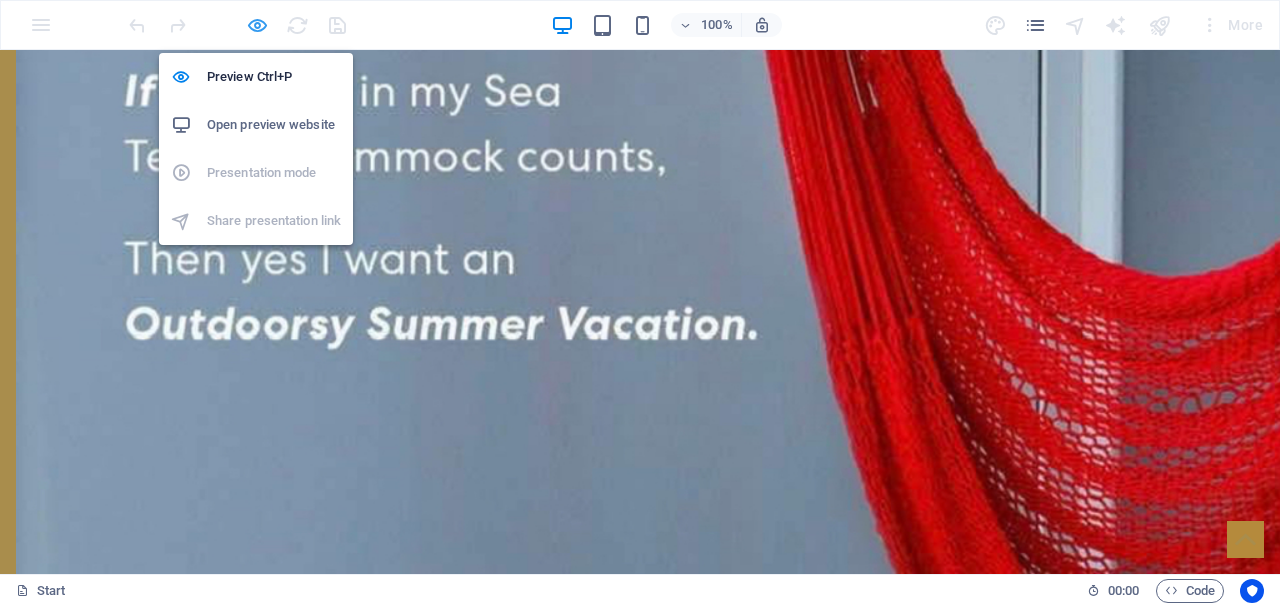 click at bounding box center [257, 25] 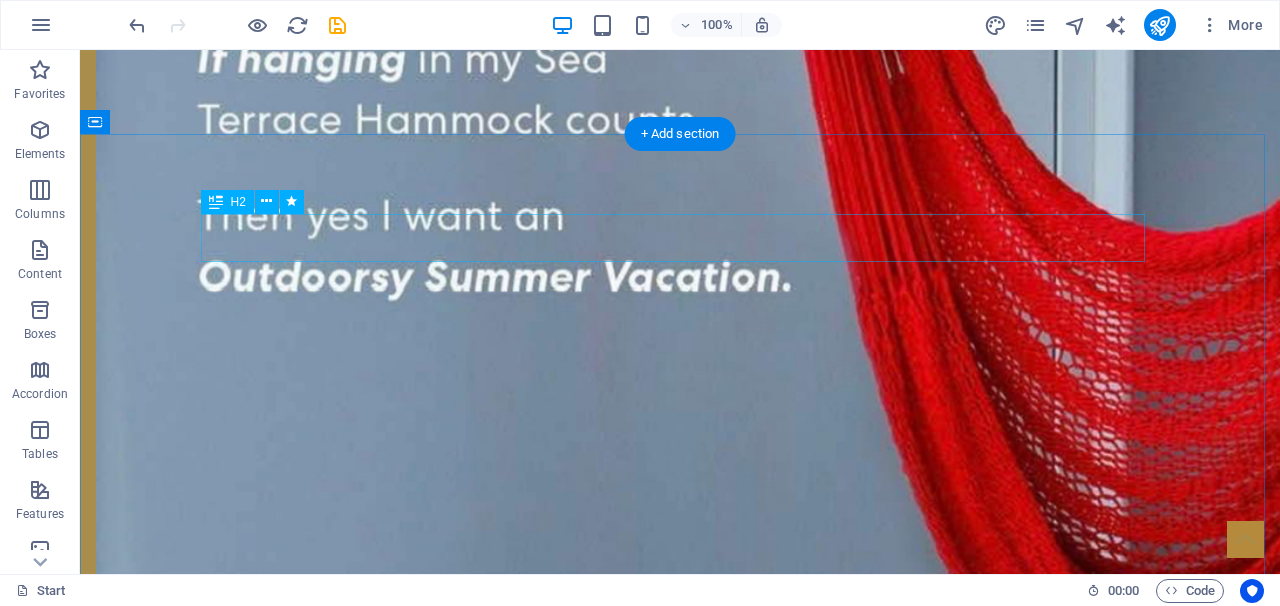 click on "Service" at bounding box center (680, 4446) 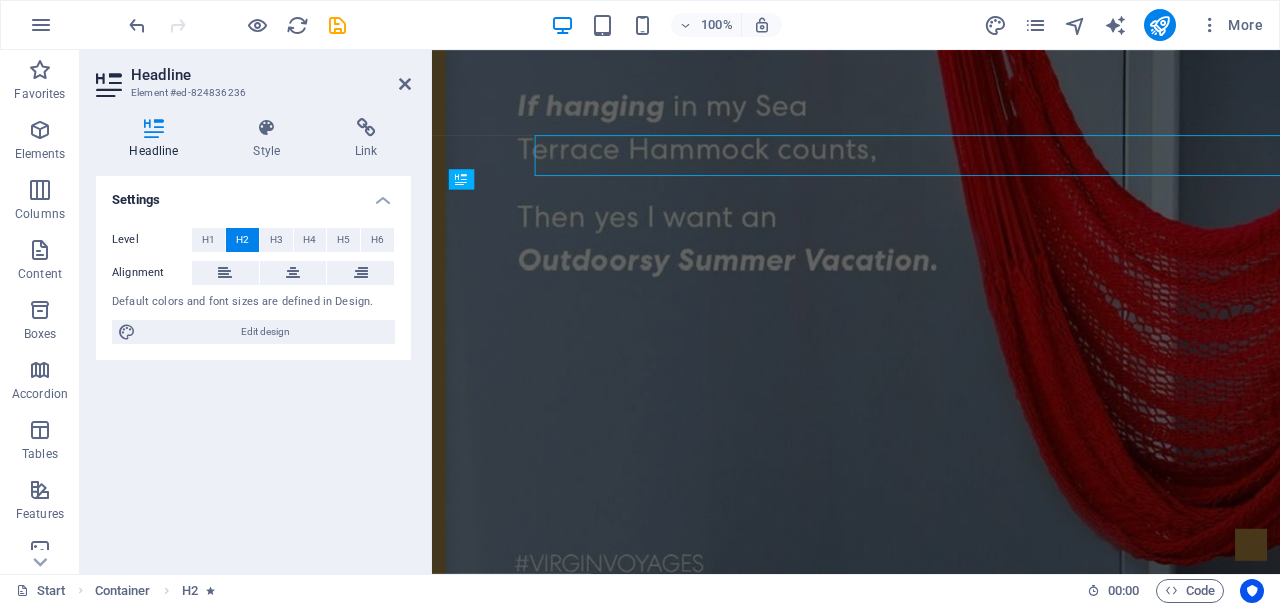 scroll, scrollTop: 2939, scrollLeft: 0, axis: vertical 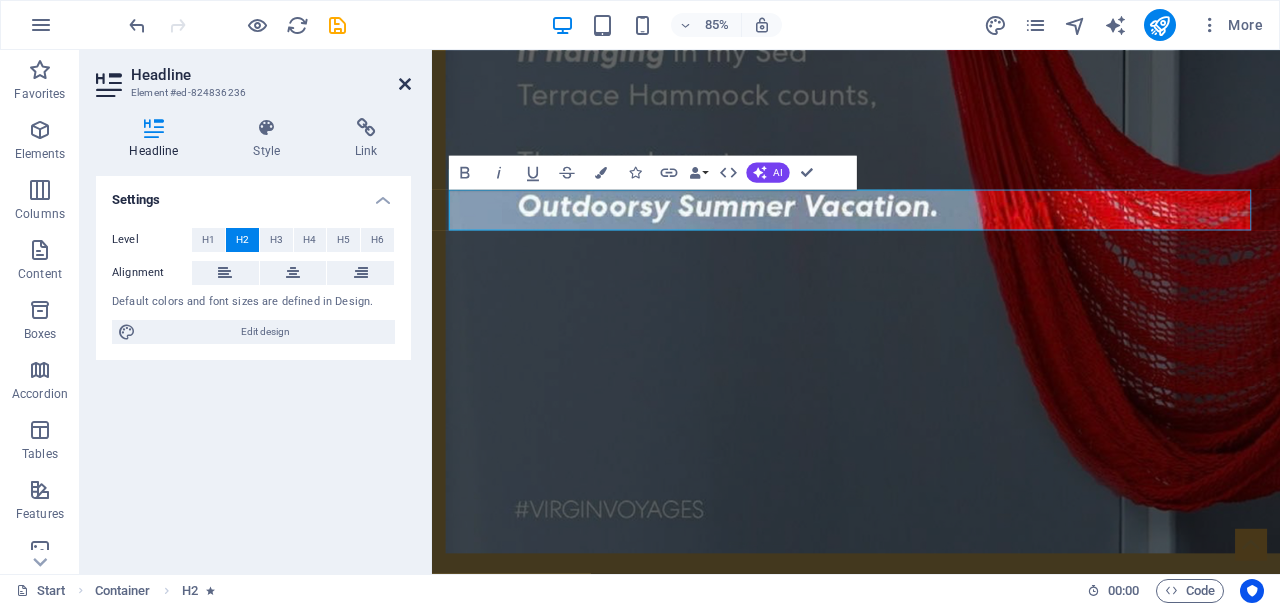 click at bounding box center [405, 84] 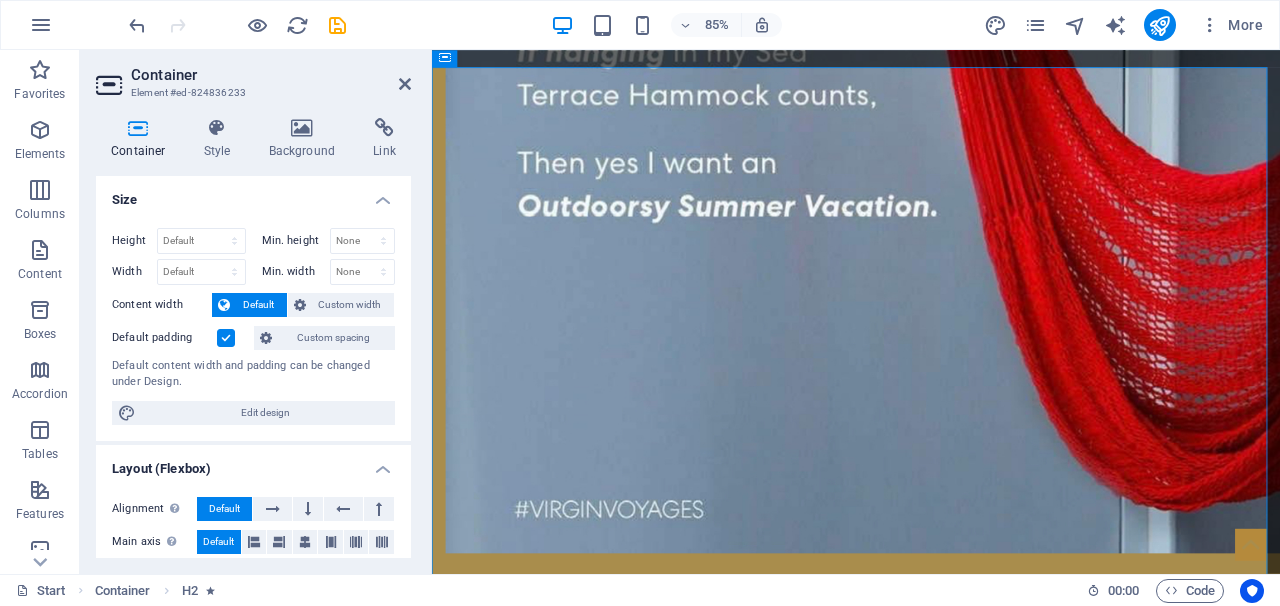 scroll, scrollTop: 3003, scrollLeft: 0, axis: vertical 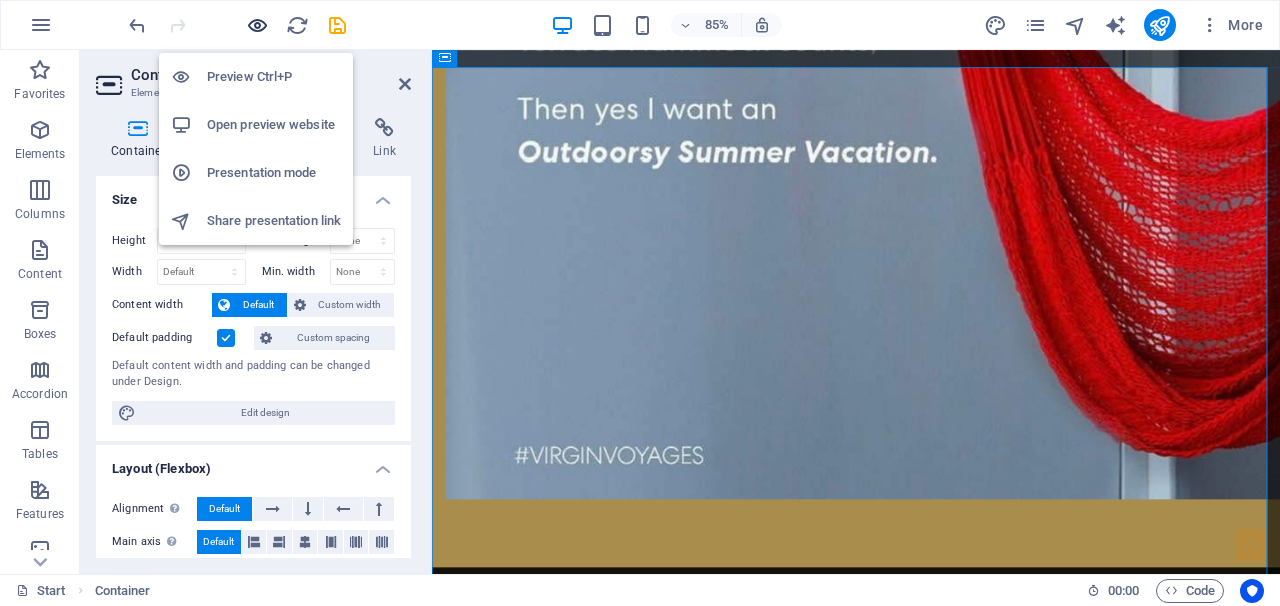 click at bounding box center [257, 25] 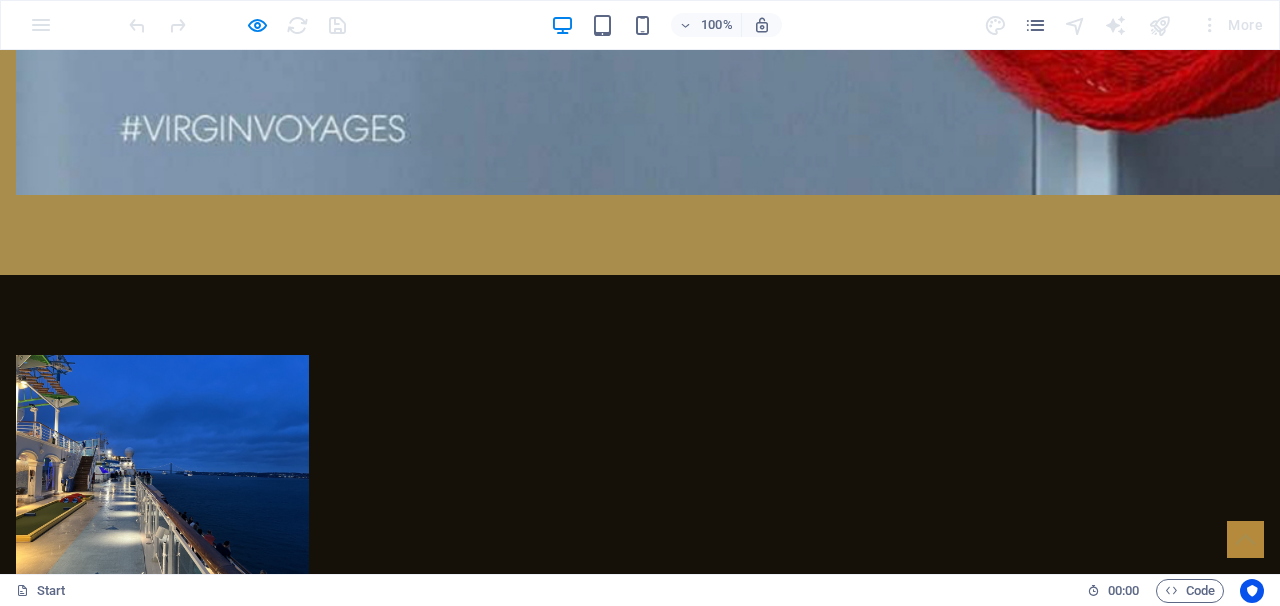 scroll, scrollTop: 3529, scrollLeft: 0, axis: vertical 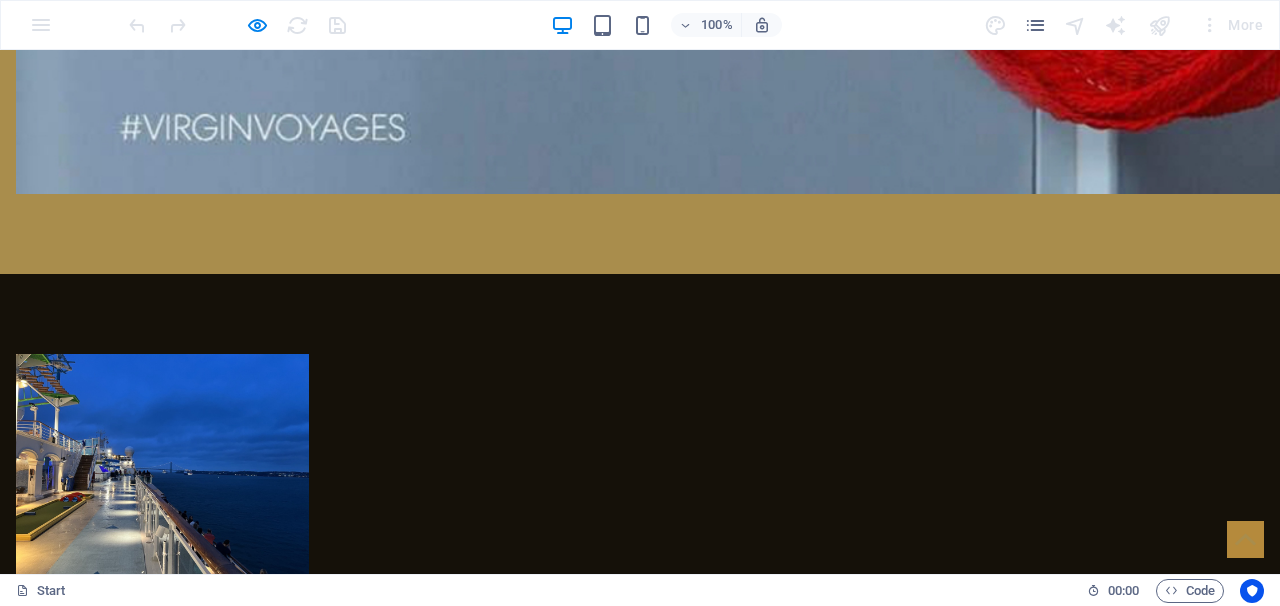 click on "Further Information" at bounding box center (640, 5128) 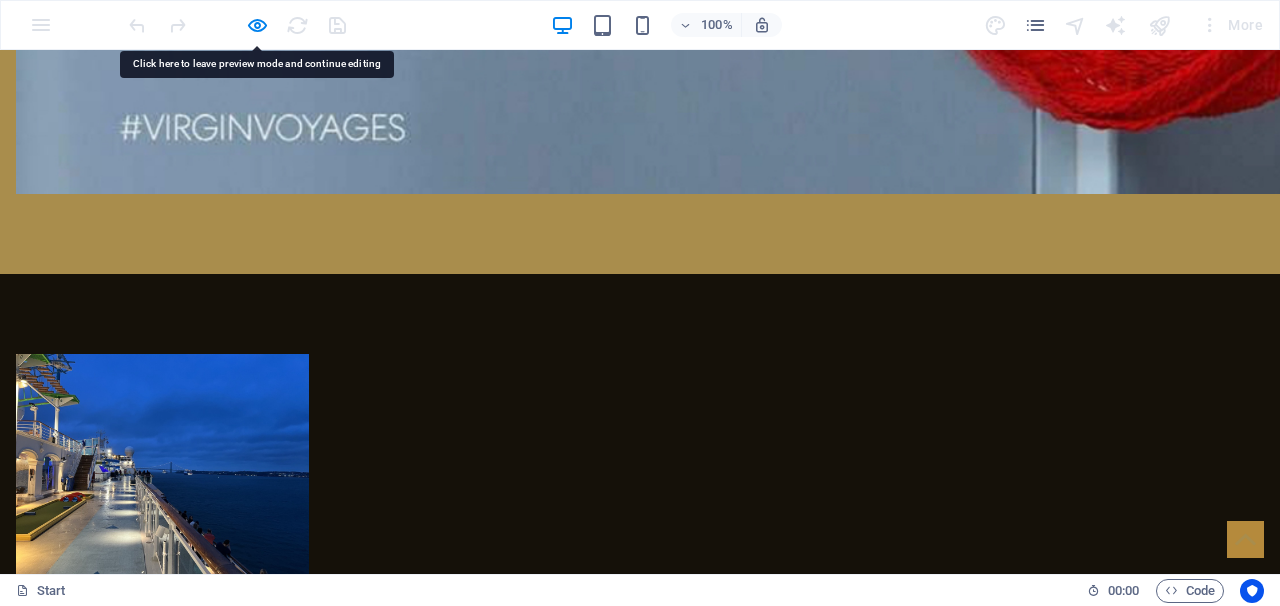 click on "Further Information" at bounding box center [640, 5128] 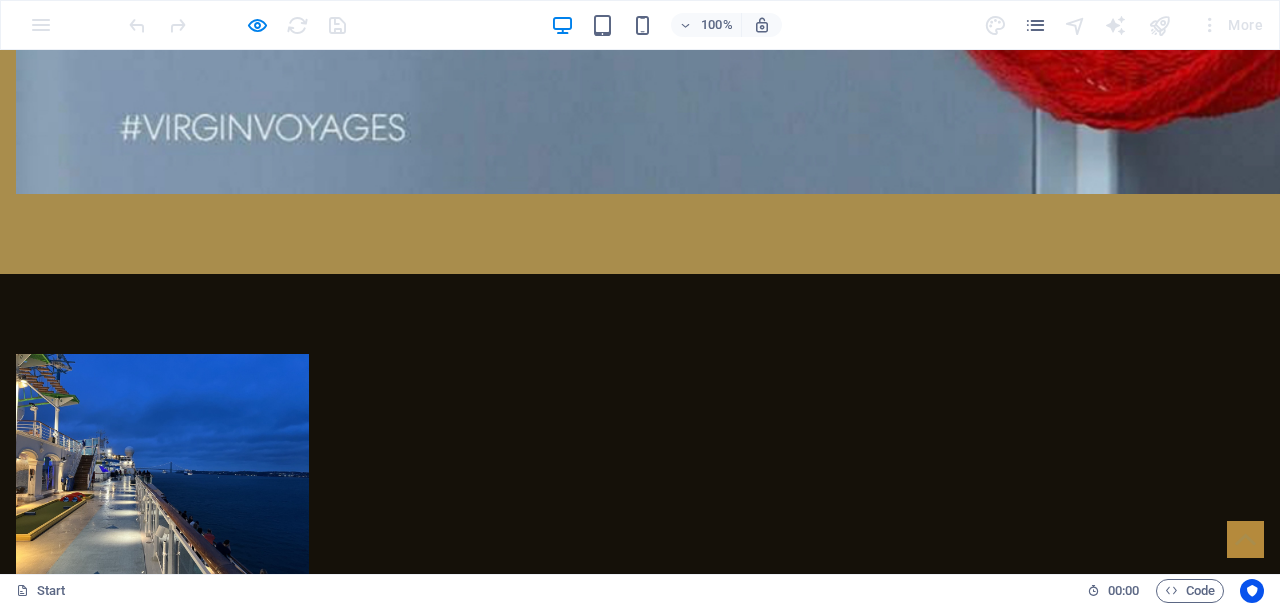click on "Headline" at bounding box center (282, 5213) 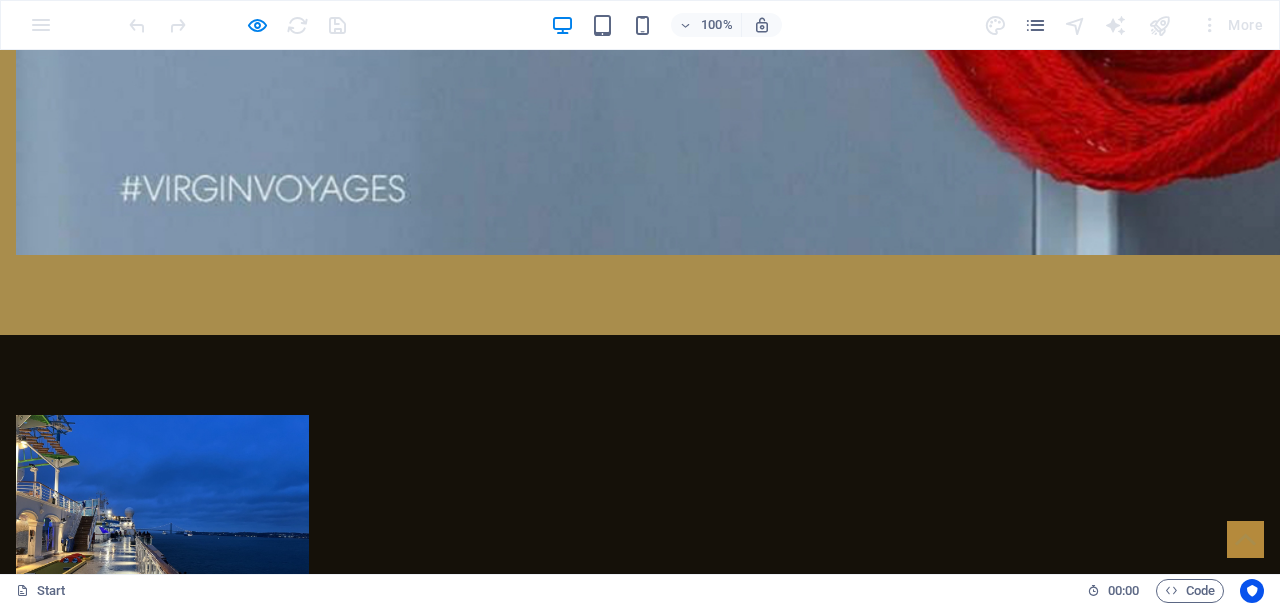 scroll, scrollTop: 3437, scrollLeft: 0, axis: vertical 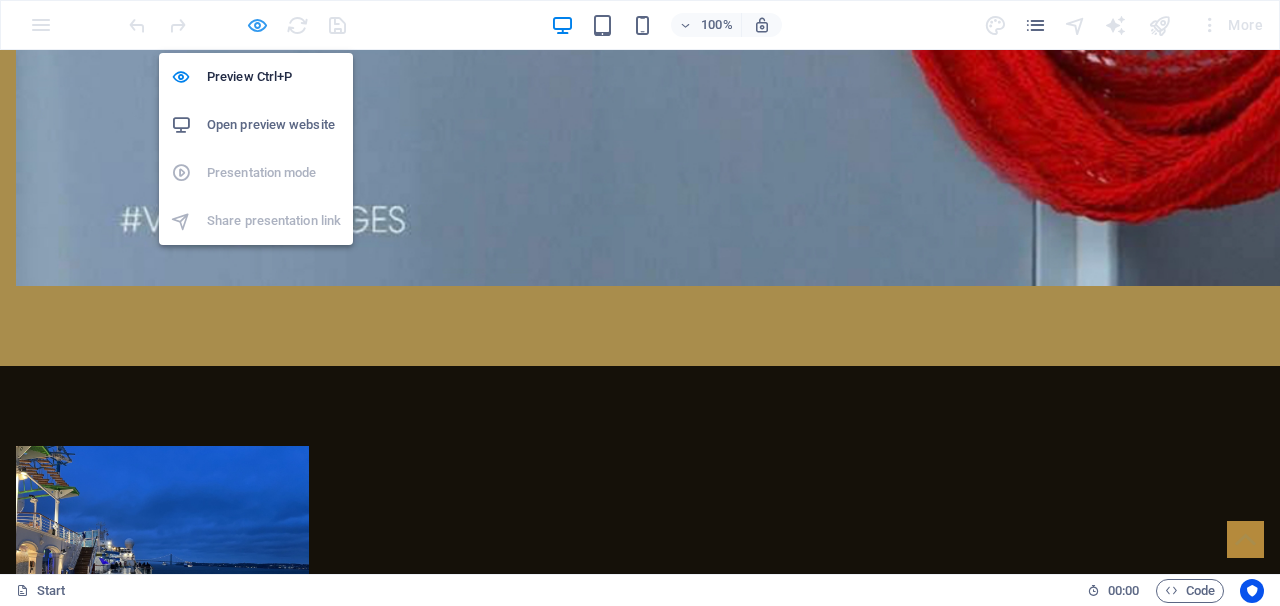 click at bounding box center [257, 25] 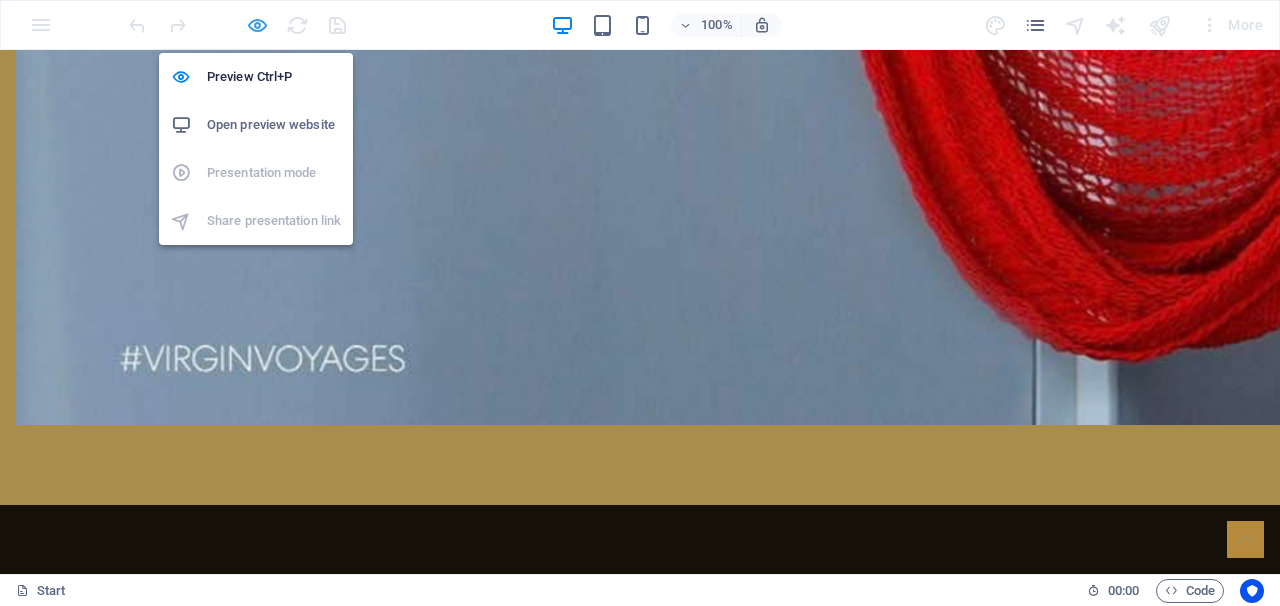 scroll, scrollTop: 3501, scrollLeft: 0, axis: vertical 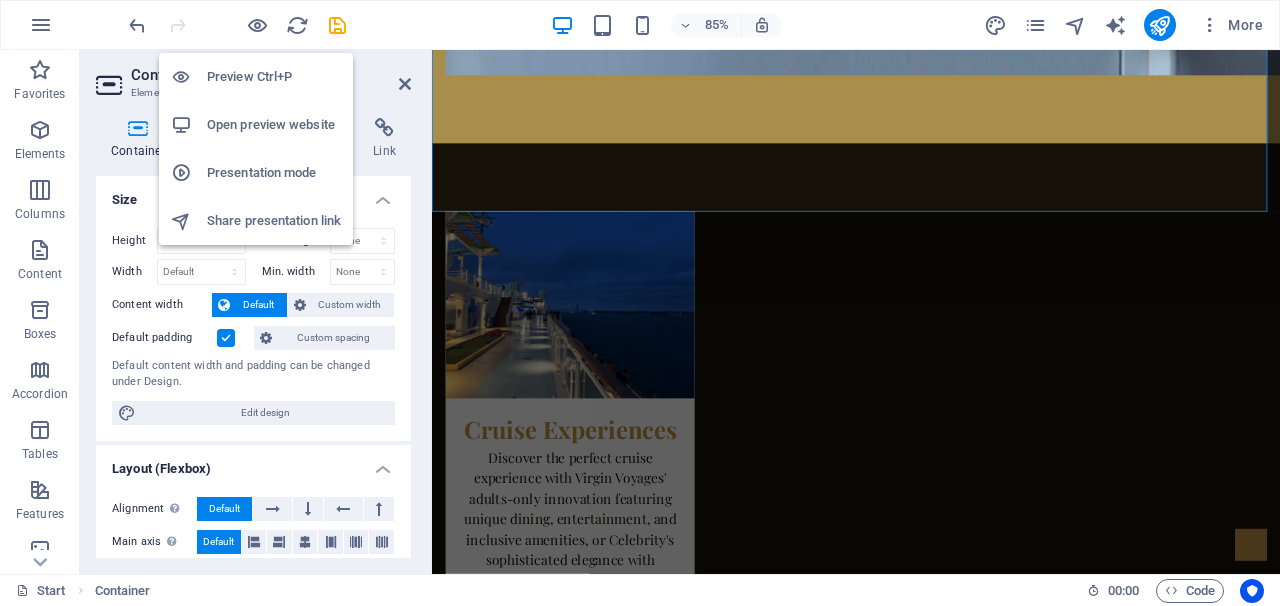 click on "Open preview website" at bounding box center (256, 125) 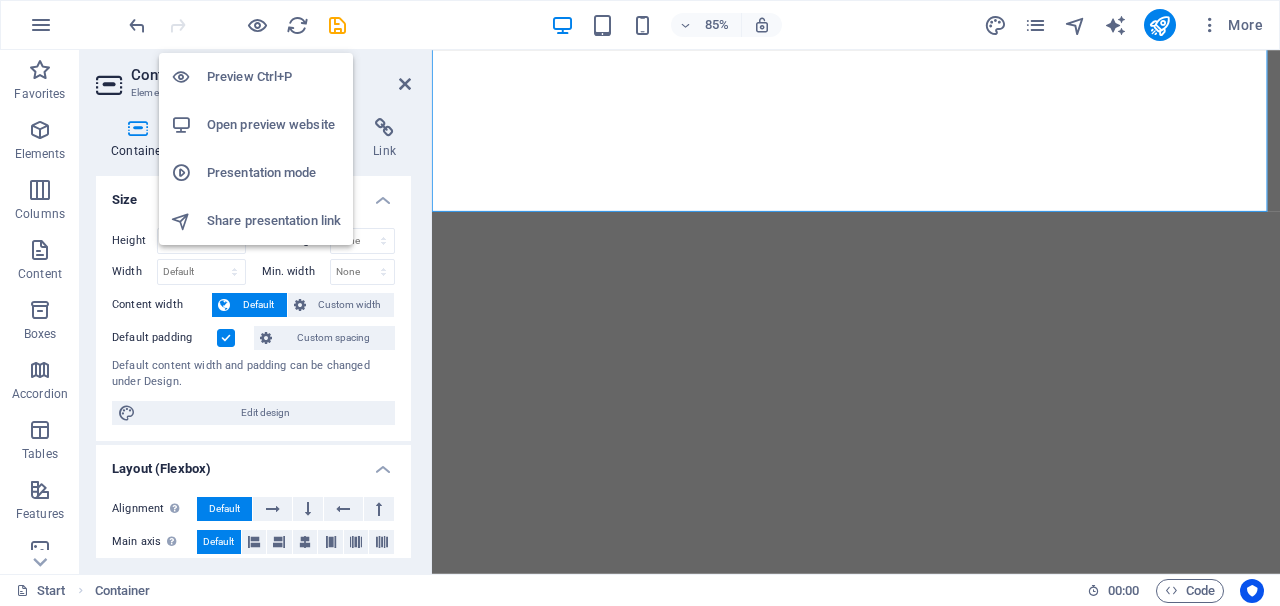 scroll, scrollTop: 0, scrollLeft: 0, axis: both 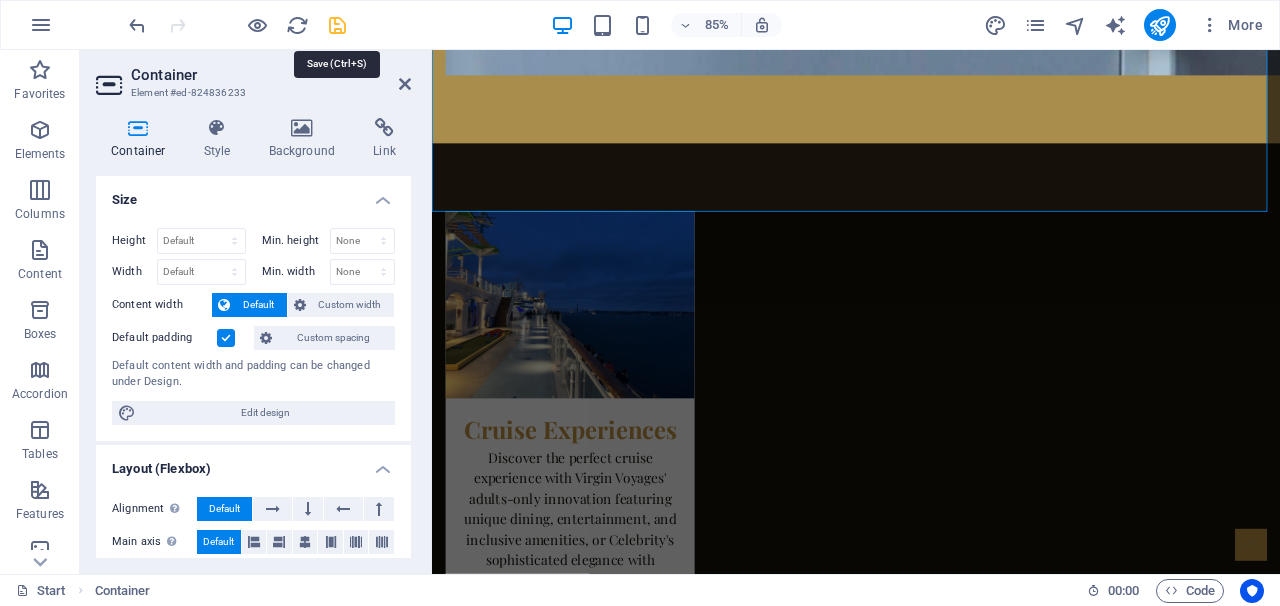 click at bounding box center (337, 25) 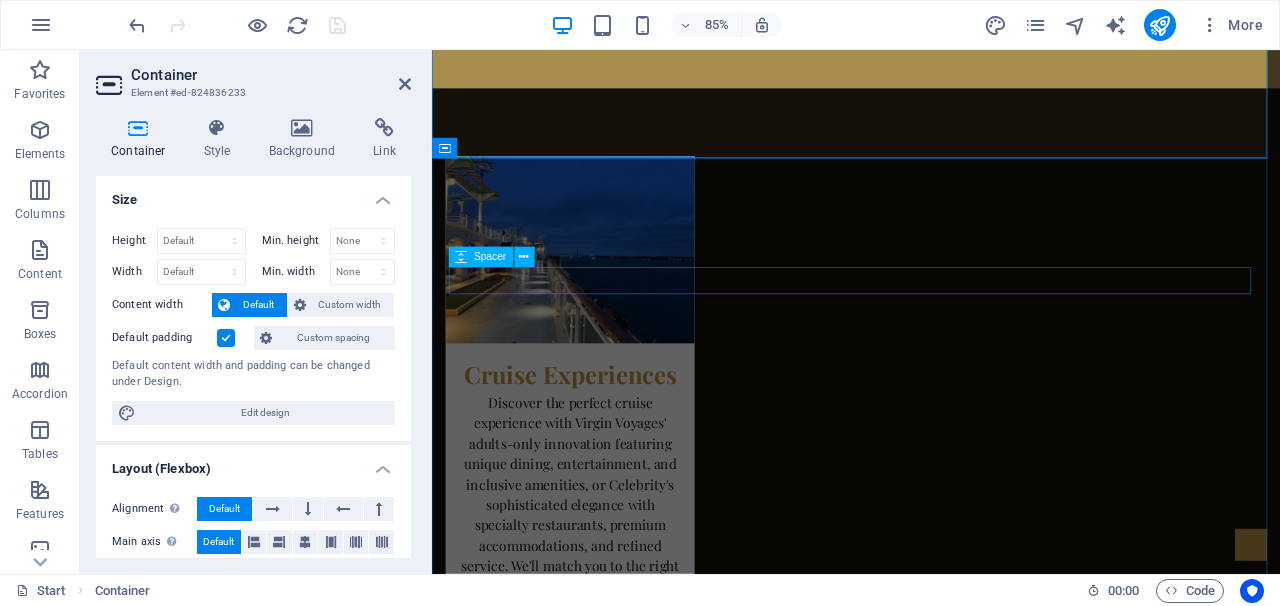 scroll, scrollTop: 3567, scrollLeft: 0, axis: vertical 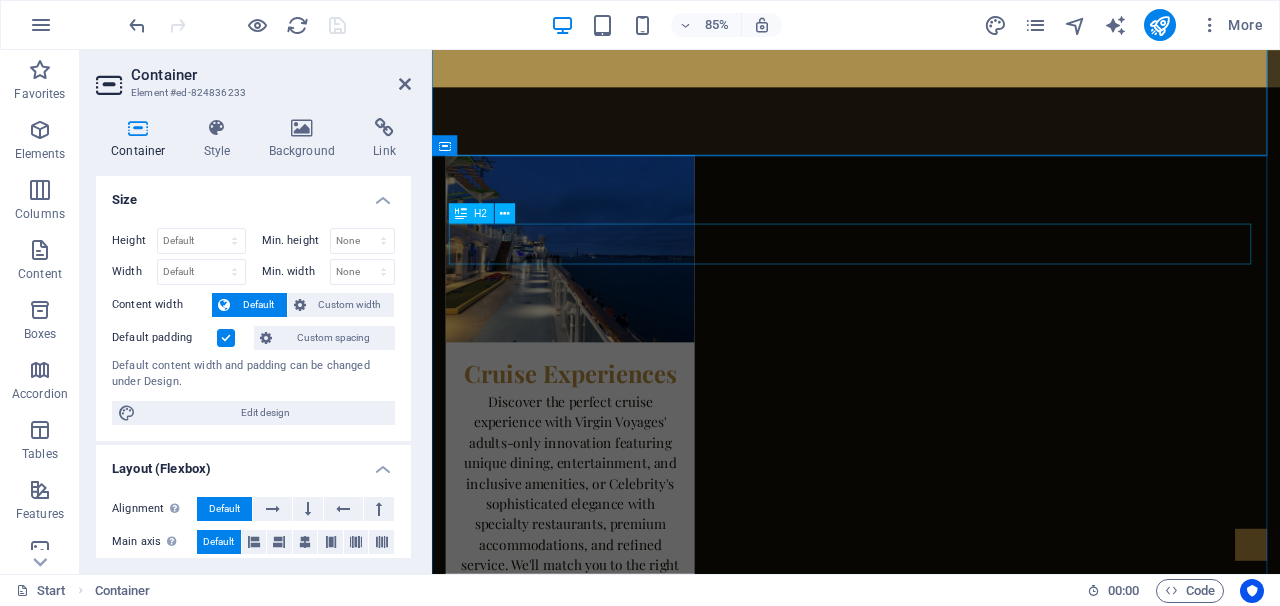click on "Further Information" at bounding box center [931, 4985] 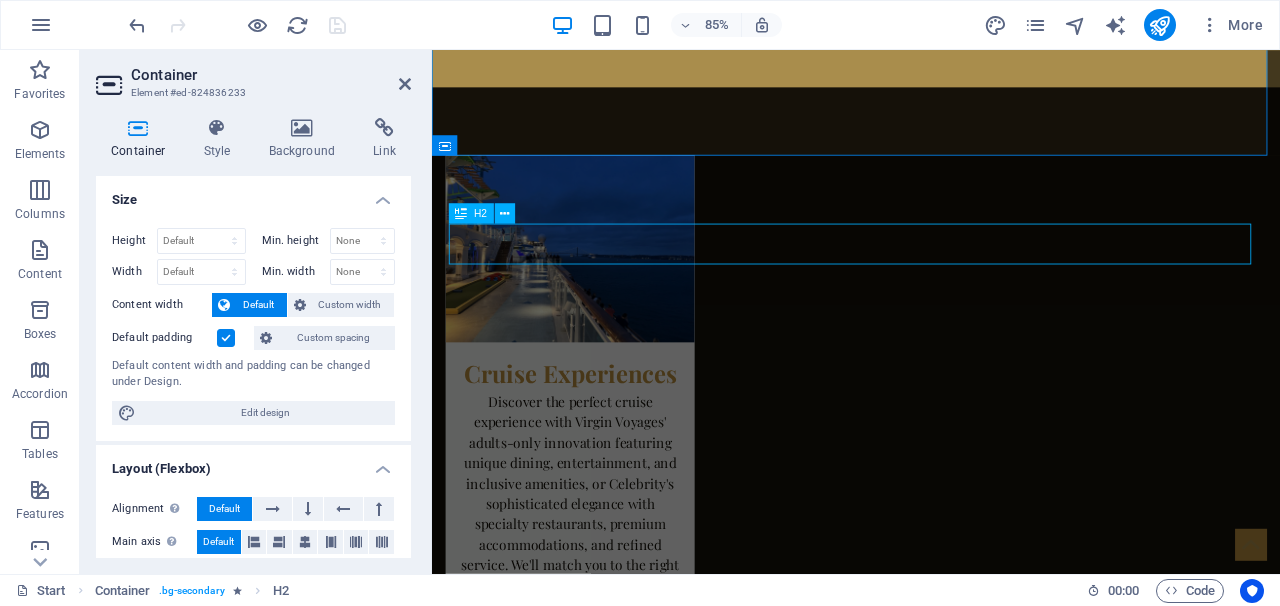 scroll, scrollTop: 3503, scrollLeft: 0, axis: vertical 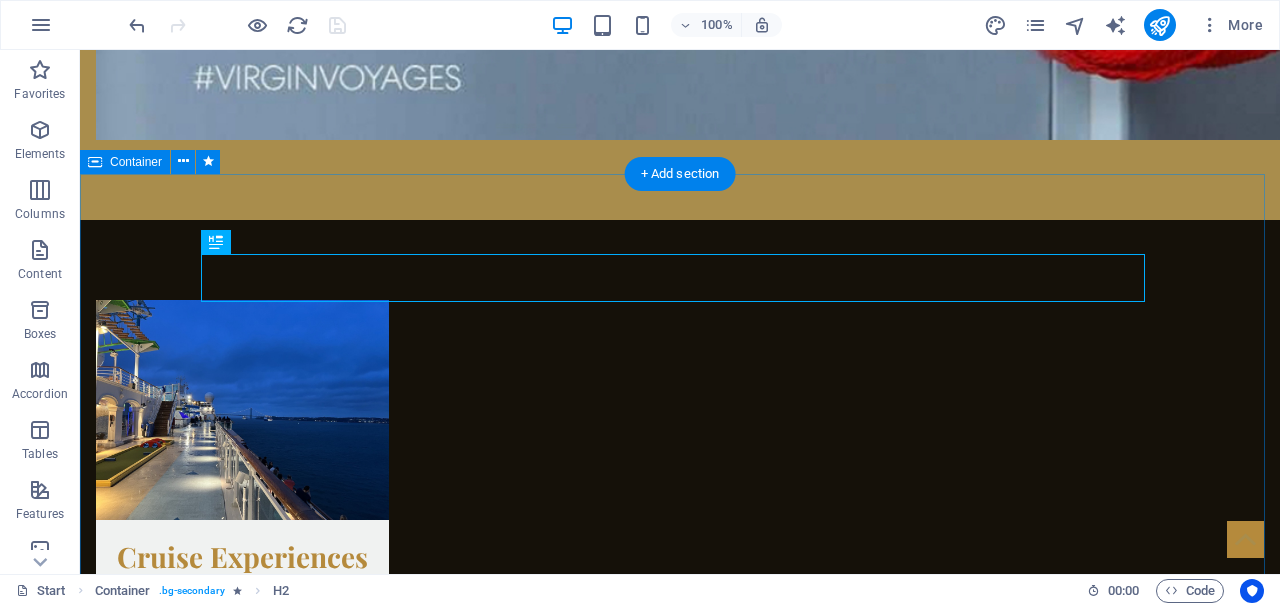 click on "Further Information Headline Lorem ipsum dolor sit amet, consectetur adipisicing elit. Maiores ipsum repellat minus nihil. Labore, delectus, nam dignissimos ea repudiandae minima voluptatum magni pariatur possimus quia accusamus harum facilis corporis animi nisi. Enim, pariatur, impedit quia repellat harum ipsam laboriosam voluptas dicta illum nisi obcaecati reprehenderit quis placeat recusandae tenetur aperiam. Lorem ipsum dolor sit amet, consectetur adipisicing elit. Maiores ipsum repellat minus nihil. Labore, delectus, nam dignissimos ea repudiandae minima voluptatum magni pariatur possimus quia accusamus harum facilis corporis animi nisi. Enim, pariatur, impedit quia repellat harum ipsam laboriosam voluptas dicta illum nisi obcaecati reprehenderit quis placeat recusandae tenetur aperiam. Headline Headline Headline" at bounding box center [680, 5506] 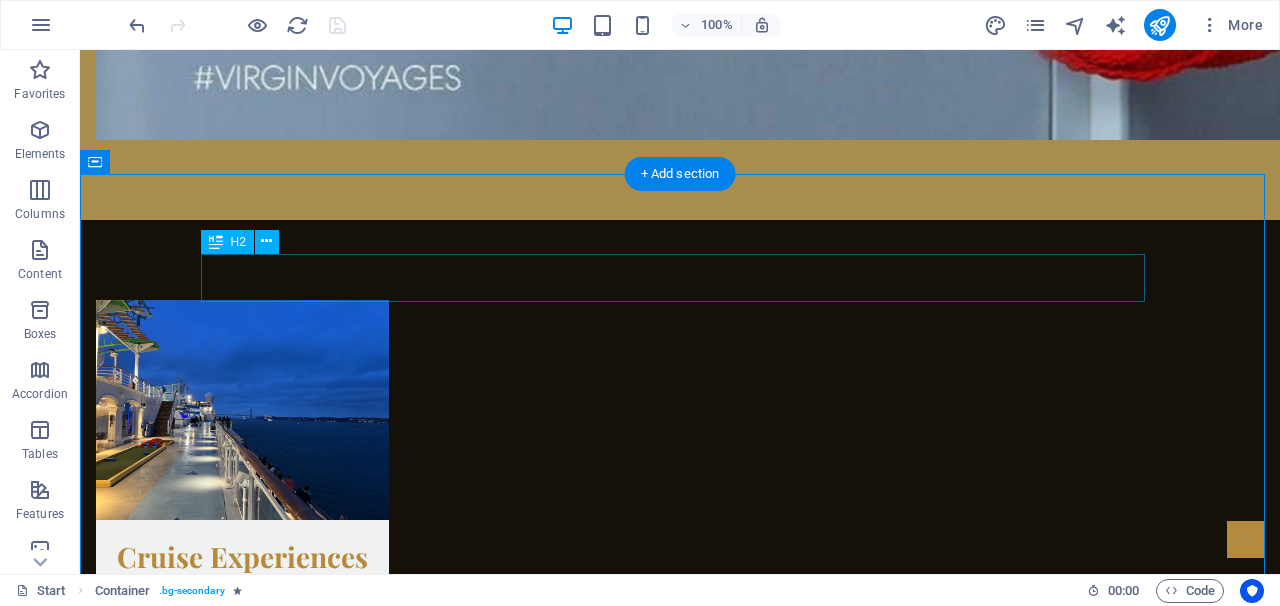 click on "Further Information" at bounding box center [680, 5074] 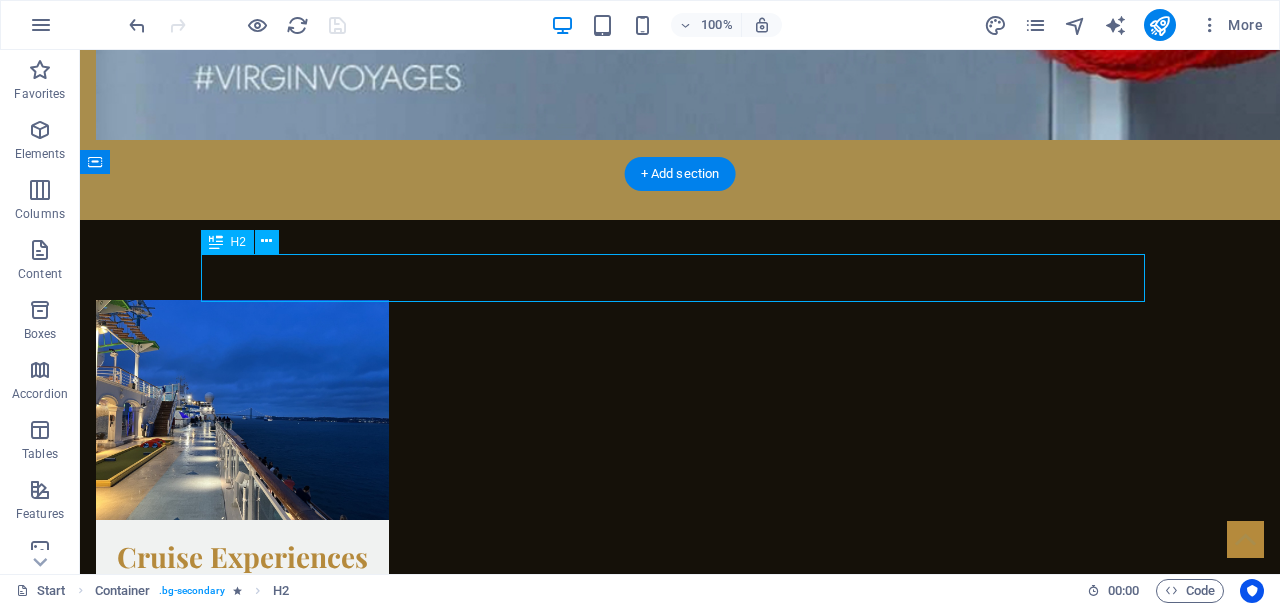 click on "Further Information" at bounding box center [680, 5074] 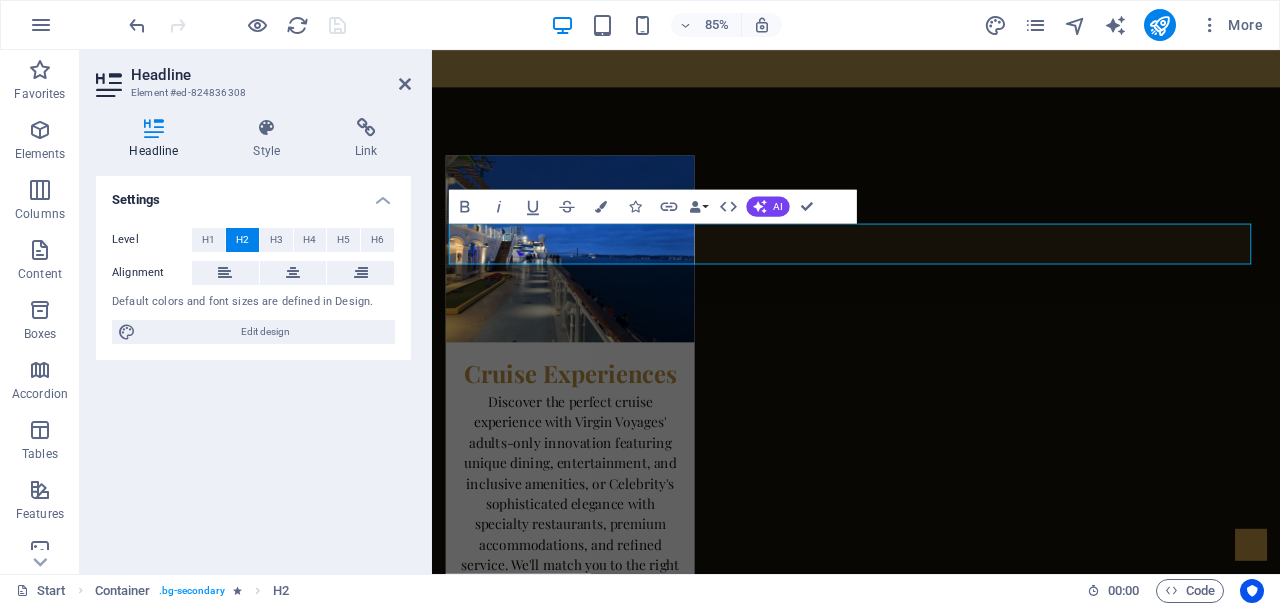 click on "Headline Element #ed-824836308 Headline Style Link Settings Level H1 H2 H3 H4 H5 H6 Alignment Default colors and font sizes are defined in Design. Edit design Preset Element Layout How this element expands within the layout (Flexbox). Size Default auto px % 1/1 1/2 1/3 1/4 1/5 1/6 1/7 1/8 1/9 1/10 Grow Shrink Order Container layout Visible Visible Opacity 100 % Overflow Spacing Margin Default auto px % rem vw vh Custom Custom auto px % rem vw vh auto px % rem vw vh auto px % rem vw vh auto px % rem vw vh Padding Default px rem % vh vw Custom Custom px rem % vh vw px rem % vh vw px rem % vh vw Border Style              - Width 1 auto px rem % vh vw Custom Custom 1 auto px rem % vh vw 1 auto px rem % vh vw 1 auto px rem % vh vw 1 auto px rem % vh vw  - Color Round corners Default px rem % vh vw Custom Custom px rem % vh vw px rem % vh vw px rem % vh vw px rem % vh vw Shadow Default None Outside Inside Color X offset 0 px rem vh vw Y offset 0 px rem vh vw Blur 0 px rem % vh vw Spread 0 0" at bounding box center (680, 312) 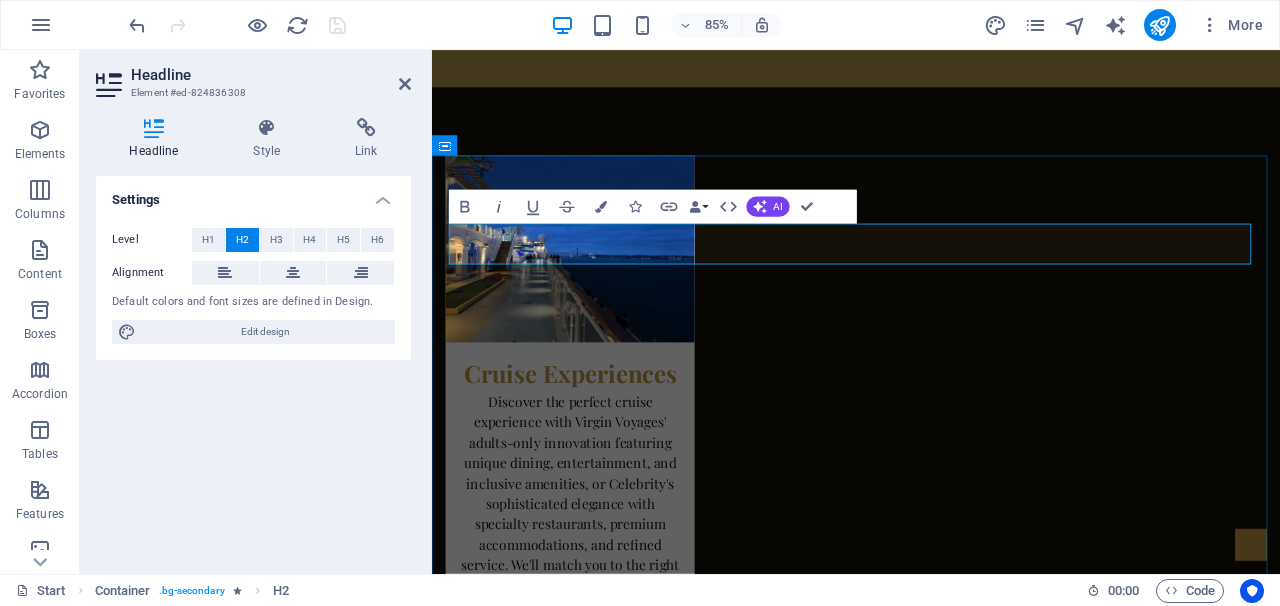 click on "Further Information" at bounding box center (931, 4985) 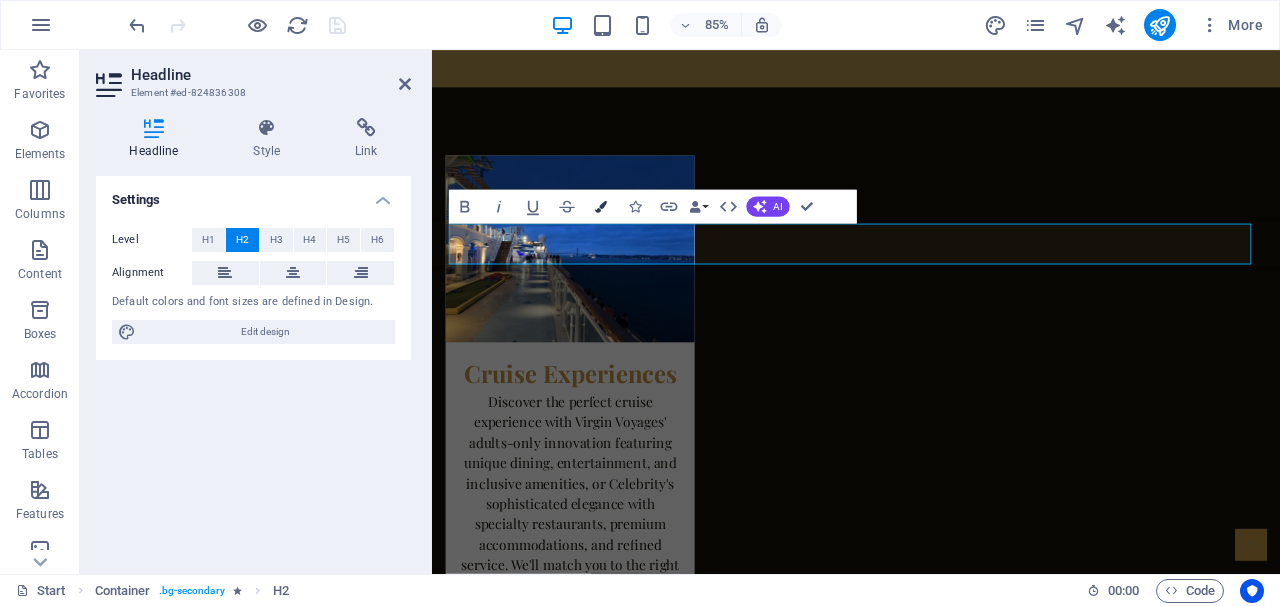 click at bounding box center (601, 207) 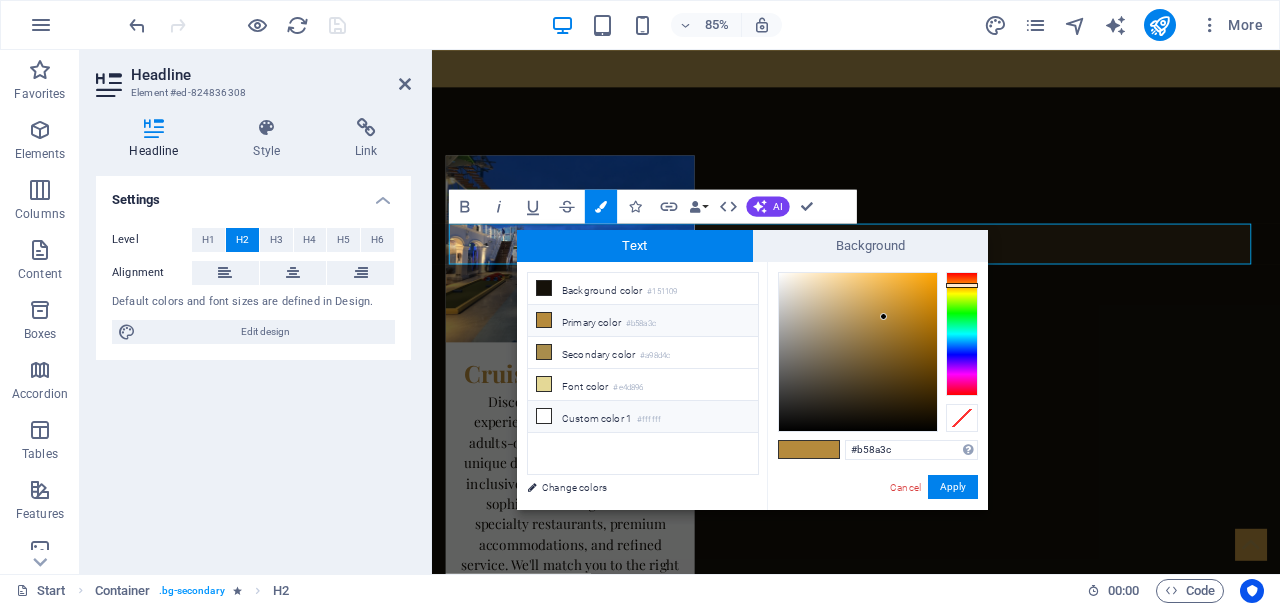 click at bounding box center (544, 416) 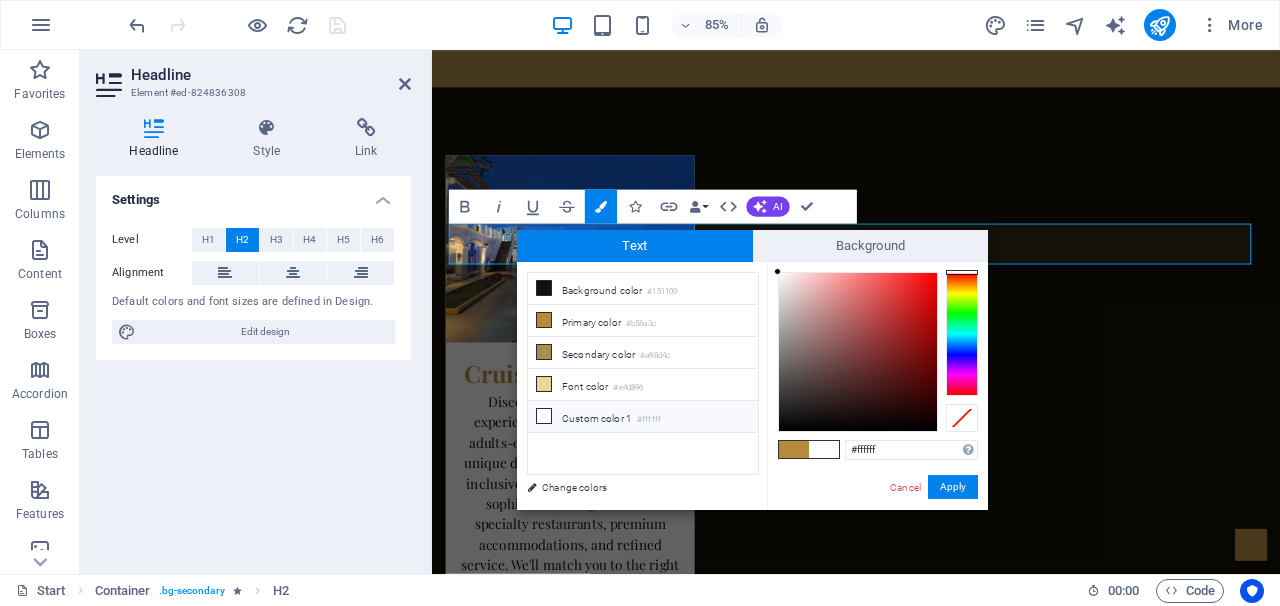 click at bounding box center (544, 416) 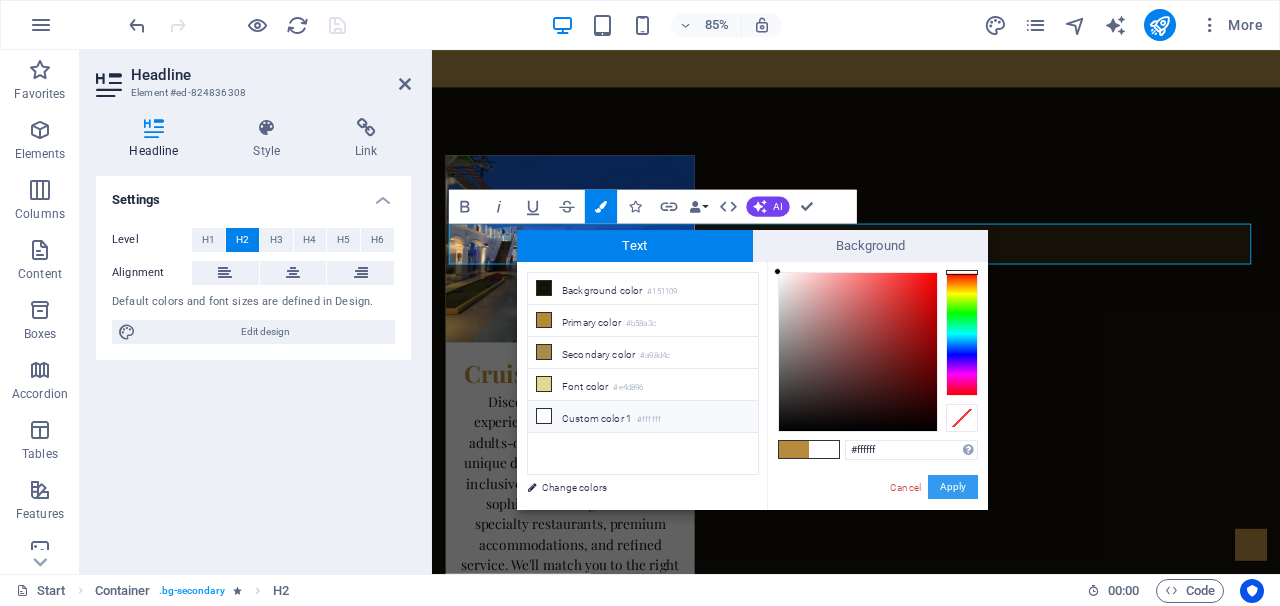 click on "Apply" at bounding box center (953, 487) 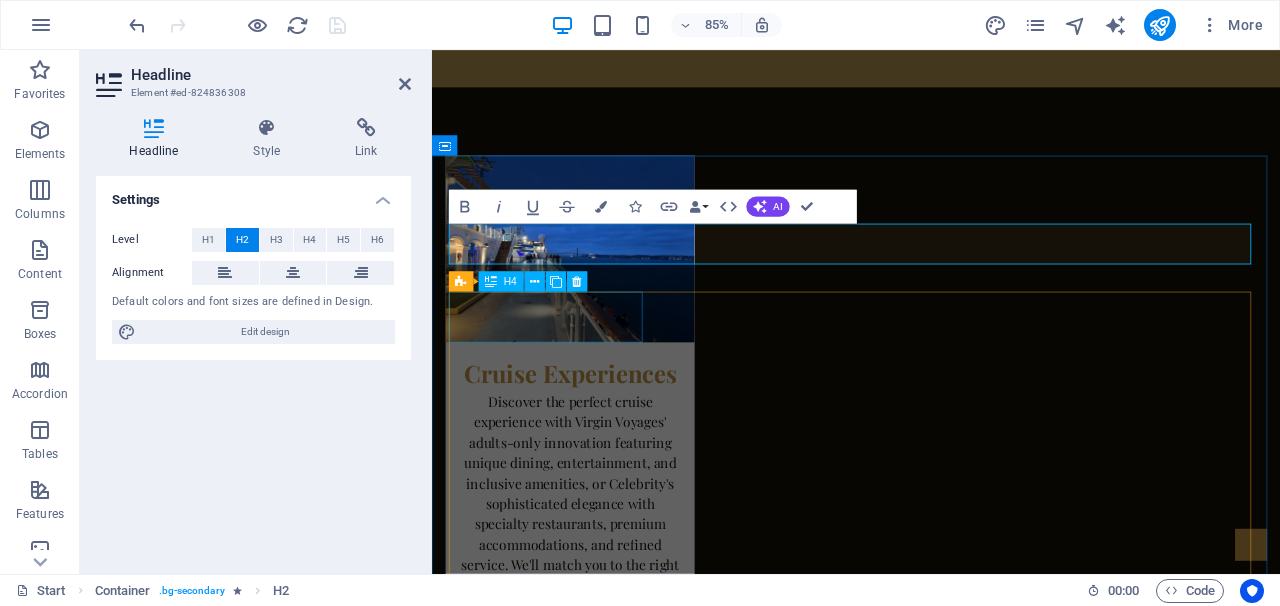 click on "Headline" at bounding box center [573, 5178] 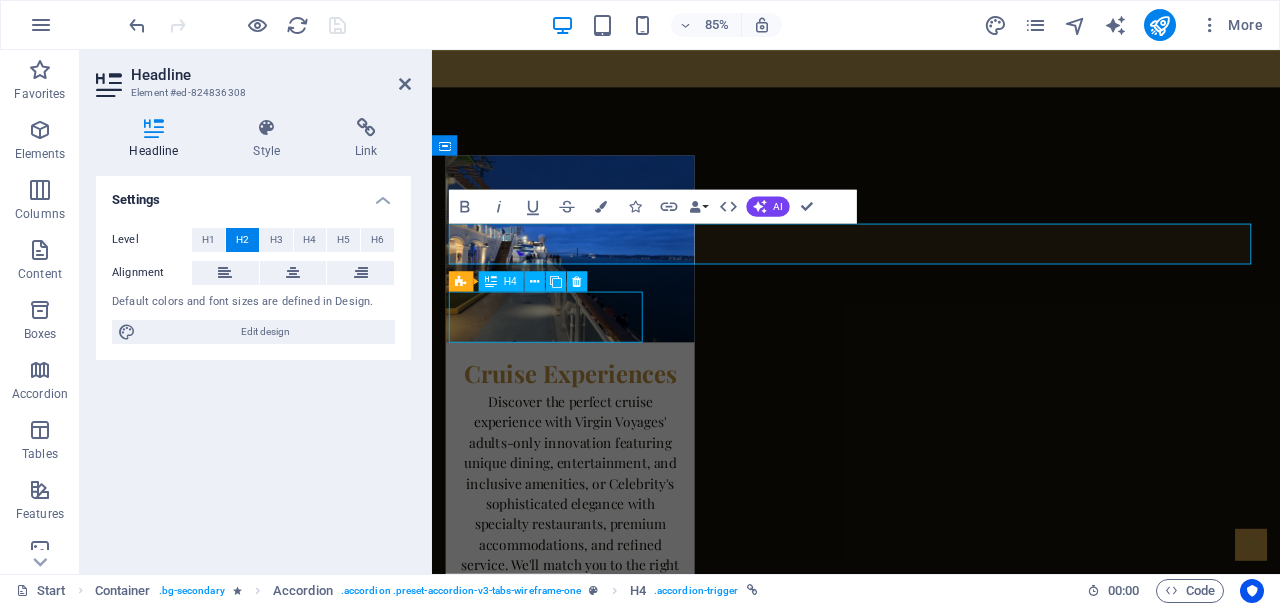 scroll, scrollTop: 3503, scrollLeft: 0, axis: vertical 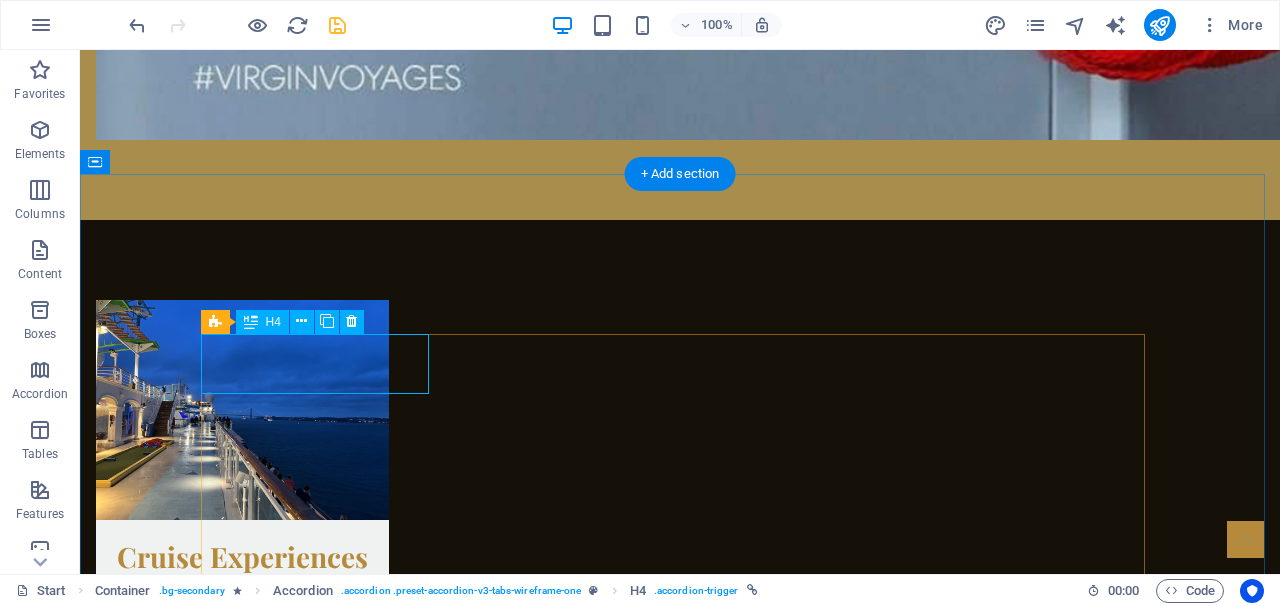 click on "Headline" at bounding box center [322, 5267] 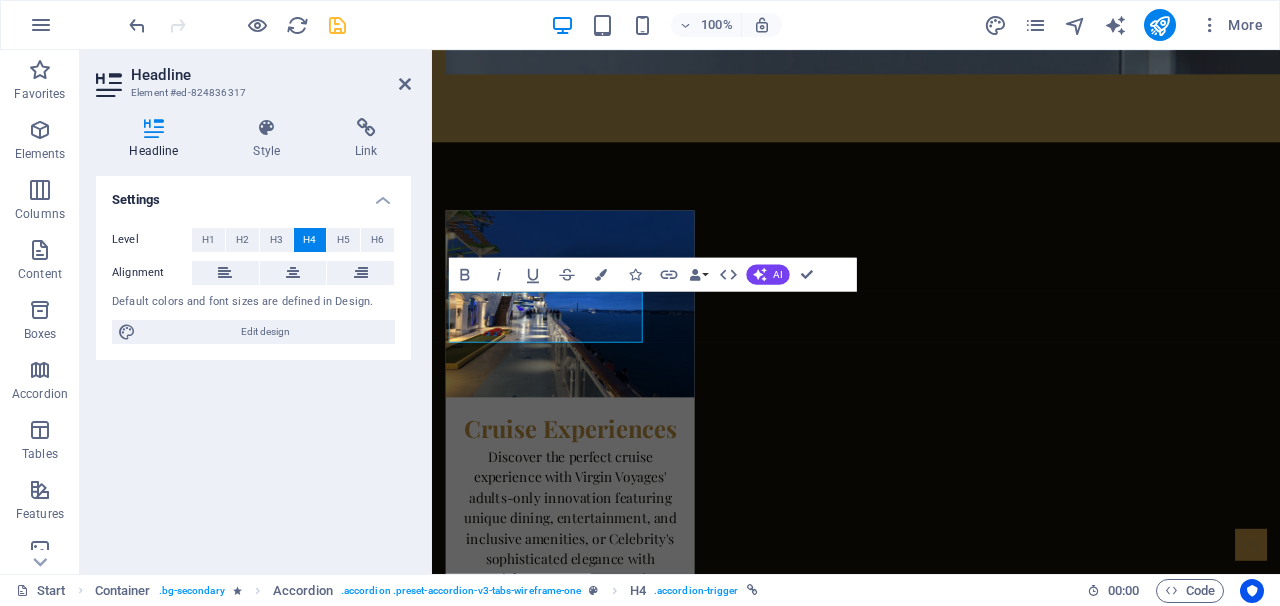 scroll, scrollTop: 3567, scrollLeft: 0, axis: vertical 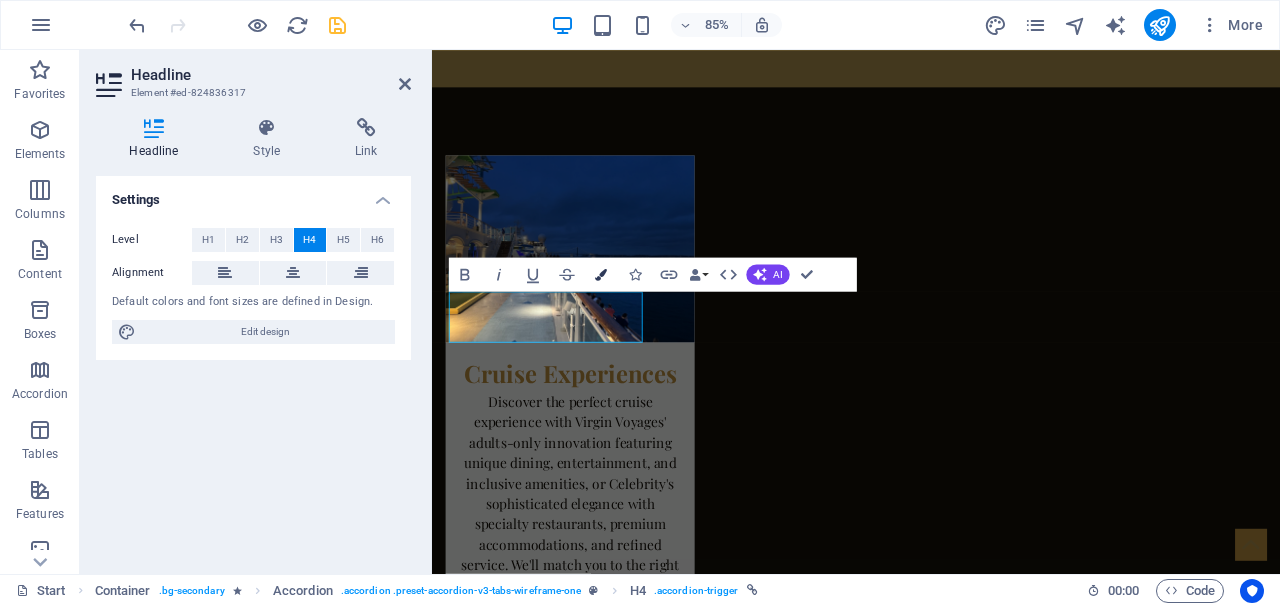 click at bounding box center (601, 275) 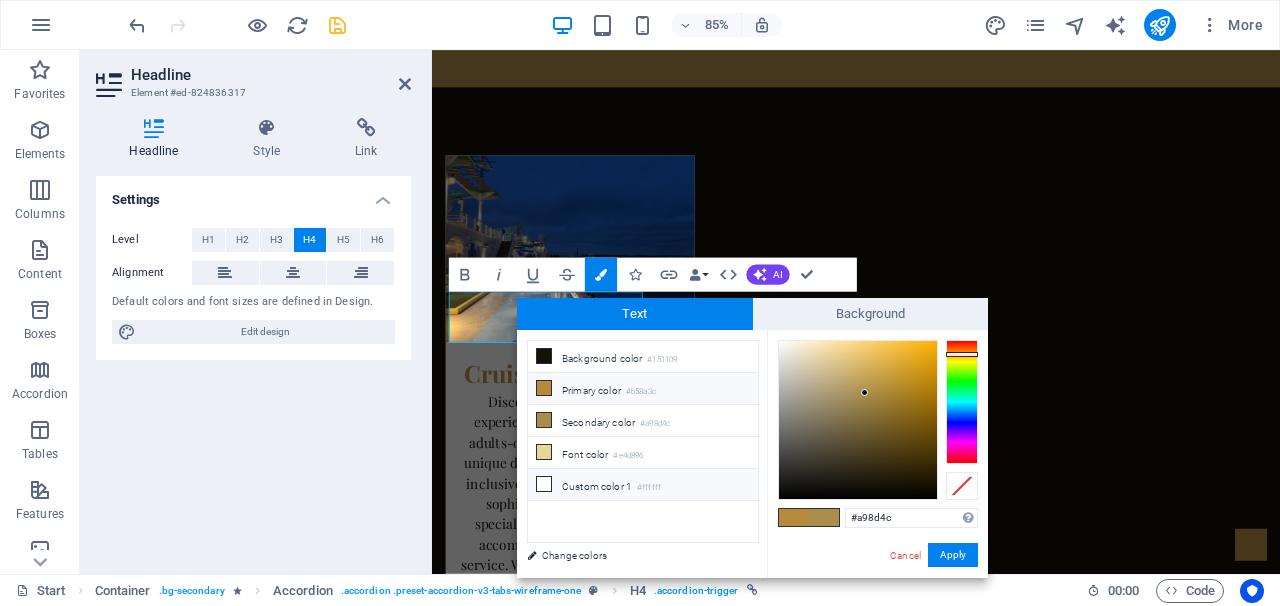 click on "Custom color 1
#ffffff" at bounding box center [643, 485] 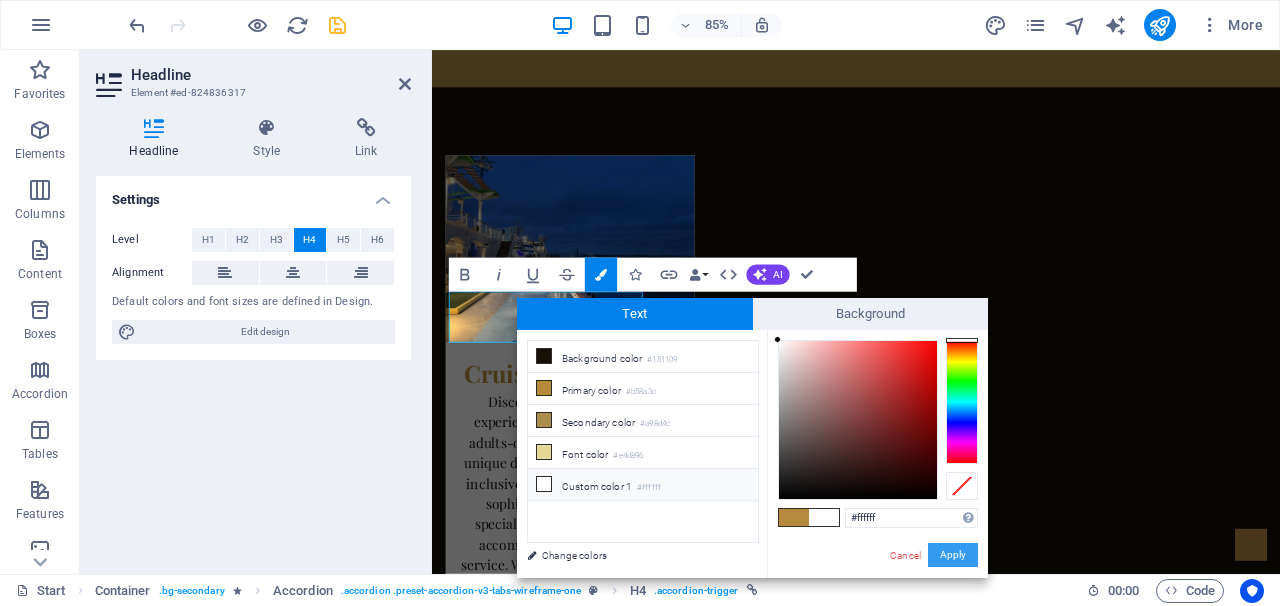 click on "Apply" at bounding box center [953, 555] 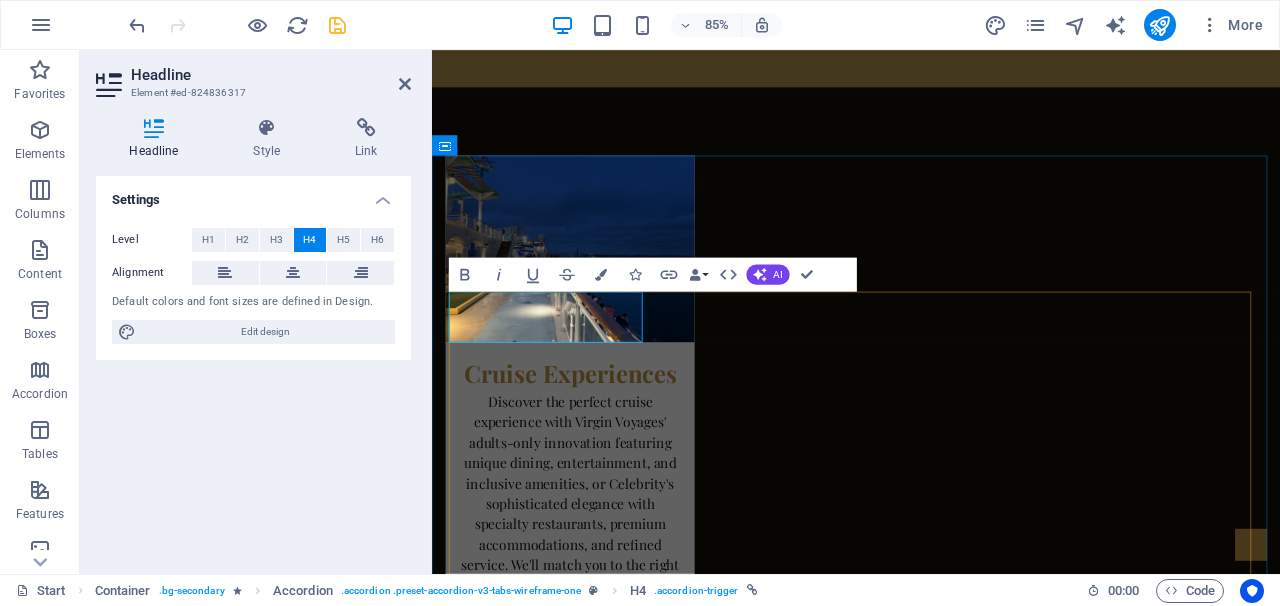 click on "Headline Lorem ipsum dolor sit amet, consectetur adipisicing elit. Maiores ipsum repellat minus nihil. Labore, delectus, nam dignissimos ea repudiandae minima voluptatum magni pariatur possimus quia accusamus harum facilis corporis animi nisi. Enim, pariatur, impedit quia repellat harum ipsam laboriosam voluptas dicta illum nisi obcaecati reprehenderit quis placeat recusandae tenetur aperiam. Lorem ipsum dolor sit amet, consectetur adipisicing elit. Maiores ipsum repellat minus nihil. Labore, delectus, nam dignissimos ea repudiandae minima voluptatum magni pariatur possimus quia accusamus harum facilis corporis animi nisi. Enim, pariatur, impedit quia repellat harum ipsam laboriosam voluptas dicta illum nisi obcaecati reprehenderit quis placeat recusandae tenetur aperiam. Headline Headline Headline" at bounding box center (931, 5457) 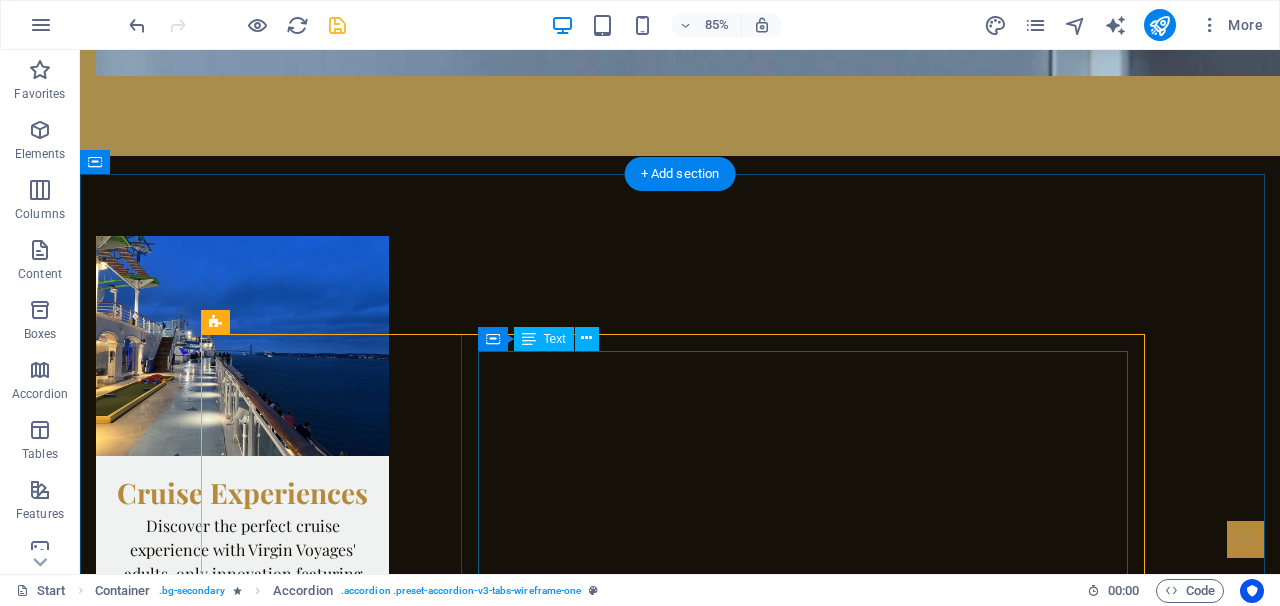 scroll, scrollTop: 3503, scrollLeft: 0, axis: vertical 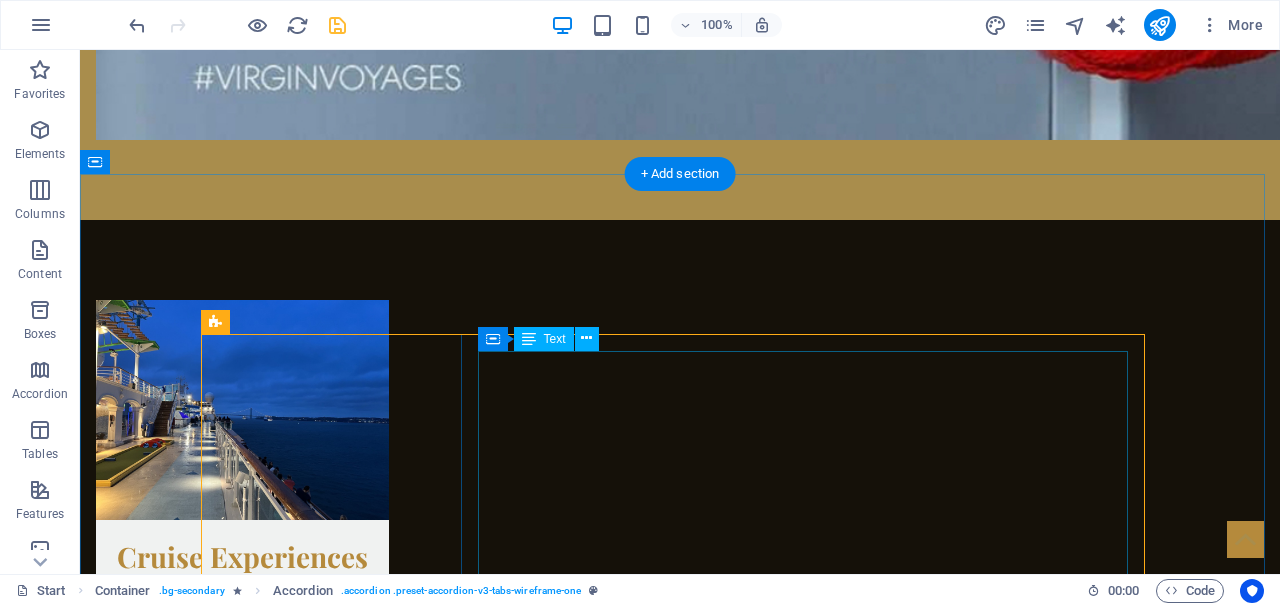 click on "Lorem ipsum dolor sit amet, consectetur adipisicing elit. Maiores ipsum repellat minus nihil. Labore, delectus, nam dignissimos ea repudiandae minima voluptatum magni pariatur possimus quia accusamus harum facilis corporis animi nisi. Enim, pariatur, impedit quia repellat harum ipsam laboriosam voluptas dicta illum nisi obcaecati reprehenderit quis placeat recusandae tenetur aperiam. Lorem ipsum dolor sit amet, consectetur adipisicing elit. Maiores ipsum repellat minus nihil. Labore, delectus, nam dignissimos ea repudiandae minima voluptatum magni pariatur possimus quia accusamus harum facilis corporis animi nisi. Enim, pariatur, impedit quia repellat harum ipsam laboriosam voluptas dicta illum nisi obcaecati reprehenderit quis placeat recusandae tenetur aperiam." at bounding box center [810, 5267] 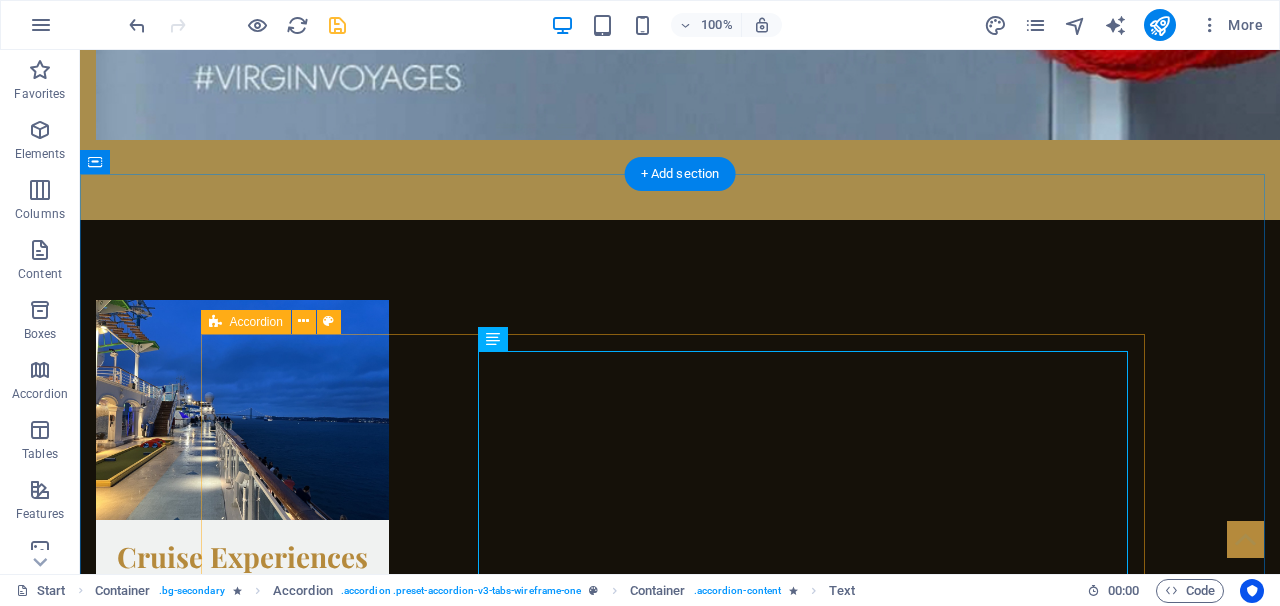 click on "Headline Lorem ipsum dolor sit amet, consectetur adipisicing elit. Maiores ipsum repellat minus nihil. Labore, delectus, nam dignissimos ea repudiandae minima voluptatum magni pariatur possimus quia accusamus harum facilis corporis animi nisi. Enim, pariatur, impedit quia repellat harum ipsam laboriosam voluptas dicta illum nisi obcaecati reprehenderit quis placeat recusandae tenetur aperiam. Lorem ipsum dolor sit amet, consectetur adipisicing elit. Maiores ipsum repellat minus nihil. Labore, delectus, nam dignissimos ea repudiandae minima voluptatum magni pariatur possimus quia accusamus harum facilis corporis animi nisi. Enim, pariatur, impedit quia repellat harum ipsam laboriosam voluptas dicta illum nisi obcaecati reprehenderit quis placeat recusandae tenetur aperiam. Headline Headline Headline" at bounding box center [680, 5546] 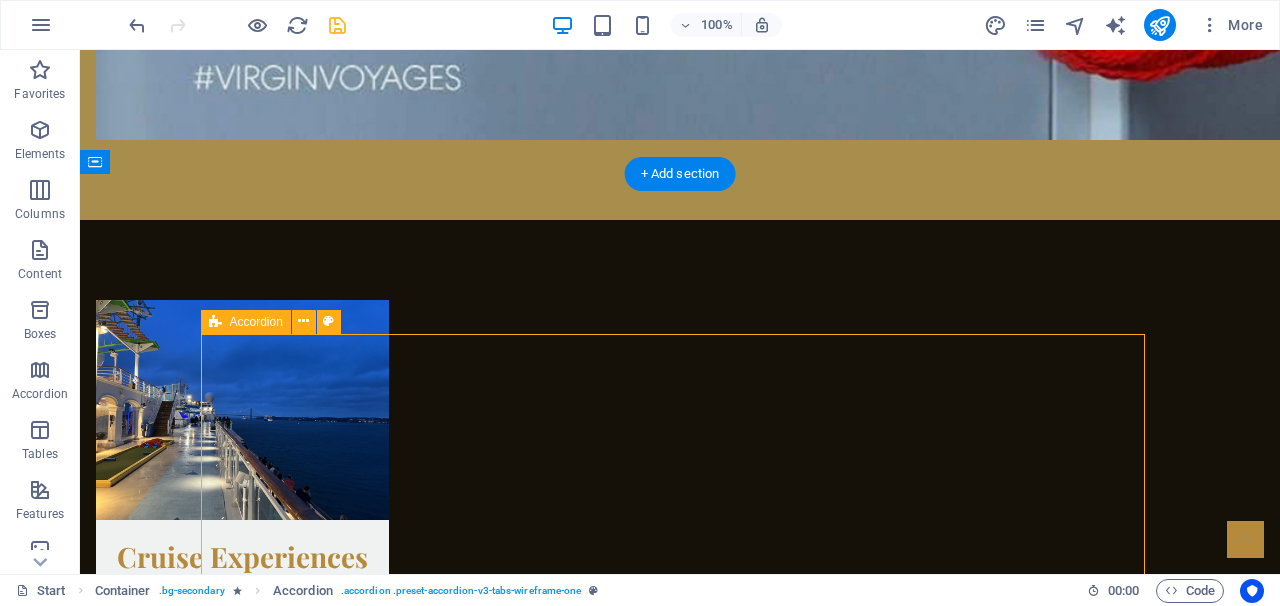 click on "Headline Lorem ipsum dolor sit amet, consectetur adipisicing elit. Maiores ipsum repellat minus nihil. Labore, delectus, nam dignissimos ea repudiandae minima voluptatum magni pariatur possimus quia accusamus harum facilis corporis animi nisi. Enim, pariatur, impedit quia repellat harum ipsam laboriosam voluptas dicta illum nisi obcaecati reprehenderit quis placeat recusandae tenetur aperiam. Lorem ipsum dolor sit amet, consectetur adipisicing elit. Maiores ipsum repellat minus nihil. Labore, delectus, nam dignissimos ea repudiandae minima voluptatum magni pariatur possimus quia accusamus harum facilis corporis animi nisi. Enim, pariatur, impedit quia repellat harum ipsam laboriosam voluptas dicta illum nisi obcaecati reprehenderit quis placeat recusandae tenetur aperiam. Headline Headline Headline" at bounding box center (680, 5546) 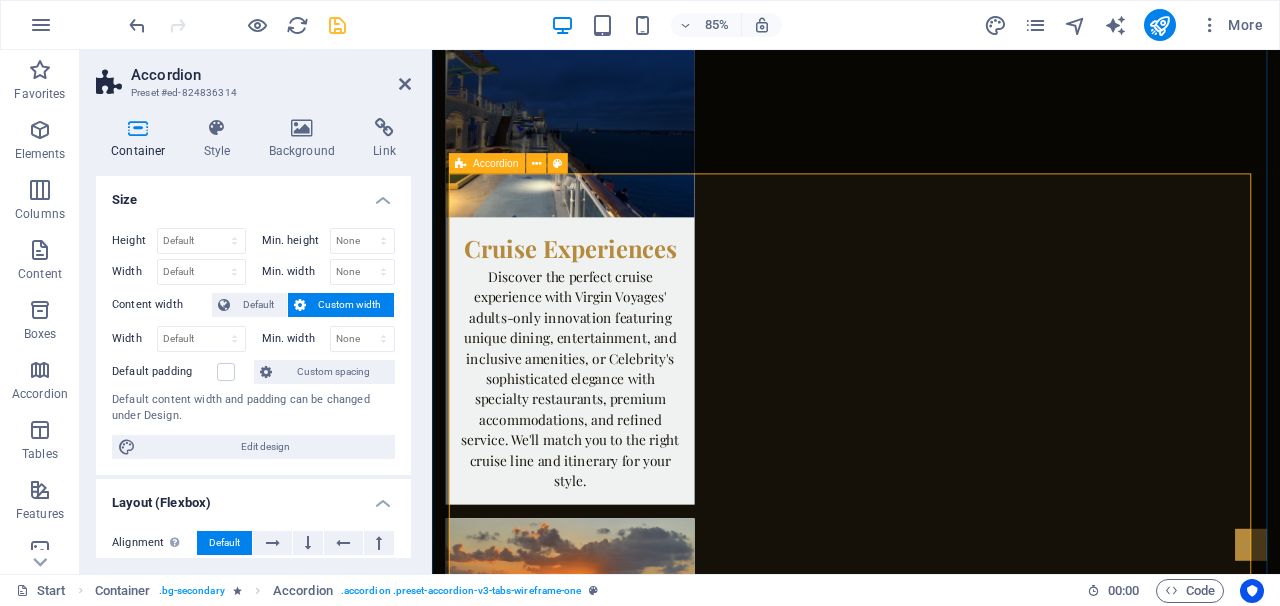 scroll, scrollTop: 3739, scrollLeft: 0, axis: vertical 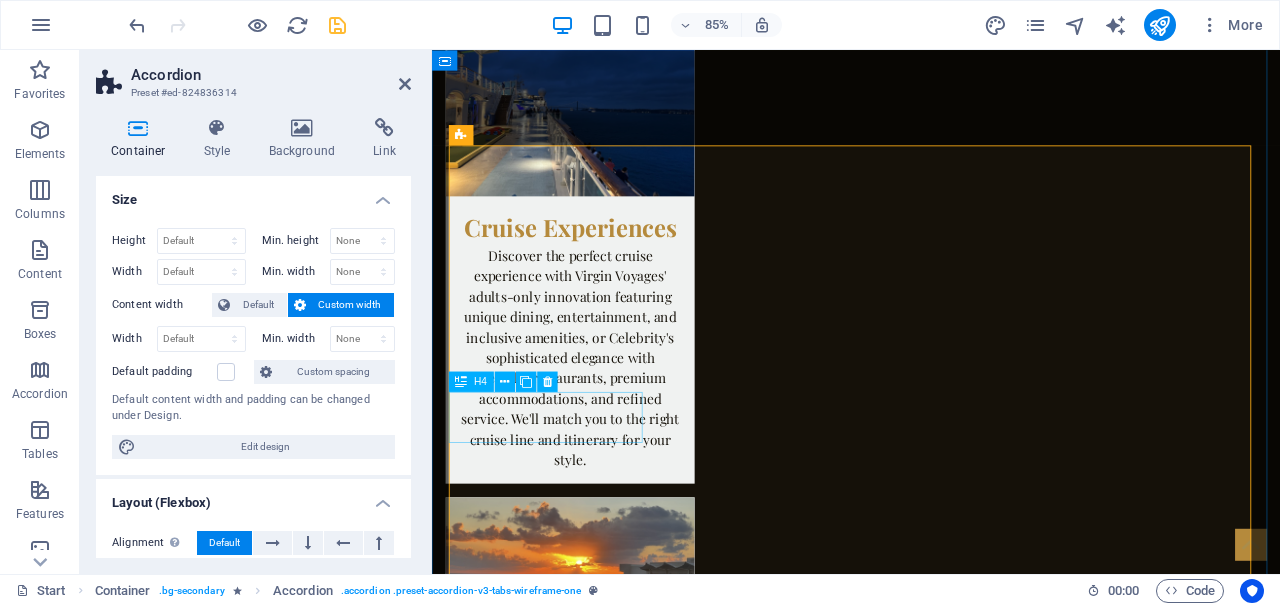 click on "Headline" at bounding box center [573, 5244] 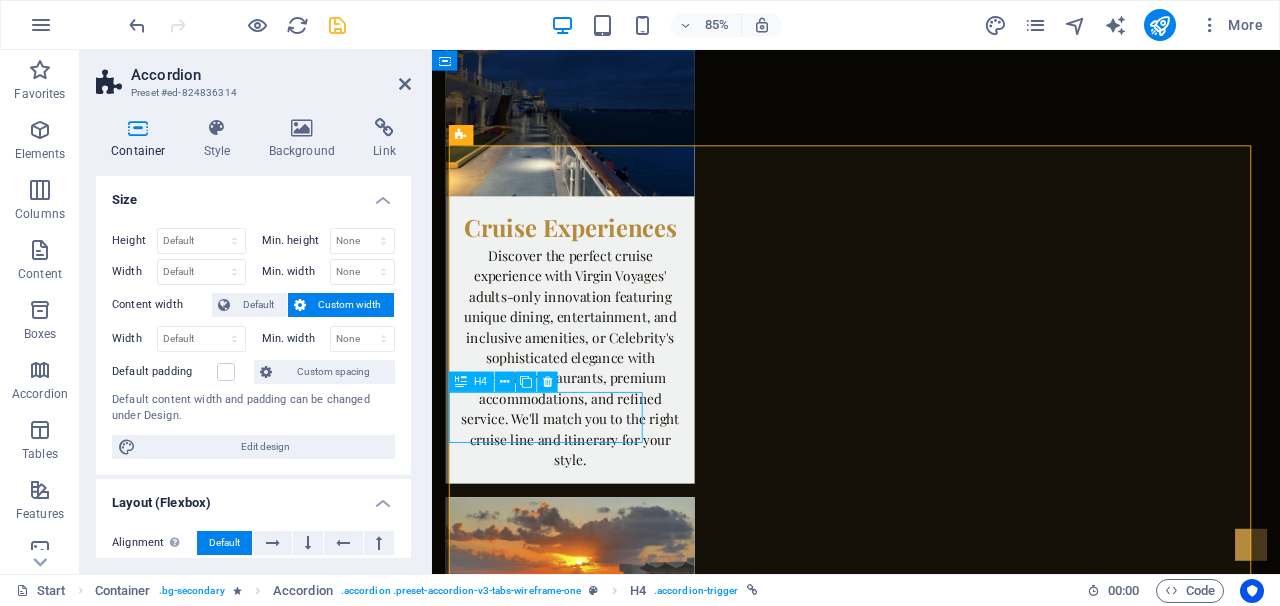 click on "Headline" at bounding box center (573, 5244) 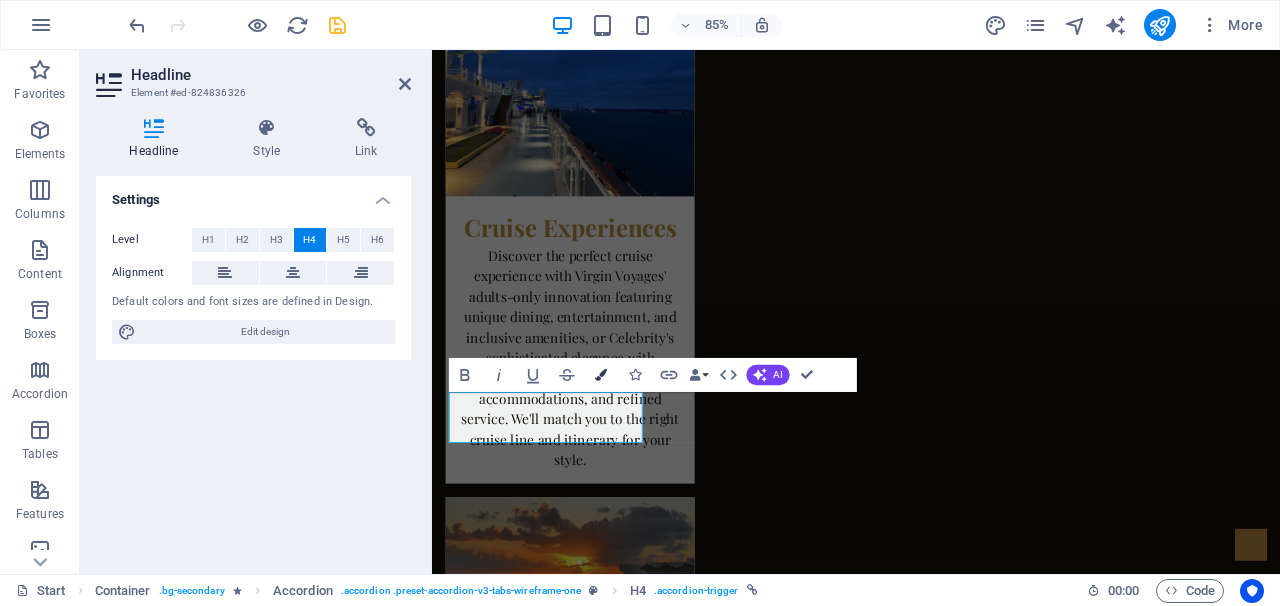 click at bounding box center [601, 375] 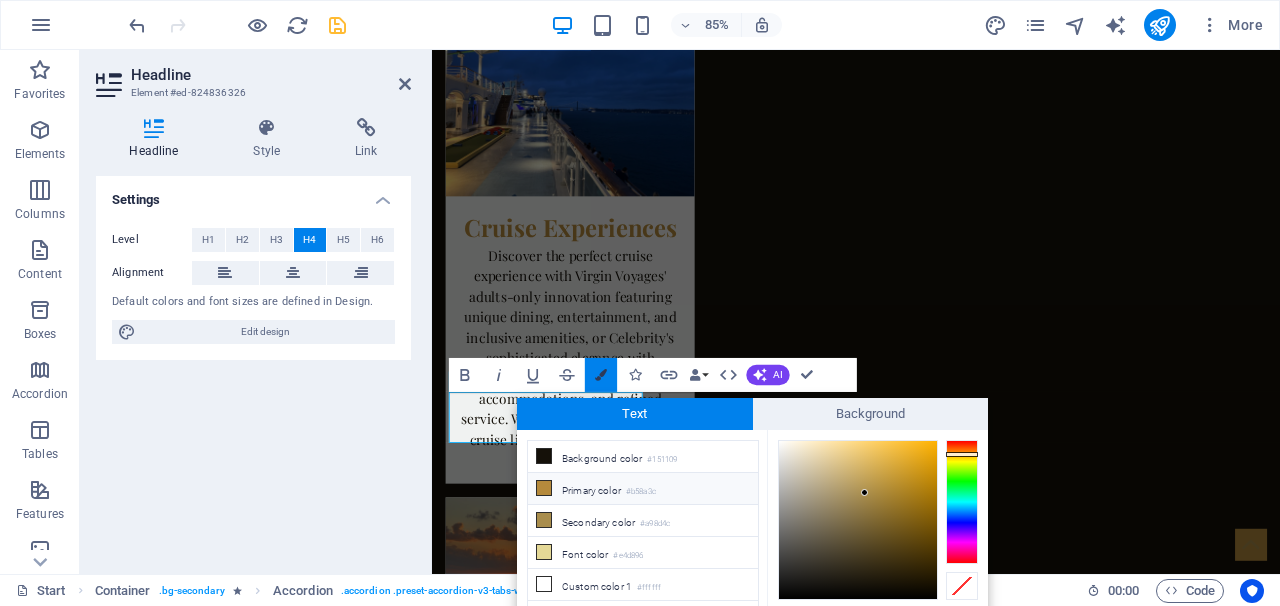 scroll, scrollTop: 72, scrollLeft: 0, axis: vertical 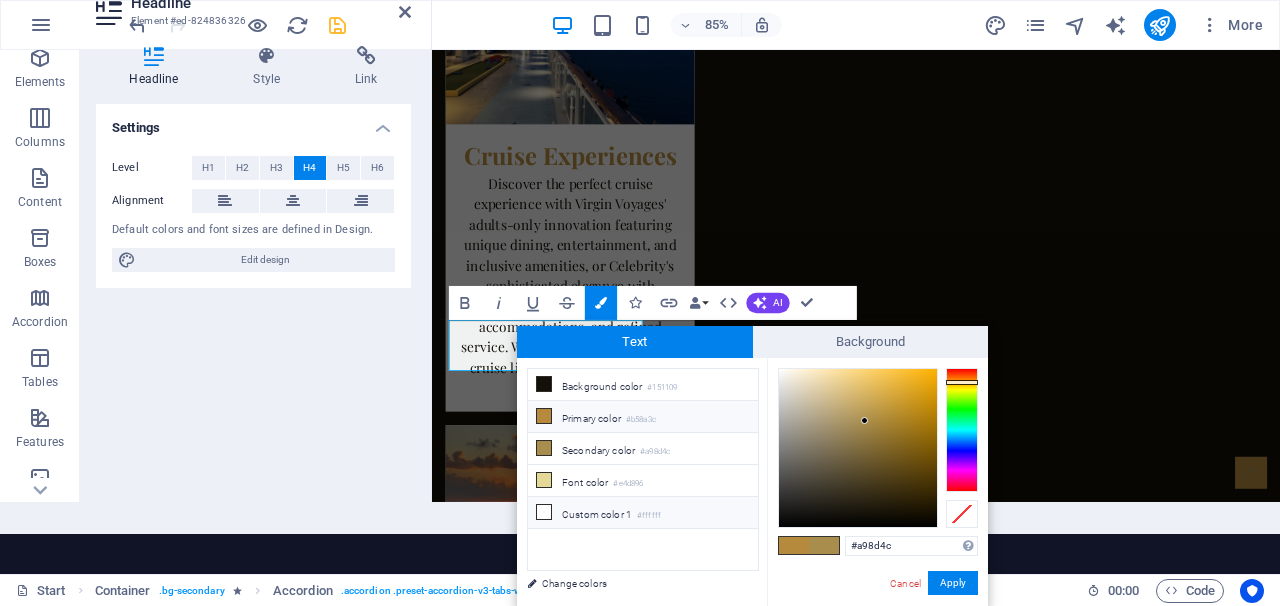 click on "Custom color 1
#ffffff" at bounding box center [643, 513] 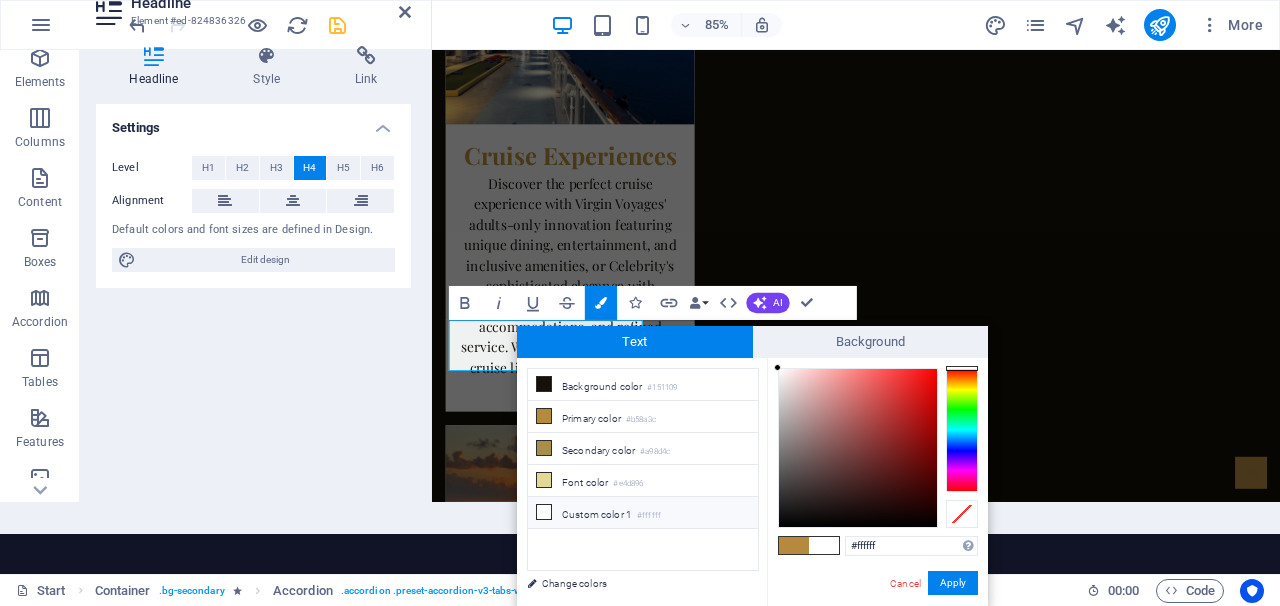 click on "Apply" at bounding box center [953, 583] 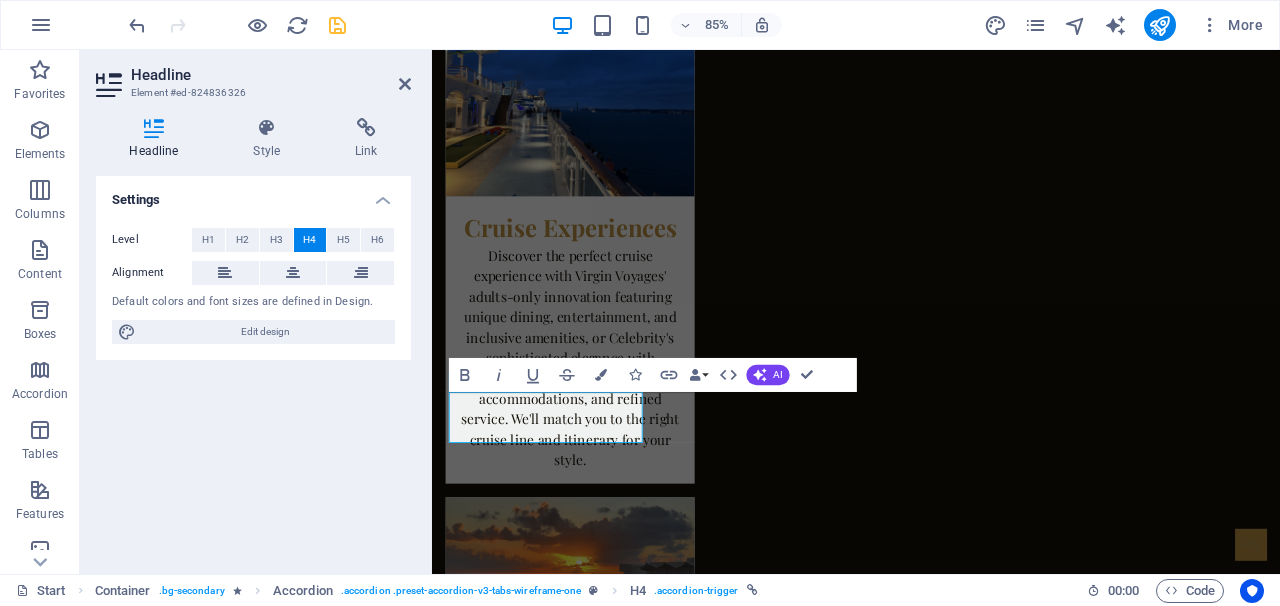 scroll, scrollTop: 0, scrollLeft: 0, axis: both 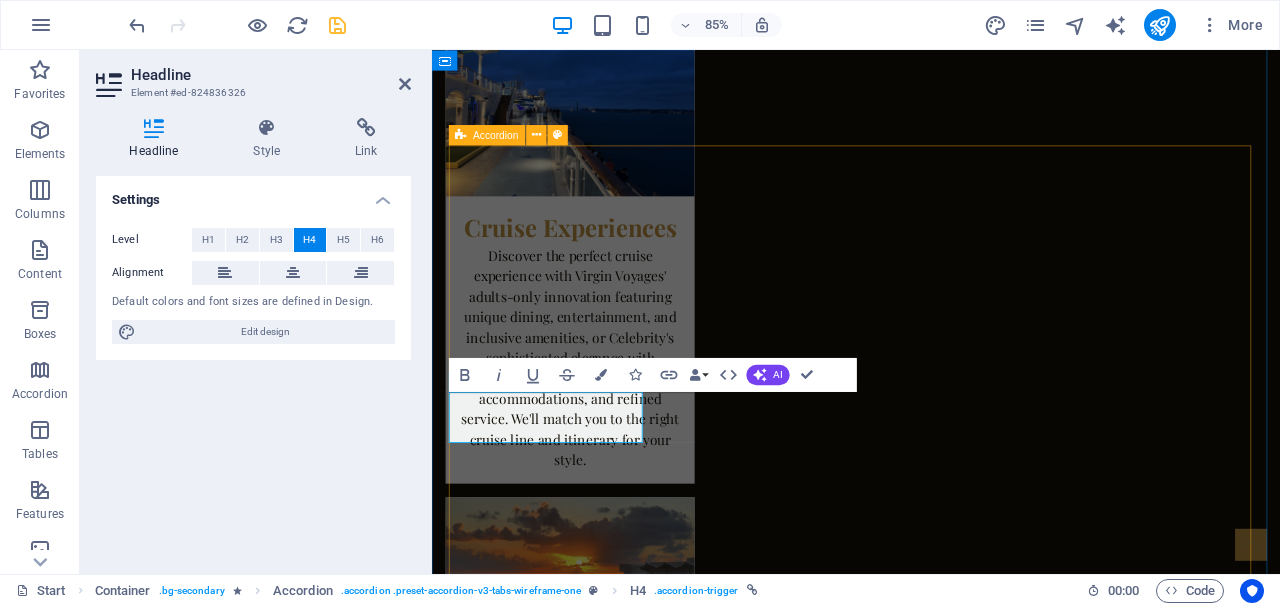 click on "Headline Lorem ipsum dolor sit amet, consectetur adipisicing elit. Maiores ipsum repellat minus nihil. Labore, delectus, nam dignissimos ea repudiandae minima voluptatum magni pariatur possimus quia accusamus harum facilis corporis animi nisi. Enim, pariatur, impedit quia repellat harum ipsam laboriosam voluptas dicta illum nisi obcaecati reprehenderit quis placeat recusandae tenetur aperiam. Lorem ipsum dolor sit amet, consectetur adipisicing elit. Maiores ipsum repellat minus nihil. Labore, delectus, nam dignissimos ea repudiandae minima voluptatum magni pariatur possimus quia accusamus harum facilis corporis animi nisi. Enim, pariatur, impedit quia repellat harum ipsam laboriosam voluptas dicta illum nisi obcaecati reprehenderit quis placeat recusandae tenetur aperiam. Headline Headline Headline" at bounding box center [931, 5285] 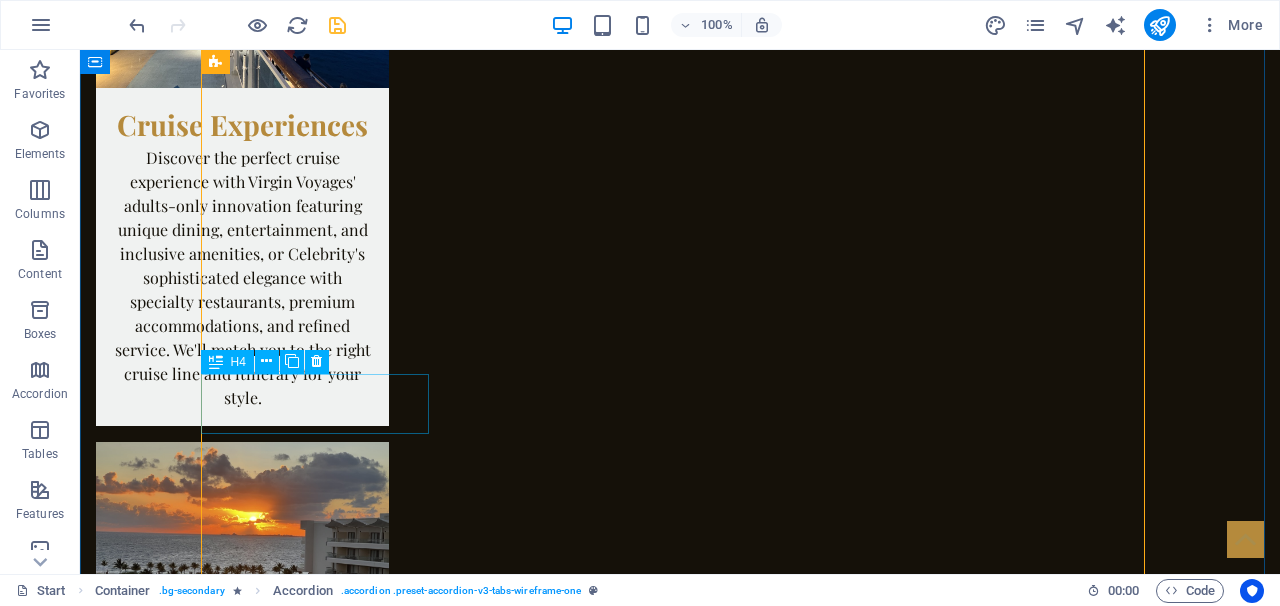 scroll, scrollTop: 3939, scrollLeft: 0, axis: vertical 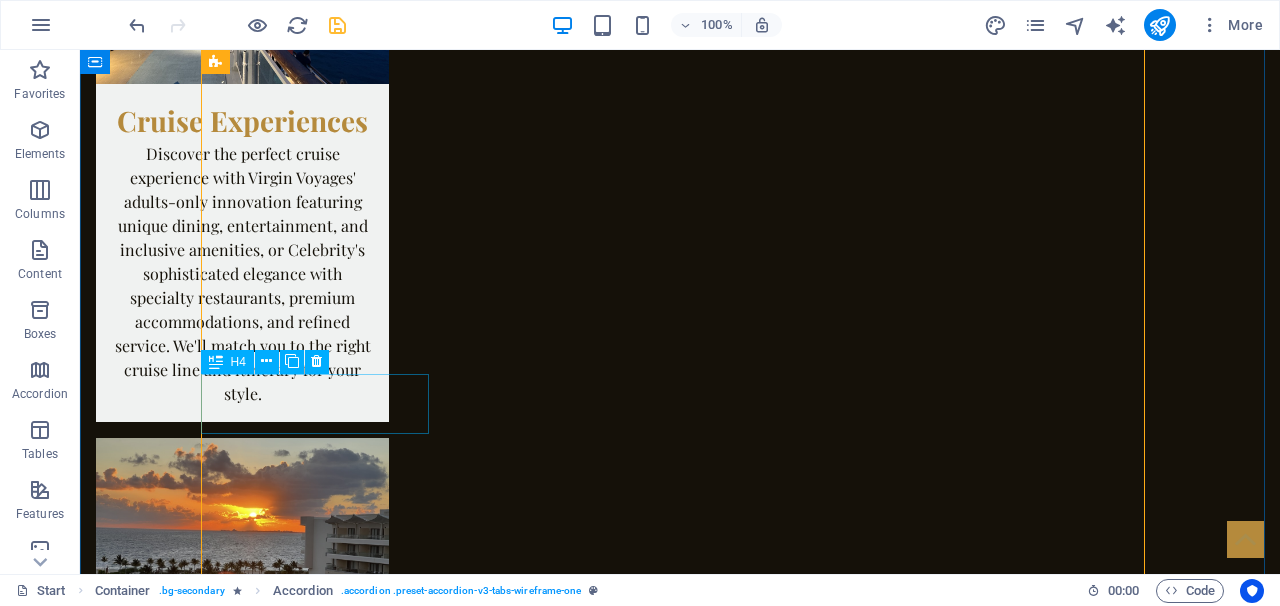 click on "Headline" at bounding box center [322, 5255] 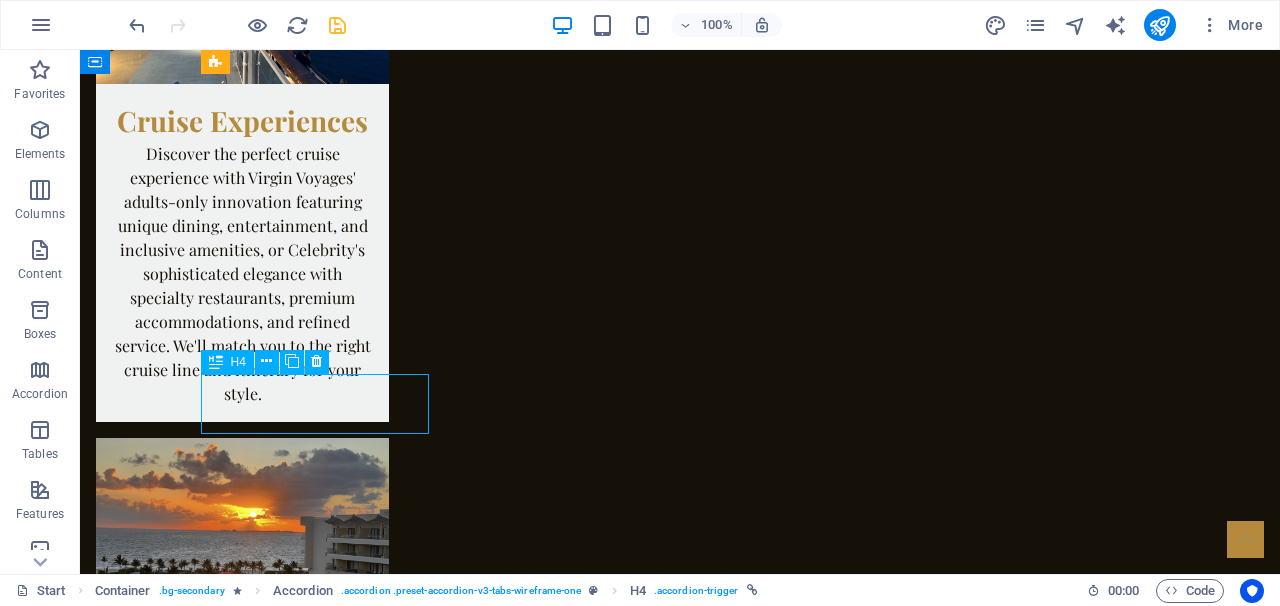 click on "Headline" at bounding box center [322, 5255] 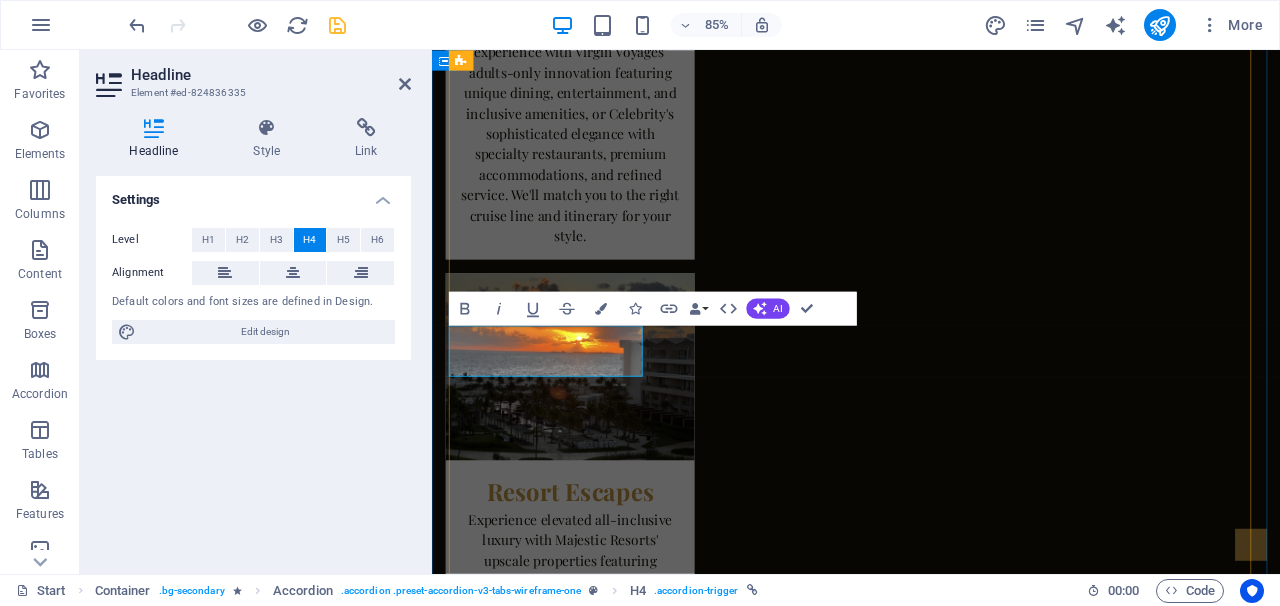 click on "Headline" at bounding box center [573, 5111] 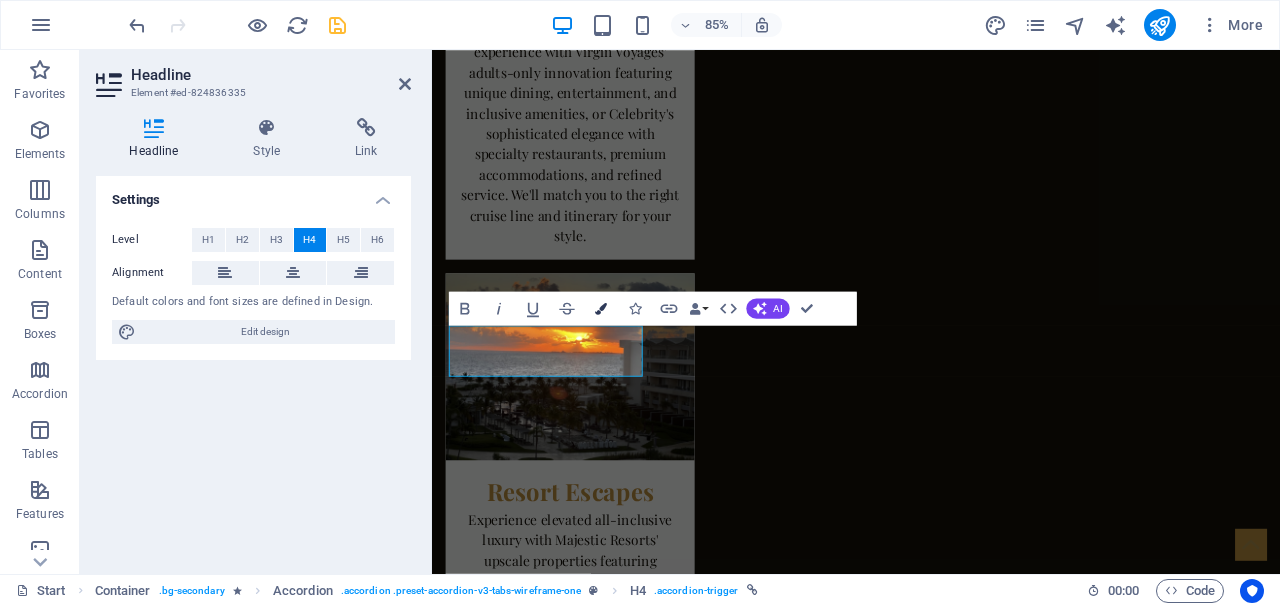 click on "Colors" at bounding box center (601, 309) 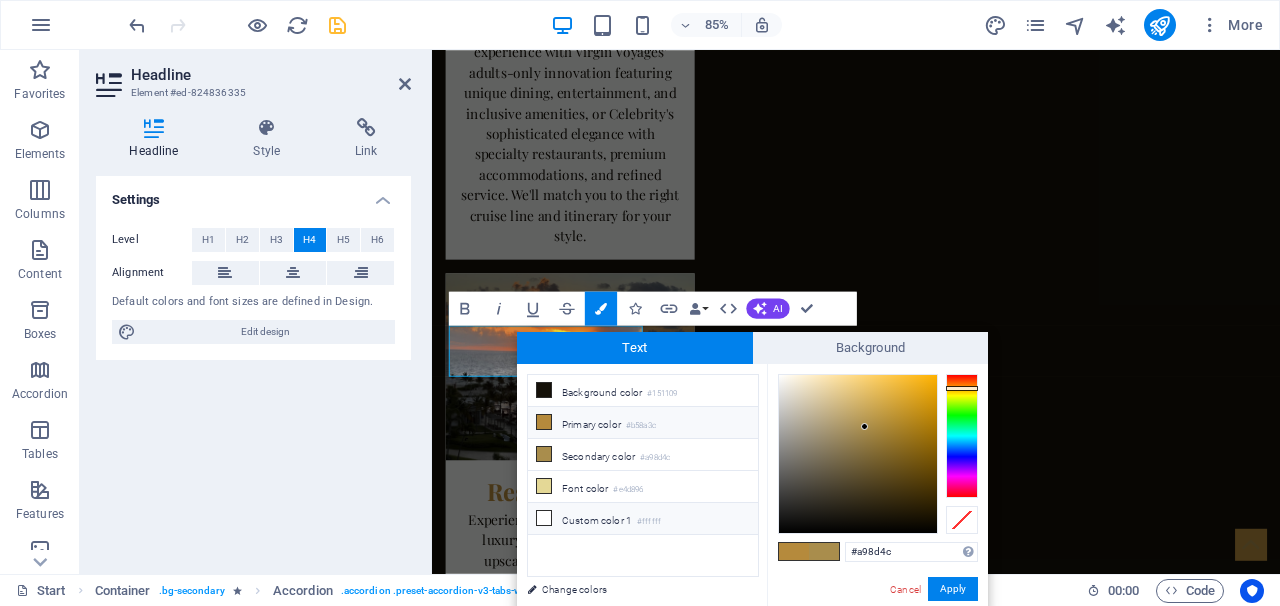 click on "Custom color 1
#ffffff" at bounding box center (643, 519) 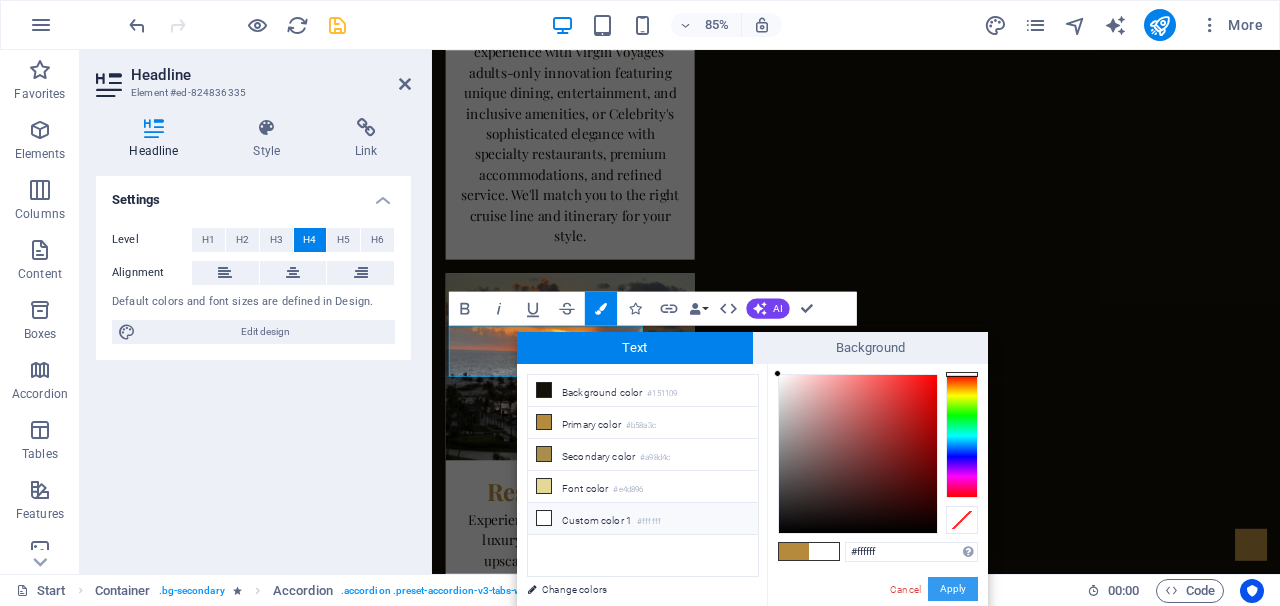 click on "Apply" at bounding box center [953, 589] 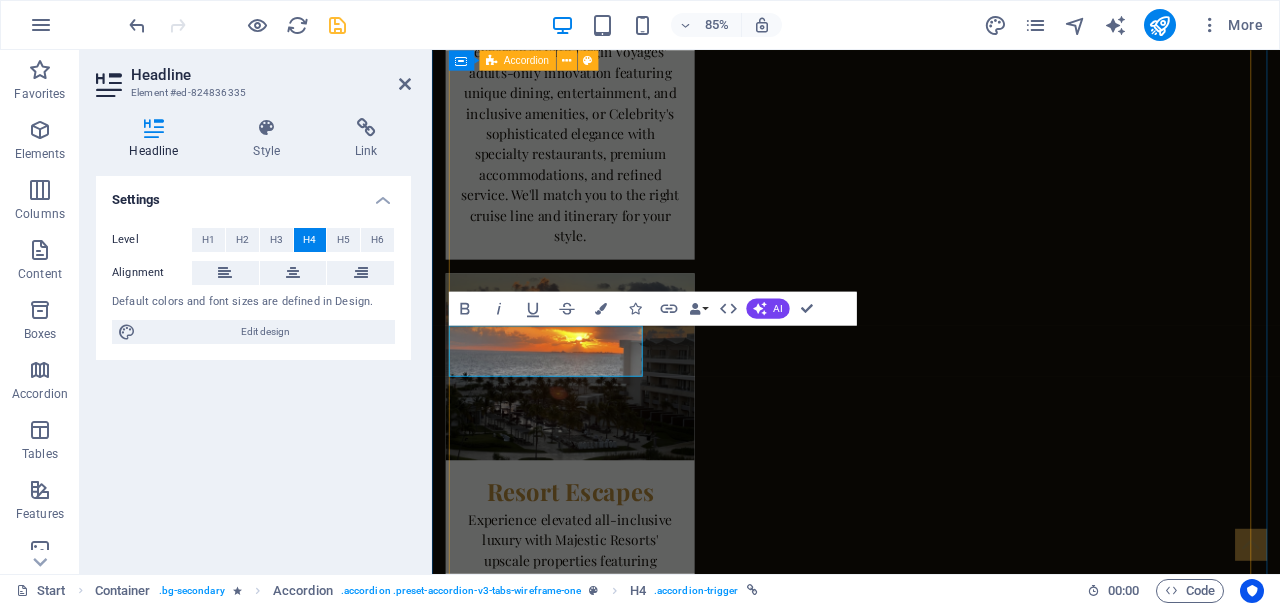 click on "Headline Lorem ipsum dolor sit amet, consectetur adipisicing elit. Maiores ipsum repellat minus nihil. Labore, delectus, nam dignissimos ea repudiandae minima voluptatum magni pariatur possimus quia accusamus harum facilis corporis animi nisi. Enim, pariatur, impedit quia repellat harum ipsam laboriosam voluptas dicta illum nisi obcaecati reprehenderit quis placeat recusandae tenetur aperiam. Lorem ipsum dolor sit amet, consectetur adipisicing elit. Maiores ipsum repellat minus nihil. Labore, delectus, nam dignissimos ea repudiandae minima voluptatum magni pariatur possimus quia accusamus harum facilis corporis animi nisi. Enim, pariatur, impedit quia repellat harum ipsam laboriosam voluptas dicta illum nisi obcaecati reprehenderit quis placeat recusandae tenetur aperiam. Headline Headline Headline" at bounding box center (931, 5021) 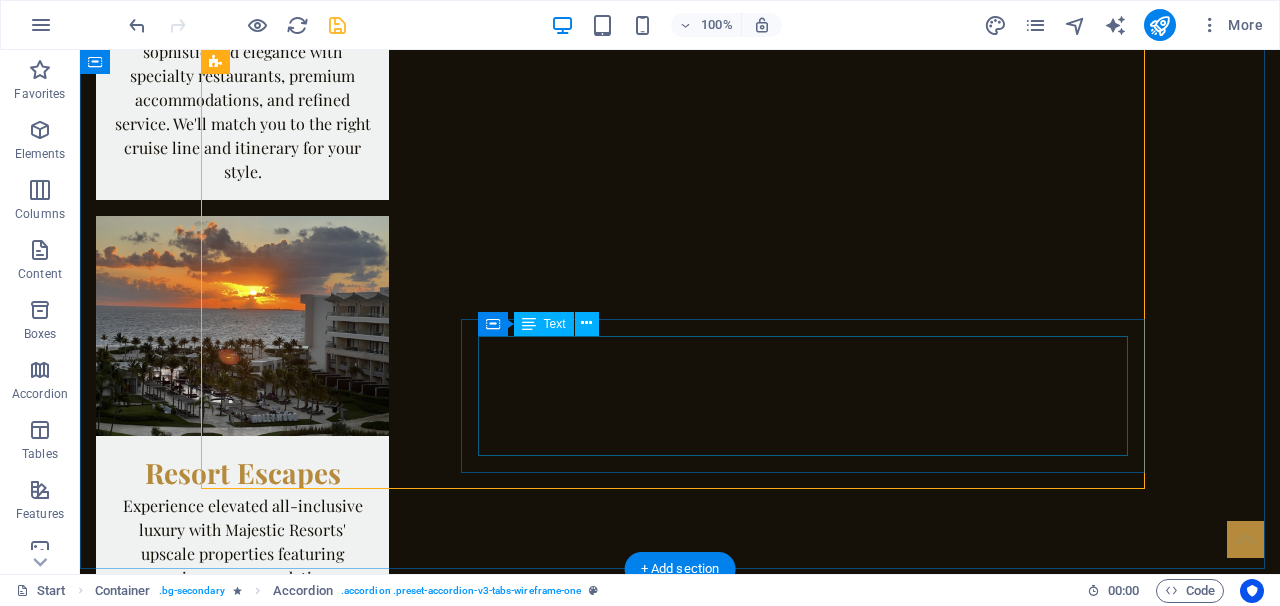 scroll, scrollTop: 4183, scrollLeft: 0, axis: vertical 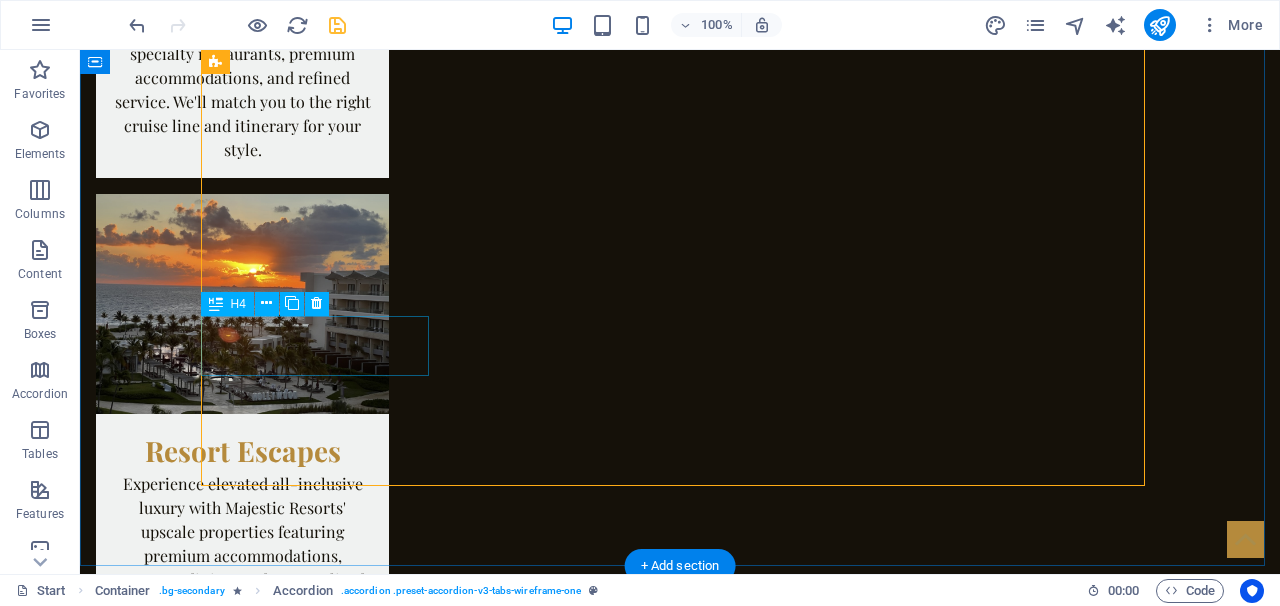 click on "Headline" at bounding box center (322, 5197) 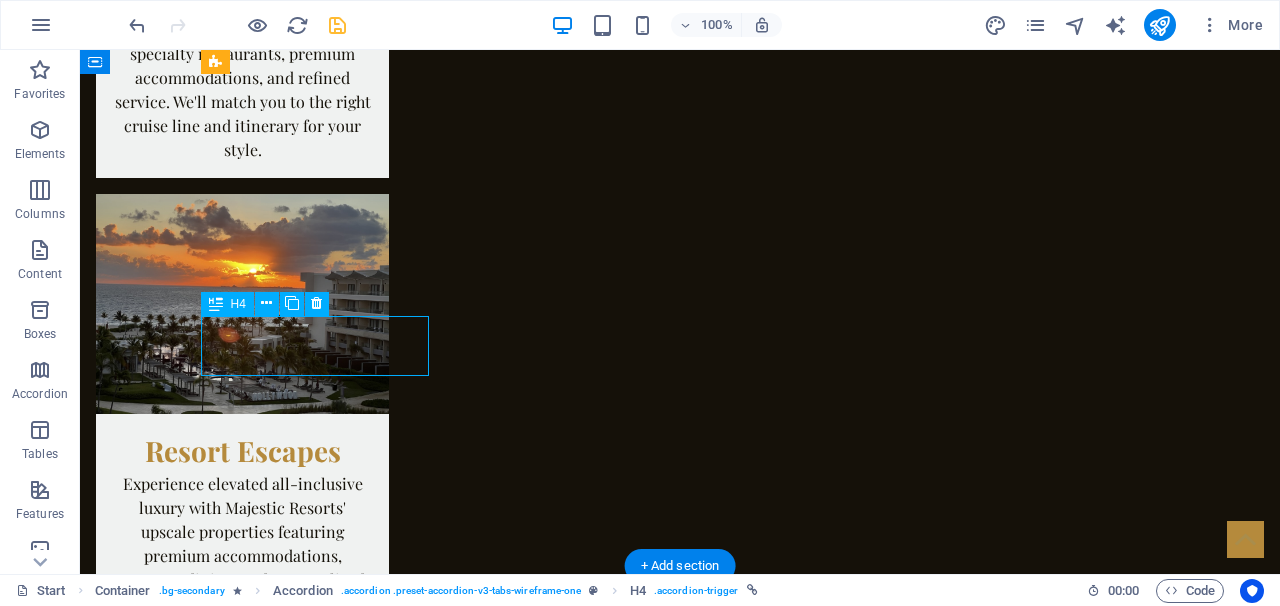 click on "Headline" at bounding box center (322, 5197) 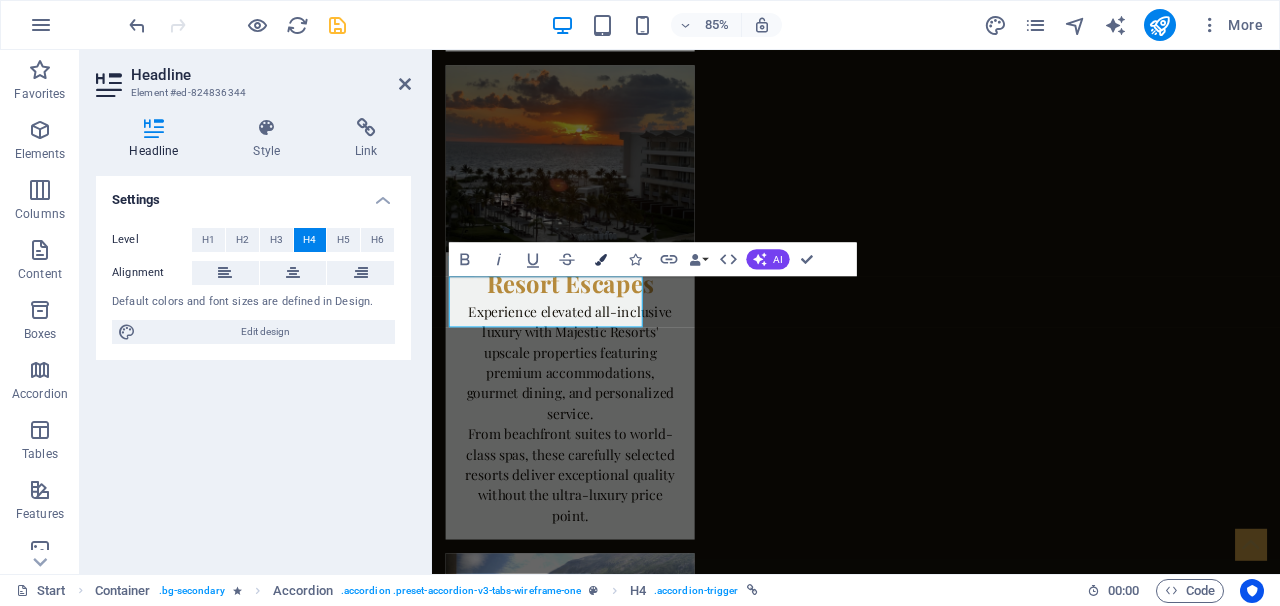 click on "Colors" at bounding box center (601, 259) 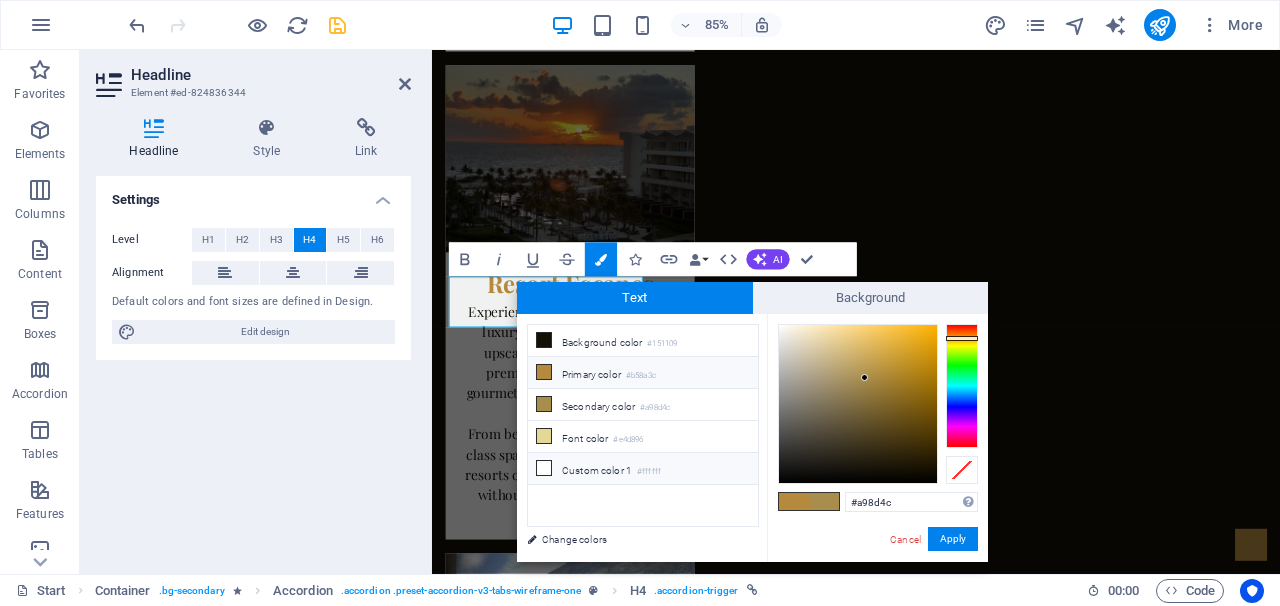 click on "Custom color 1
#ffffff" at bounding box center (643, 469) 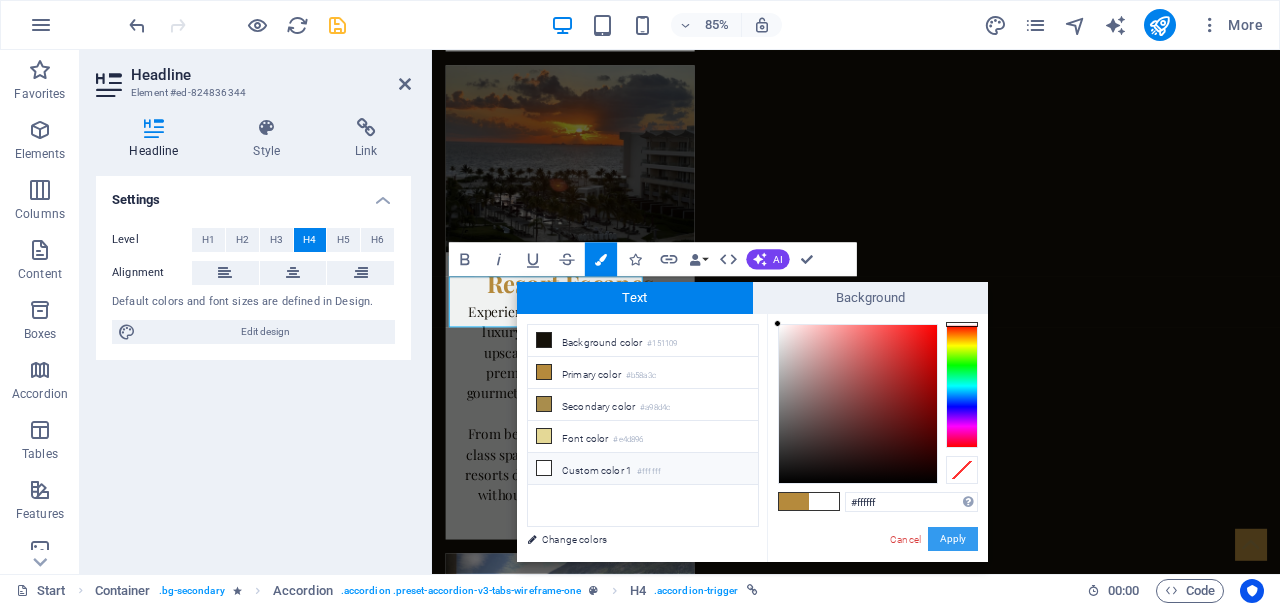 click on "Apply" at bounding box center [953, 539] 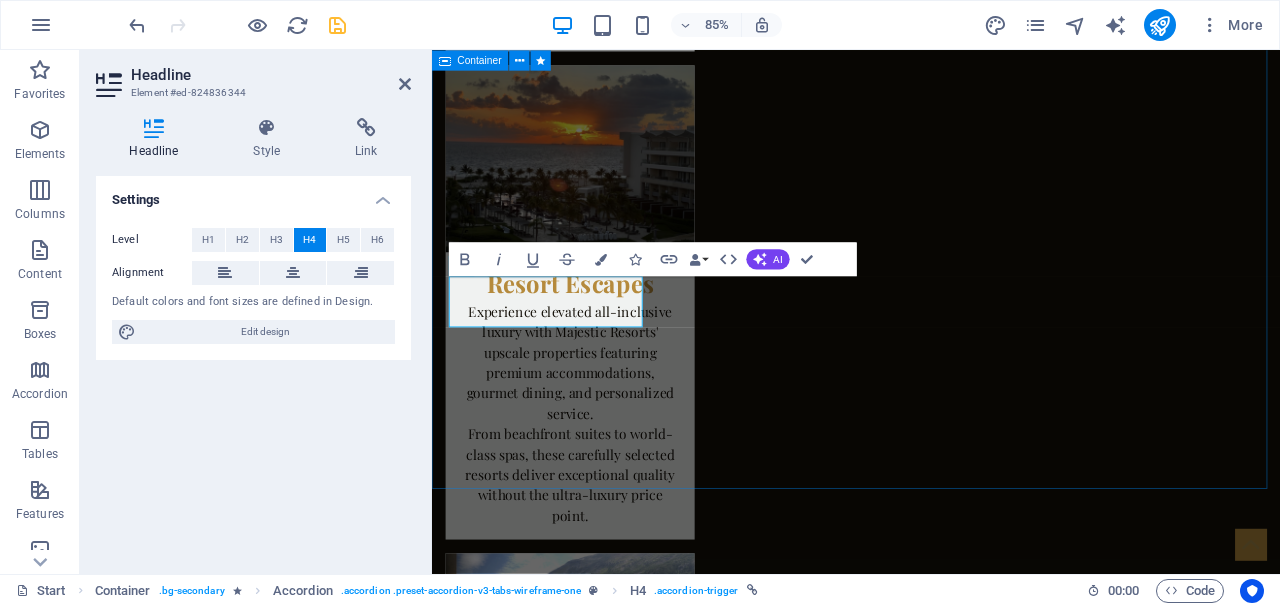 click on "Further Information Headline Lorem ipsum dolor sit amet, consectetur adipisicing elit. Maiores ipsum repellat minus nihil. Labore, delectus, nam dignissimos ea repudiandae minima voluptatum magni pariatur possimus quia accusamus harum facilis corporis animi nisi. Enim, pariatur, impedit quia repellat harum ipsam laboriosam voluptas dicta illum nisi obcaecati reprehenderit quis placeat recusandae tenetur aperiam. Lorem ipsum dolor sit amet, consectetur adipisicing elit. Maiores ipsum repellat minus nihil. Labore, delectus, nam dignissimos ea repudiandae minima voluptatum magni pariatur possimus quia accusamus harum facilis corporis animi nisi. Enim, pariatur, impedit quia repellat harum ipsam laboriosam voluptas dicta illum nisi obcaecati reprehenderit quis placeat recusandae tenetur aperiam. Headline Headline Headline" at bounding box center [931, 4737] 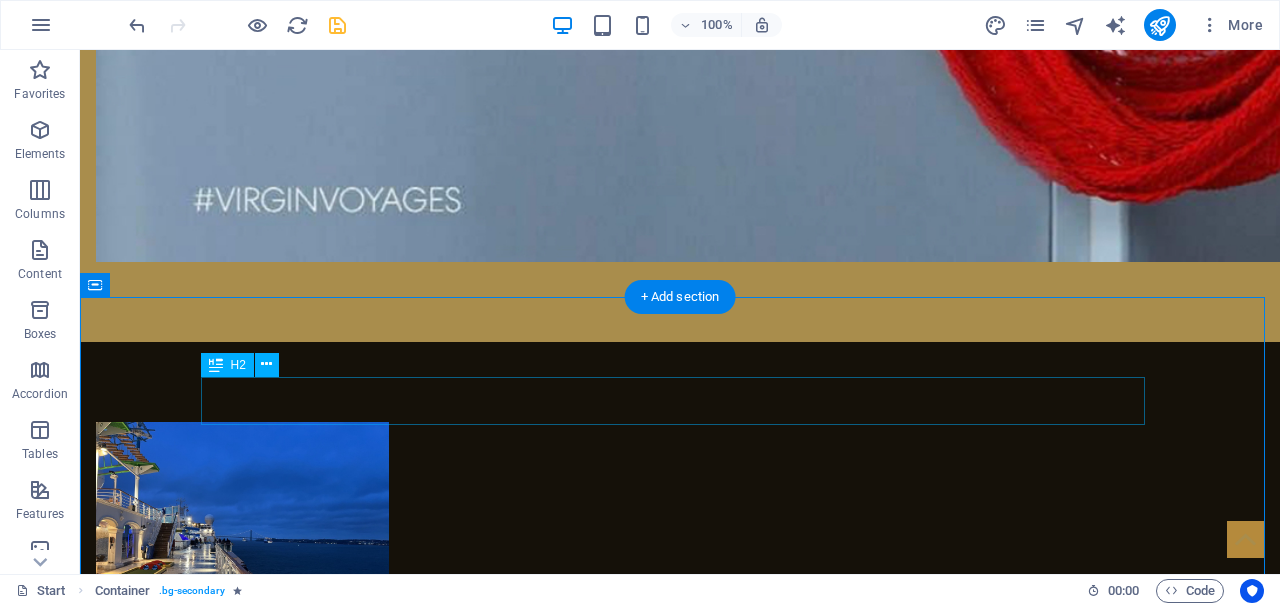 scroll, scrollTop: 3383, scrollLeft: 0, axis: vertical 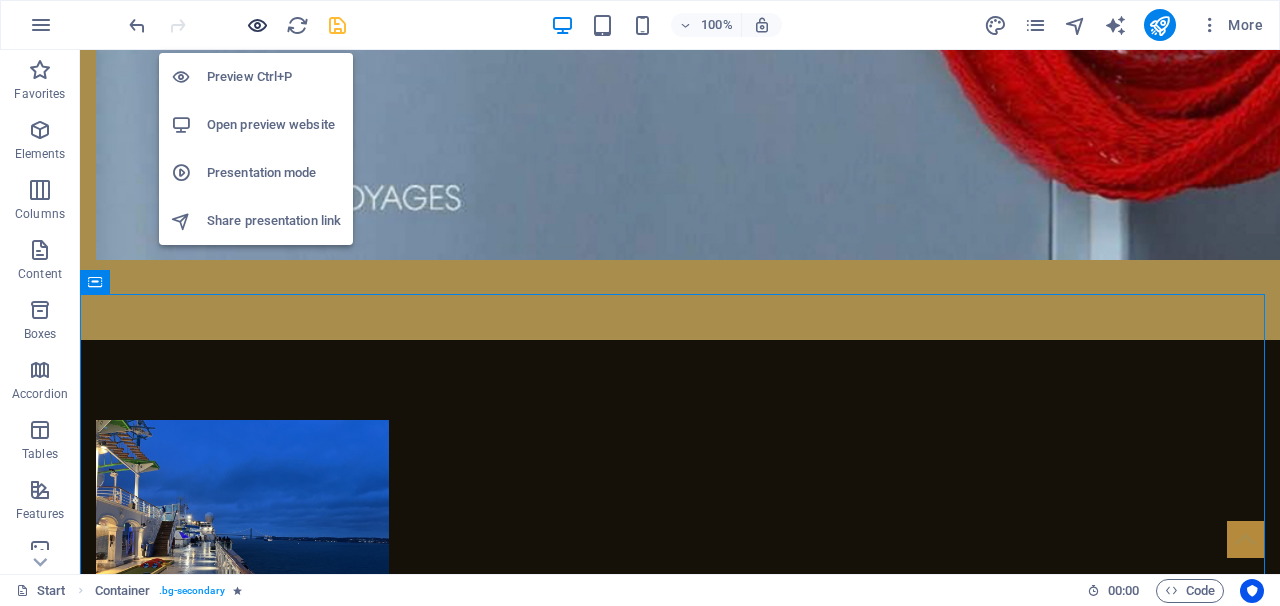 click at bounding box center (257, 25) 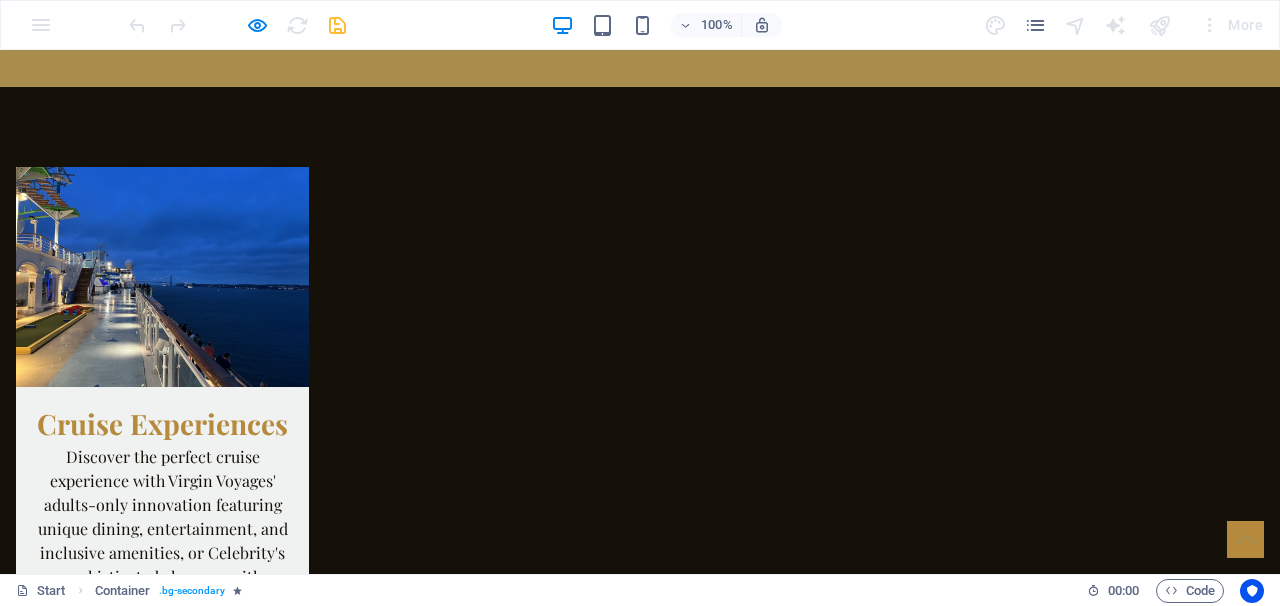 scroll, scrollTop: 3695, scrollLeft: 0, axis: vertical 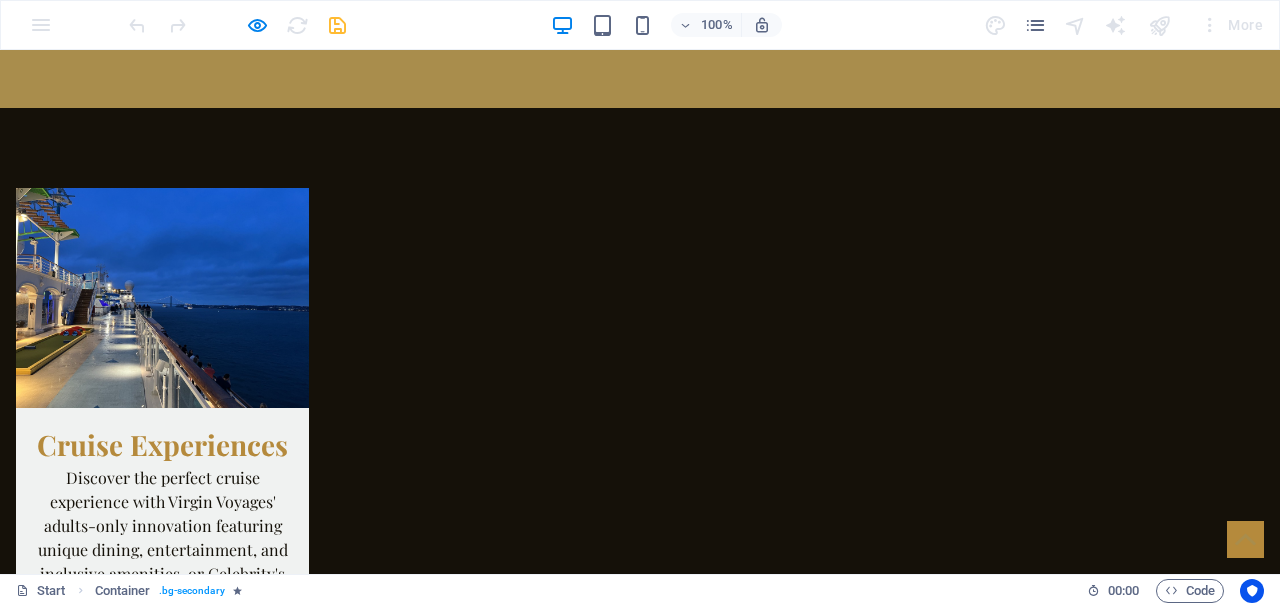 click on "Headline" at bounding box center (282, 5121) 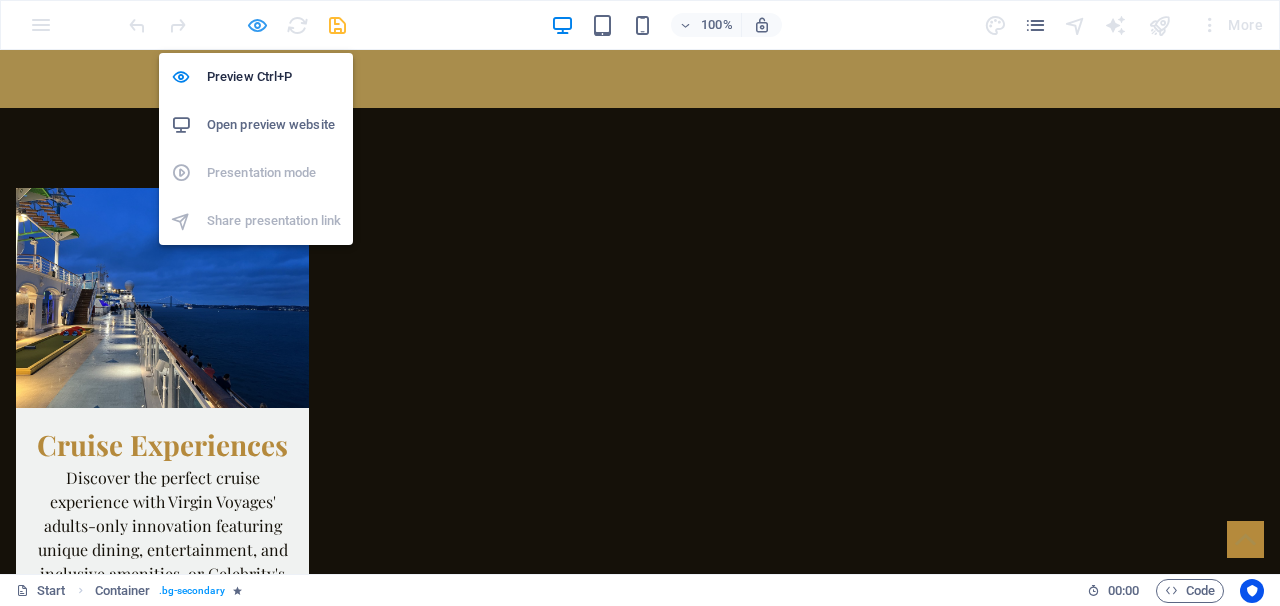 click at bounding box center [257, 25] 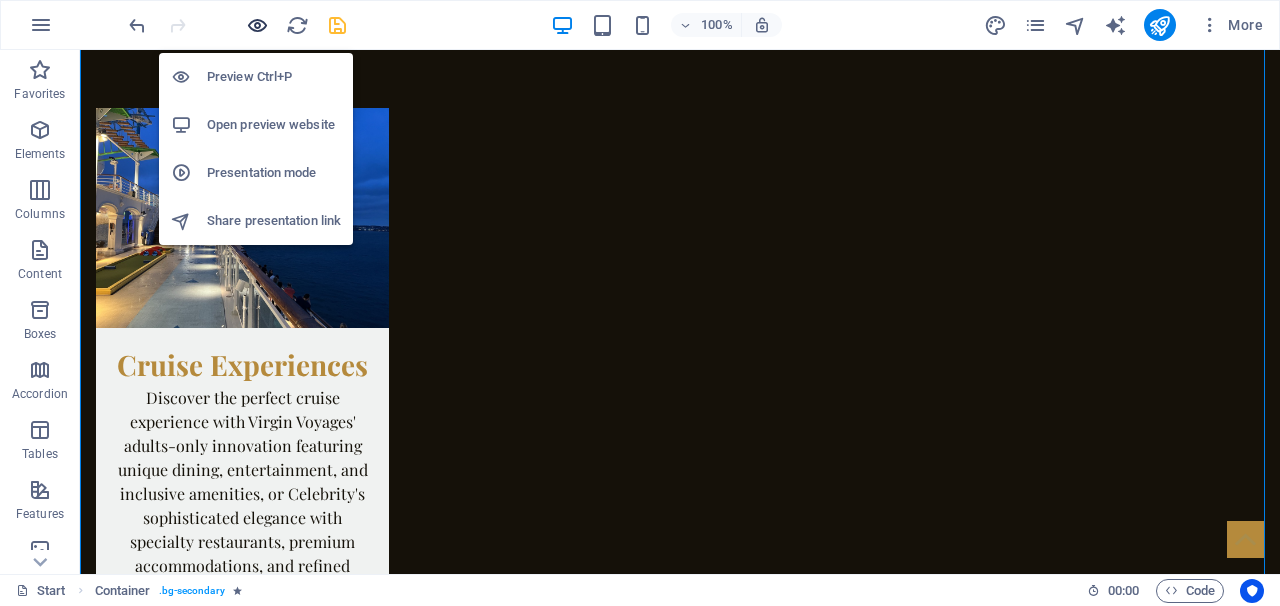 click at bounding box center [257, 25] 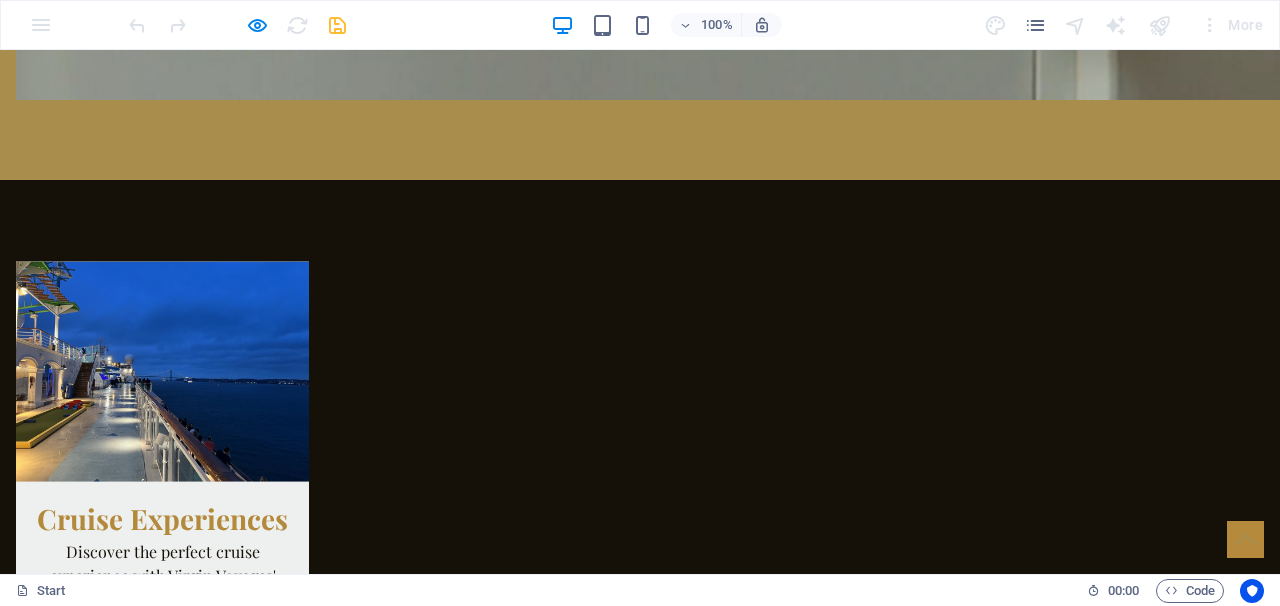 scroll, scrollTop: 3596, scrollLeft: 0, axis: vertical 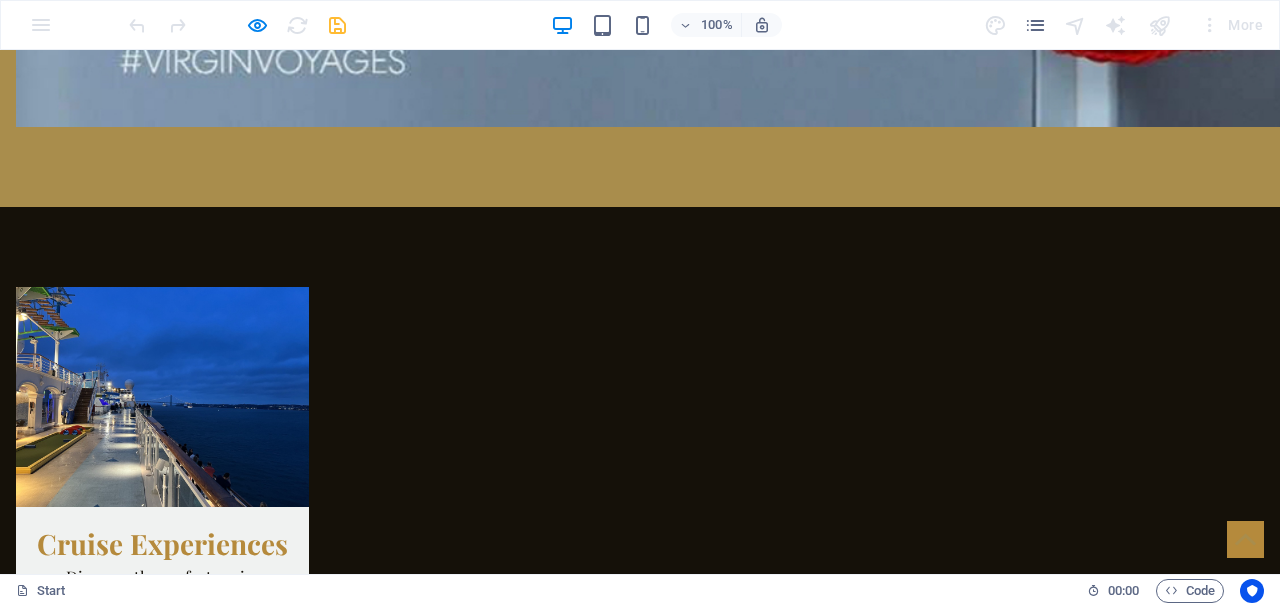 click on "Further Information" at bounding box center (318, 5060) 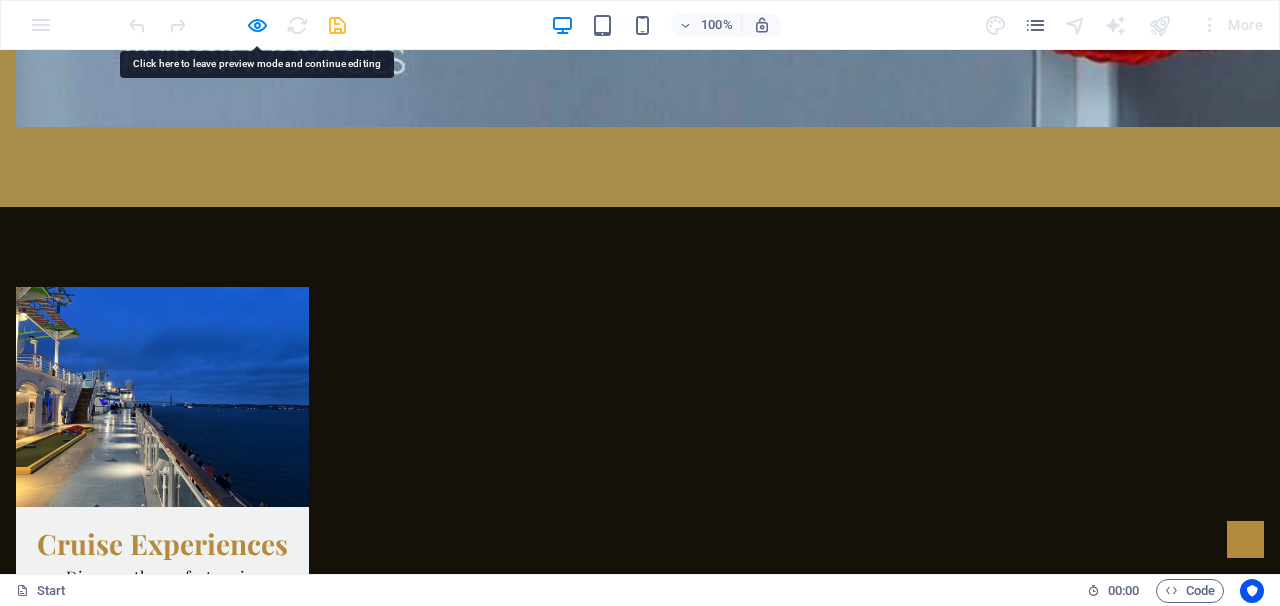 click on "Further Information" at bounding box center [318, 5060] 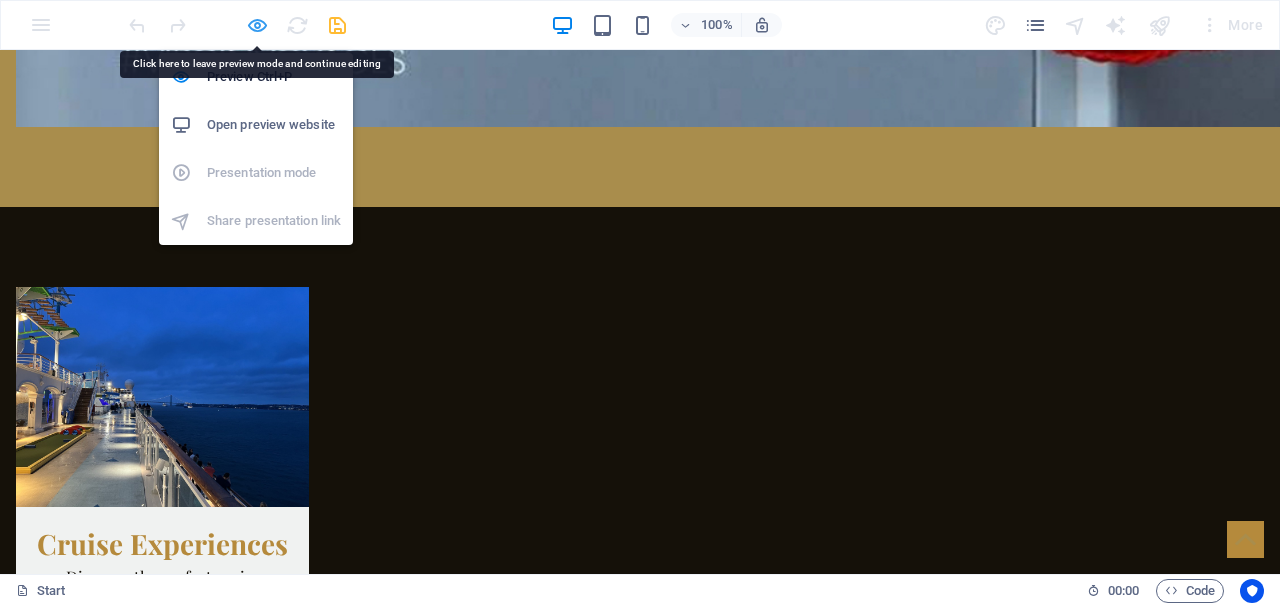 click at bounding box center [257, 25] 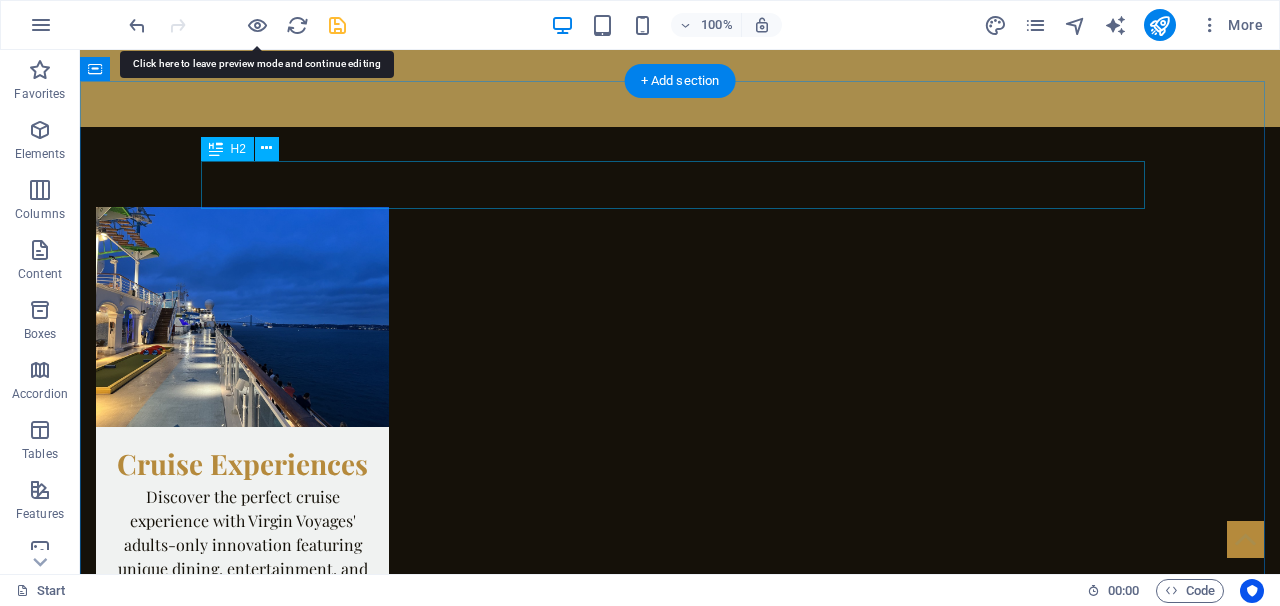click on "Further Information" at bounding box center [680, 4981] 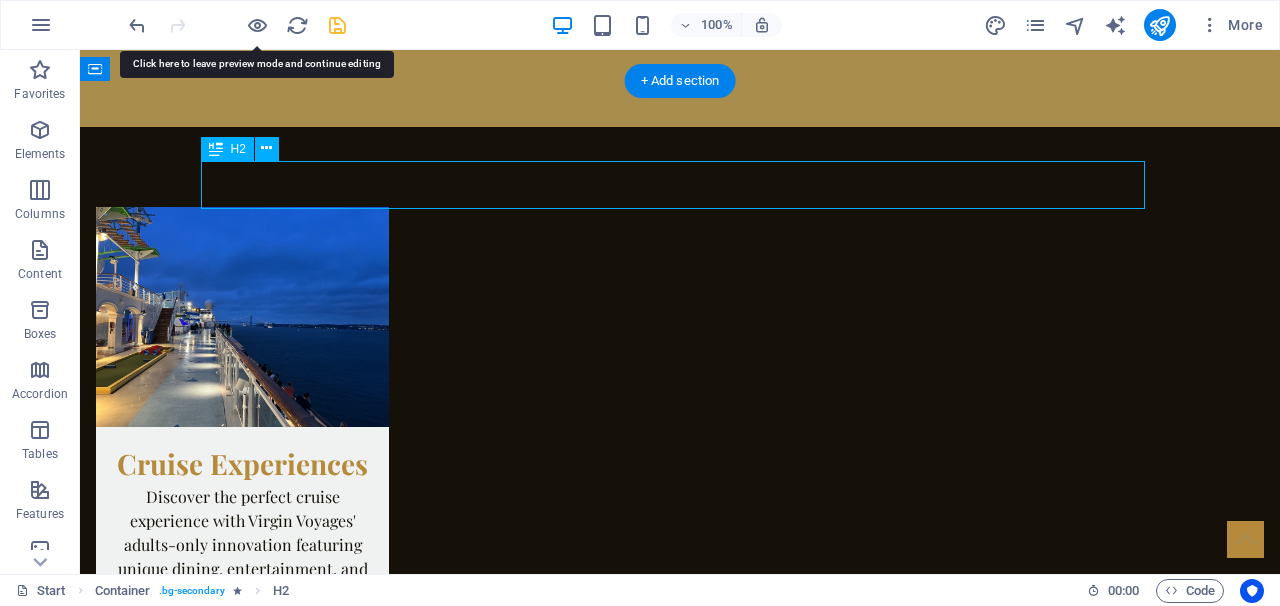 click on "Further Information" at bounding box center [680, 4981] 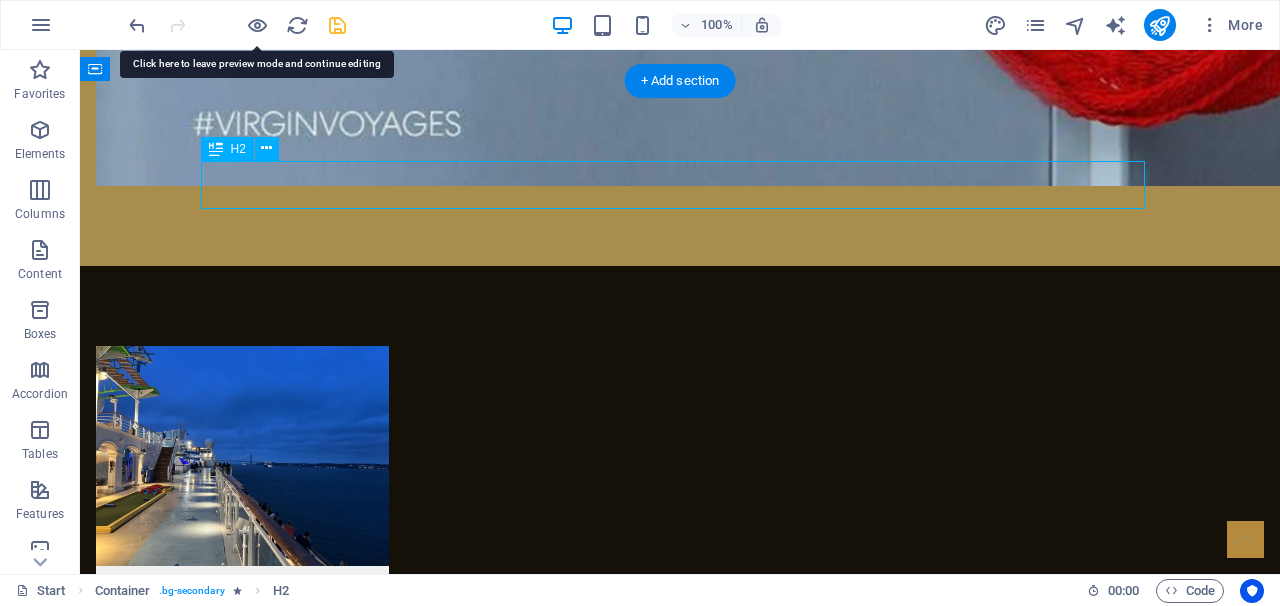 scroll, scrollTop: 3660, scrollLeft: 0, axis: vertical 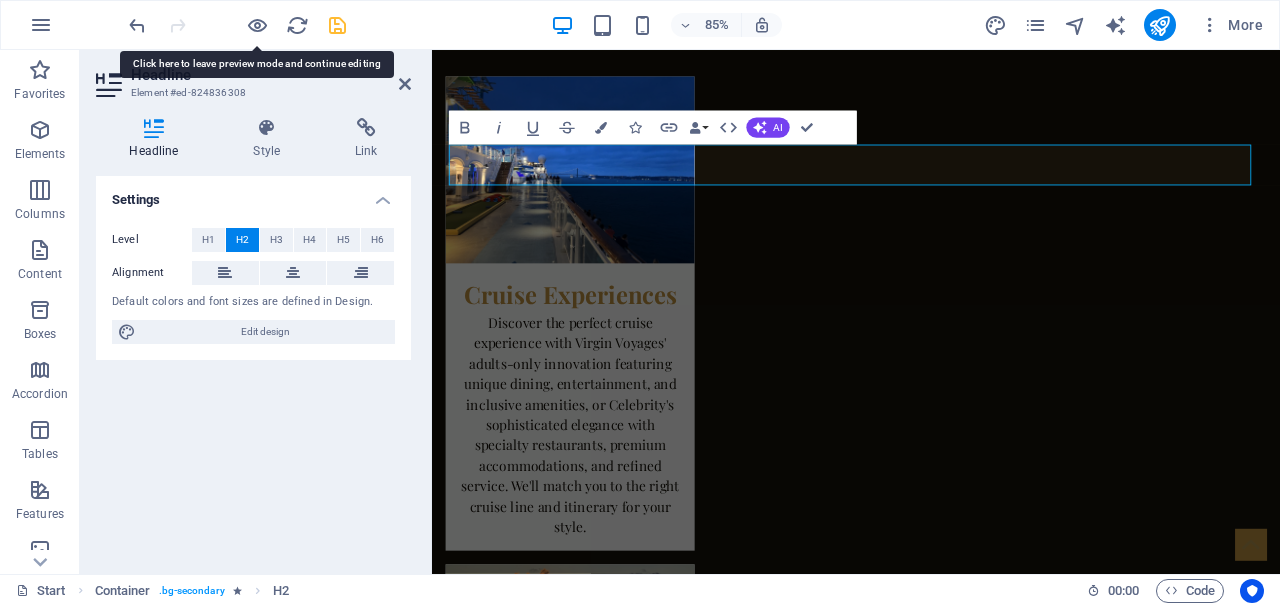 click on "Settings" at bounding box center (253, 194) 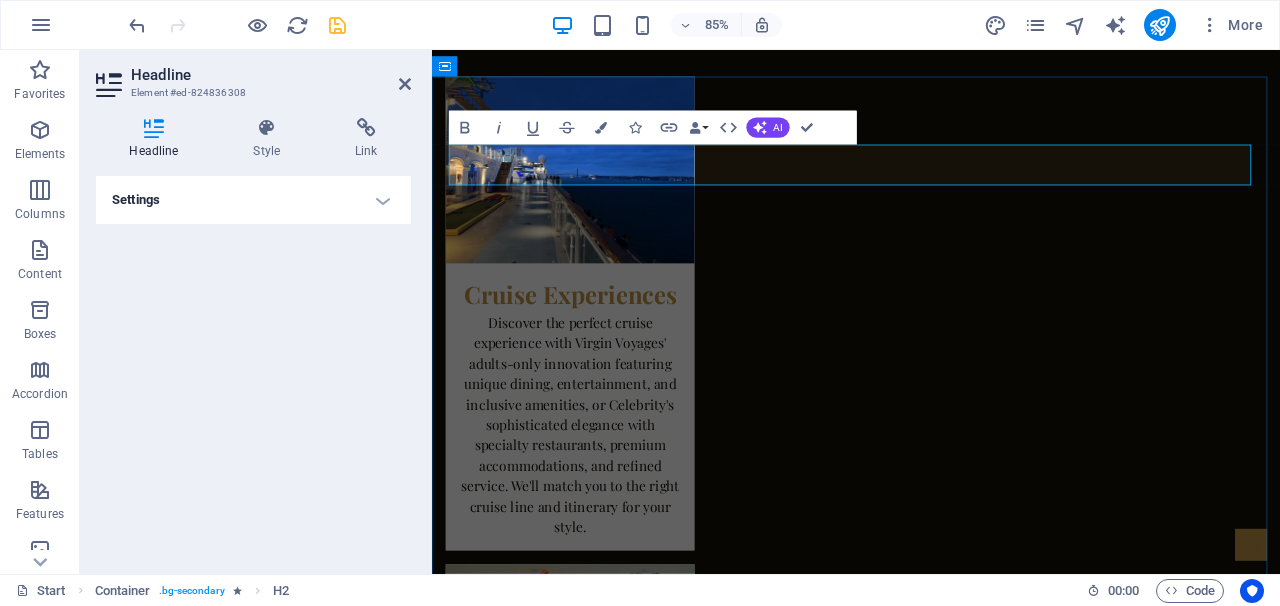 click on "Further Information" at bounding box center [609, 4891] 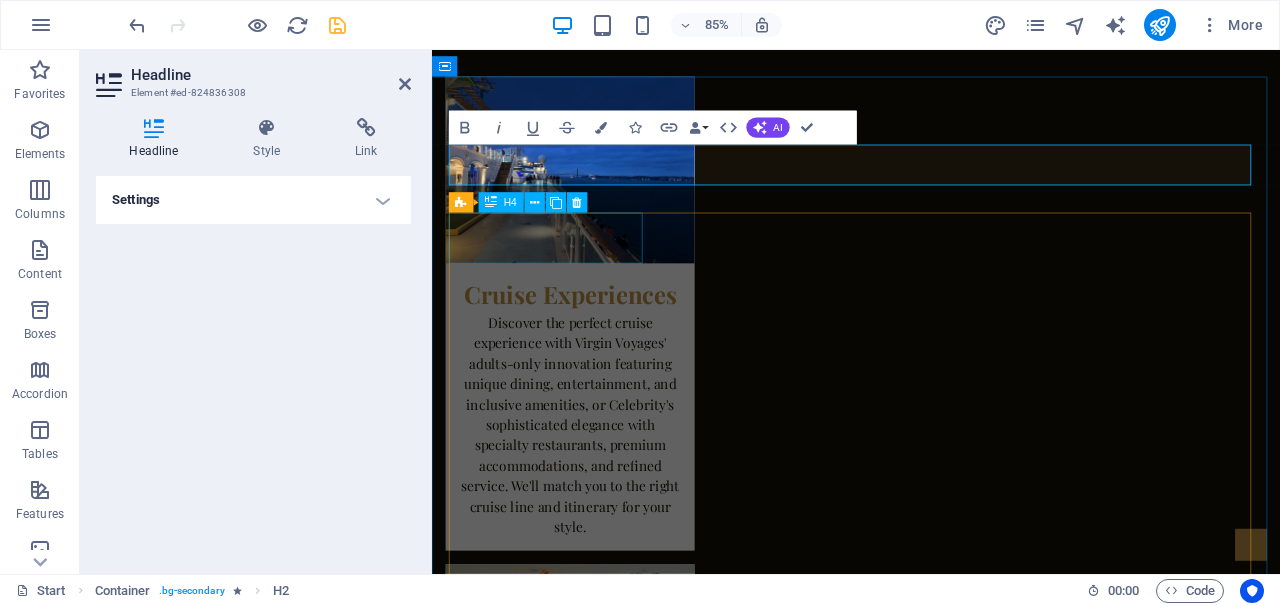 click on "Headline" at bounding box center (573, 5085) 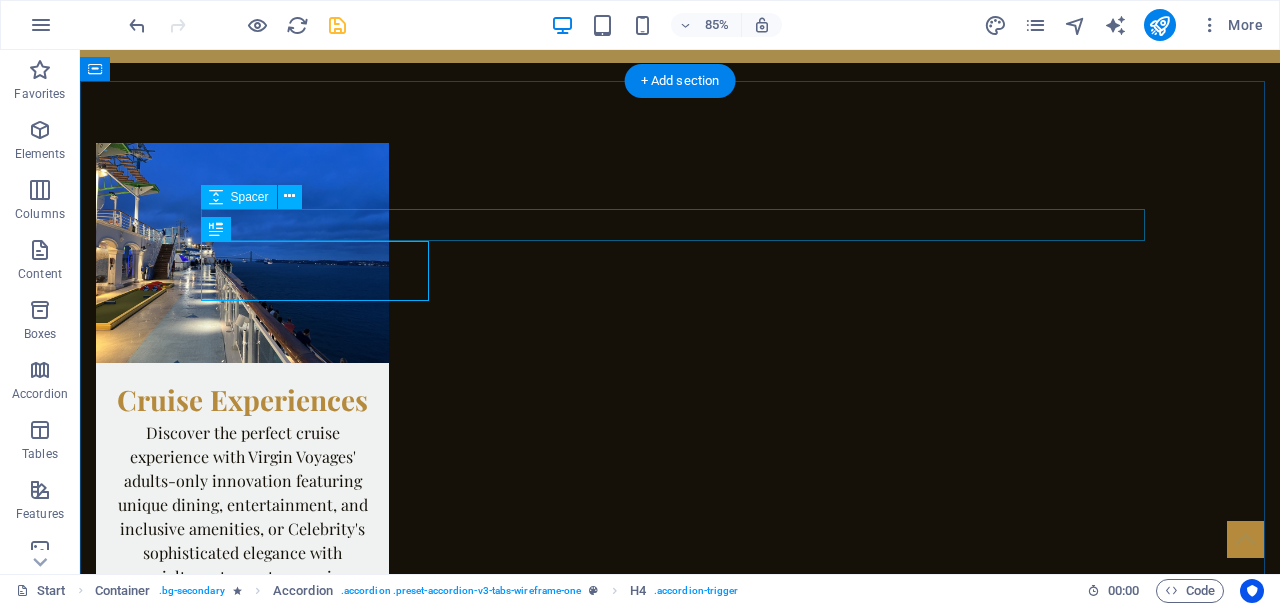 scroll, scrollTop: 3596, scrollLeft: 0, axis: vertical 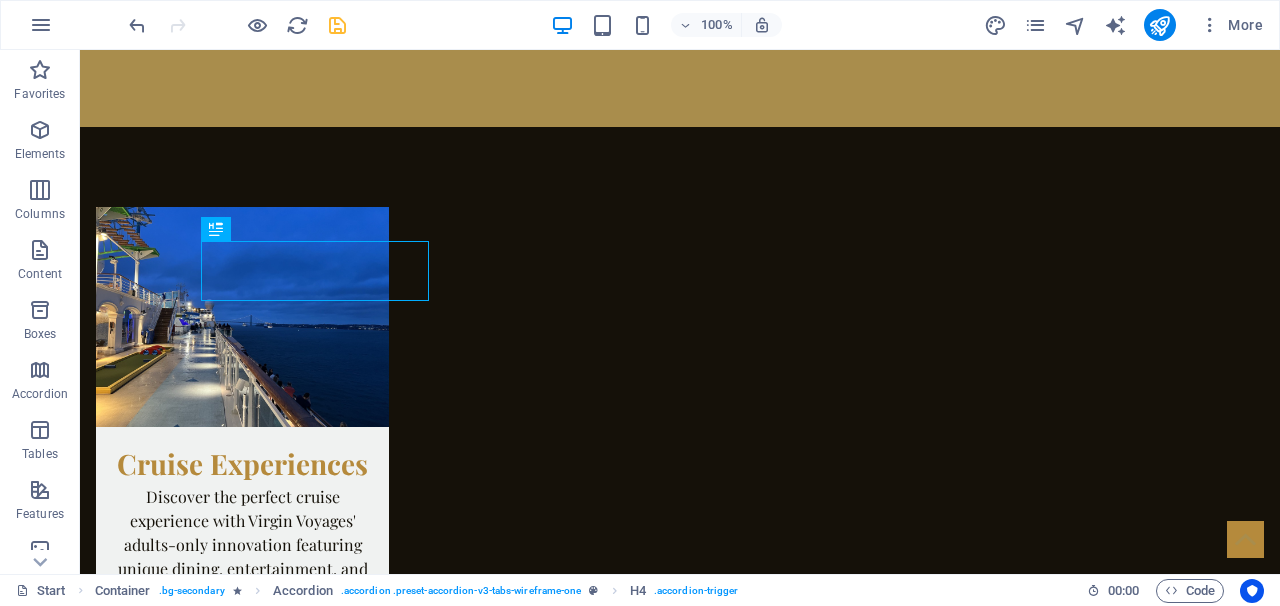 click on "Headline" at bounding box center (322, 5174) 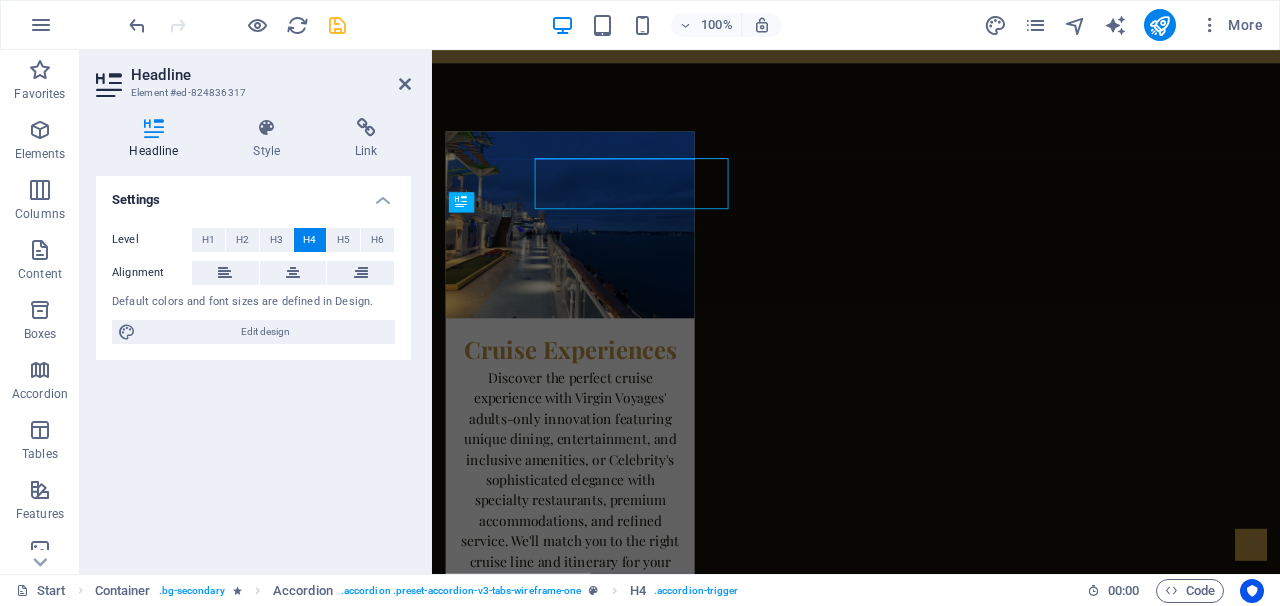 scroll, scrollTop: 3660, scrollLeft: 0, axis: vertical 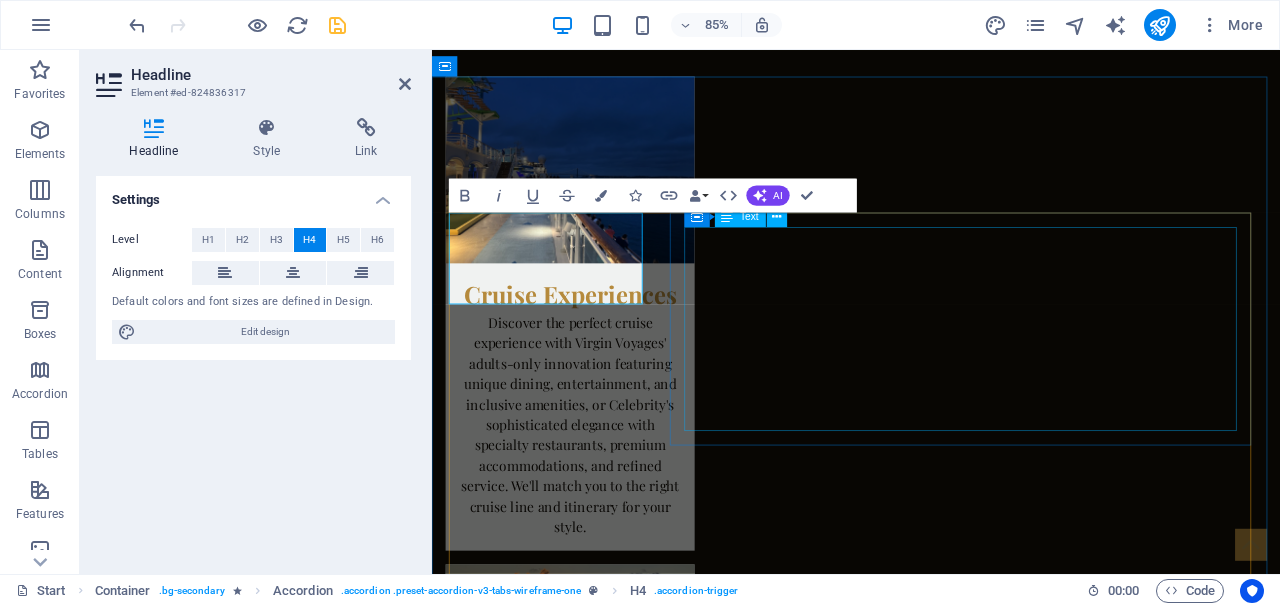 click on "Lorem ipsum dolor sit amet, consectetur adipisicing elit. Maiores ipsum repellat minus nihil. Labore, delectus, nam dignissimos ea repudiandae minima voluptatum magni pariatur possimus quia accusamus harum facilis corporis animi nisi. Enim, pariatur, impedit quia repellat harum ipsam laboriosam voluptas dicta illum nisi obcaecati reprehenderit quis placeat recusandae tenetur aperiam. Lorem ipsum dolor sit amet, consectetur adipisicing elit. Maiores ipsum repellat minus nihil. Labore, delectus, nam dignissimos ea repudiandae minima voluptatum magni pariatur possimus quia accusamus harum facilis corporis animi nisi. Enim, pariatur, impedit quia repellat harum ipsam laboriosam voluptas dicta illum nisi obcaecati reprehenderit quis placeat recusandae tenetur aperiam." at bounding box center (1061, 5085) 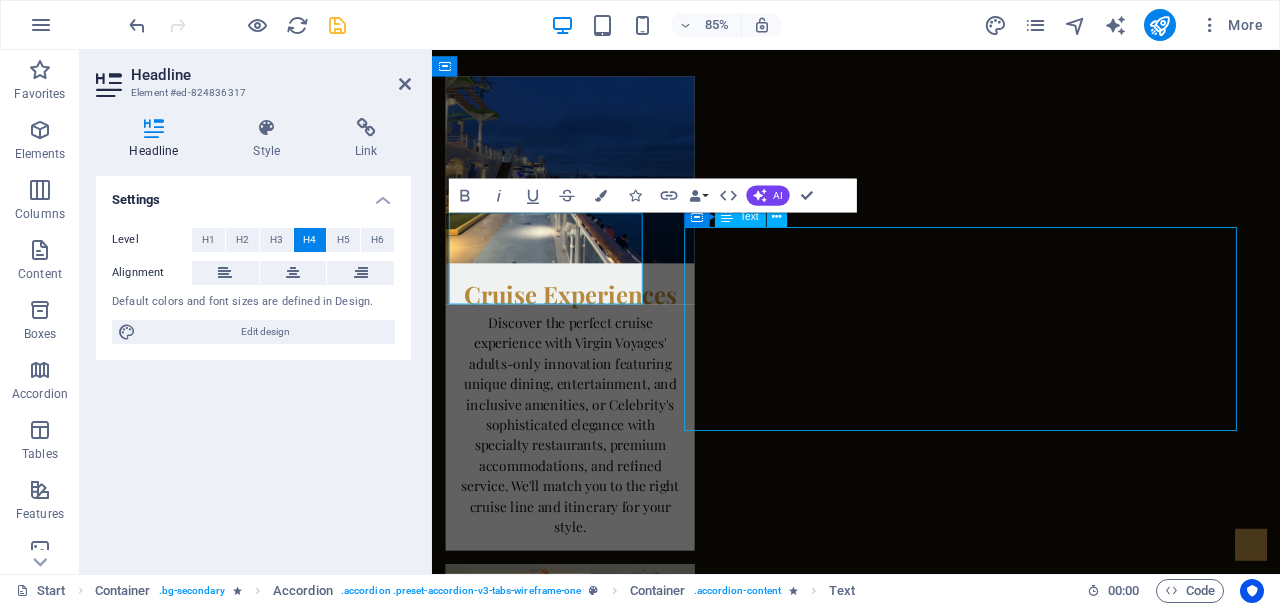 click on "Lorem ipsum dolor sit amet, consectetur adipisicing elit. Maiores ipsum repellat minus nihil. Labore, delectus, nam dignissimos ea repudiandae minima voluptatum magni pariatur possimus quia accusamus harum facilis corporis animi nisi. Enim, pariatur, impedit quia repellat harum ipsam laboriosam voluptas dicta illum nisi obcaecati reprehenderit quis placeat recusandae tenetur aperiam. Lorem ipsum dolor sit amet, consectetur adipisicing elit. Maiores ipsum repellat minus nihil. Labore, delectus, nam dignissimos ea repudiandae minima voluptatum magni pariatur possimus quia accusamus harum facilis corporis animi nisi. Enim, pariatur, impedit quia repellat harum ipsam laboriosam voluptas dicta illum nisi obcaecati reprehenderit quis placeat recusandae tenetur aperiam." at bounding box center [1061, 5085] 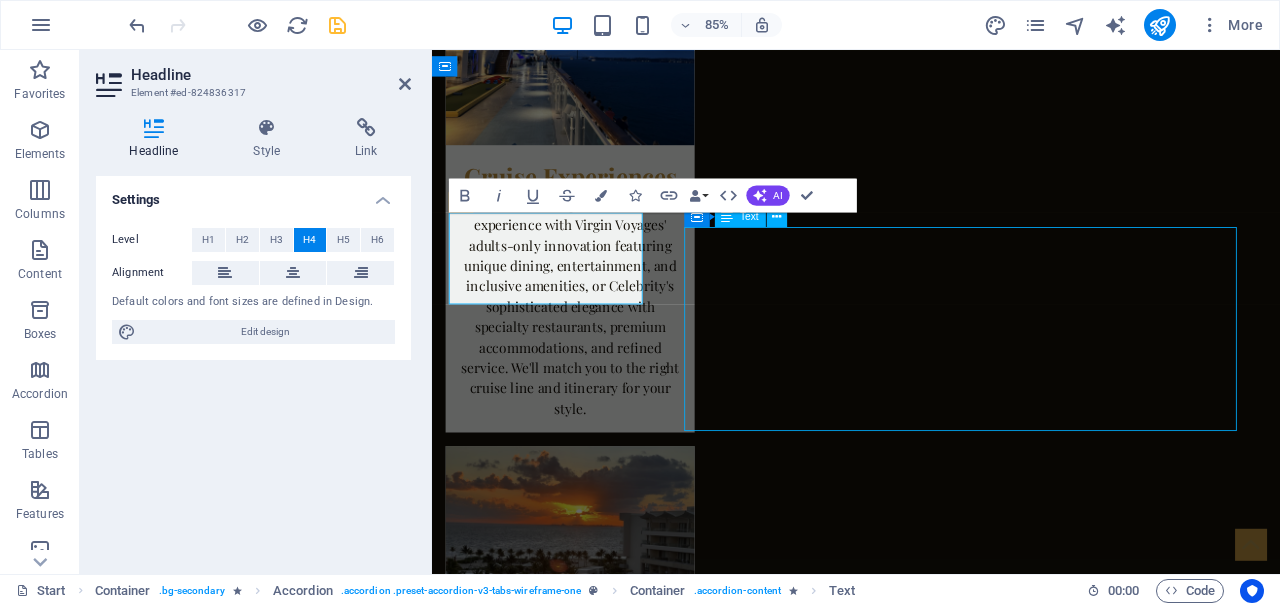 click on "Why choose Miller Travel Group over booking online? Lorem ipsum dolor sit amet, consectetur adipisicing elit. Maiores ipsum repellat minus nihil. Labore, delectus, nam dignissimos ea repudiandae minima voluptatum magni pariatur possimus quia accusamus harum facilis corporis animi nisi. Enim, pariatur, impedit quia repellat harum ipsam laboriosam voluptas dicta illum nisi obcaecati reprehenderit quis placeat recusandae tenetur aperiam. Lorem ipsum dolor sit amet, consectetur adipisicing elit. Maiores ipsum repellat minus nihil. Labore, delectus, nam dignissimos ea repudiandae minima voluptatum magni pariatur possimus quia accusamus harum facilis corporis animi nisi. Enim, pariatur, impedit quia repellat harum ipsam laboriosam voluptas dicta illum nisi obcaecati reprehenderit quis placeat recusandae tenetur aperiam. Headline Headline Headline" at bounding box center (931, 5188) 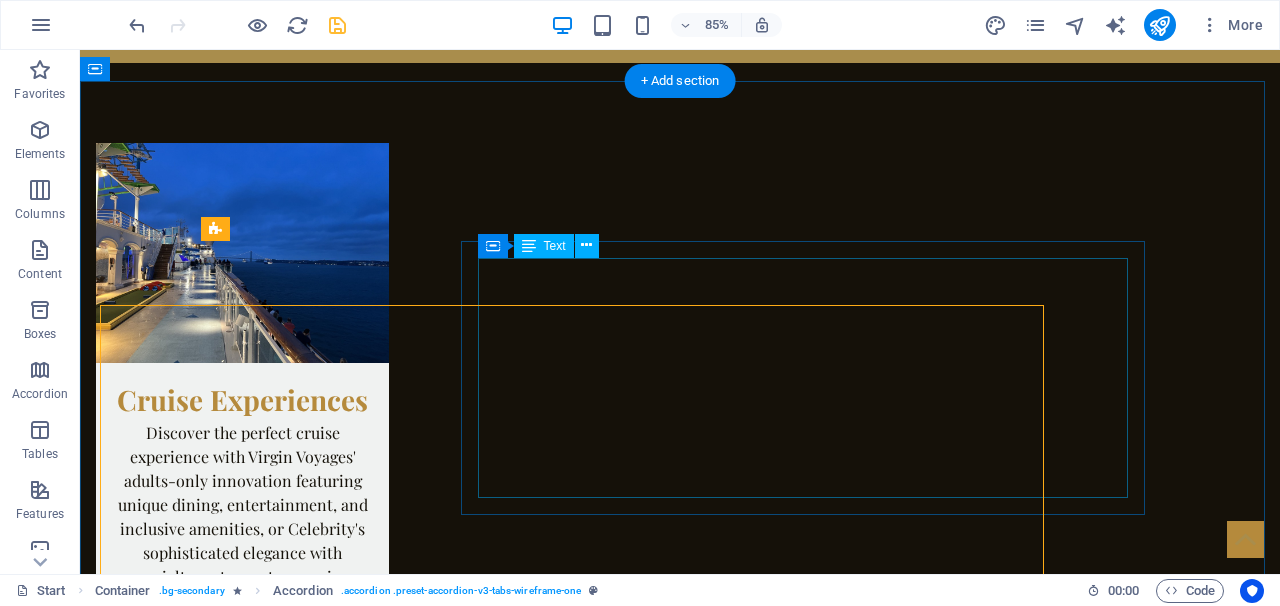 scroll, scrollTop: 3596, scrollLeft: 0, axis: vertical 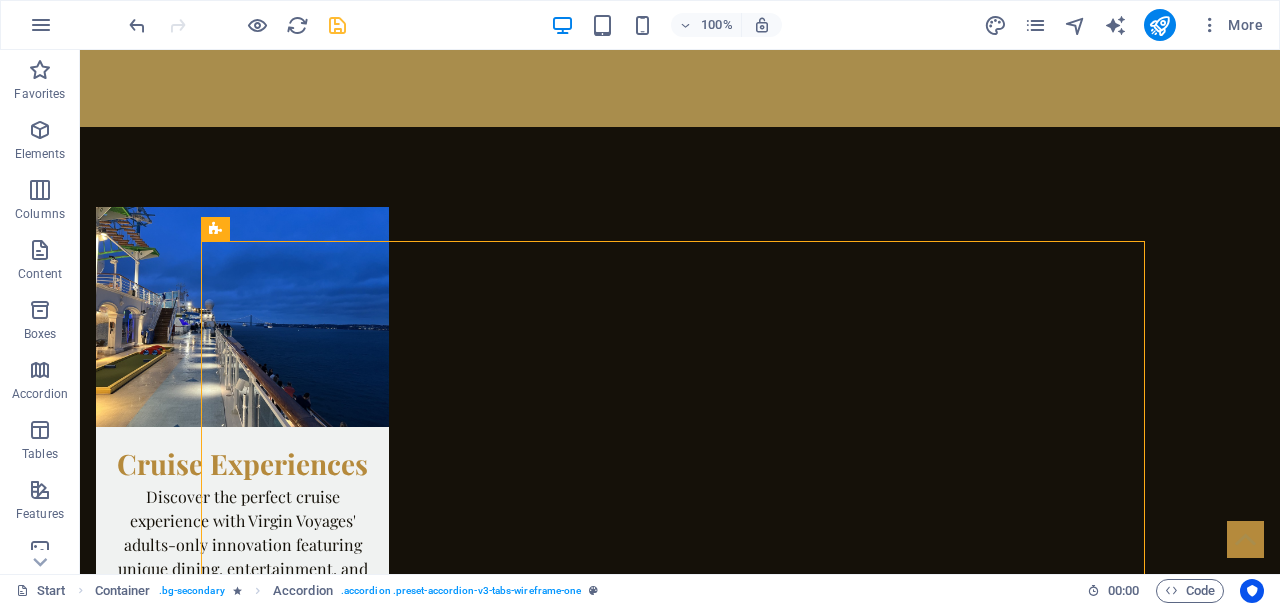click on "Lorem ipsum dolor sit amet, consectetur adipisicing elit. Maiores ipsum repellat minus nihil. Labore, delectus, nam dignissimos ea repudiandae minima voluptatum magni pariatur possimus quia accusamus harum facilis corporis animi nisi. Enim, pariatur, impedit quia repellat harum ipsam laboriosam voluptas dicta illum nisi obcaecati reprehenderit quis placeat recusandae tenetur aperiam. Lorem ipsum dolor sit amet, consectetur adipisicing elit. Maiores ipsum repellat minus nihil. Labore, delectus, nam dignissimos ea repudiandae minima voluptatum magni pariatur possimus quia accusamus harum facilis corporis animi nisi. Enim, pariatur, impedit quia repellat harum ipsam laboriosam voluptas dicta illum nisi obcaecati reprehenderit quis placeat recusandae tenetur aperiam." at bounding box center [810, 5174] 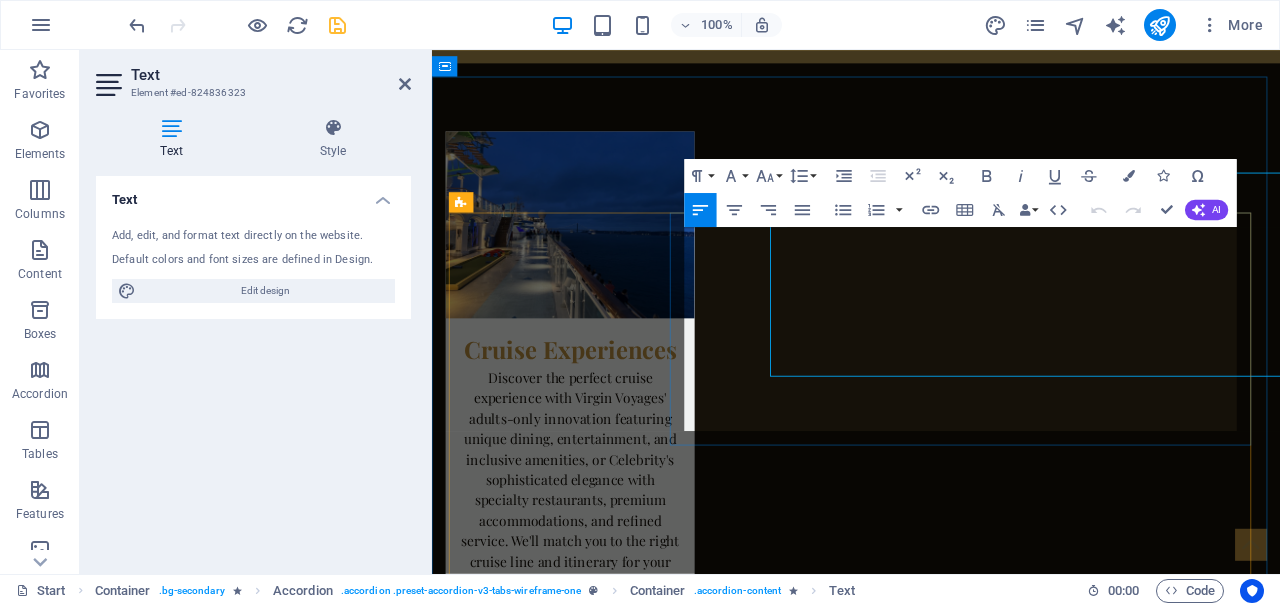 scroll, scrollTop: 3660, scrollLeft: 0, axis: vertical 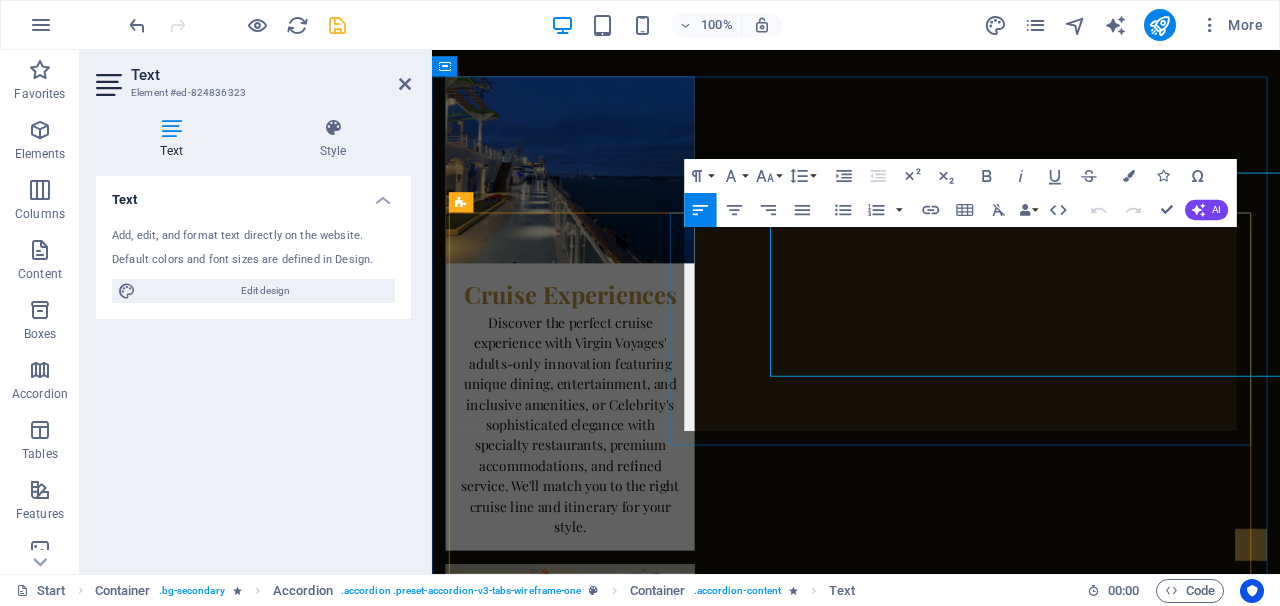 click on "Lorem ipsum dolor sit amet, consectetur adipisicing elit. Maiores ipsum repellat minus nihil. Labore, delectus, nam dignissimos ea repudiandae minima voluptatum magni pariatur possimus quia accusamus harum facilis corporis animi nisi. Enim, pariatur, impedit quia repellat harum ipsam laboriosam voluptas dicta illum nisi obcaecati reprehenderit quis placeat recusandae tenetur aperiam. Lorem ipsum dolor sit amet, consectetur adipisicing elit. Maiores ipsum repellat minus nihil. Labore, delectus, nam dignissimos ea repudiandae minima voluptatum magni pariatur possimus quia accusamus harum facilis corporis animi nisi. Enim, pariatur, impedit quia repellat harum ipsam laboriosam voluptas dicta illum nisi obcaecati reprehenderit quis placeat recusandae tenetur aperiam." at bounding box center (1061, 5085) 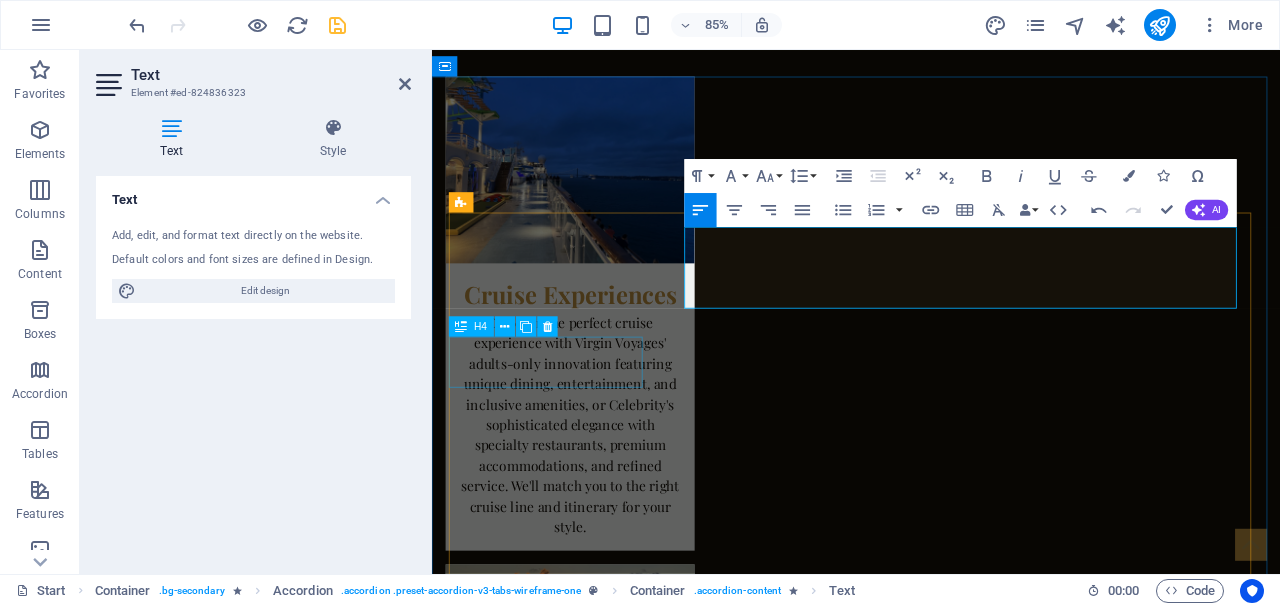 click on "Headline" at bounding box center [573, 5203] 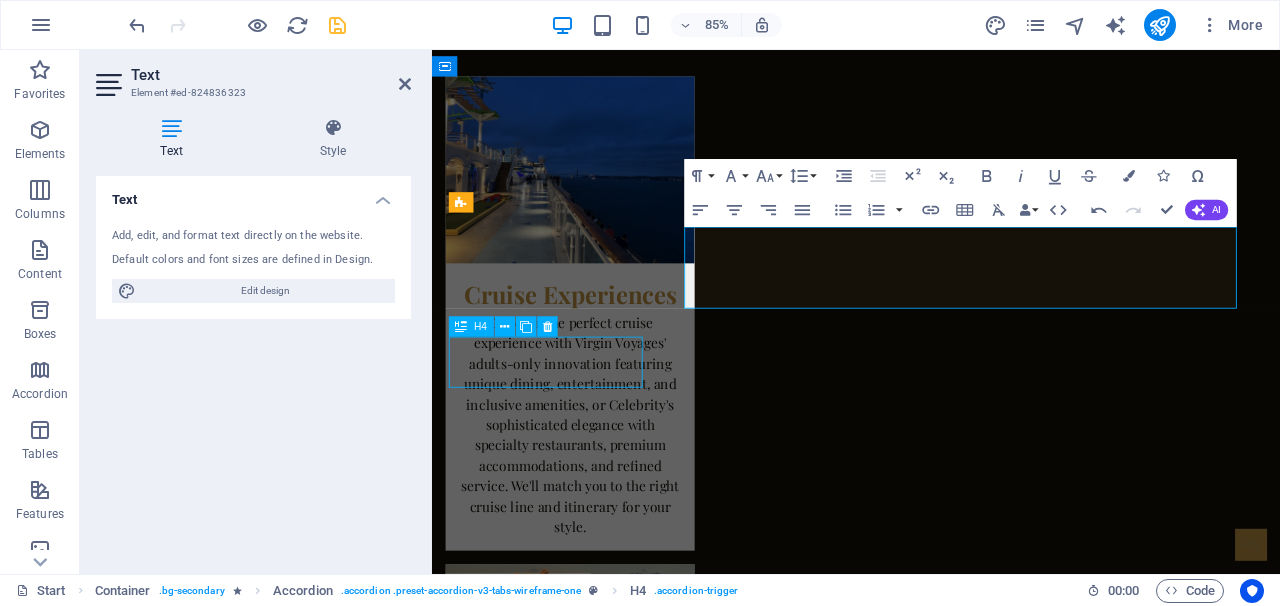 click on "Headline" at bounding box center (573, 5203) 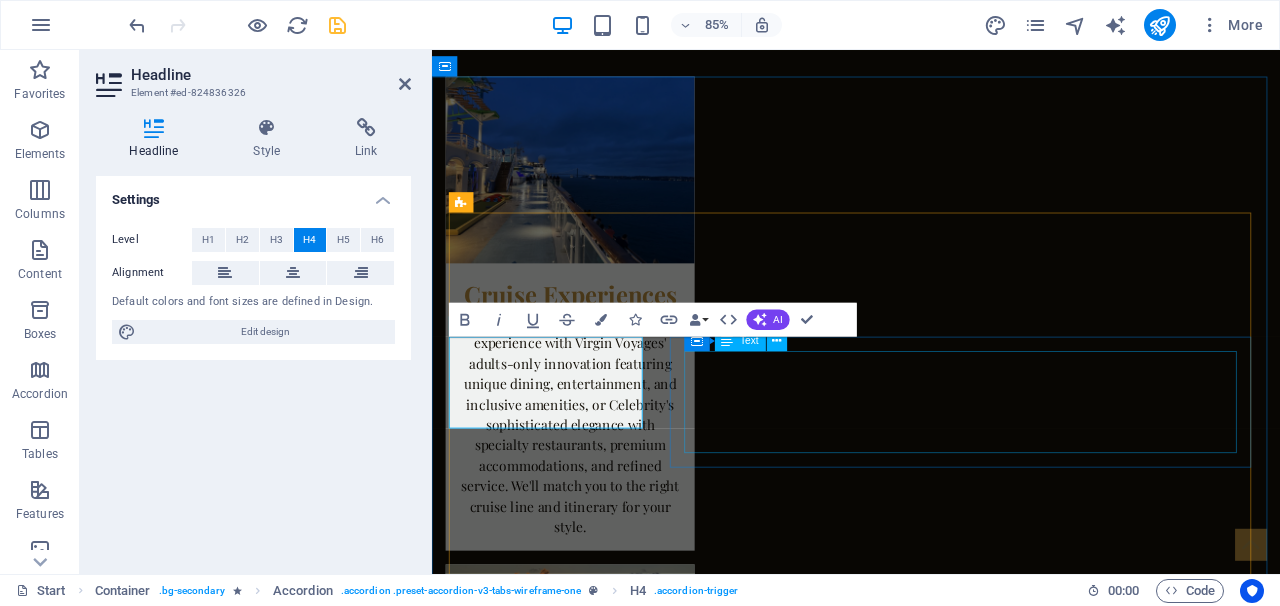 click on "Lorem ipsum dolor sit amet, consectetur adipisicing elit. Maiores ipsum repellat minus nihil. Labore, delectus, nam dignissimos ea repudiandae minima voluptatum magni pariatur possimus quia accusamus harum facilis corporis animi nisi. Enim, pariatur, impedit quia repellat harum ipsam laboriosam voluptas dicta illum nisi obcaecati reprehenderit quis placeat recusandae tenetur aperiam." at bounding box center (1061, 5195) 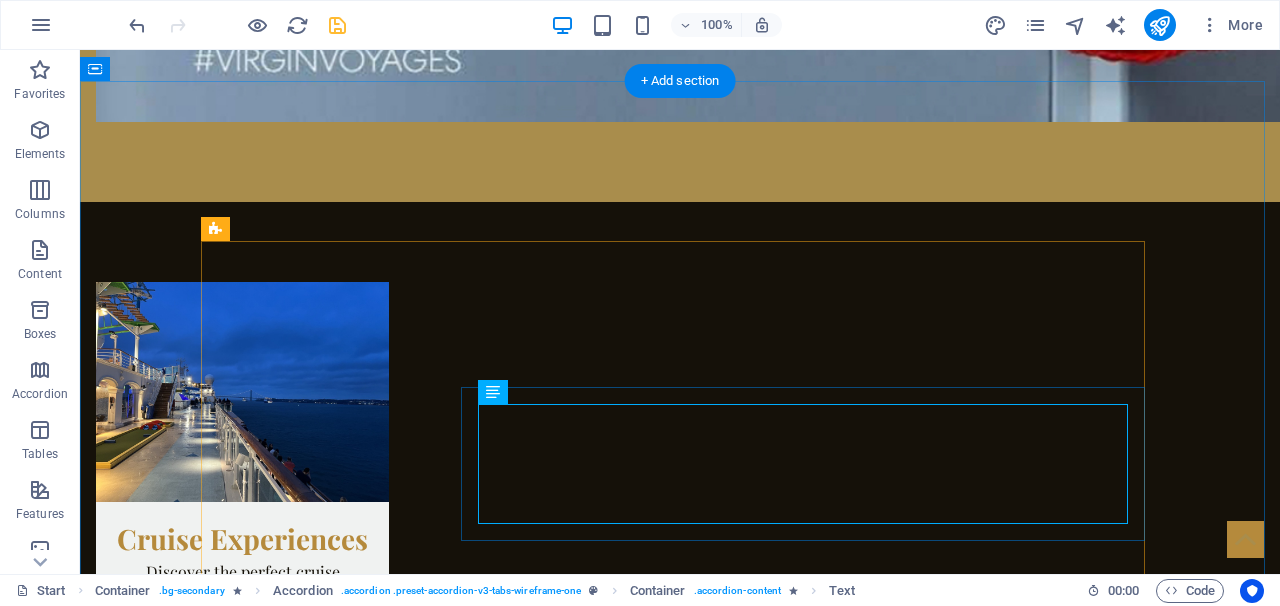scroll, scrollTop: 3596, scrollLeft: 0, axis: vertical 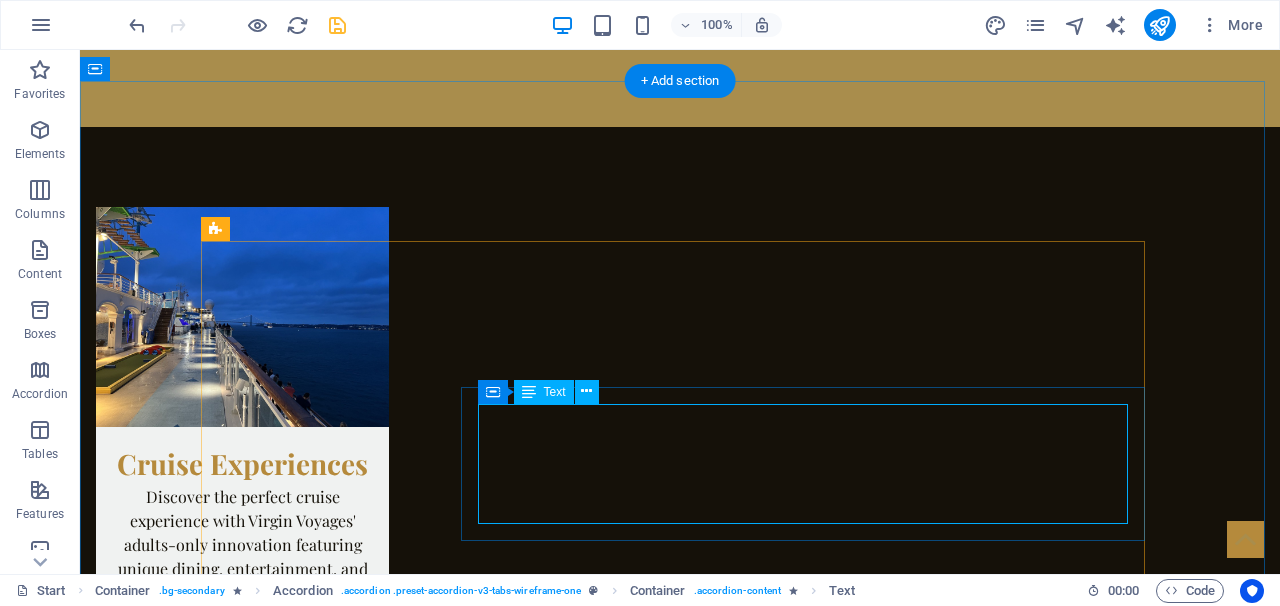 click on "Lorem ipsum dolor sit amet, consectetur adipisicing elit. Maiores ipsum repellat minus nihil. Labore, delectus, nam dignissimos ea repudiandae minima voluptatum magni pariatur possimus quia accusamus harum facilis corporis animi nisi. Enim, pariatur, impedit quia repellat harum ipsam laboriosam voluptas dicta illum nisi obcaecati reprehenderit quis placeat recusandae tenetur aperiam." at bounding box center [810, 5284] 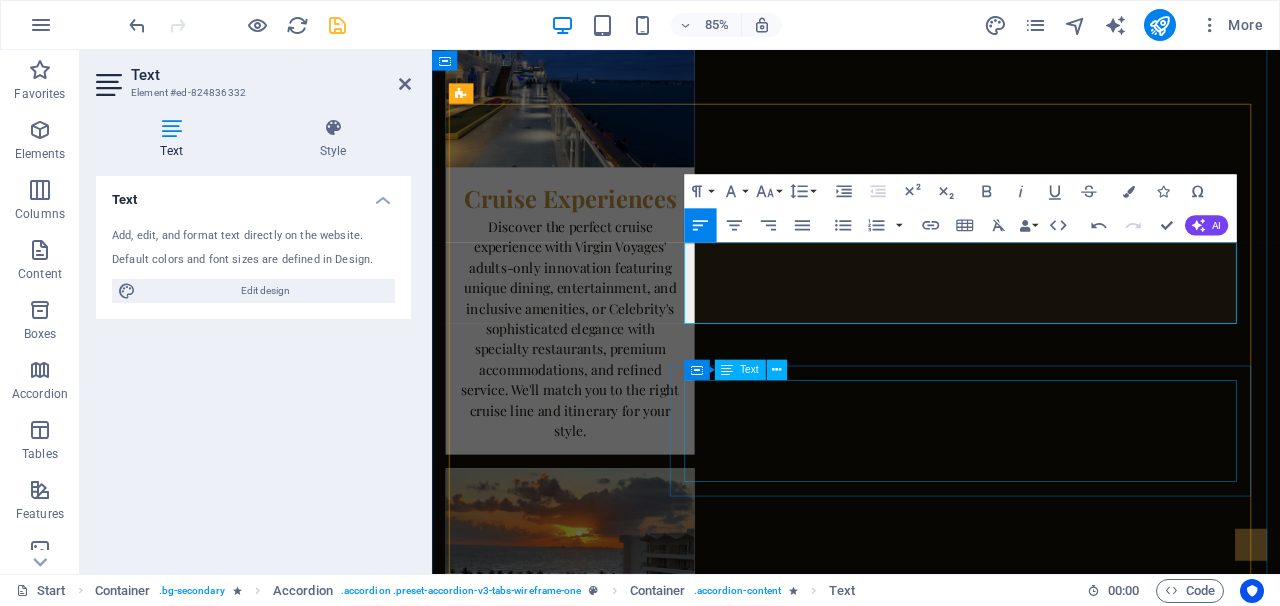 scroll, scrollTop: 3834, scrollLeft: 0, axis: vertical 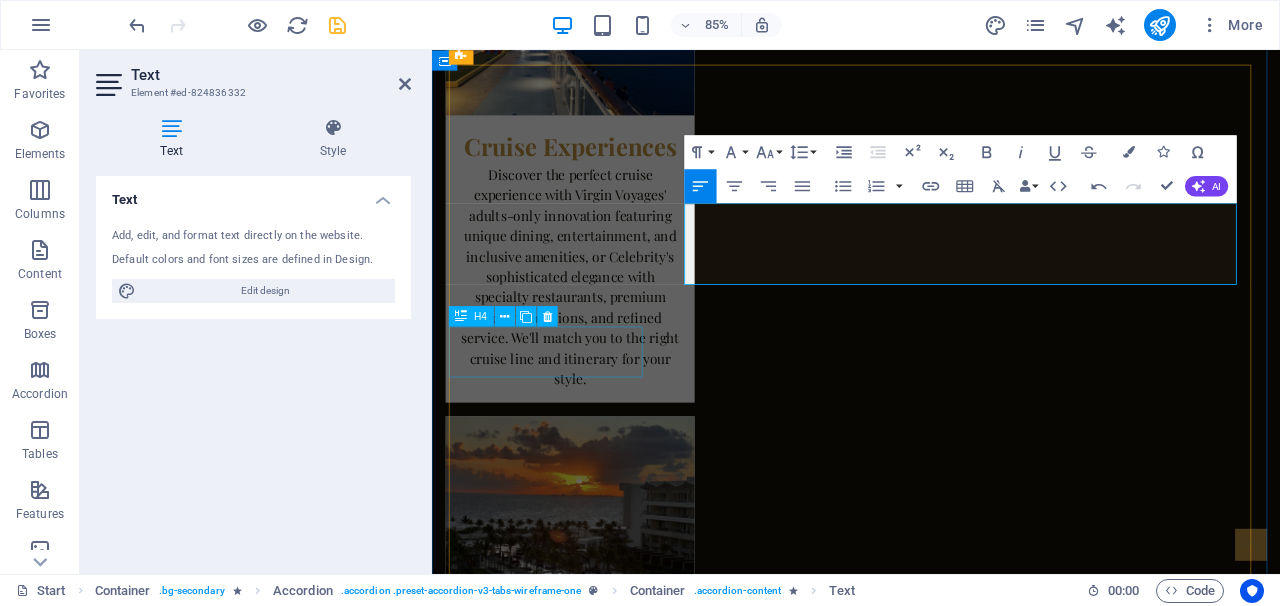 click on "Headline" at bounding box center [573, 5191] 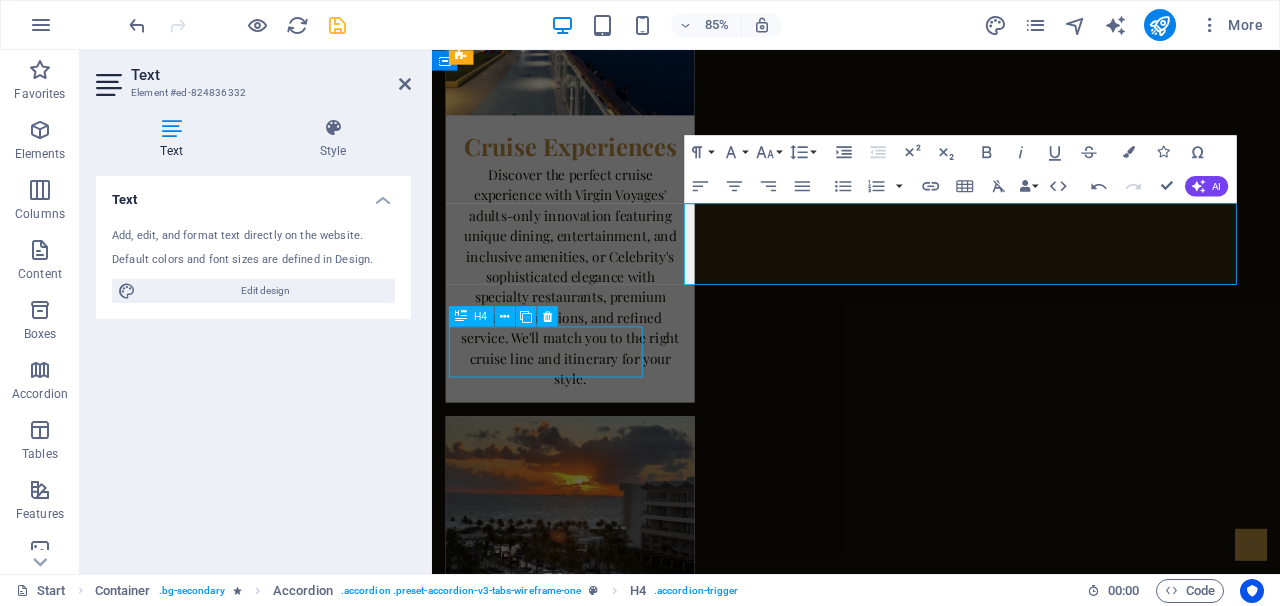 click on "Headline" at bounding box center [573, 5191] 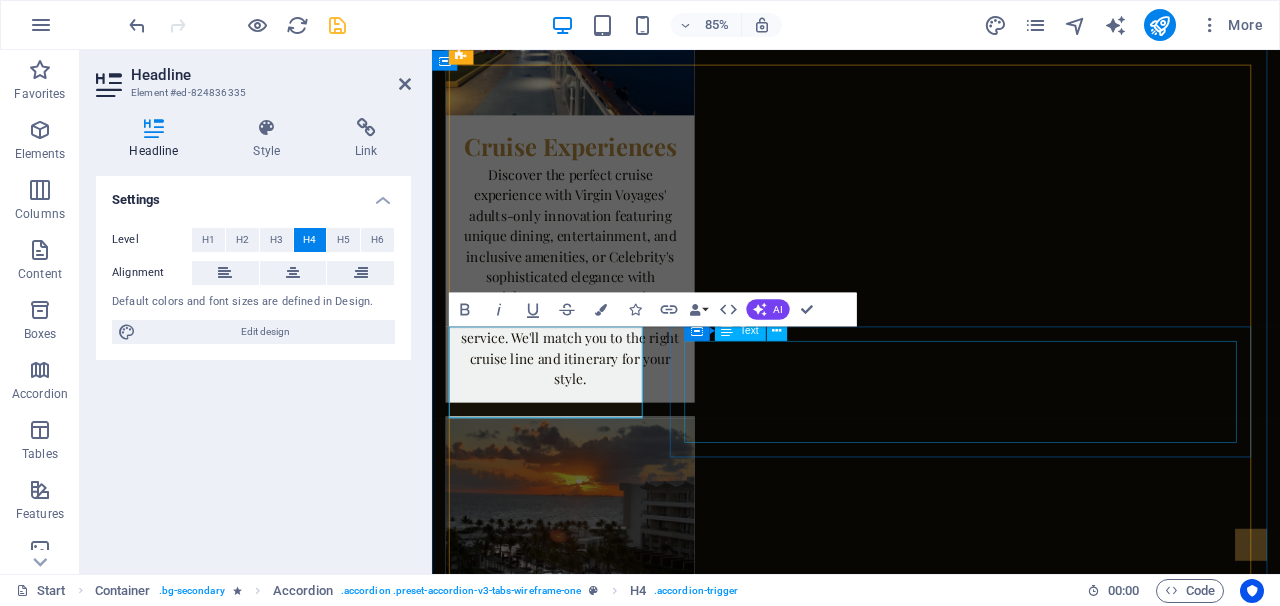 click on "Lorem ipsum dolor sit amet, consectetur adipisicing elit. Maiores ipsum repellat minus nihil. Labore, delectus, nam dignissimos ea repudiandae minima voluptatum magni pariatur possimus quia accusamus harum facilis corporis animi nisi. Enim, pariatur, impedit quia repellat harum ipsam laboriosam voluptas dicta illum nisi obcaecati reprehenderit quis placeat recusandae tenetur aperiam." at bounding box center [1061, 5183] 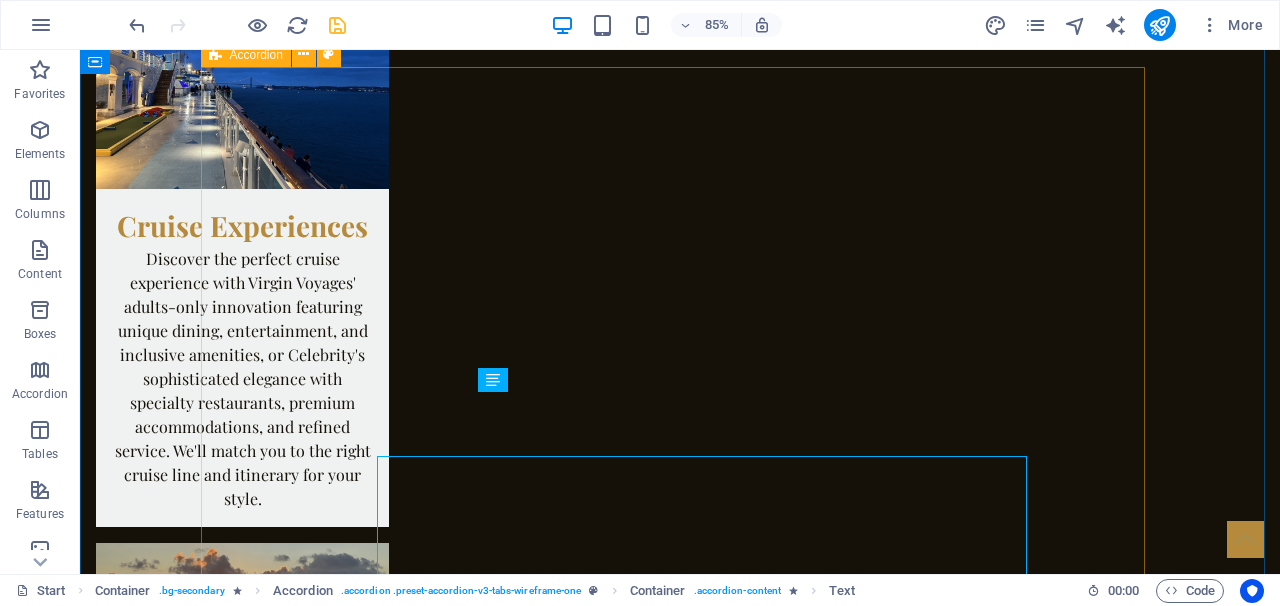 scroll, scrollTop: 3770, scrollLeft: 0, axis: vertical 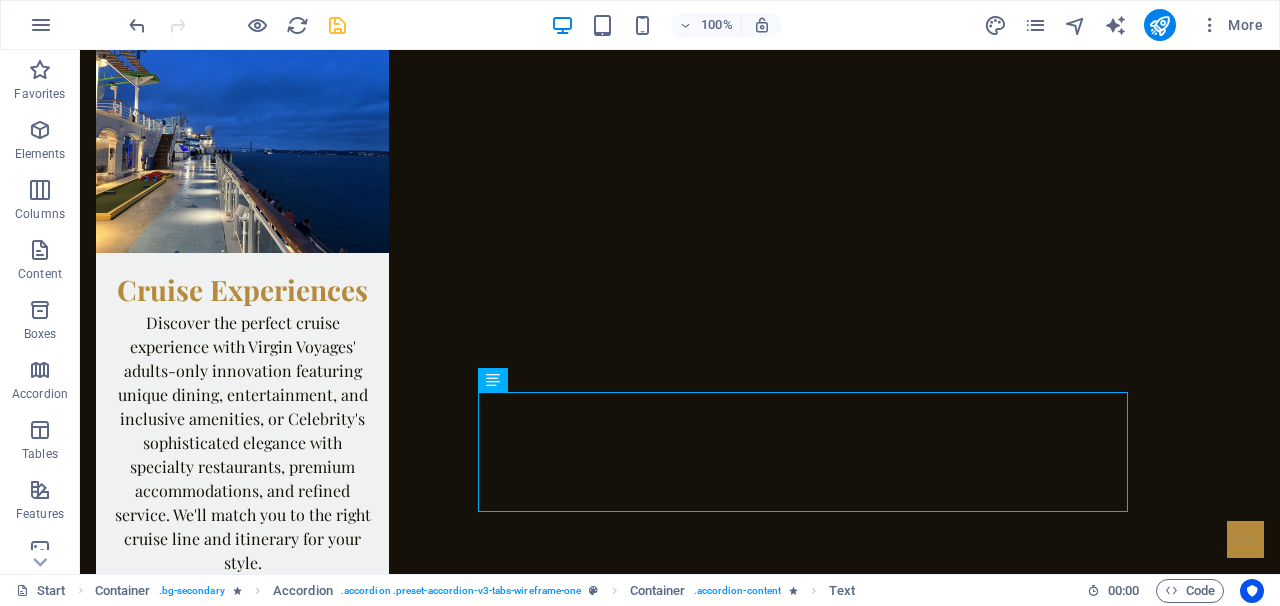 click on "Lorem ipsum dolor sit amet, consectetur adipisicing elit. Maiores ipsum repellat minus nihil. Labore, delectus, nam dignissimos ea repudiandae minima voluptatum magni pariatur possimus quia accusamus harum facilis corporis animi nisi. Enim, pariatur, impedit quia repellat harum ipsam laboriosam voluptas dicta illum nisi obcaecati reprehenderit quis placeat recusandae tenetur aperiam." at bounding box center (810, 5272) 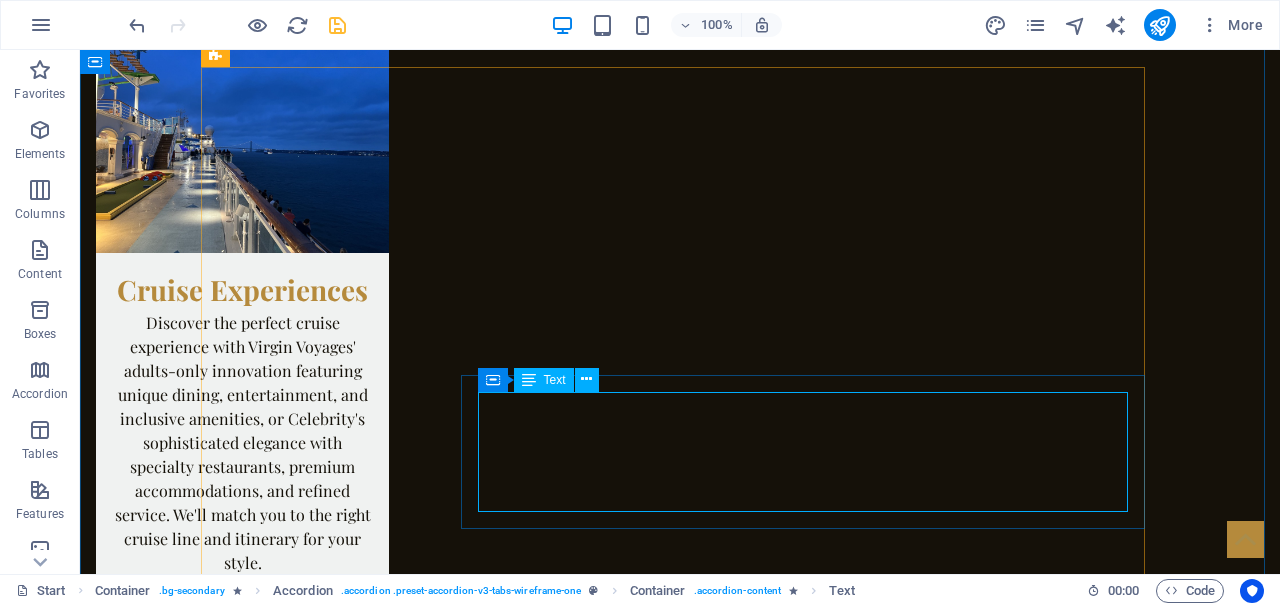 click on "Lorem ipsum dolor sit amet, consectetur adipisicing elit. Maiores ipsum repellat minus nihil. Labore, delectus, nam dignissimos ea repudiandae minima voluptatum magni pariatur possimus quia accusamus harum facilis corporis animi nisi. Enim, pariatur, impedit quia repellat harum ipsam laboriosam voluptas dicta illum nisi obcaecati reprehenderit quis placeat recusandae tenetur aperiam." at bounding box center (810, 5272) 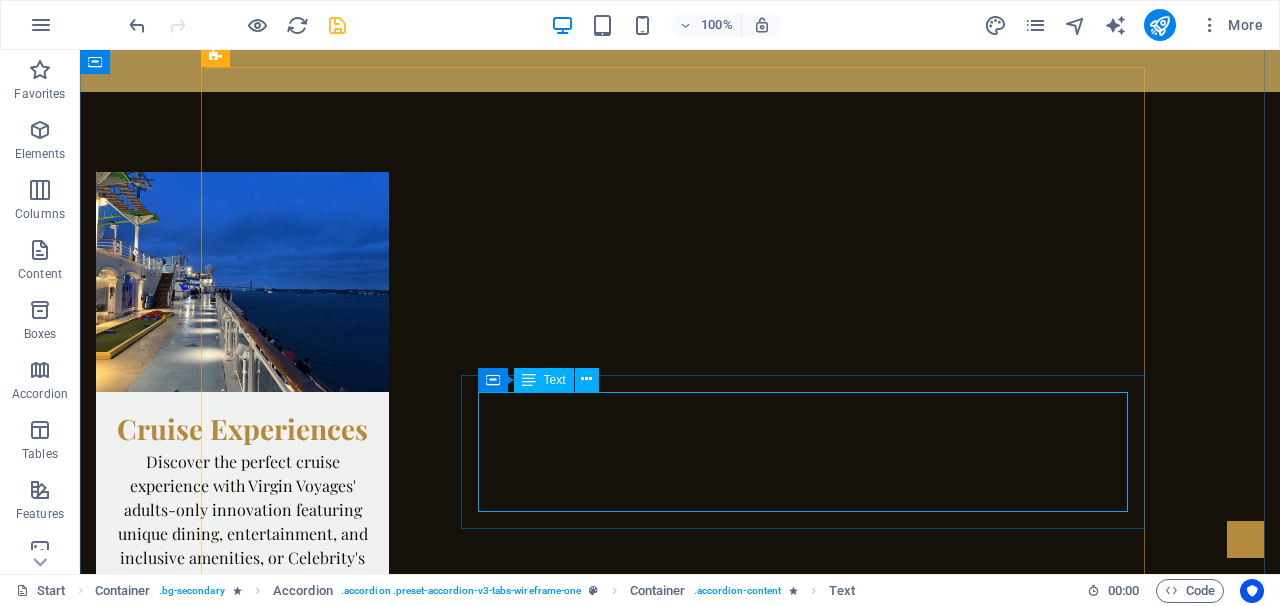 click on "Why choose Miller Travel Group over booking online? Online booking gives you transactions - we deliver experiences. Our focus on the premium mid-market means I know exactly where quality, service, and value converge. You'll receive insider knowledge, exclusive perks, and personalized matching to experiences that fit your style and investment comfort zone - advantages you simply can't get clicking 'book now. How does pricing work with Miller Travel Group? Most travel services are complimentary - my preferred partners compensate me when you book, meaning you receive expert guidance at no additional cost. For complex group trips or specialized itineraries requiring extensive planning, there may be a planning fee depending on the scope. I'm always transparent about any costs upfront. How do you find that 'sweet spot' between quality and value? Headline" at bounding box center [680, 5383] 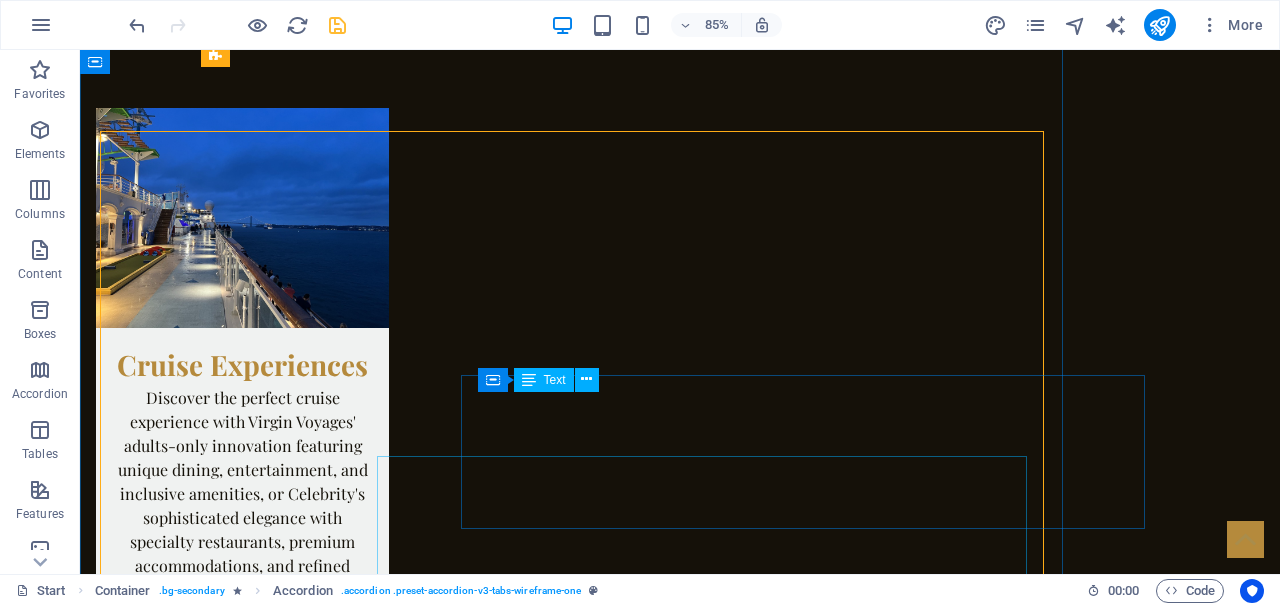 scroll, scrollTop: 3770, scrollLeft: 0, axis: vertical 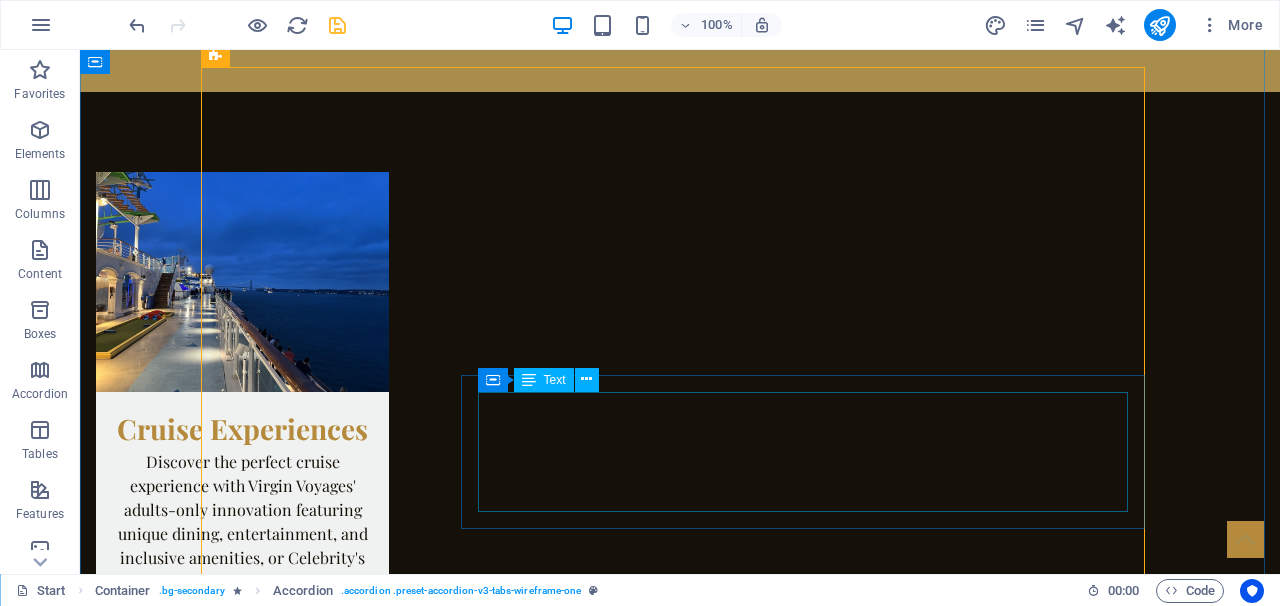 click on "Lorem ipsum dolor sit amet, consectetur adipisicing elit. Maiores ipsum repellat minus nihil. Labore, delectus, nam dignissimos ea repudiandae minima voluptatum magni pariatur possimus quia accusamus harum facilis corporis animi nisi. Enim, pariatur, impedit quia repellat harum ipsam laboriosam voluptas dicta illum nisi obcaecati reprehenderit quis placeat recusandae tenetur aperiam." at bounding box center (810, 5448) 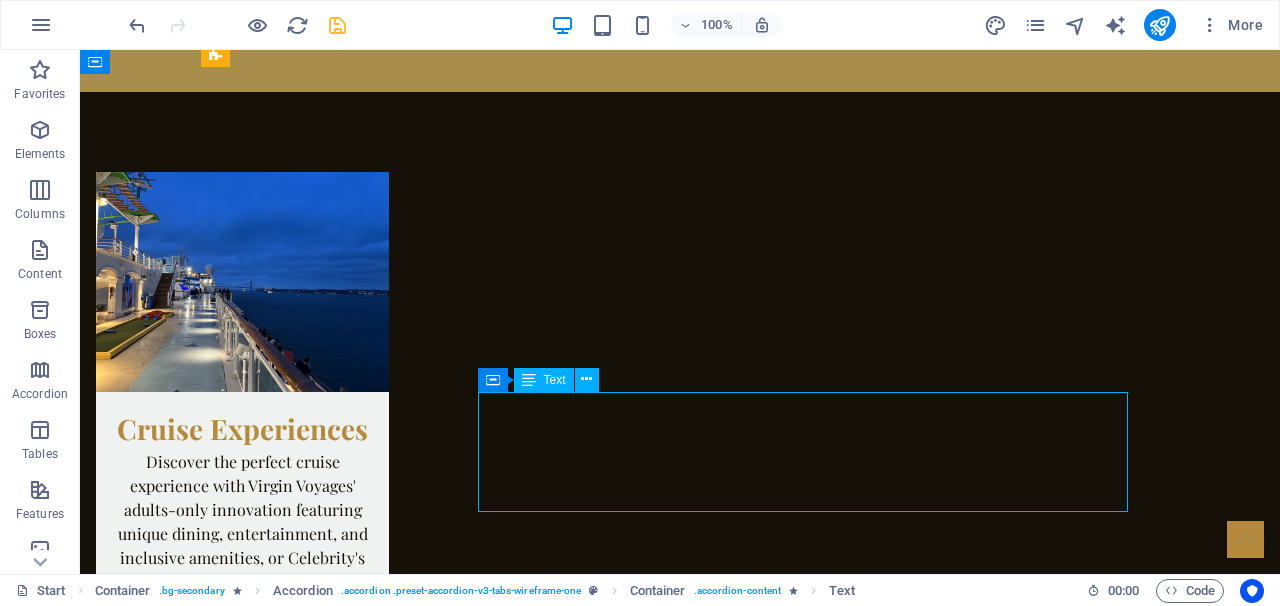 click on "Lorem ipsum dolor sit amet, consectetur adipisicing elit. Maiores ipsum repellat minus nihil. Labore, delectus, nam dignissimos ea repudiandae minima voluptatum magni pariatur possimus quia accusamus harum facilis corporis animi nisi. Enim, pariatur, impedit quia repellat harum ipsam laboriosam voluptas dicta illum nisi obcaecati reprehenderit quis placeat recusandae tenetur aperiam." at bounding box center (810, 5448) 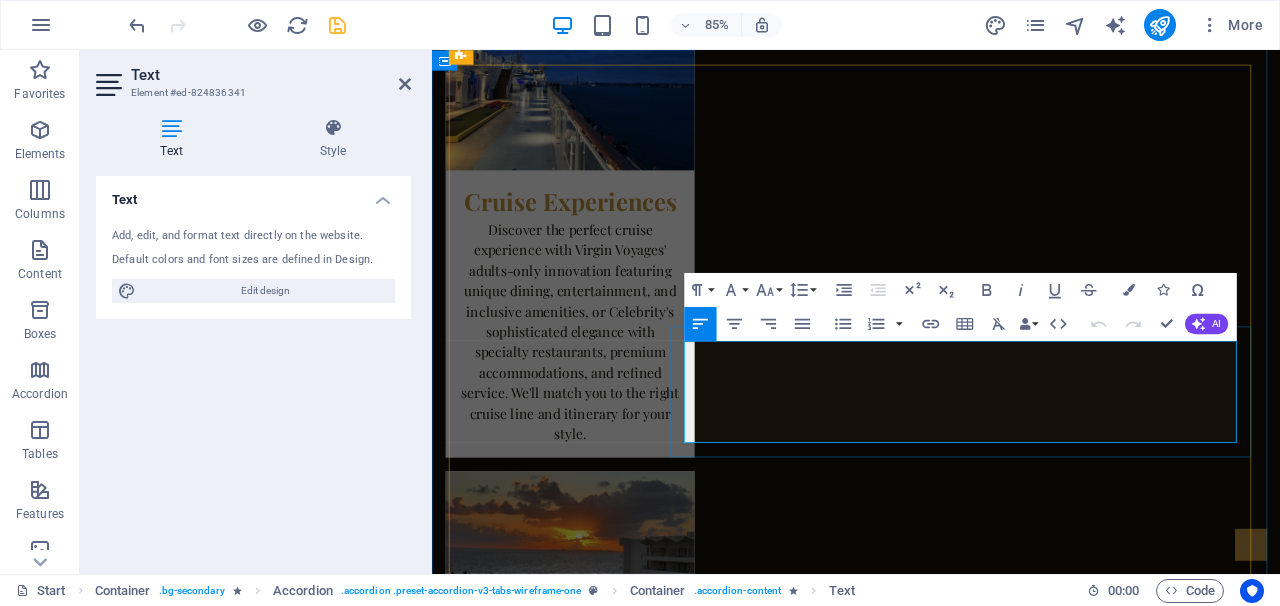 scroll, scrollTop: 3834, scrollLeft: 0, axis: vertical 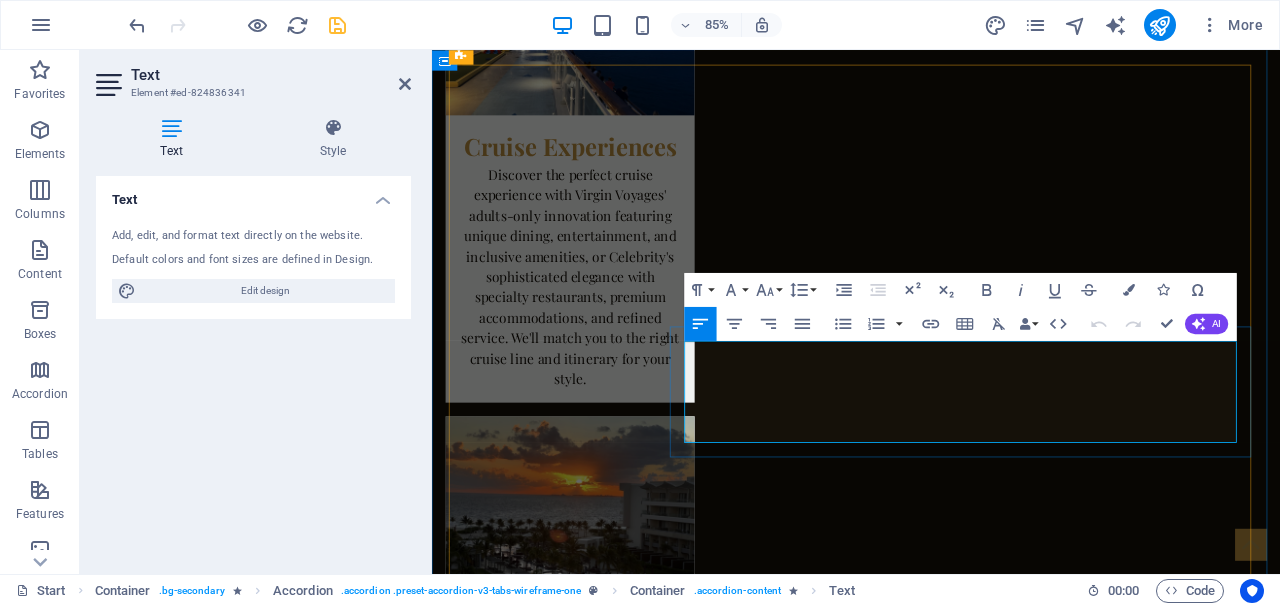 click on "Lorem ipsum dolor sit amet, consectetur adipisicing elit. Maiores ipsum repellat minus nihil. Labore, delectus, nam dignissimos ea repudiandae minima voluptatum magni pariatur possimus quia accusamus harum facilis corporis animi nisi. Enim, pariatur, impedit quia repellat harum ipsam laboriosam voluptas dicta illum nisi obcaecati reprehenderit quis placeat recusandae tenetur aperiam." at bounding box center [1061, 5183] 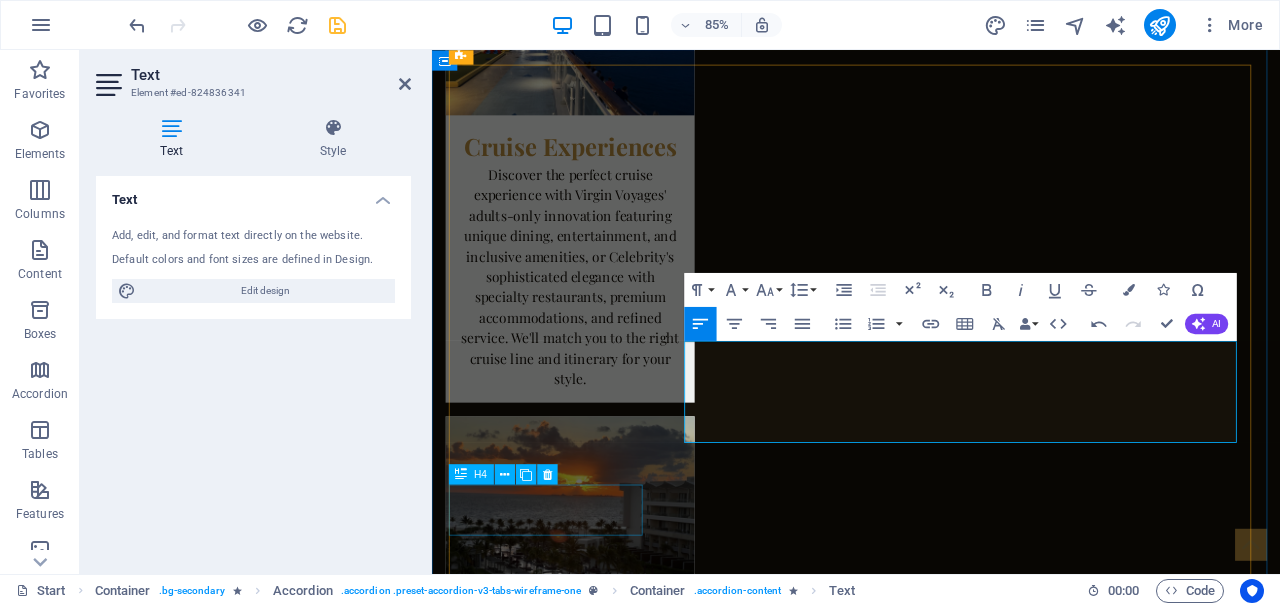click on "Headline" at bounding box center (573, 5377) 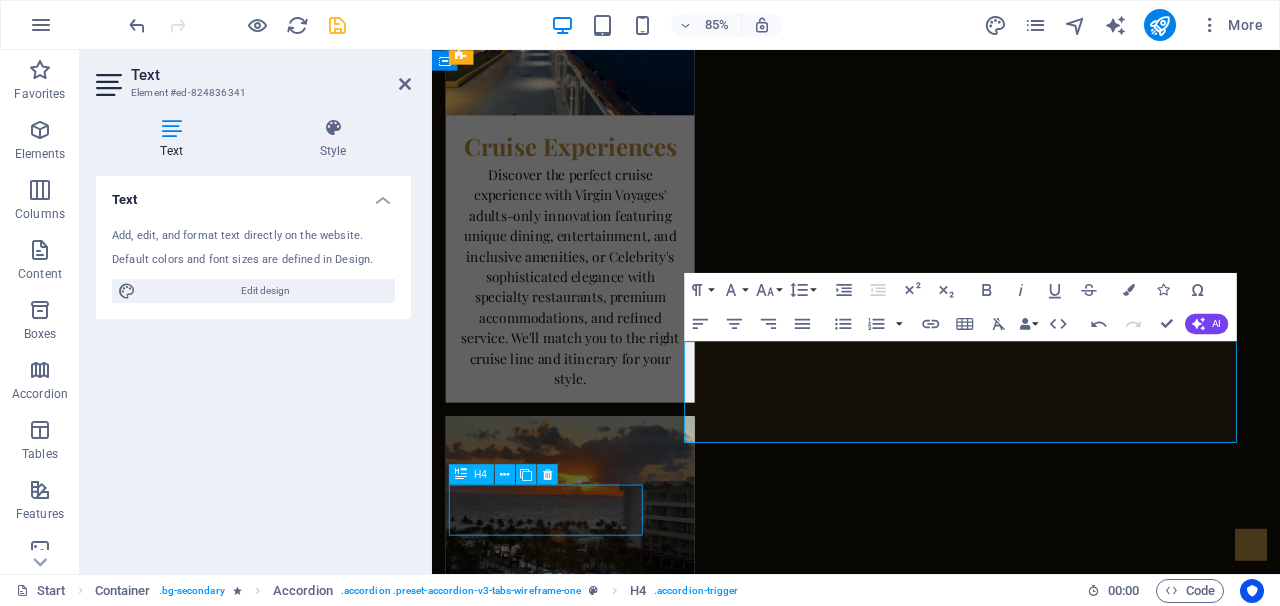 click on "Headline" at bounding box center (573, 5377) 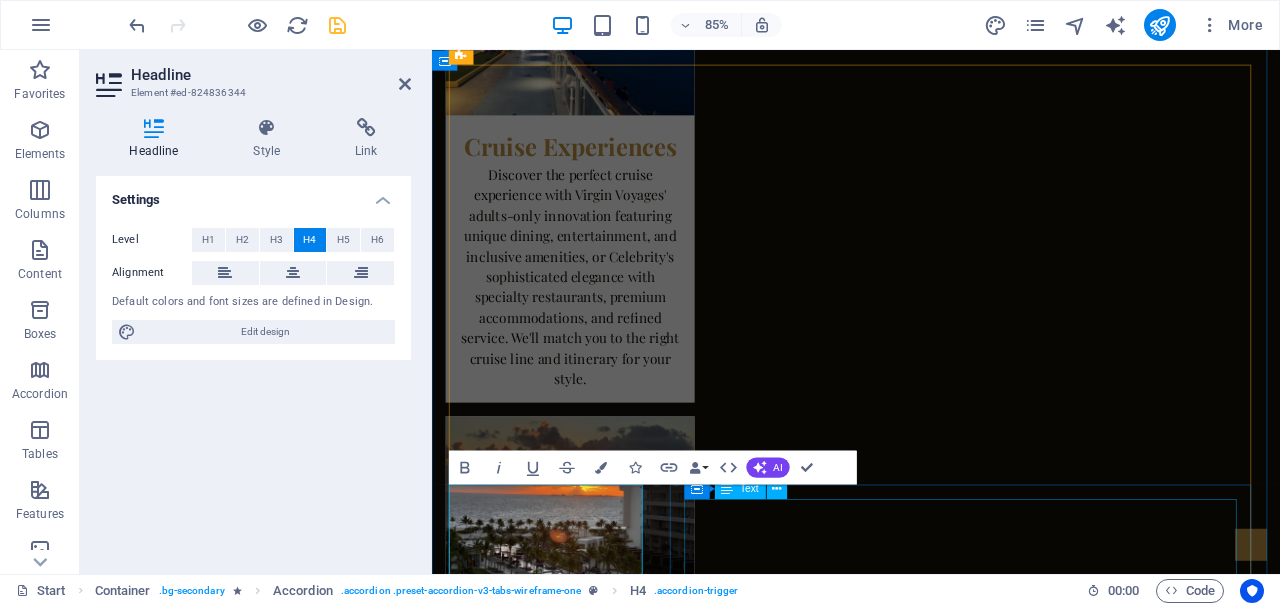 click on "Lorem ipsum dolor sit amet, consectetur adipisicing elit. Maiores ipsum repellat minus nihil. Labore, delectus, nam dignissimos ea repudiandae minima voluptatum magni pariatur possimus quia accusamus harum facilis corporis animi nisi. Enim, pariatur, impedit quia repellat harum ipsam laboriosam voluptas dicta illum nisi obcaecati reprehenderit quis placeat recusandae tenetur aperiam." at bounding box center (1061, 5369) 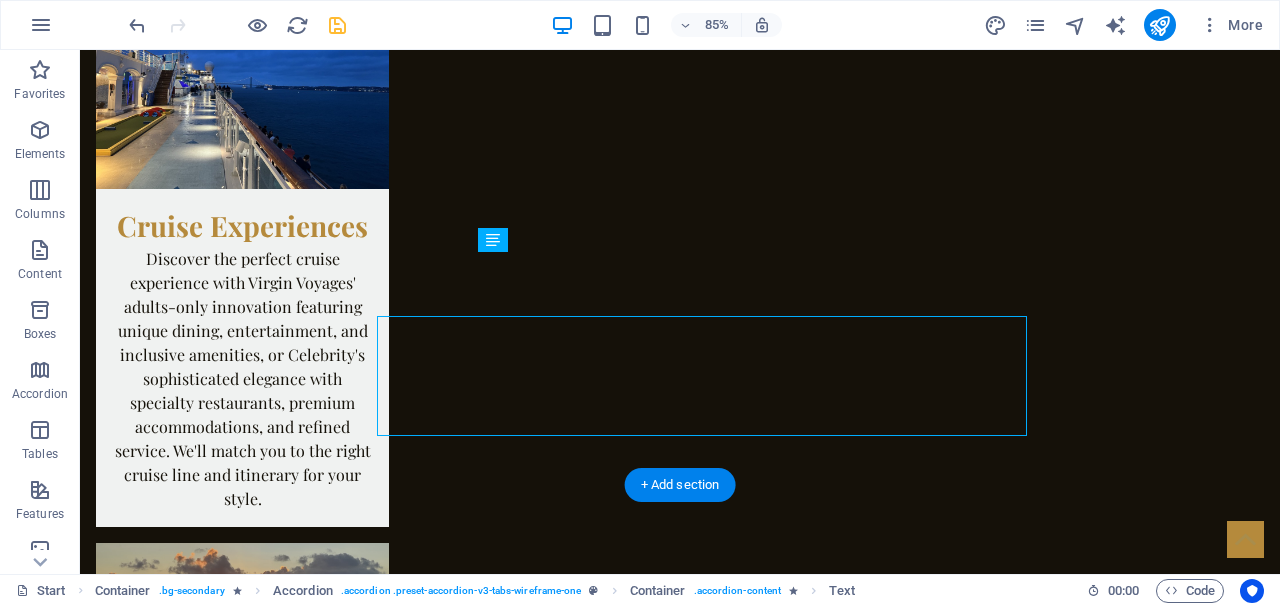 scroll, scrollTop: 4096, scrollLeft: 0, axis: vertical 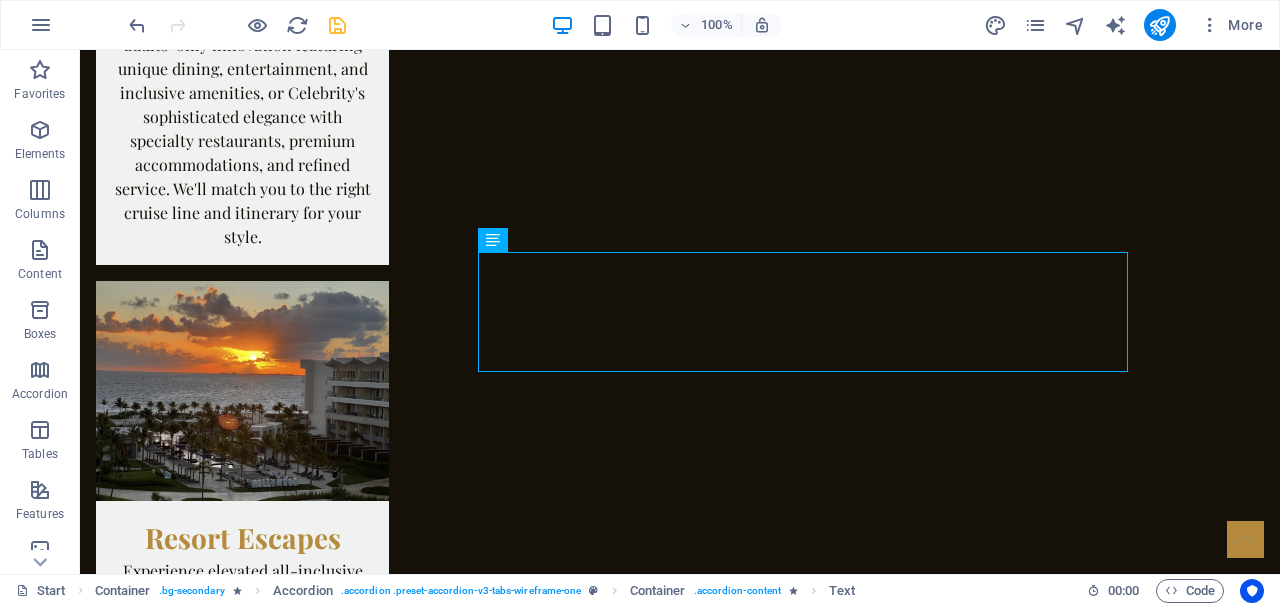 click on "Lorem ipsum dolor sit amet, consectetur adipisicing elit. Maiores ipsum repellat minus nihil. Labore, delectus, nam dignissimos ea repudiandae minima voluptatum magni pariatur possimus quia accusamus harum facilis corporis animi nisi. Enim, pariatur, impedit quia repellat harum ipsam laboriosam voluptas dicta illum nisi obcaecati reprehenderit quis placeat recusandae tenetur aperiam." at bounding box center [810, 5132] 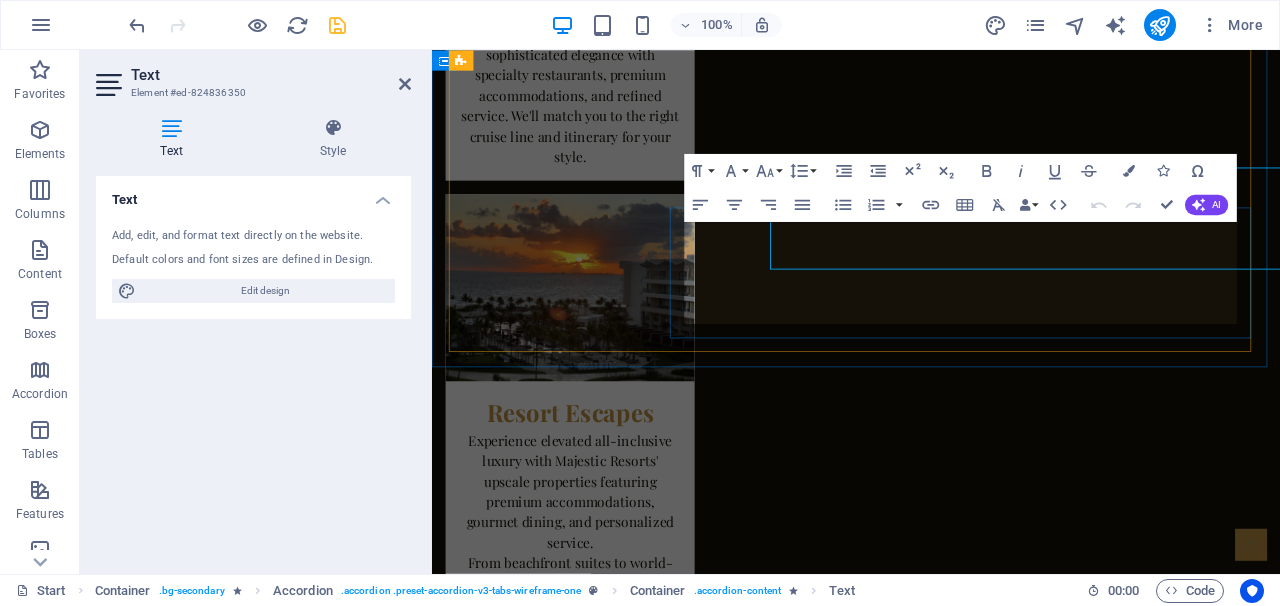 scroll, scrollTop: 4160, scrollLeft: 0, axis: vertical 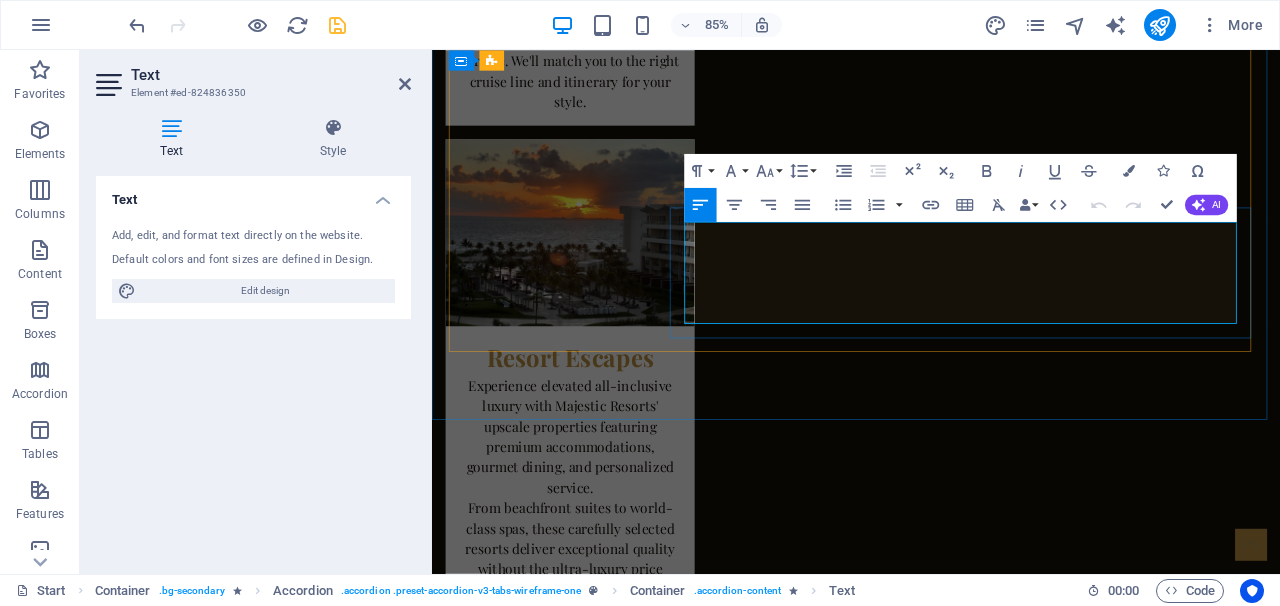 click on "Lorem ipsum dolor sit amet, consectetur adipisicing elit. Maiores ipsum repellat minus nihil. Labore, delectus, nam dignissimos ea repudiandae minima voluptatum magni pariatur possimus quia accusamus harum facilis corporis animi nisi. Enim, pariatur, impedit quia repellat harum ipsam laboriosam voluptas dicta illum nisi obcaecati reprehenderit quis placeat recusandae tenetur aperiam." at bounding box center (1061, 5043) 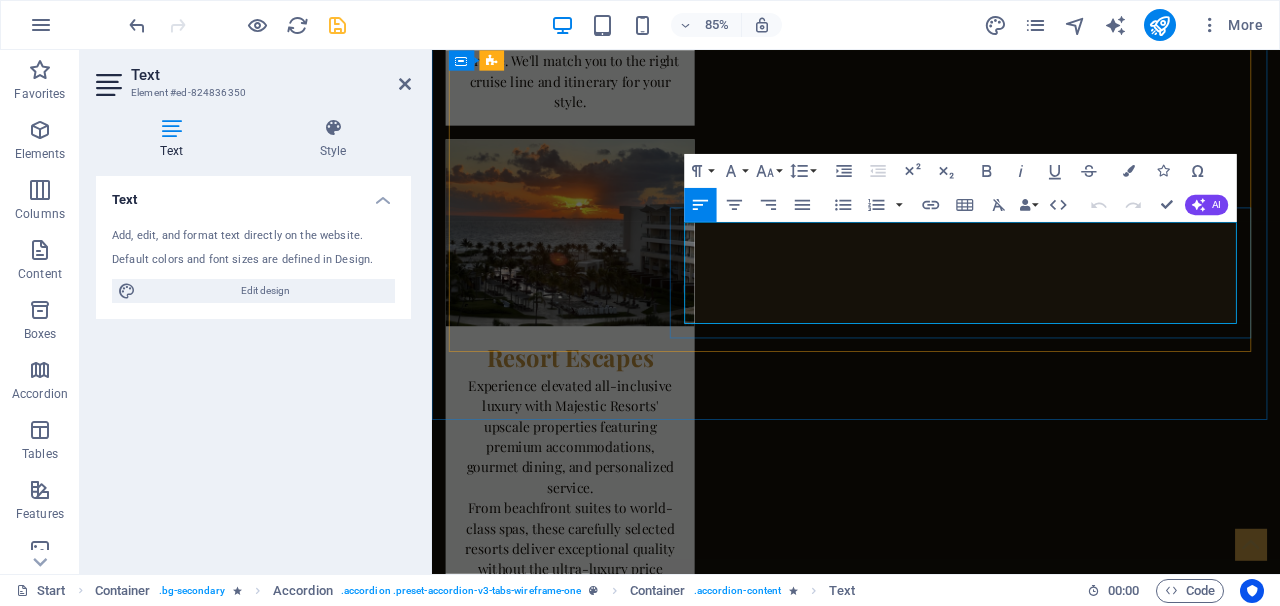 click on "Lorem ipsum dolor sit amet, consectetur adipisicing elit. Maiores ipsum repellat minus nihil. Labore, delectus, nam dignissimos ea repudiandae minima voluptatum magni pariatur possimus quia accusamus harum facilis corporis animi nisi. Enim, pariatur, impedit quia repellat harum ipsam laboriosam voluptas dicta illum nisi obcaecati reprehenderit quis placeat recusandae tenetur aperiam." at bounding box center [1061, 5043] 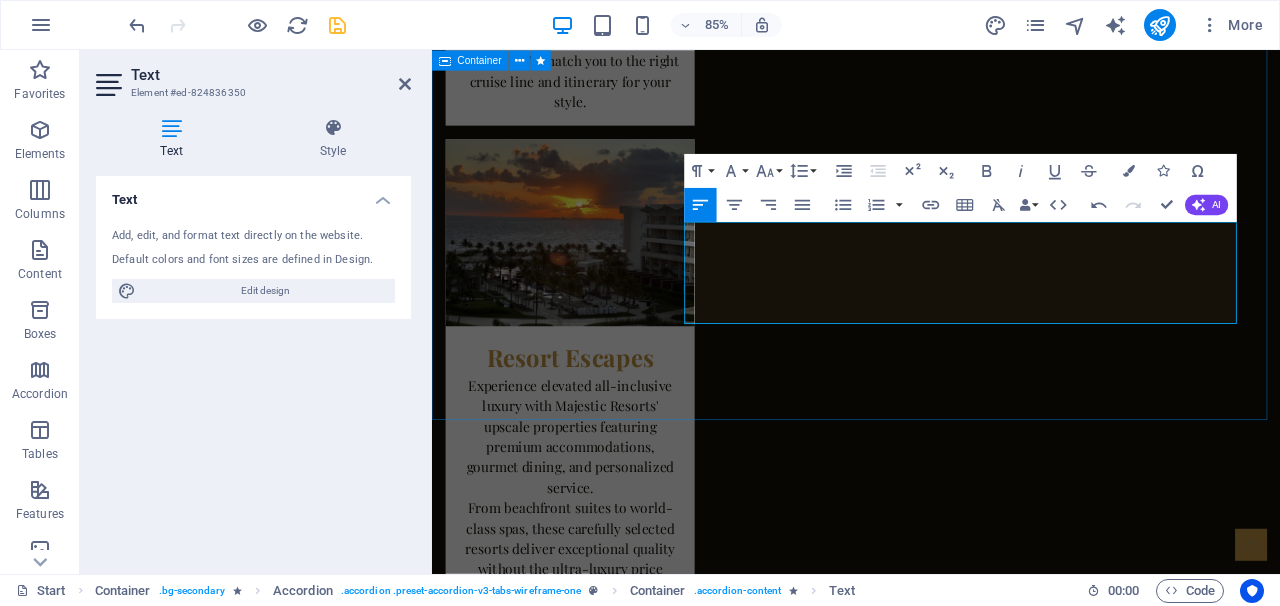 click on "Questions About Working Together? Why choose Miller Travel Group over booking online? Online booking gives you transactions - we deliver experiences. Our focus on the premium mid-market means I know exactly where quality, service, and value converge. You'll receive insider knowledge, exclusive perks, and personalized matching to experiences that fit your style and investment comfort zone - advantages you simply can't get clicking 'book now. How does pricing work with Miller Travel Group? Most travel services are complimentary - my preferred partners compensate me when you book, meaning you receive expert guidance at no additional cost. For complex group trips or specialized itineraries requiring extensive planning, there may be a planning fee depending on the scope. I'm always transparent about any costs upfront. How do you find that 'sweet spot' between quality and value? What kind of support do I receive throughout my trip?" at bounding box center [931, 4752] 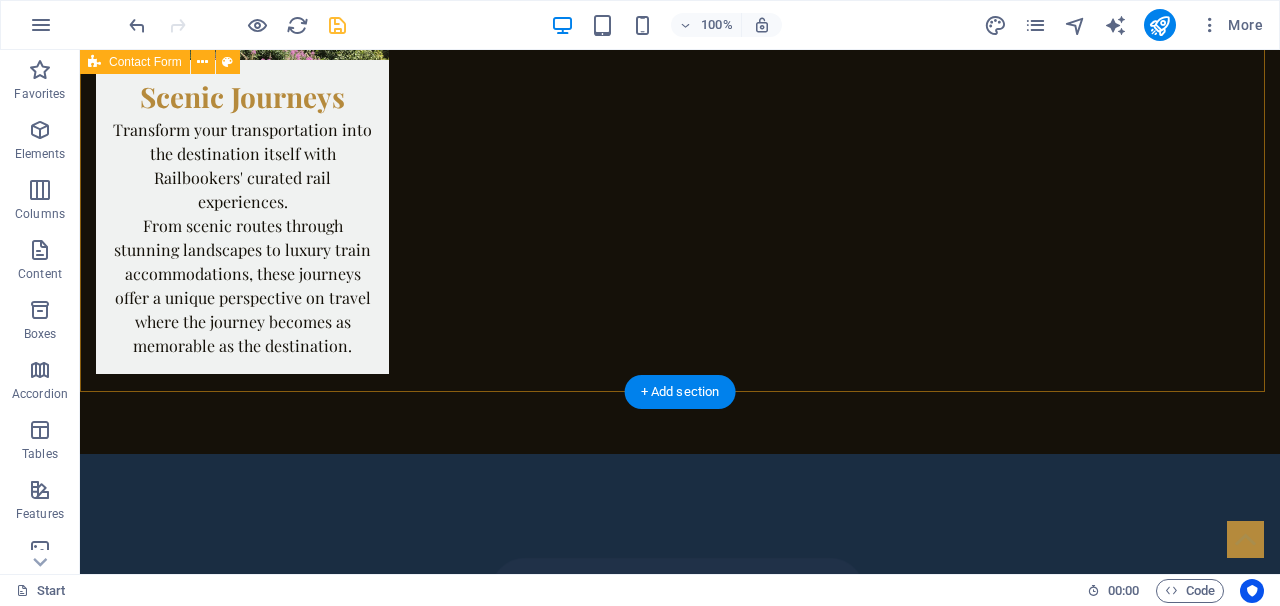 scroll, scrollTop: 5114, scrollLeft: 0, axis: vertical 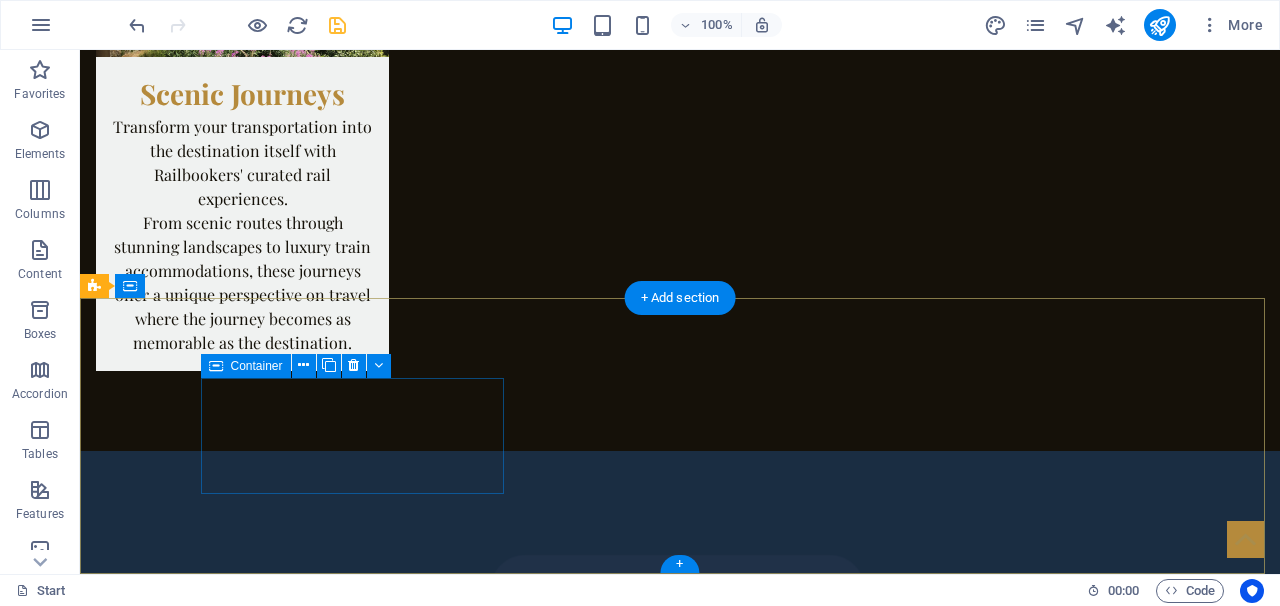 click on "Address [NUMBER] [STREET] [CITY], [STATE] [POSTAL_CODE]" at bounding box center [248, 5612] 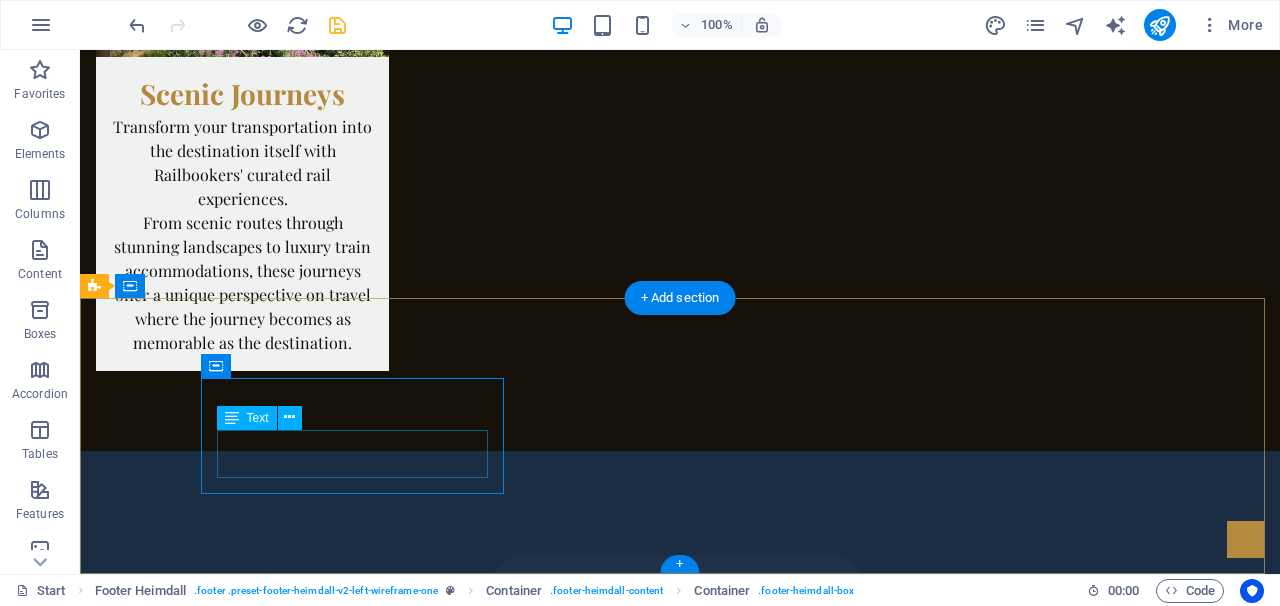 click on "[NUMBER] [STREET] [CITY], [STATE] [POSTAL_CODE]" at bounding box center [248, 5644] 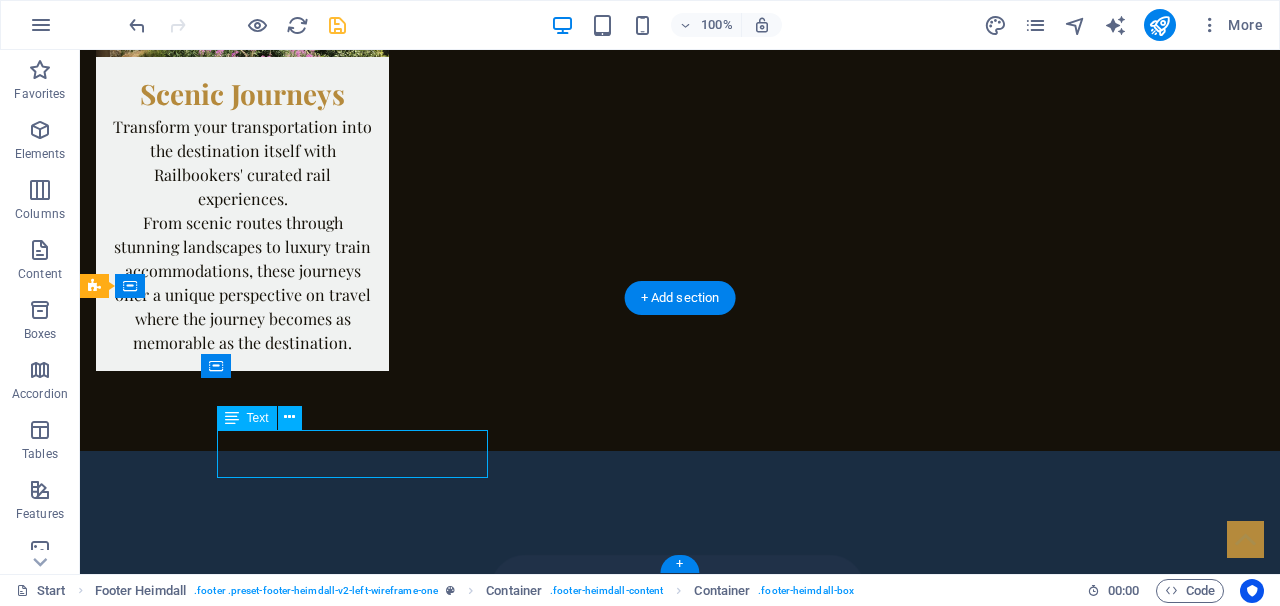 click on "[NUMBER] [STREET] [CITY], [STATE] [POSTAL_CODE]" at bounding box center [248, 5644] 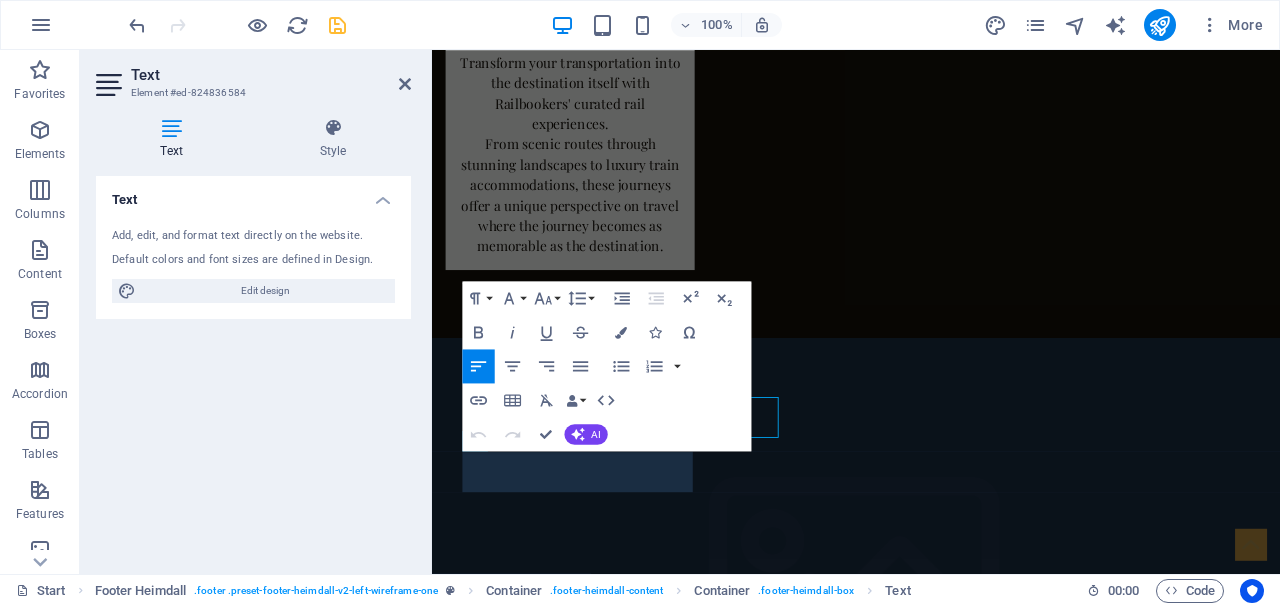 scroll, scrollTop: 5086, scrollLeft: 0, axis: vertical 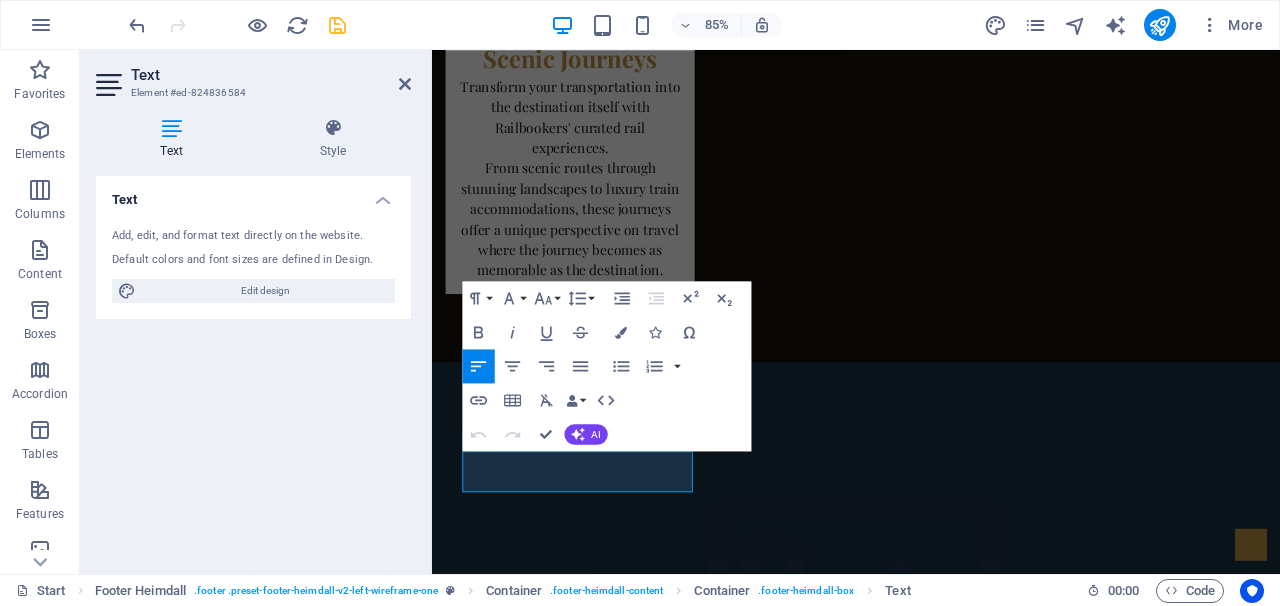 click at bounding box center [171, 128] 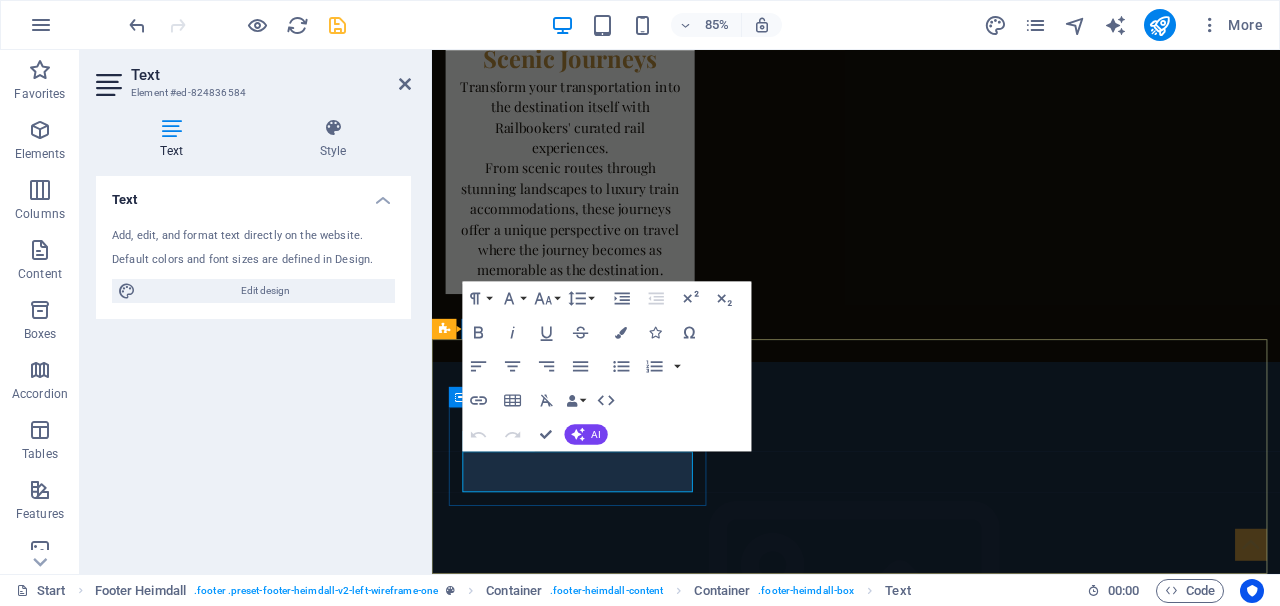 click on "353 N Central Ave" at bounding box center (526, 5652) 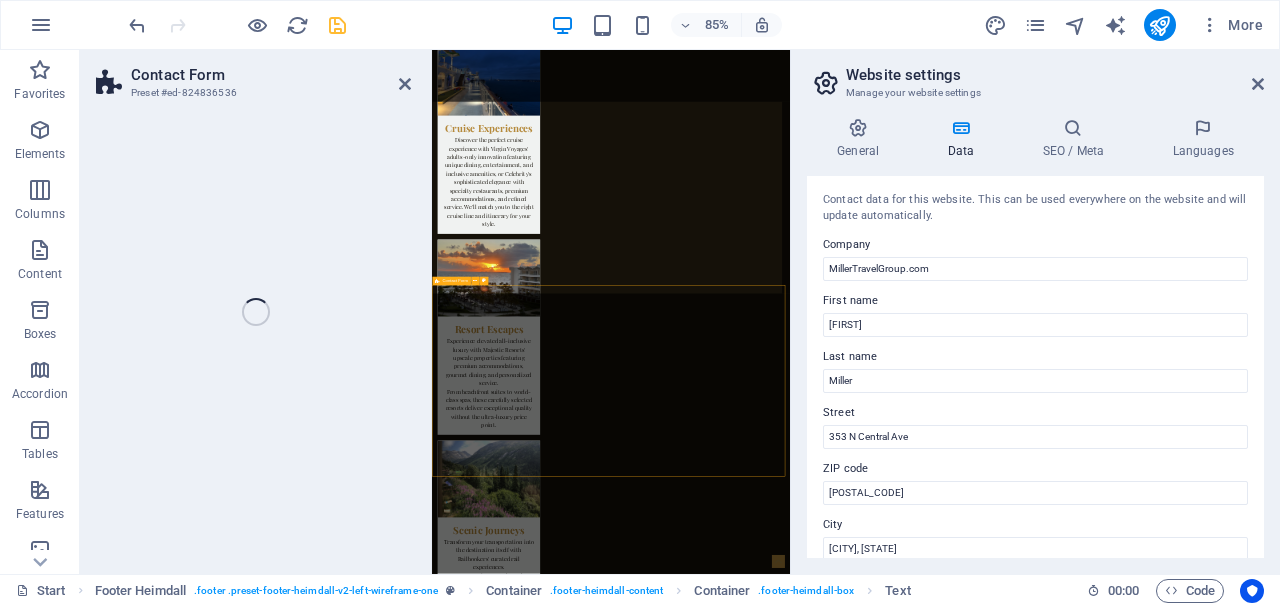 click on "Contact Us   I have read and understand the privacy policy. Unreadable? Load new Submit" at bounding box center [943, 7096] 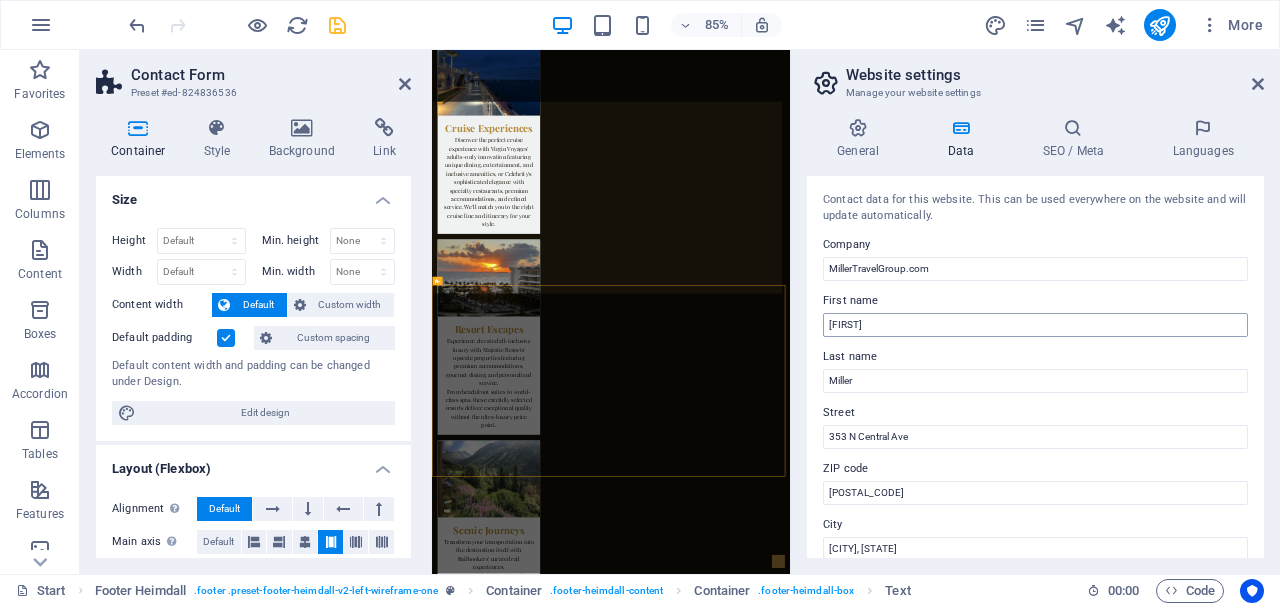 scroll, scrollTop: 4822, scrollLeft: 0, axis: vertical 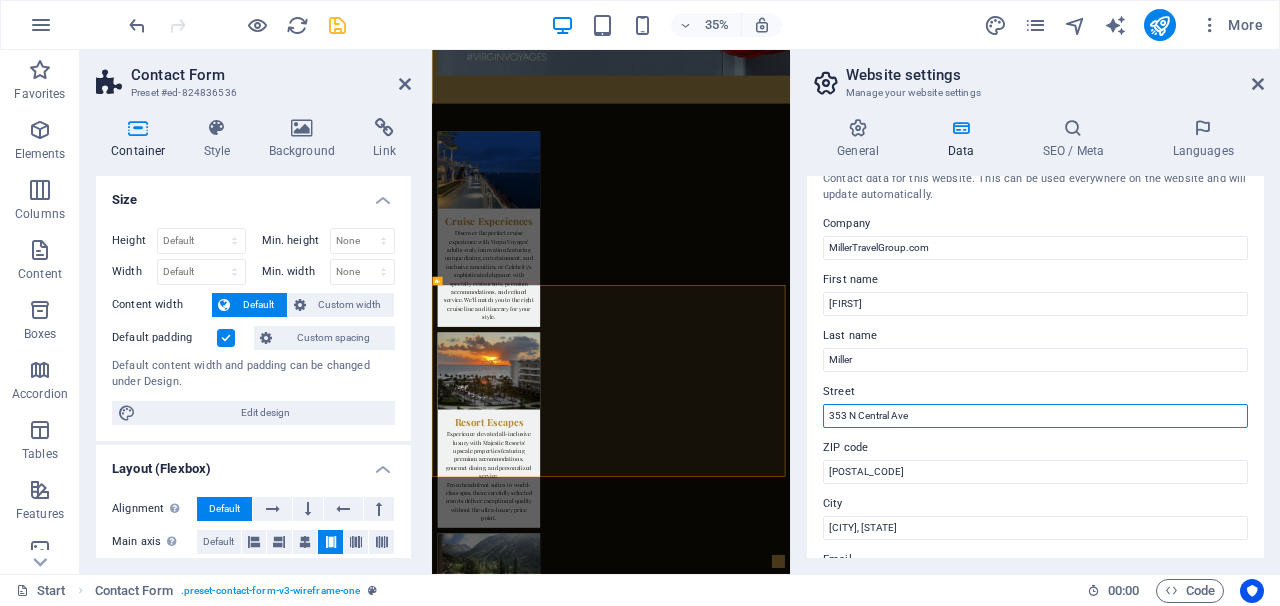 click on "353 N Central Ave" at bounding box center [1035, 416] 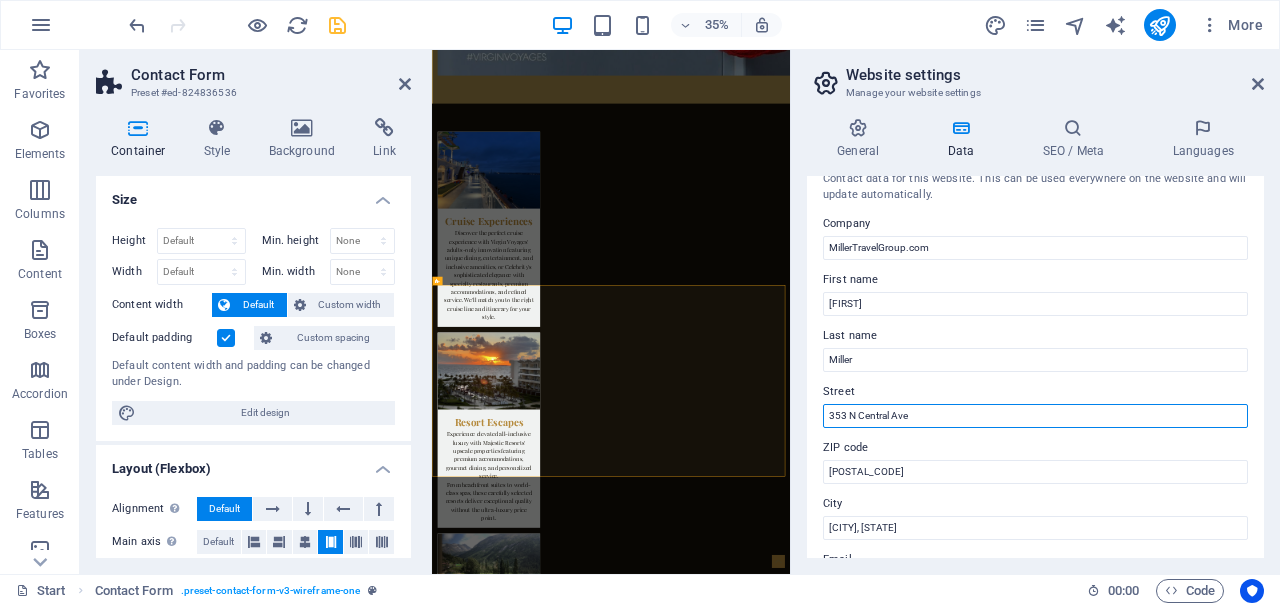 click on "353 N Central Ave" at bounding box center (1035, 416) 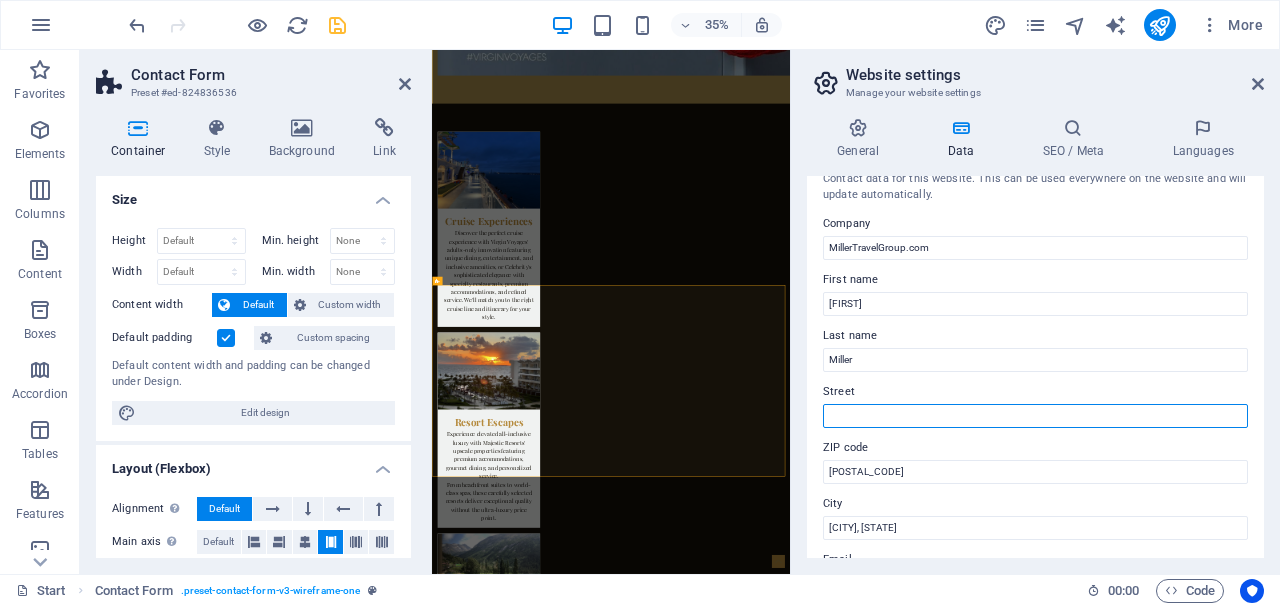 type 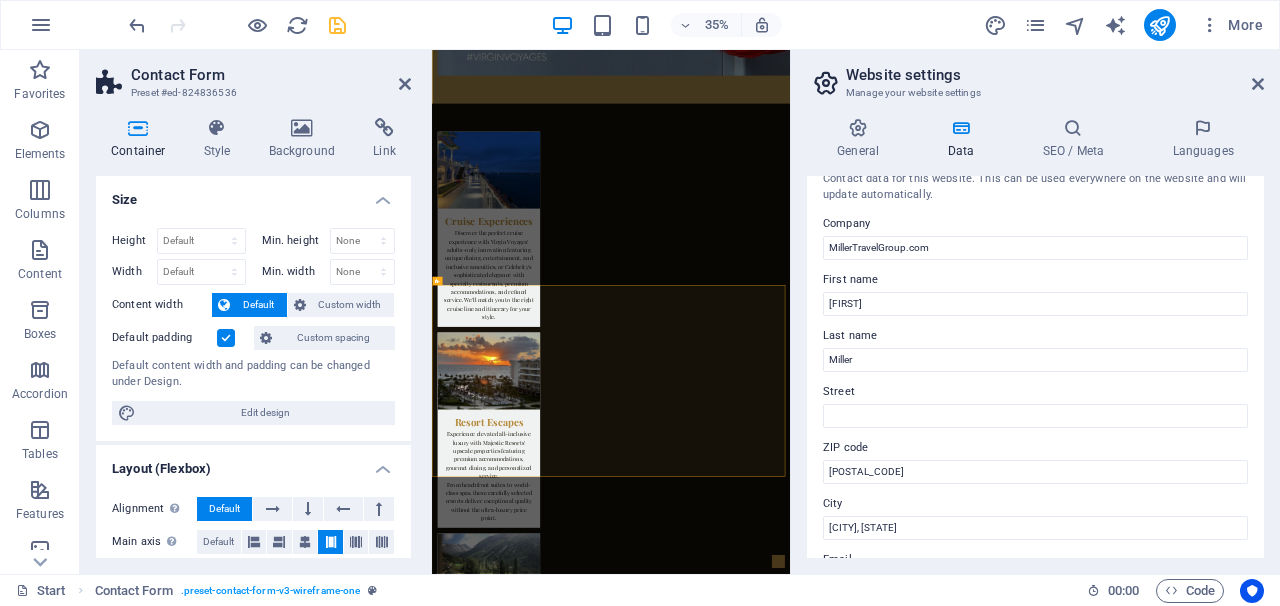 click on "Street" at bounding box center (1035, 392) 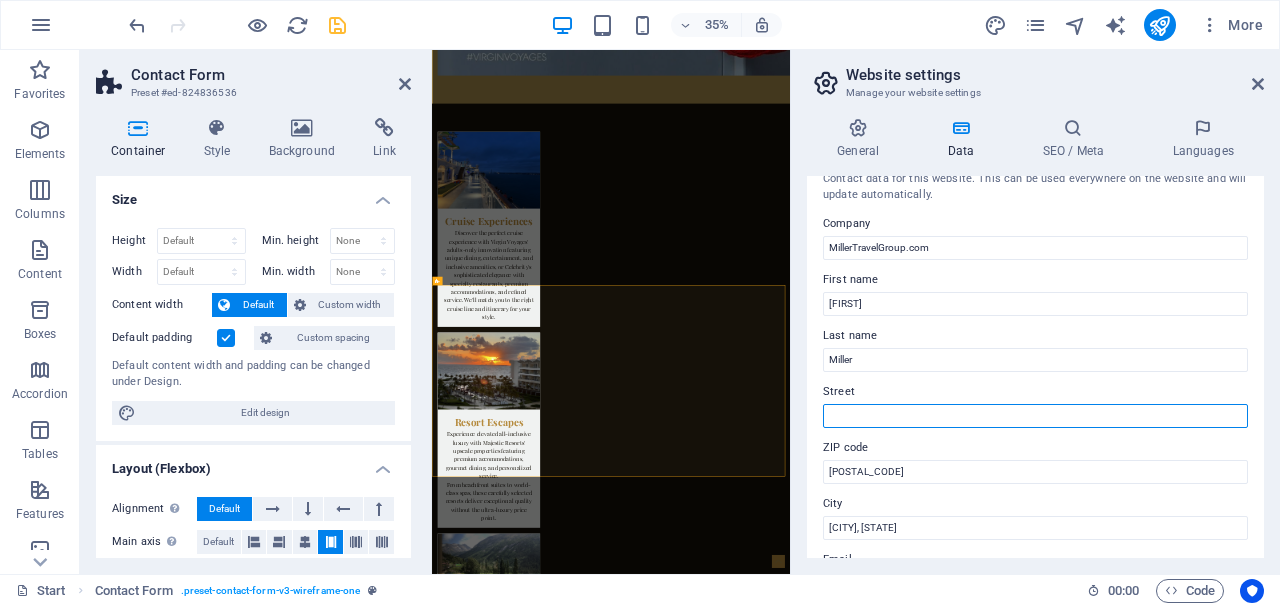 click on "Street" at bounding box center [1035, 416] 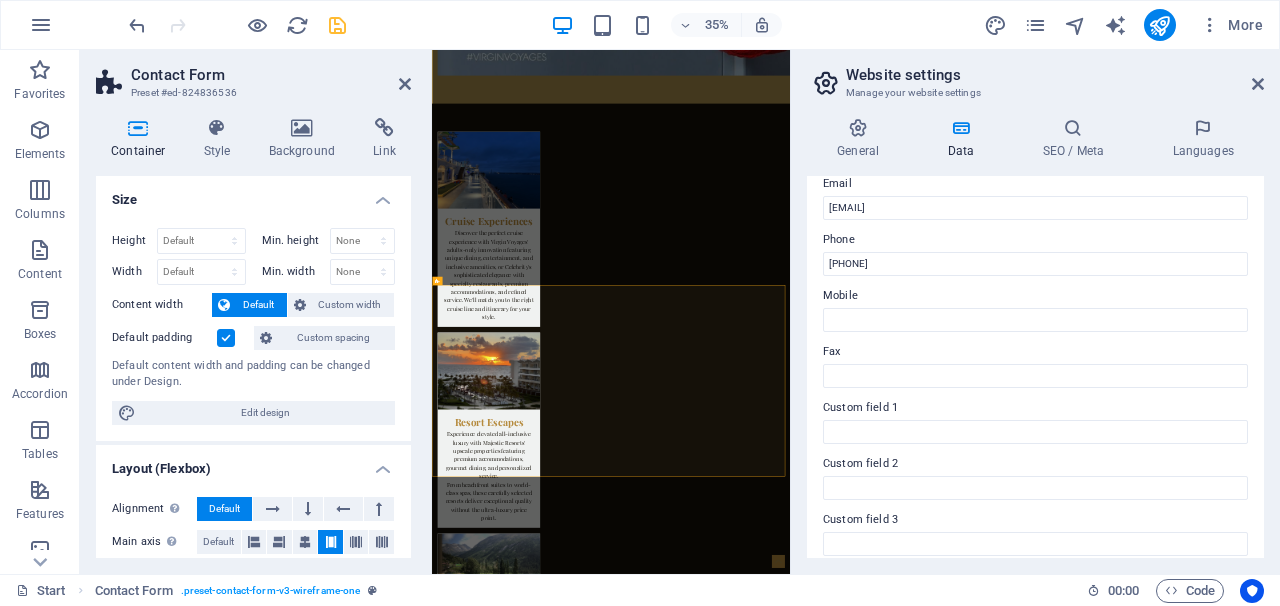 scroll, scrollTop: 579, scrollLeft: 0, axis: vertical 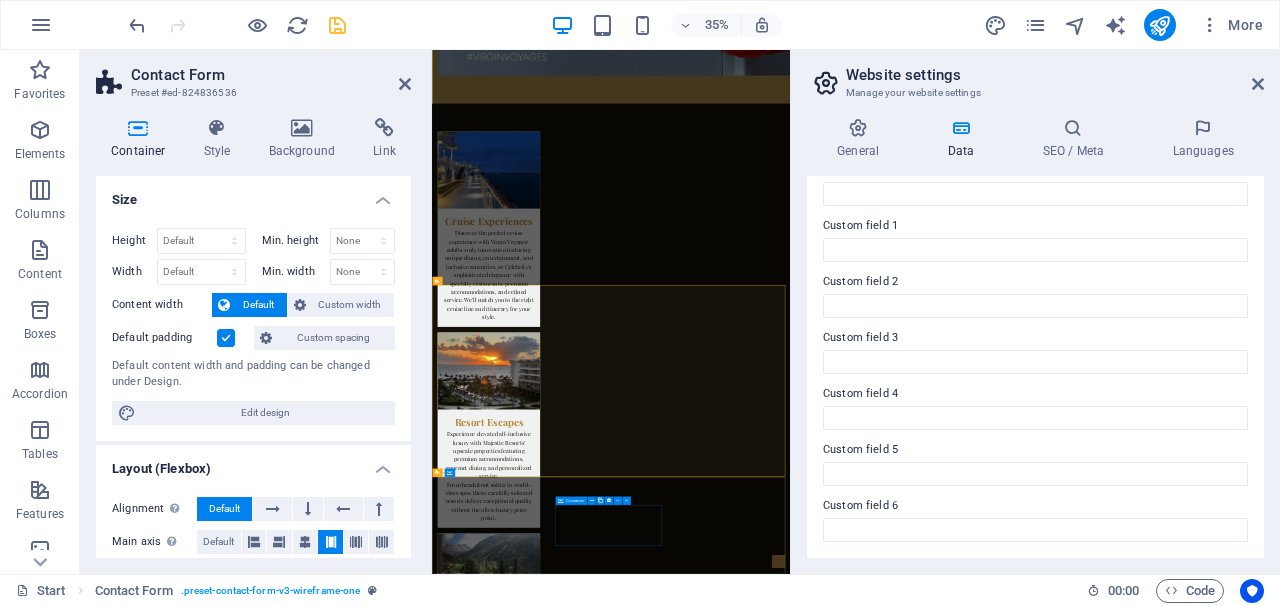 click on "Phone Phone: [PHONE] Mobile:" at bounding box center [600, 7919] 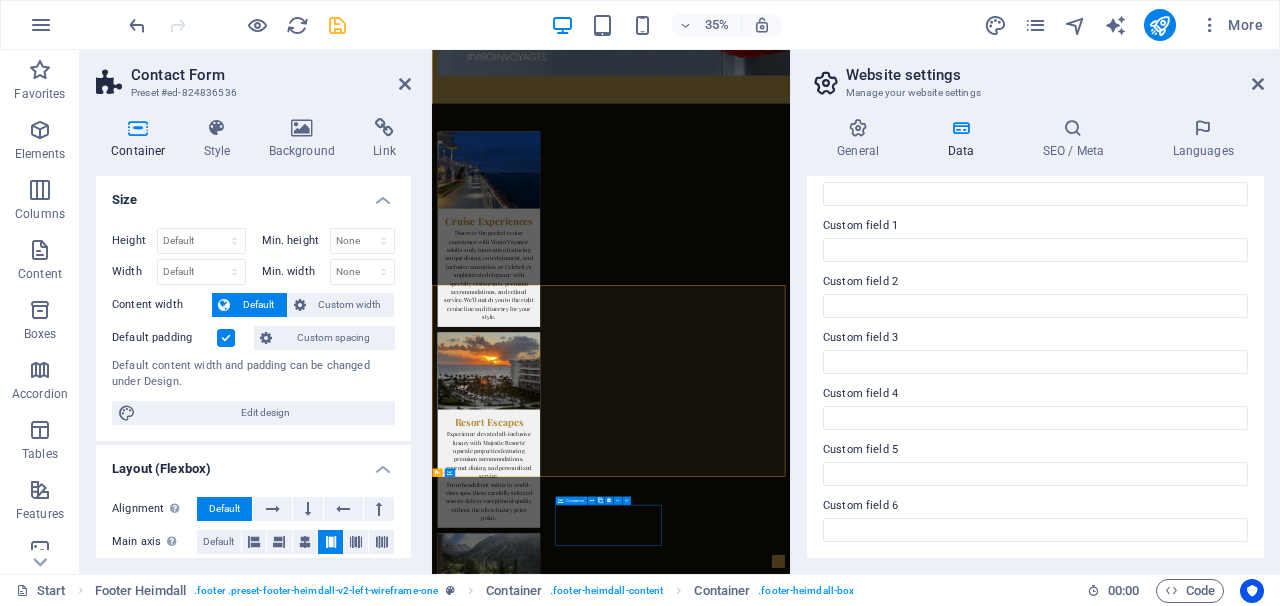 scroll, scrollTop: 5046, scrollLeft: 0, axis: vertical 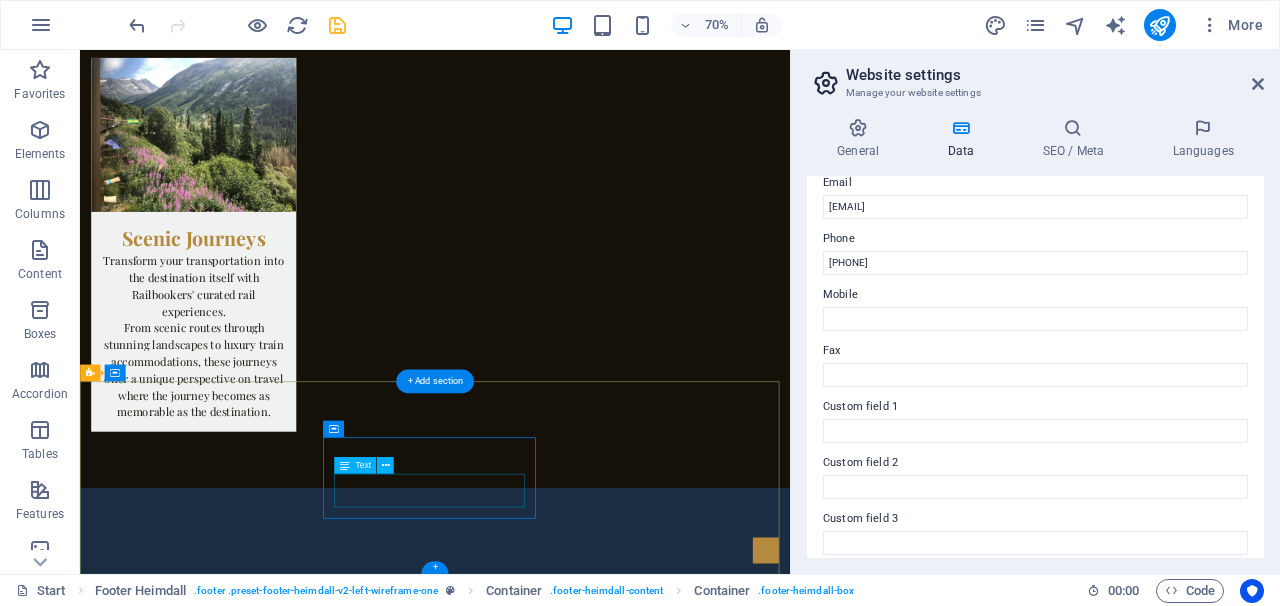 click on "Phone: [PHONE] Mobile:" at bounding box center (248, 6131) 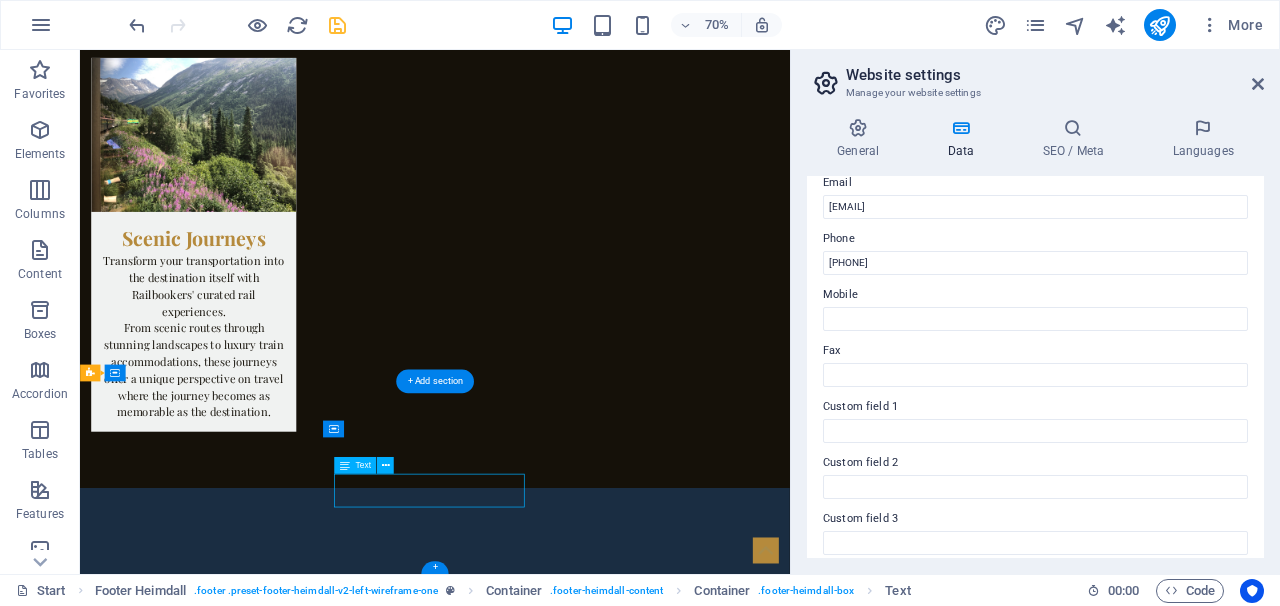 click on "Phone: [PHONE] Mobile:" at bounding box center [248, 6131] 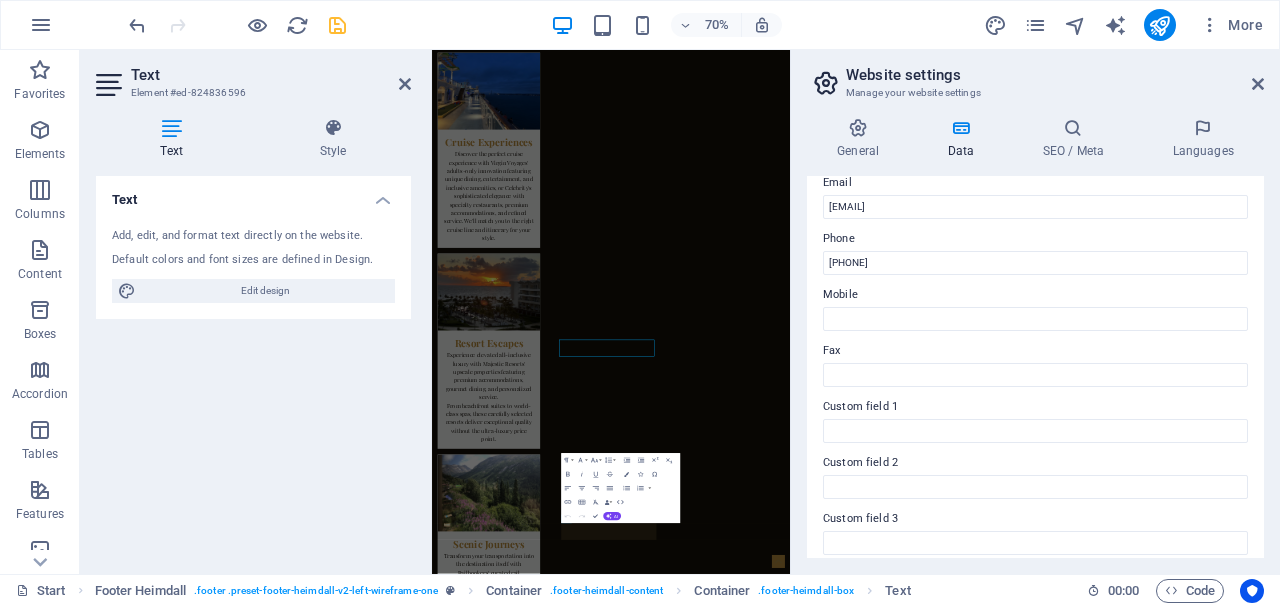 scroll, scrollTop: 4822, scrollLeft: 0, axis: vertical 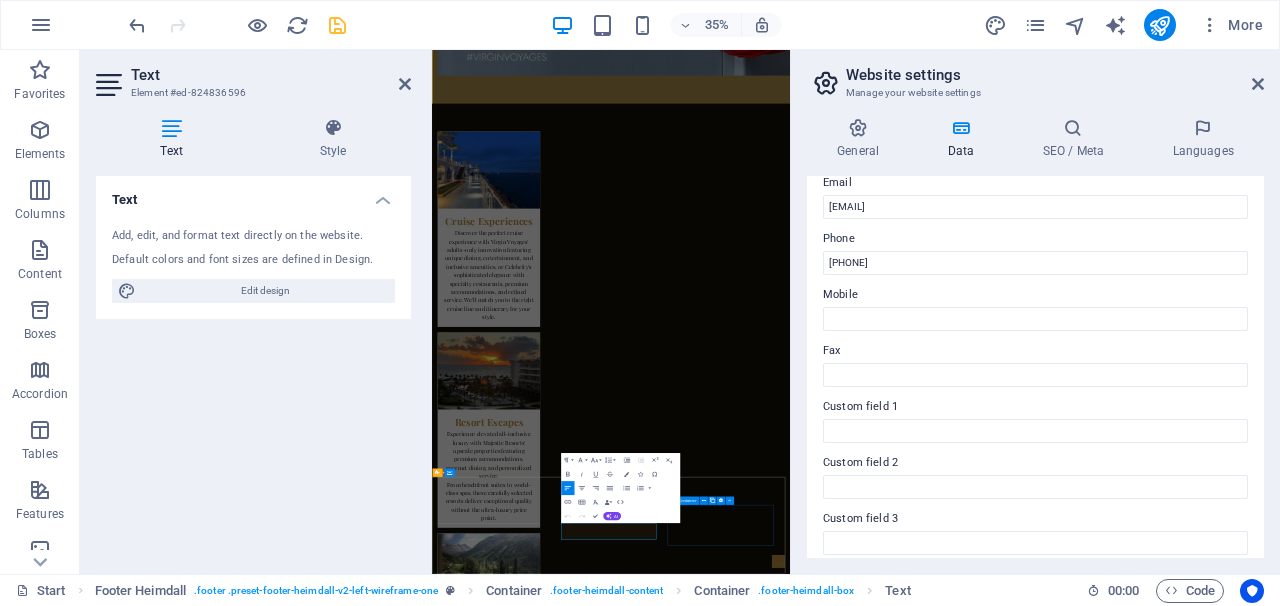 click on "Contact [EMAIL] Legal Notice  |  Privacy Policy" at bounding box center [600, 8071] 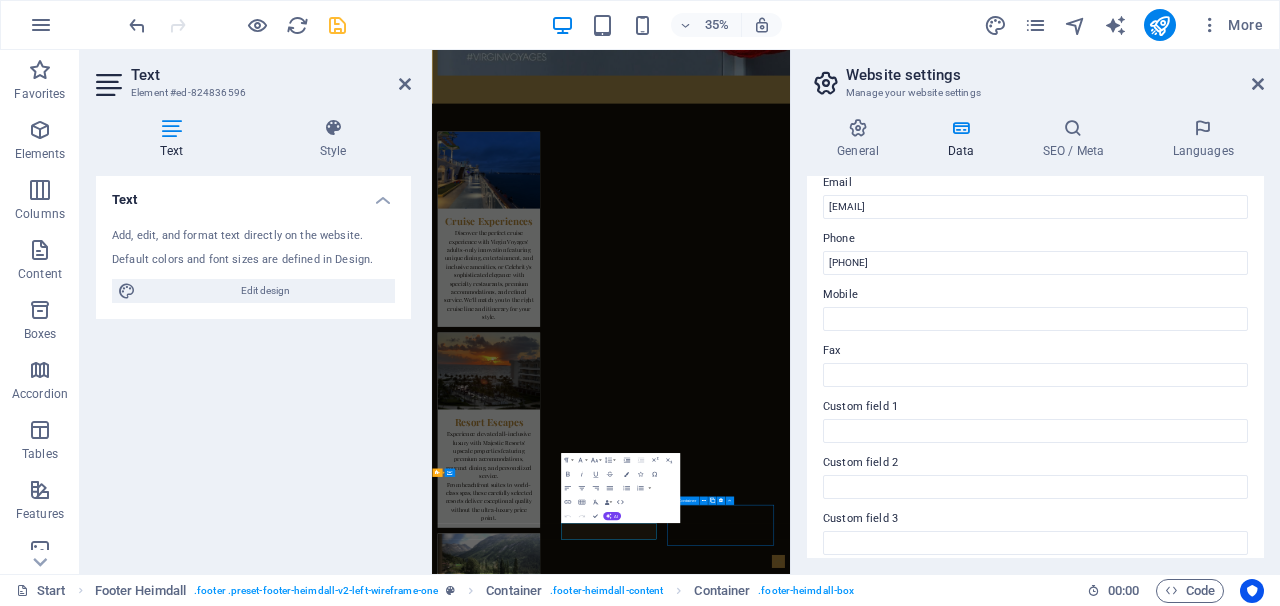 scroll, scrollTop: 5046, scrollLeft: 0, axis: vertical 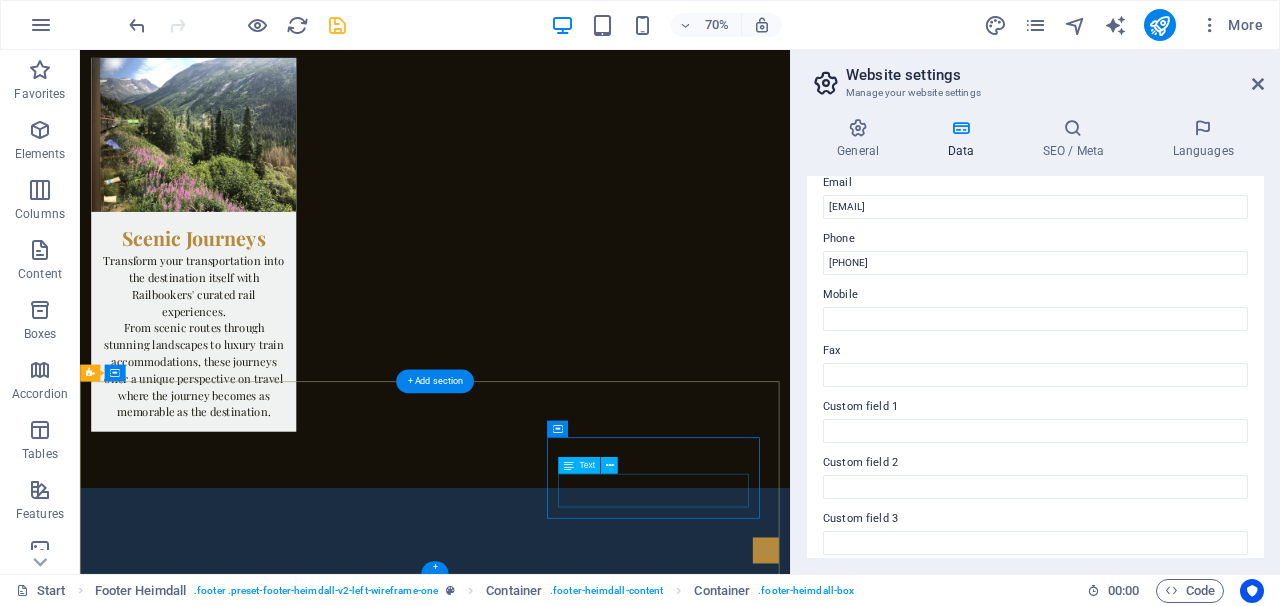 click on "[EMAIL] Legal Notice  |  Privacy Policy" at bounding box center [248, 6283] 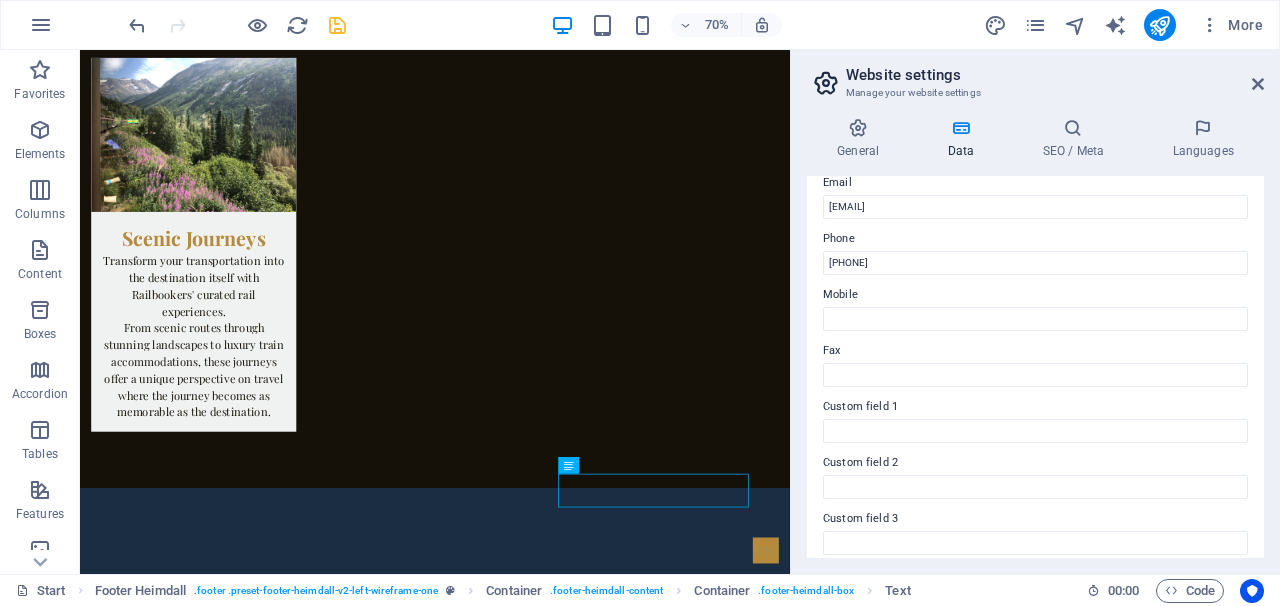 click at bounding box center (960, 128) 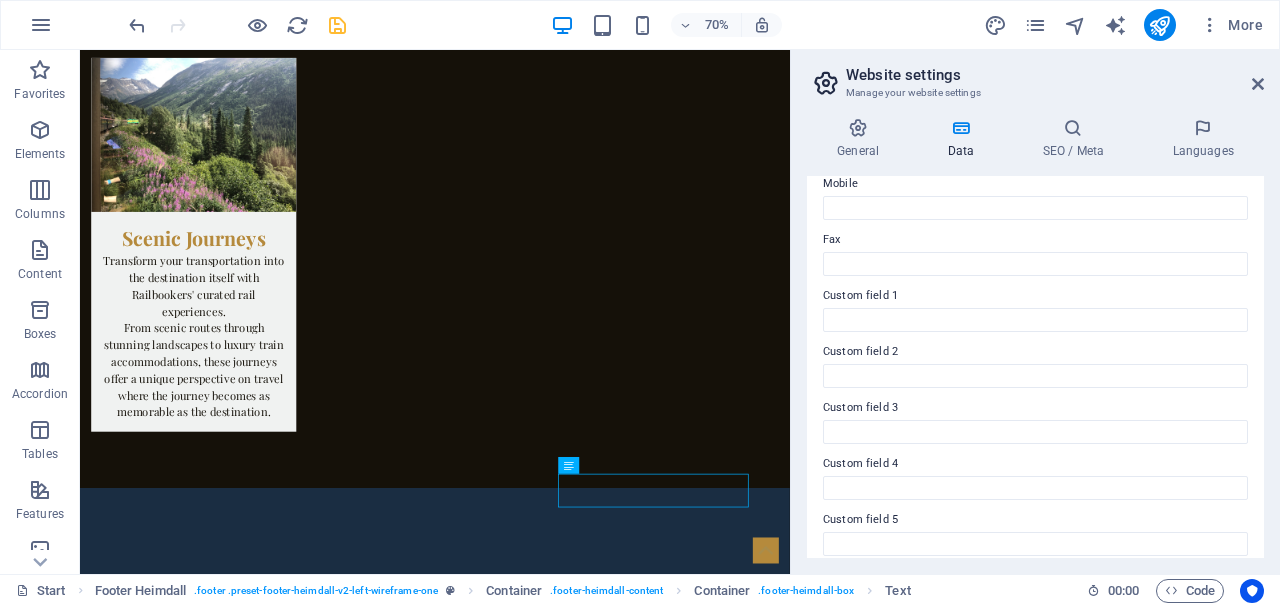 scroll, scrollTop: 505, scrollLeft: 0, axis: vertical 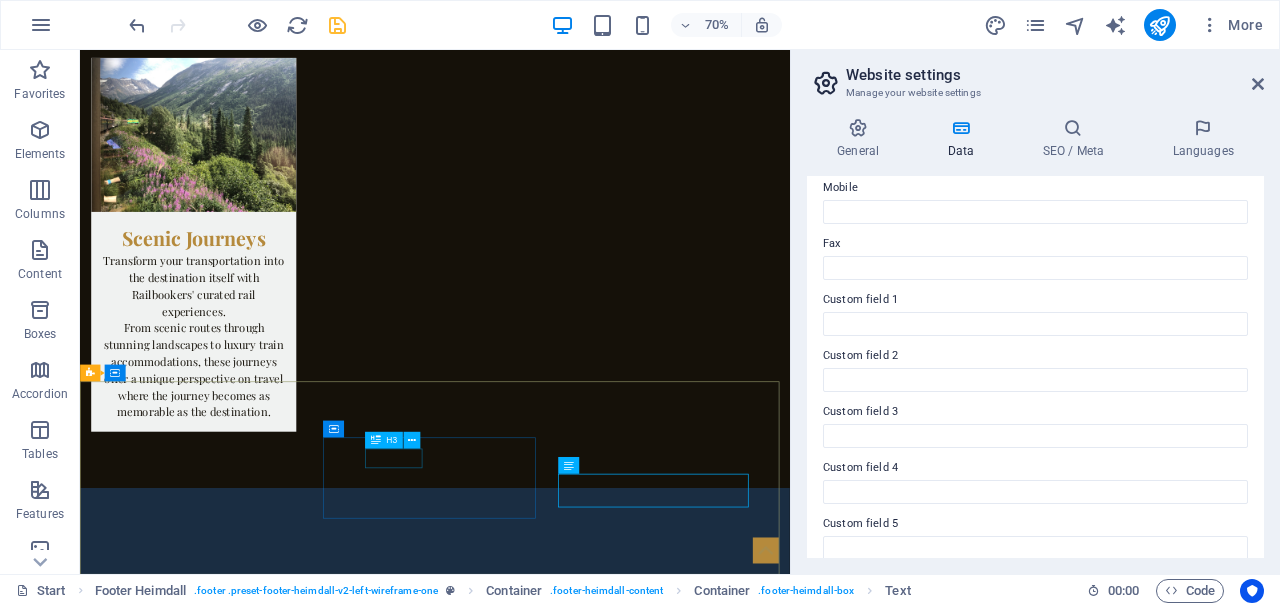 click at bounding box center [376, 440] 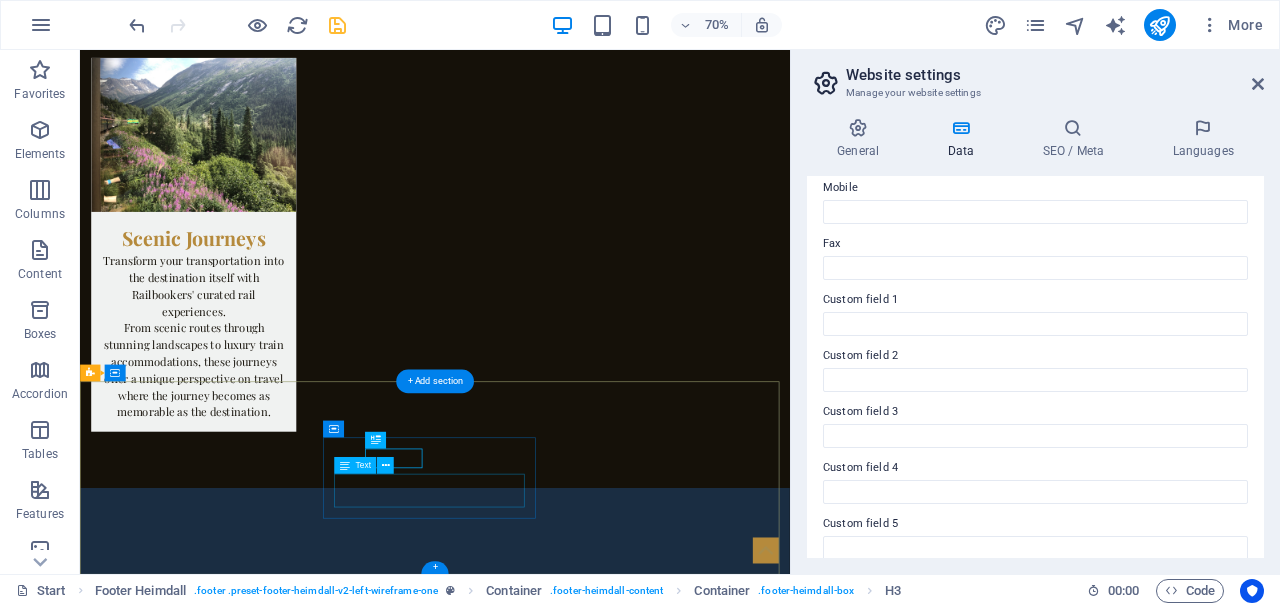 click on "Phone: [PHONE] Mobile:" at bounding box center (248, 6131) 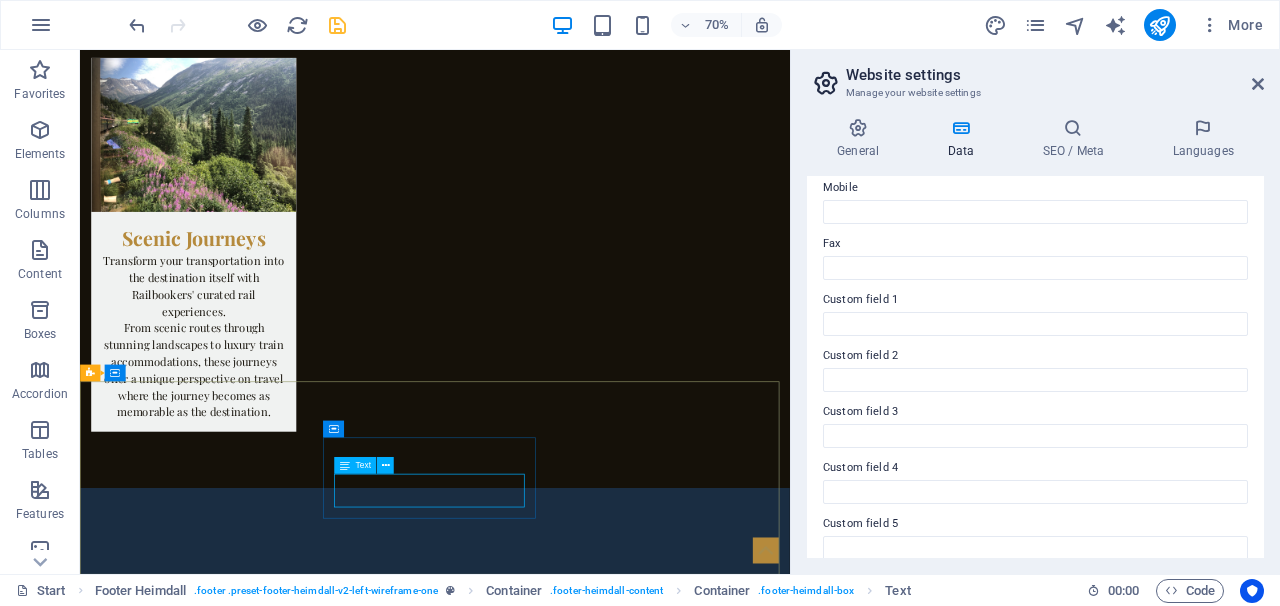 click on "Text" at bounding box center (362, 465) 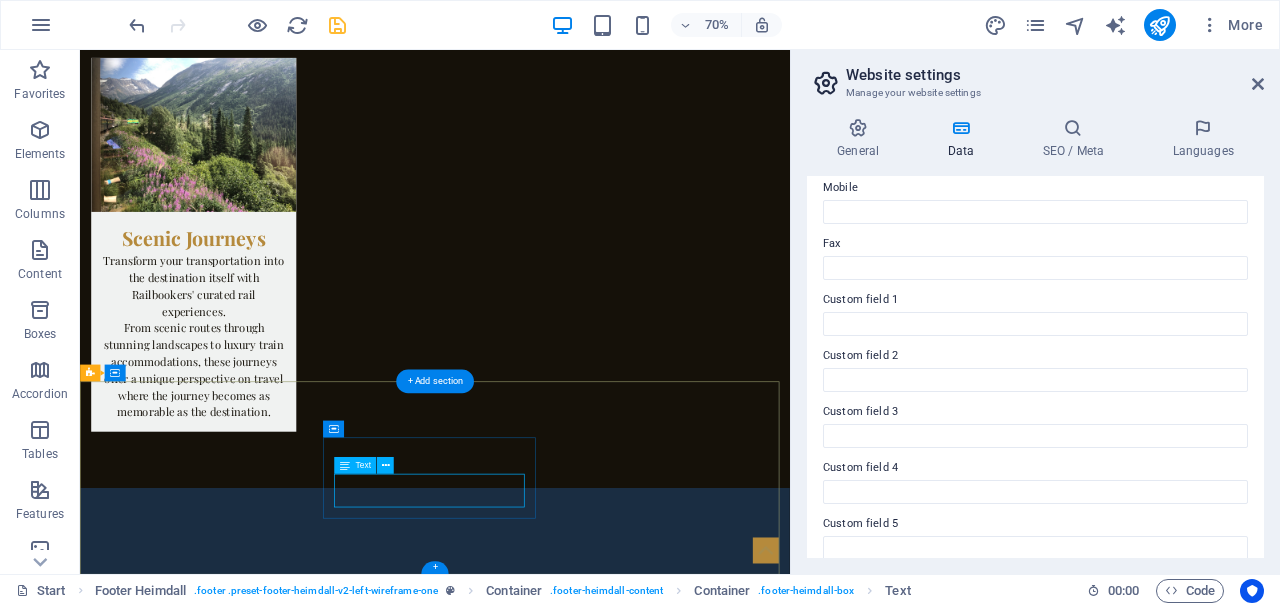 click on "Phone: [PHONE] Mobile:" at bounding box center (248, 6131) 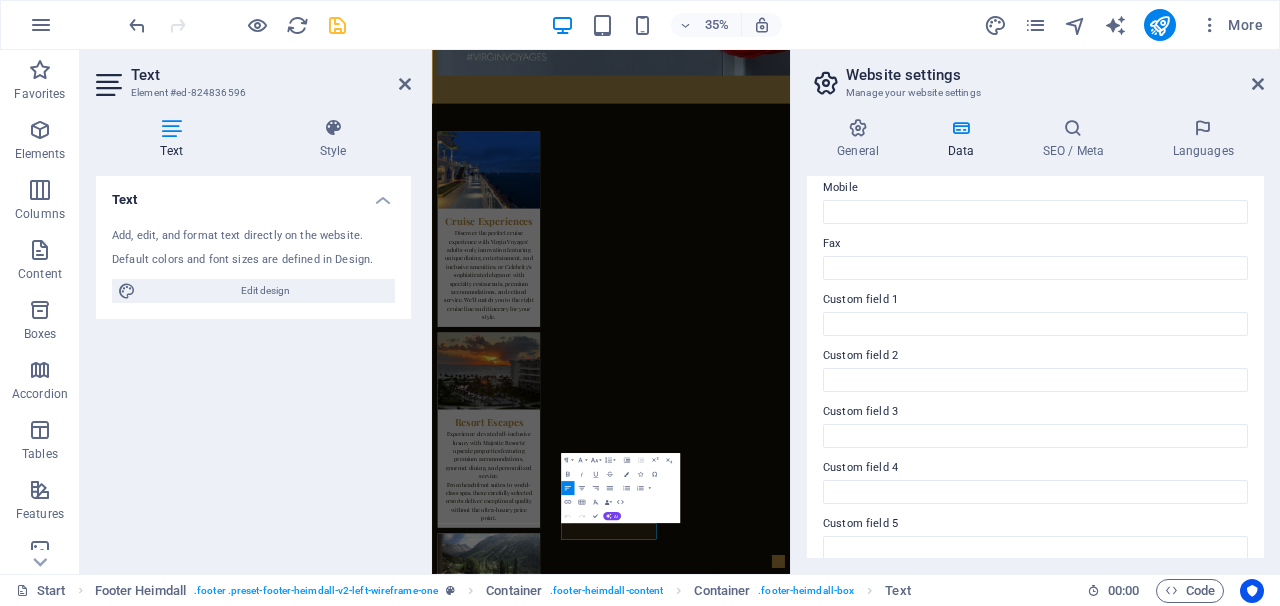 click at bounding box center (171, 128) 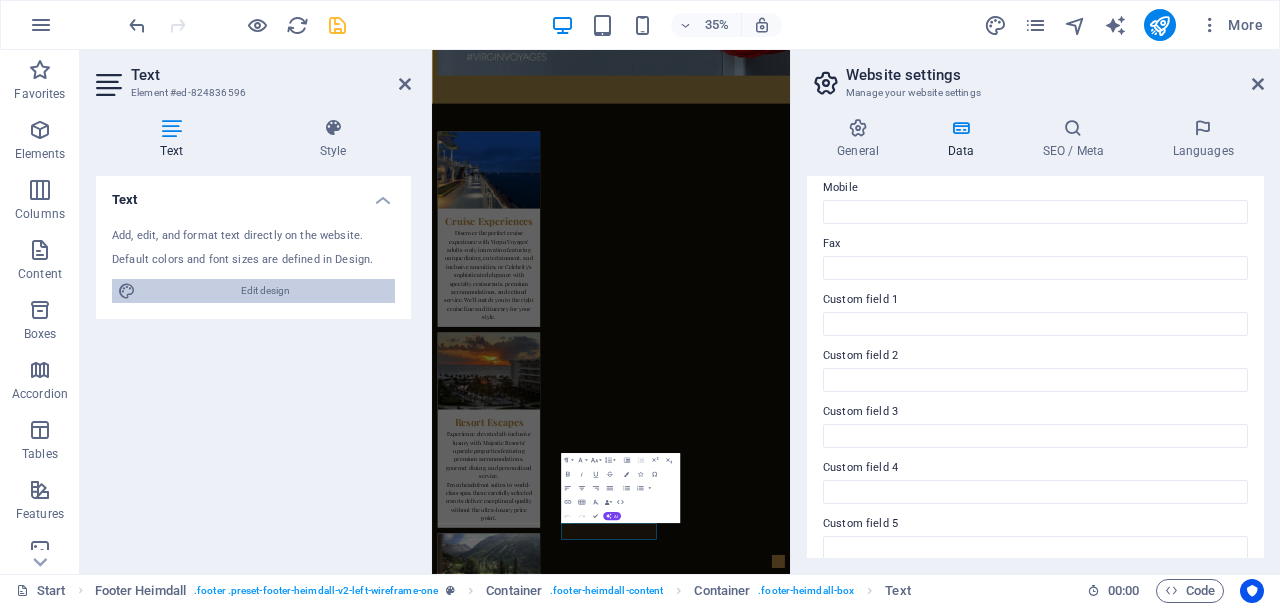 click on "Edit design" at bounding box center (265, 291) 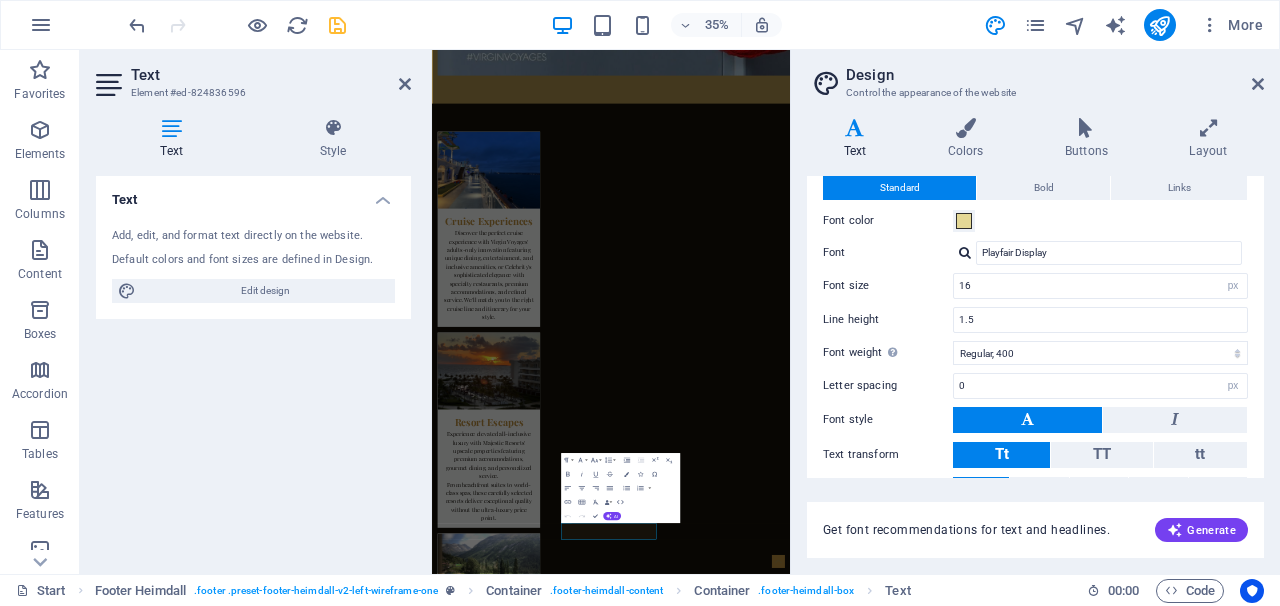 scroll, scrollTop: 92, scrollLeft: 0, axis: vertical 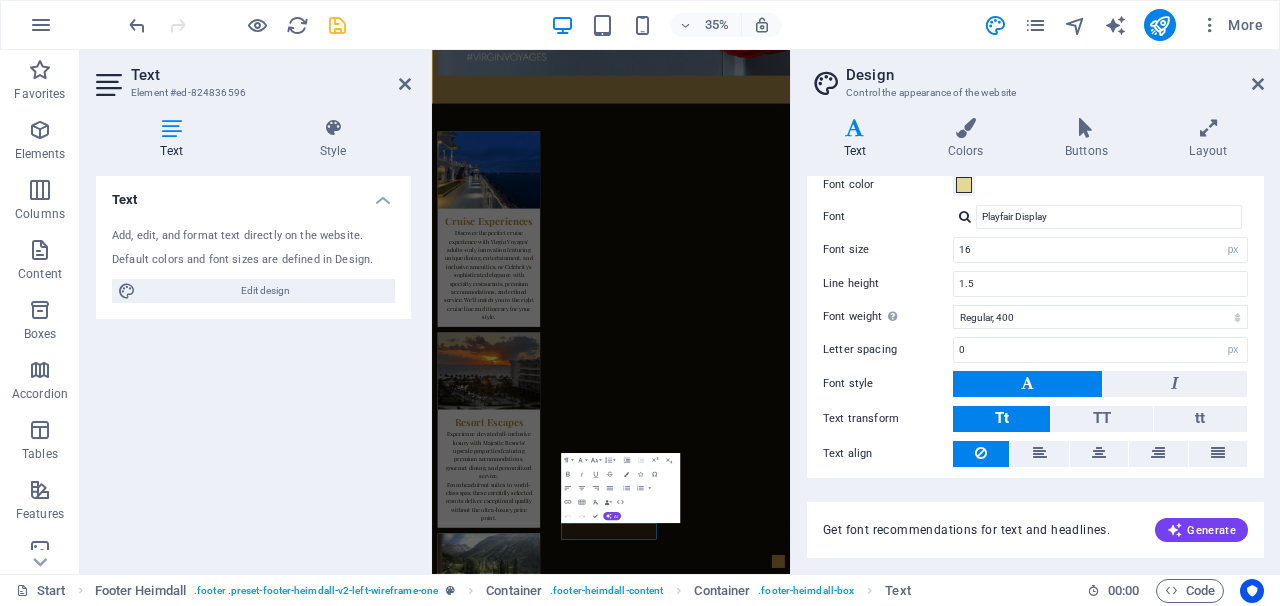 click on "Text Add, edit, and format text directly on the website. Default colors and font sizes are defined in Design. Edit design Alignment Left aligned Centered Right aligned" at bounding box center (253, 367) 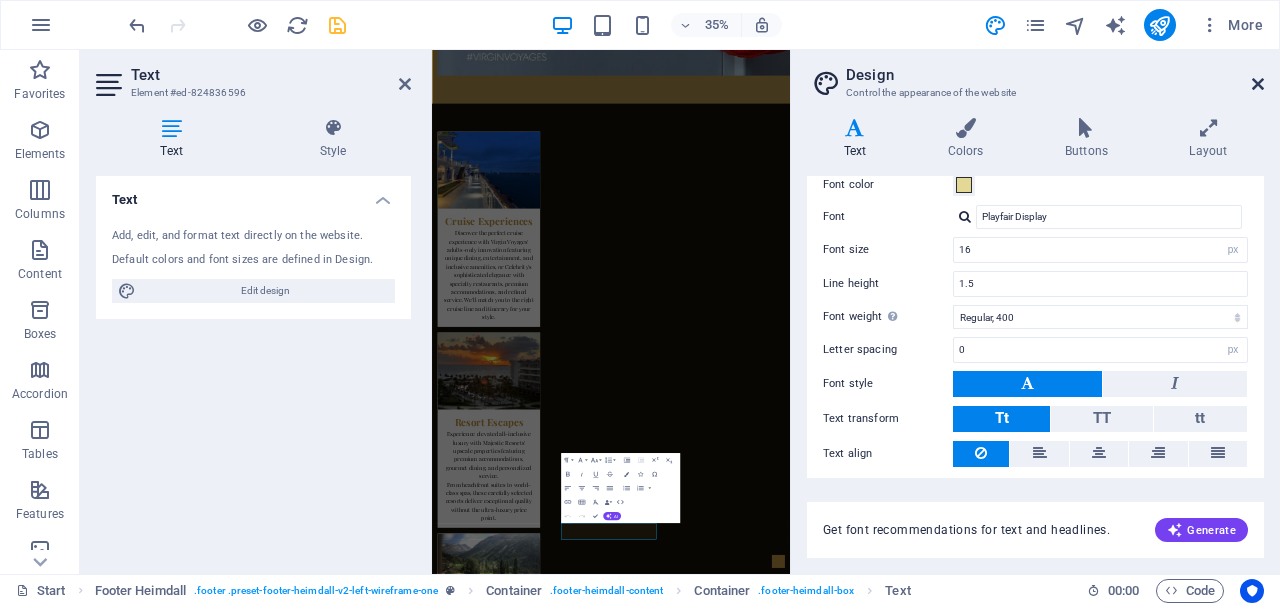 click at bounding box center (1258, 84) 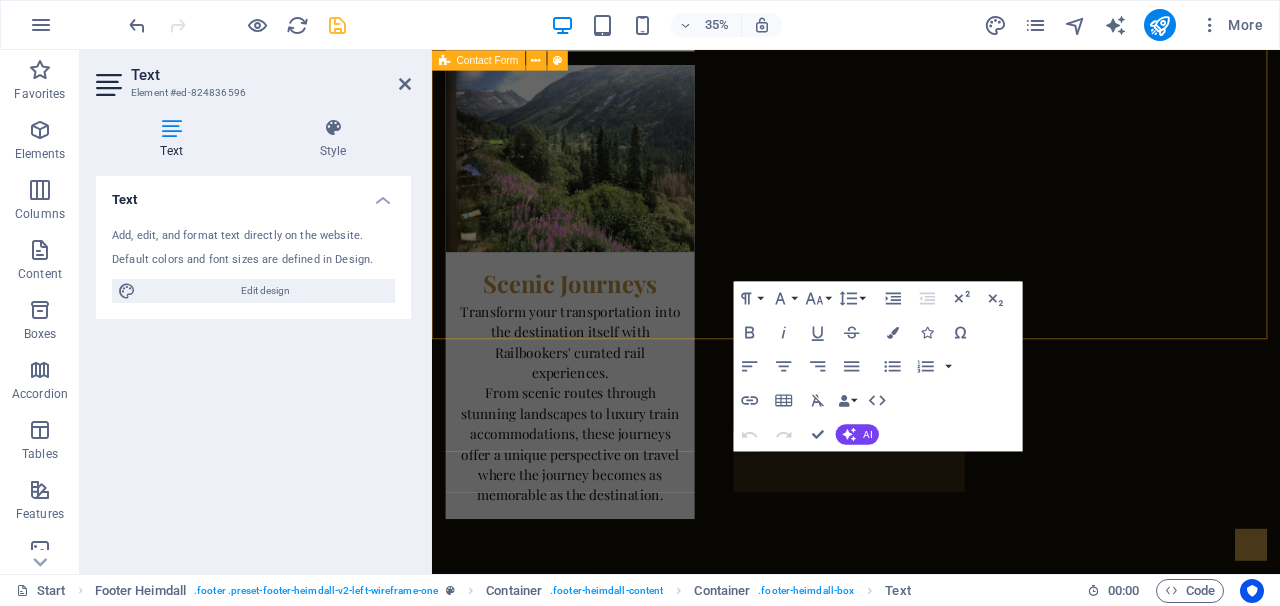 scroll, scrollTop: 5086, scrollLeft: 0, axis: vertical 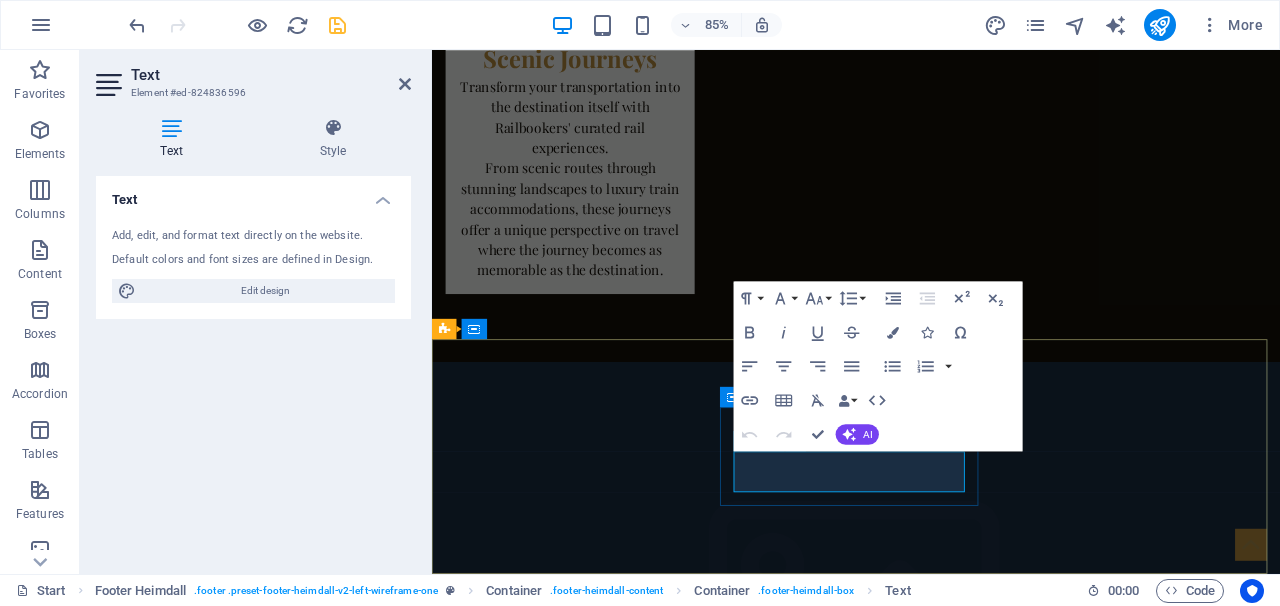 click on "Mobile:" at bounding box center (600, 5805) 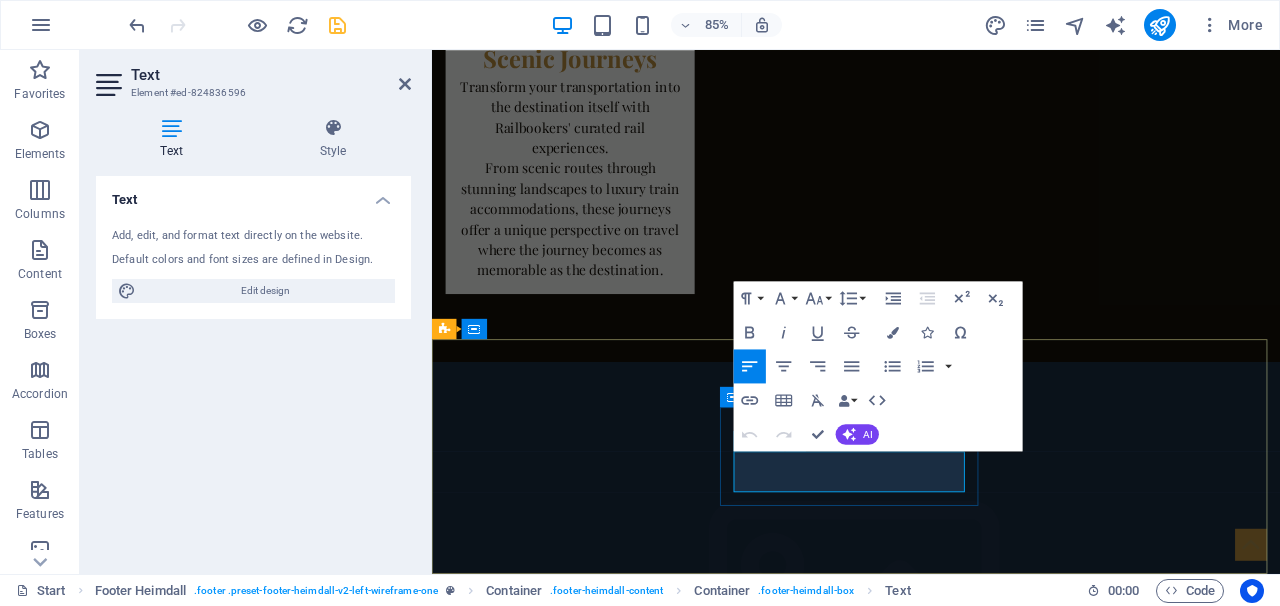 click on "Mobile:" at bounding box center (600, 5805) 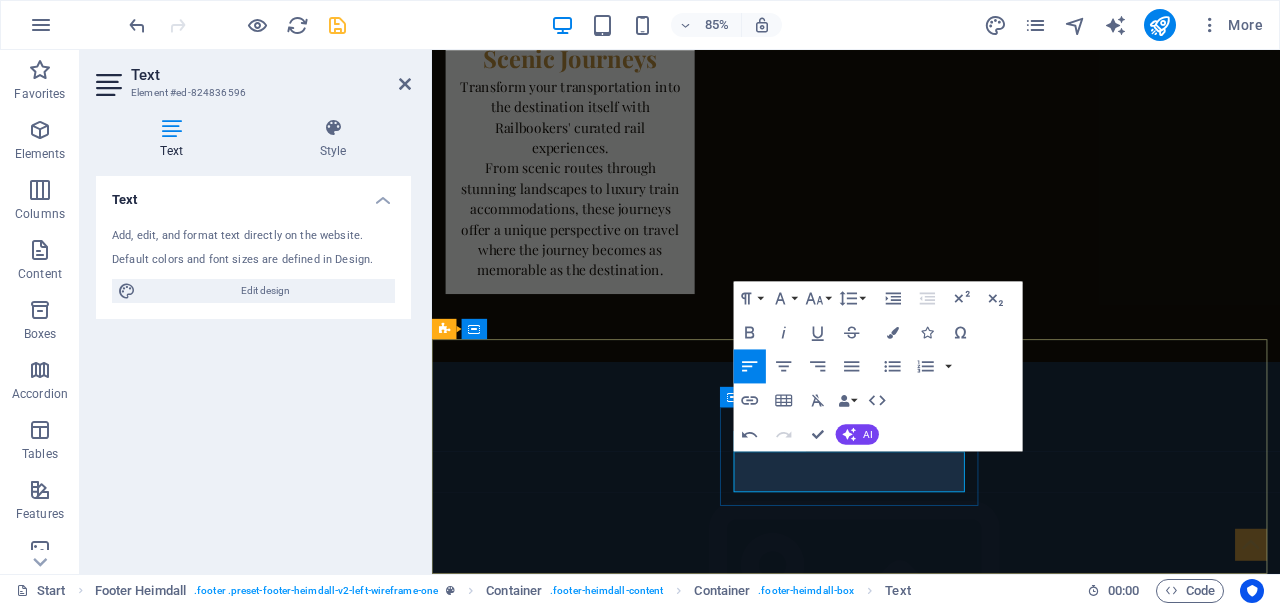 click on ":" at bounding box center [600, 5805] 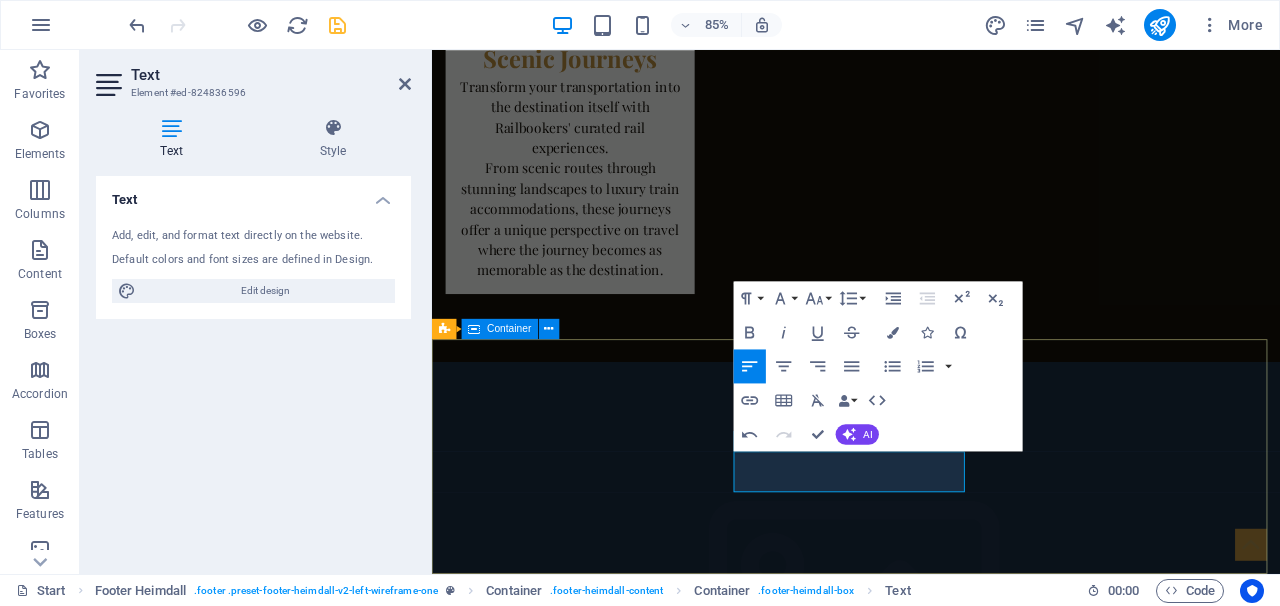 click on "Address [STREET], [CITY], [STATE] [POSTAL_CODE] Phone Phone: [PHONE] Contact [EMAIL] Legal Notice  |  Privacy Policy" at bounding box center [931, 5773] 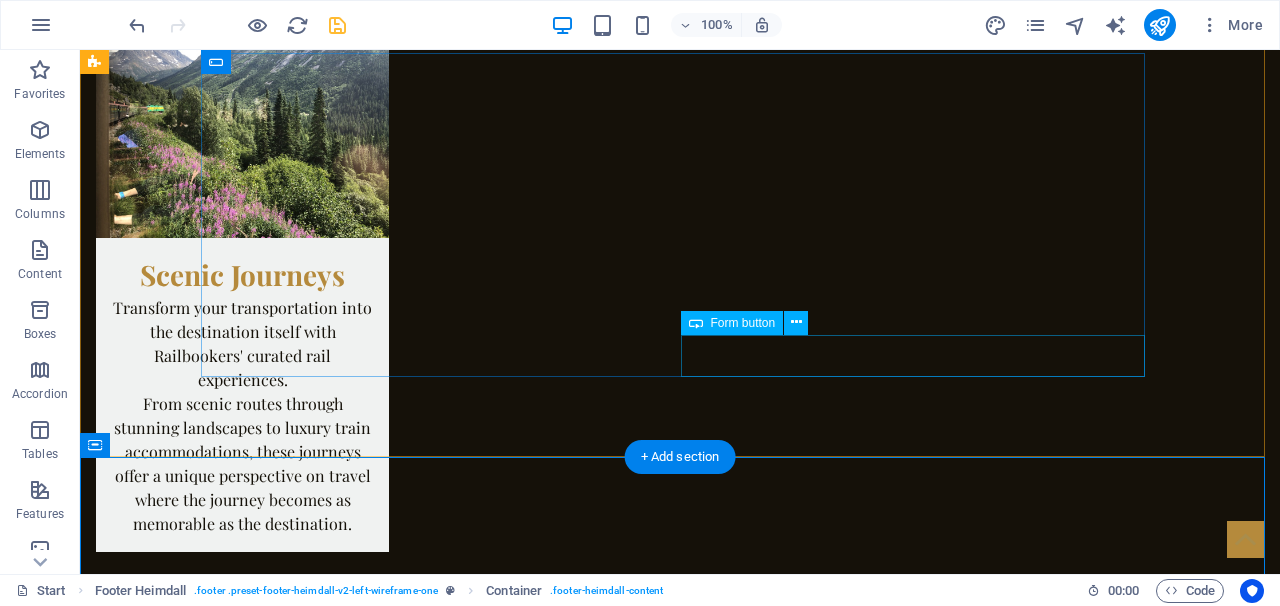 scroll, scrollTop: 4904, scrollLeft: 0, axis: vertical 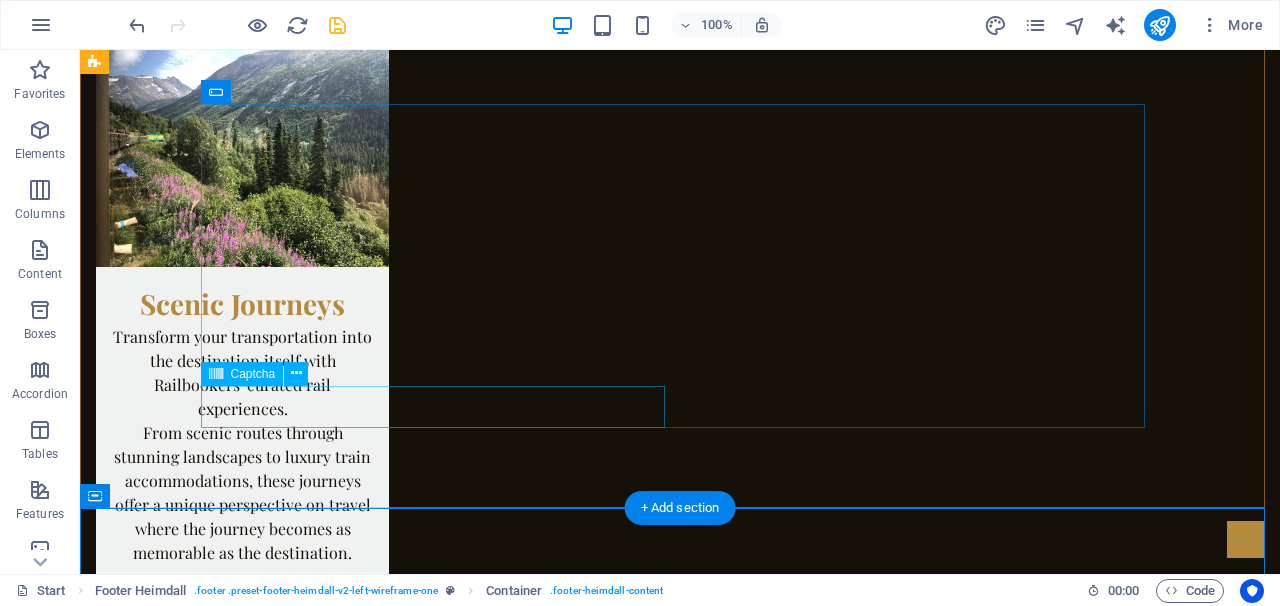 click on "Unreadable? Load new" at bounding box center (440, 5569) 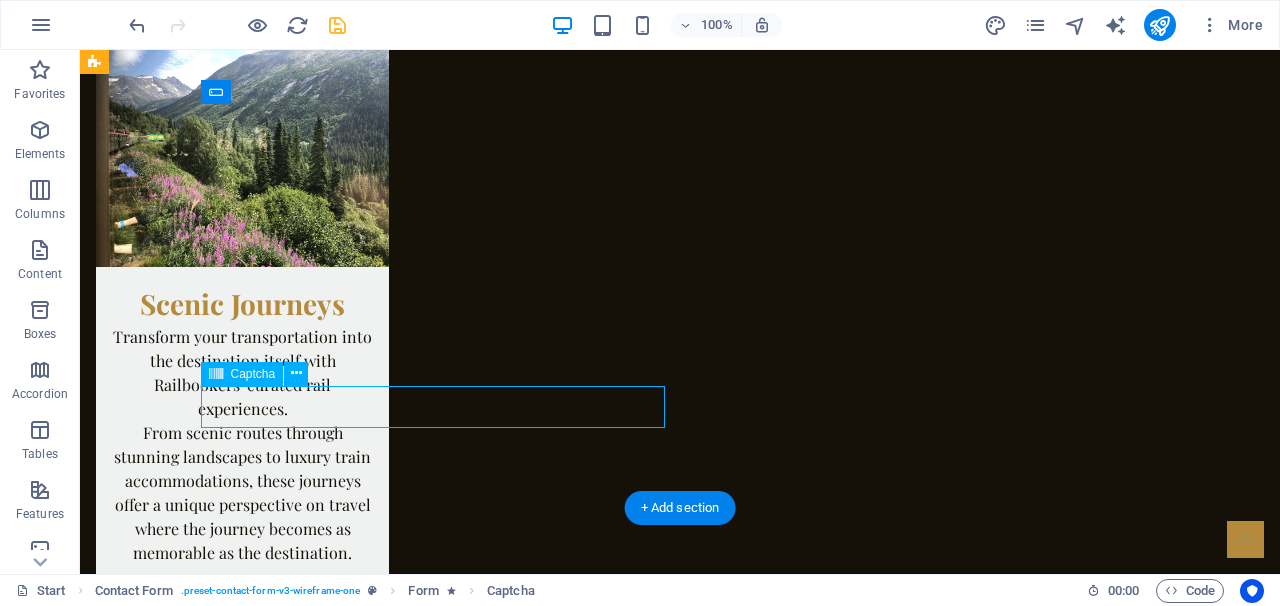 click on "Unreadable? Load new" at bounding box center [440, 5569] 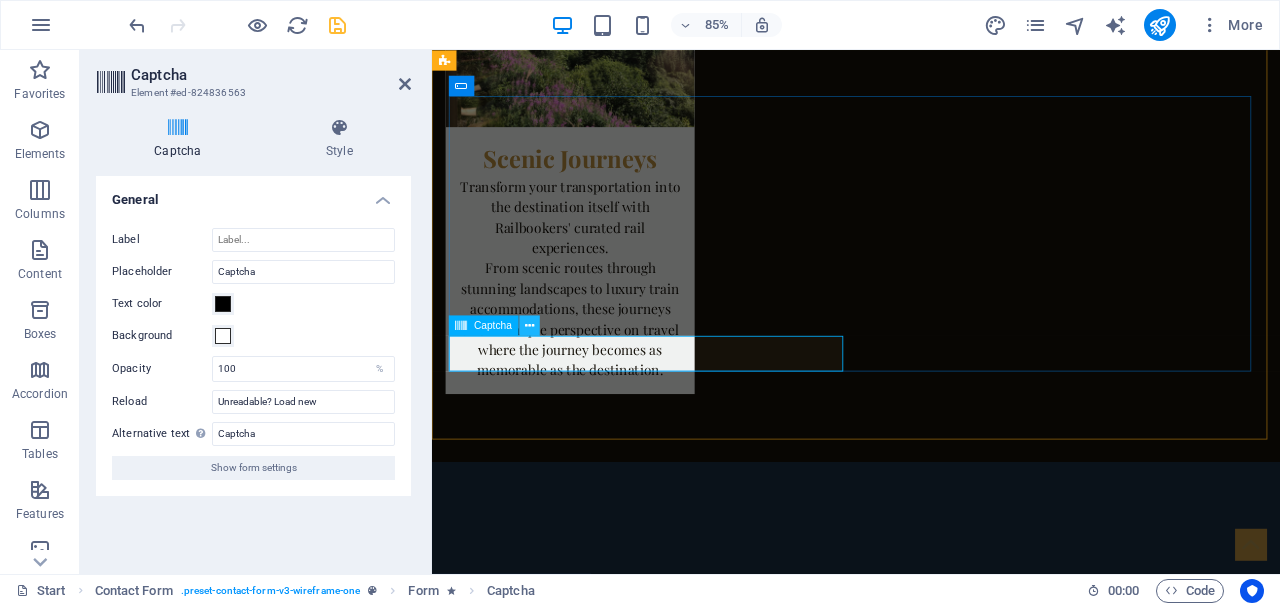 click at bounding box center [529, 326] 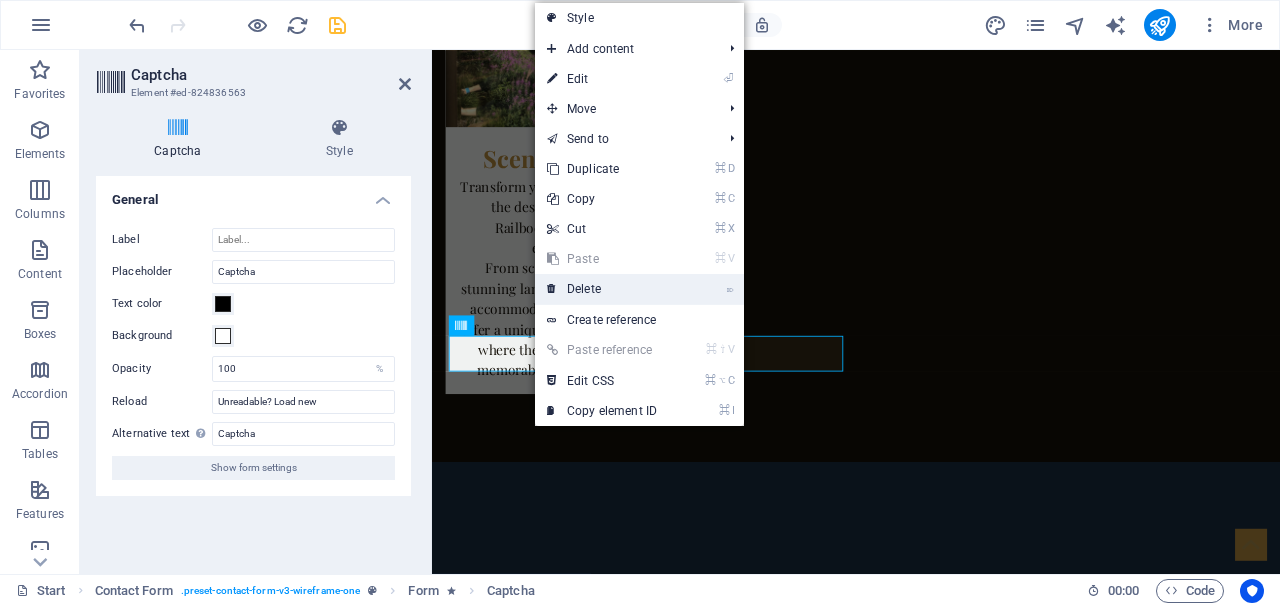 click on "⌦  Delete" at bounding box center [602, 289] 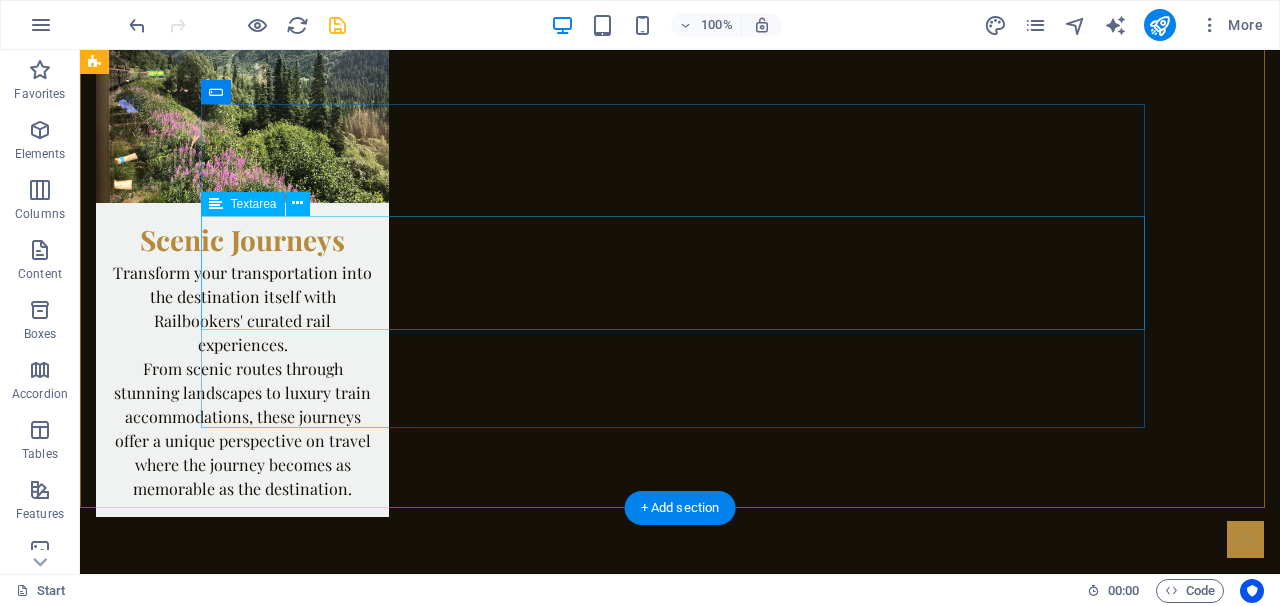 scroll, scrollTop: 4904, scrollLeft: 0, axis: vertical 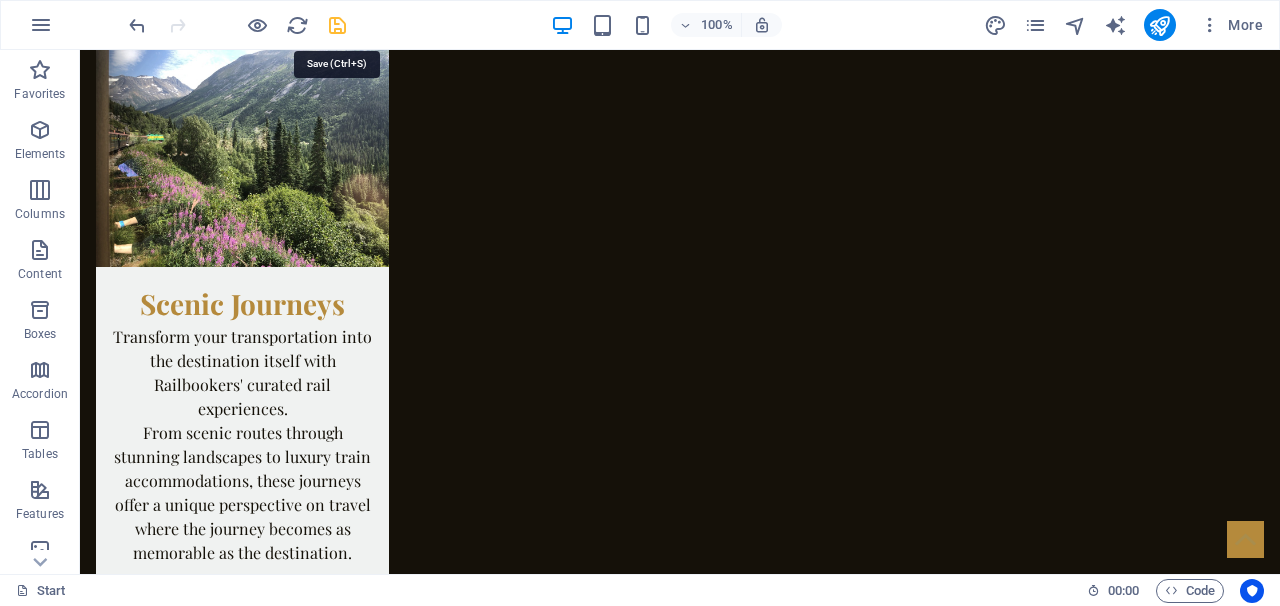 click at bounding box center [337, 25] 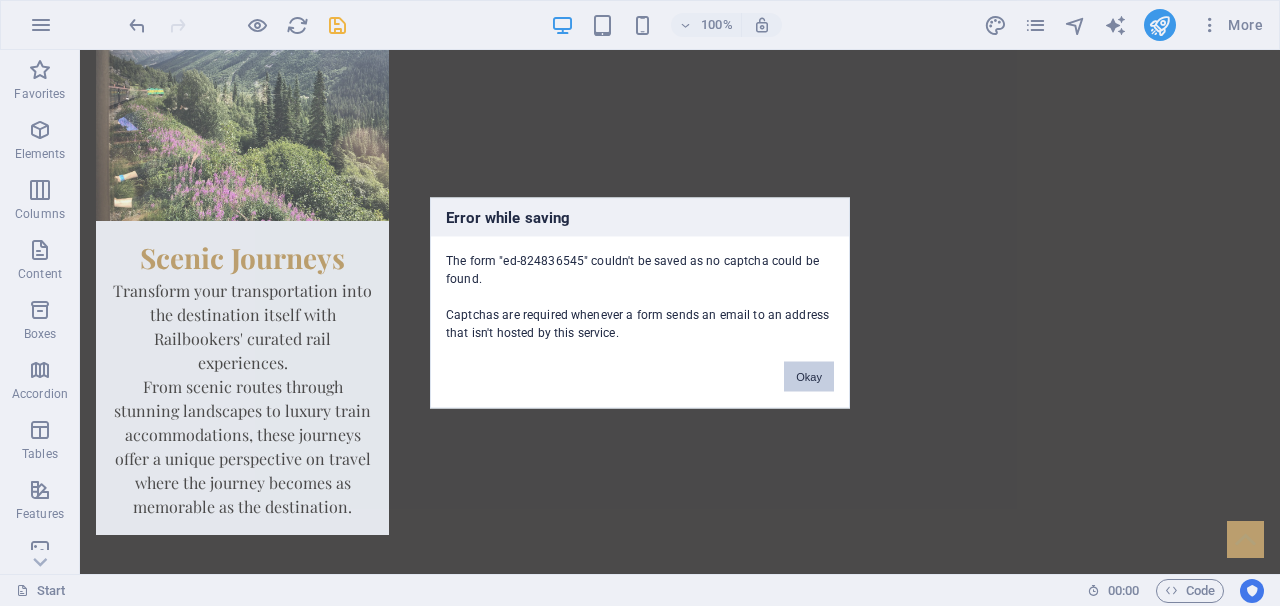 click on "Okay" at bounding box center (809, 377) 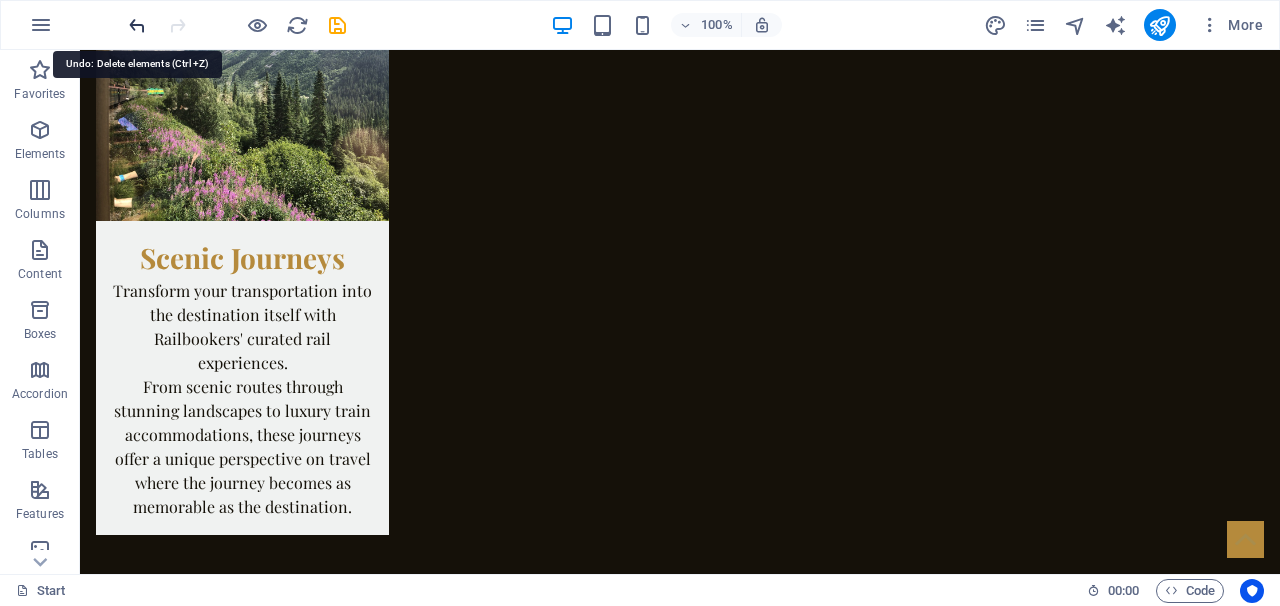 click at bounding box center [137, 25] 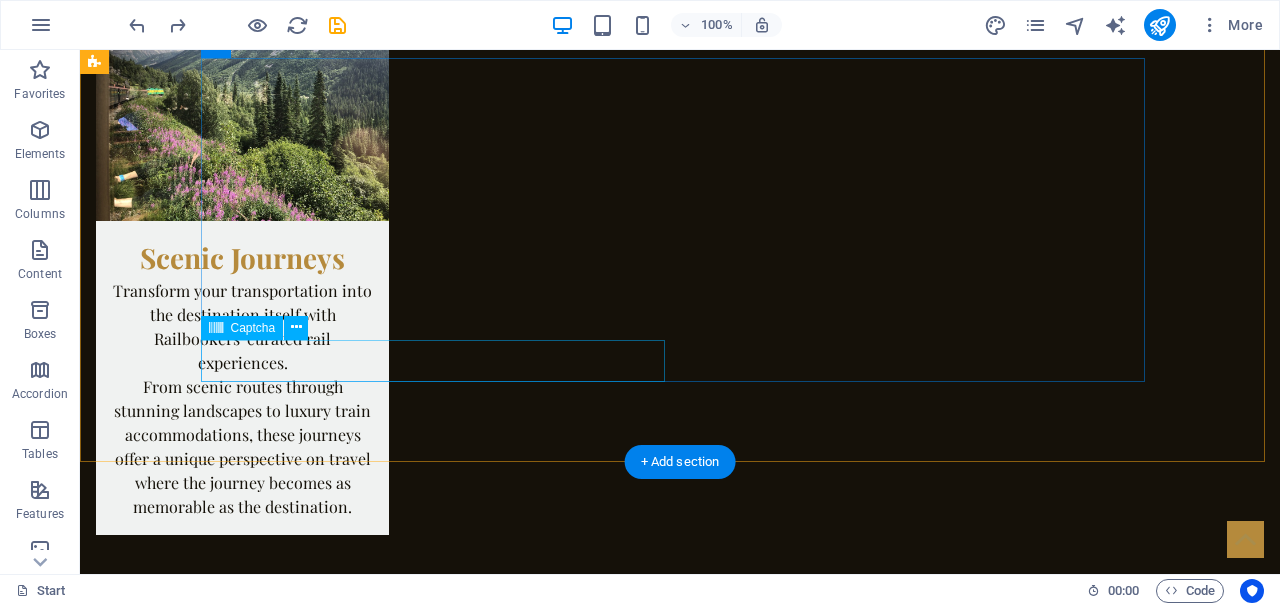 click on "Unreadable? Load new" at bounding box center (440, 5523) 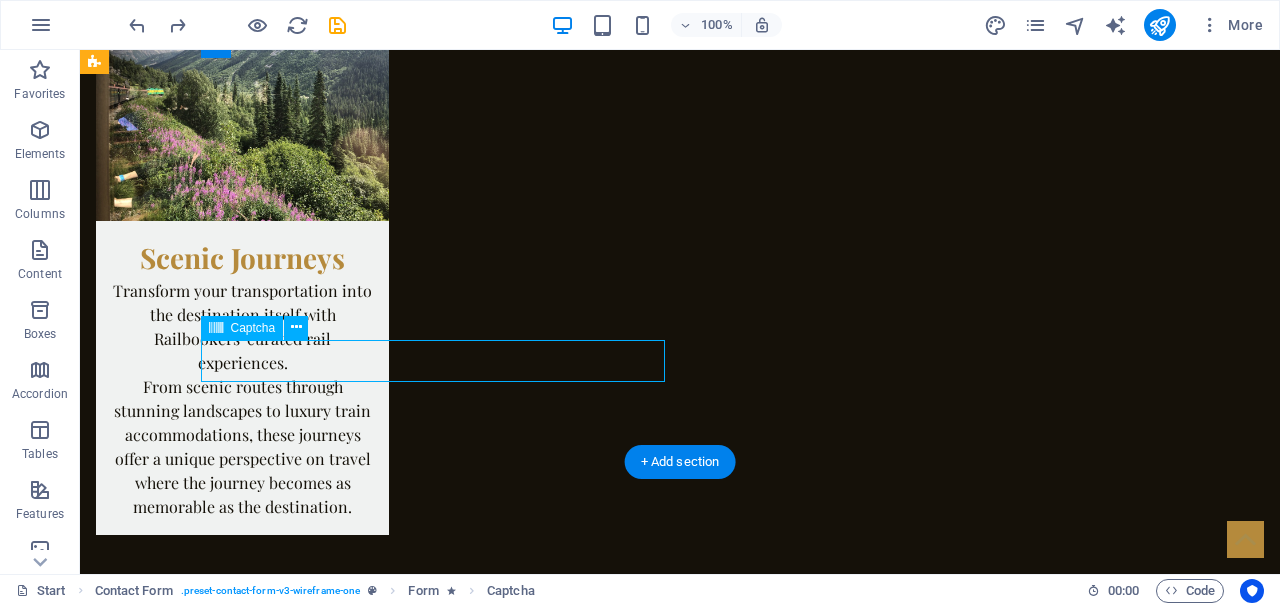 click on "Unreadable? Load new" at bounding box center (440, 5523) 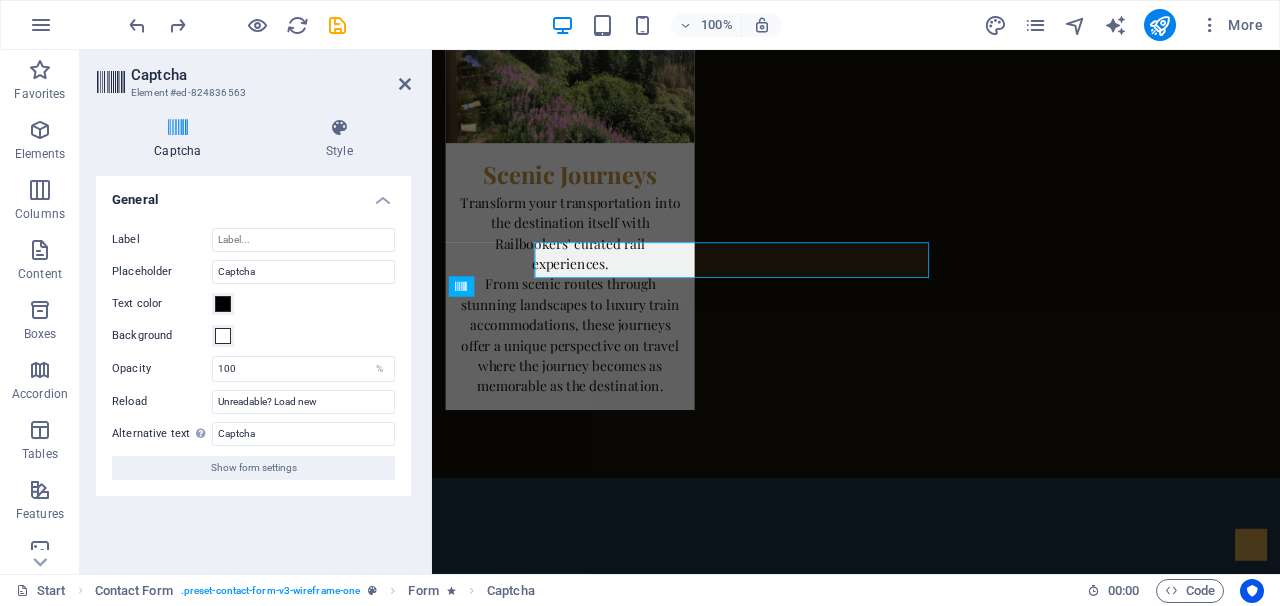 click on "100  %" at bounding box center (303, 369) 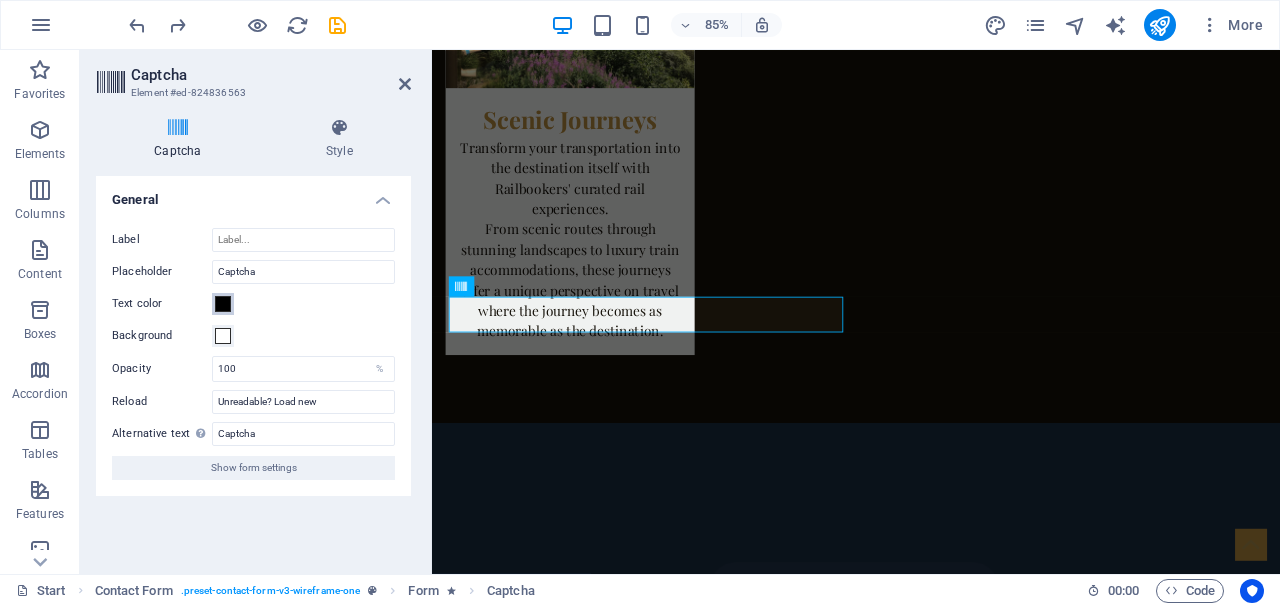 click at bounding box center (223, 304) 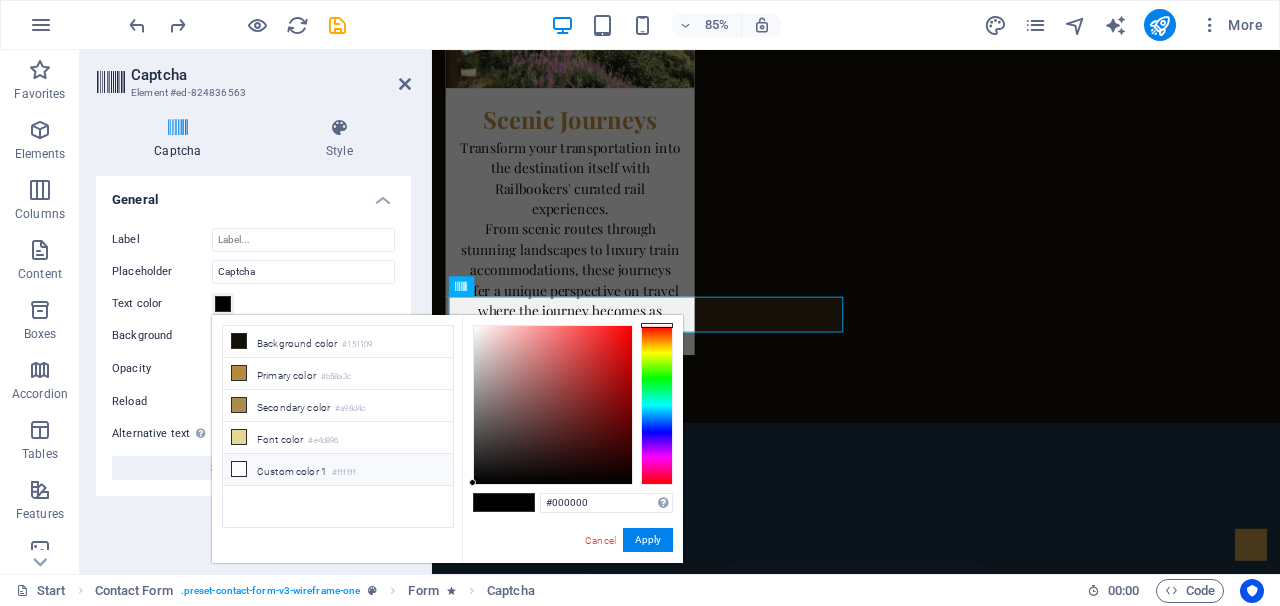 click at bounding box center (239, 469) 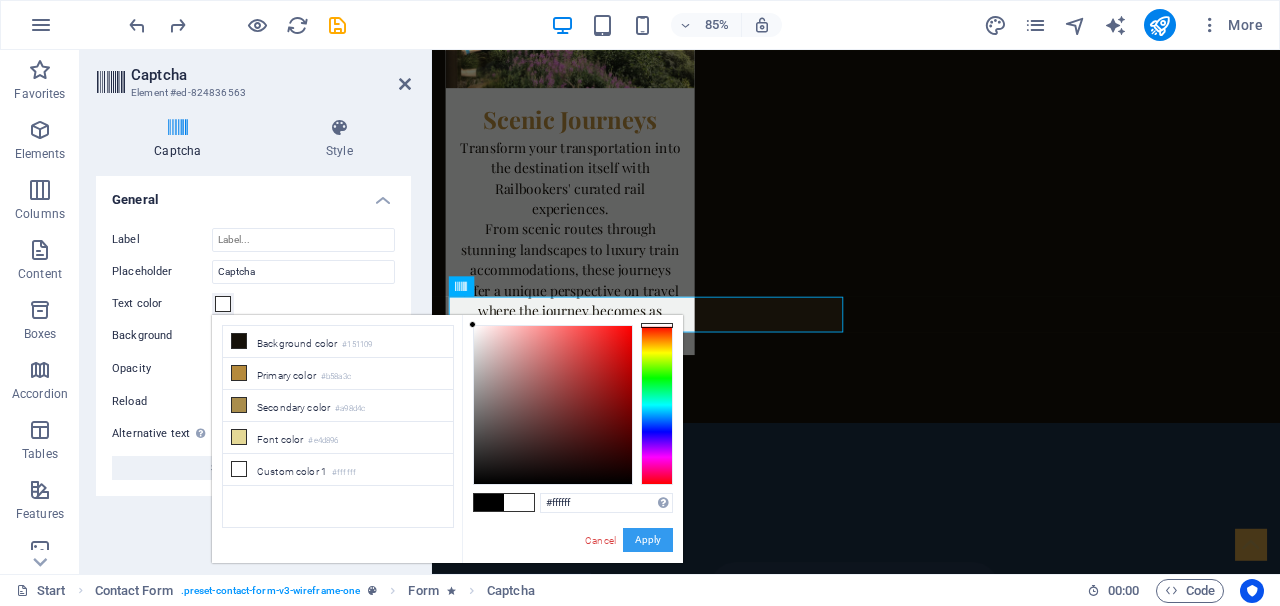 click on "Apply" at bounding box center [648, 540] 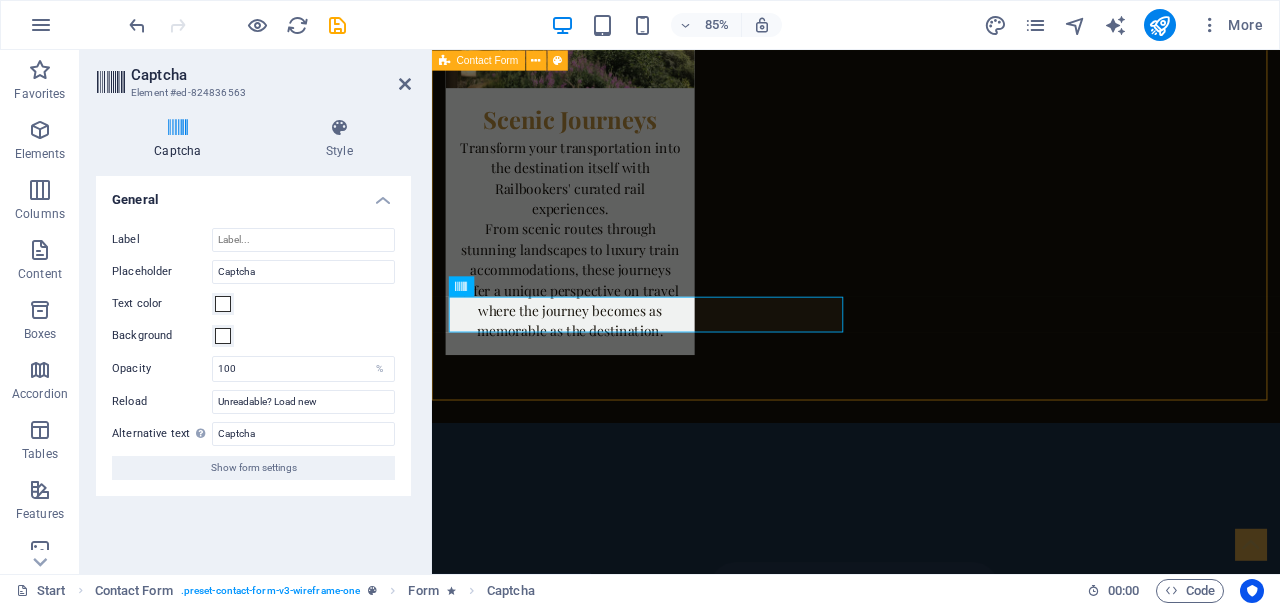 click on "Contact Us   I have read and understand the privacy policy. Unreadable? Load new Submit" at bounding box center [931, 5274] 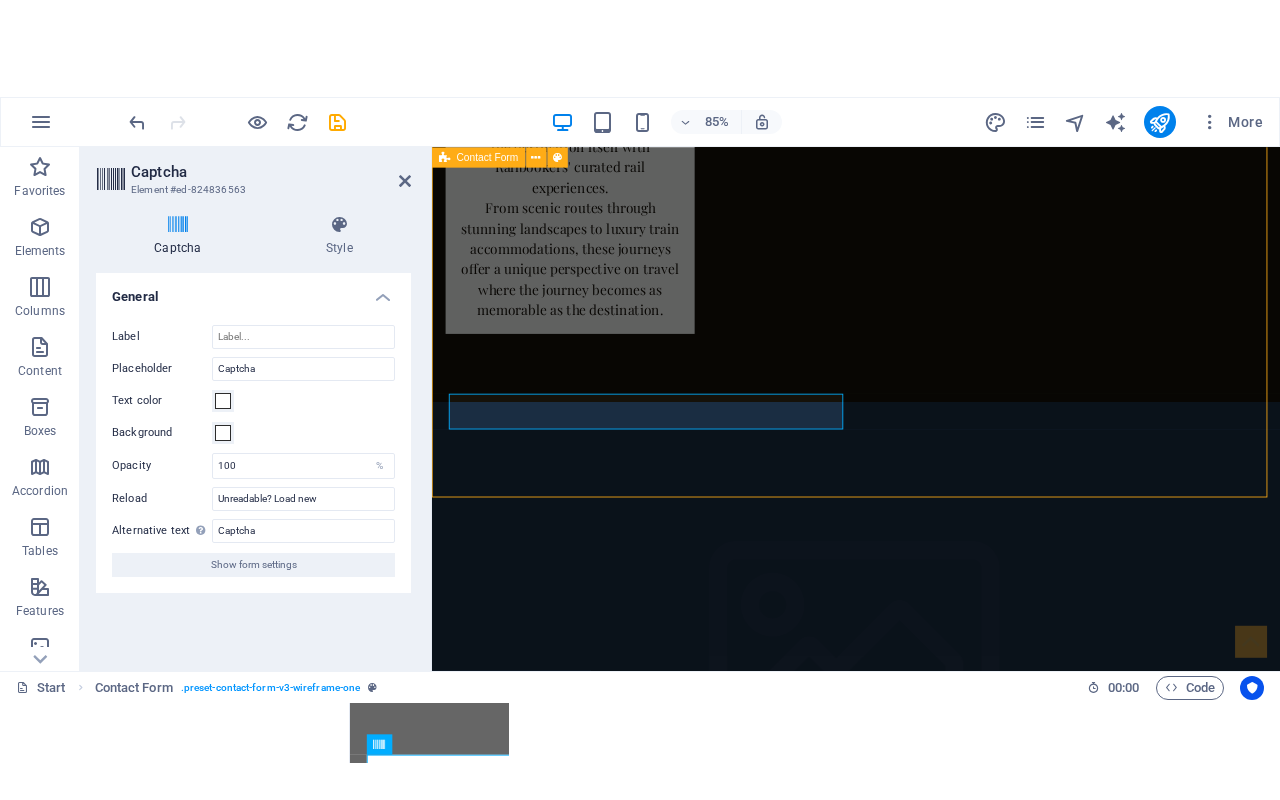 scroll, scrollTop: 4950, scrollLeft: 0, axis: vertical 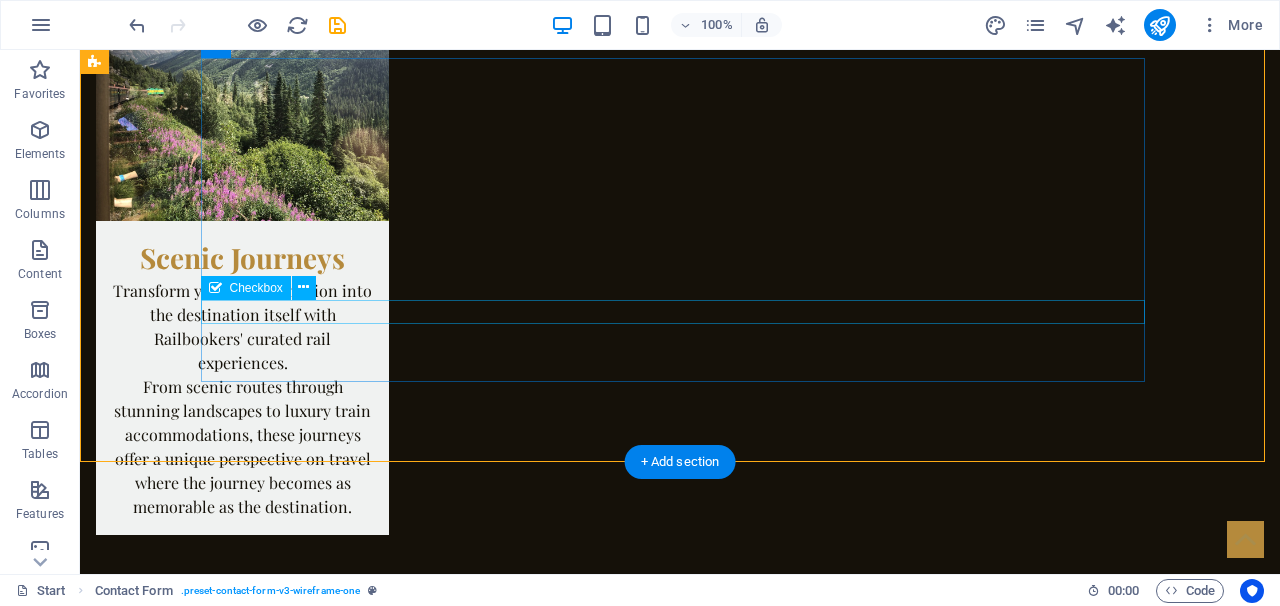 click on "I have read and understand the privacy policy." at bounding box center [680, 5474] 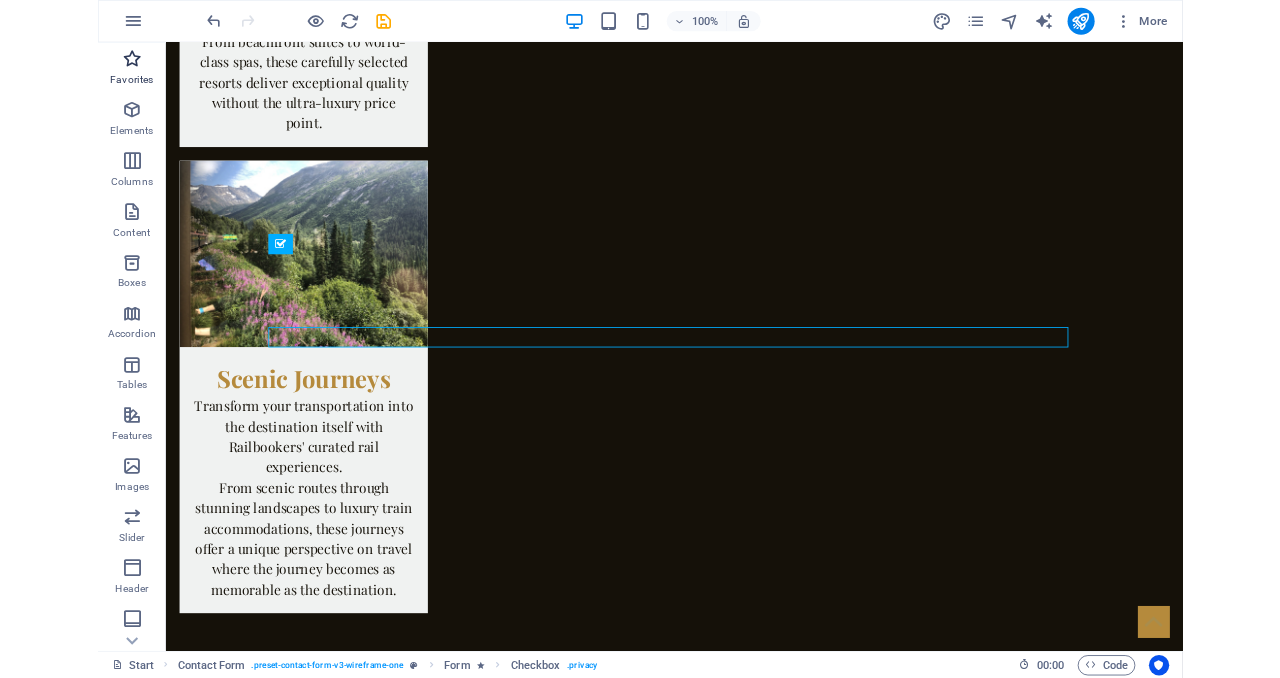 scroll, scrollTop: 5000, scrollLeft: 0, axis: vertical 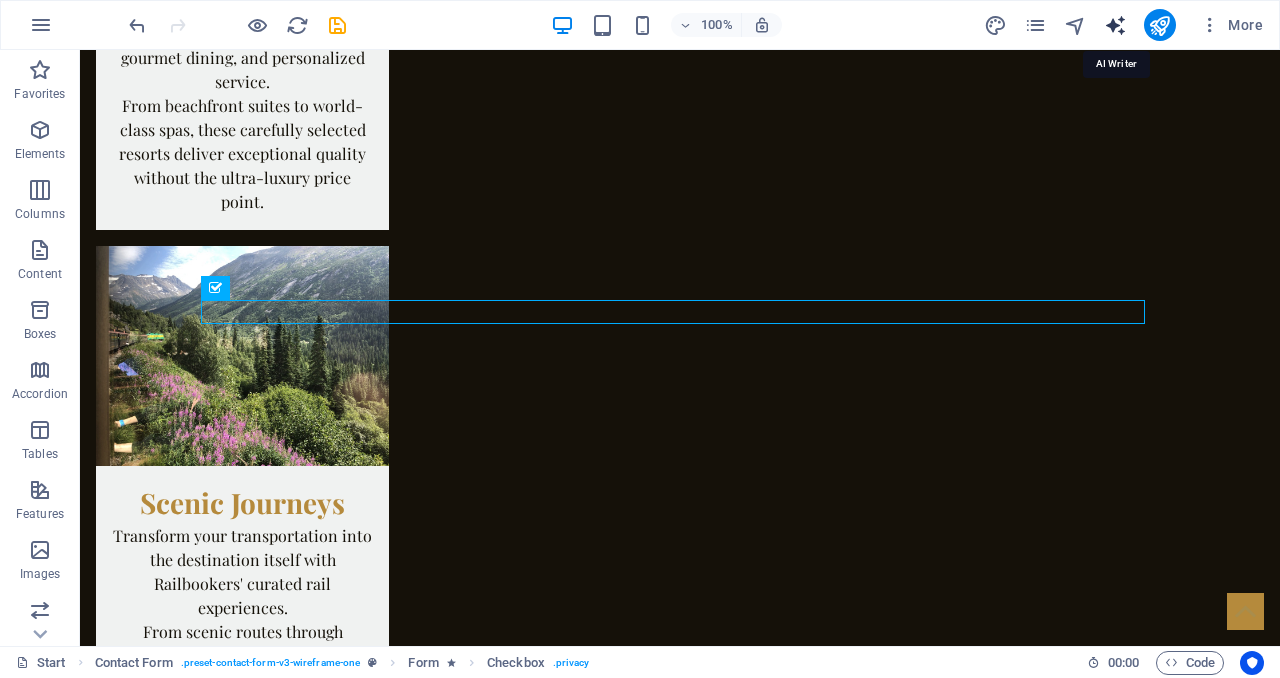 click at bounding box center [1115, 25] 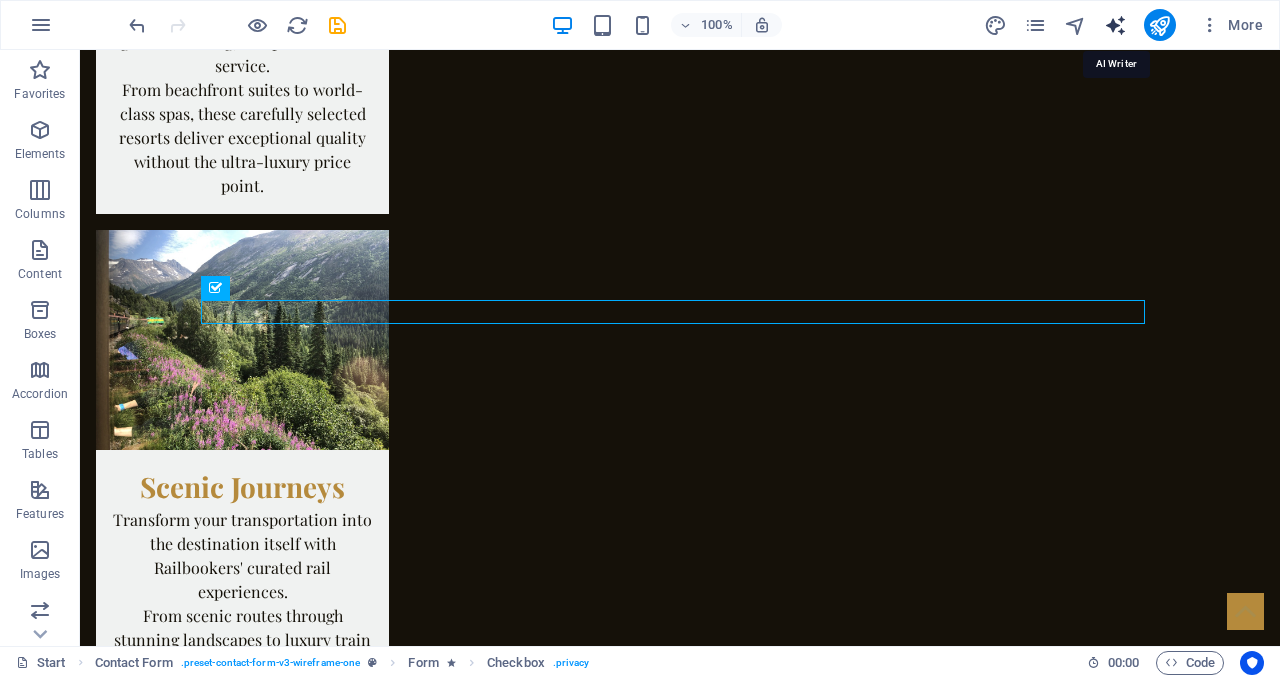 select on "English" 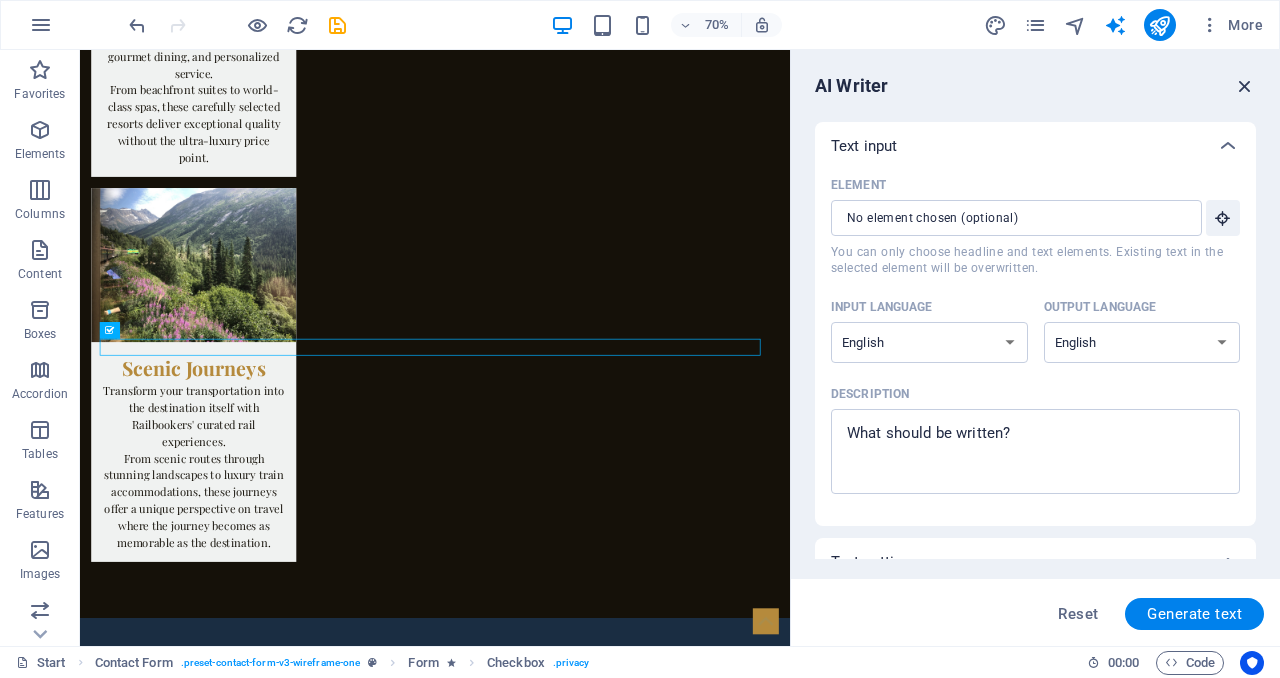 drag, startPoint x: 1163, startPoint y: 31, endPoint x: 1243, endPoint y: 81, distance: 94.33981 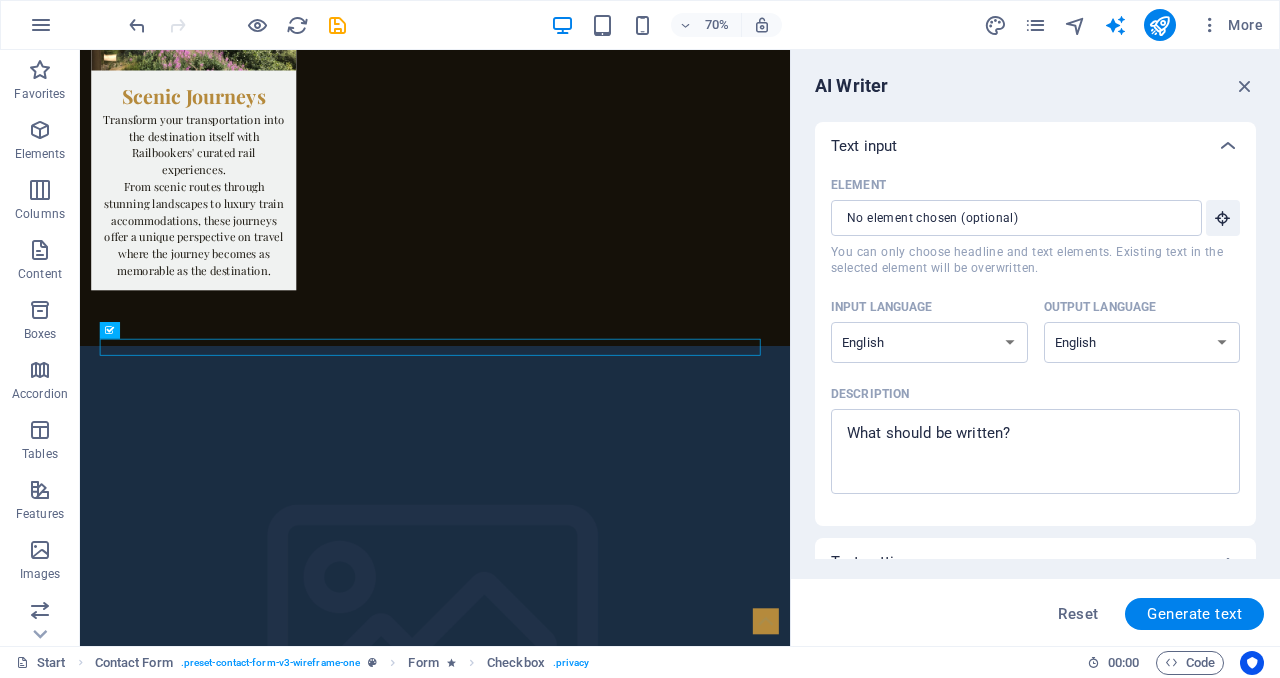 scroll, scrollTop: 5000, scrollLeft: 0, axis: vertical 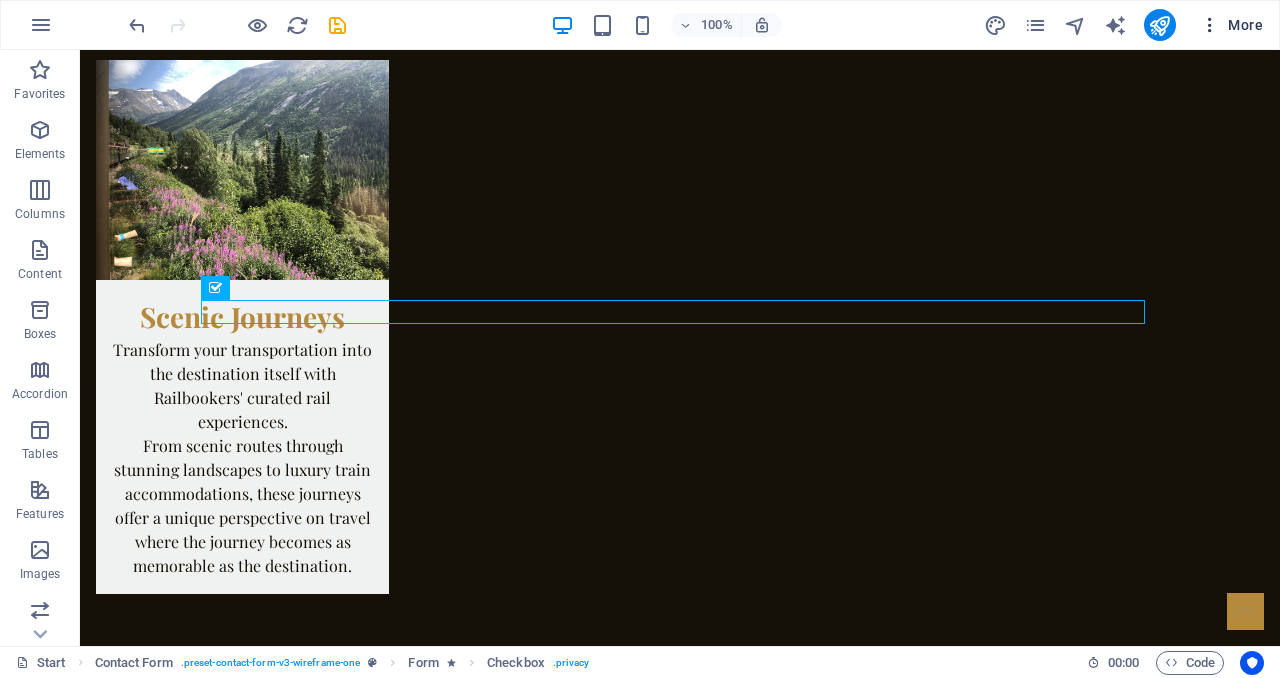 click at bounding box center (1210, 25) 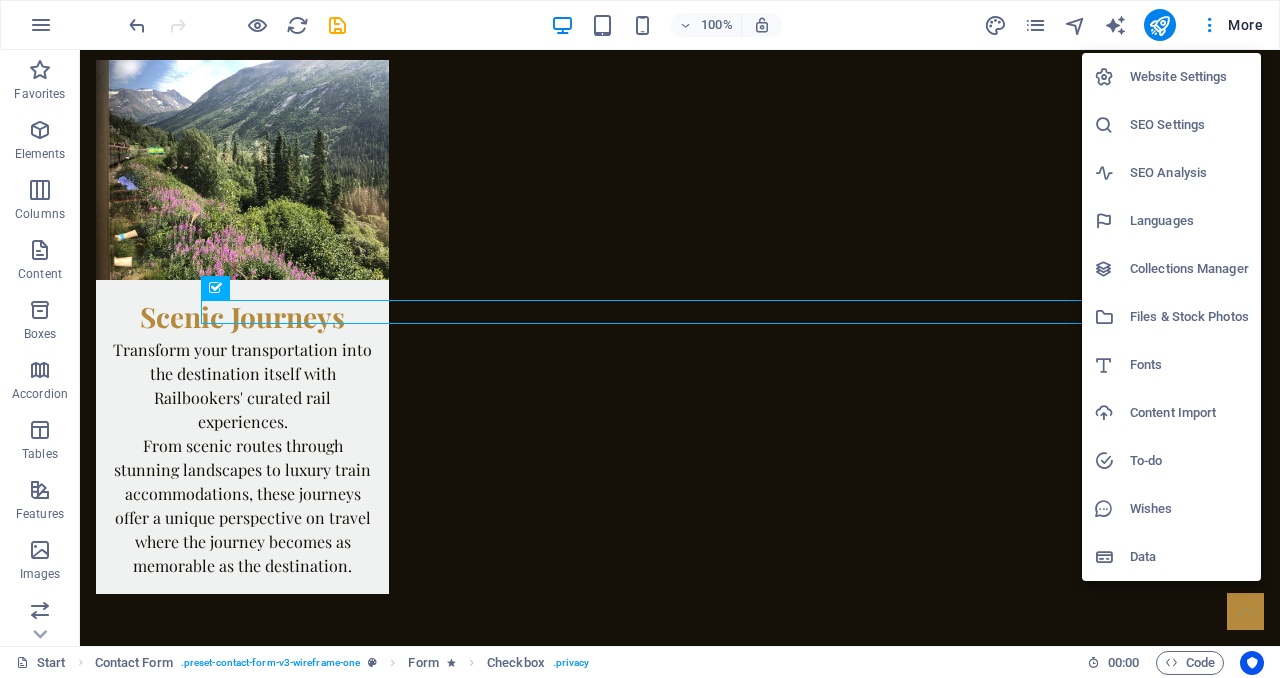 click on "Website Settings" at bounding box center (1189, 77) 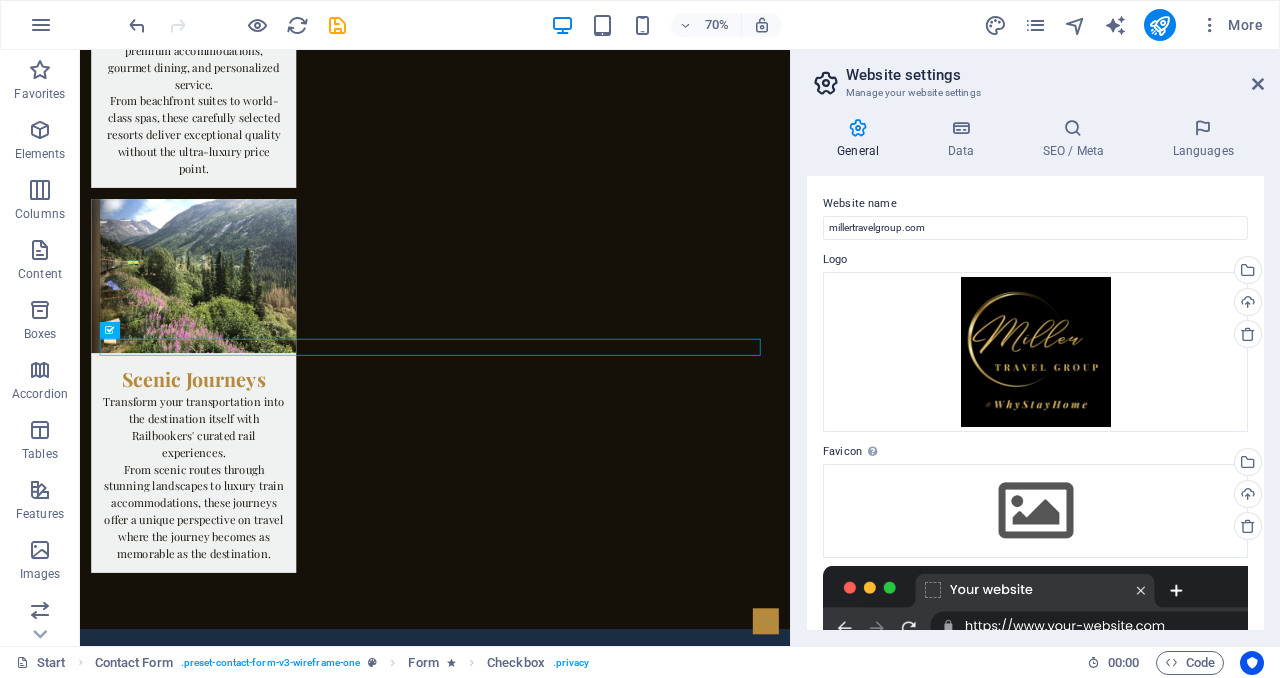 scroll, scrollTop: 5016, scrollLeft: 0, axis: vertical 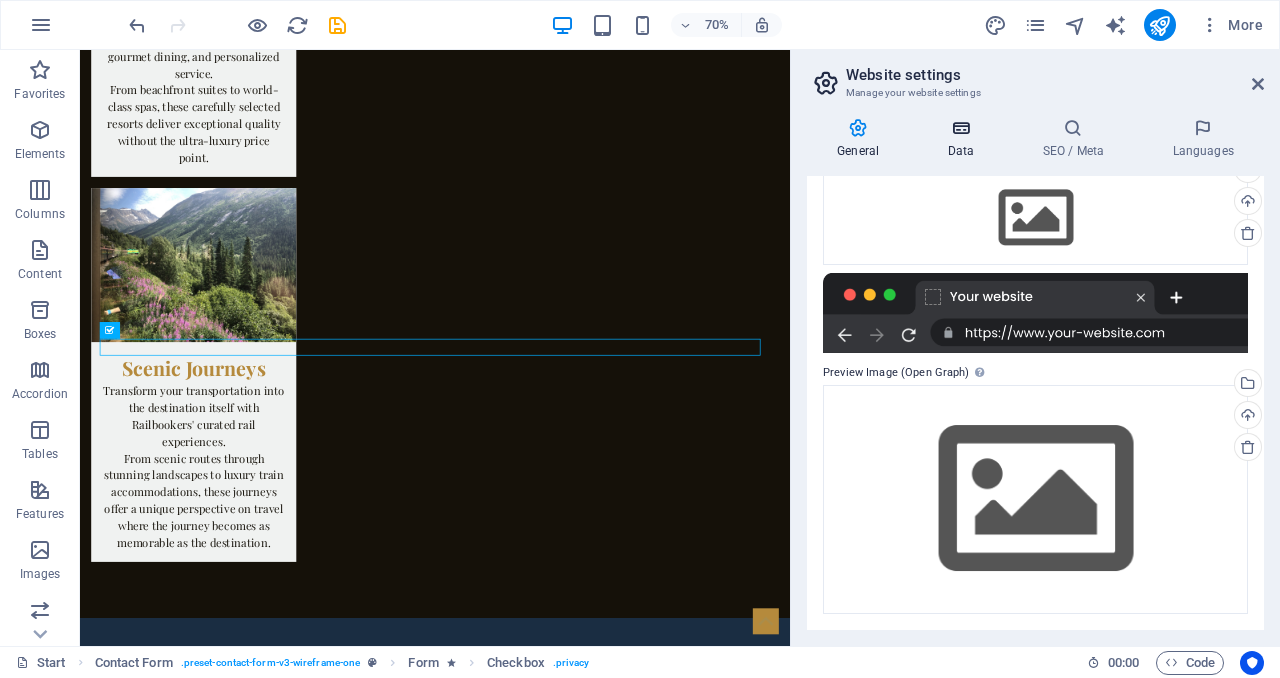click at bounding box center [960, 128] 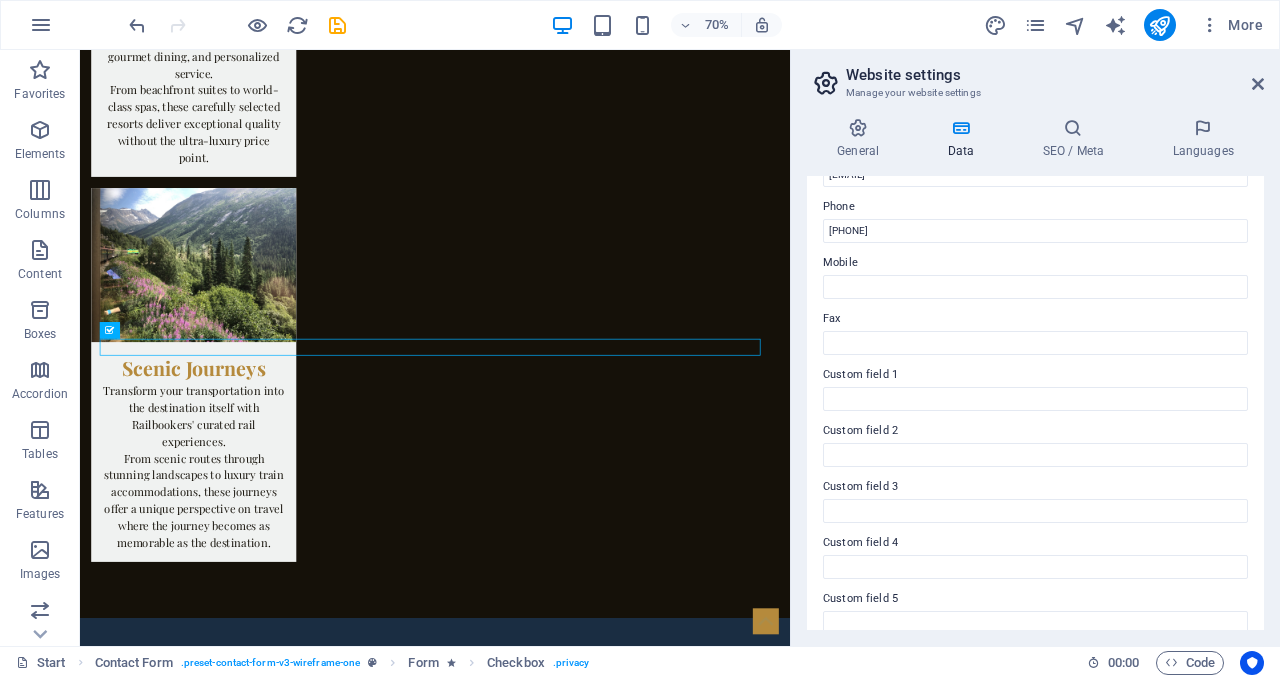 scroll, scrollTop: 507, scrollLeft: 0, axis: vertical 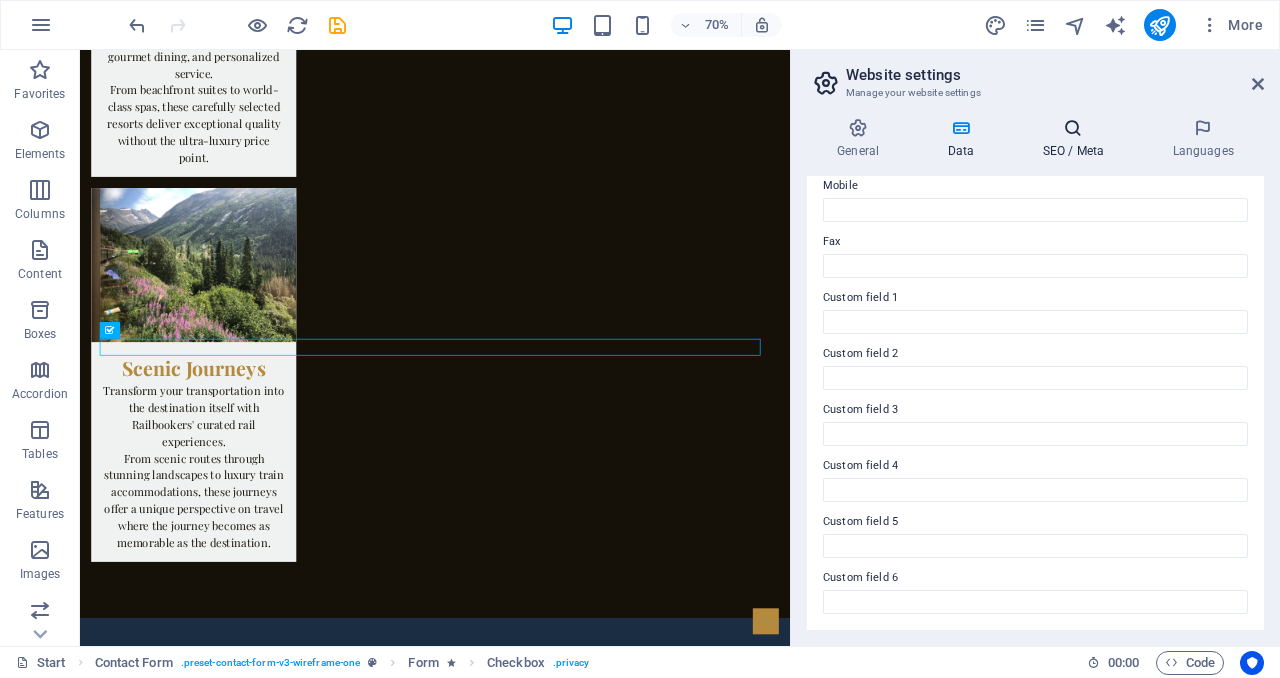 click on "SEO / Meta" at bounding box center (1077, 139) 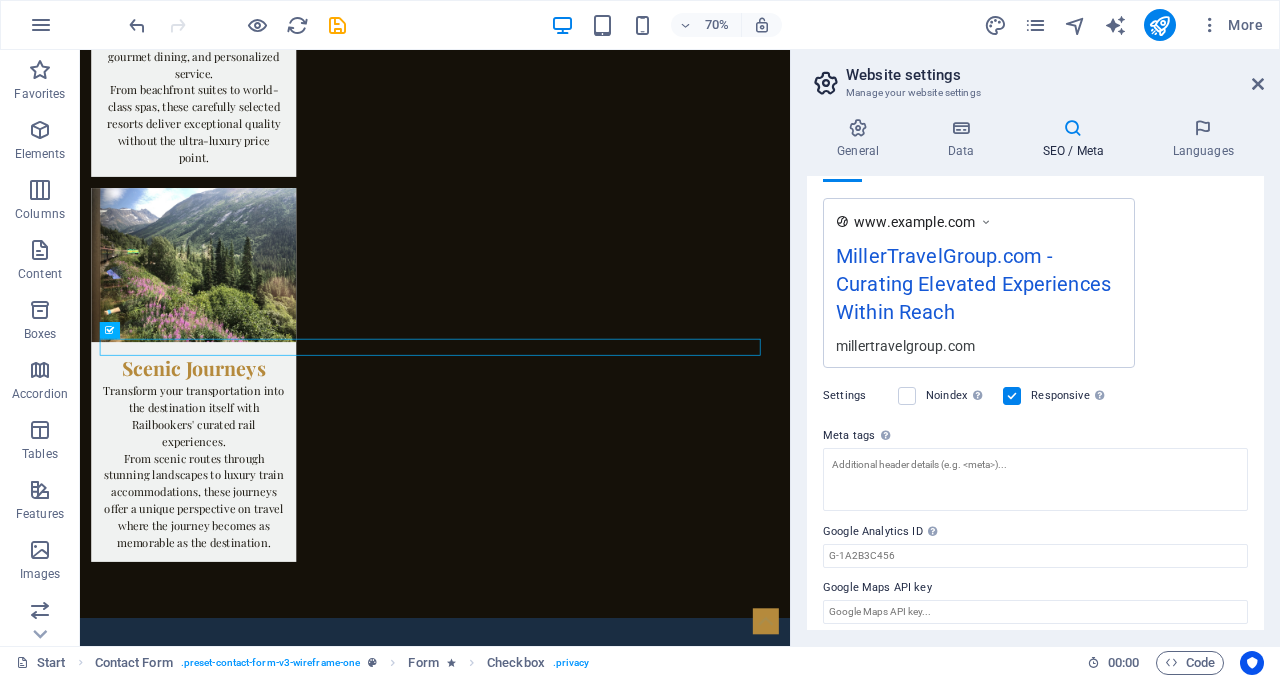 scroll, scrollTop: 338, scrollLeft: 0, axis: vertical 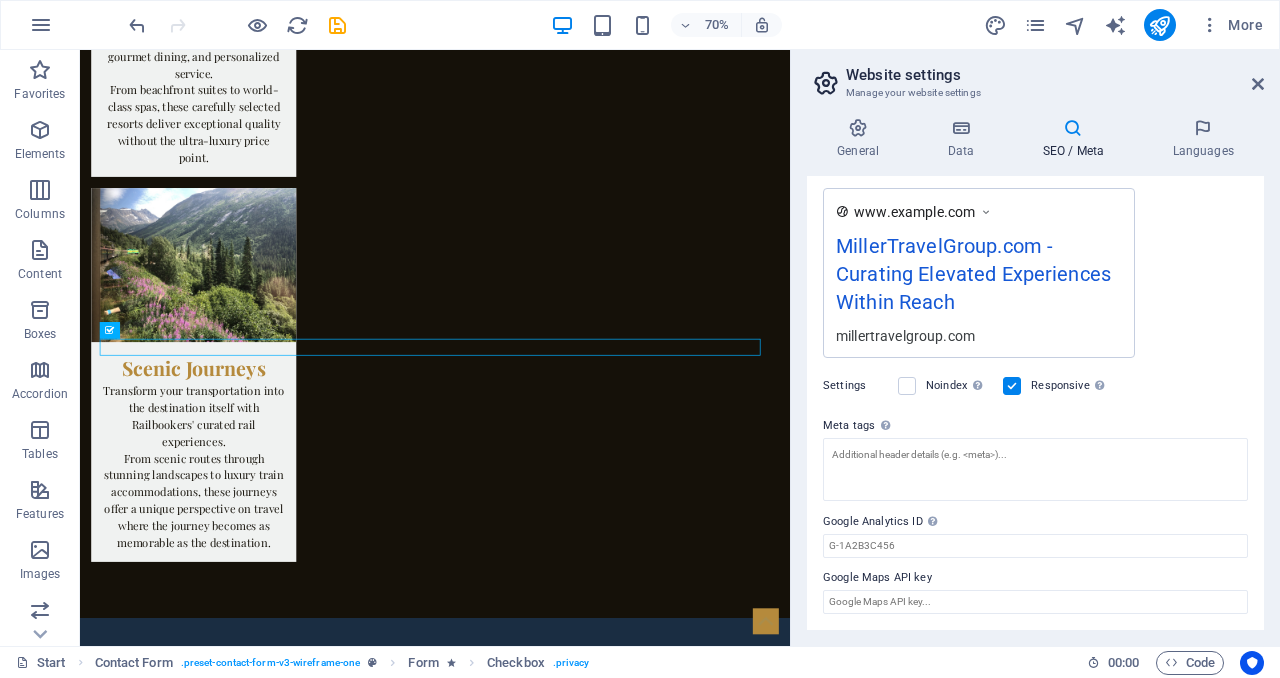 click on "Website settings" at bounding box center [1055, 75] 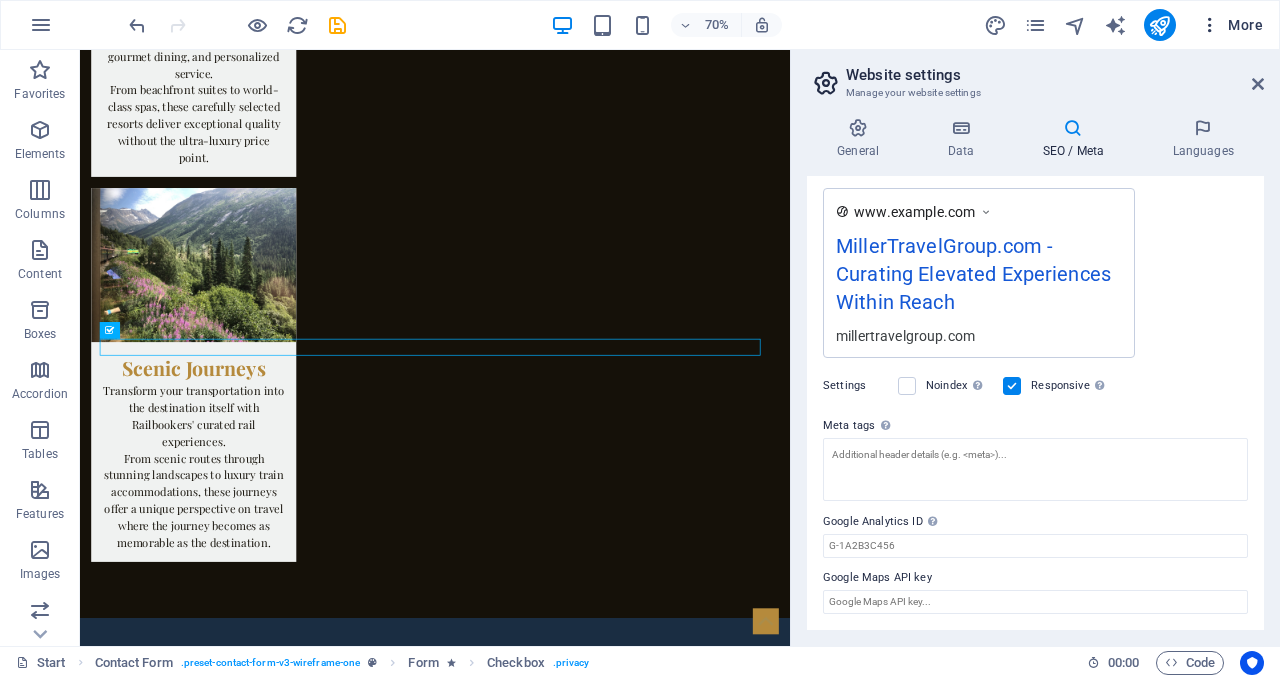 click on "More" at bounding box center [1231, 25] 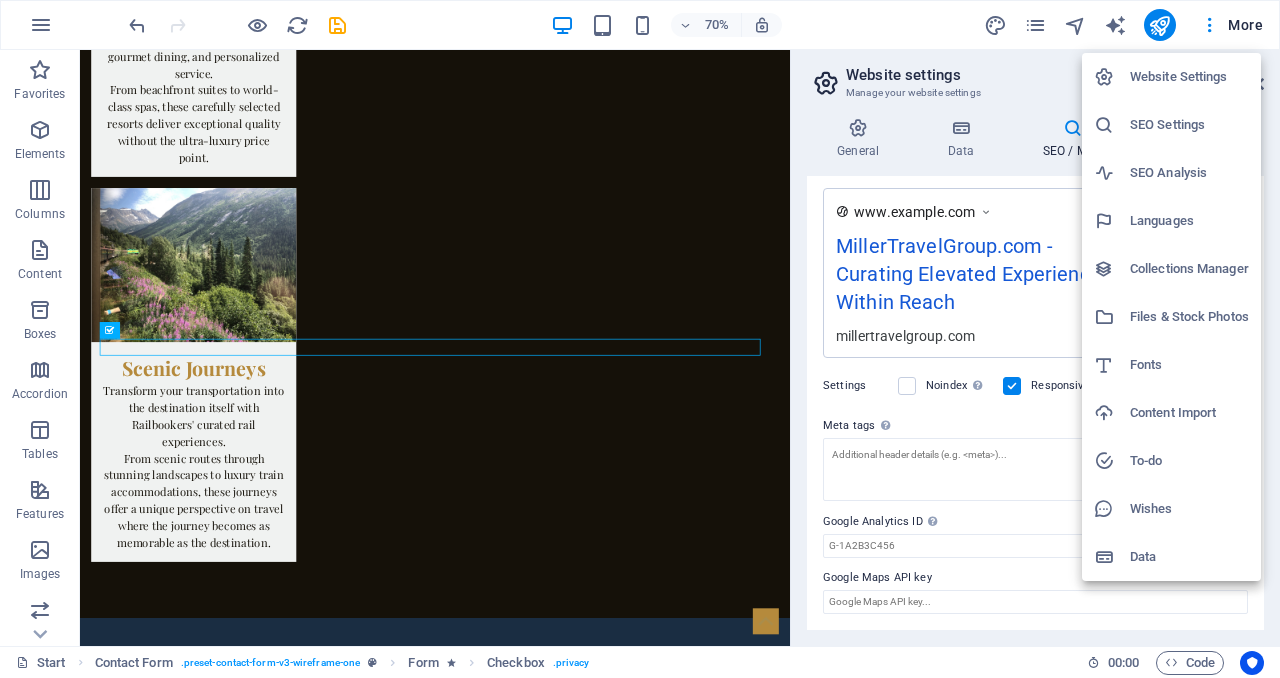 click at bounding box center [640, 339] 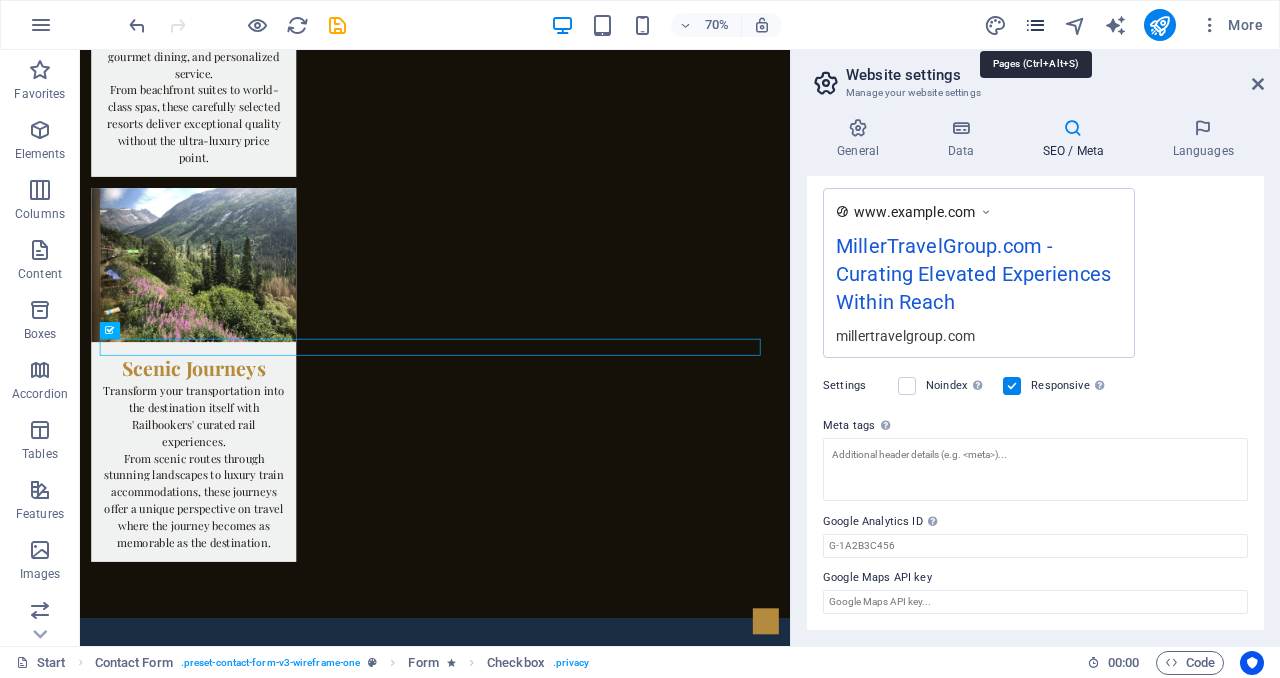 click at bounding box center [1035, 25] 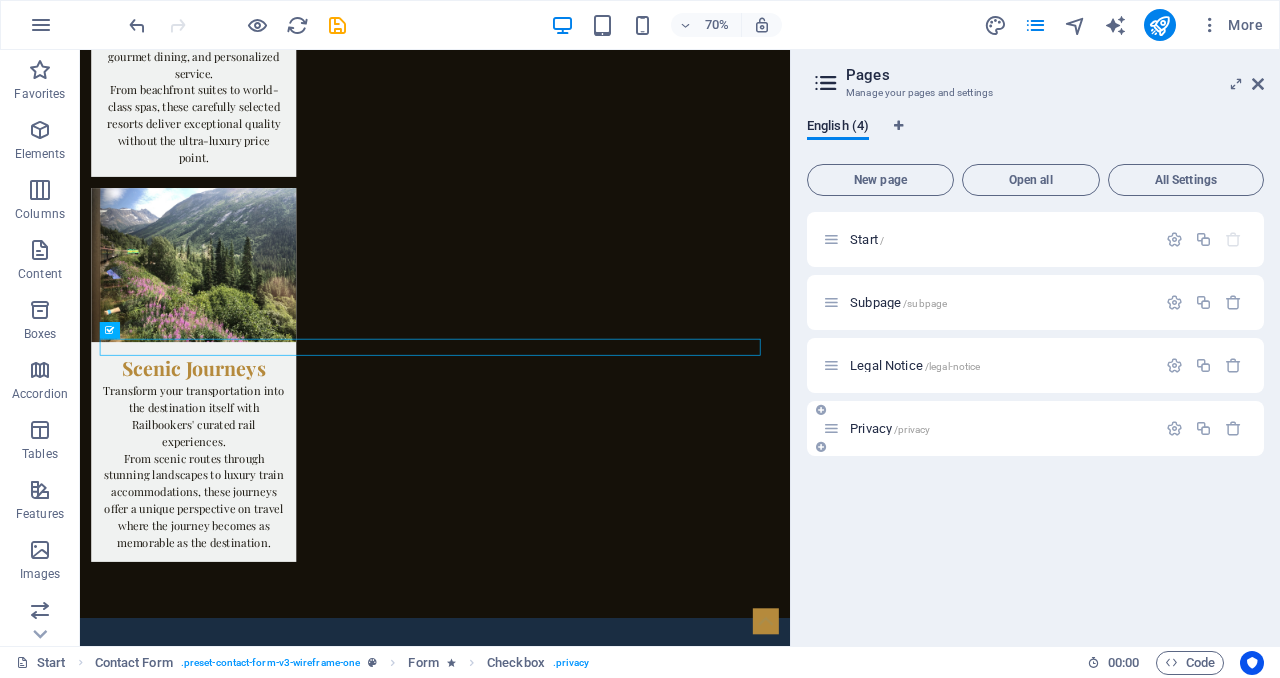 click on "Privacy /privacy" at bounding box center [1035, 428] 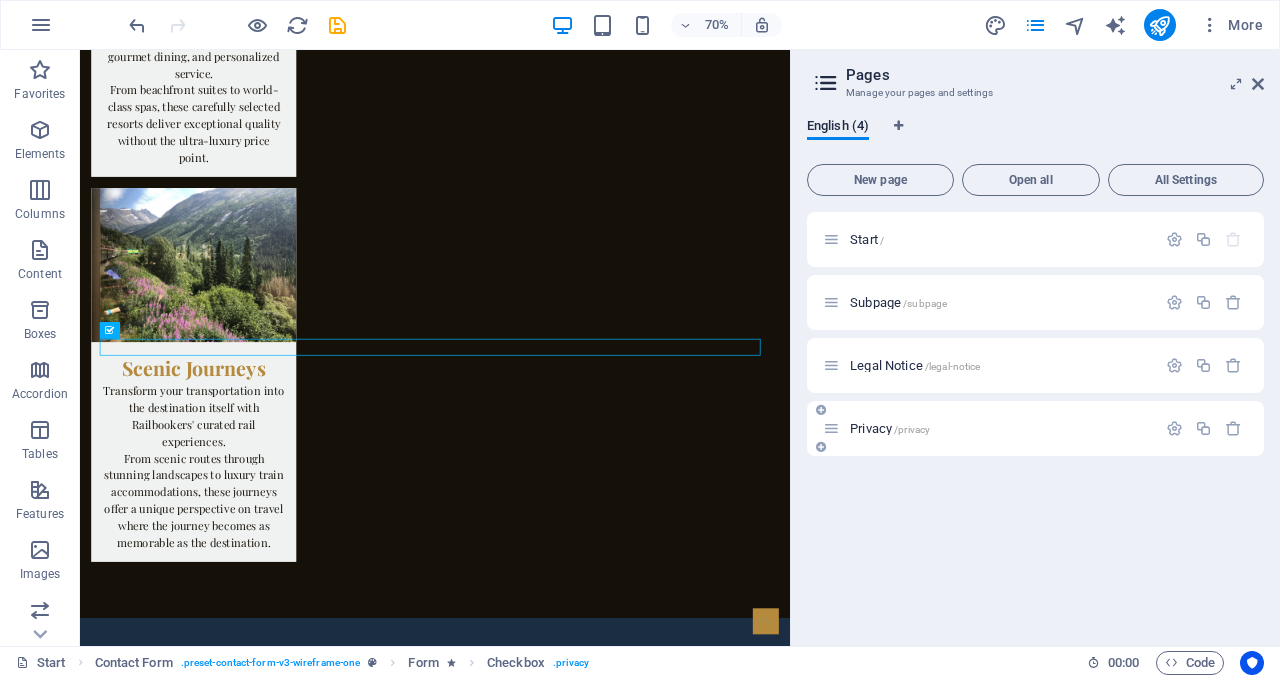 click on "Privacy /privacy" at bounding box center [890, 428] 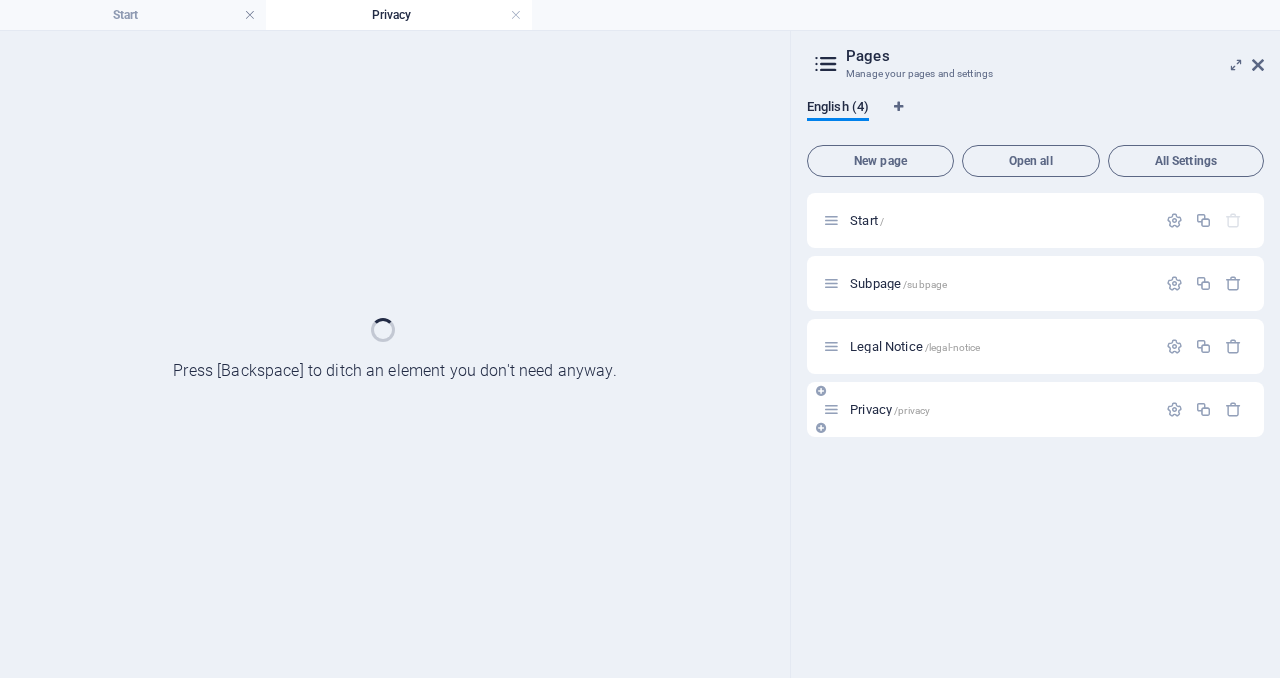 click on "Privacy /privacy" at bounding box center (1035, 409) 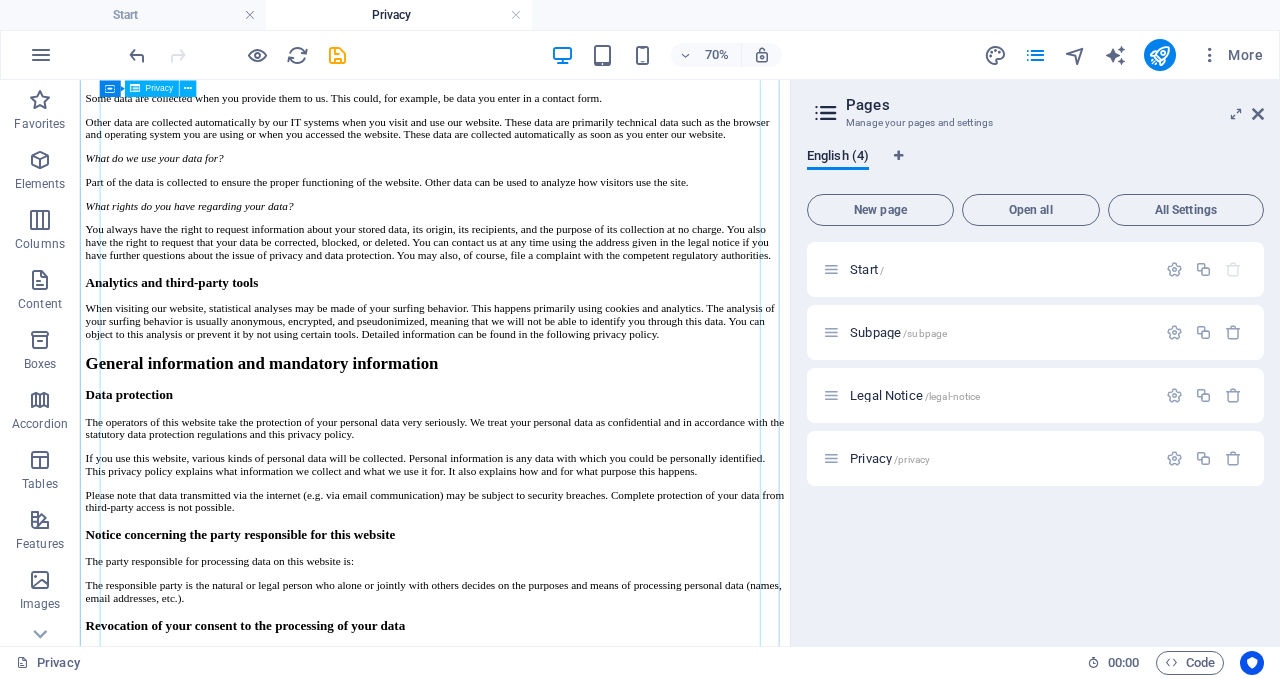 scroll, scrollTop: 457, scrollLeft: 0, axis: vertical 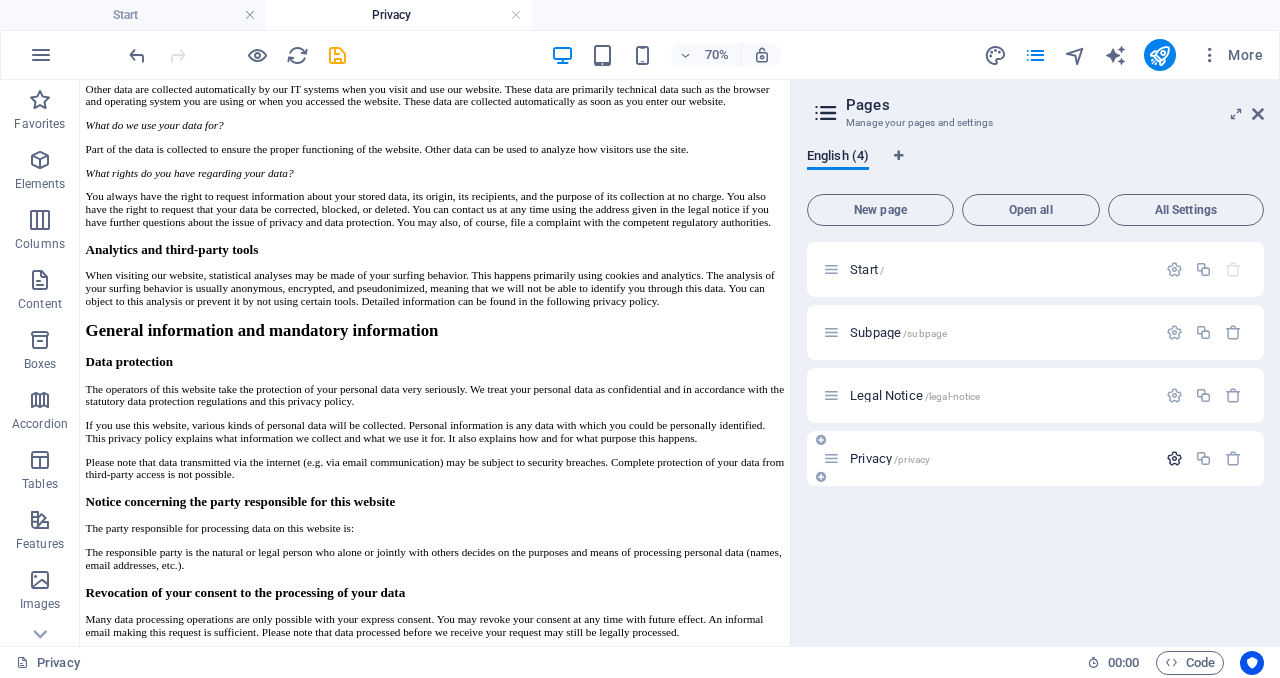 click at bounding box center [1174, 458] 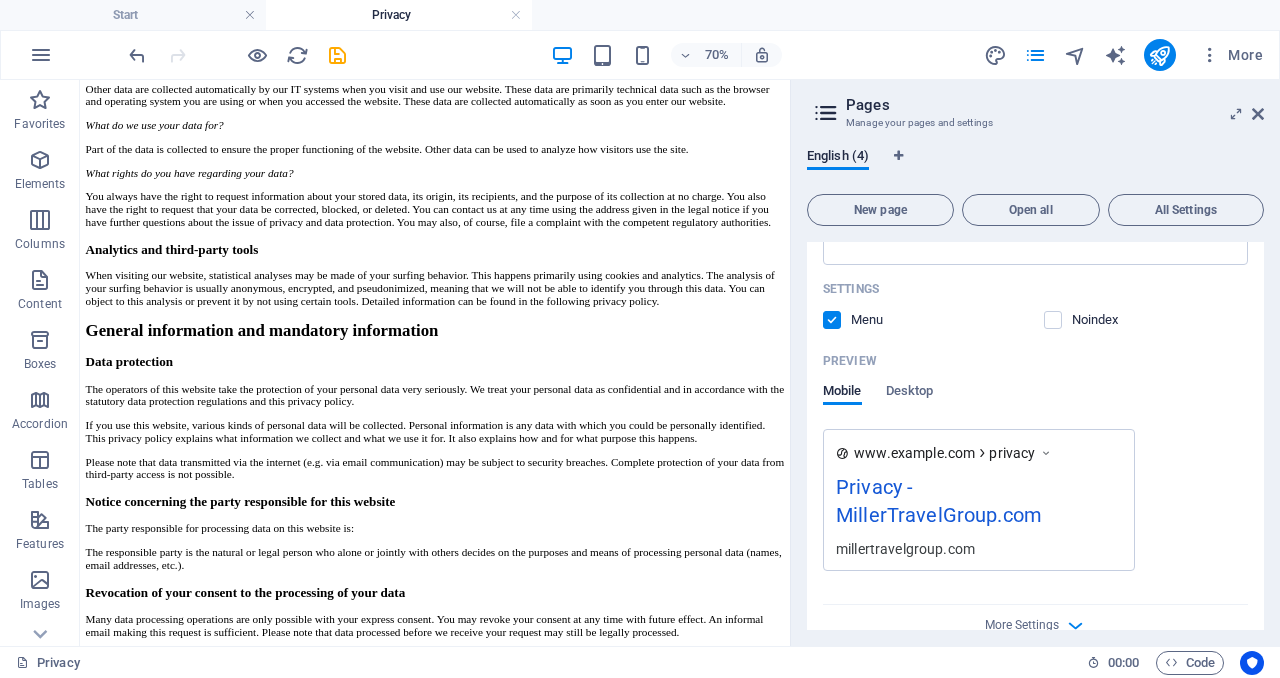 scroll, scrollTop: 609, scrollLeft: 0, axis: vertical 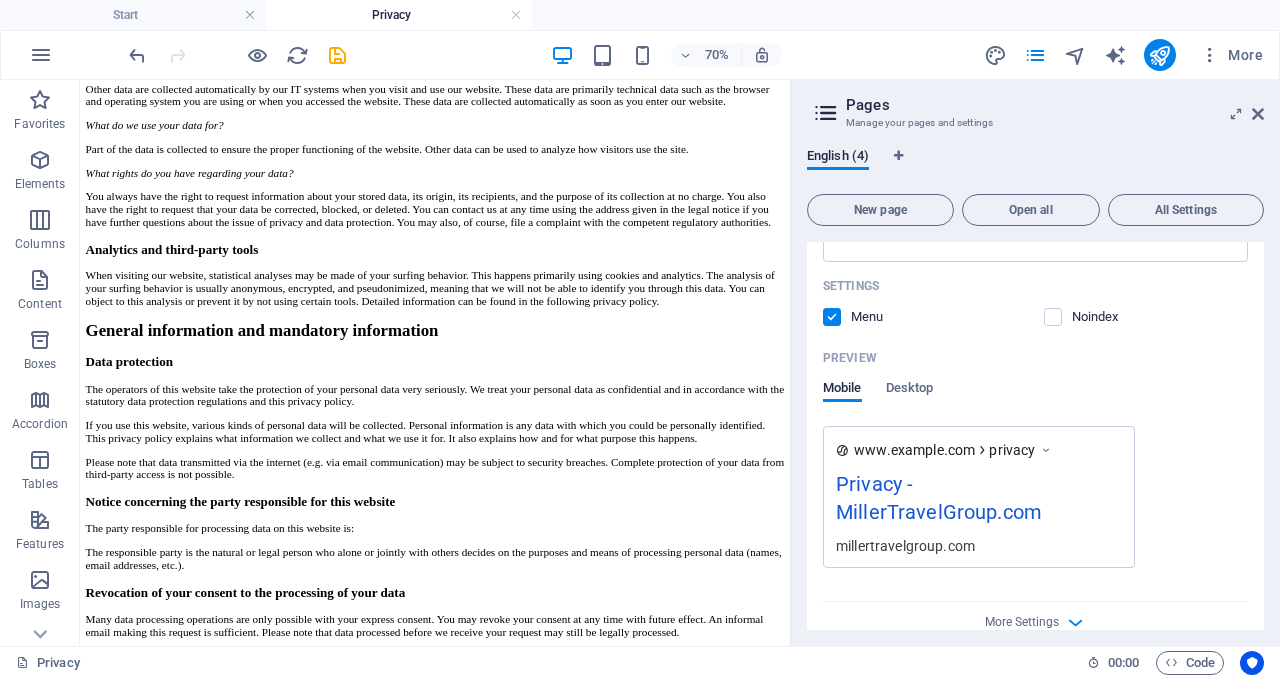 click on "More Settings" at bounding box center [1035, 618] 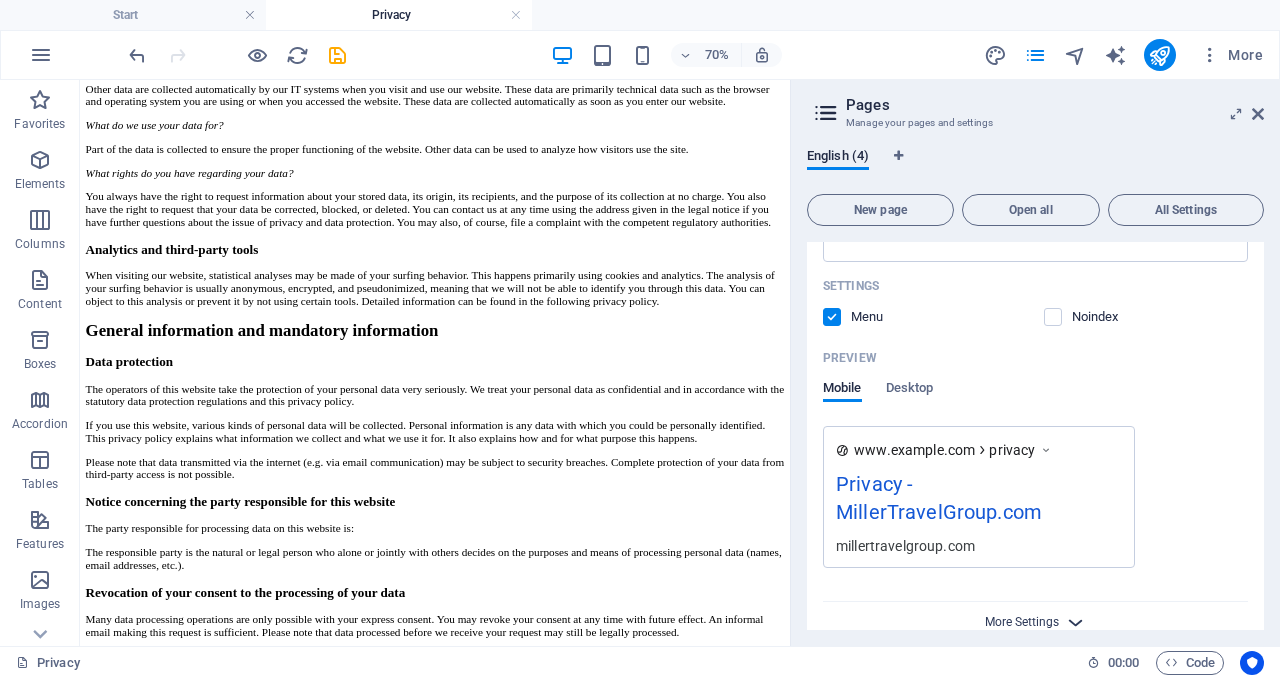 click on "More Settings" at bounding box center (1022, 622) 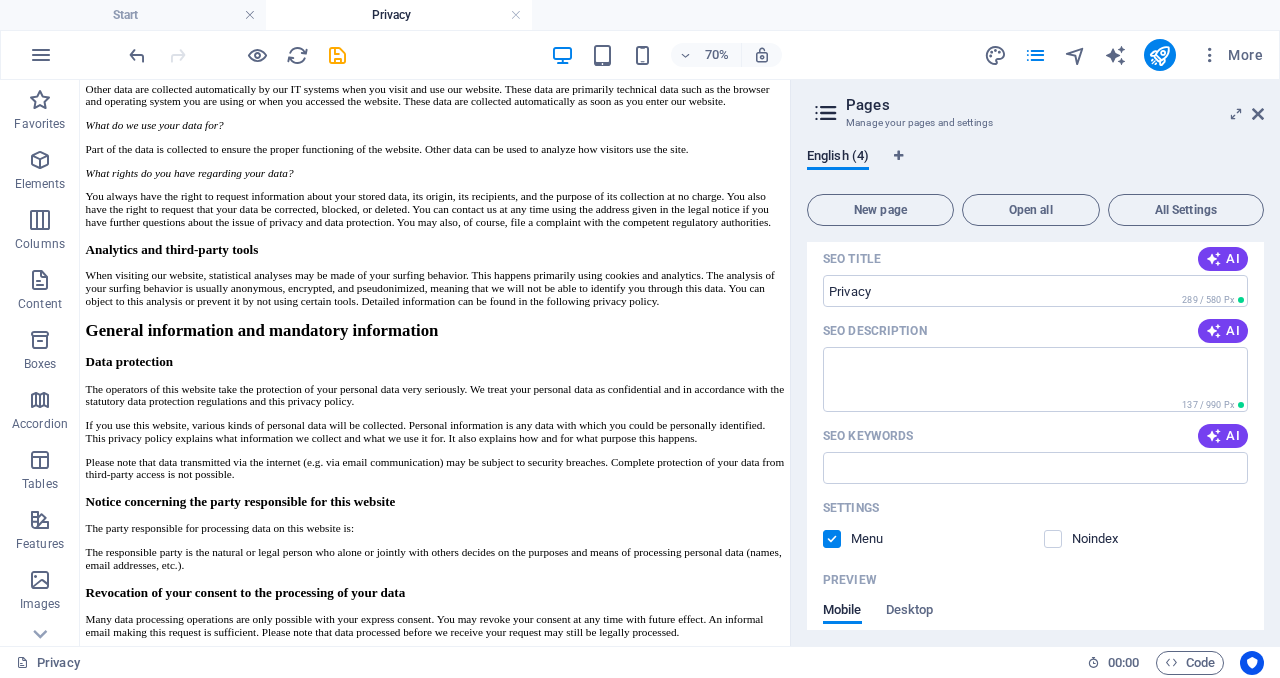 scroll, scrollTop: 0, scrollLeft: 0, axis: both 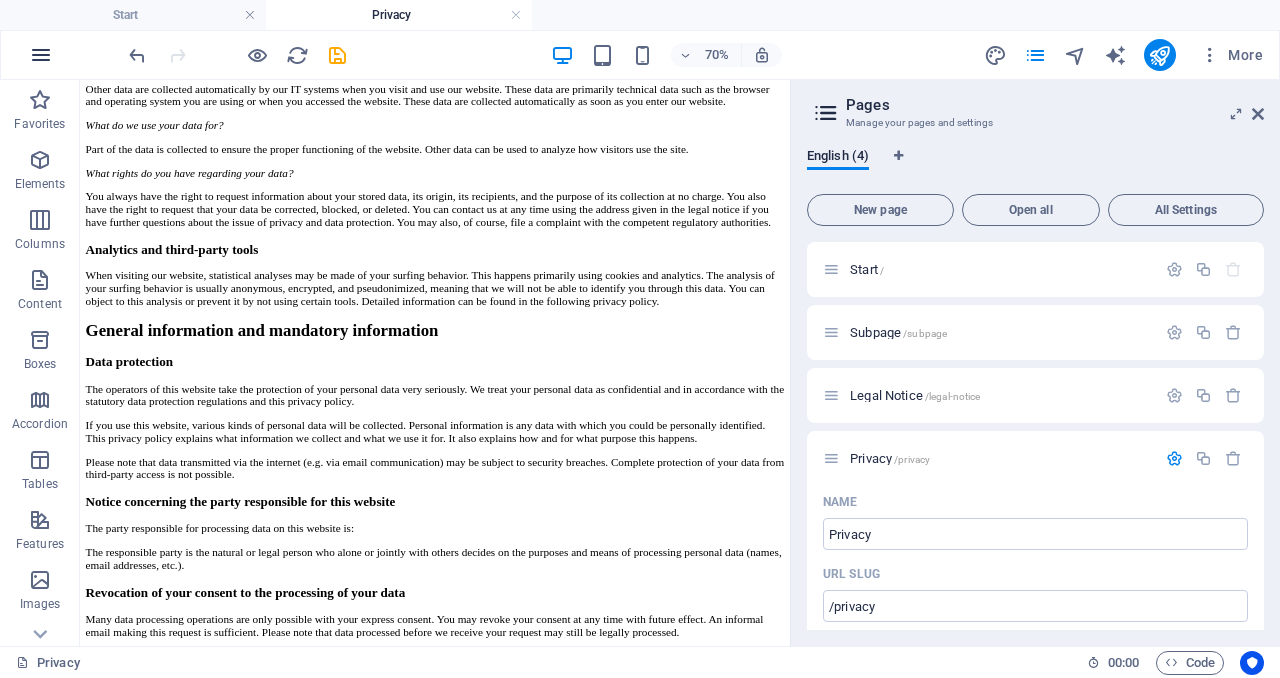 click at bounding box center (41, 55) 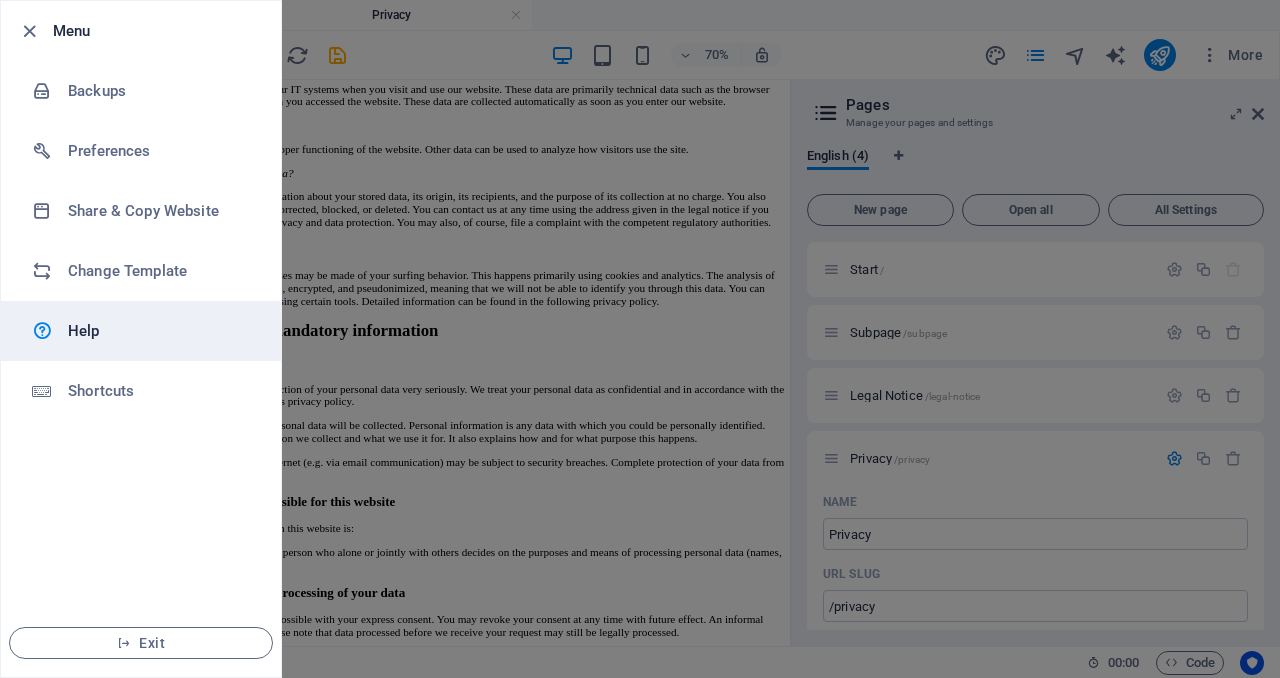 click on "Help" at bounding box center (160, 331) 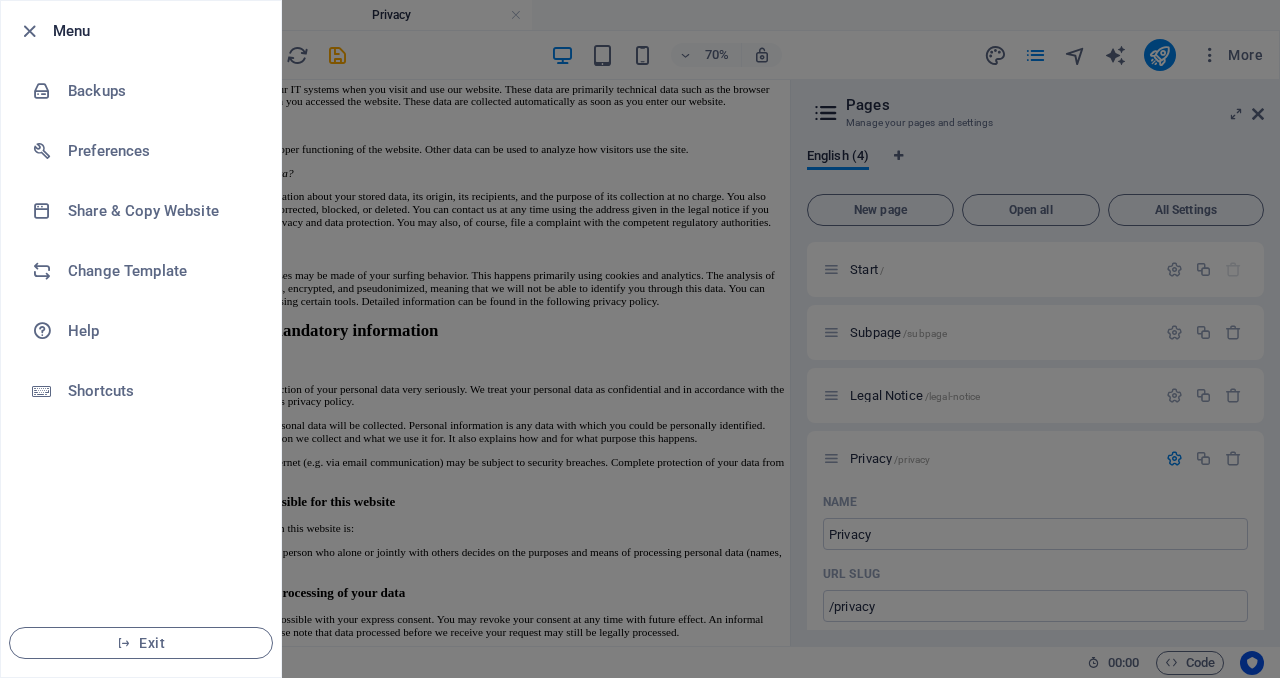 click at bounding box center (640, 339) 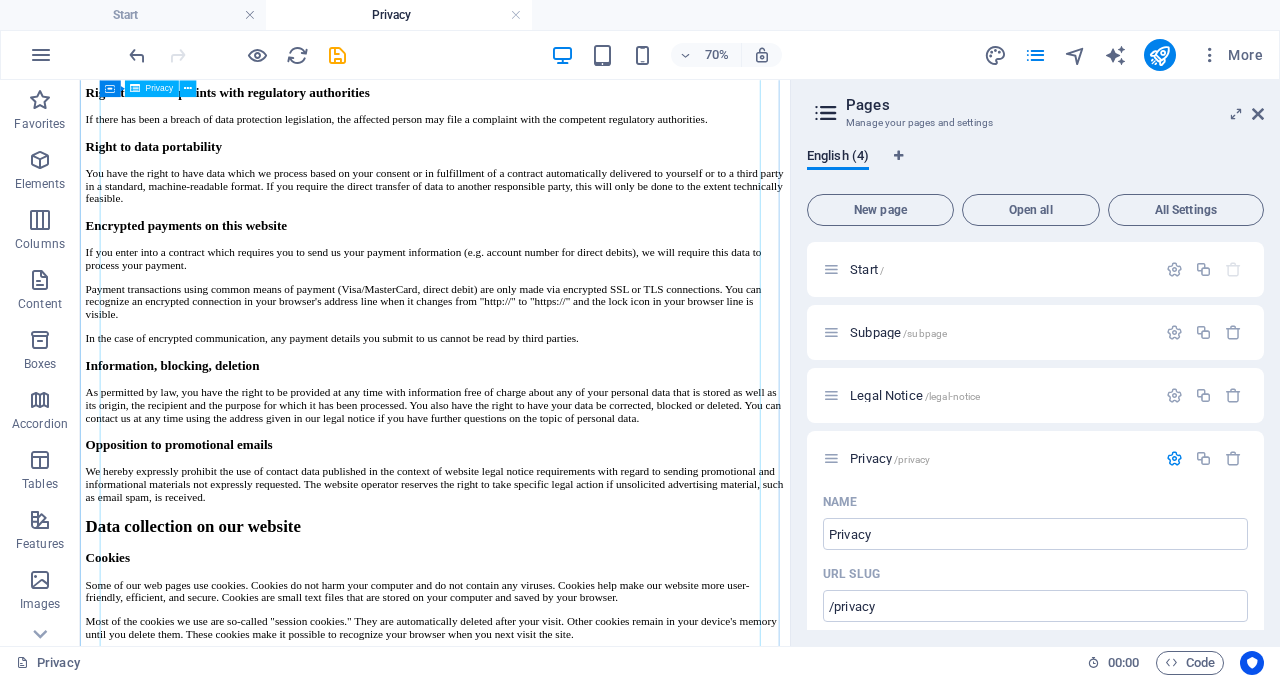 scroll, scrollTop: 0, scrollLeft: 0, axis: both 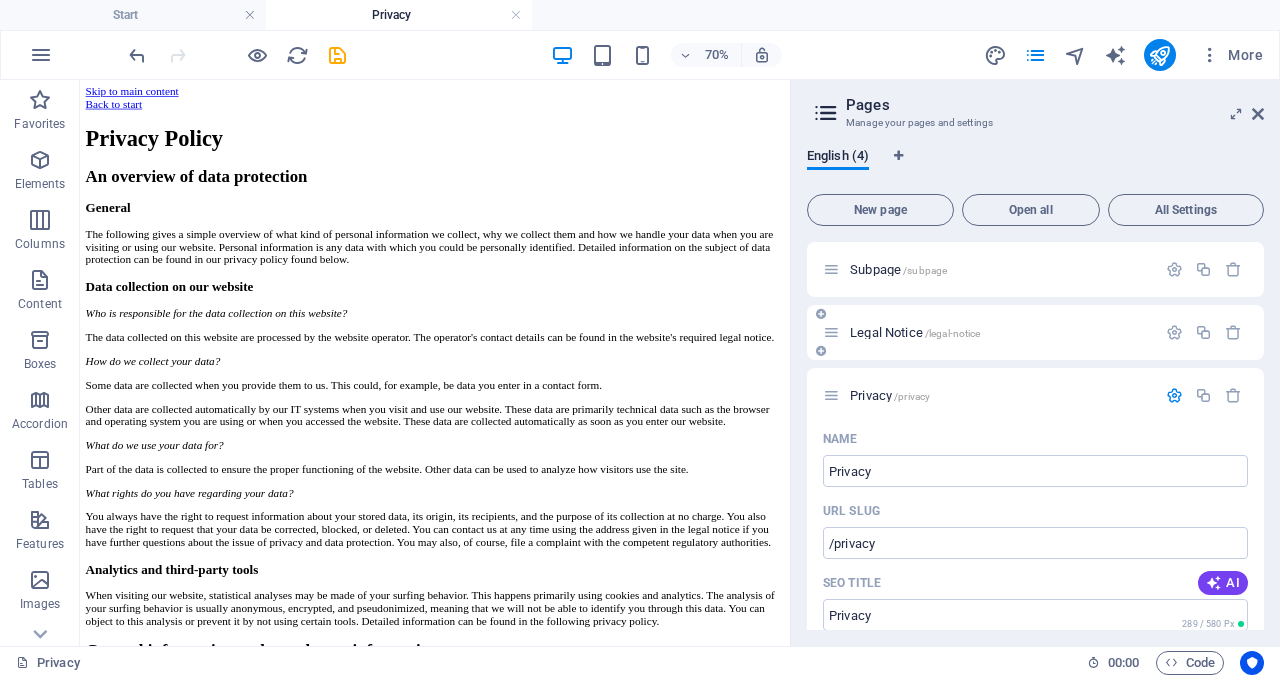 click on "Legal Notice /legal-notice" at bounding box center (1000, 332) 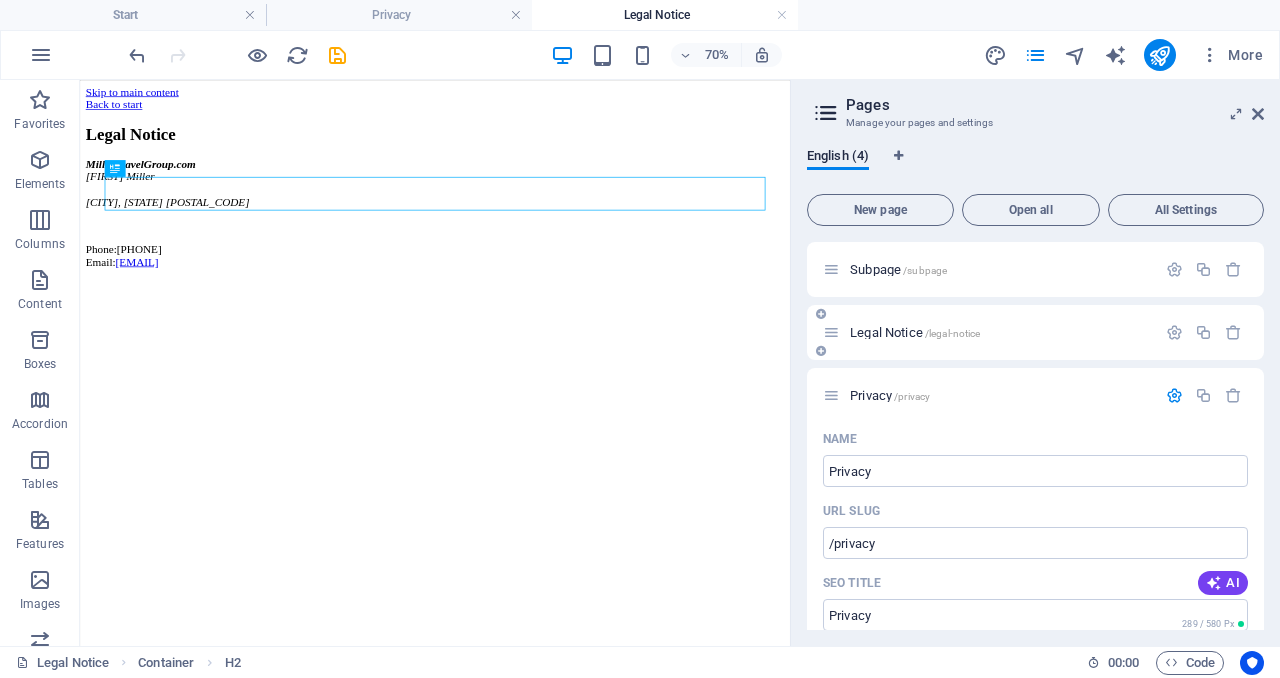 scroll, scrollTop: 0, scrollLeft: 0, axis: both 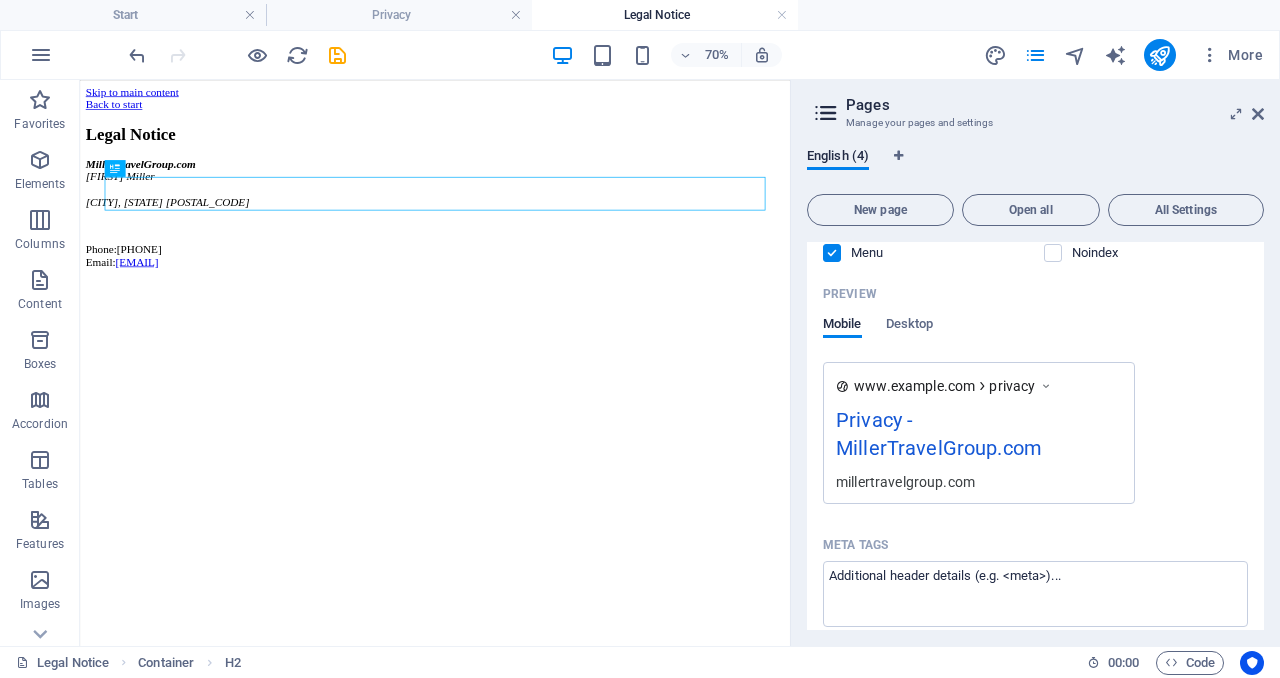 click on "Mobile Desktop" at bounding box center (1035, 335) 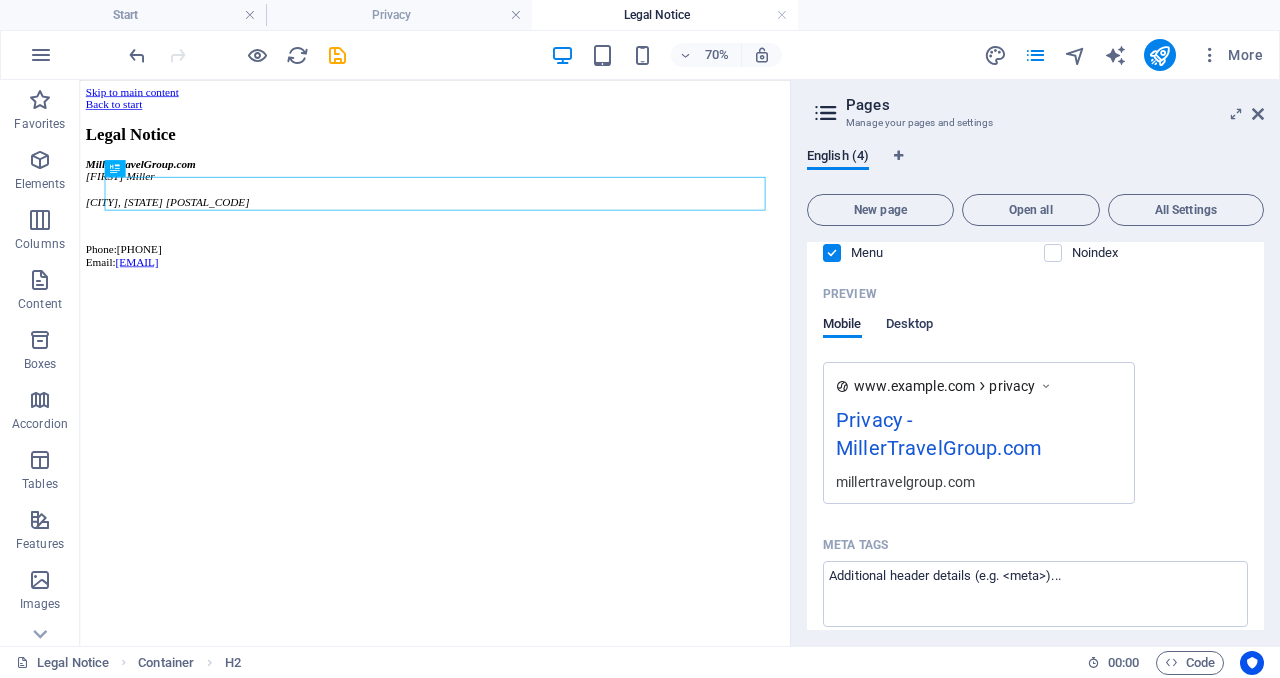click on "Desktop" at bounding box center (910, 326) 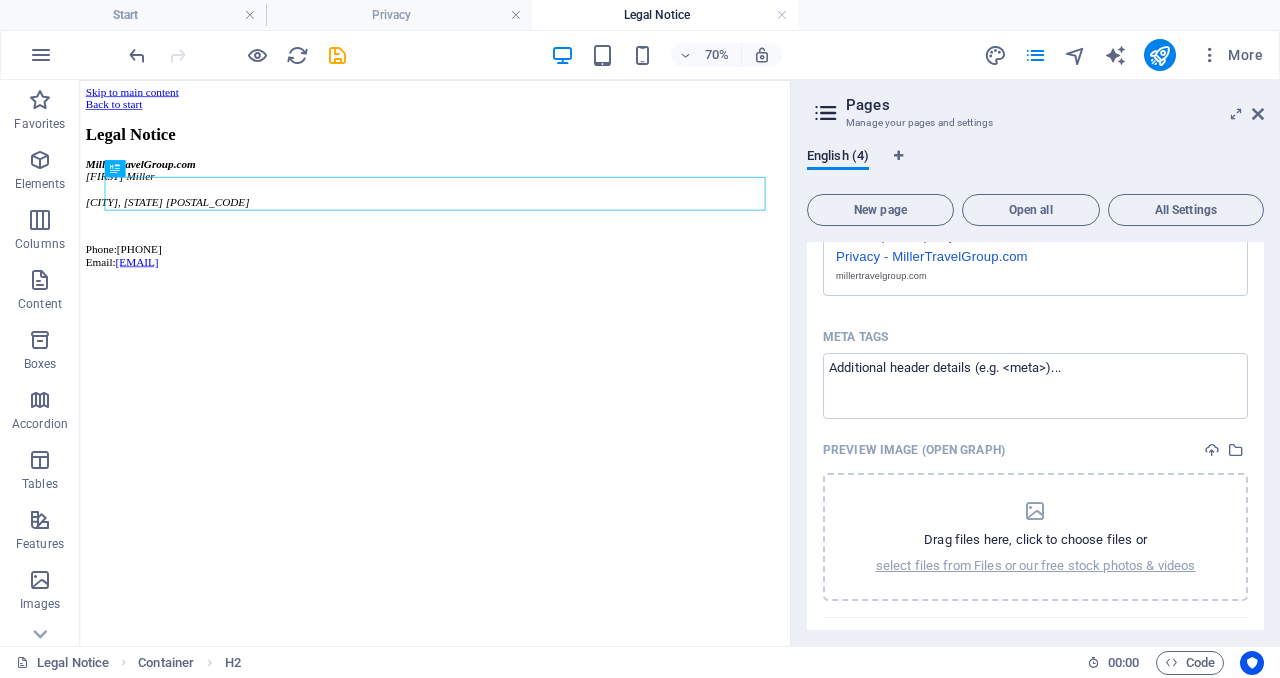 scroll, scrollTop: 861, scrollLeft: 0, axis: vertical 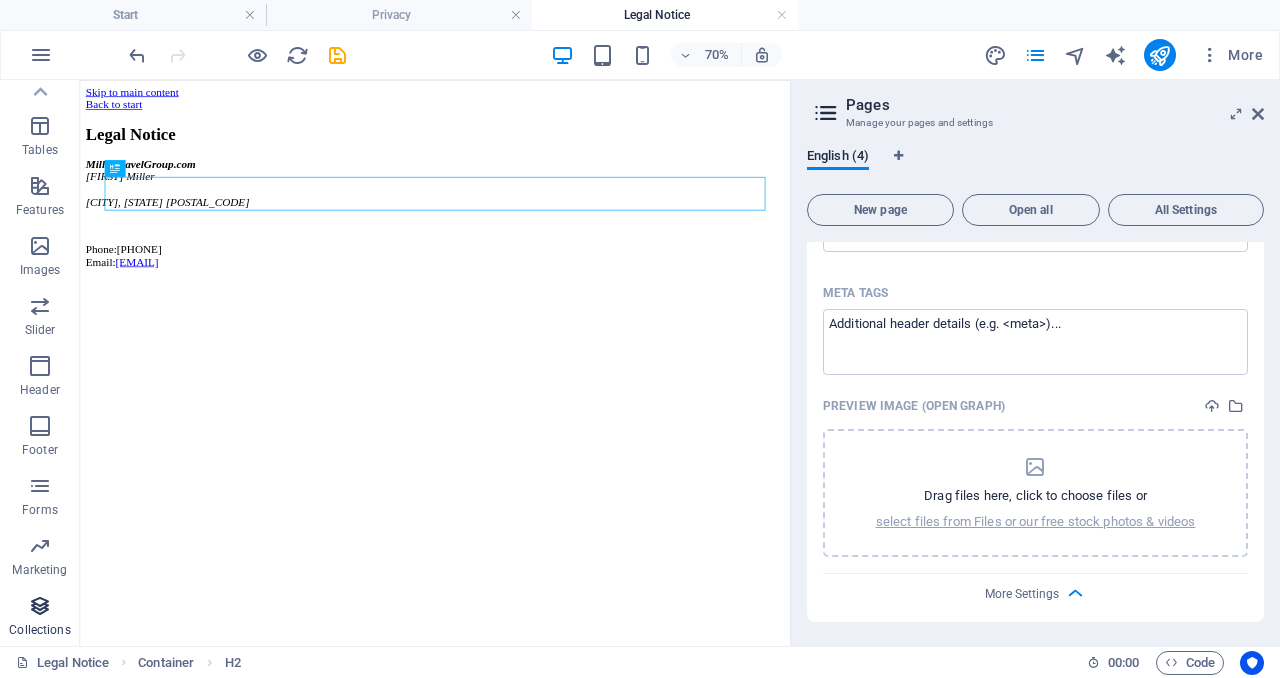 click at bounding box center [40, 606] 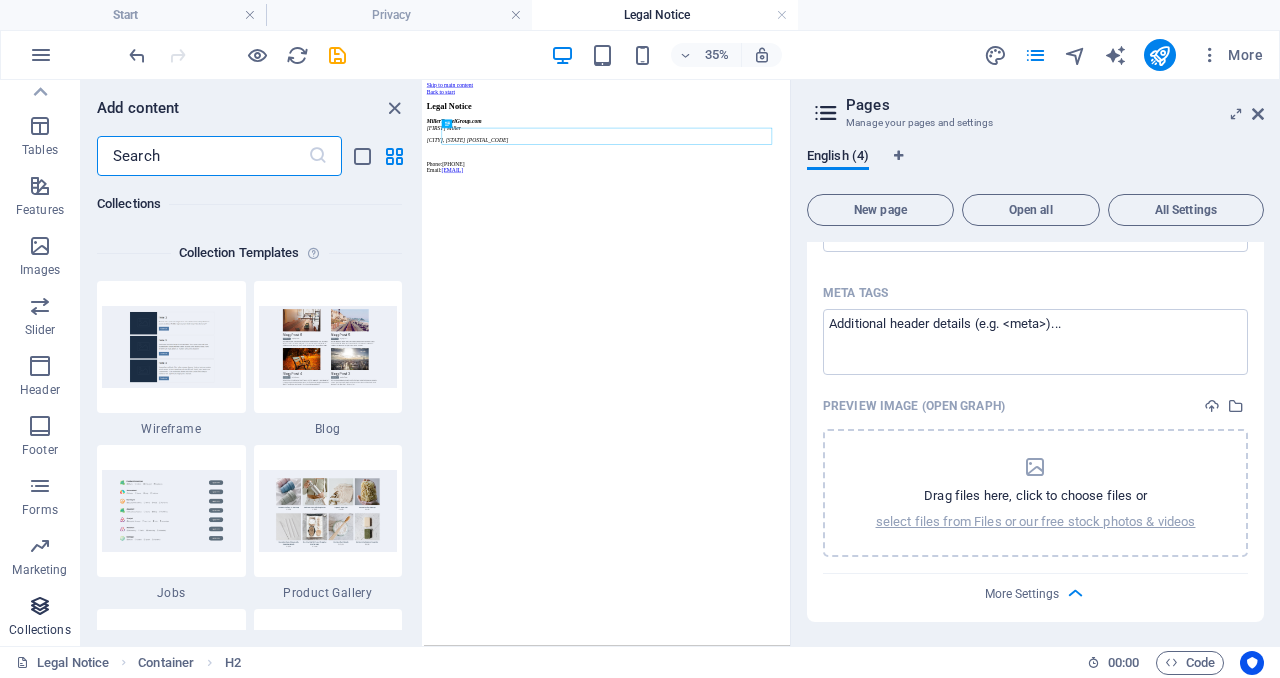 scroll, scrollTop: 18306, scrollLeft: 0, axis: vertical 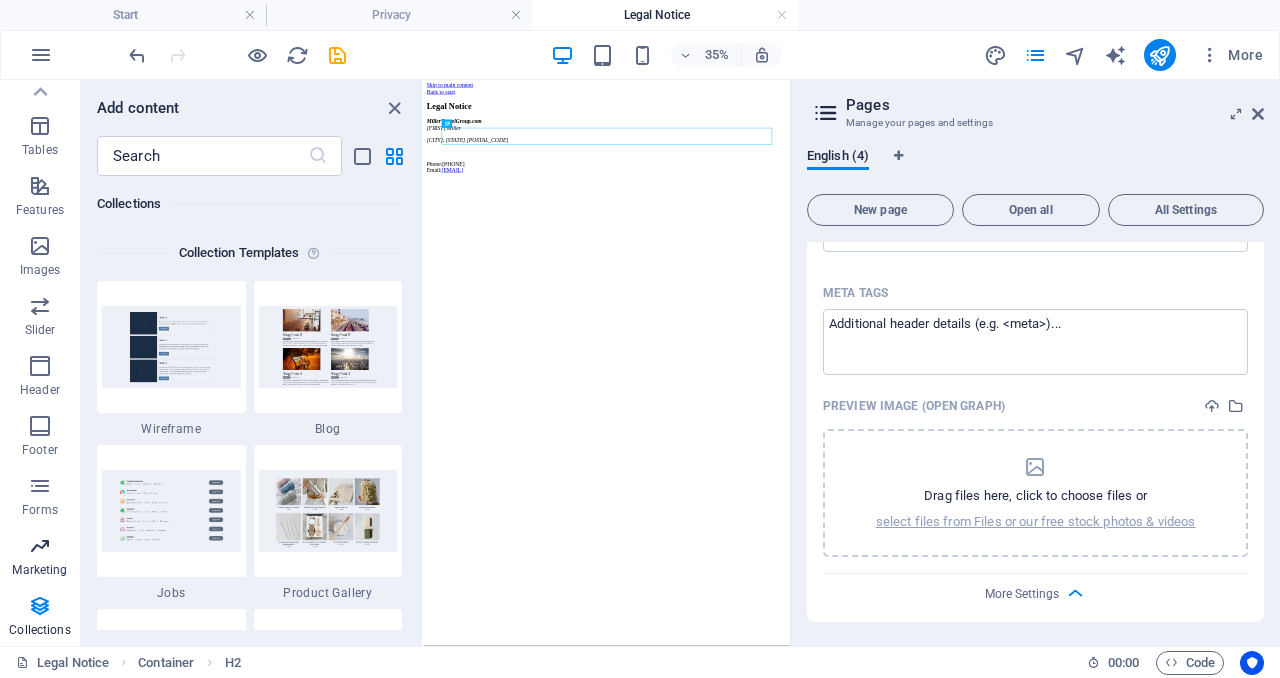 click on "Marketing" at bounding box center [40, 558] 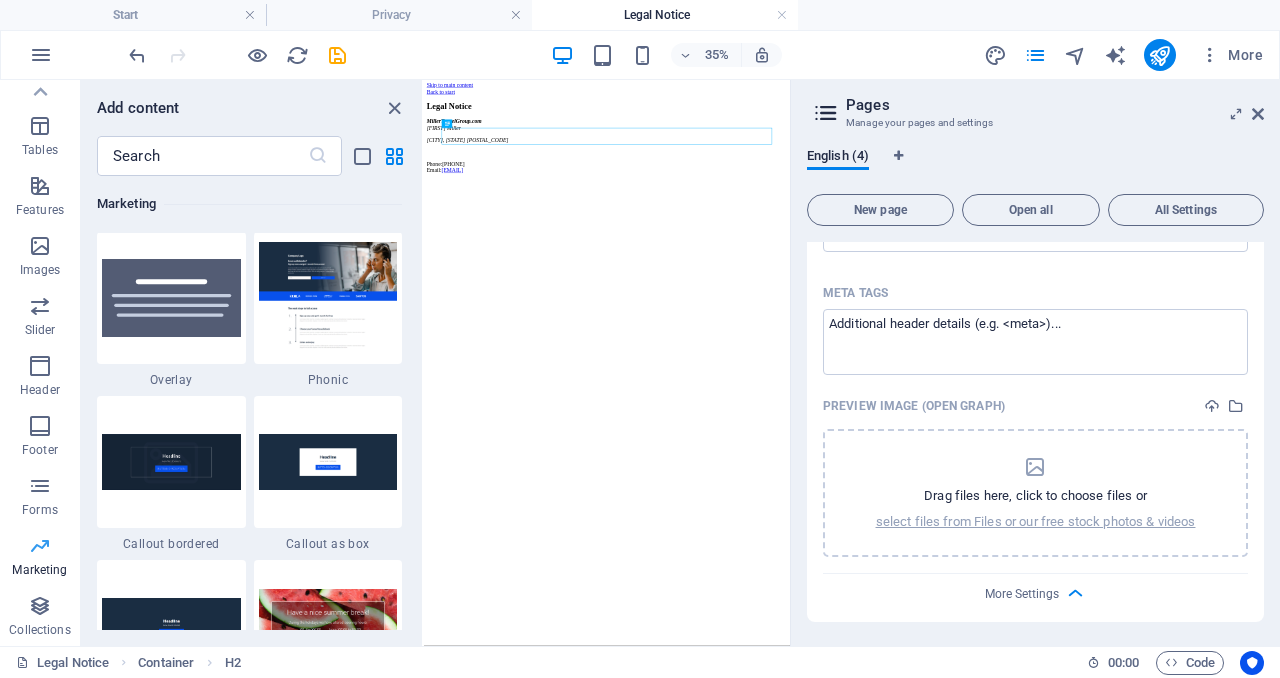 scroll, scrollTop: 16289, scrollLeft: 0, axis: vertical 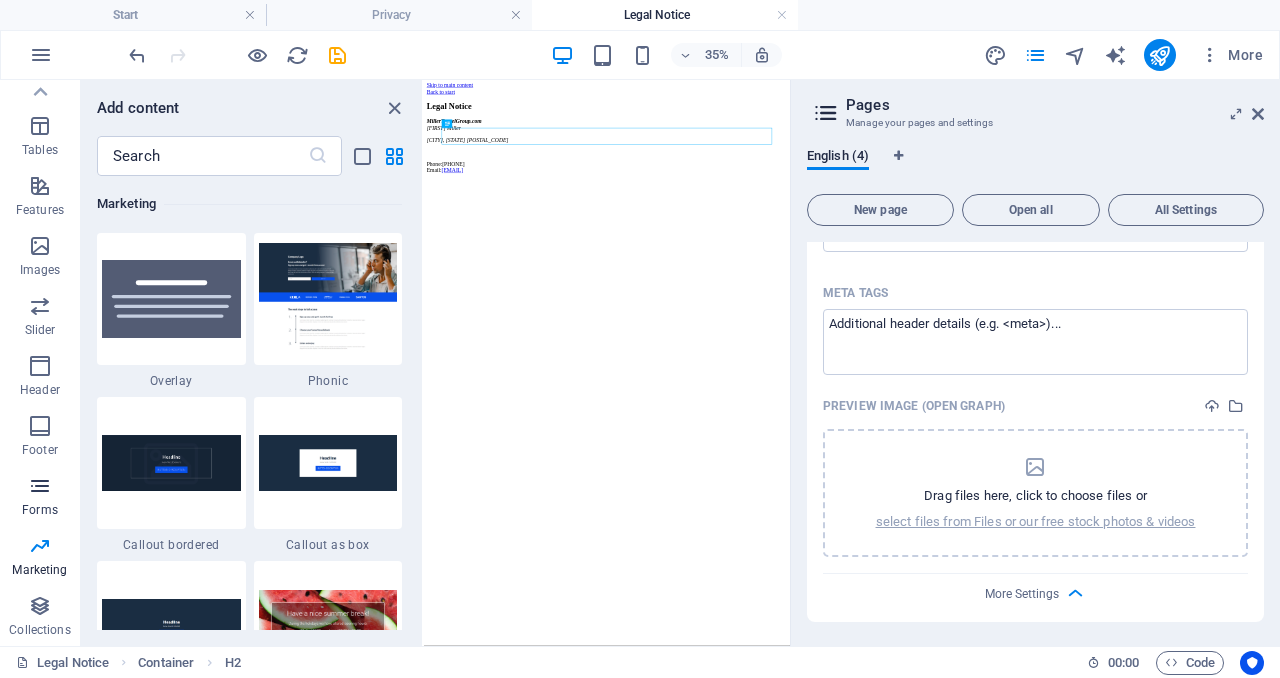 click at bounding box center (40, 486) 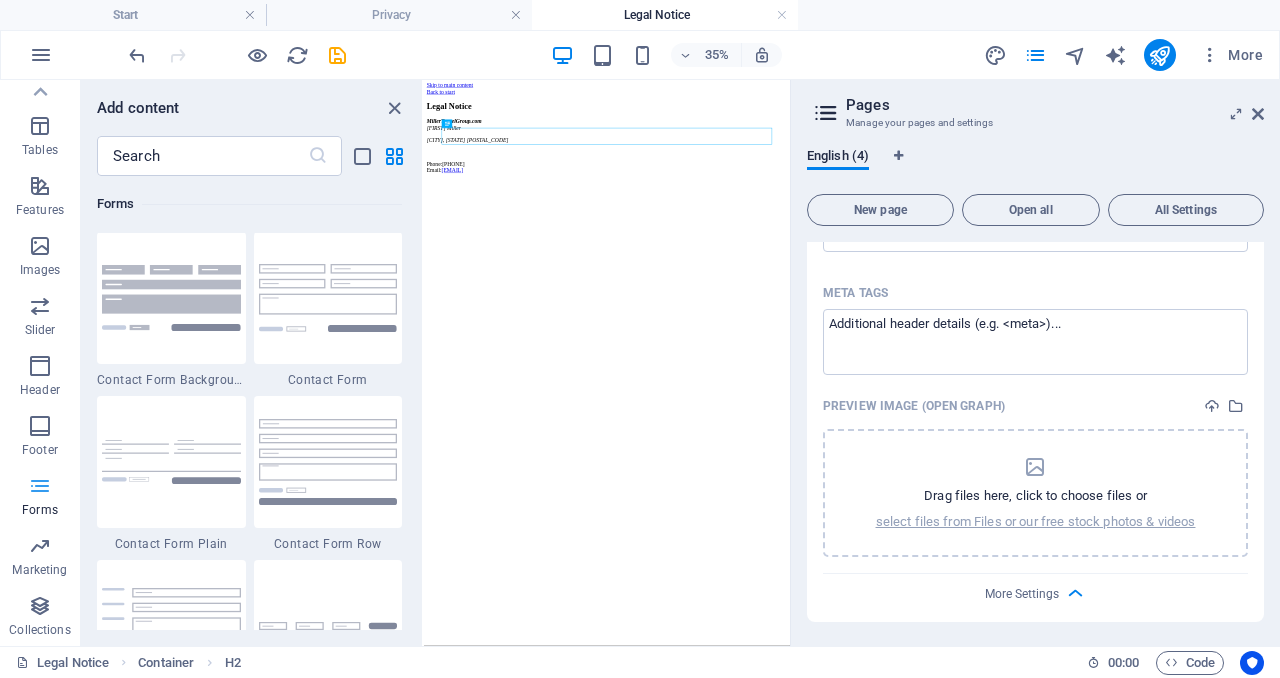scroll, scrollTop: 14600, scrollLeft: 0, axis: vertical 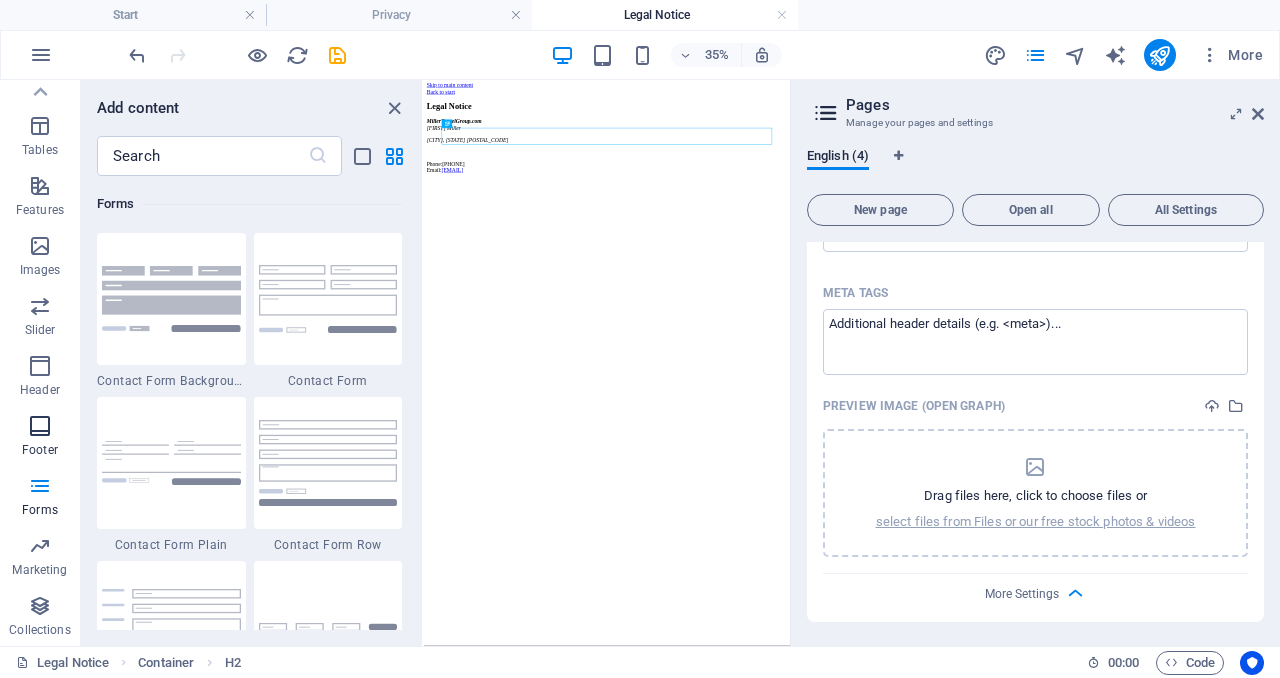 click at bounding box center (40, 426) 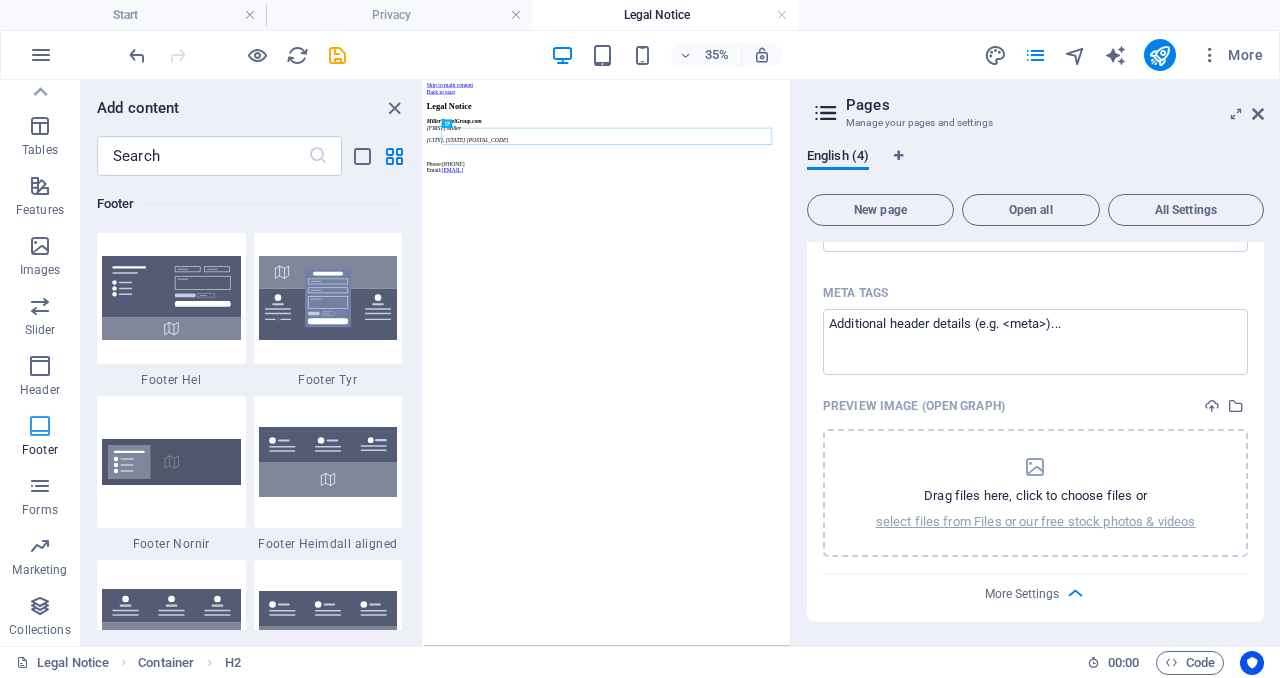 scroll, scrollTop: 13239, scrollLeft: 0, axis: vertical 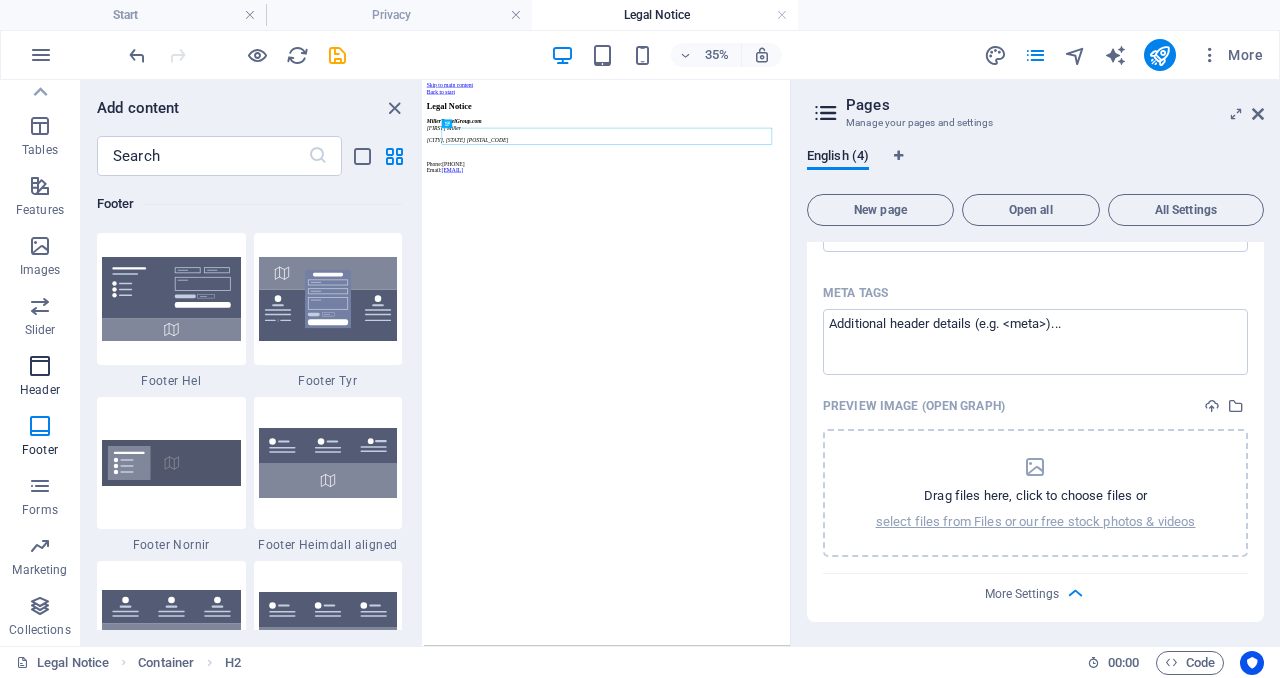 click at bounding box center [40, 366] 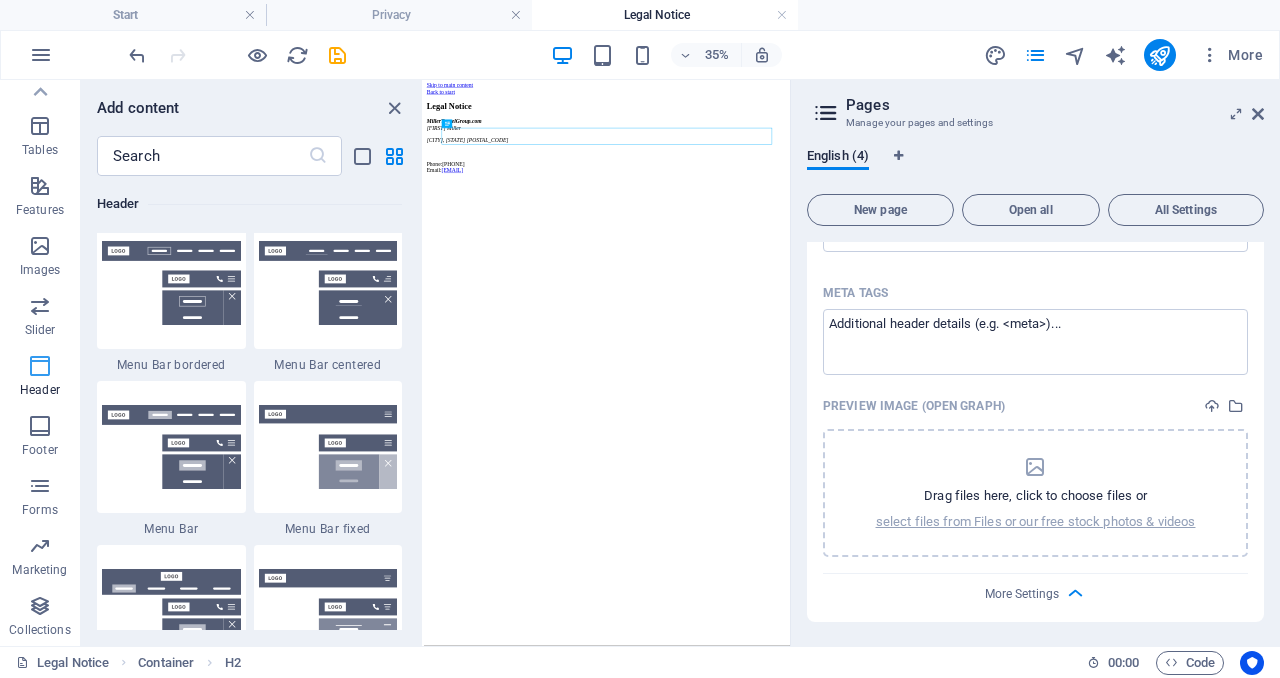 scroll, scrollTop: 12042, scrollLeft: 0, axis: vertical 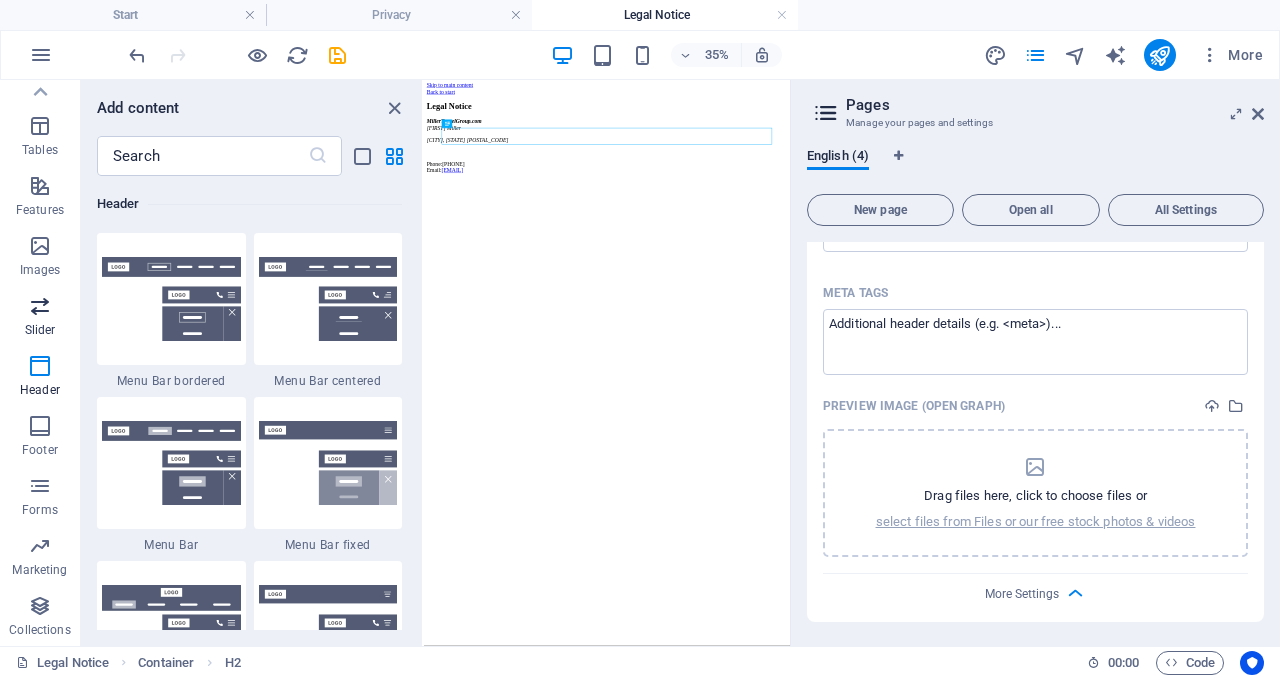 click at bounding box center (40, 306) 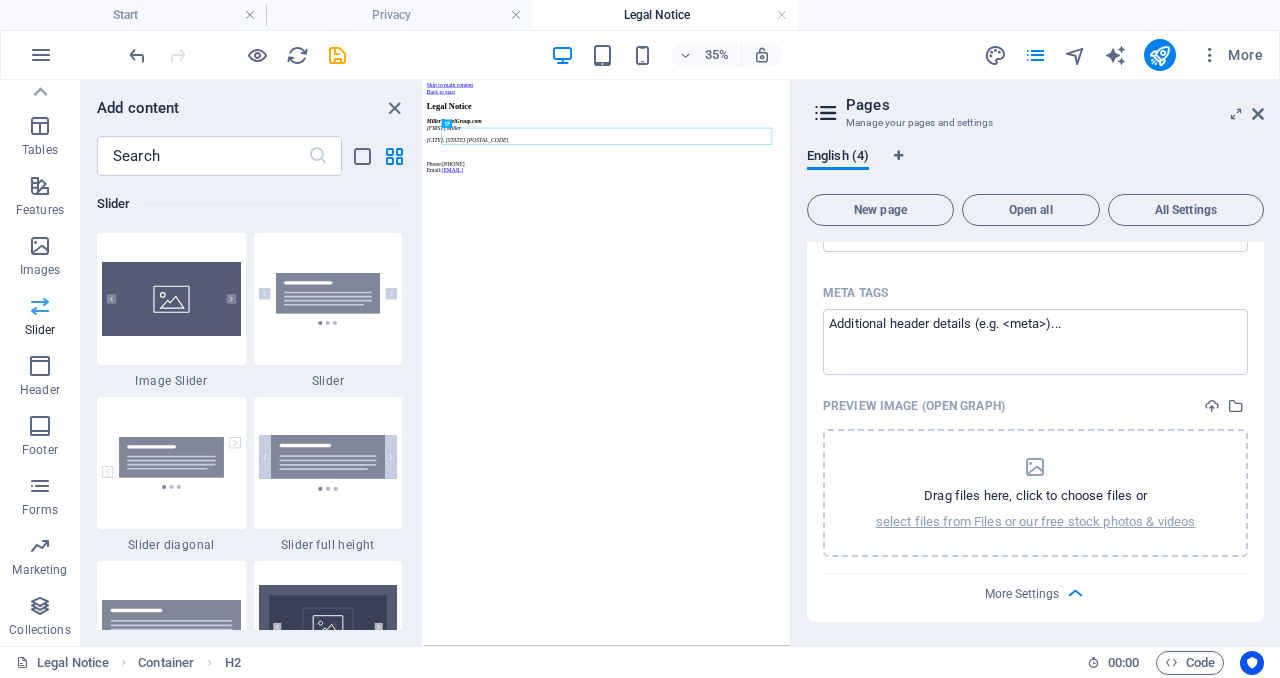 scroll, scrollTop: 11337, scrollLeft: 0, axis: vertical 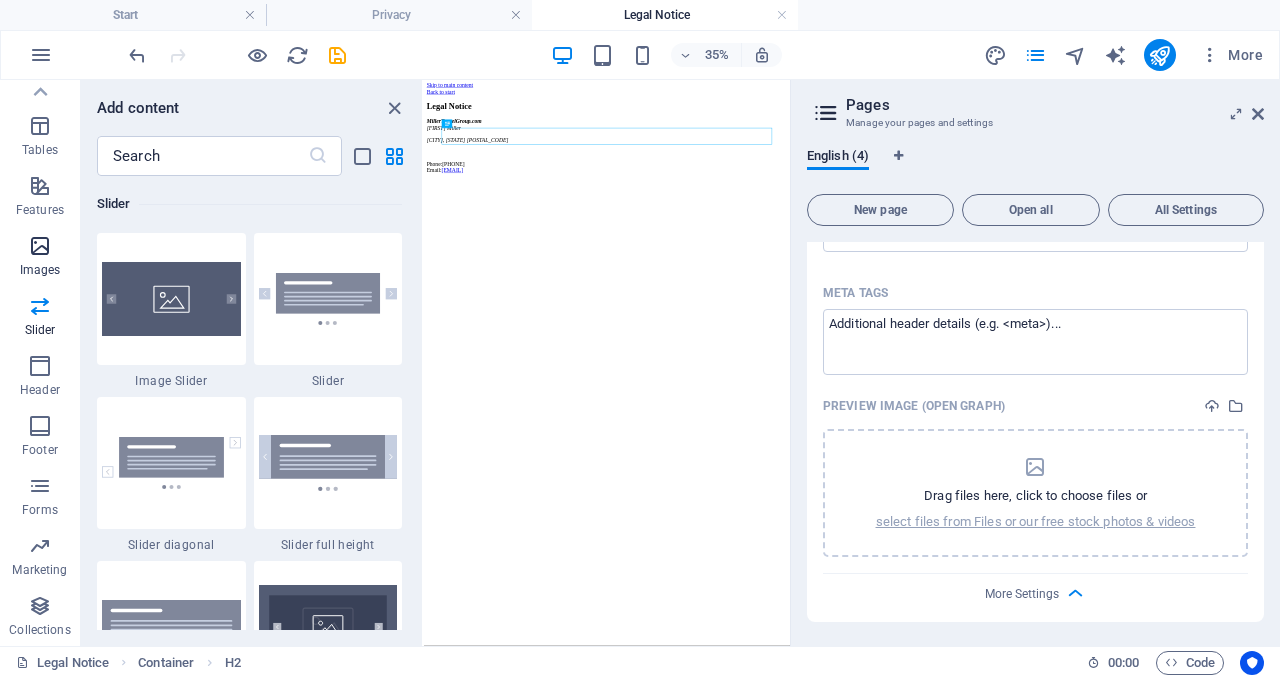 click at bounding box center [40, 246] 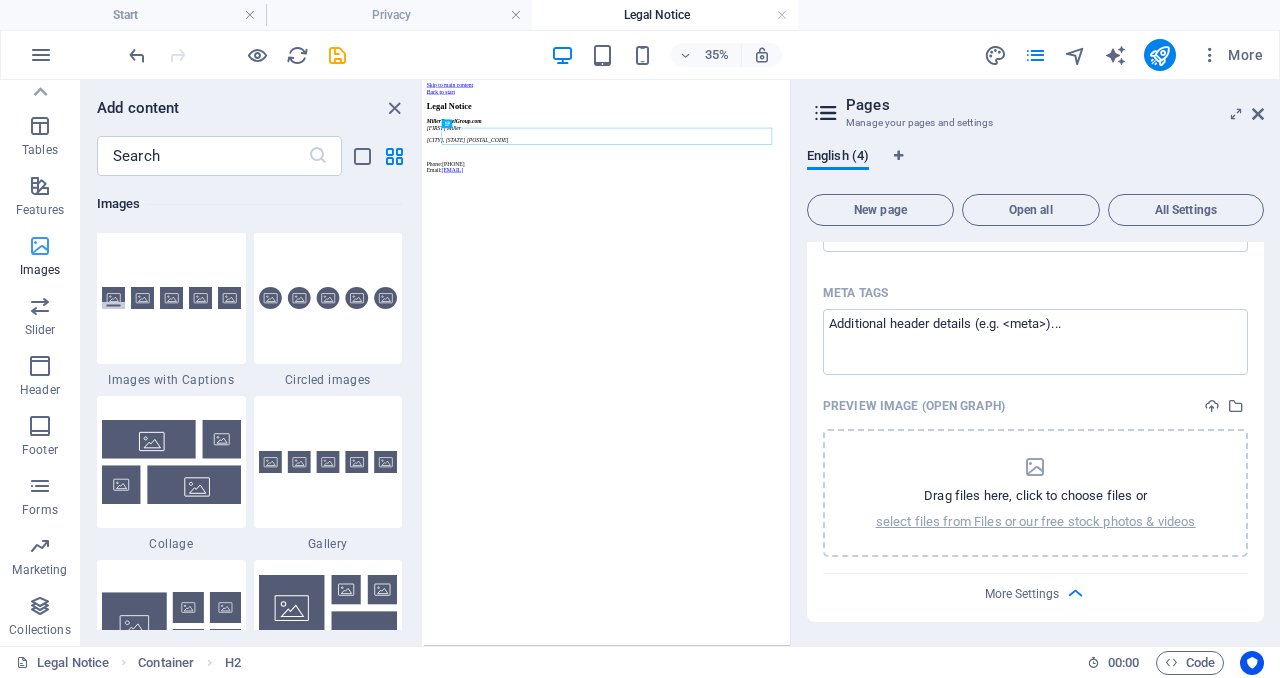 scroll, scrollTop: 10140, scrollLeft: 0, axis: vertical 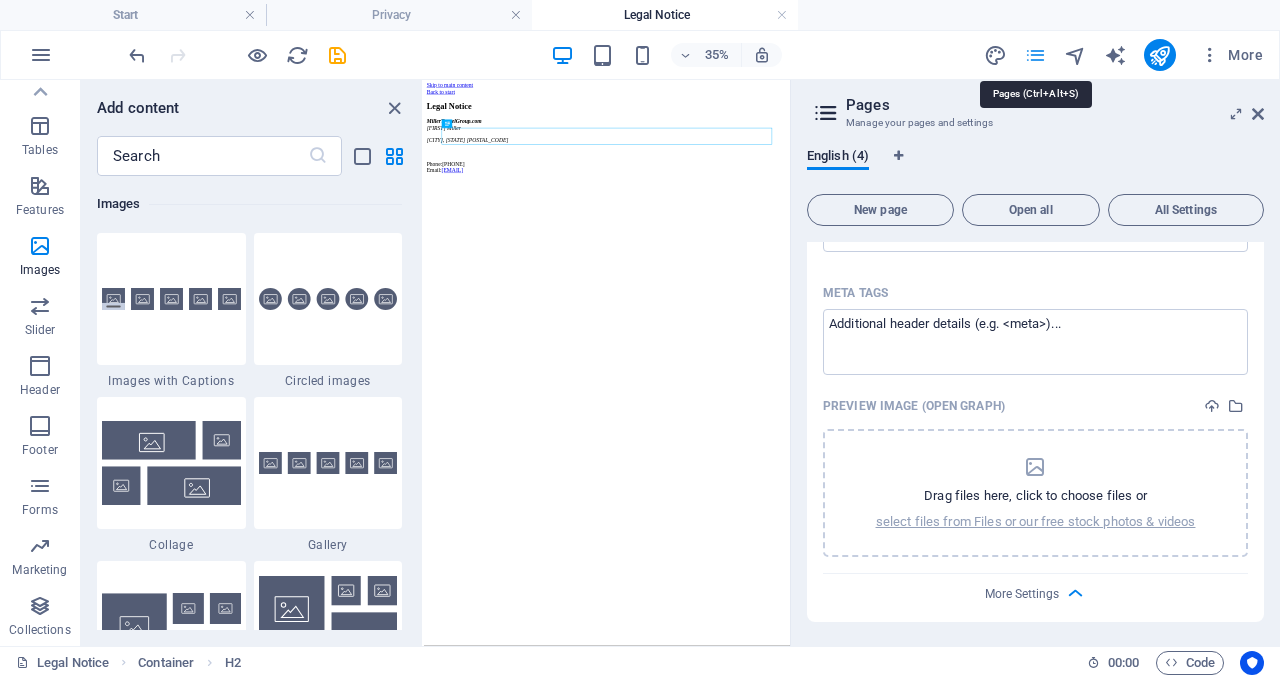 click at bounding box center [1035, 55] 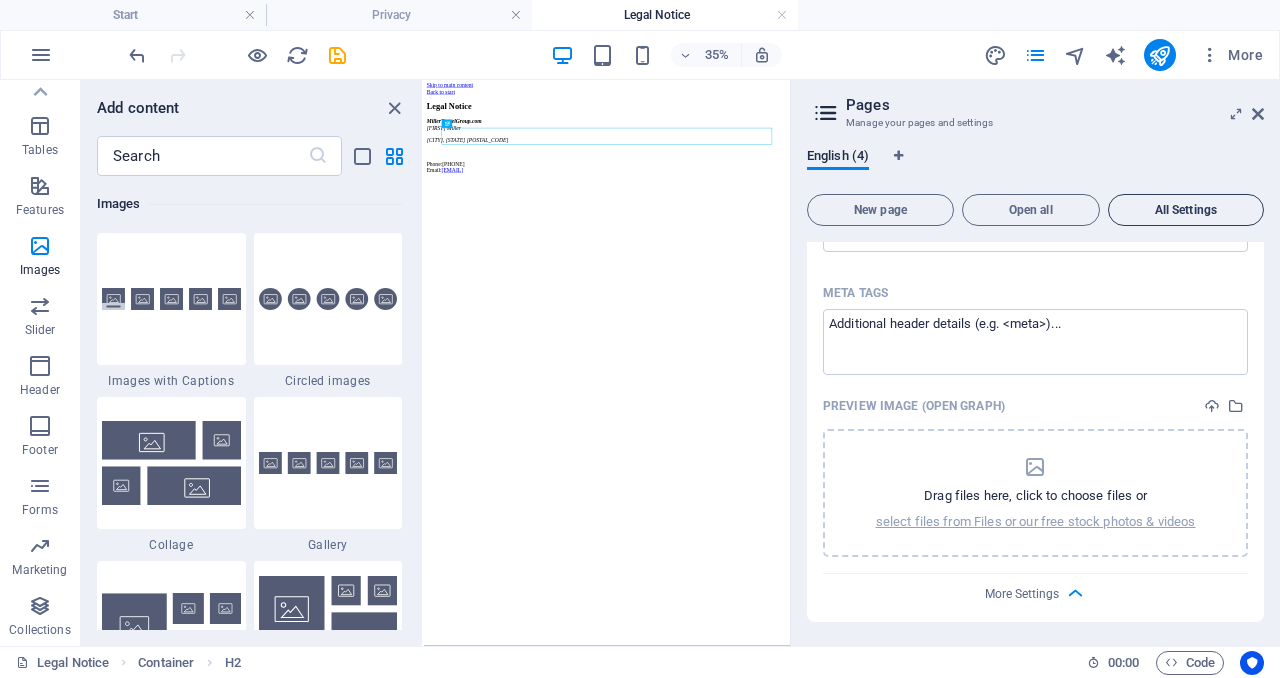 click on "All Settings" at bounding box center [1186, 210] 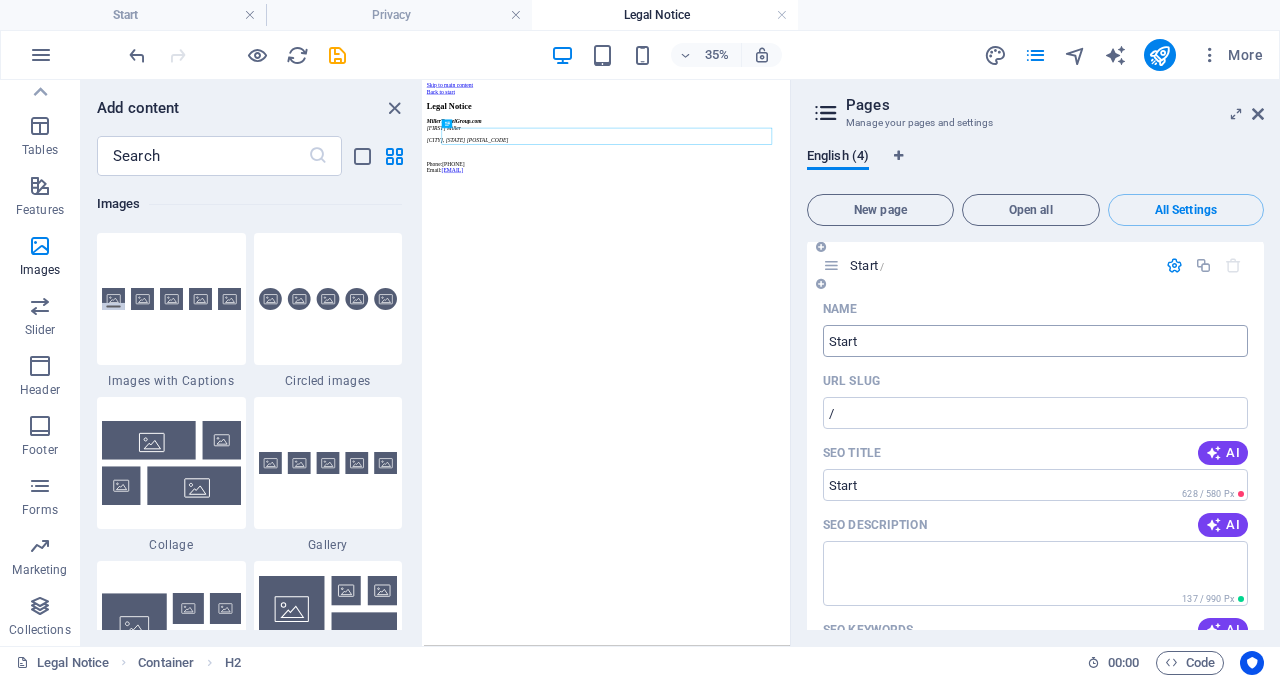 scroll, scrollTop: 0, scrollLeft: 0, axis: both 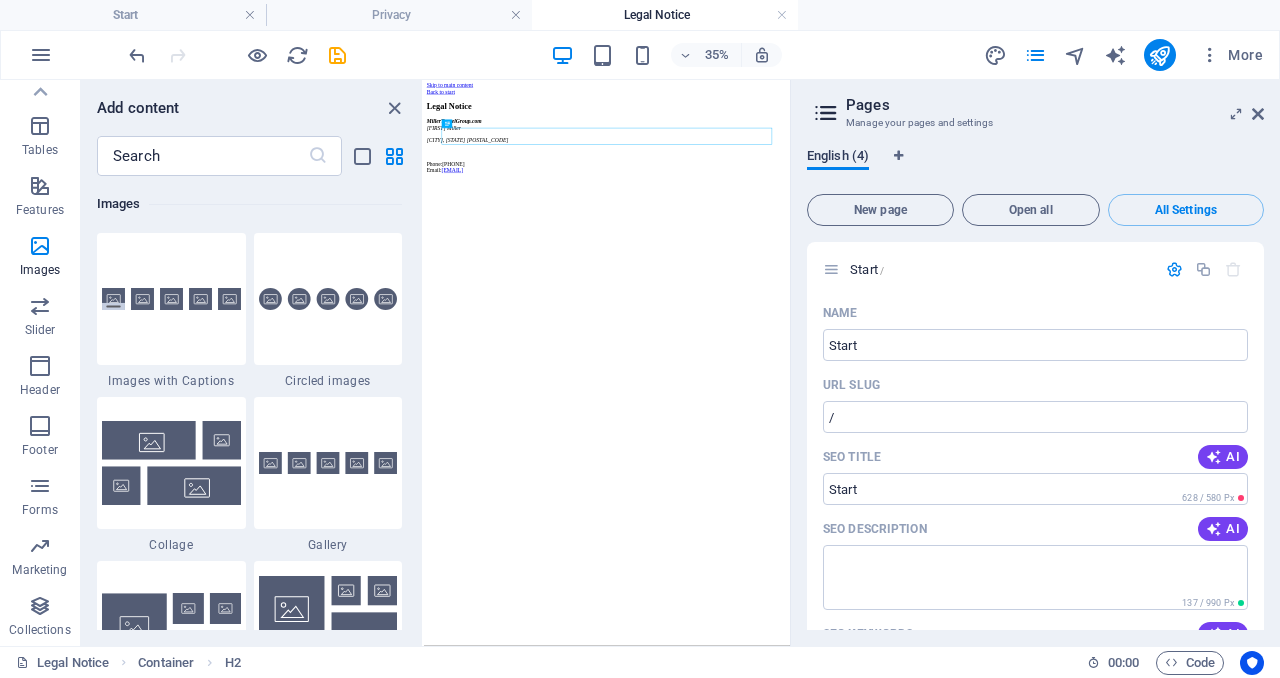 click on "English (4)" at bounding box center [838, 158] 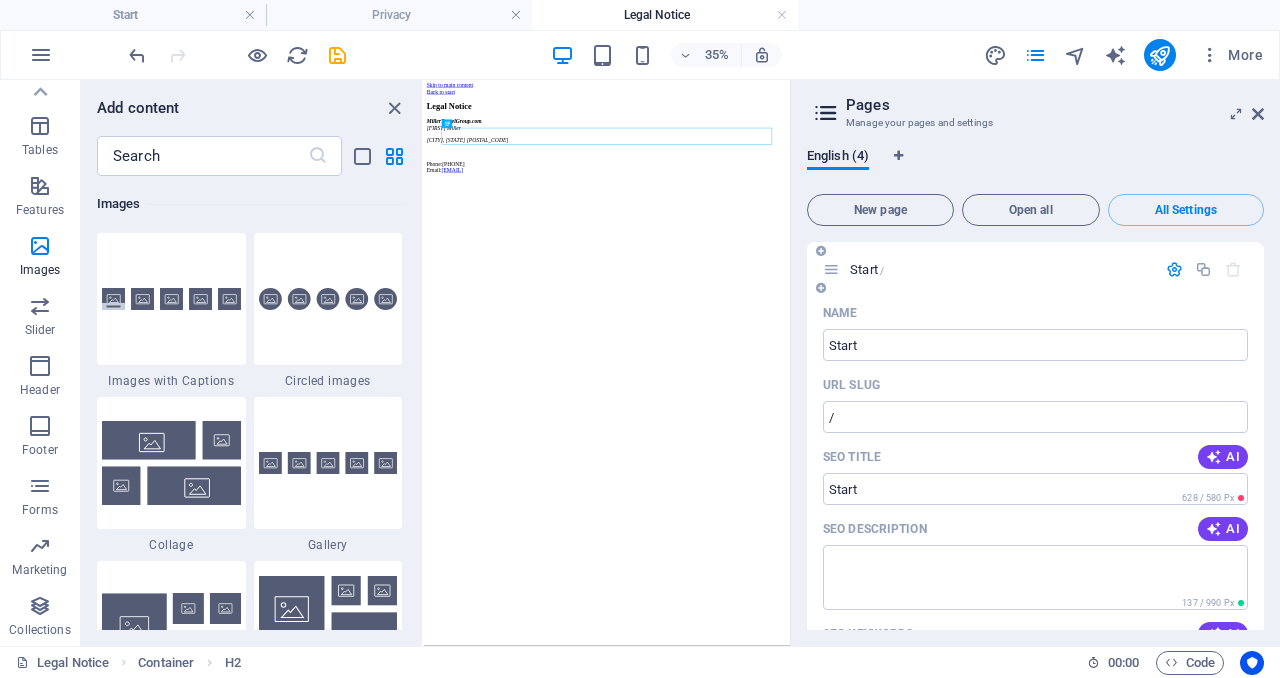 click at bounding box center (821, 288) 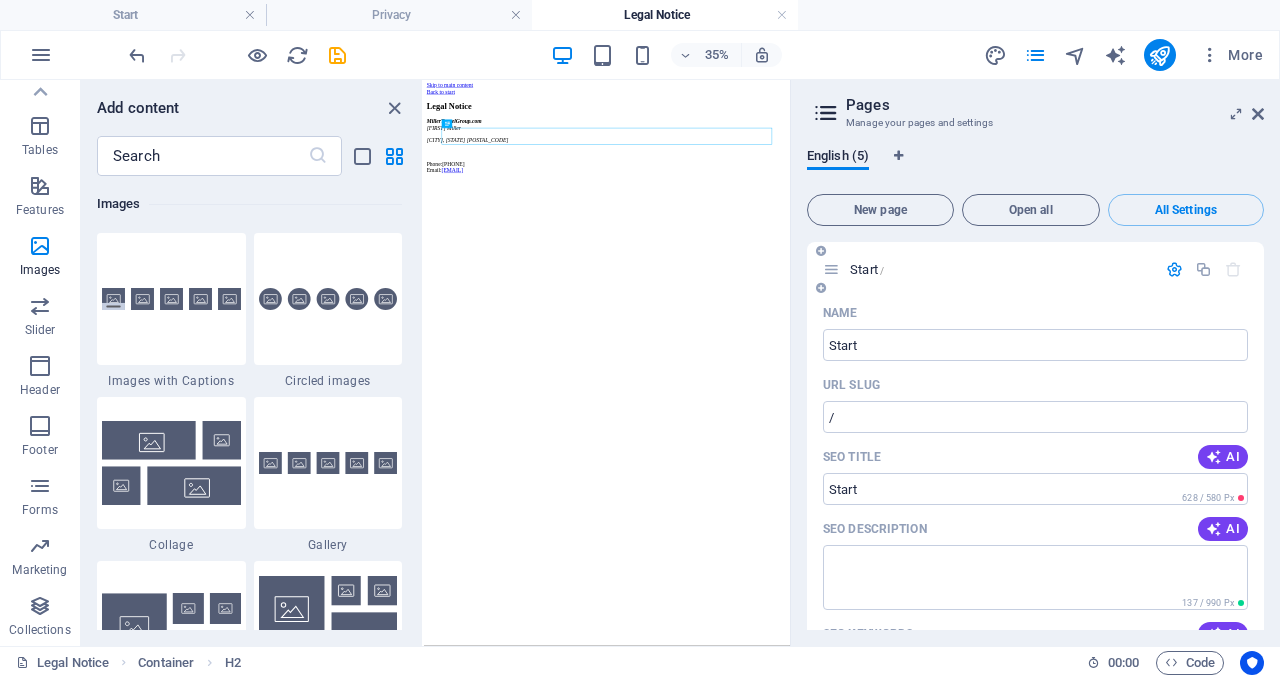 scroll, scrollTop: 773, scrollLeft: 0, axis: vertical 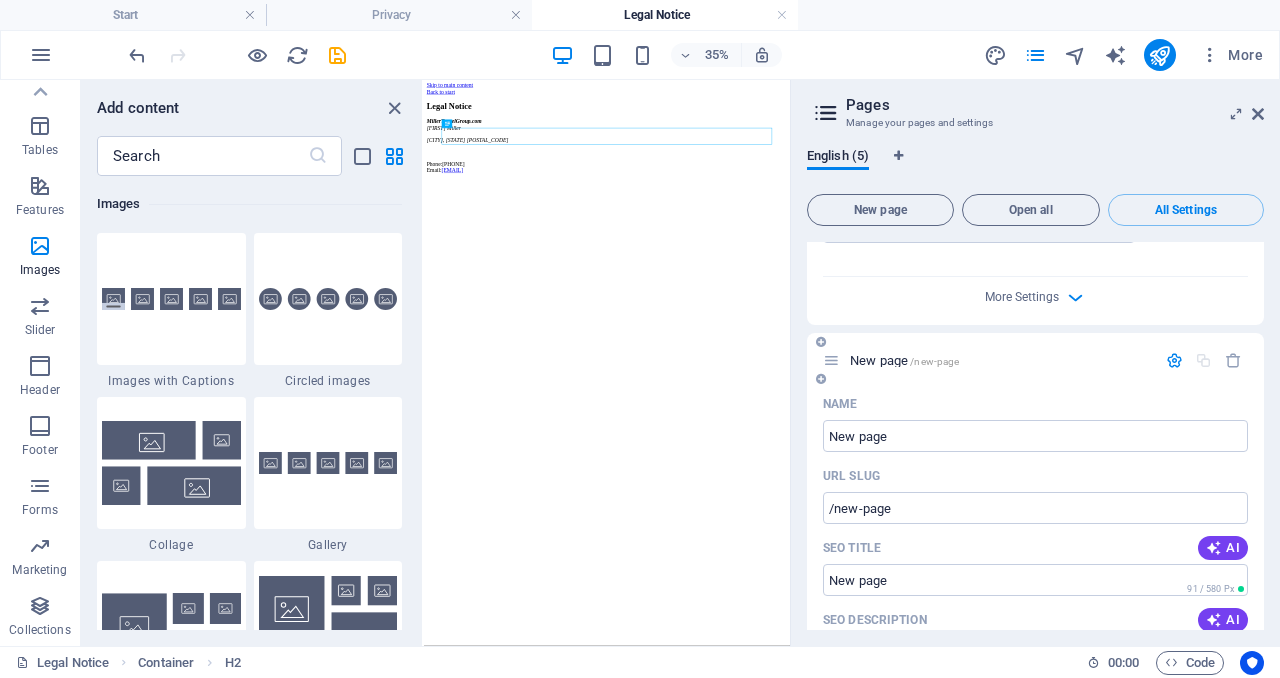 click at bounding box center [821, 379] 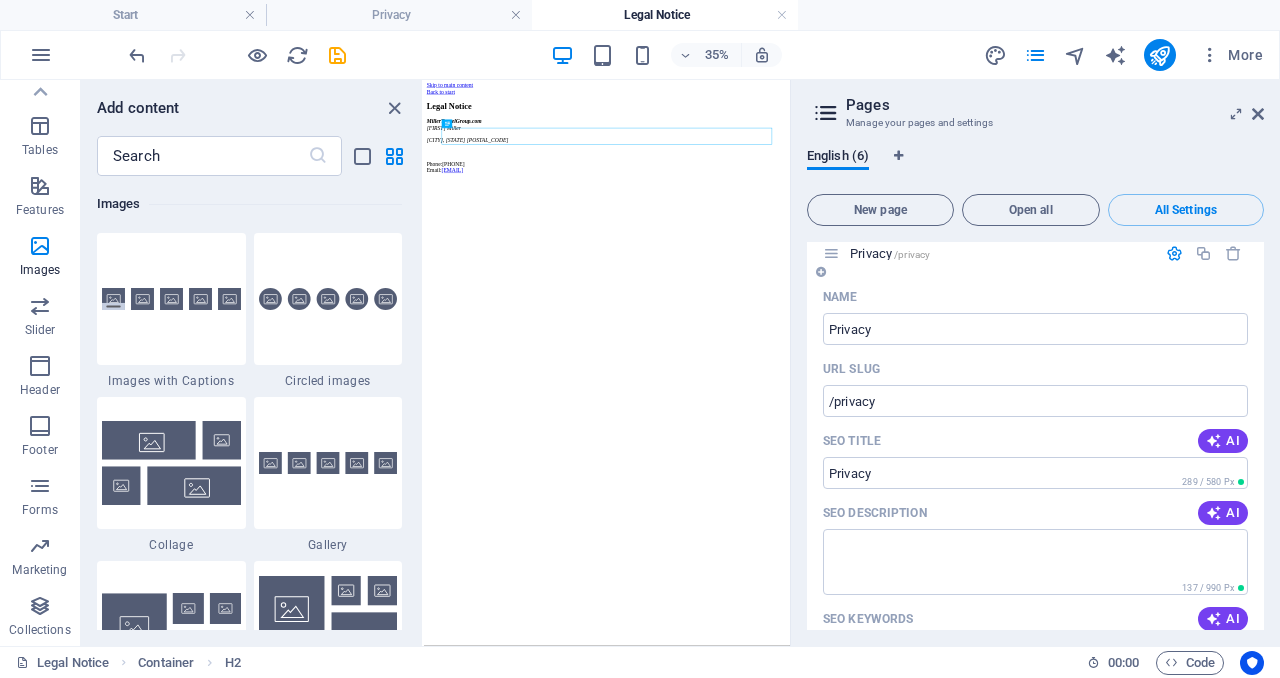 scroll, scrollTop: 4020, scrollLeft: 0, axis: vertical 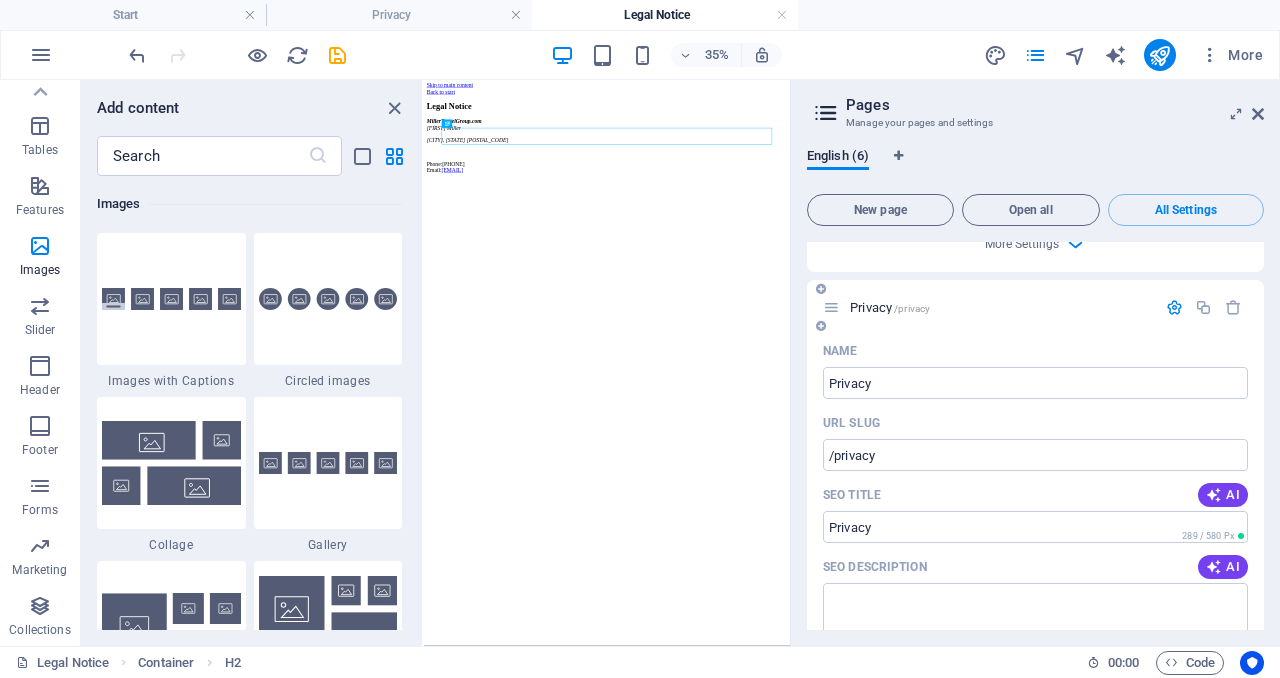 click on "Privacy /privacy" at bounding box center (890, 307) 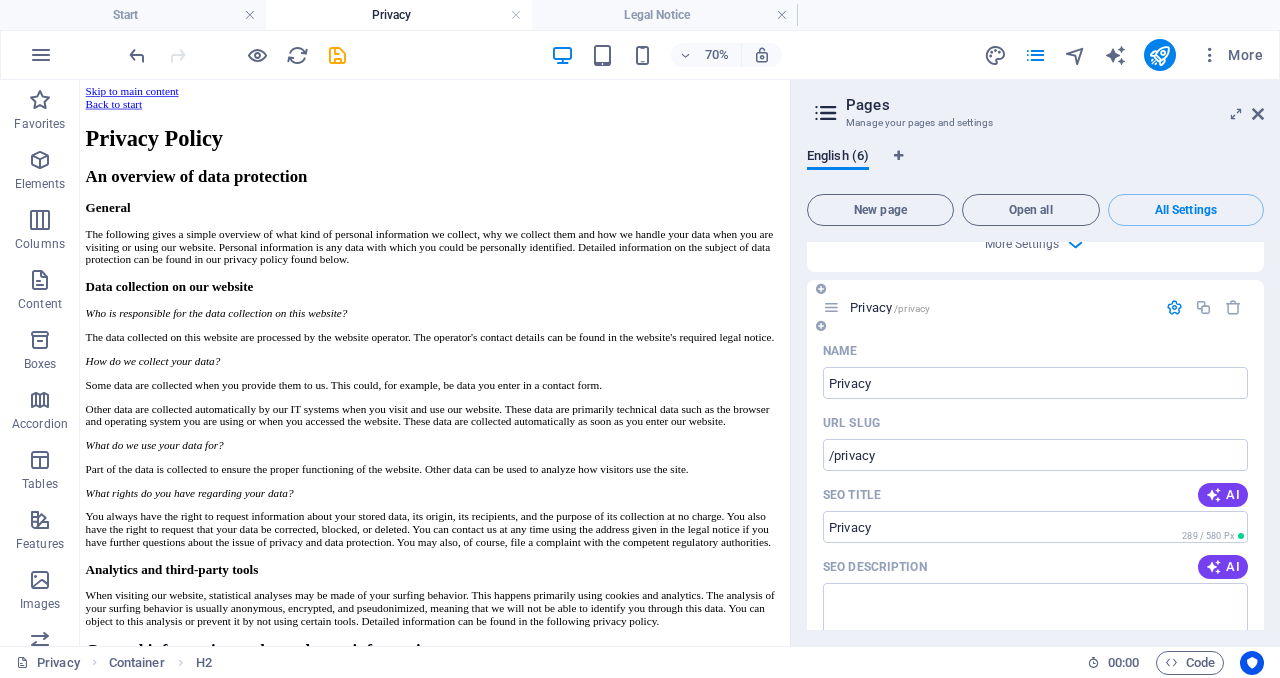 click at bounding box center [1174, 307] 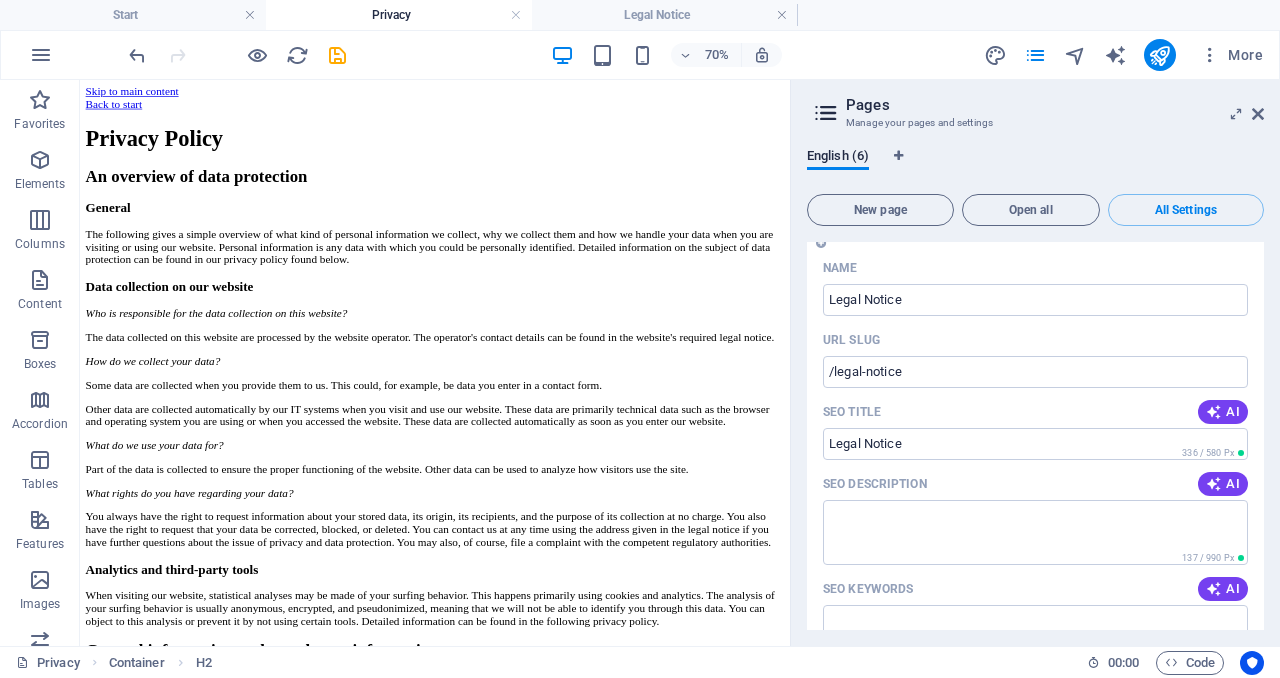 scroll, scrollTop: 3128, scrollLeft: 0, axis: vertical 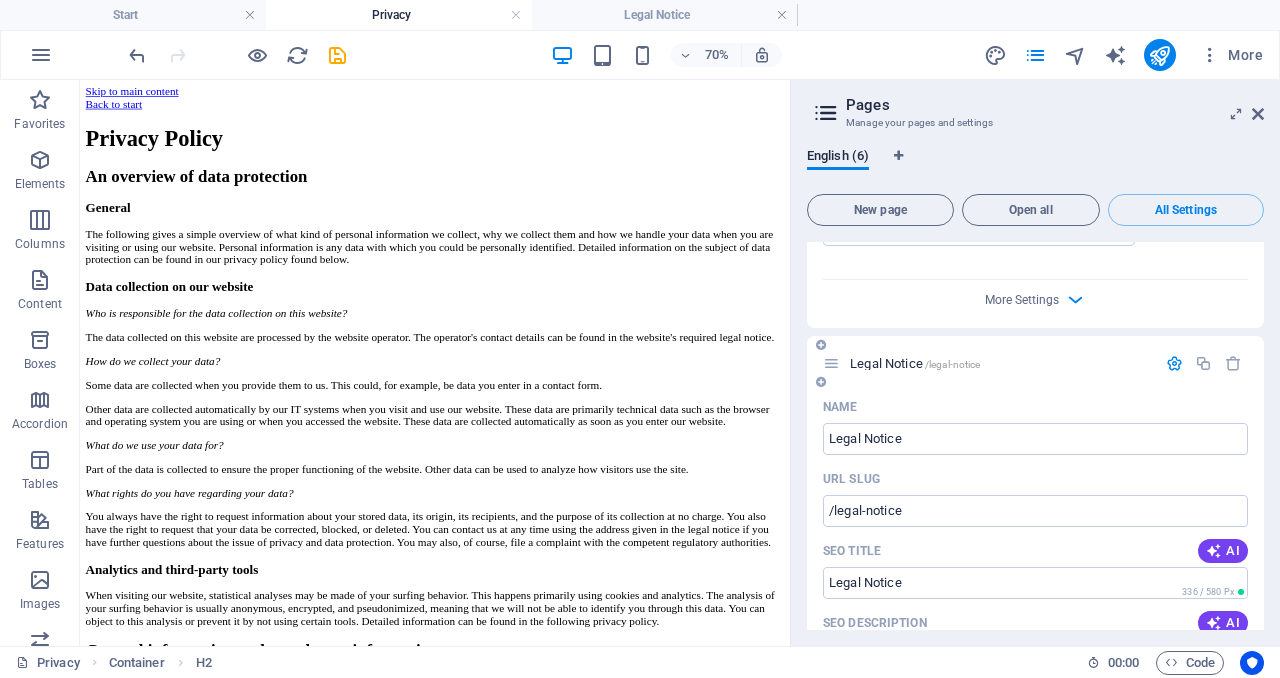 click at bounding box center [1174, 363] 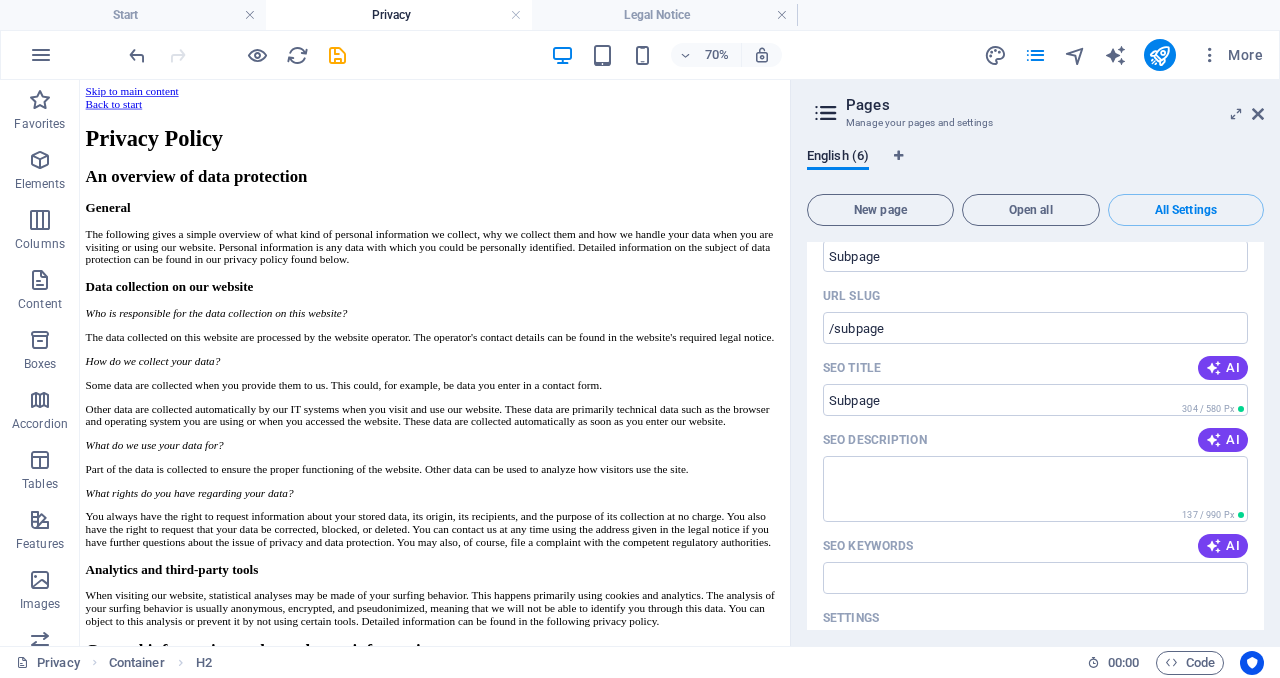 scroll, scrollTop: 1564, scrollLeft: 0, axis: vertical 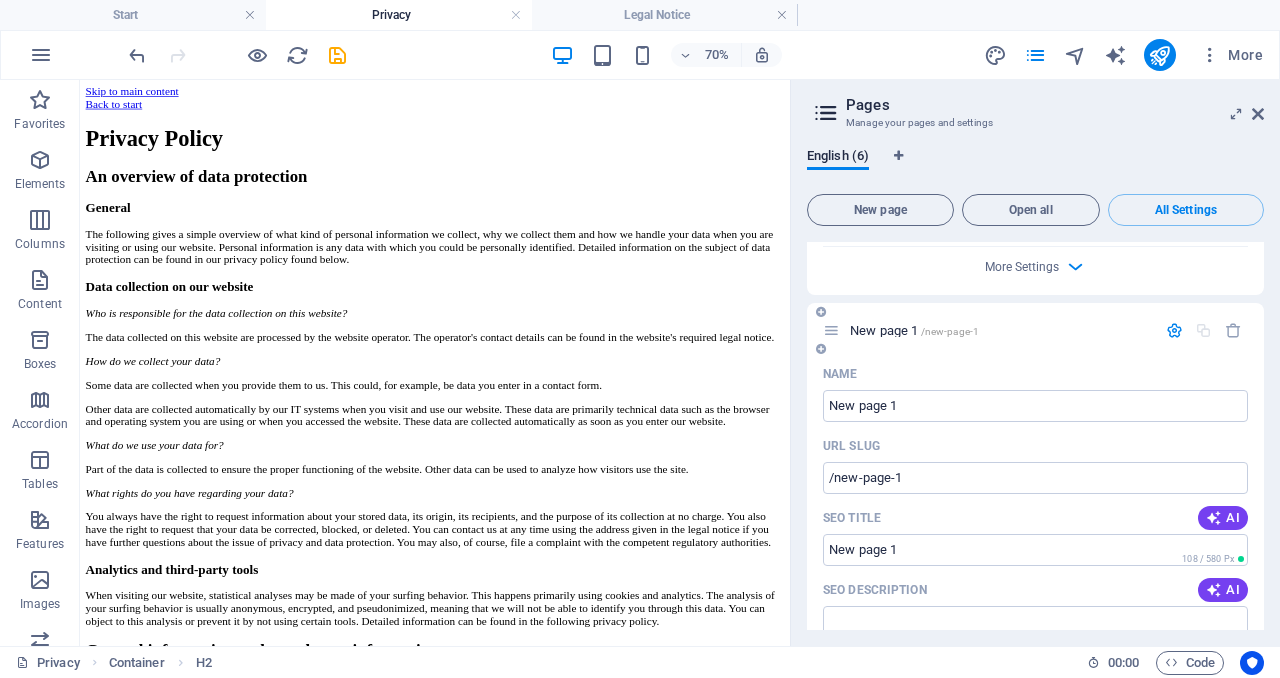click at bounding box center (1174, 330) 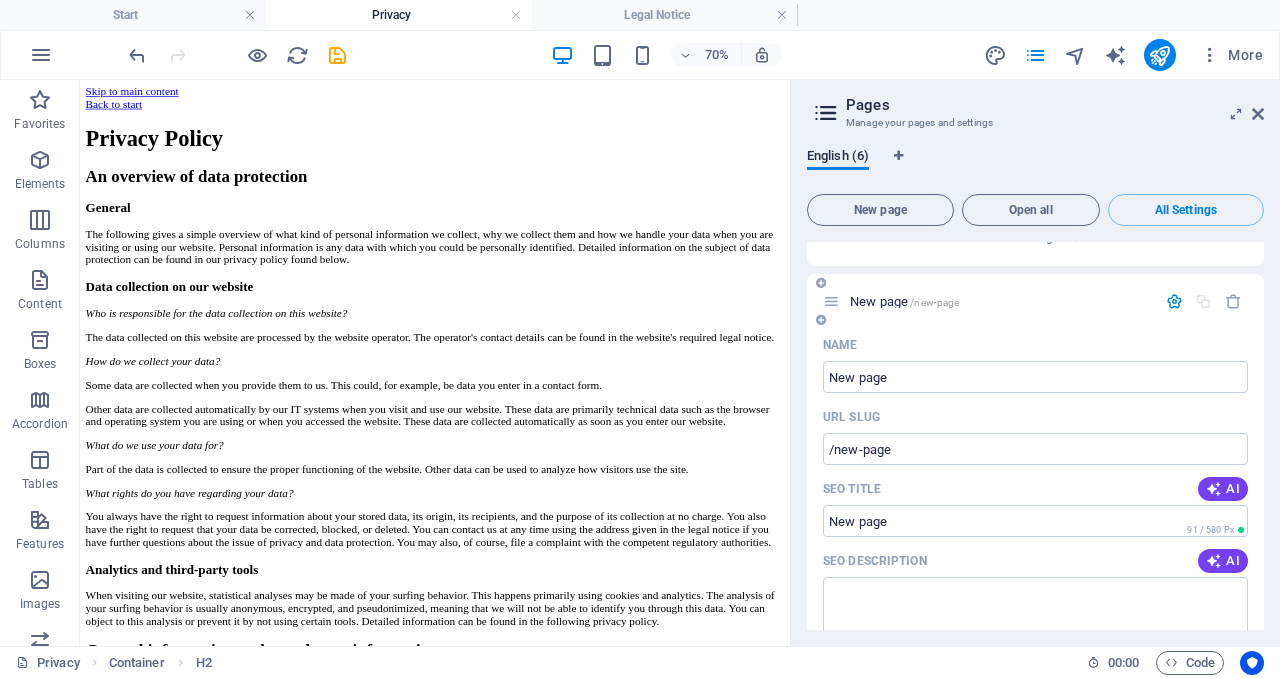 scroll, scrollTop: 818, scrollLeft: 0, axis: vertical 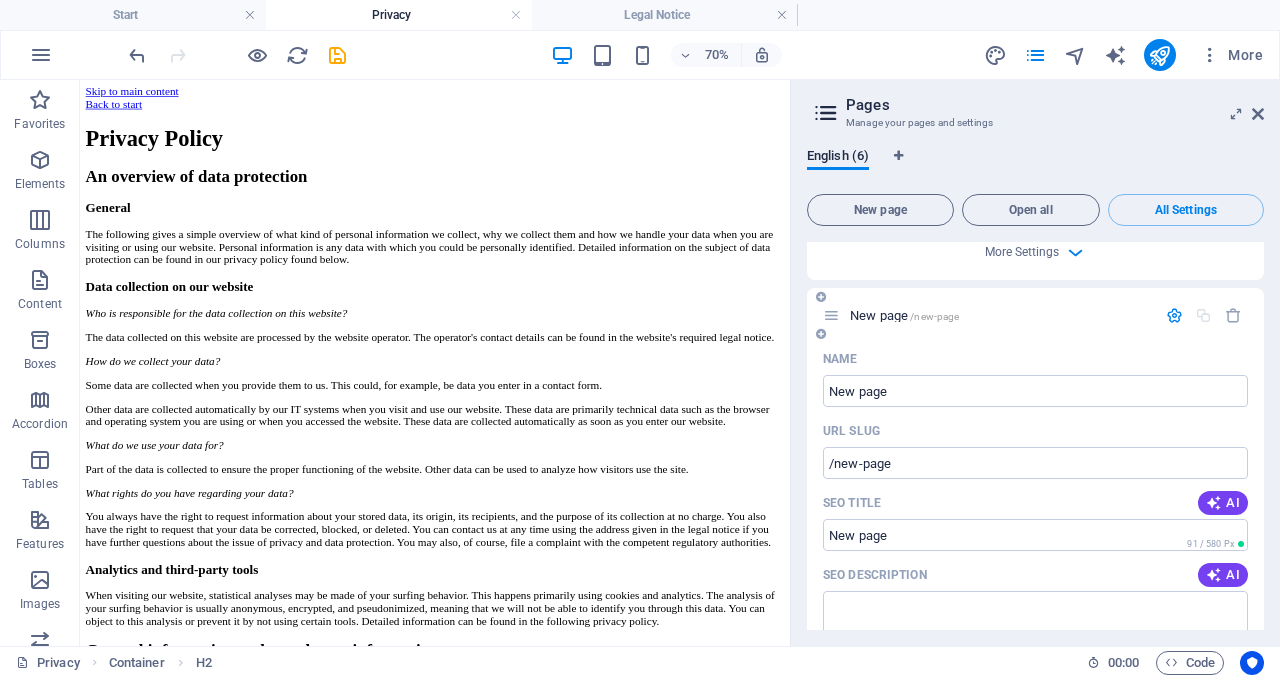 click at bounding box center (1174, 315) 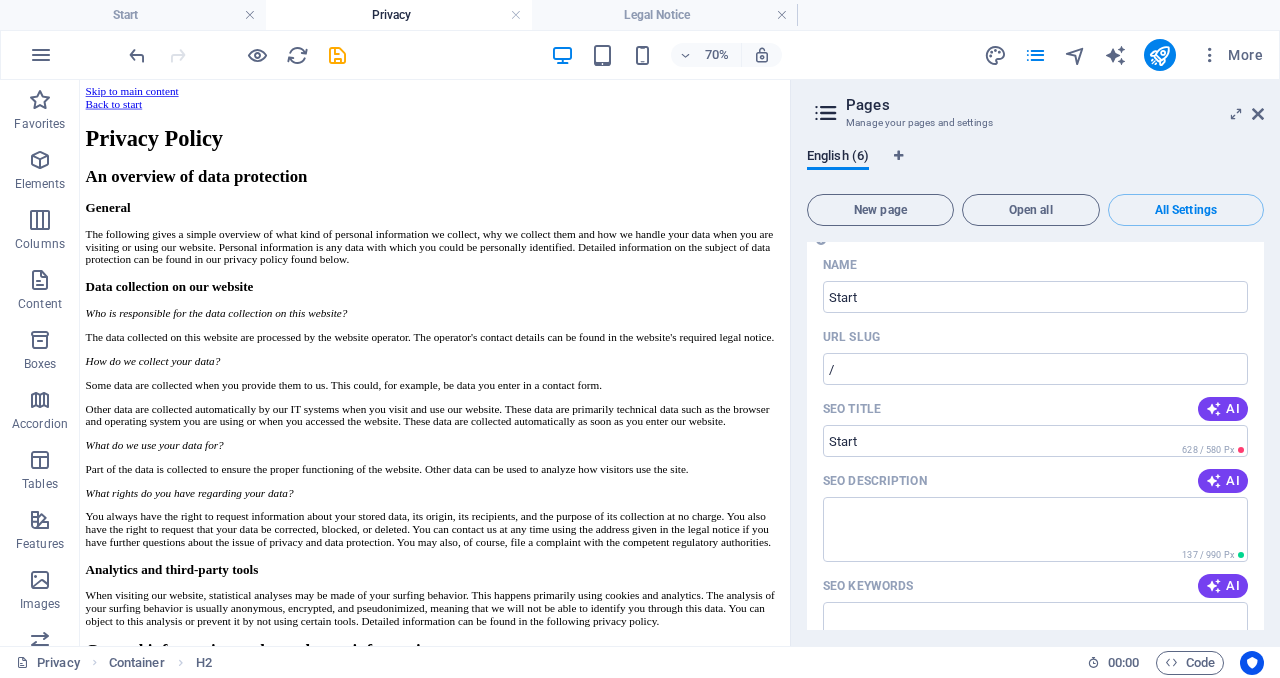 scroll, scrollTop: 0, scrollLeft: 0, axis: both 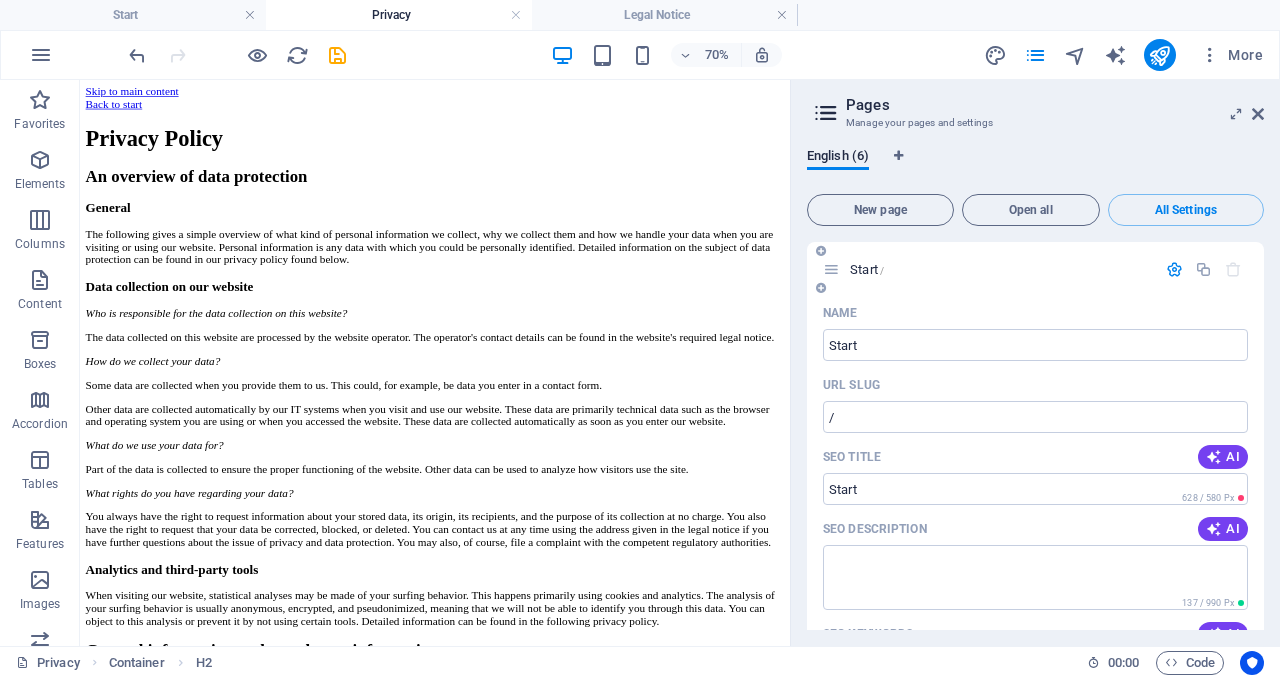 click at bounding box center (1174, 269) 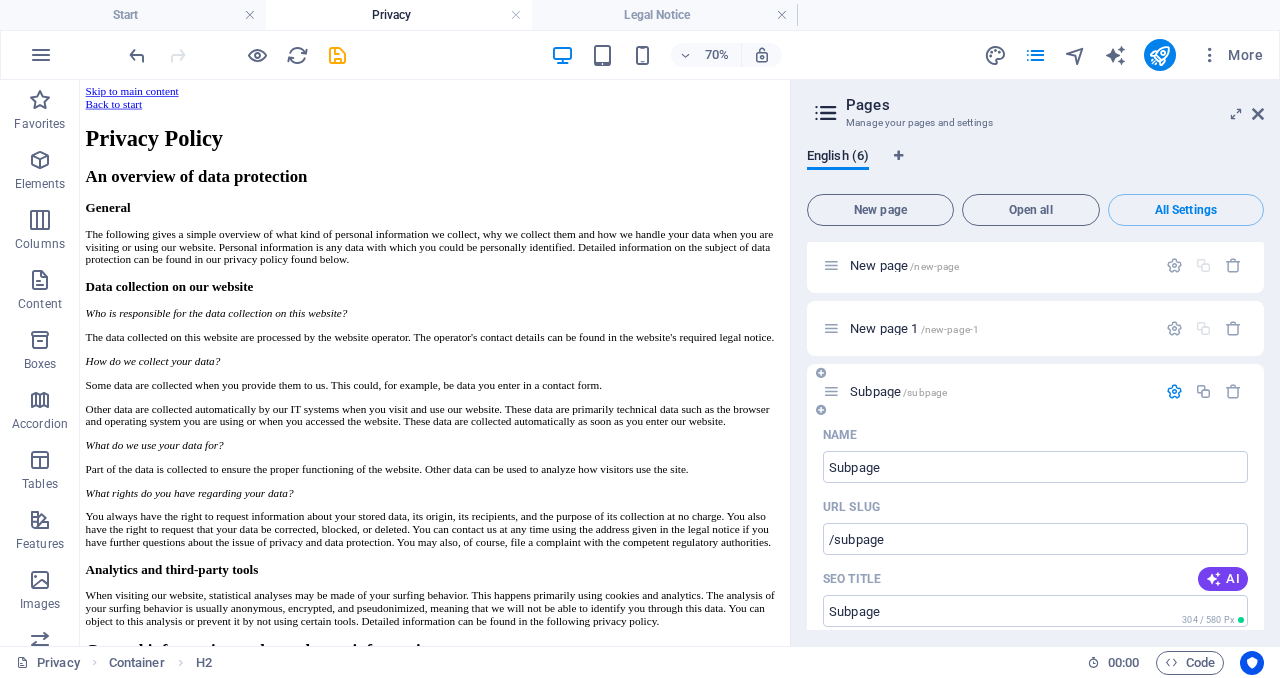 scroll, scrollTop: 121, scrollLeft: 0, axis: vertical 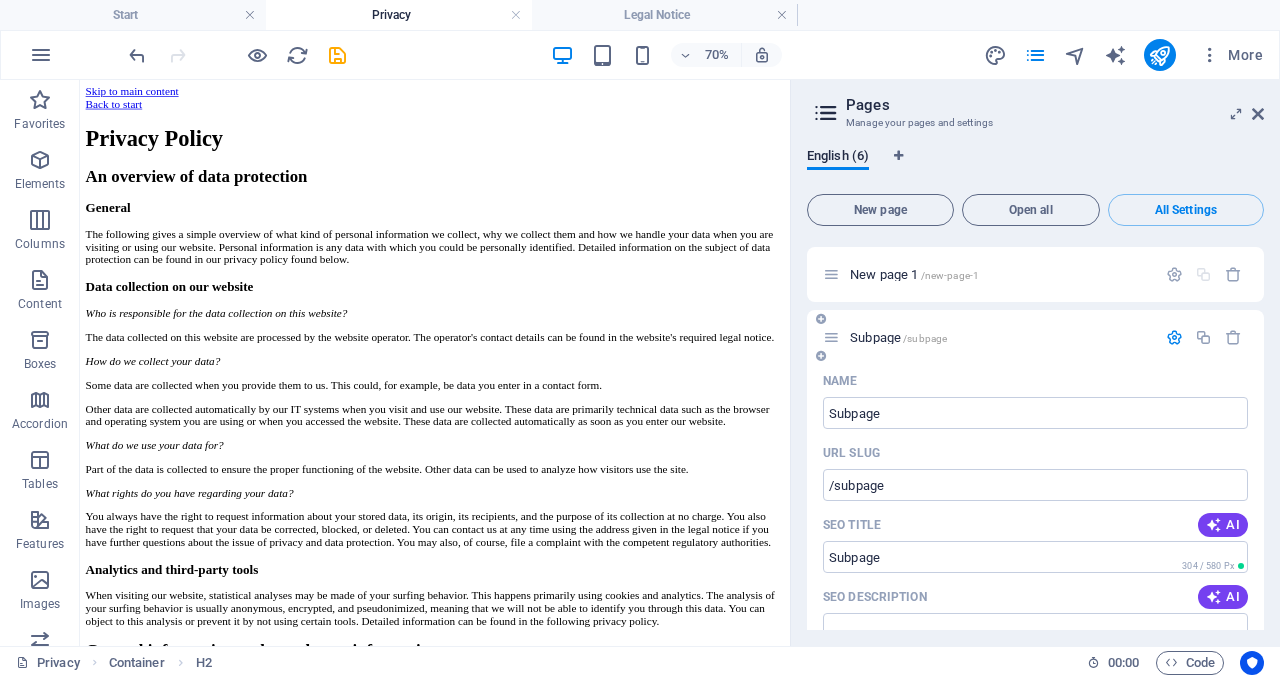 click at bounding box center [1174, 337] 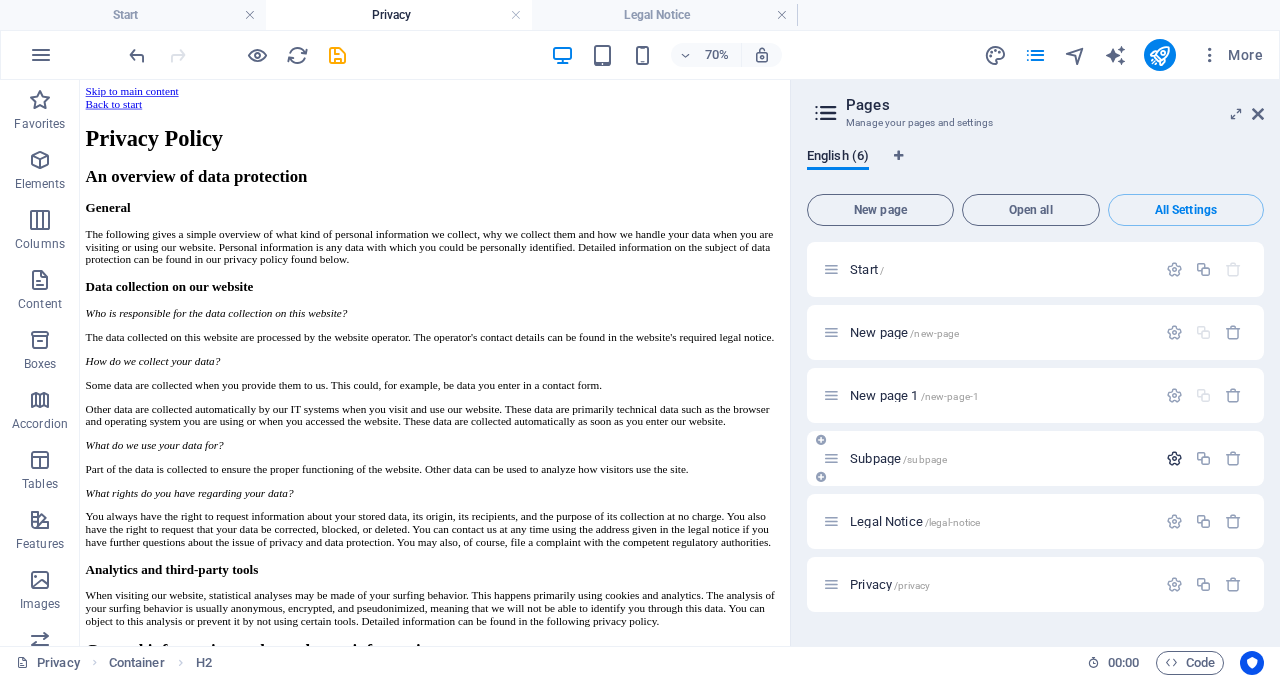 scroll, scrollTop: 0, scrollLeft: 0, axis: both 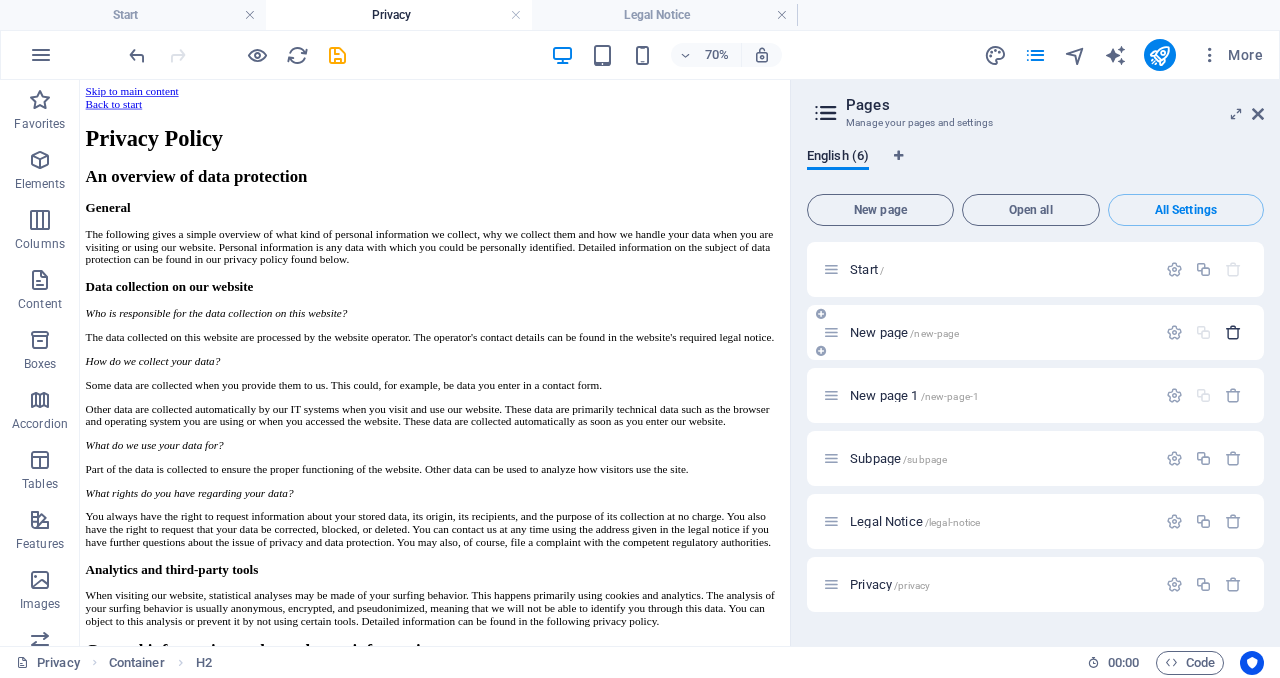 click at bounding box center [1233, 332] 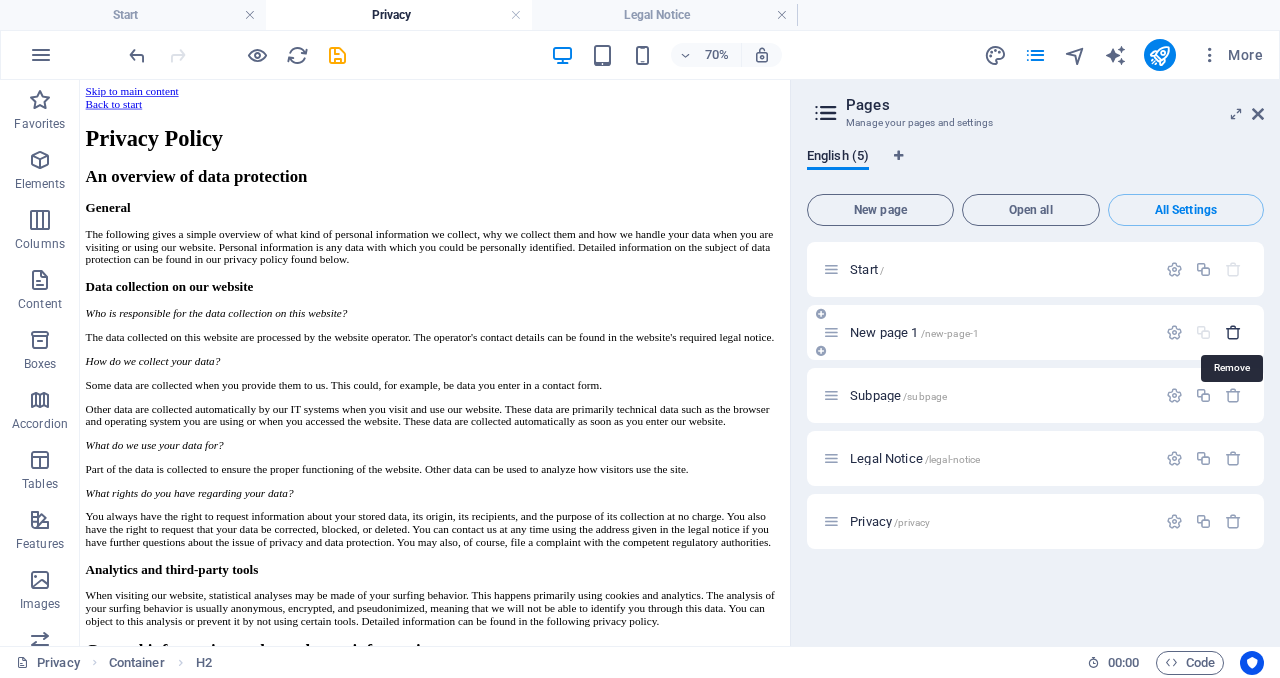 click at bounding box center [1233, 332] 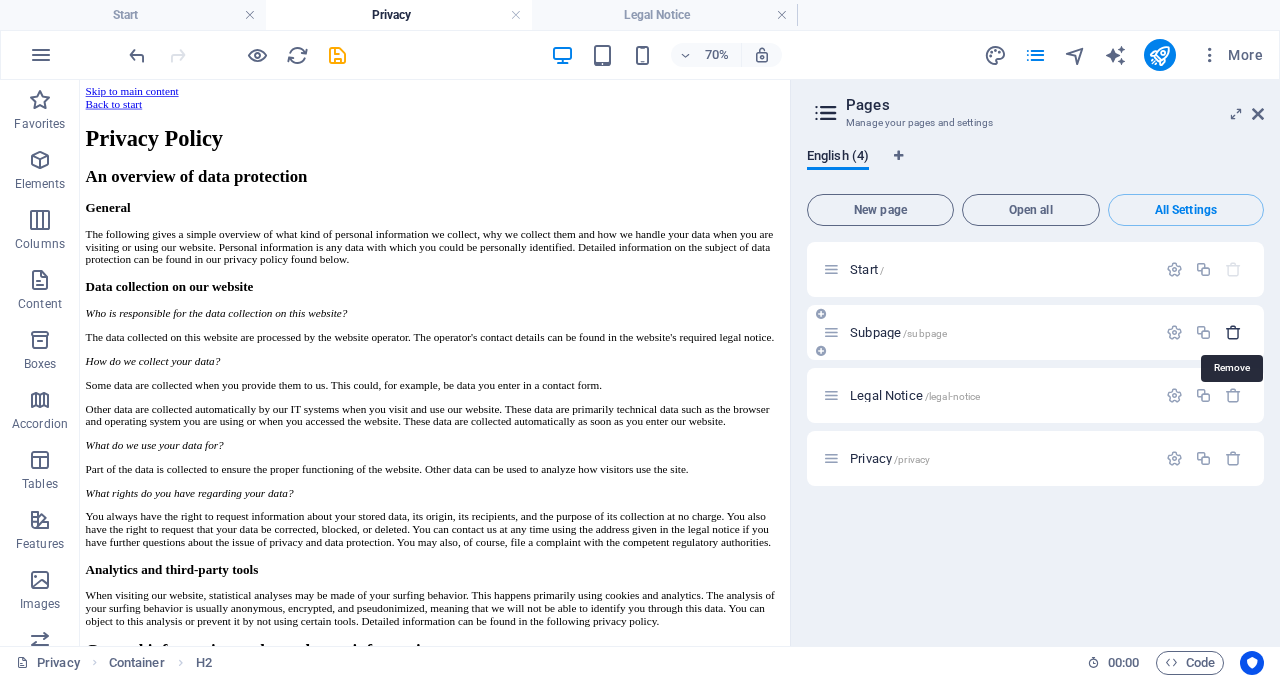 click at bounding box center (1233, 332) 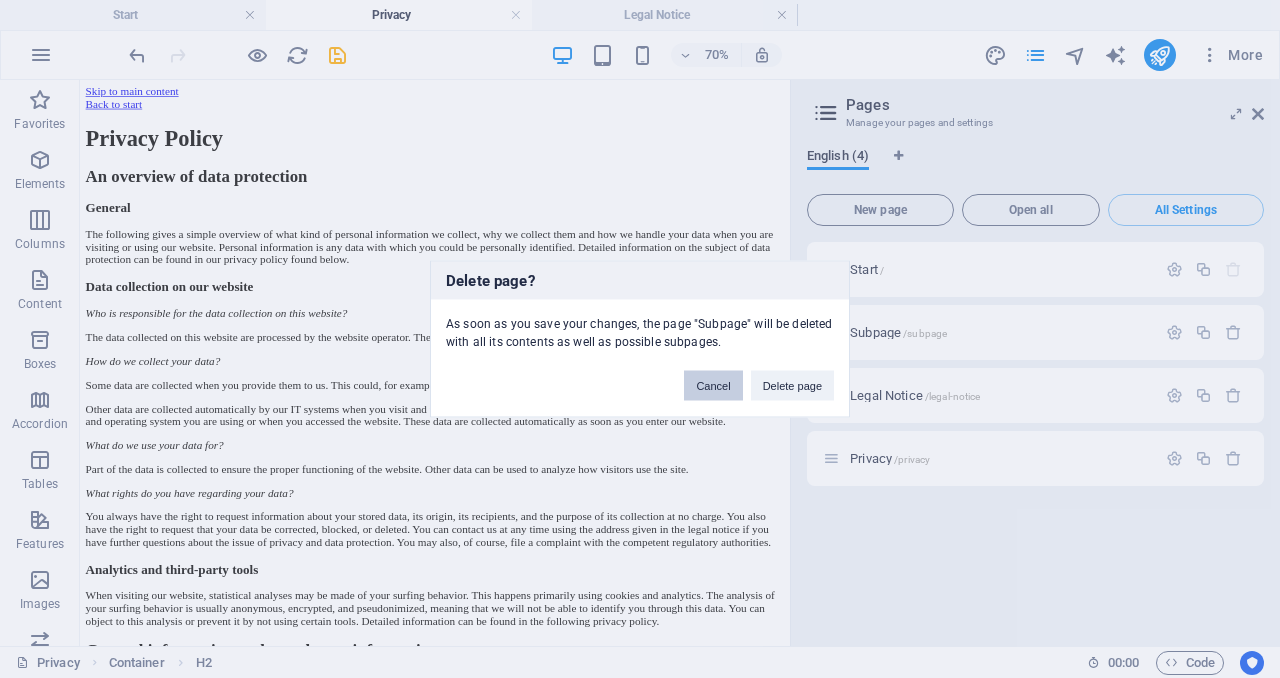 click on "Cancel" at bounding box center [713, 386] 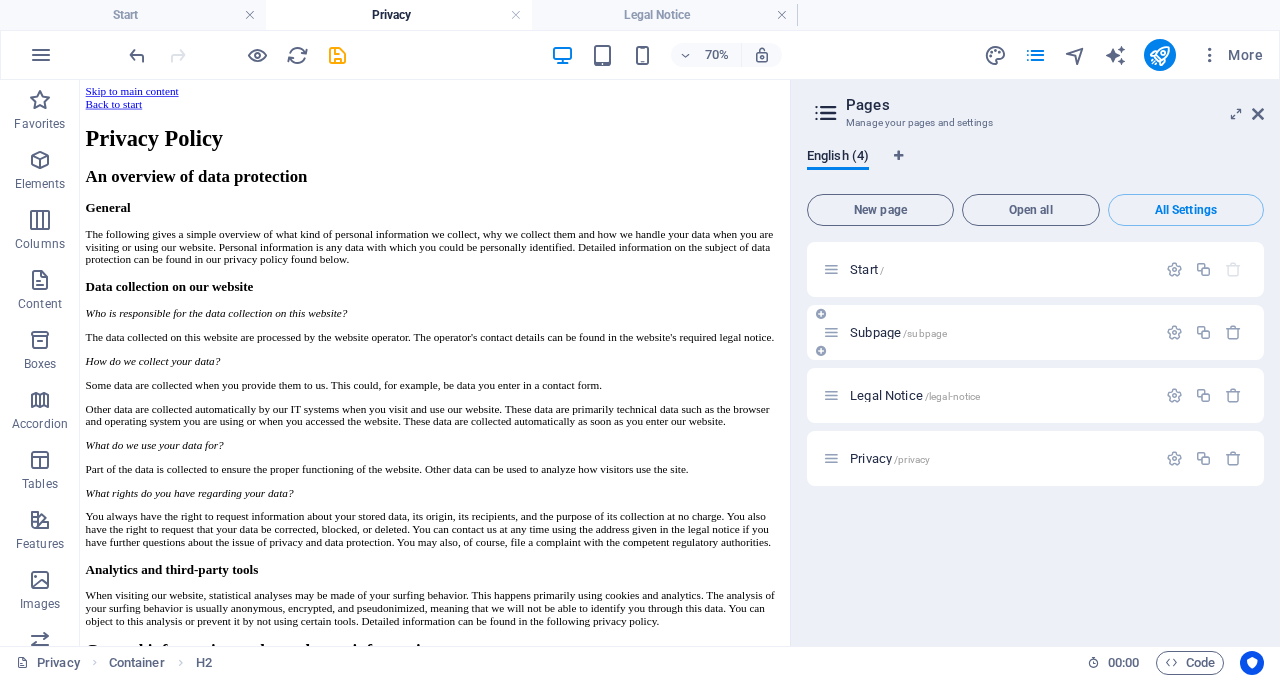 click on "Subpage /subpage" at bounding box center (989, 332) 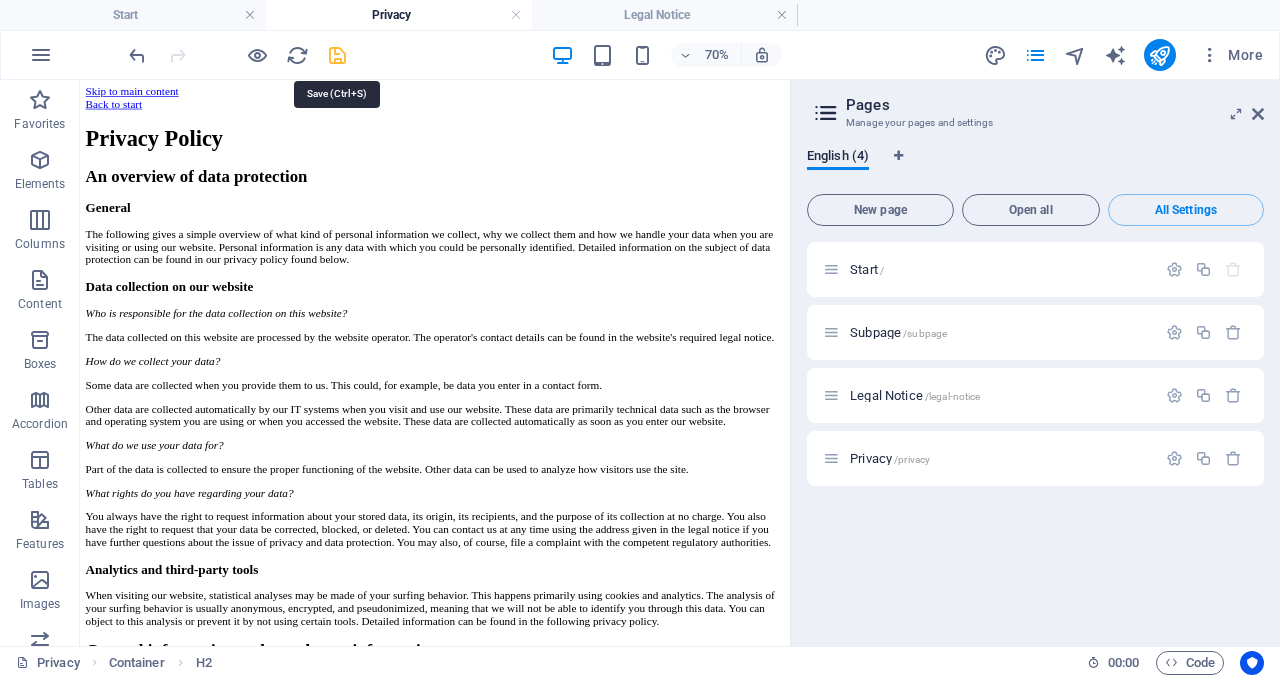 click at bounding box center (337, 55) 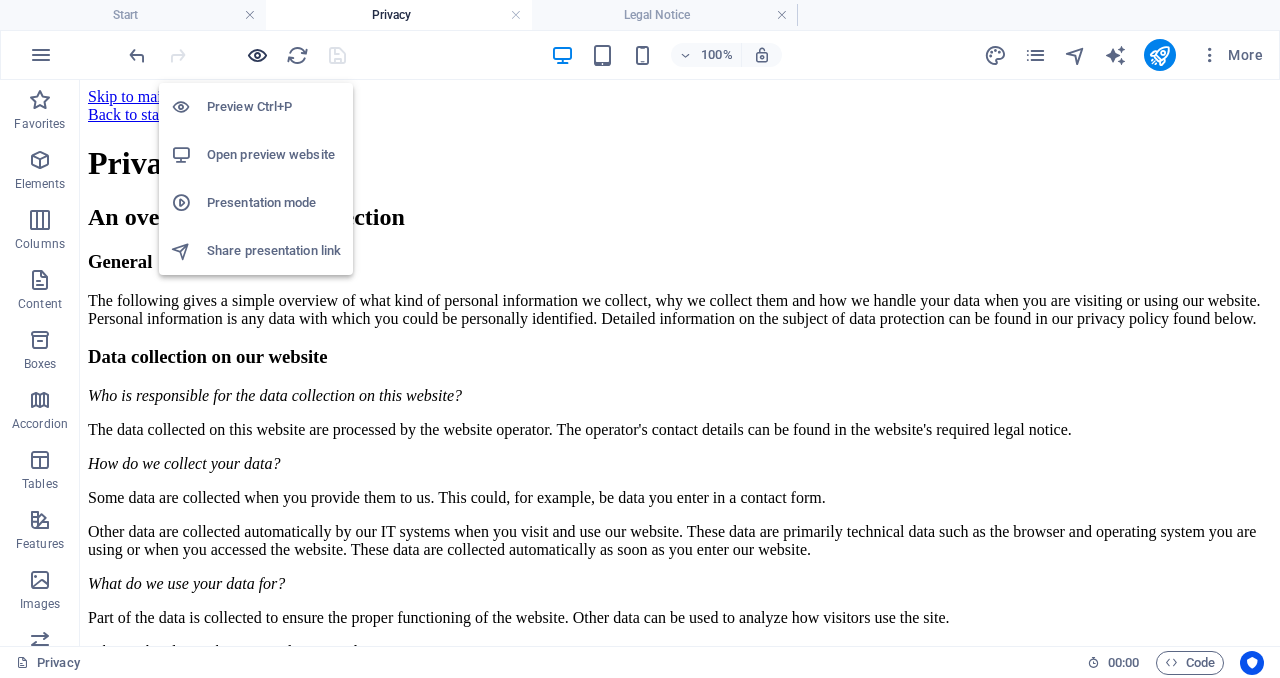 click at bounding box center [257, 55] 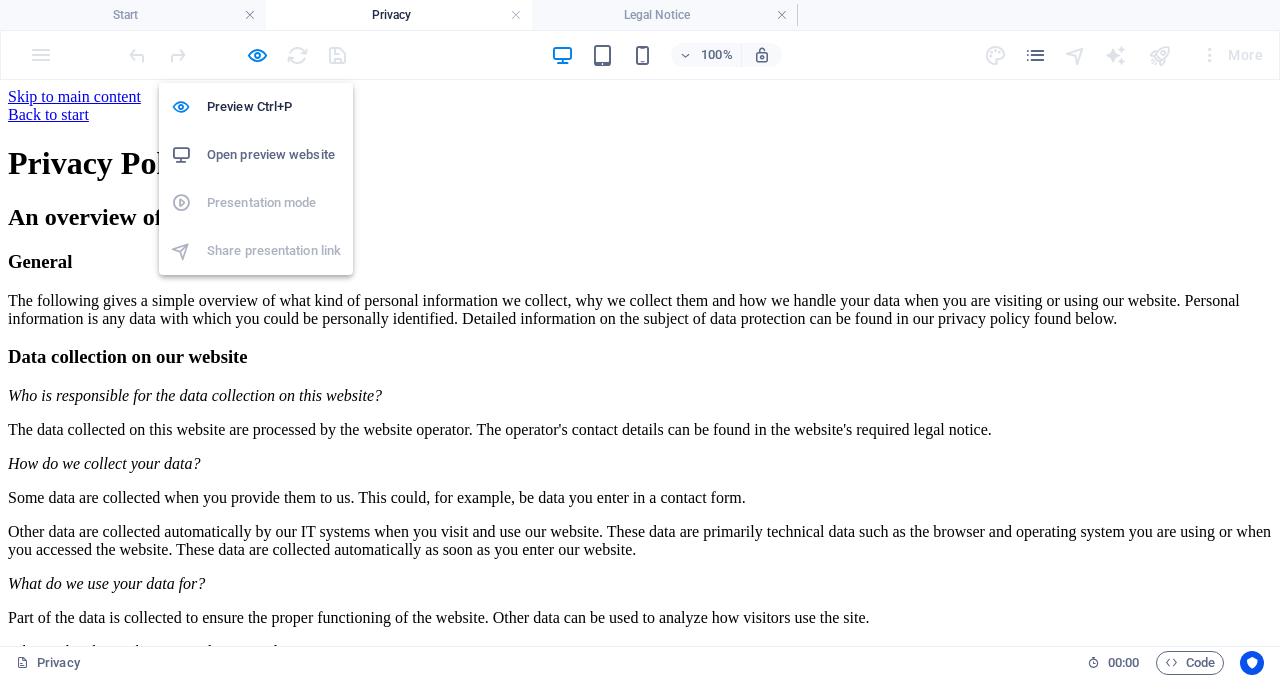 click on "Open preview website" at bounding box center (274, 155) 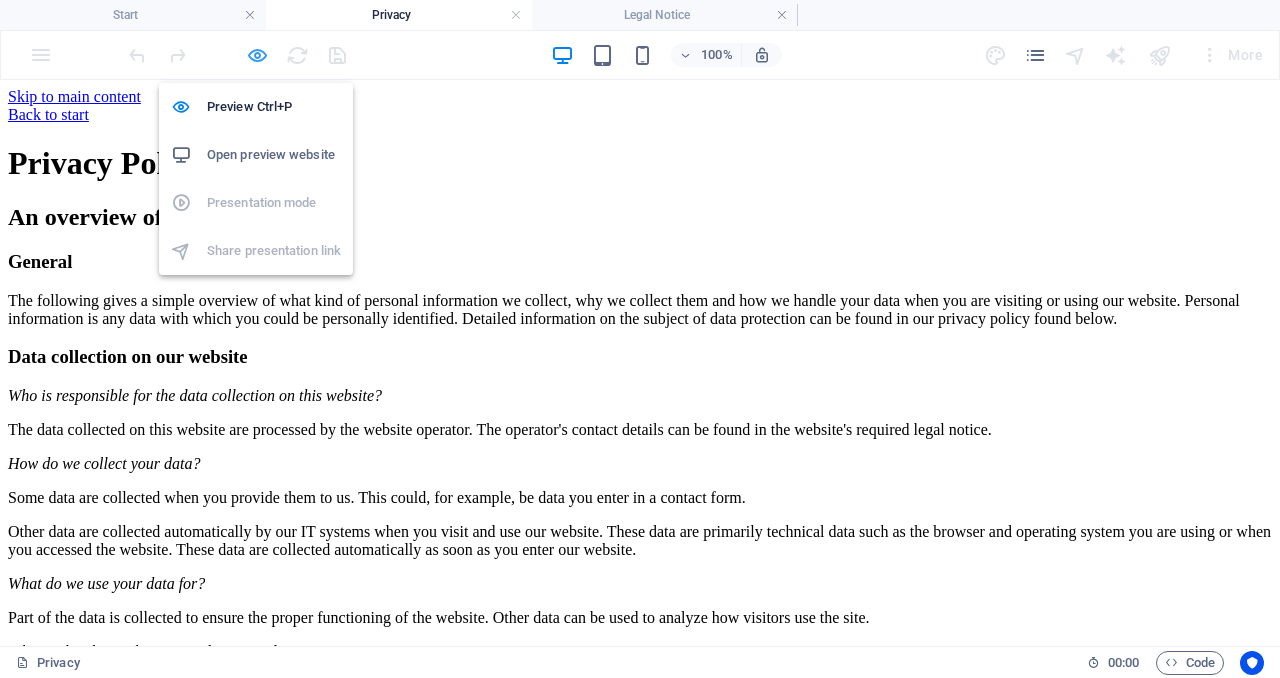 click at bounding box center (257, 55) 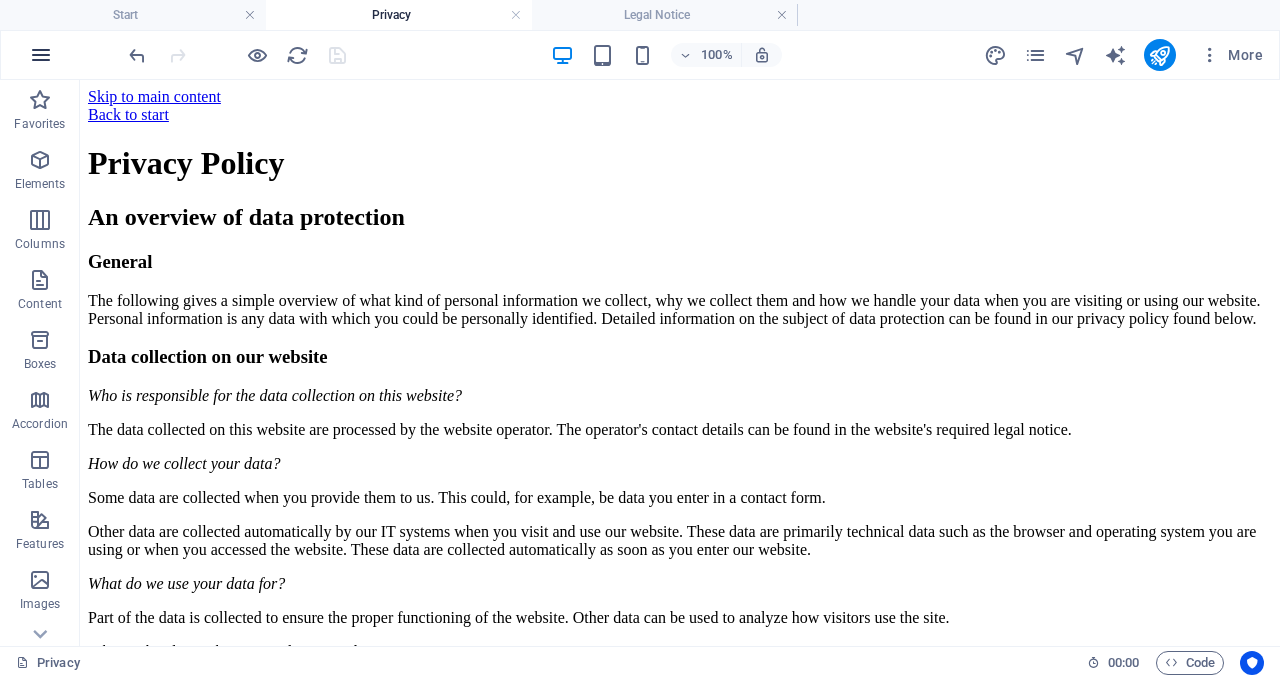 click at bounding box center (41, 55) 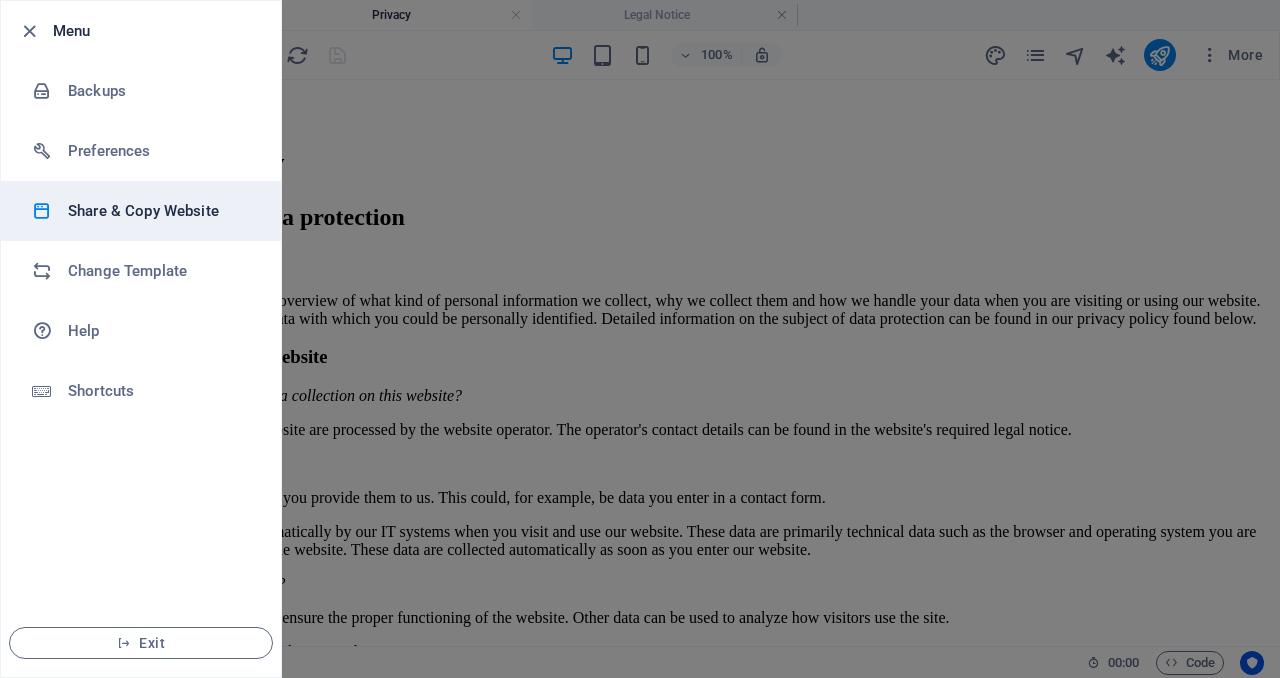 click on "Share & Copy Website" at bounding box center [160, 211] 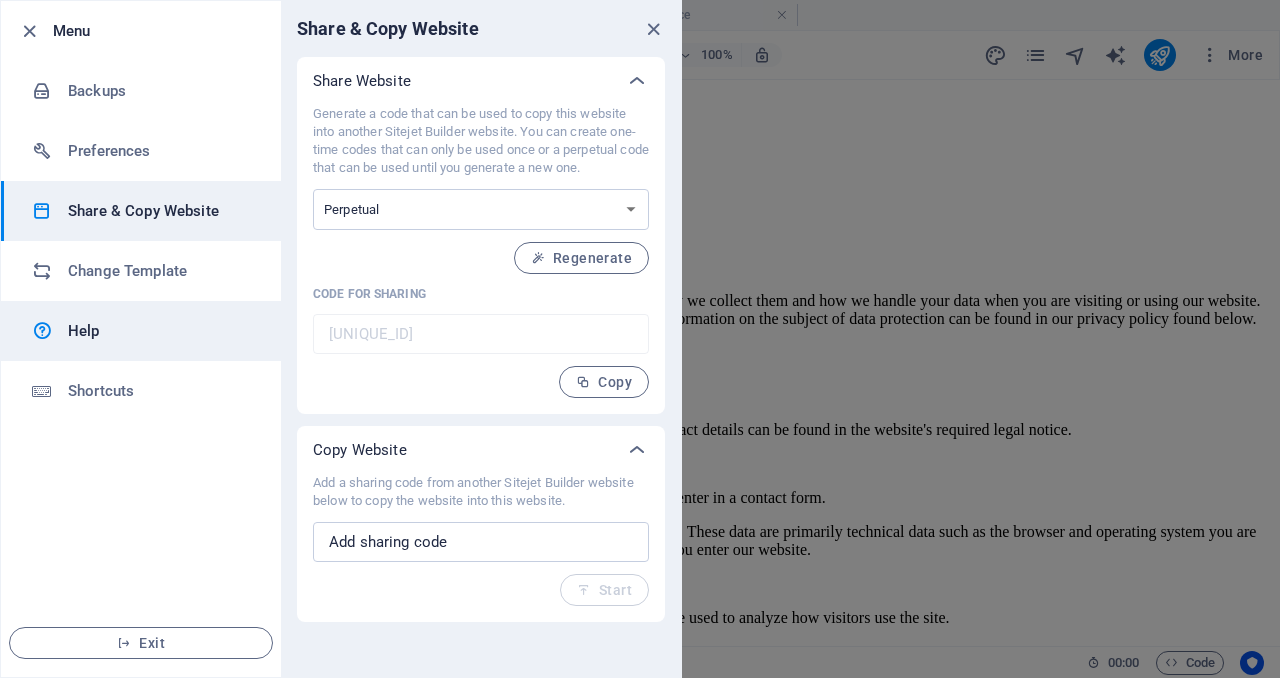 click on "Help" at bounding box center [160, 331] 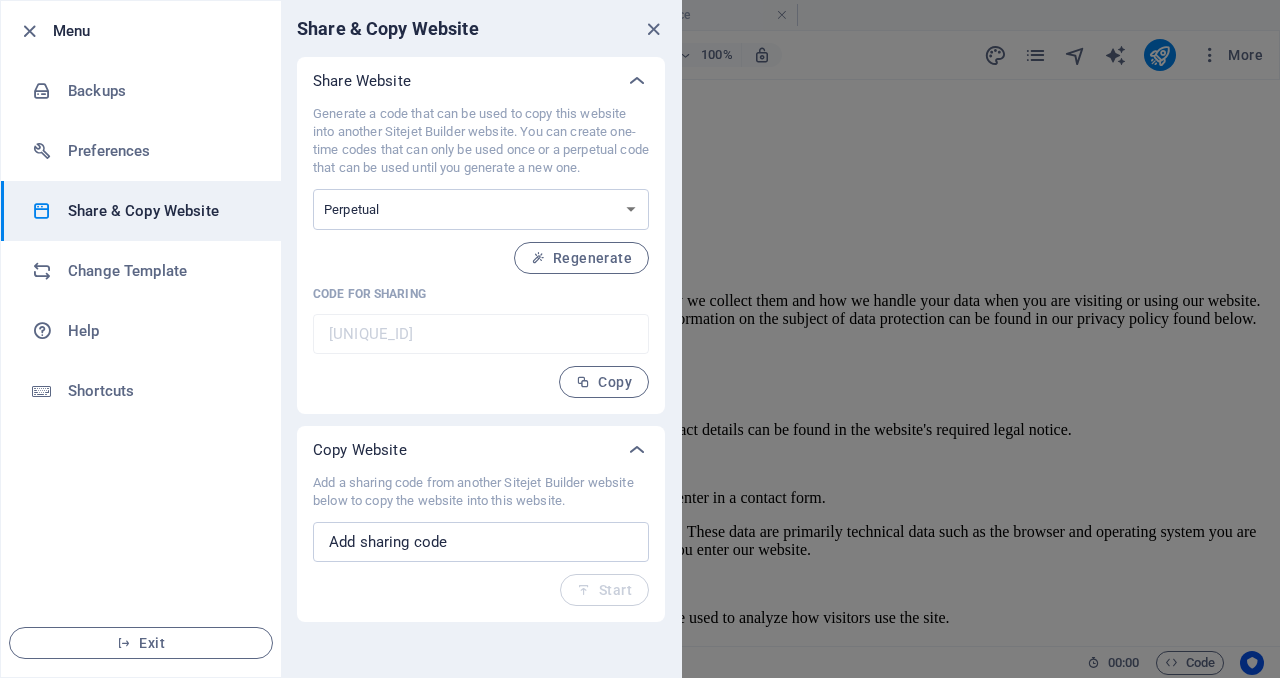 click at bounding box center [640, 339] 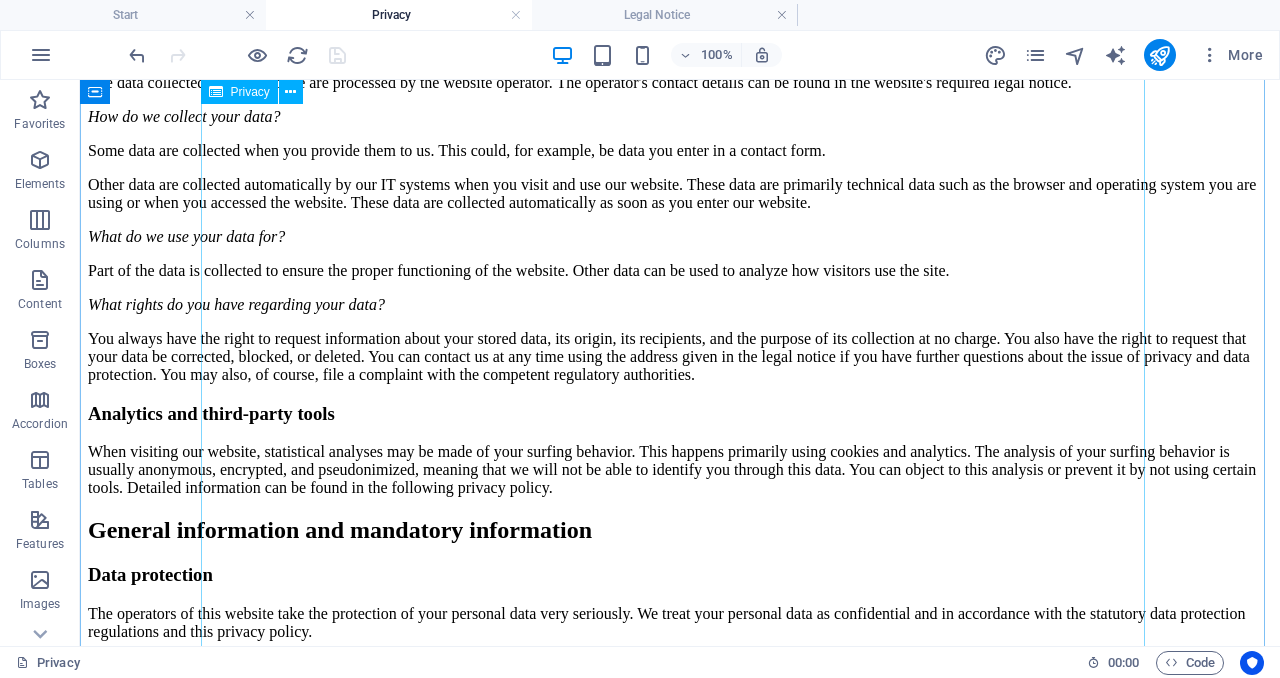 scroll, scrollTop: 0, scrollLeft: 0, axis: both 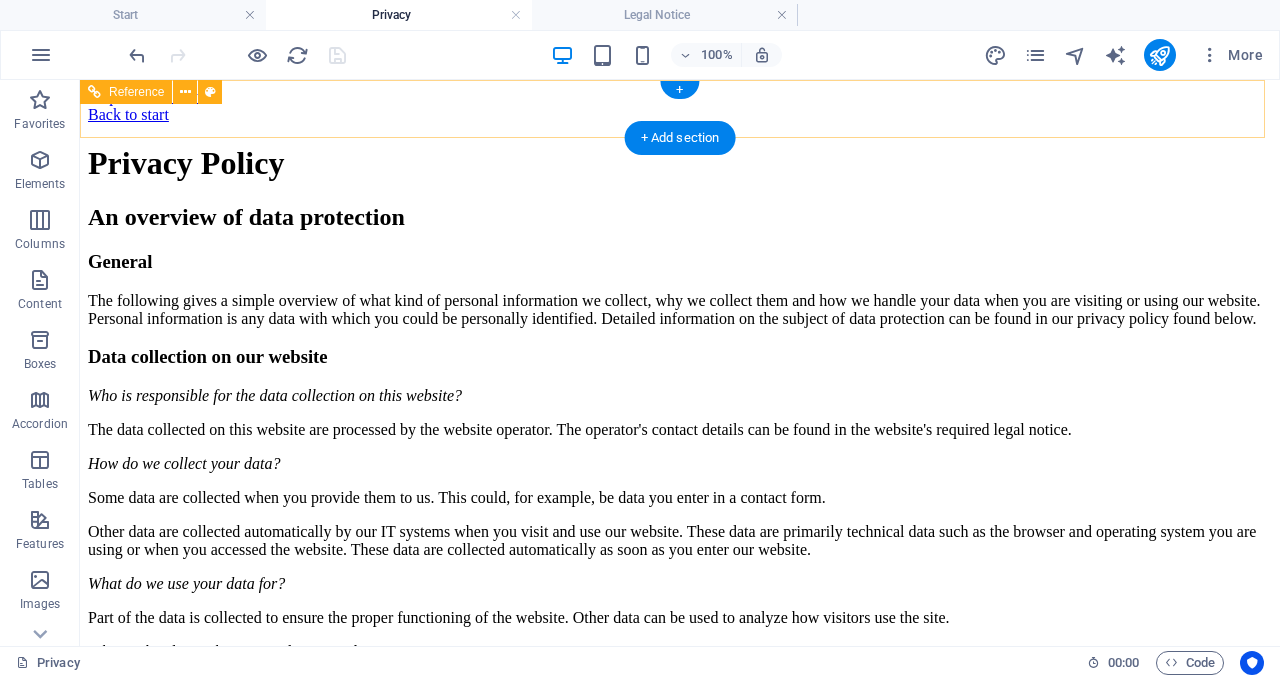 click on "Back to start" at bounding box center (680, 115) 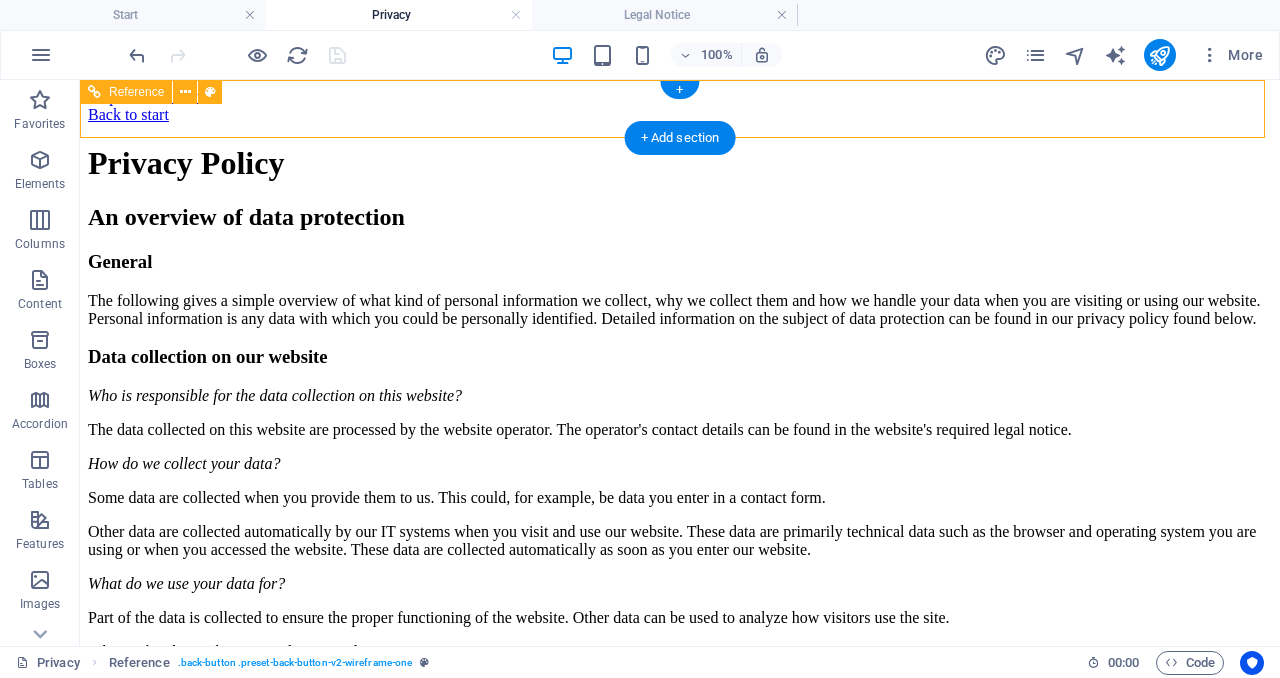 click on "Back to start" at bounding box center (680, 115) 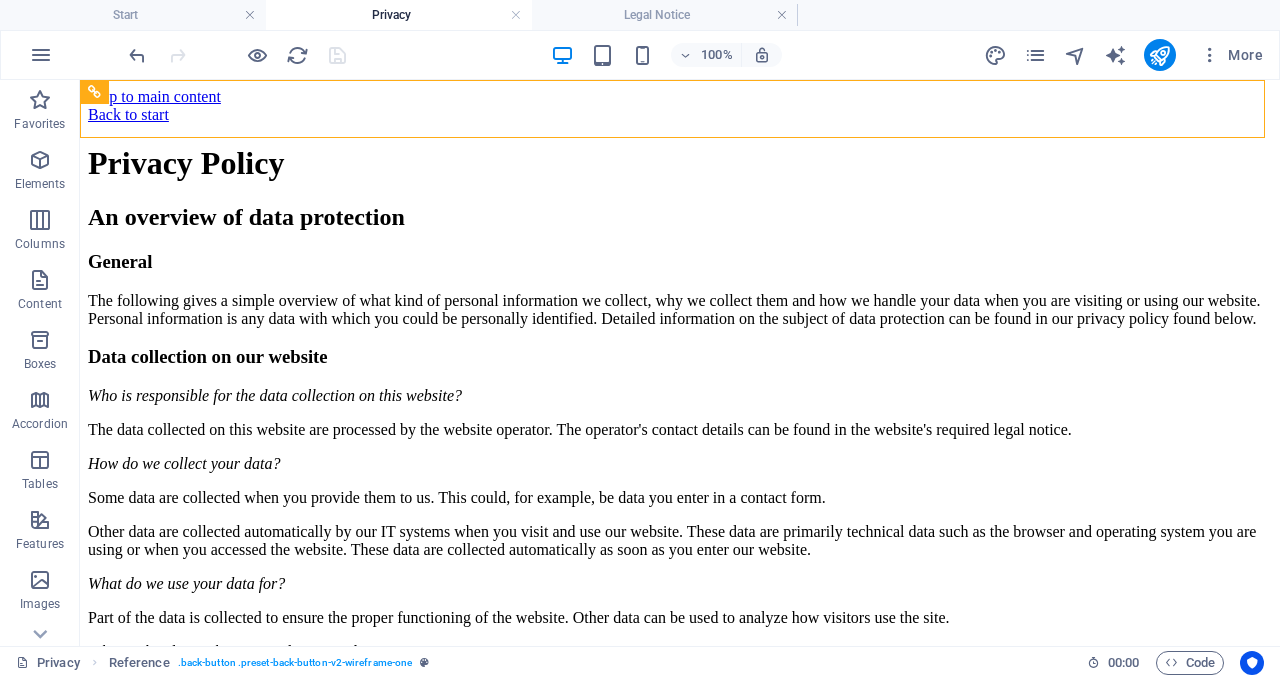 click on "Privacy" at bounding box center [399, 15] 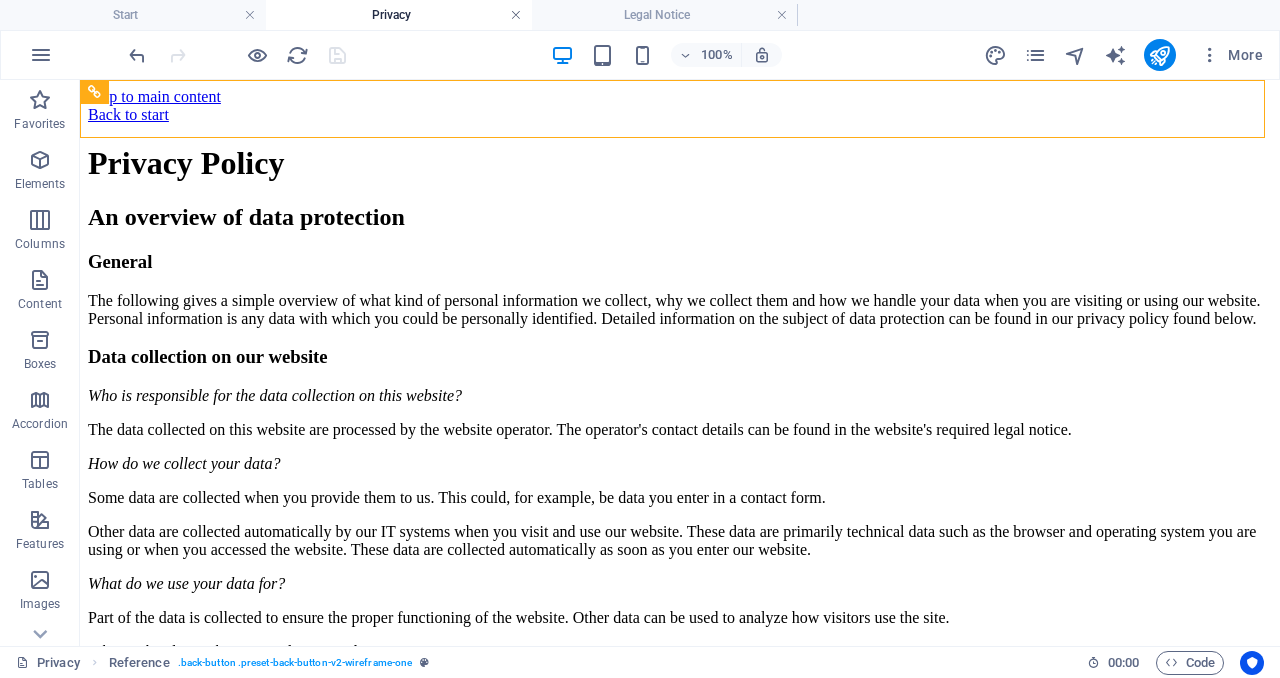 click at bounding box center [516, 15] 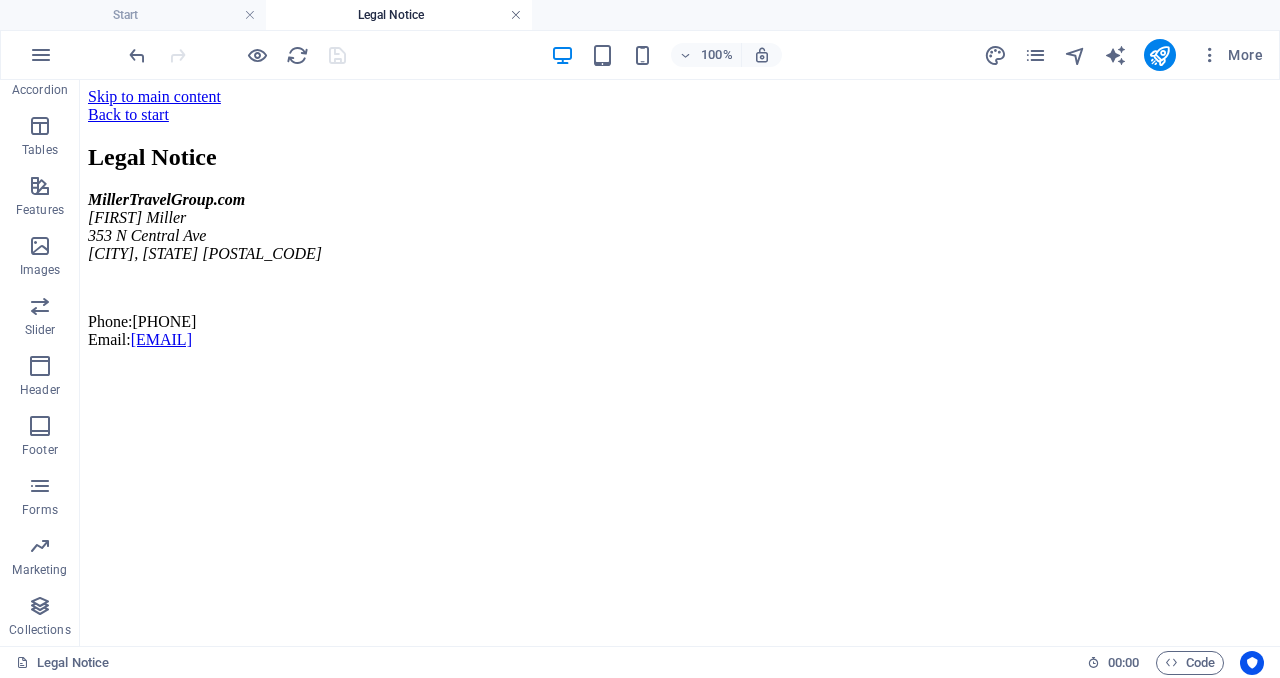 click at bounding box center (516, 15) 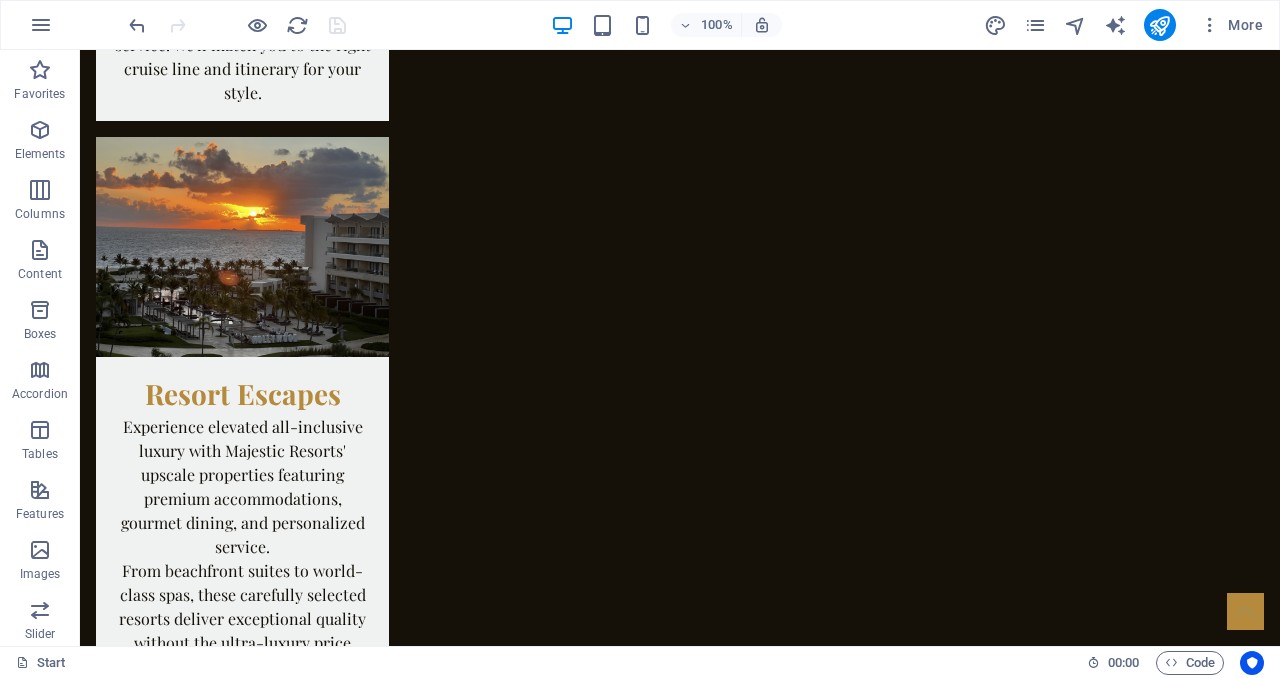 scroll, scrollTop: 4550, scrollLeft: 0, axis: vertical 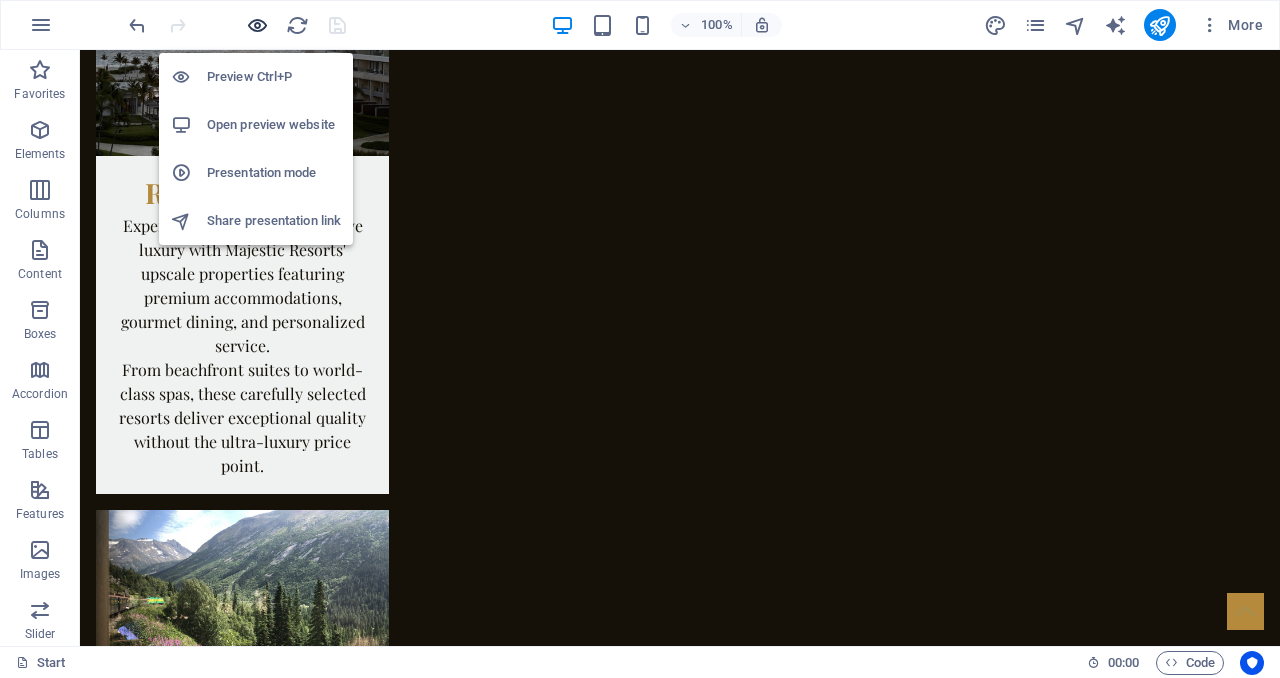 click at bounding box center (257, 25) 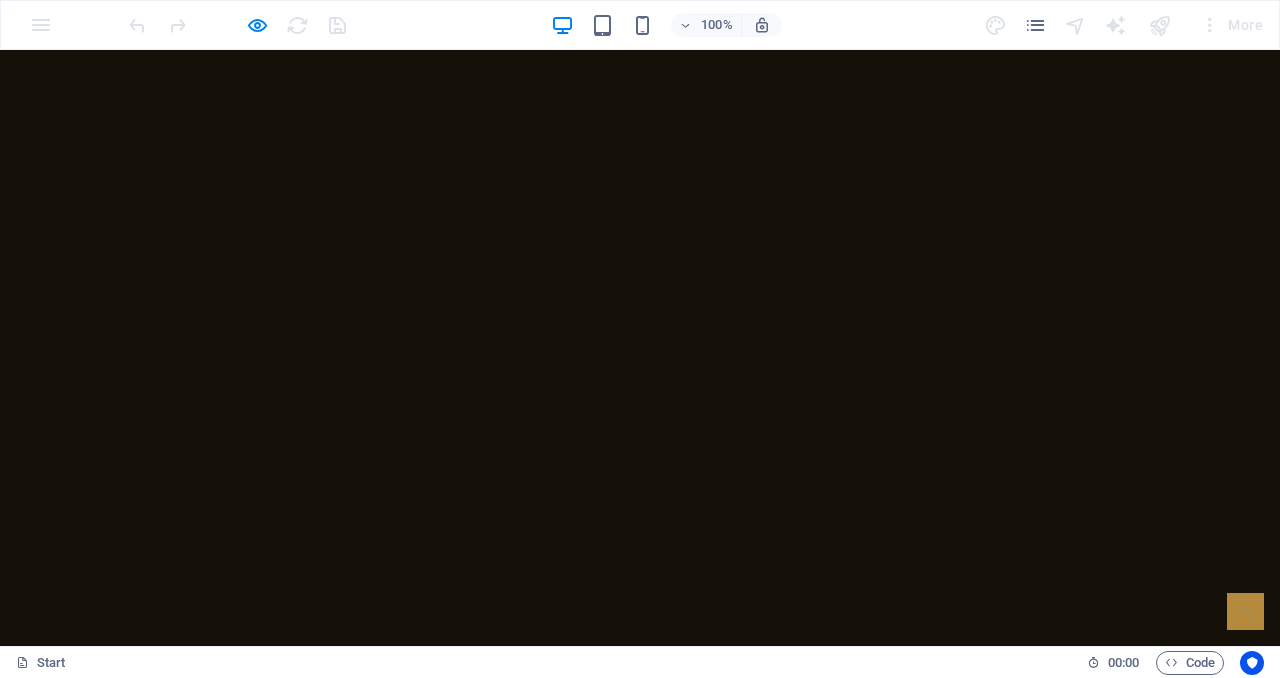 scroll, scrollTop: 4351, scrollLeft: 0, axis: vertical 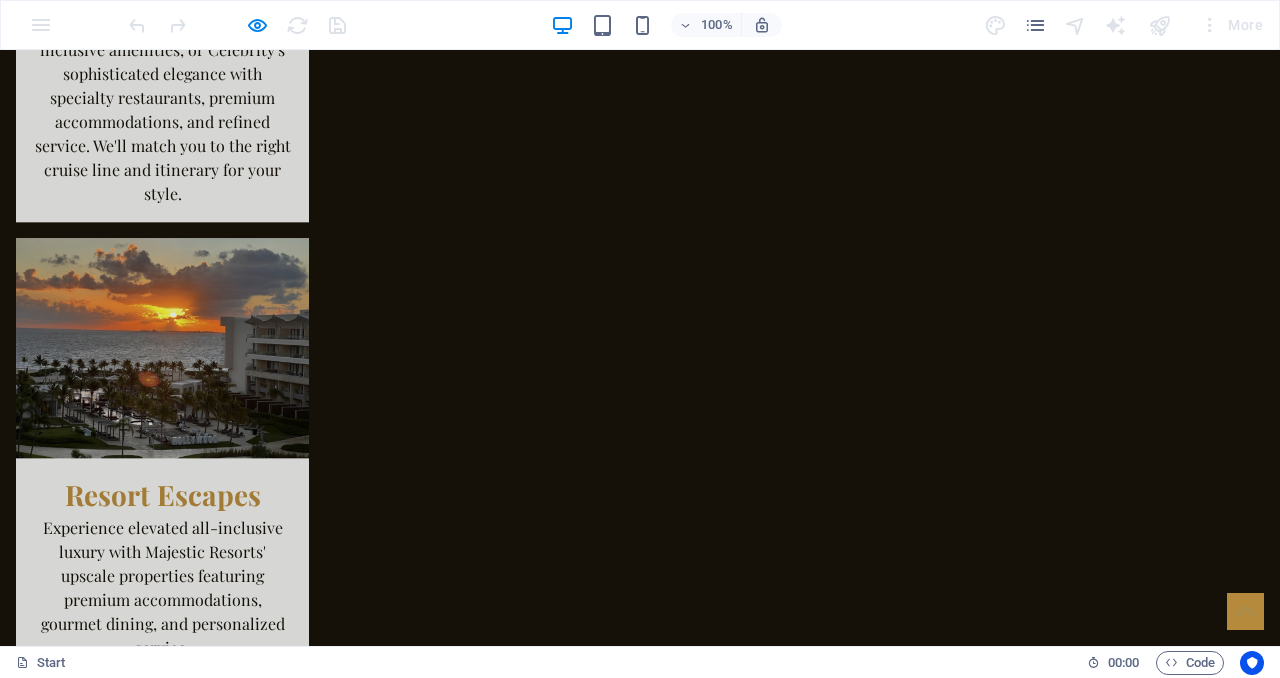 click on "Call to Action" at bounding box center [640, 5499] 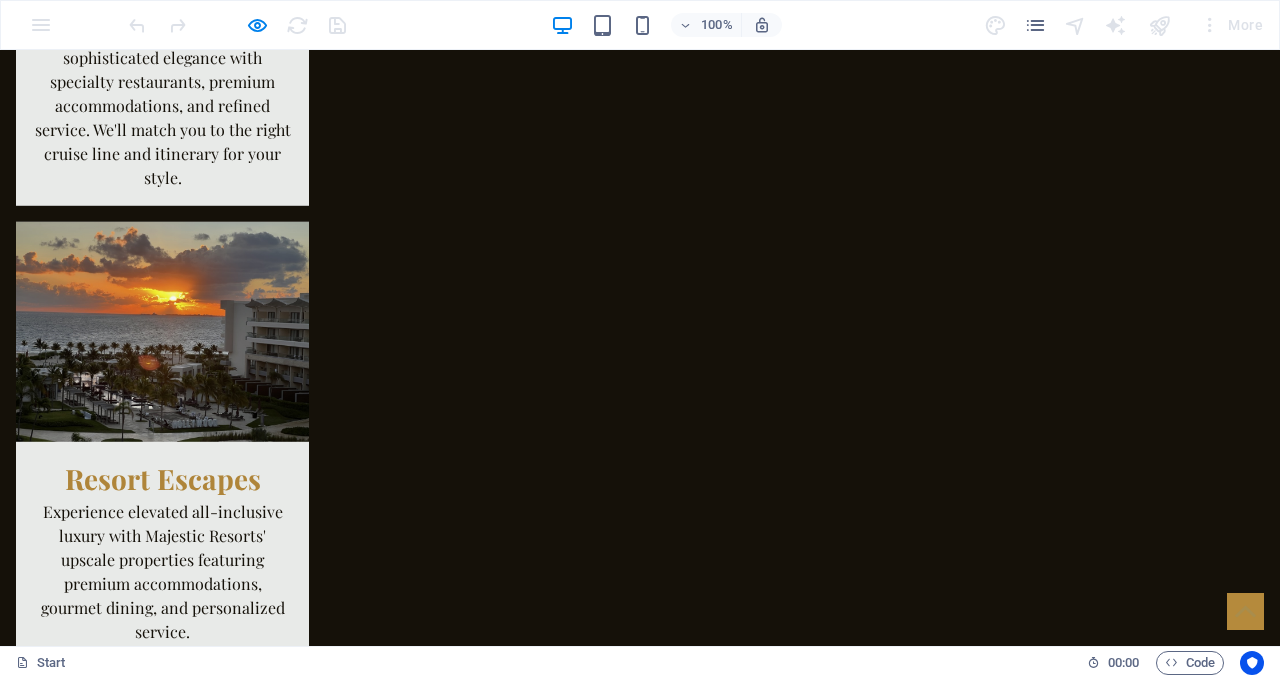 click on "Call to Action" at bounding box center (640, 5499) 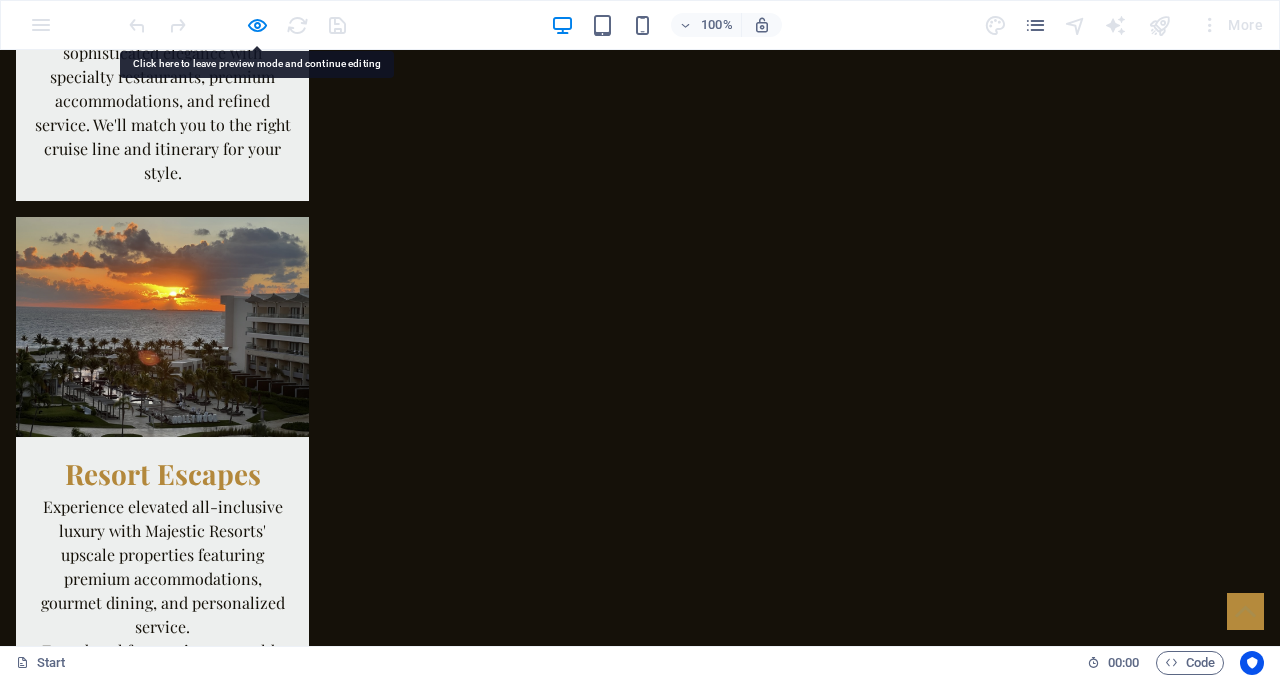 click on "Call to Action" at bounding box center [640, 5499] 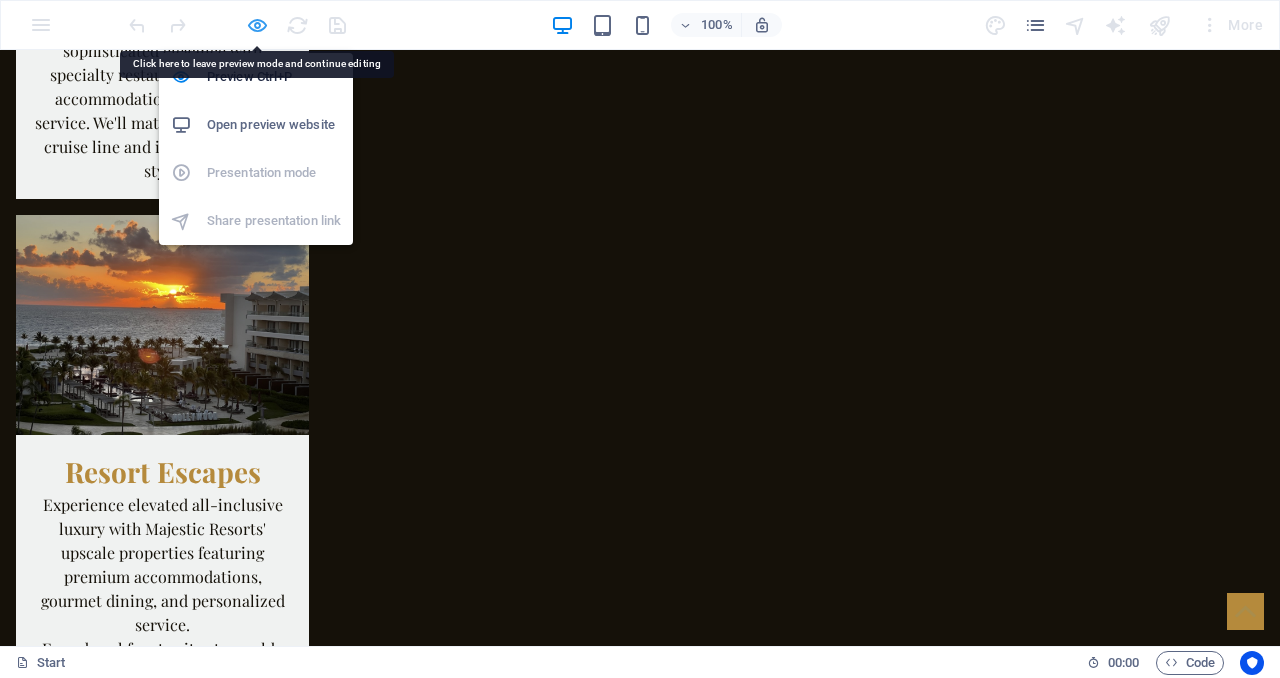 click at bounding box center (257, 25) 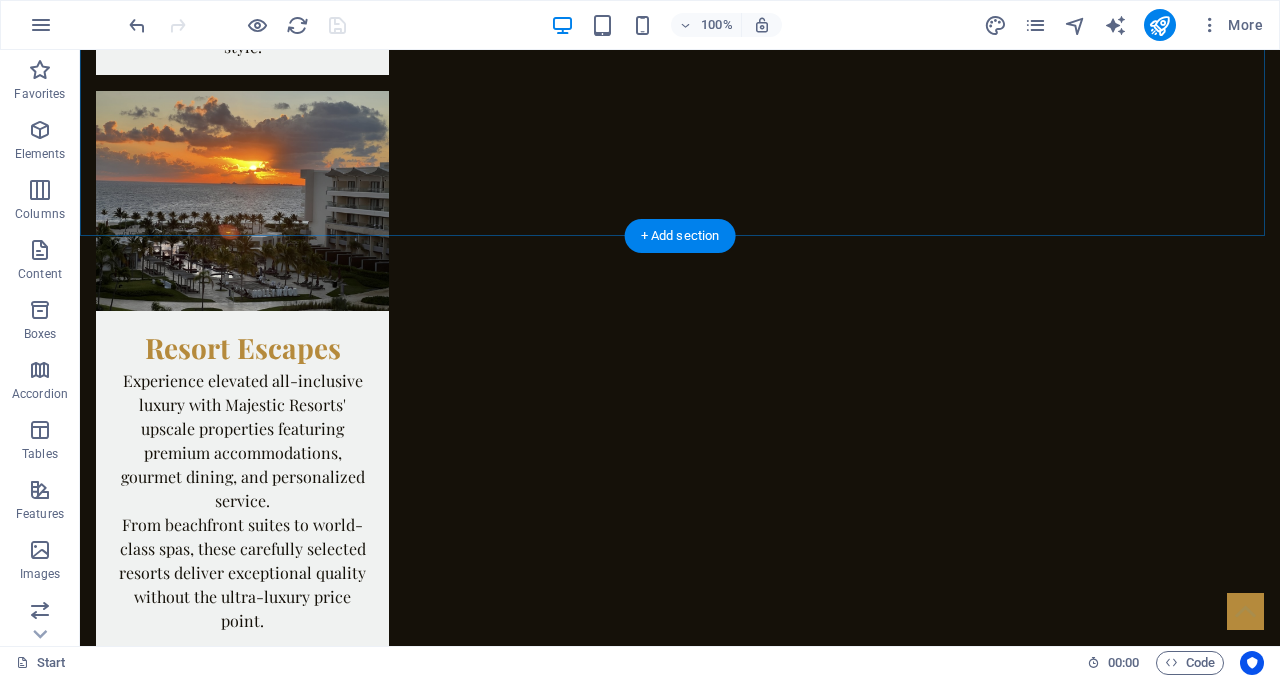 scroll, scrollTop: 4498, scrollLeft: 0, axis: vertical 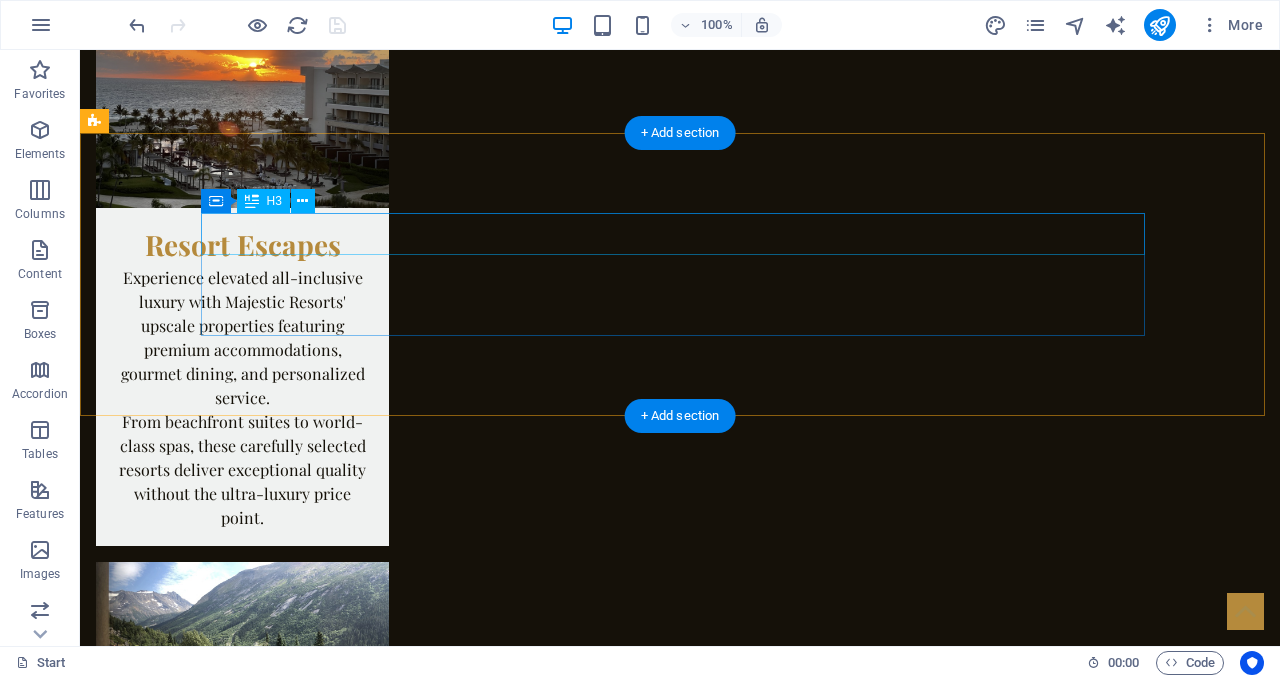 click on "Call to Action" at bounding box center [680, 5488] 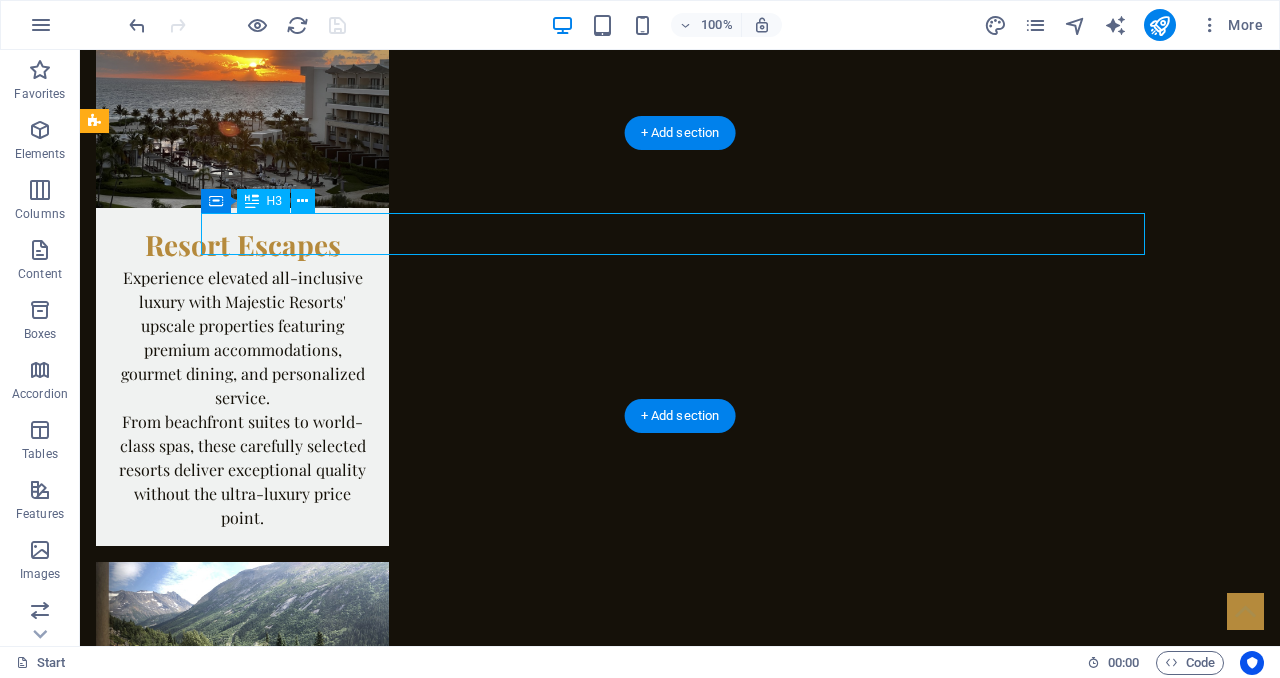 click on "Call to Action" at bounding box center [680, 5488] 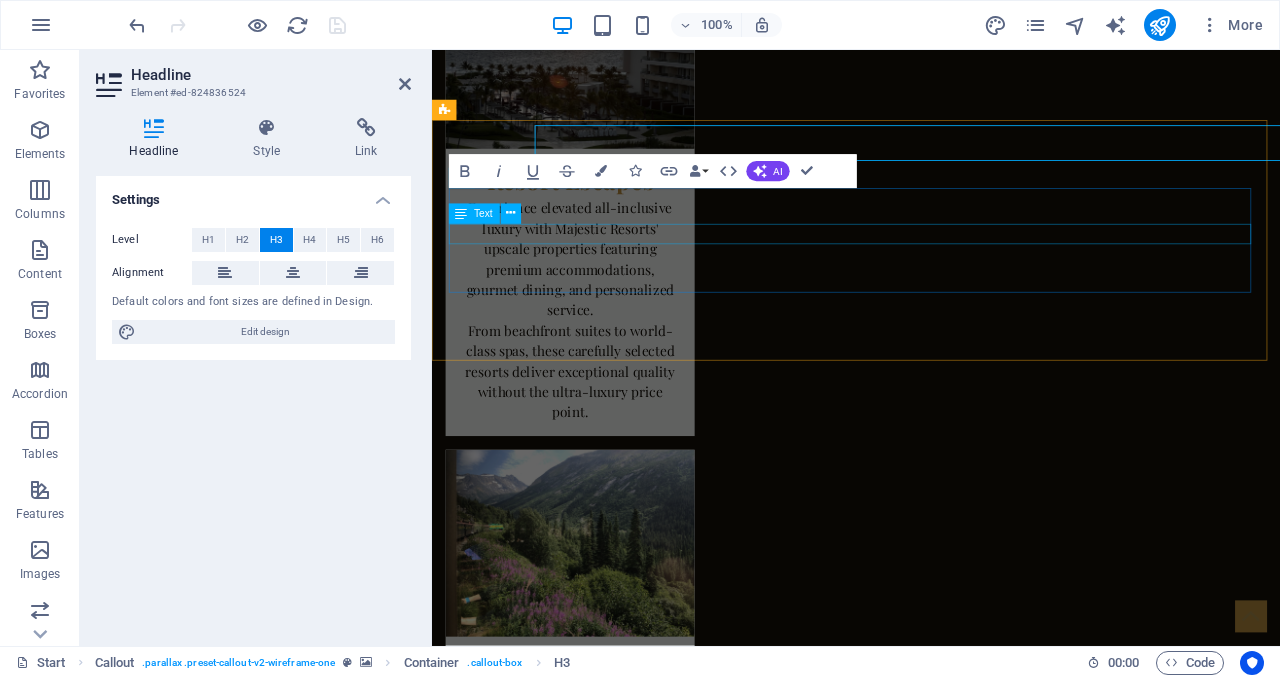 click on "New Text-Element" at bounding box center [931, 5509] 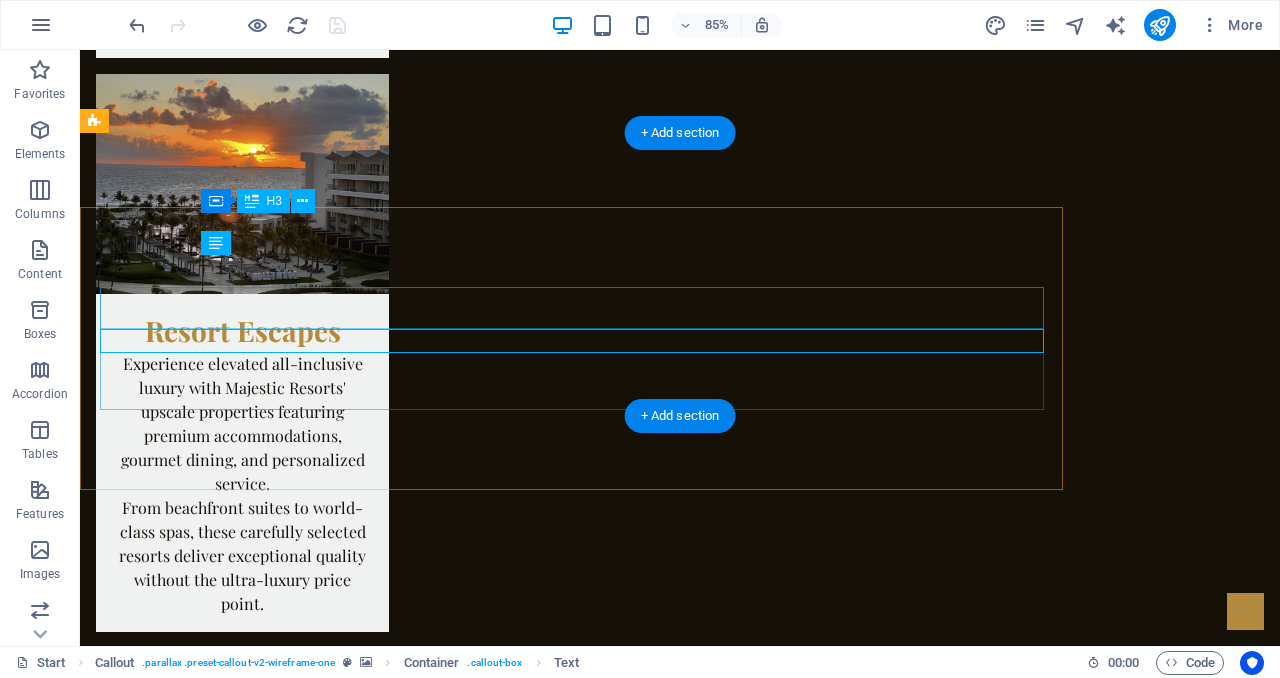 scroll, scrollTop: 4498, scrollLeft: 0, axis: vertical 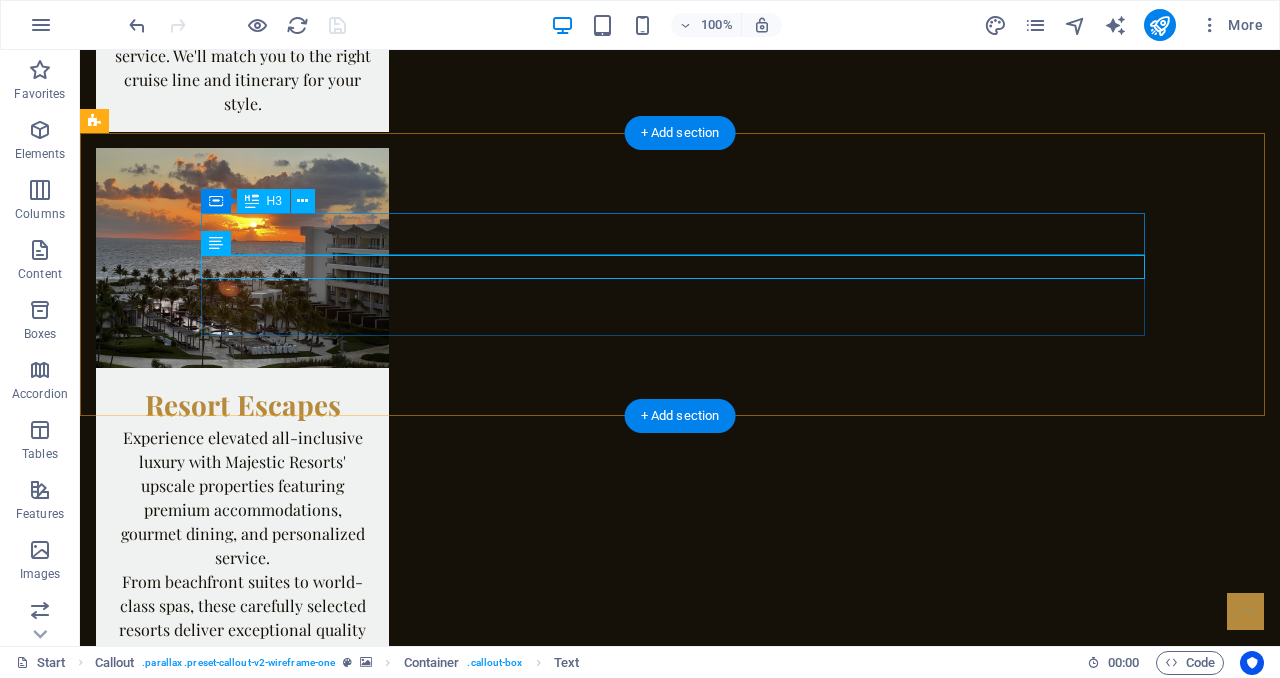 click on "Call to Action" at bounding box center (680, 5677) 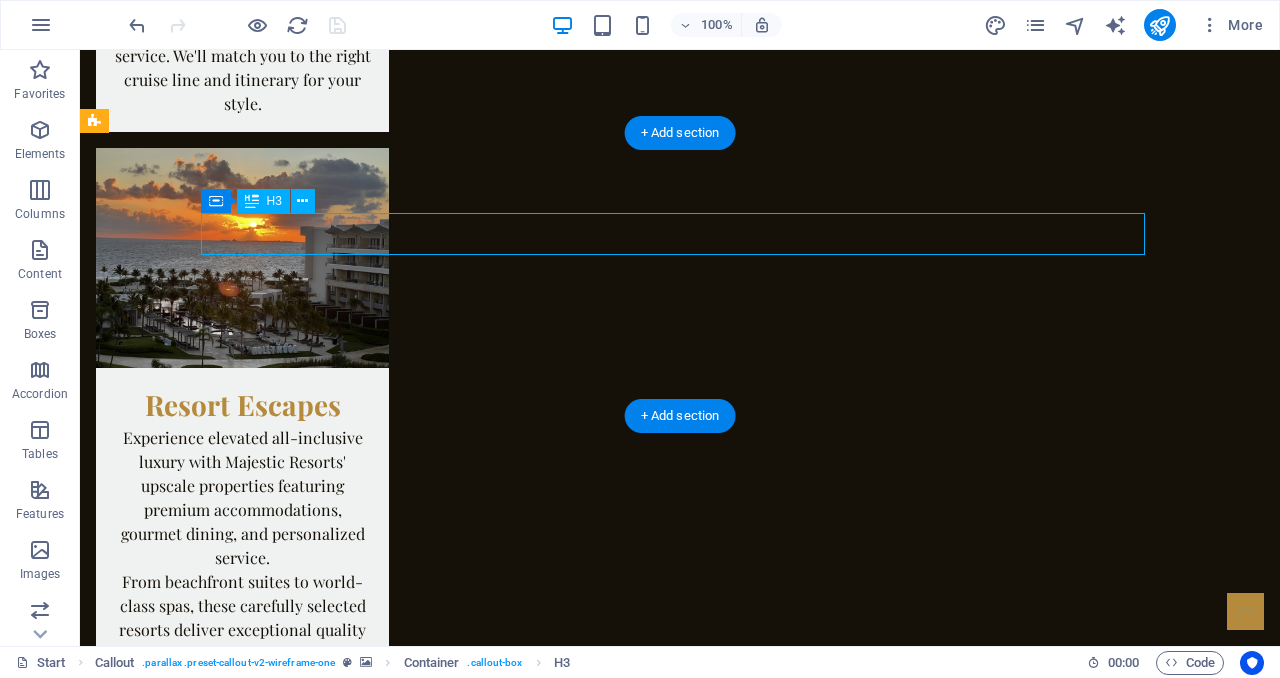 click on "Call to Action" at bounding box center [680, 5677] 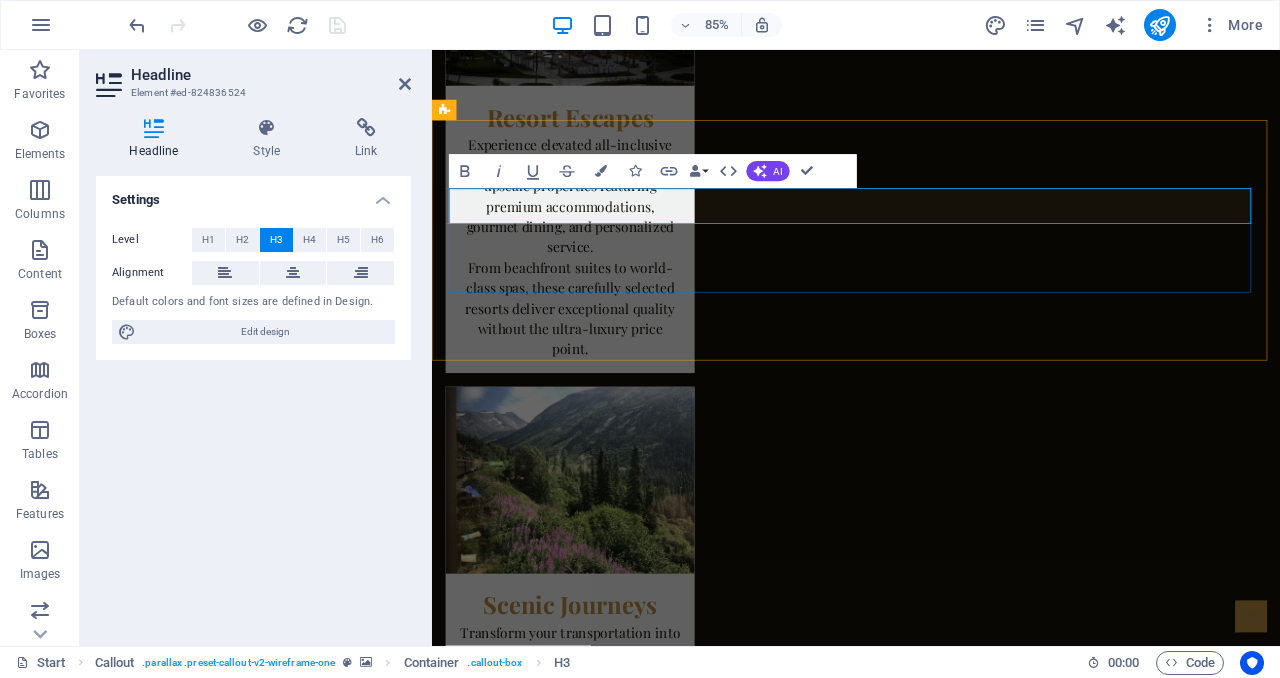 click on "Call to Action" at bounding box center [931, 5402] 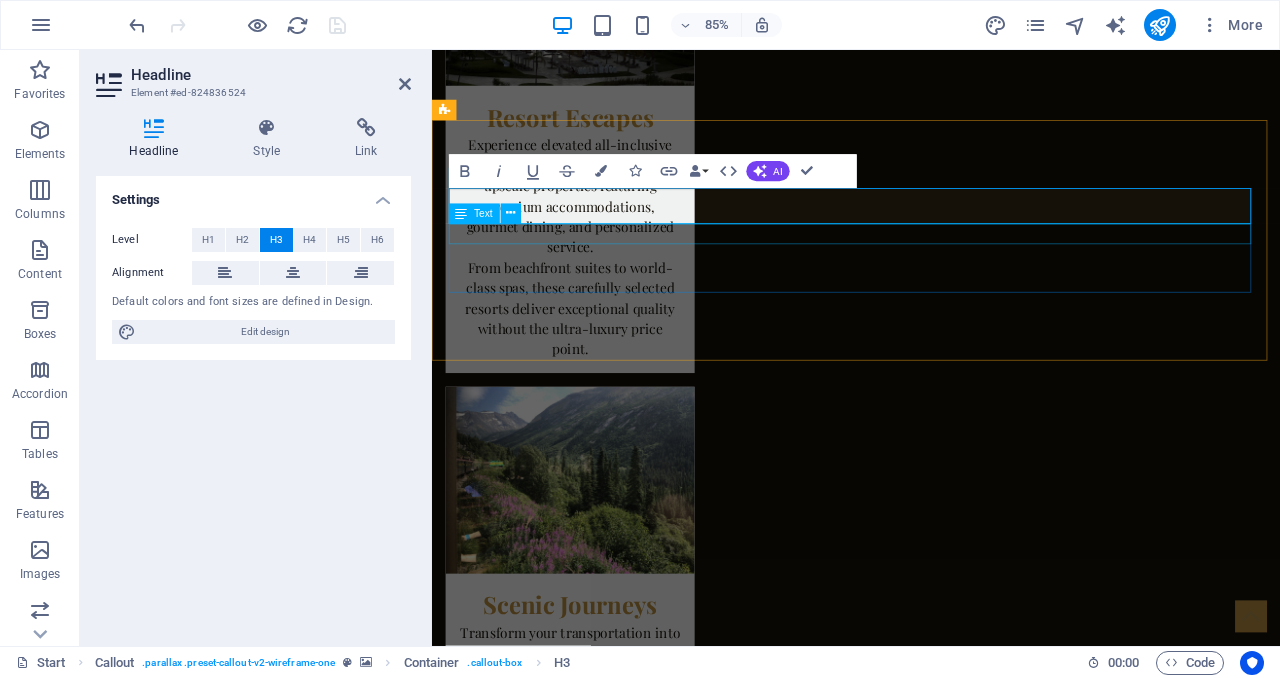 click on "New Text-Element" at bounding box center (931, 5469) 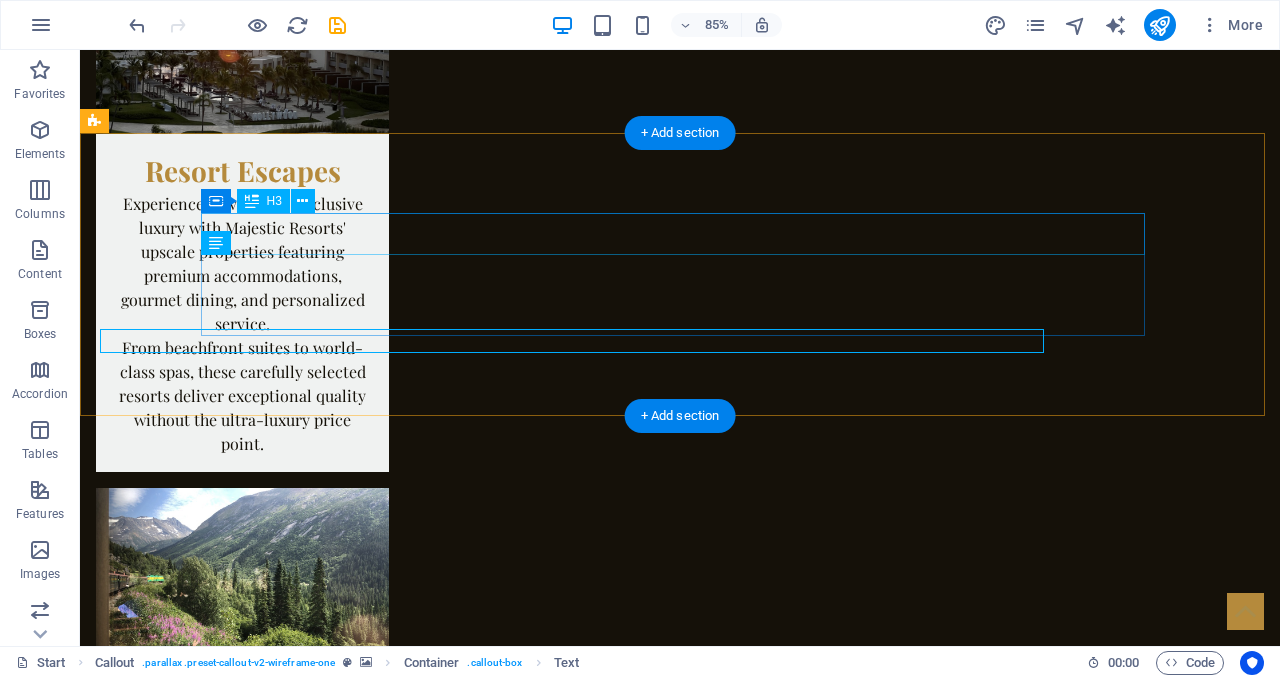 scroll, scrollTop: 4498, scrollLeft: 0, axis: vertical 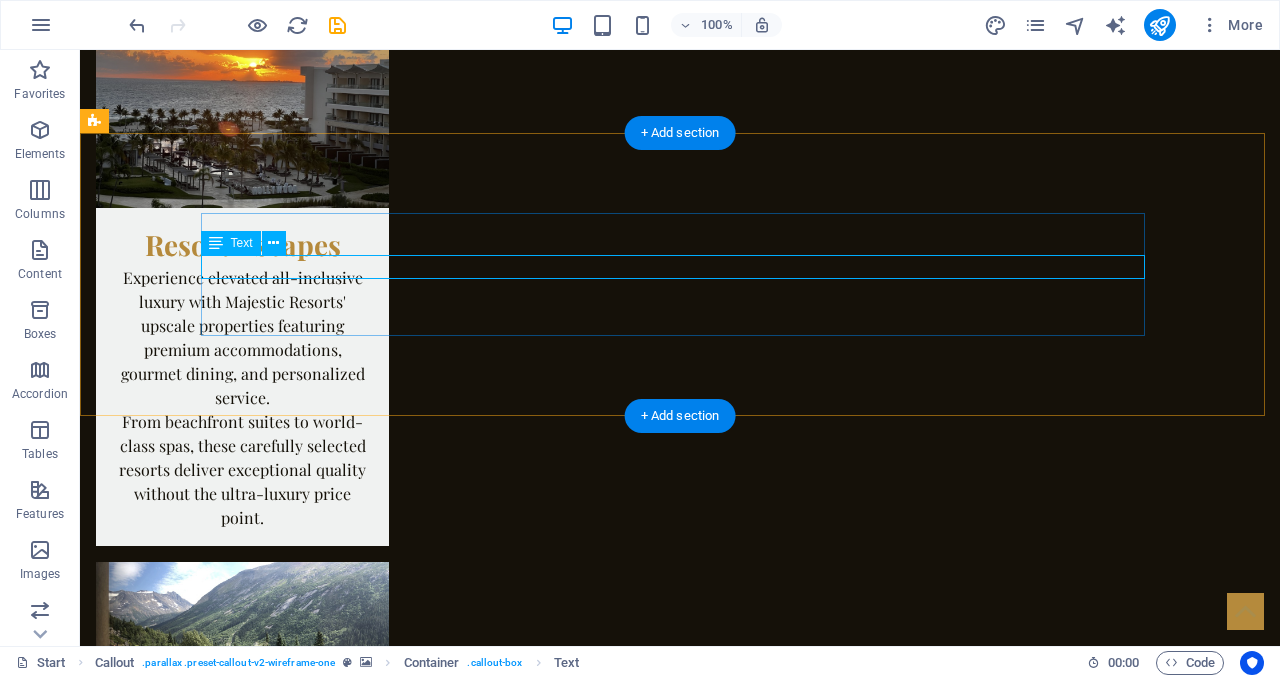 click on "New Text-Element" at bounding box center (680, 5521) 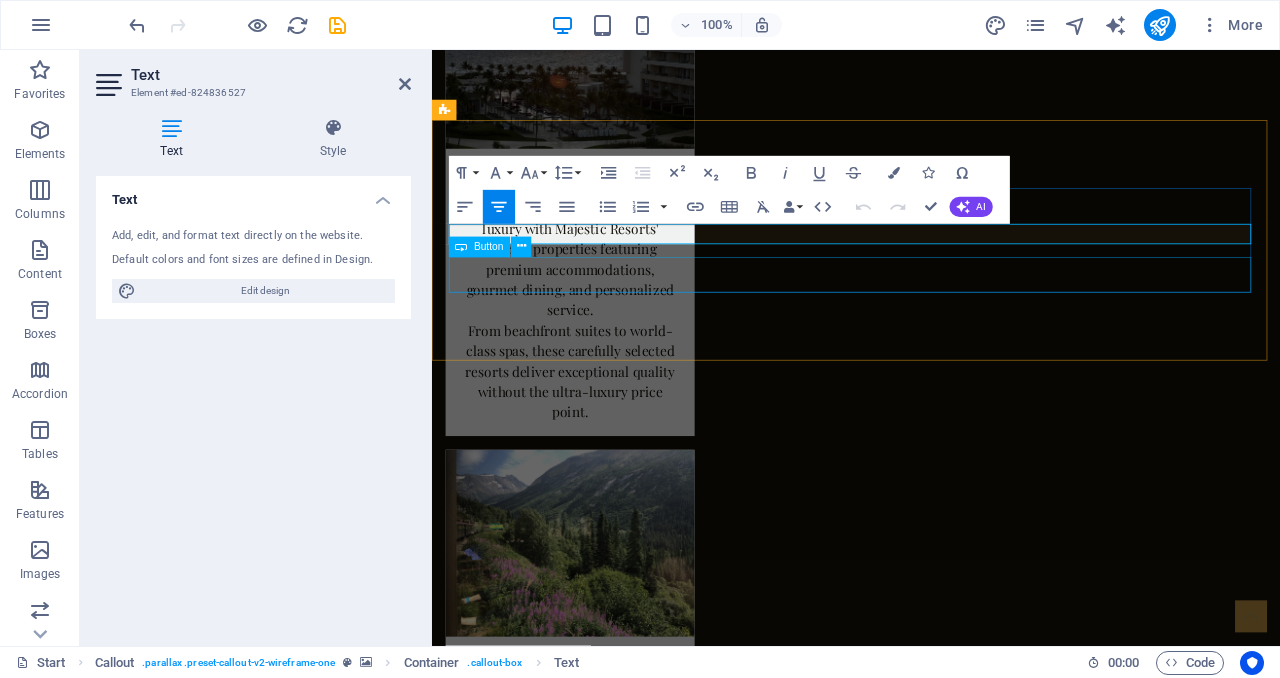 scroll, scrollTop: 4572, scrollLeft: 0, axis: vertical 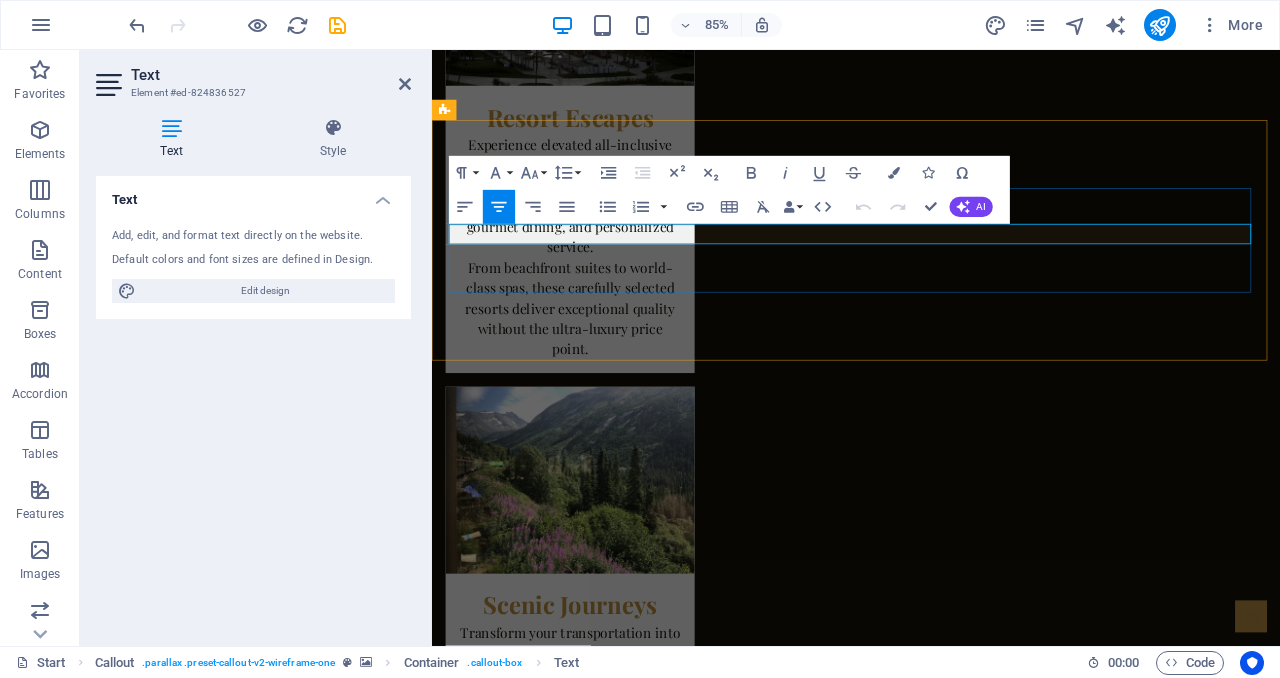 click on "New Text-Element" at bounding box center (931, 5450) 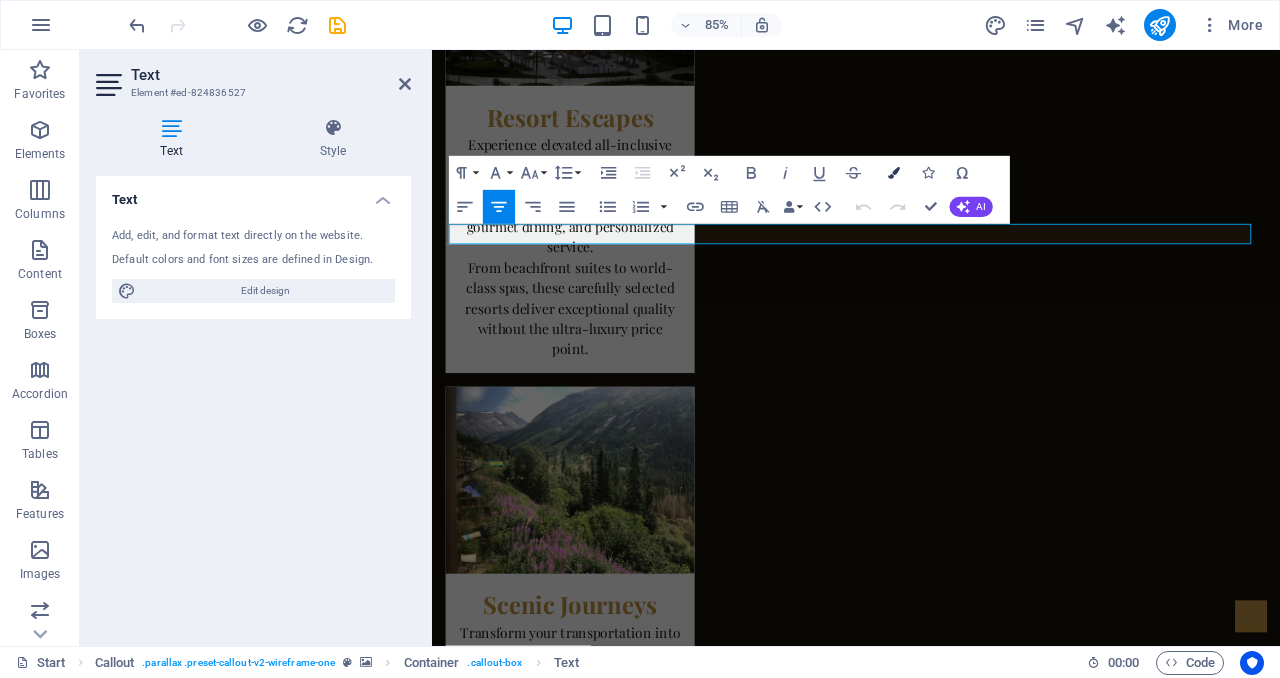 click at bounding box center (894, 173) 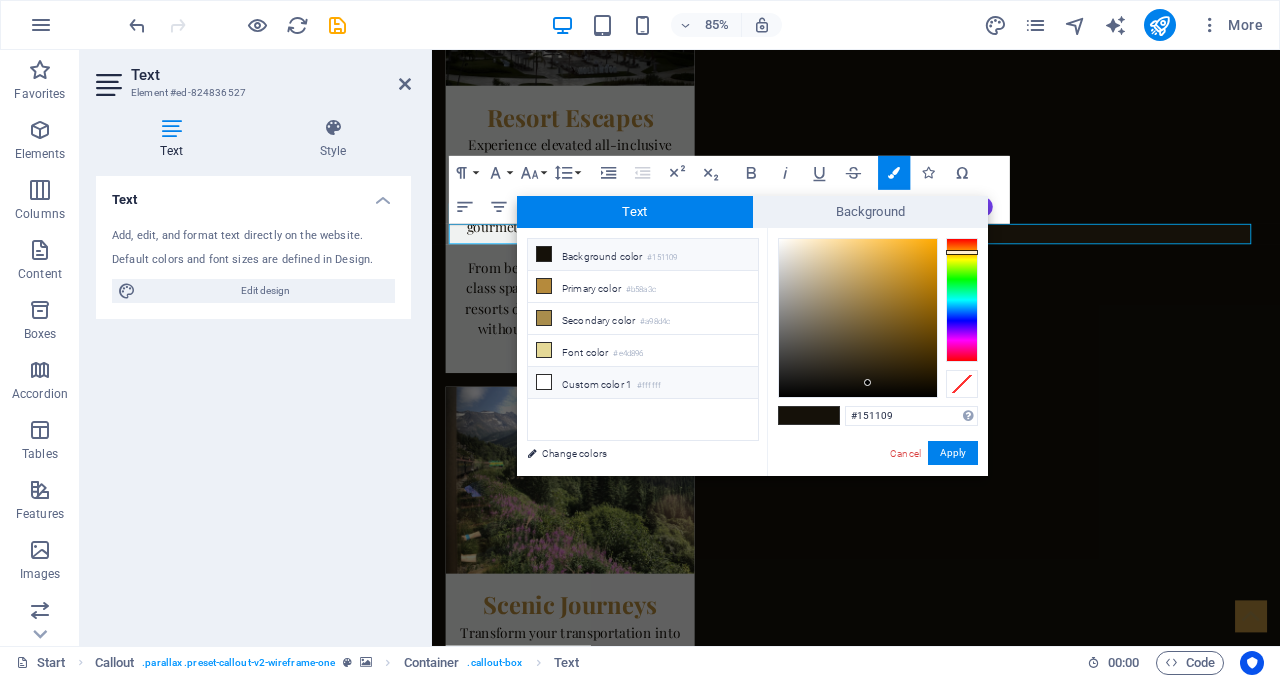 click on "Custom color 1
#ffffff" at bounding box center (643, 383) 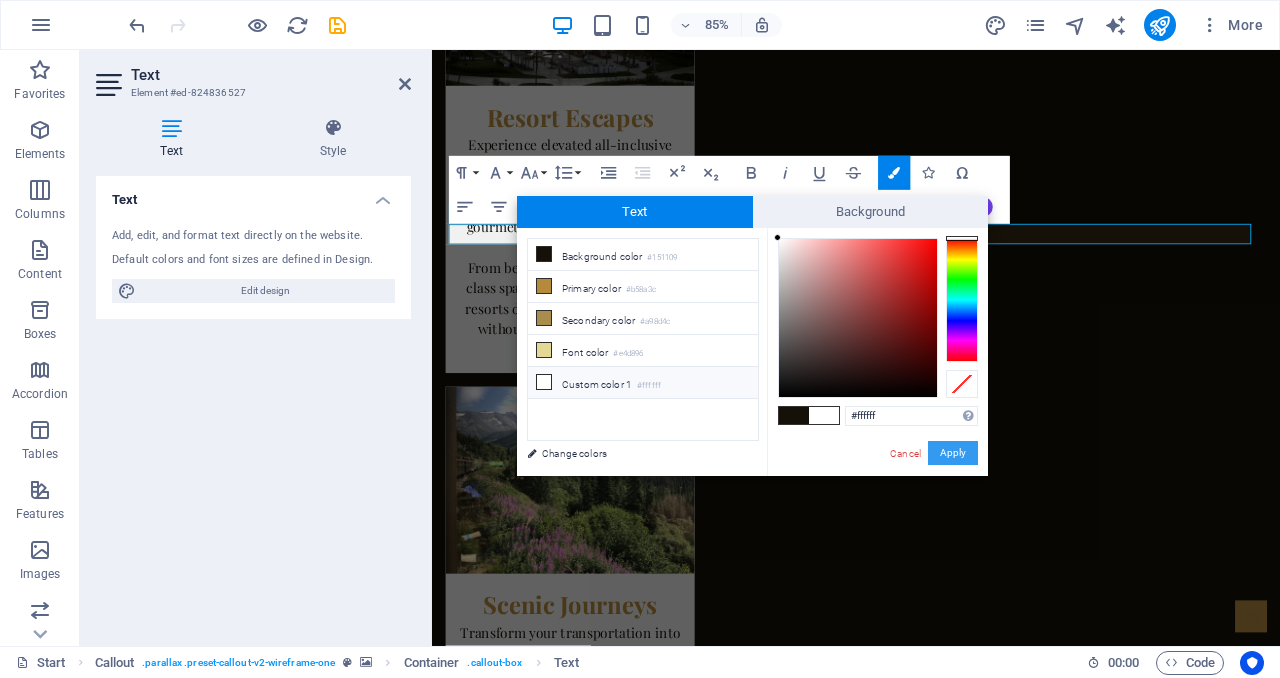 click on "Apply" at bounding box center [953, 453] 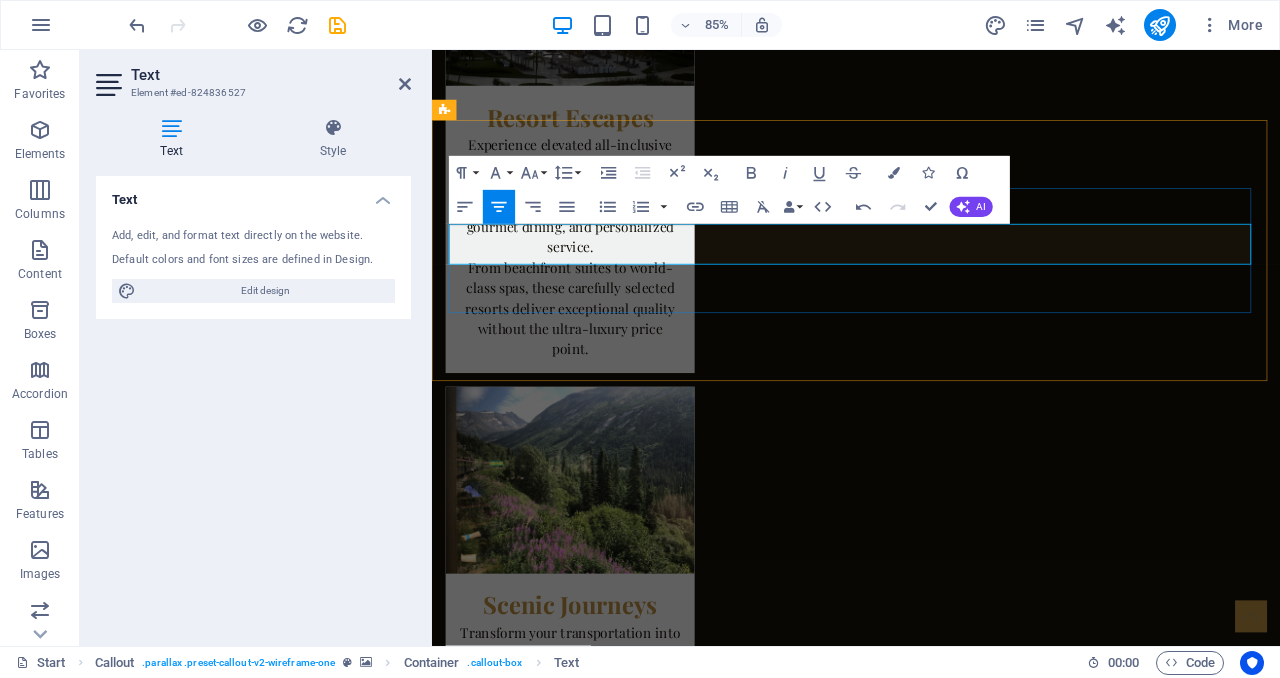 click on "Let's find that perfect balance where quality experiences meet thoughtful investment. Tell us about your travel dreams and we'll create something extraordinary together" at bounding box center [931, 5500] 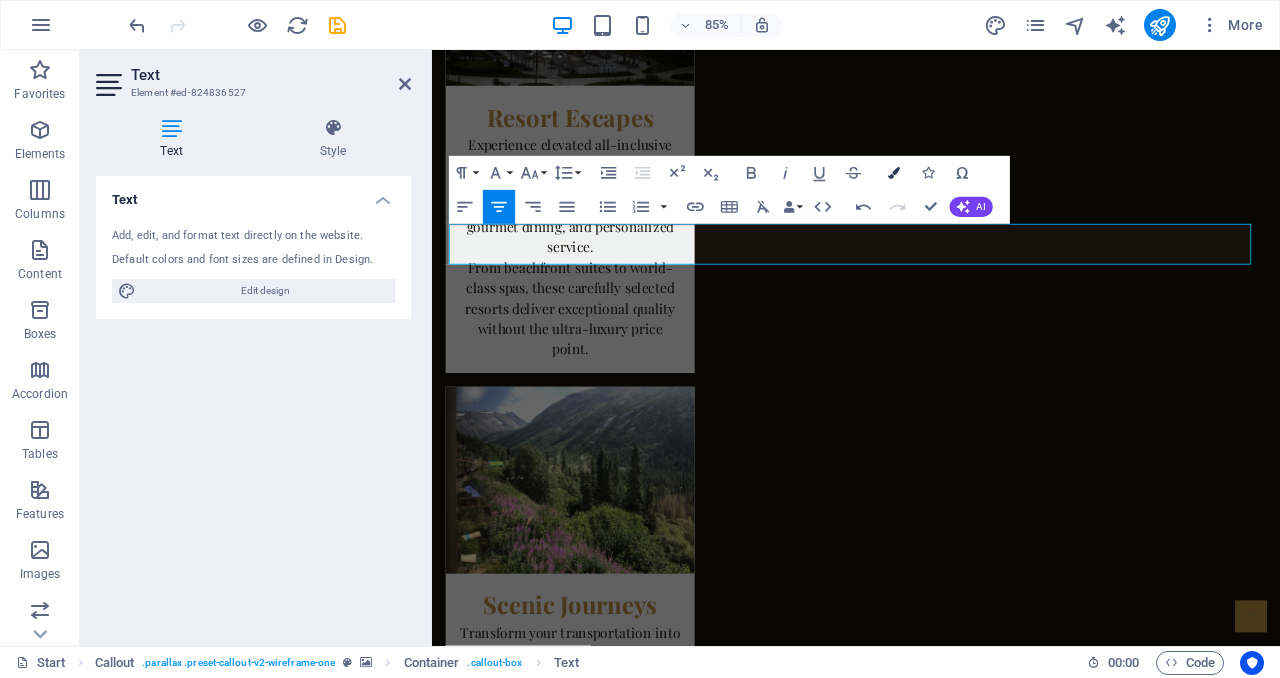 click at bounding box center (894, 173) 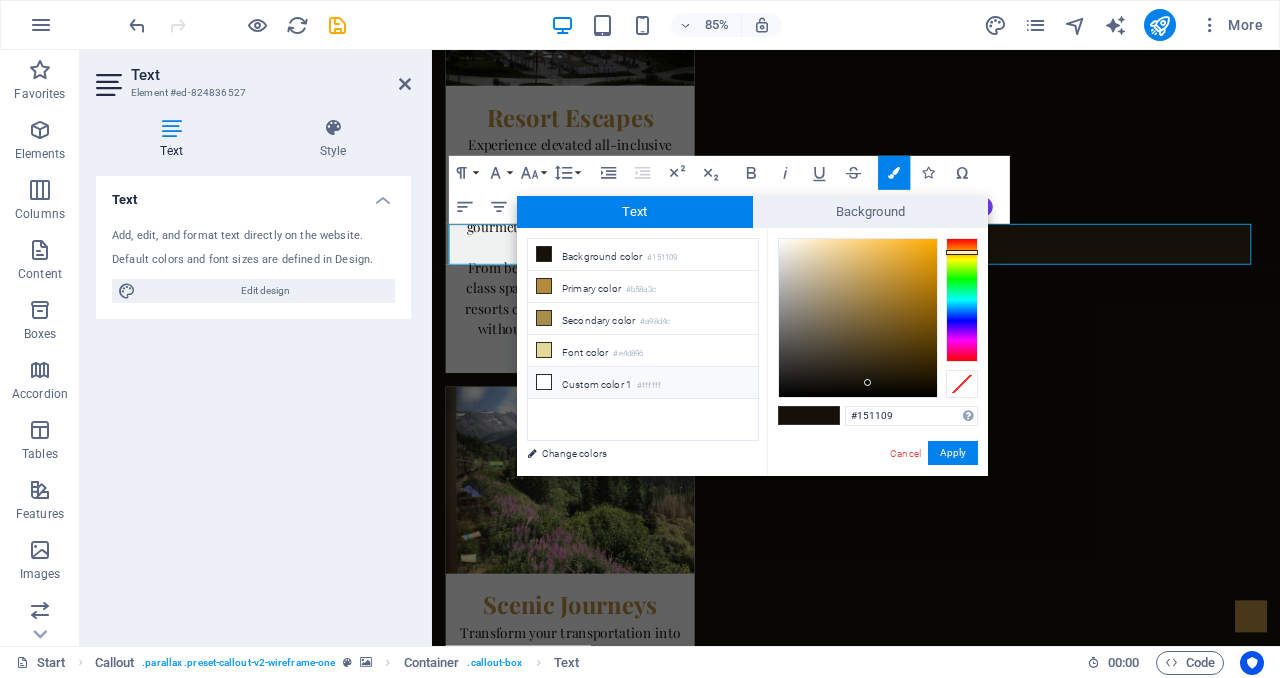 click on "Custom color 1
#ffffff" at bounding box center [643, 383] 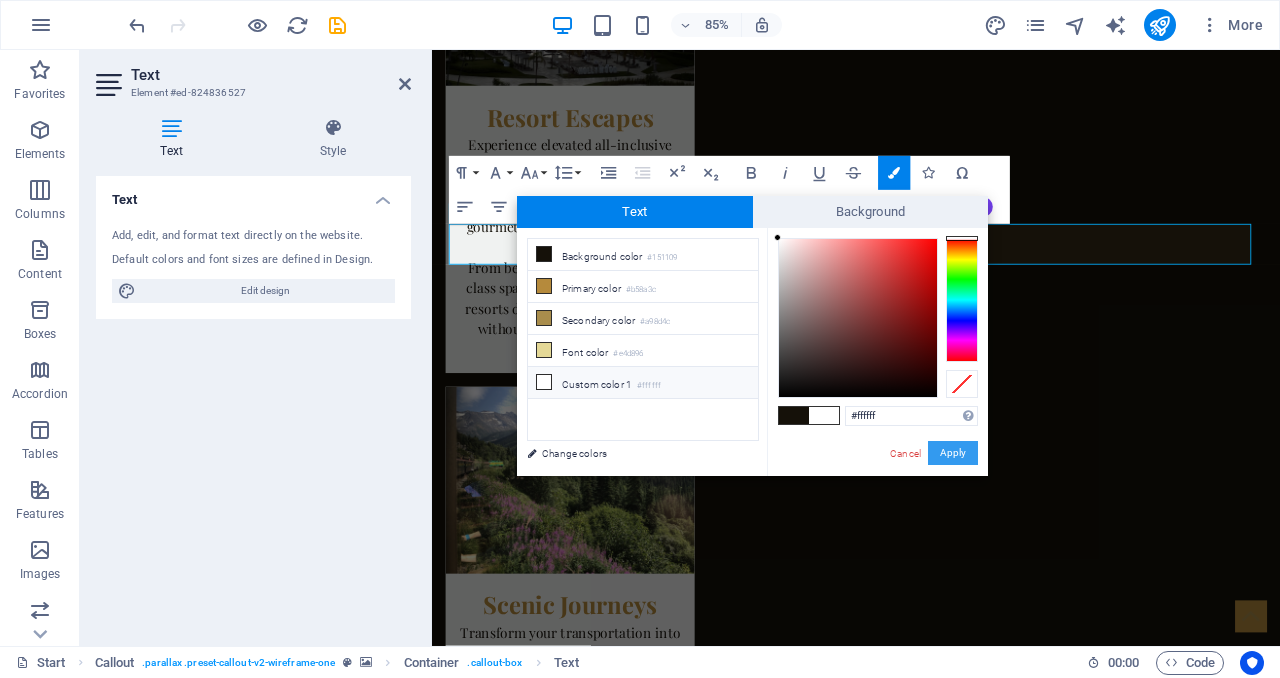 click on "Apply" at bounding box center [953, 453] 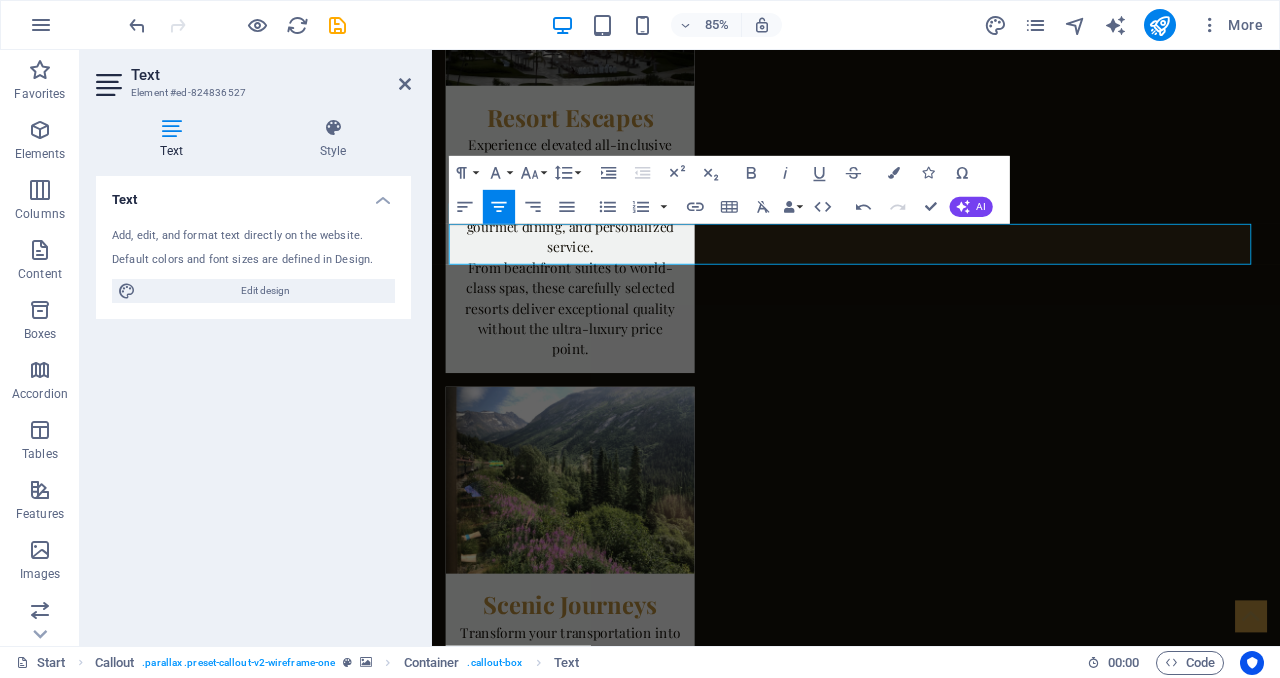 click at bounding box center (931, 5145) 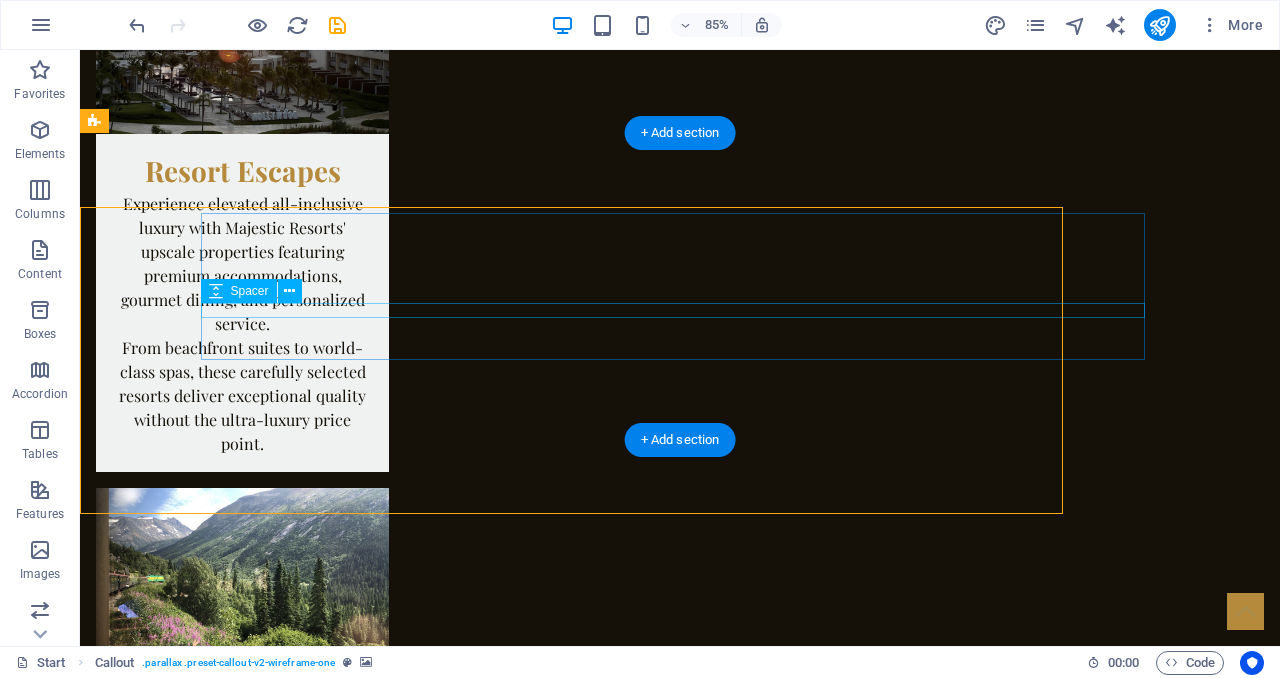 scroll, scrollTop: 4498, scrollLeft: 0, axis: vertical 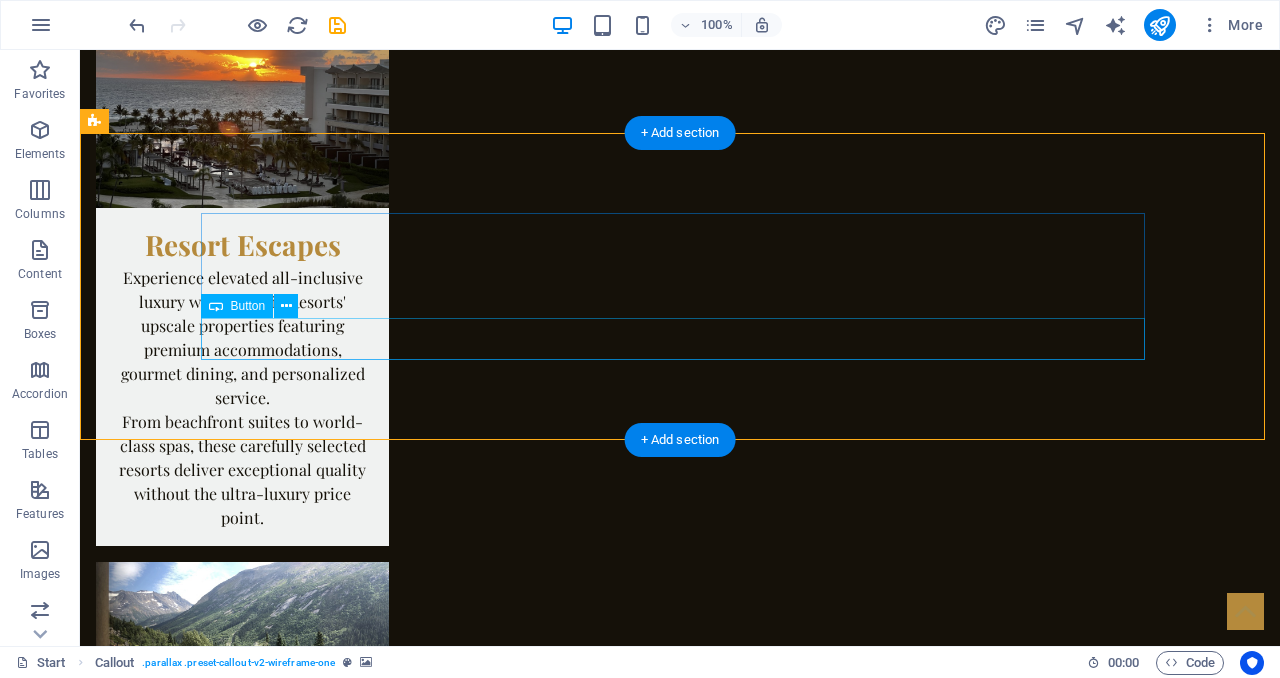 click on "BUTTON" at bounding box center (680, 5612) 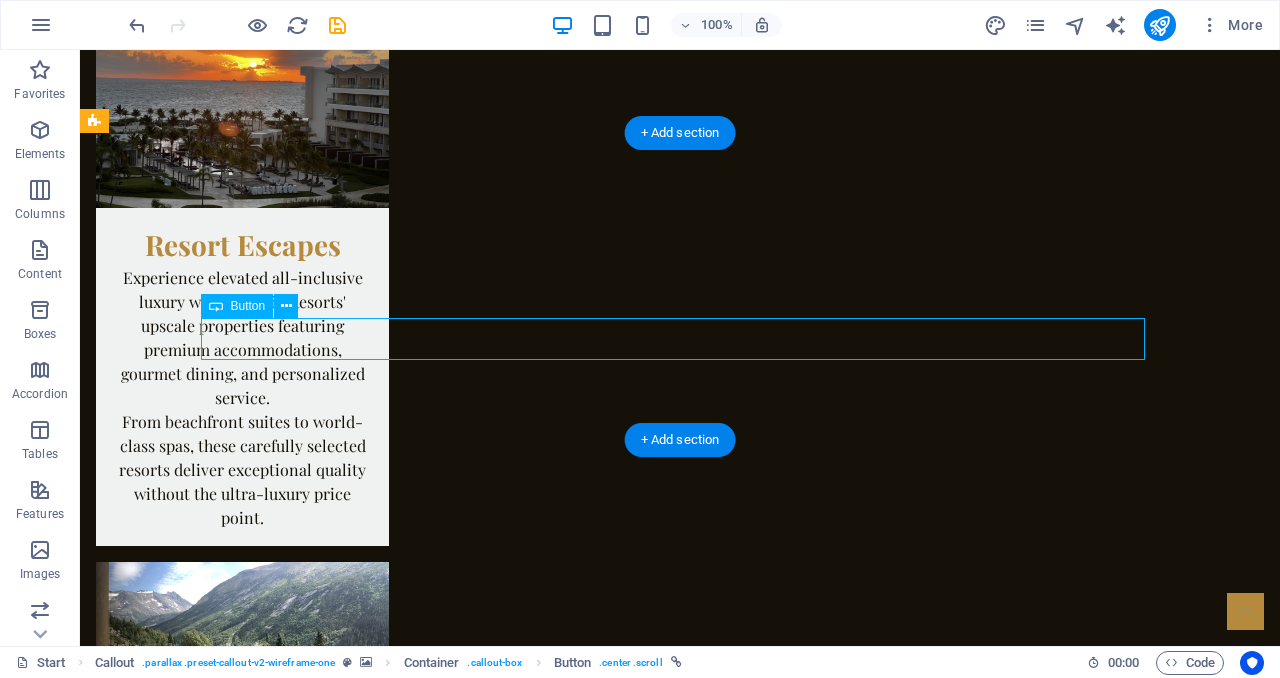 click on "BUTTON" at bounding box center [680, 5612] 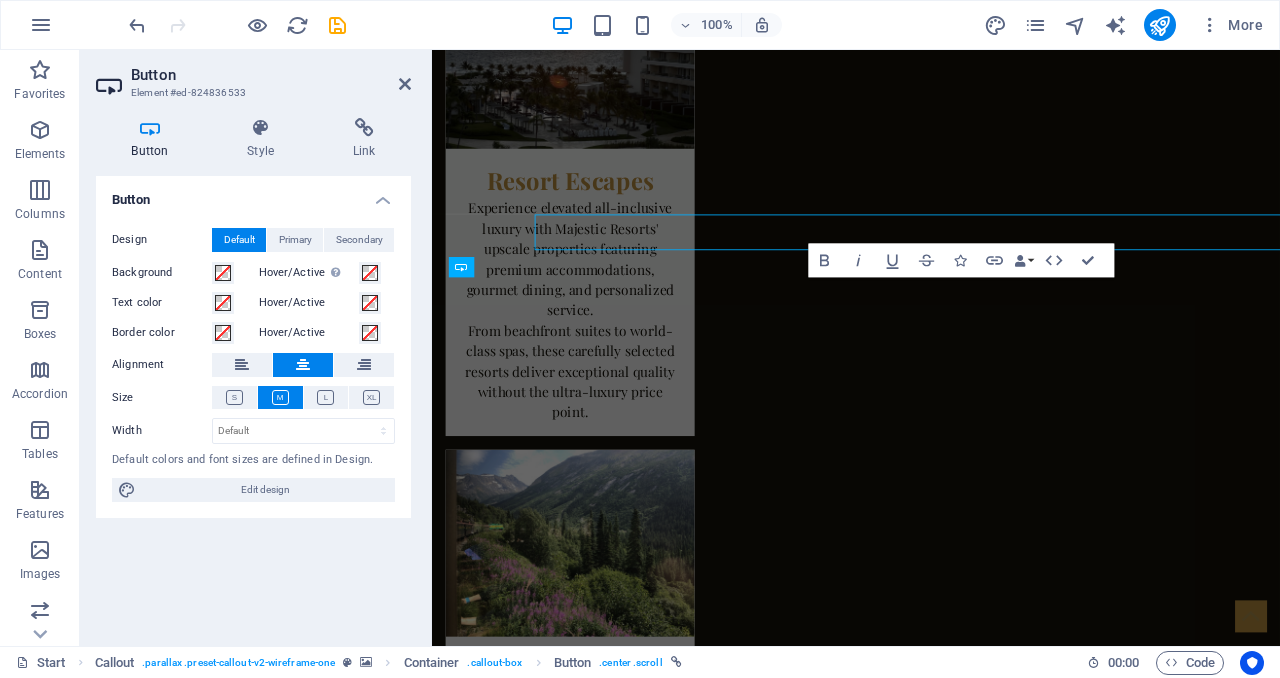 scroll, scrollTop: 4572, scrollLeft: 0, axis: vertical 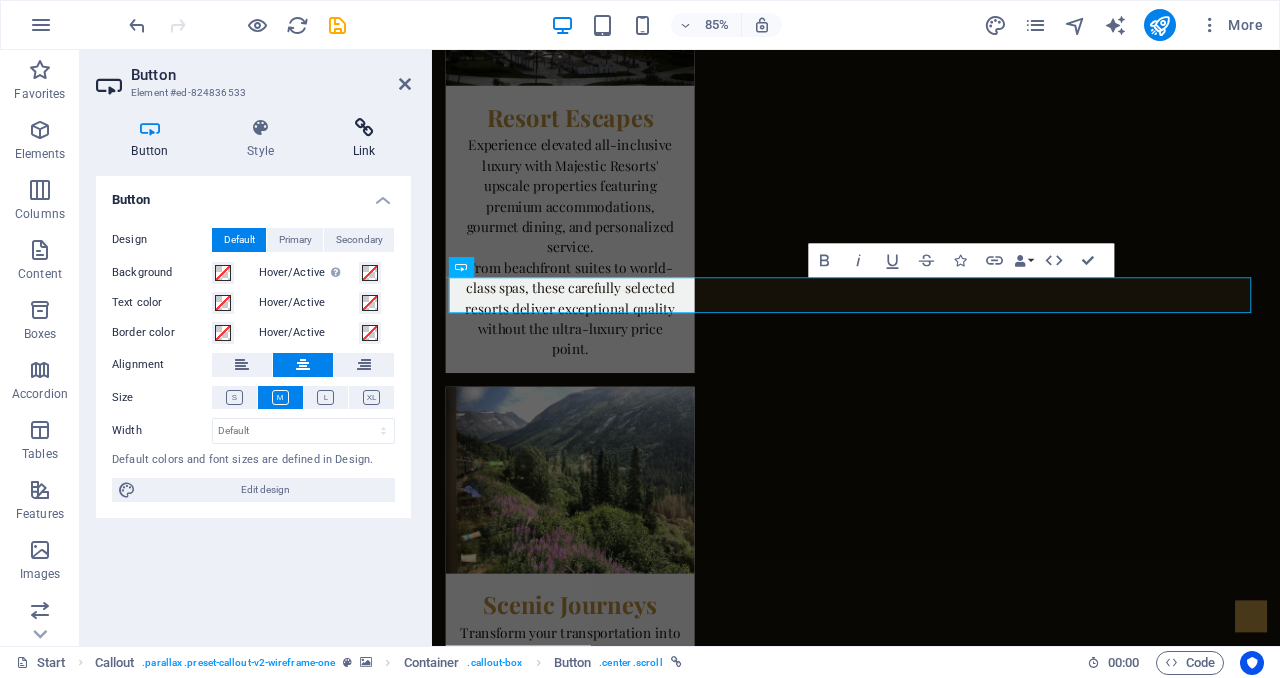 click at bounding box center (364, 128) 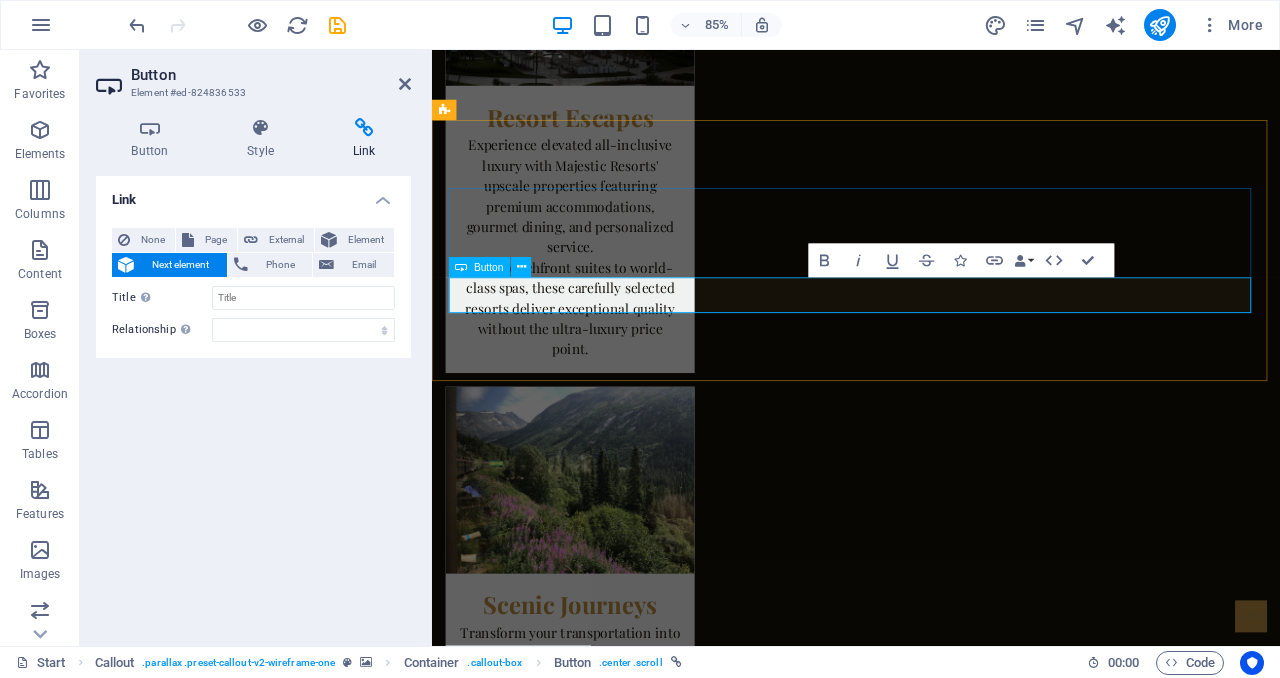 click on "BUTTON" at bounding box center [931, 5527] 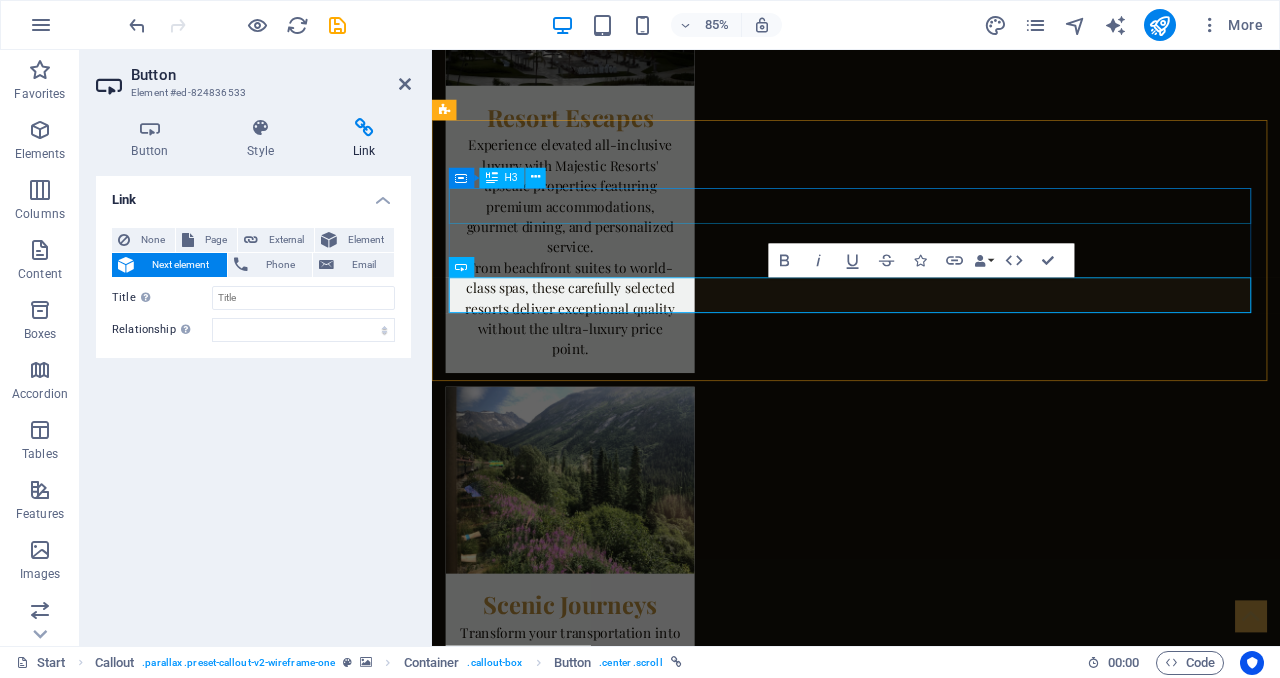 click on "Let's Plan Something Amazing Together" at bounding box center [931, 5455] 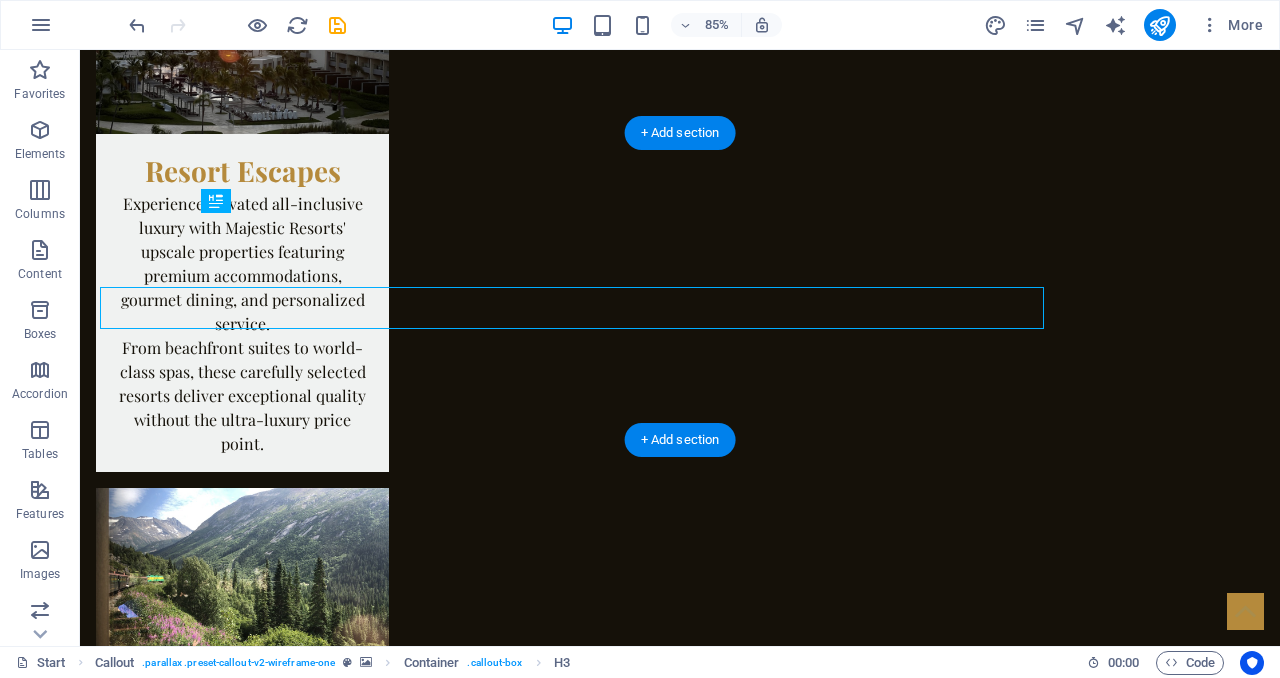 scroll, scrollTop: 4498, scrollLeft: 0, axis: vertical 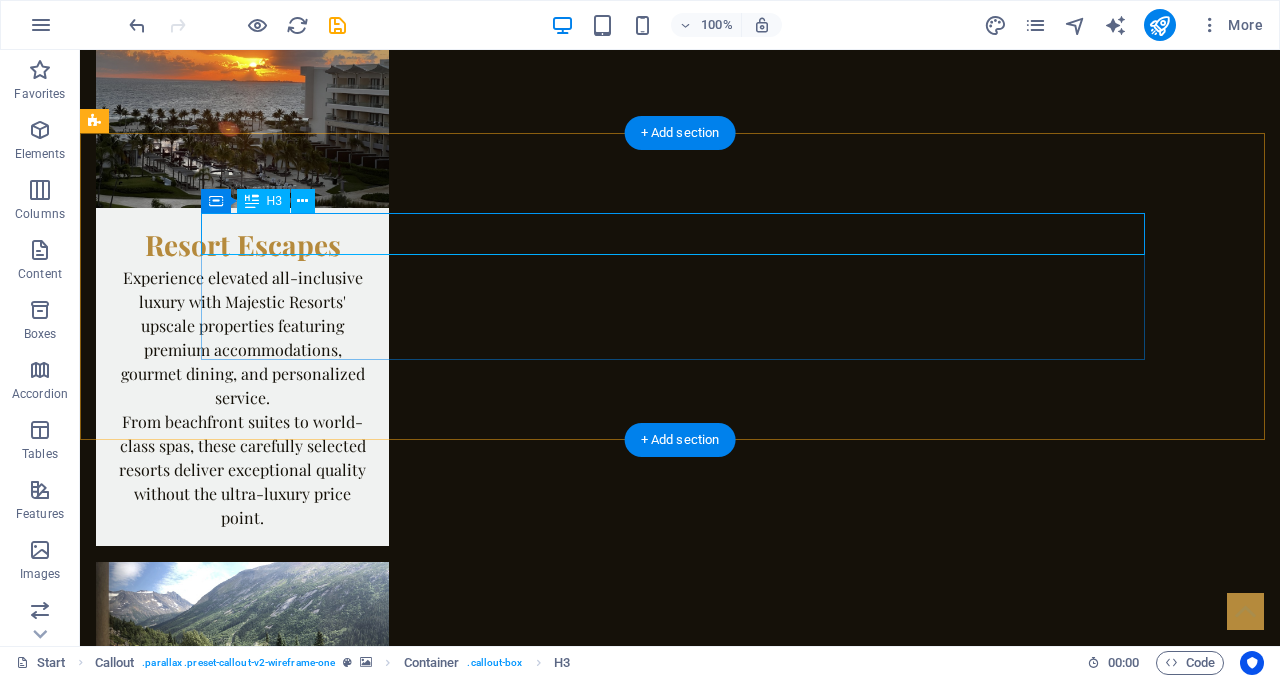 click on "Let's Plan Something Amazing Together" at bounding box center [680, 5507] 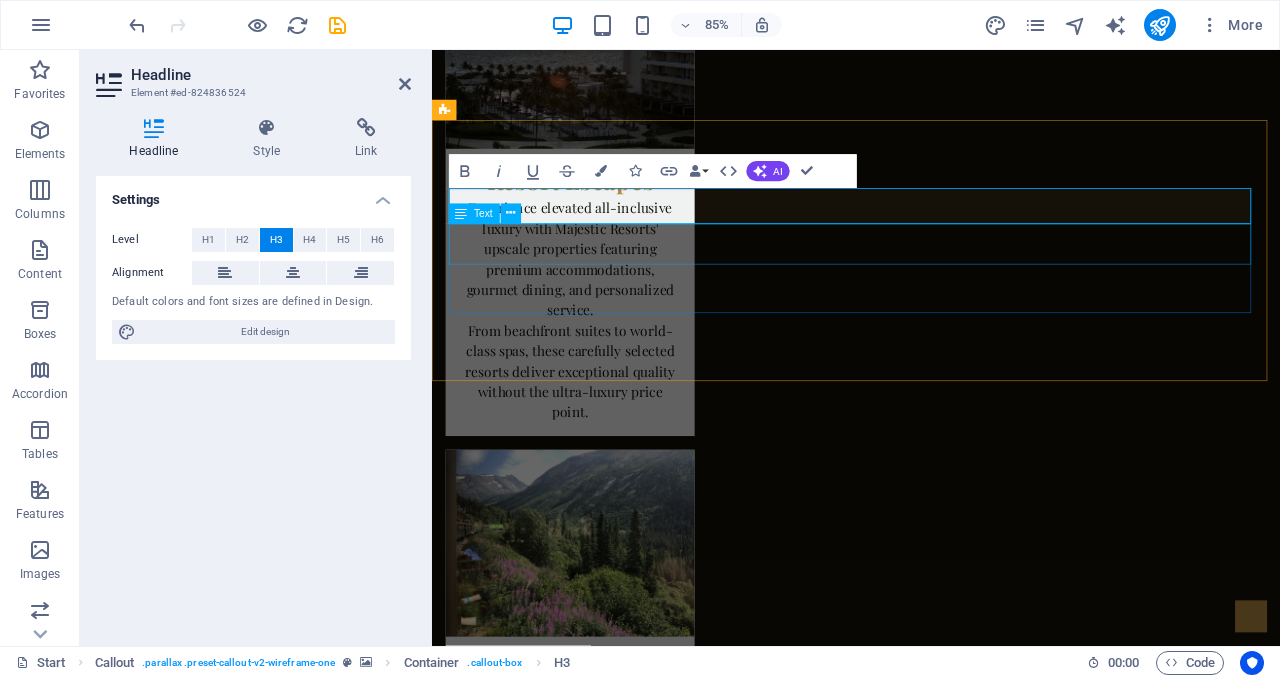 scroll, scrollTop: 4572, scrollLeft: 0, axis: vertical 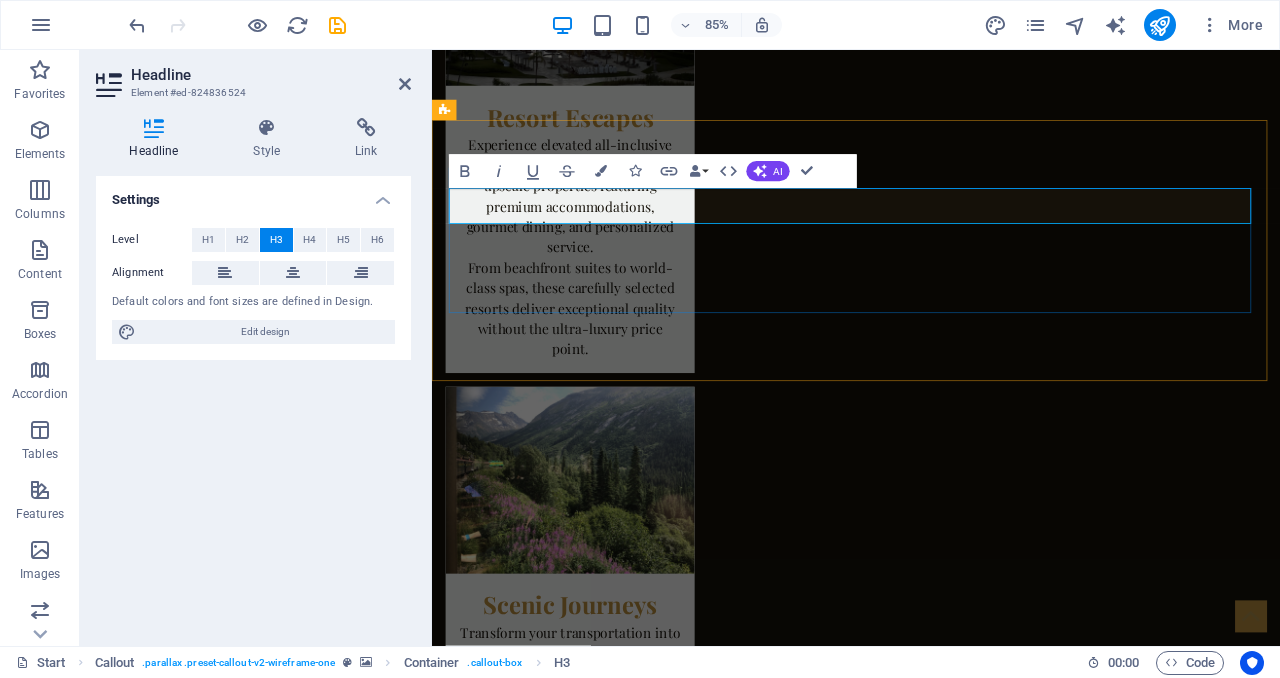 click on "Let's Plan Something Amazing Together" at bounding box center [931, 5422] 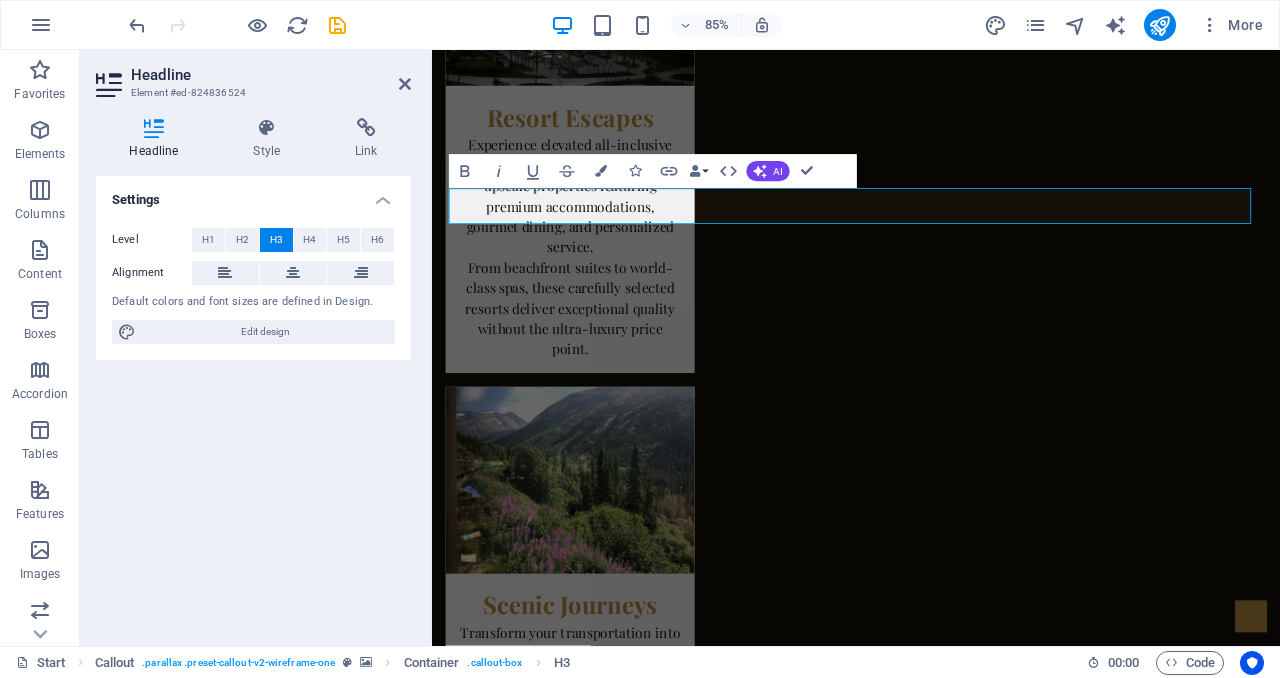 click at bounding box center [931, 5145] 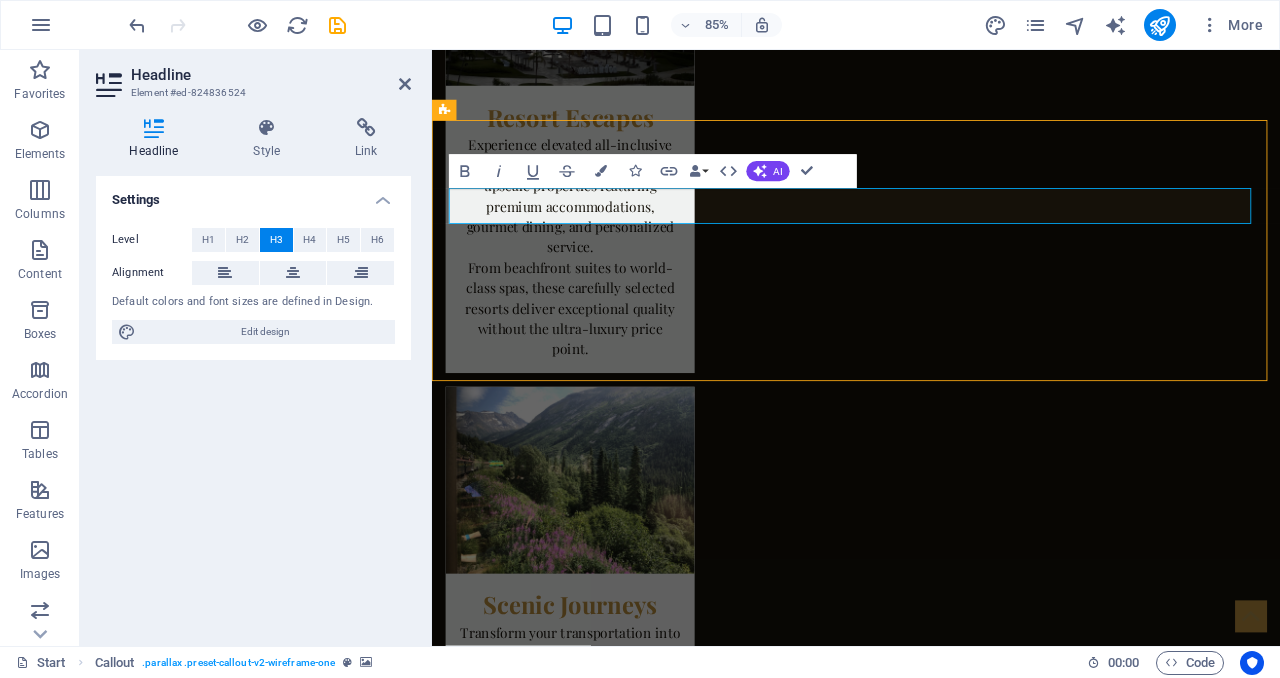 scroll, scrollTop: 4498, scrollLeft: 0, axis: vertical 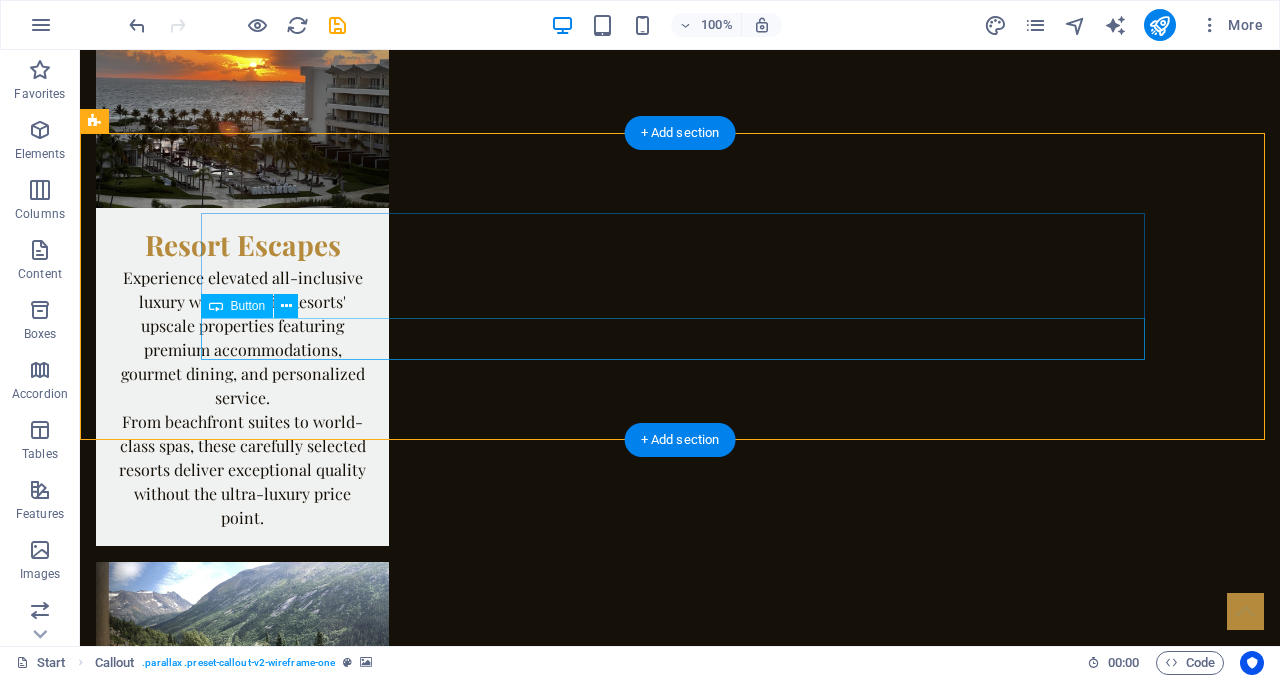 click on "Get My Custom Quote" at bounding box center (680, 5612) 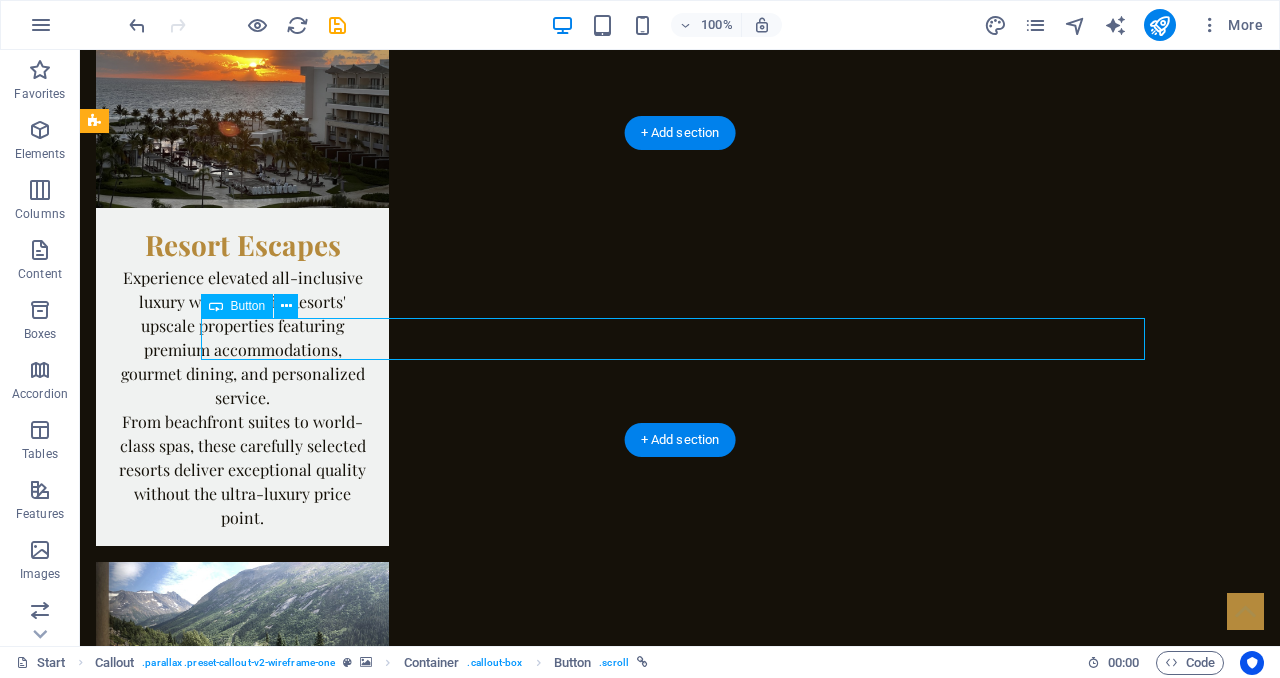 click on "Get My Custom Quote" at bounding box center [680, 5612] 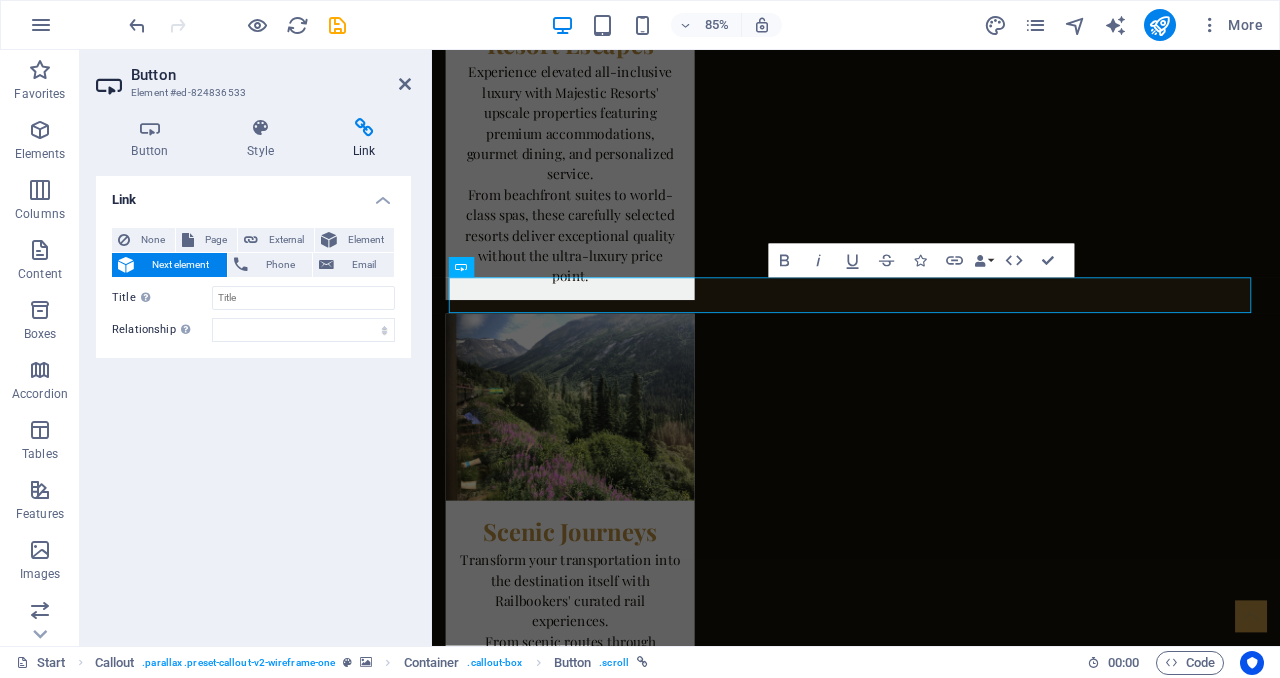 scroll, scrollTop: 4572, scrollLeft: 0, axis: vertical 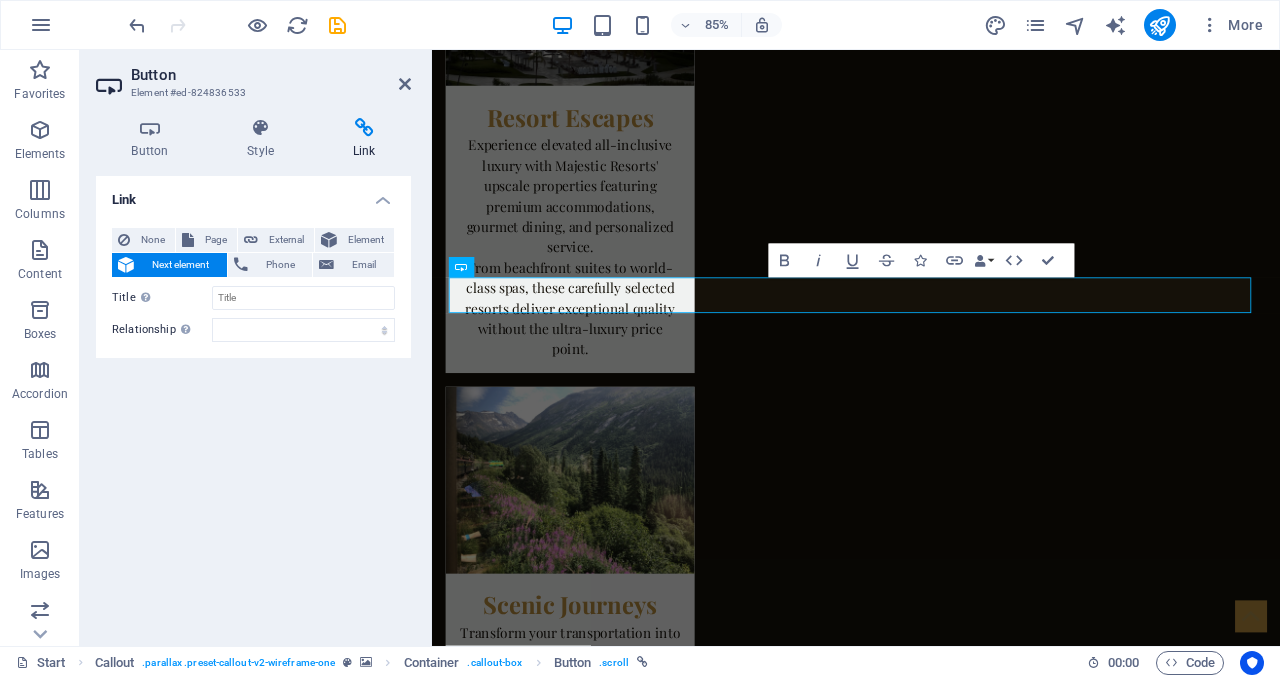 click at bounding box center [364, 128] 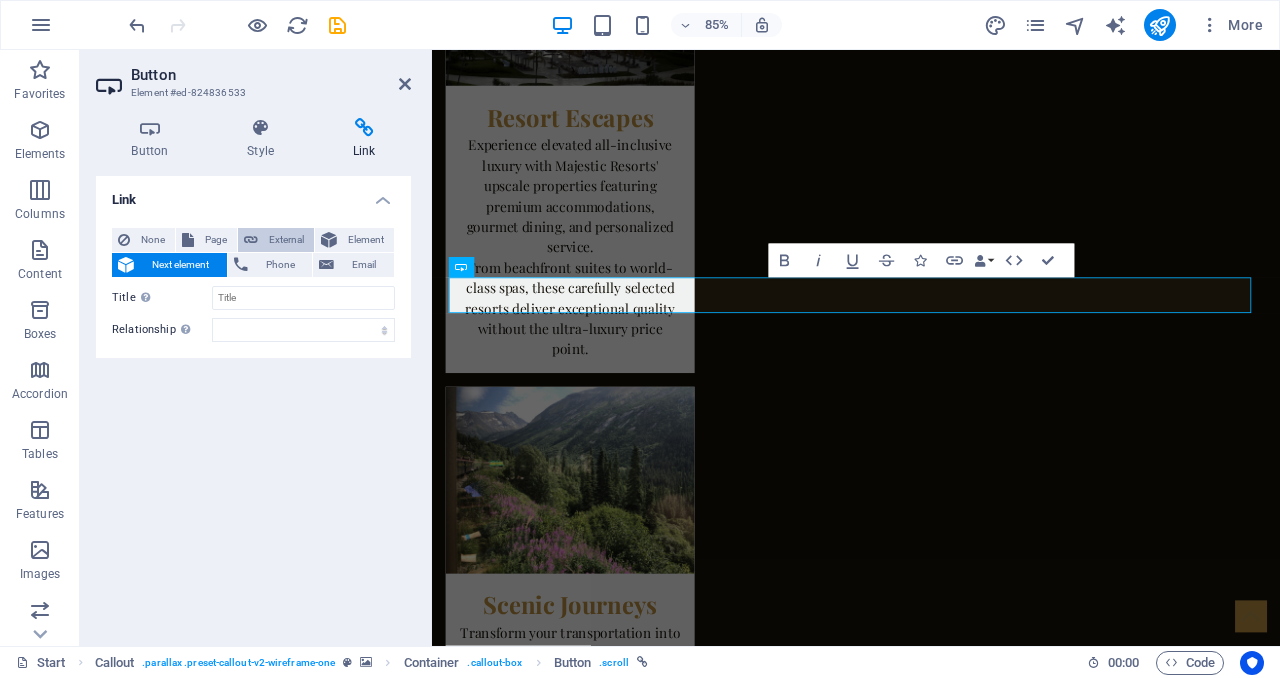 click on "External" at bounding box center (286, 240) 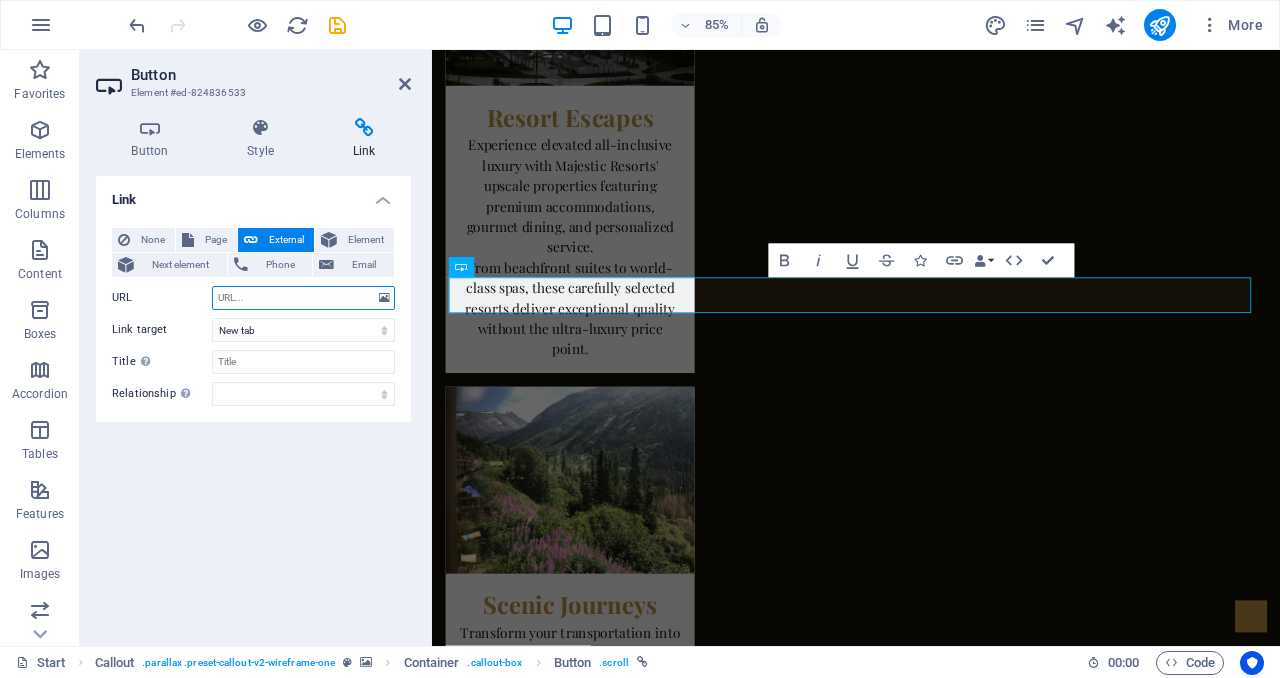 click on "URL" at bounding box center (303, 298) 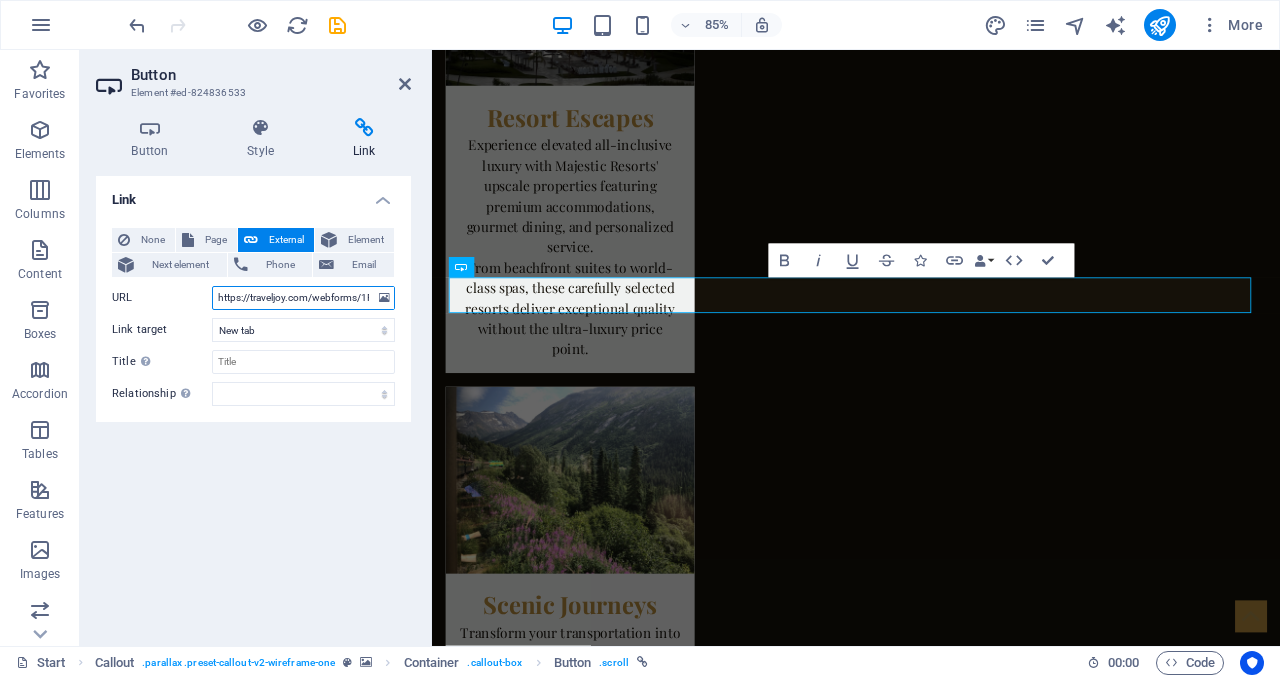 scroll, scrollTop: 0, scrollLeft: 335, axis: horizontal 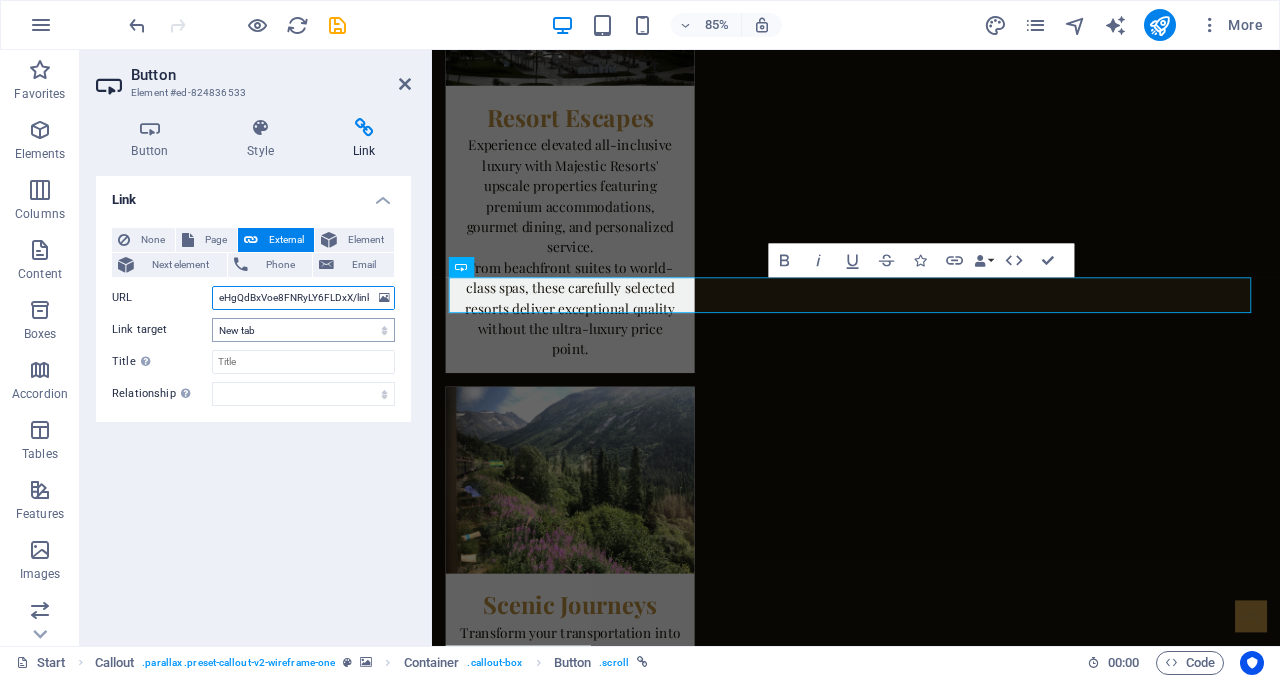 type on "https://traveljoy.com/webforms/1PmDCuFR7kPWM7VUxP9Dgmbj/forms/ueHgQdBxVoe8FNRyLY6FLDxX/link" 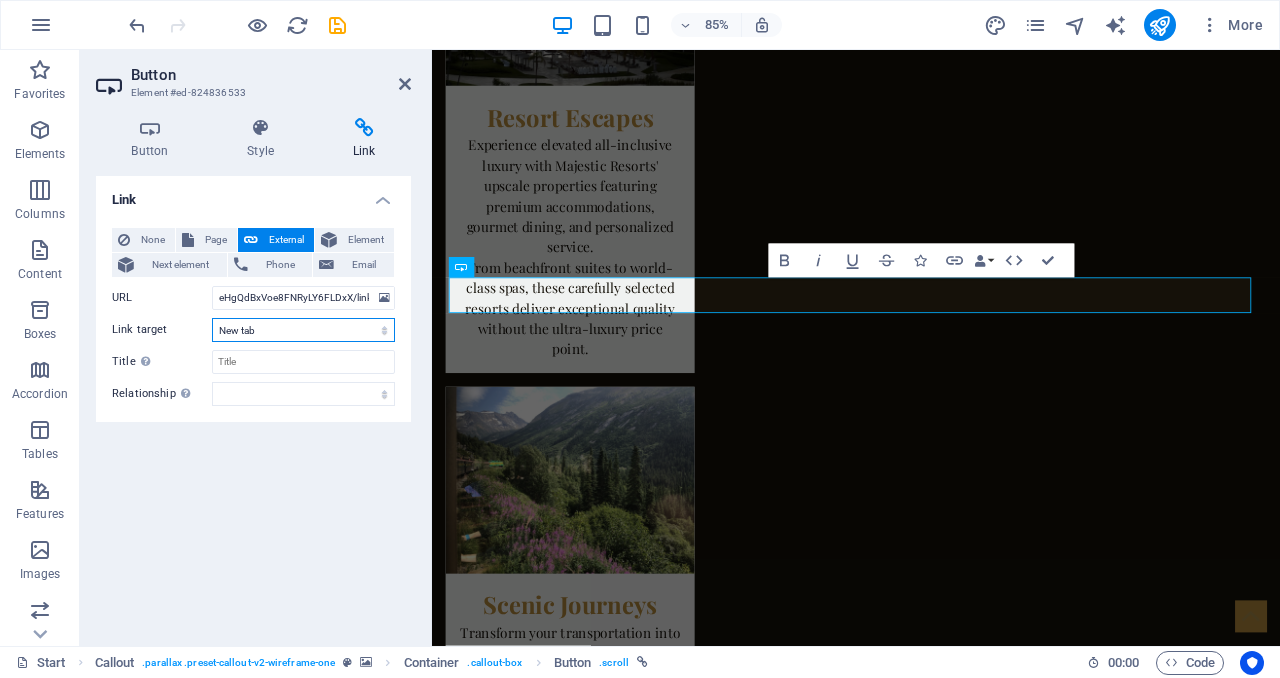 click on "New tab Same tab Overlay" at bounding box center (303, 330) 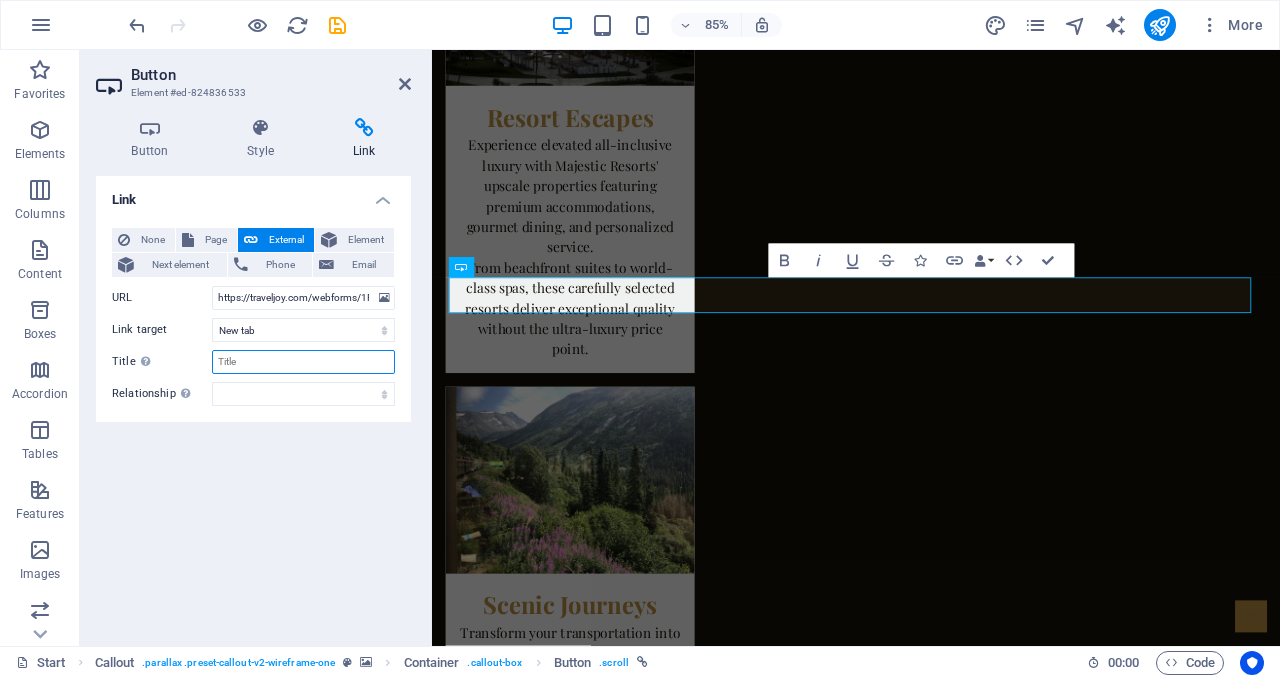click on "Title Additional link description, should not be the same as the link text. The title is most often shown as a tooltip text when the mouse moves over the element. Leave empty if uncertain." at bounding box center [303, 362] 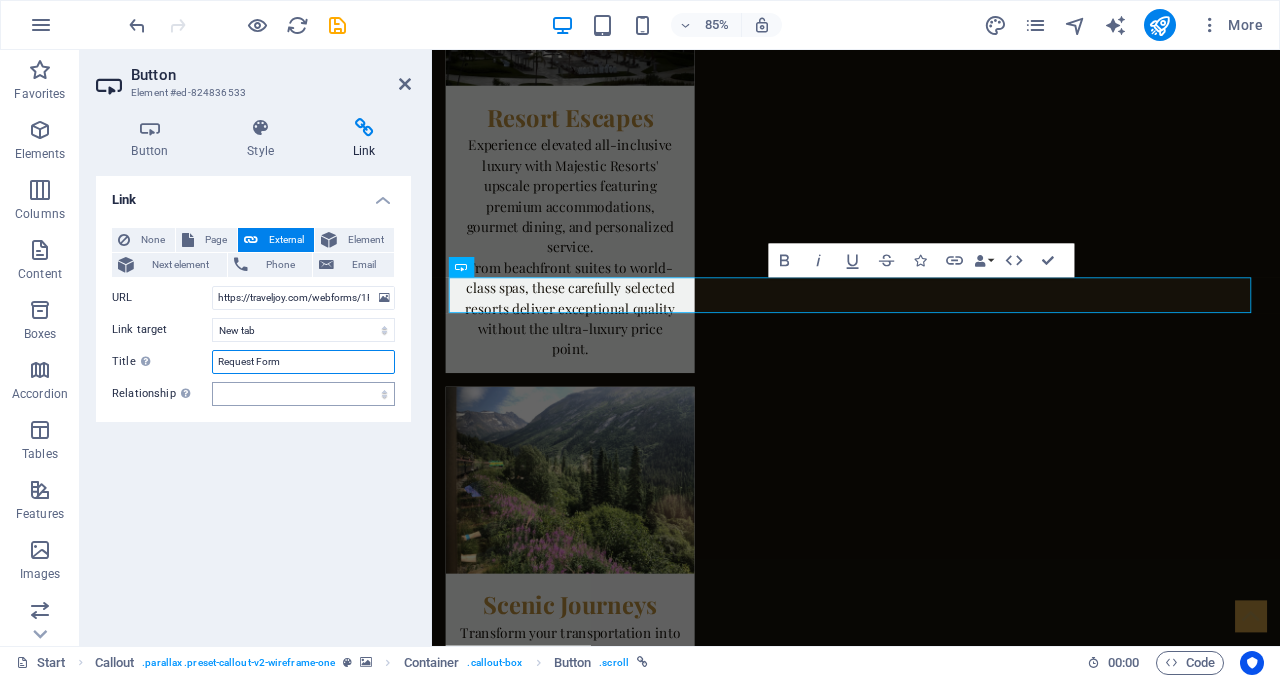 type on "Request Form" 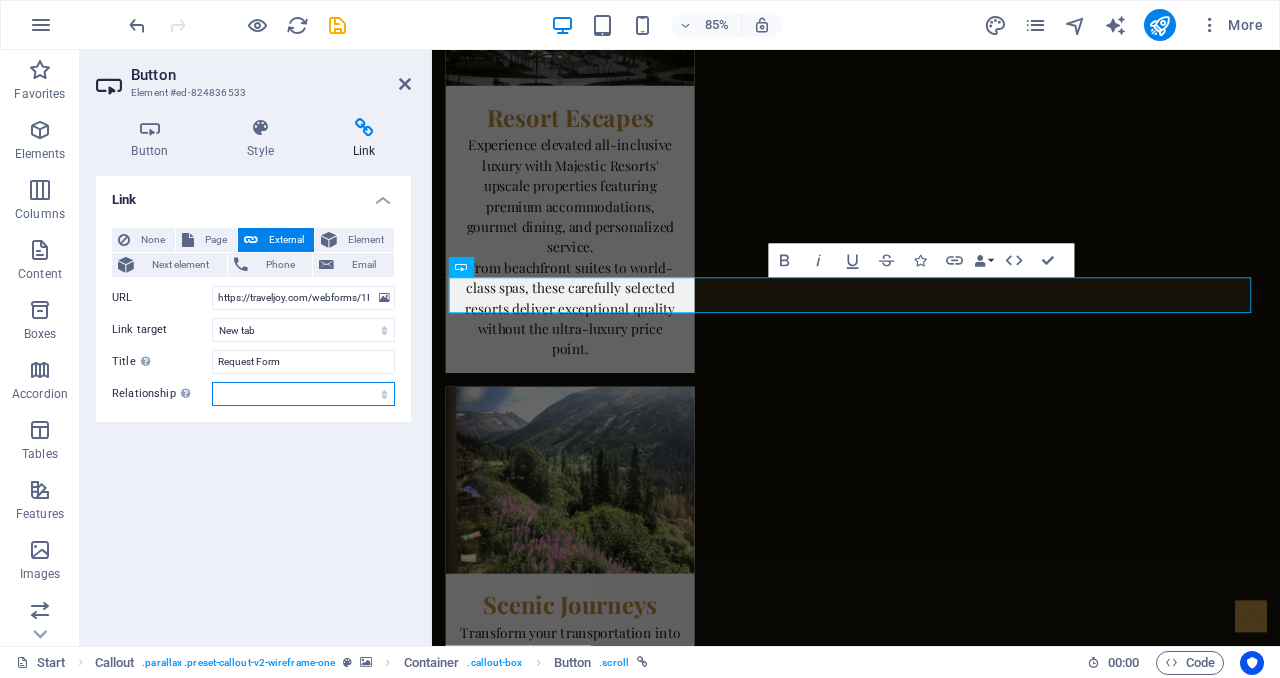 click on "alternate author bookmark external help license next nofollow noreferrer noopener prev search tag" at bounding box center [303, 394] 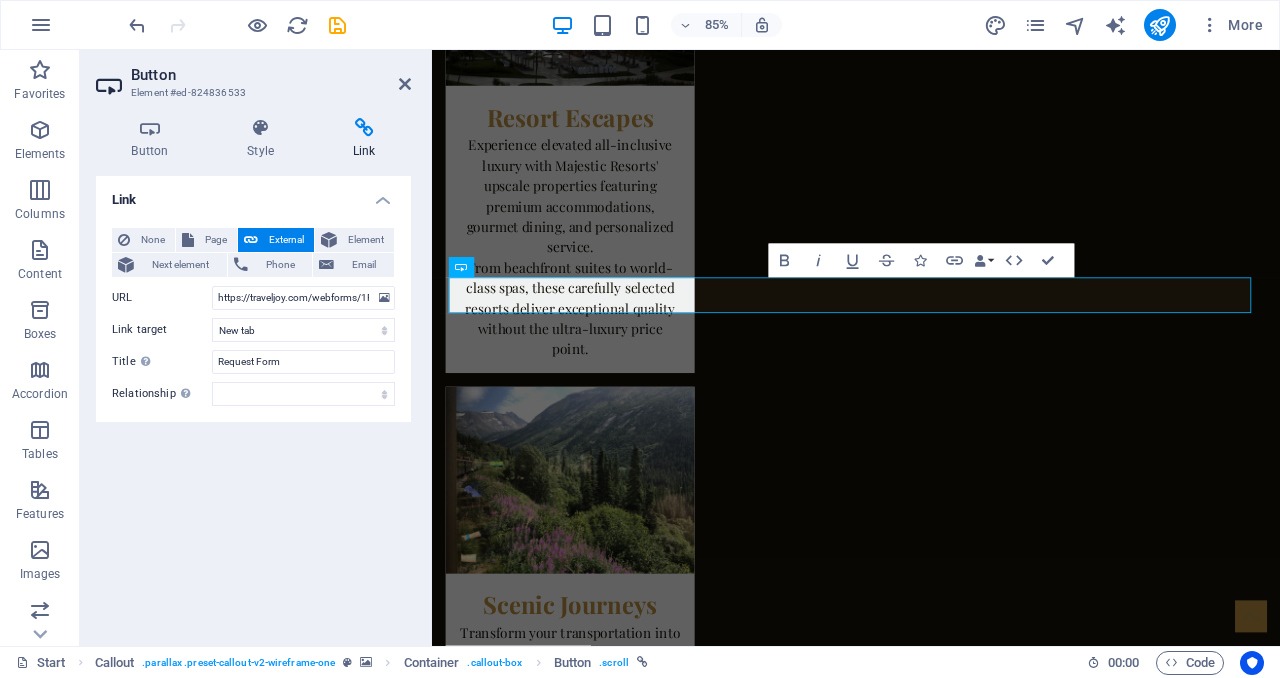 click on "Link None Page External Element Next element Phone Email Page Start Subpage Legal Notice Privacy Element
URL https://traveljoy.com/webforms/1PmDCuFR7kPWM7VUxP9Dgmbj/forms/ueHgQdBxVoe8FNRyLY6FLDxX/link Phone Email Link target New tab Same tab Overlay Title Additional link description, should not be the same as the link text. The title is most often shown as a tooltip text when the mouse moves over the element. Leave empty if uncertain. Request Form Relationship Sets the  relationship of this link to the link target . For example, the value "nofollow" instructs search engines not to follow the link. Can be left empty. alternate author bookmark external help license next nofollow noreferrer noopener prev search tag" at bounding box center (253, 403) 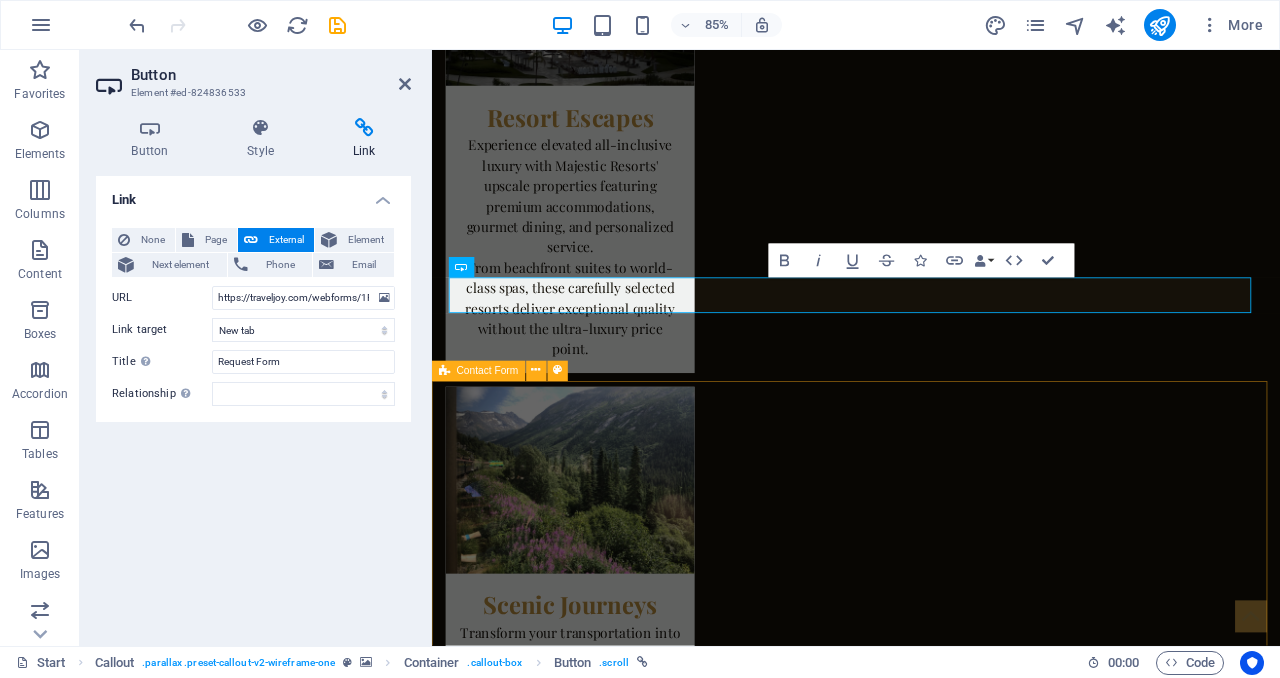 click on "Contact Us   I have read and understand the privacy policy. Unreadable? Load new Submit" at bounding box center [931, 5940] 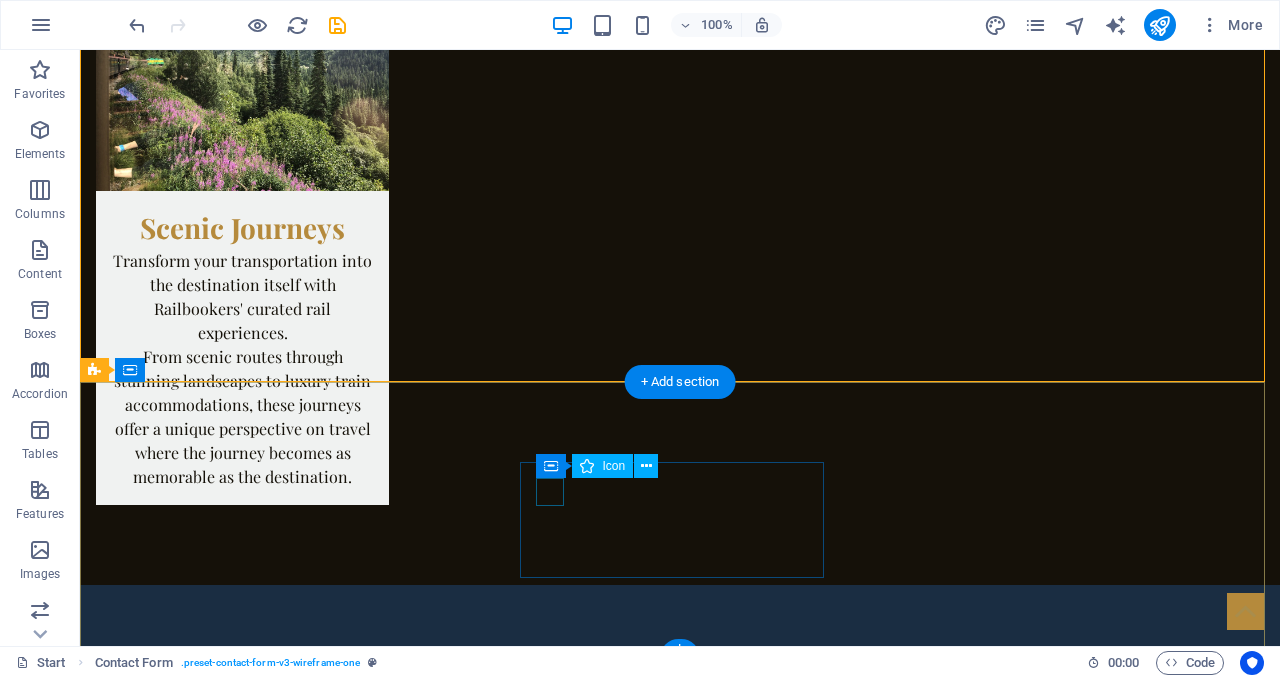 scroll, scrollTop: 5088, scrollLeft: 0, axis: vertical 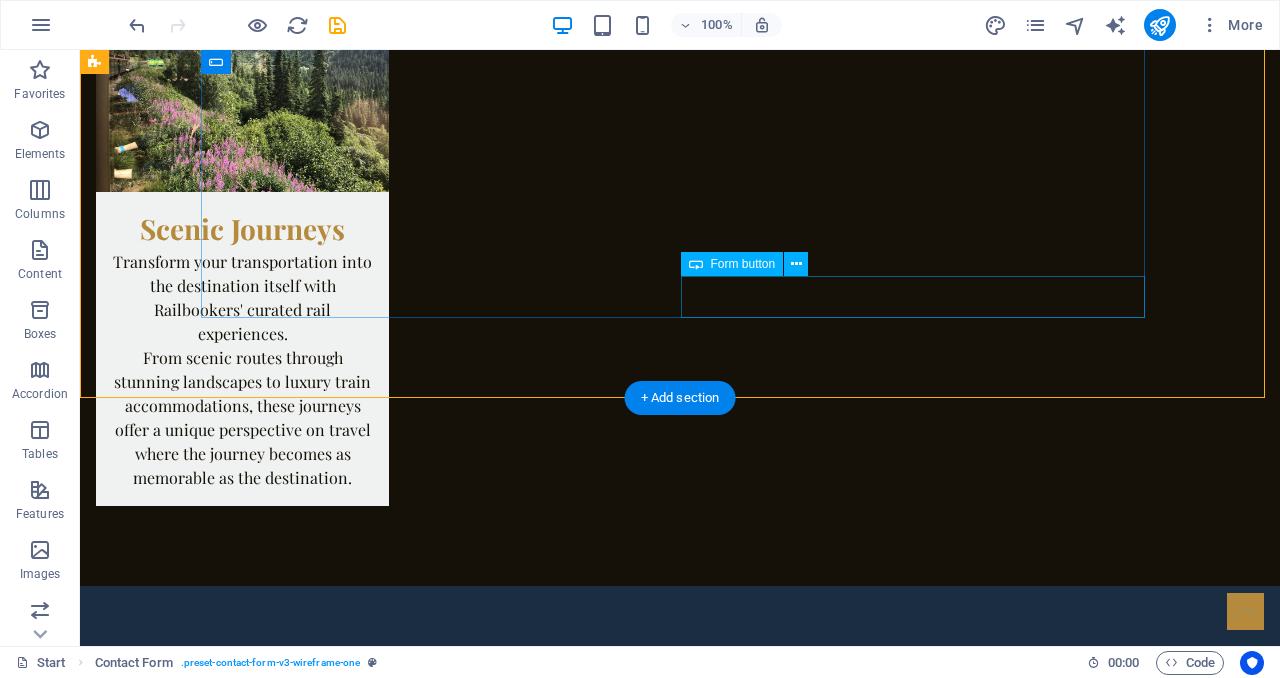 click on "Submit" at bounding box center [920, 5580] 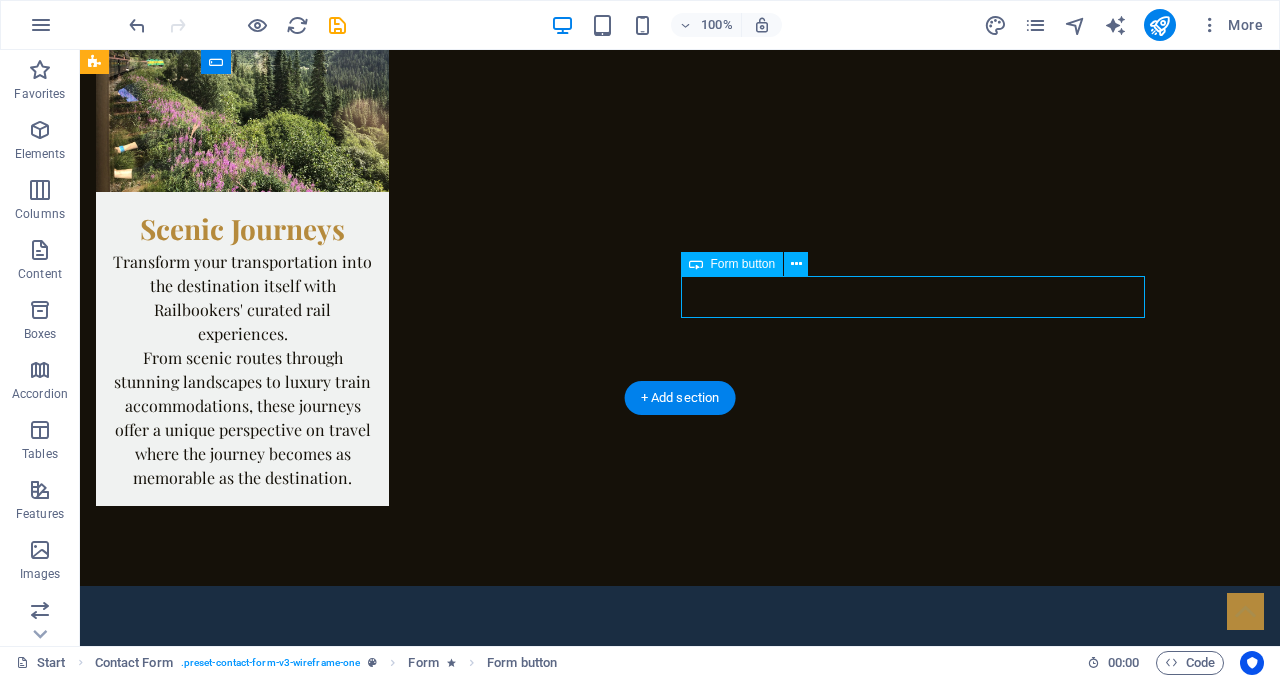 click on "Submit" at bounding box center [920, 5580] 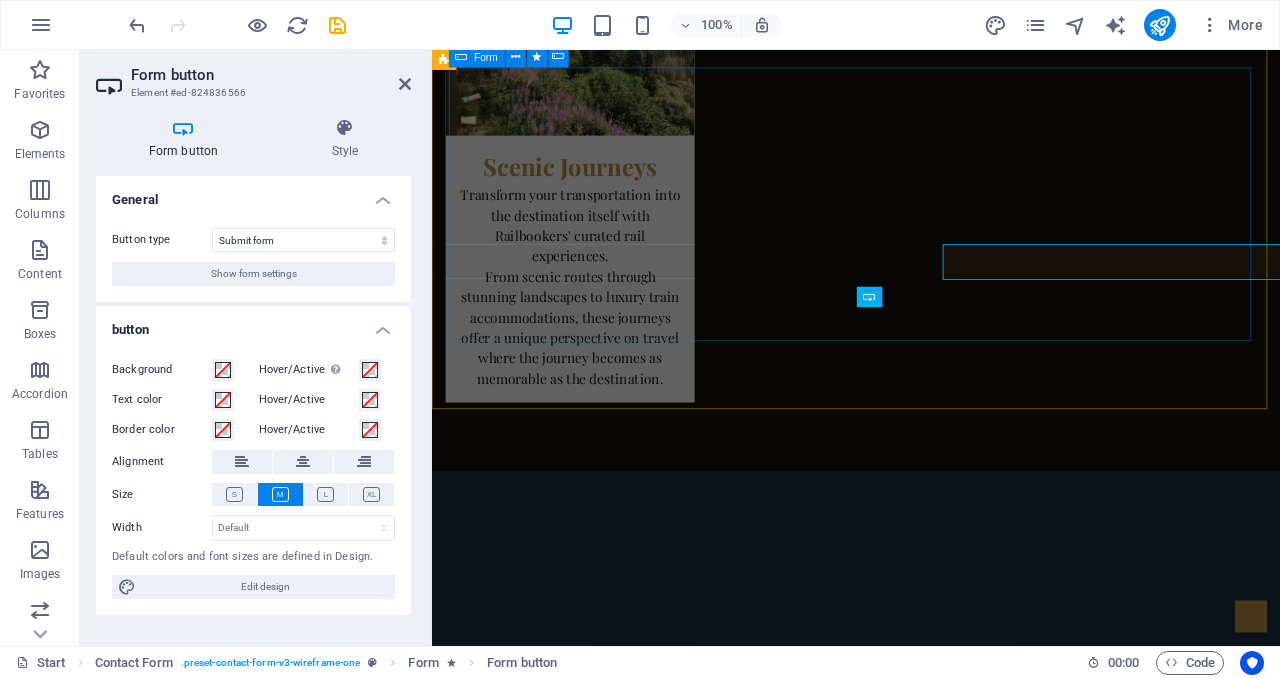 scroll, scrollTop: 5085, scrollLeft: 0, axis: vertical 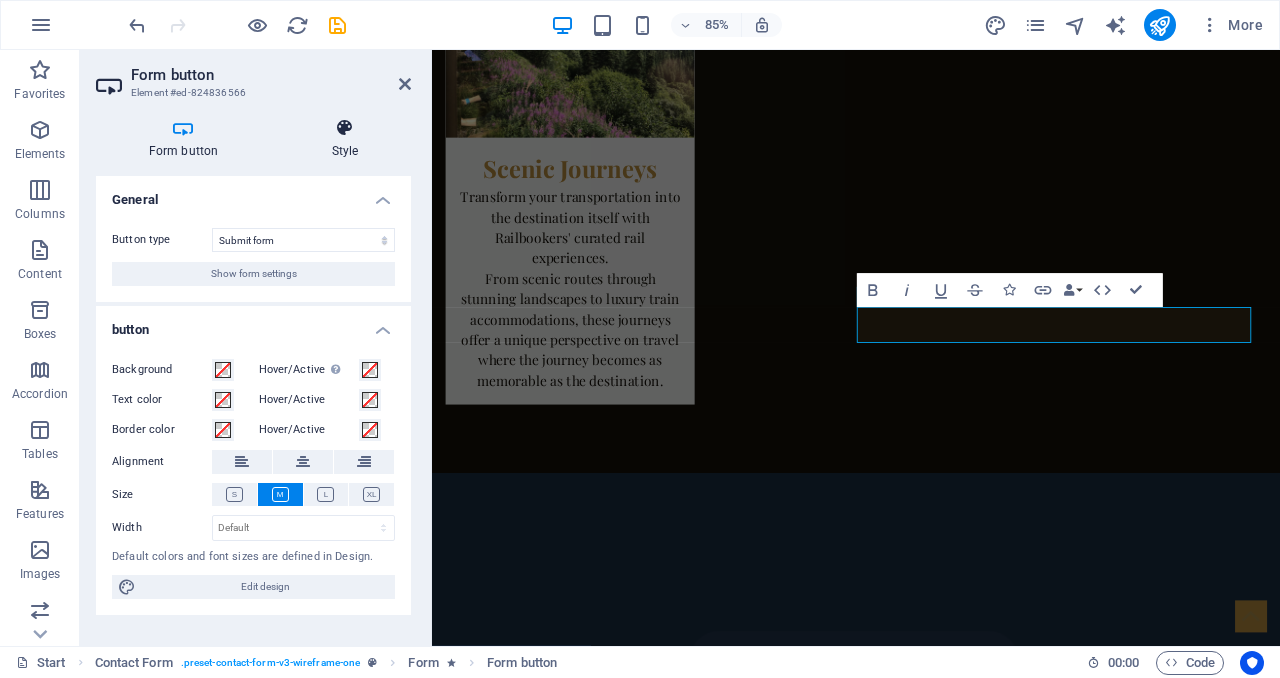 click on "Style" at bounding box center (345, 139) 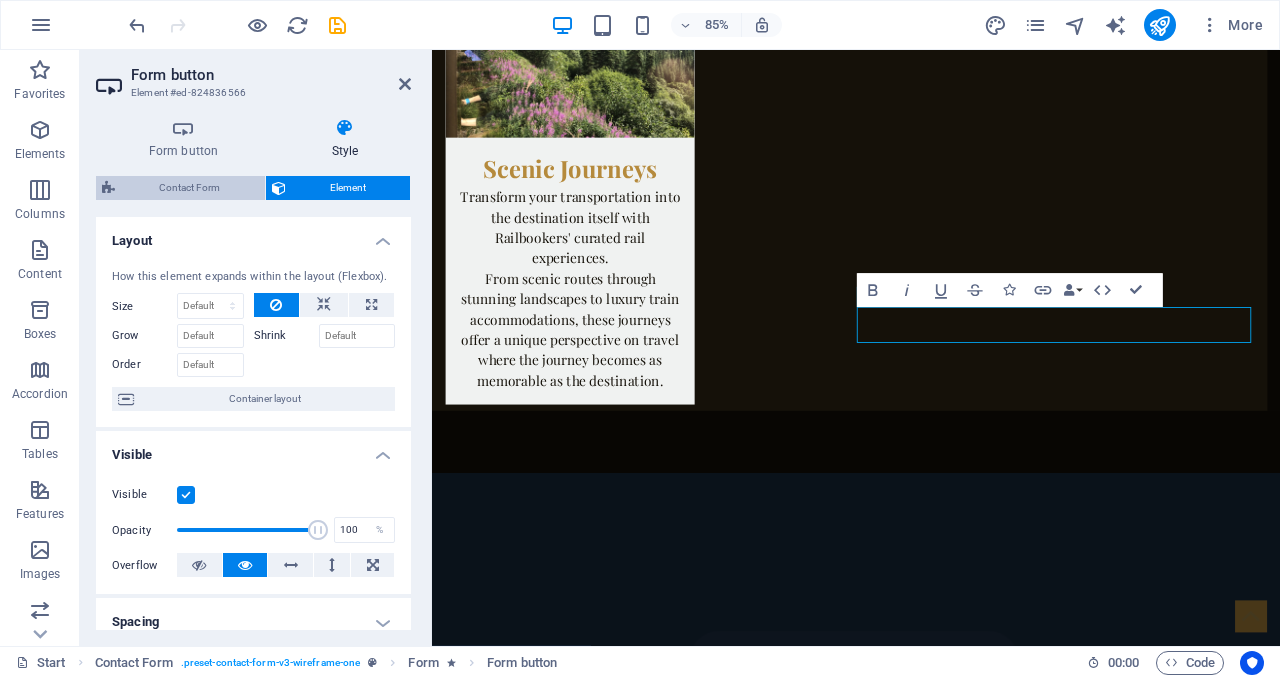 click on "Contact Form" at bounding box center (190, 188) 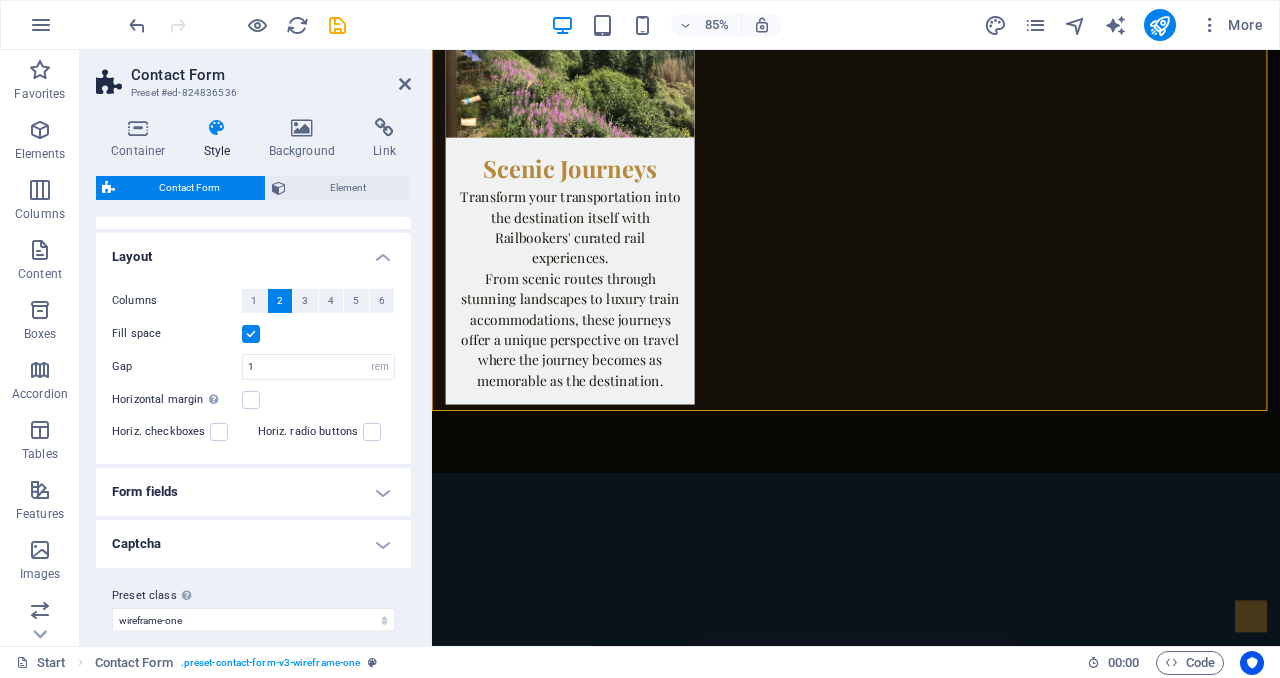 scroll, scrollTop: 346, scrollLeft: 0, axis: vertical 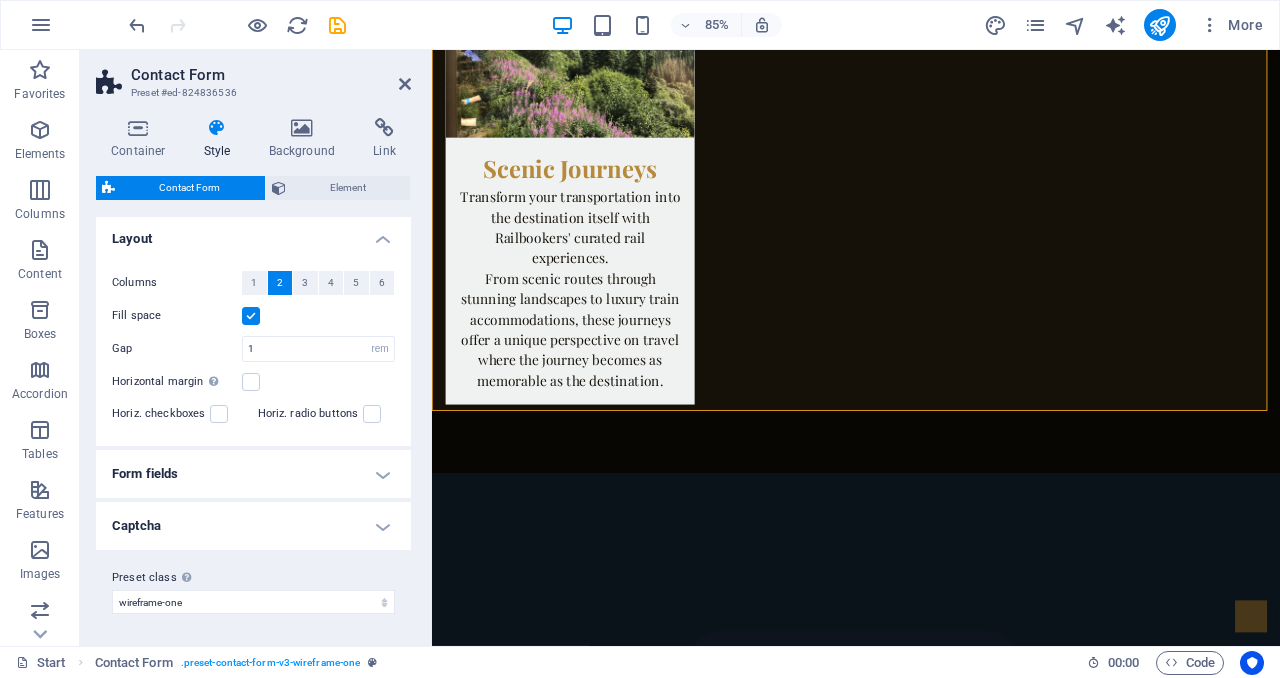 click on "Form fields" at bounding box center [253, 474] 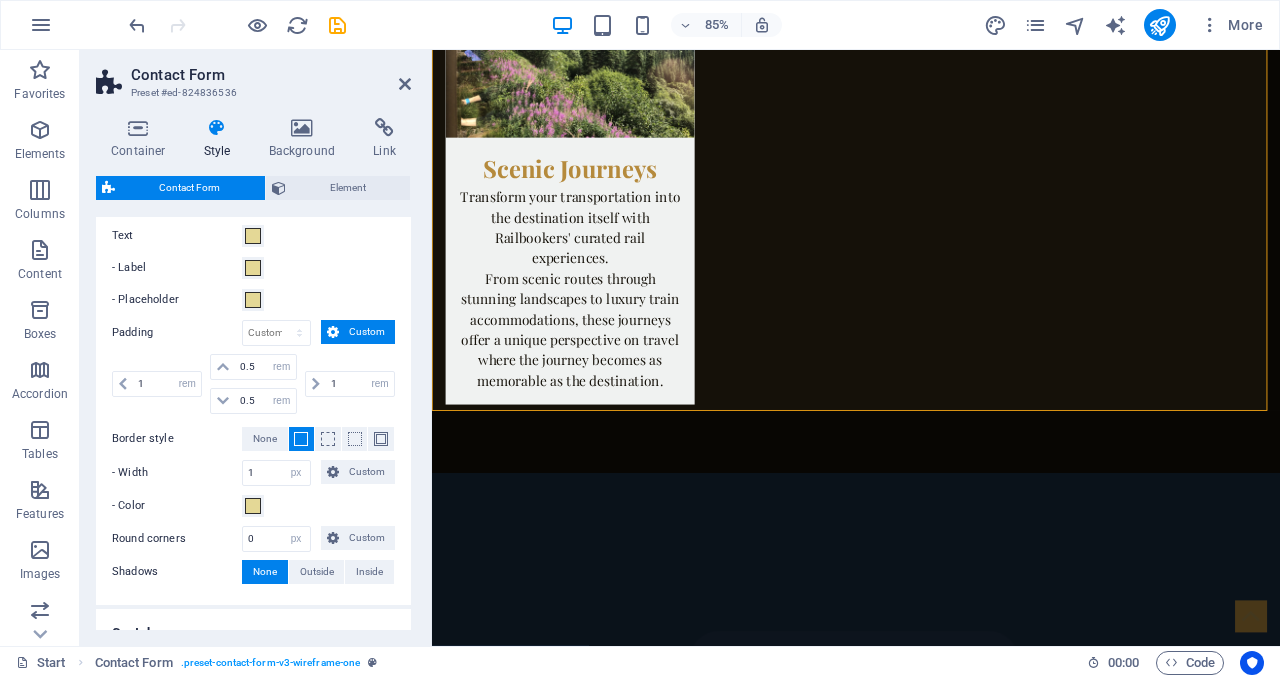 scroll, scrollTop: 841, scrollLeft: 0, axis: vertical 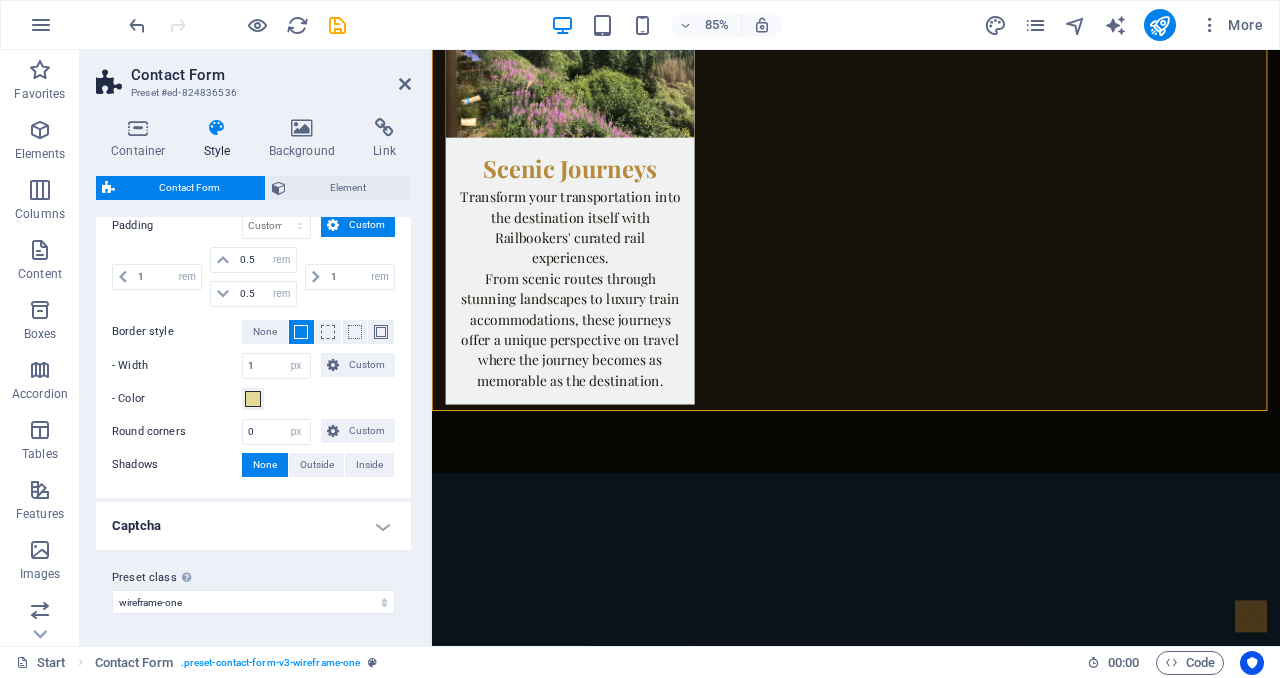 click on "Captcha" at bounding box center (253, 526) 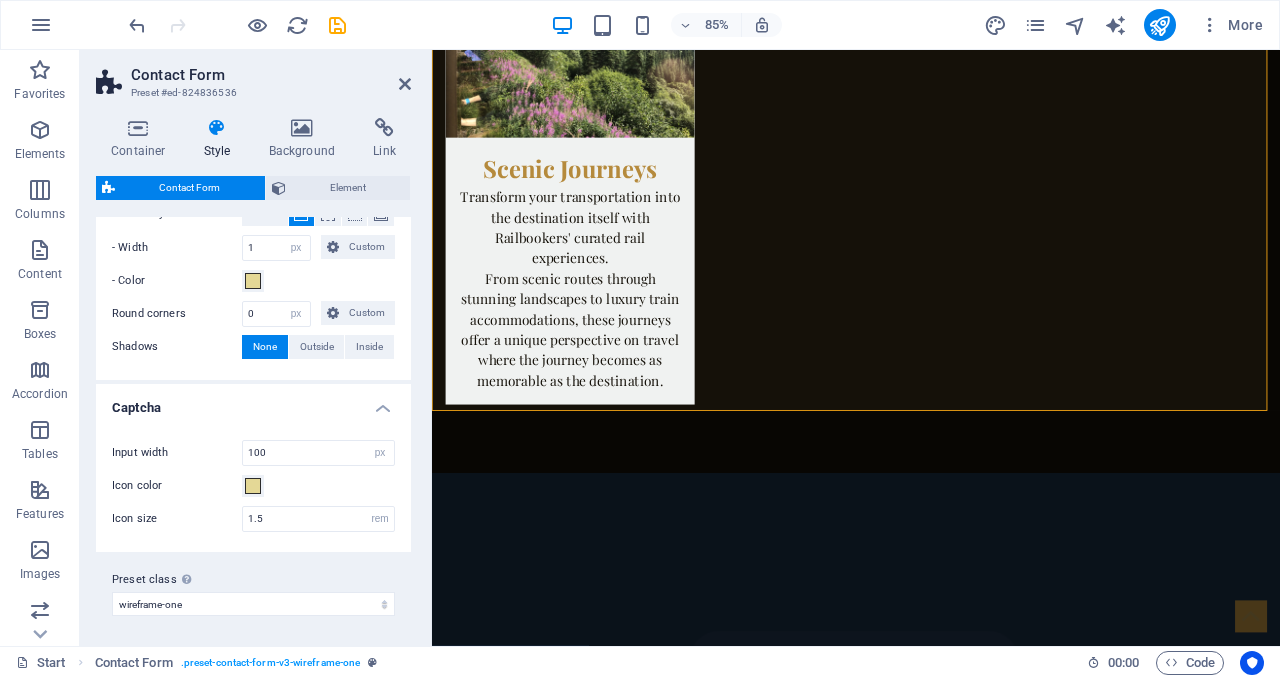 scroll, scrollTop: 961, scrollLeft: 0, axis: vertical 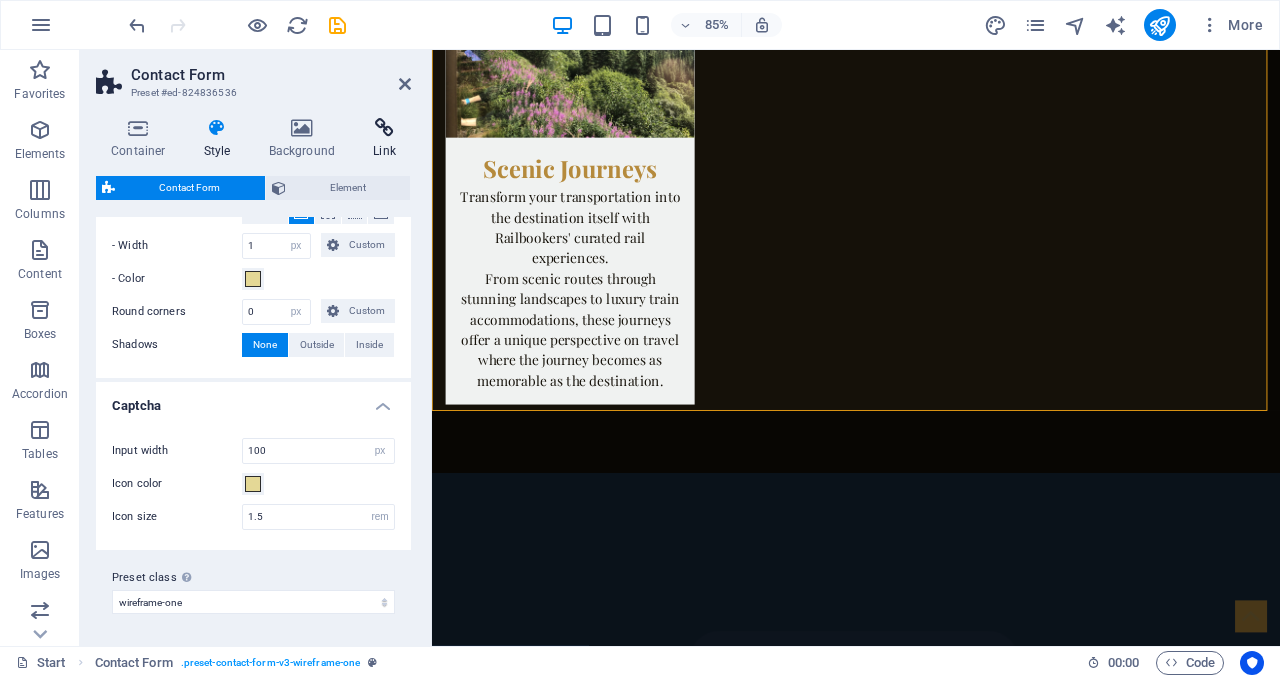 click at bounding box center [384, 128] 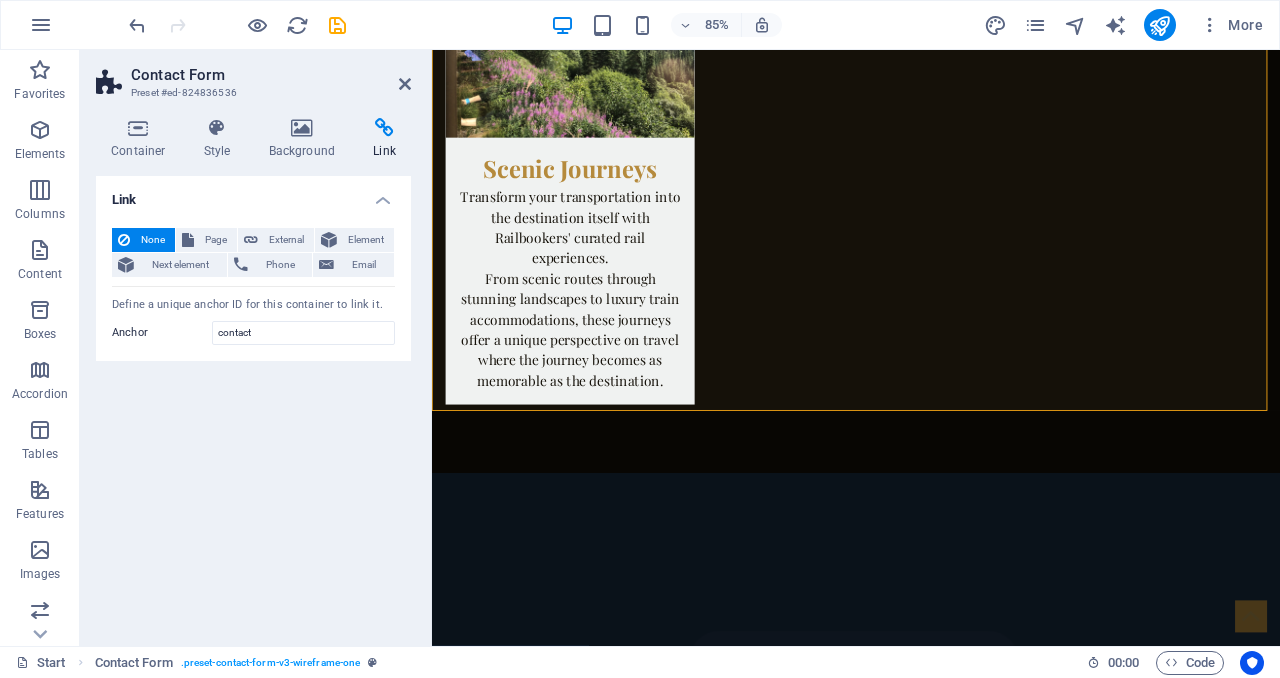 click on "Container Style Background Link Size Height Default px rem % vh vw Min. height None px rem % vh vw Width Default px rem % em vh vw Min. width None px rem % vh vw Content width Default Custom width Width Default px rem % em vh vw Min. width None px rem % vh vw Default padding Custom spacing Default content width and padding can be changed under Design. Edit design Layout (Flexbox) Alignment Determines the flex direction. Default Main axis Determine how elements should behave along the main axis inside this container (justify content). Default Side axis Control the vertical direction of the element inside of the container (align items). Default Wrap Default On Off Fill Controls the distances and direction of elements on the y-axis across several lines (align content). Default Accessibility ARIA helps assistive technologies (like screen readers) to understand the role, state, and behavior of web elements Role The ARIA role defines the purpose of an element.  None Alert Article Banner Comment Fan" at bounding box center (253, 374) 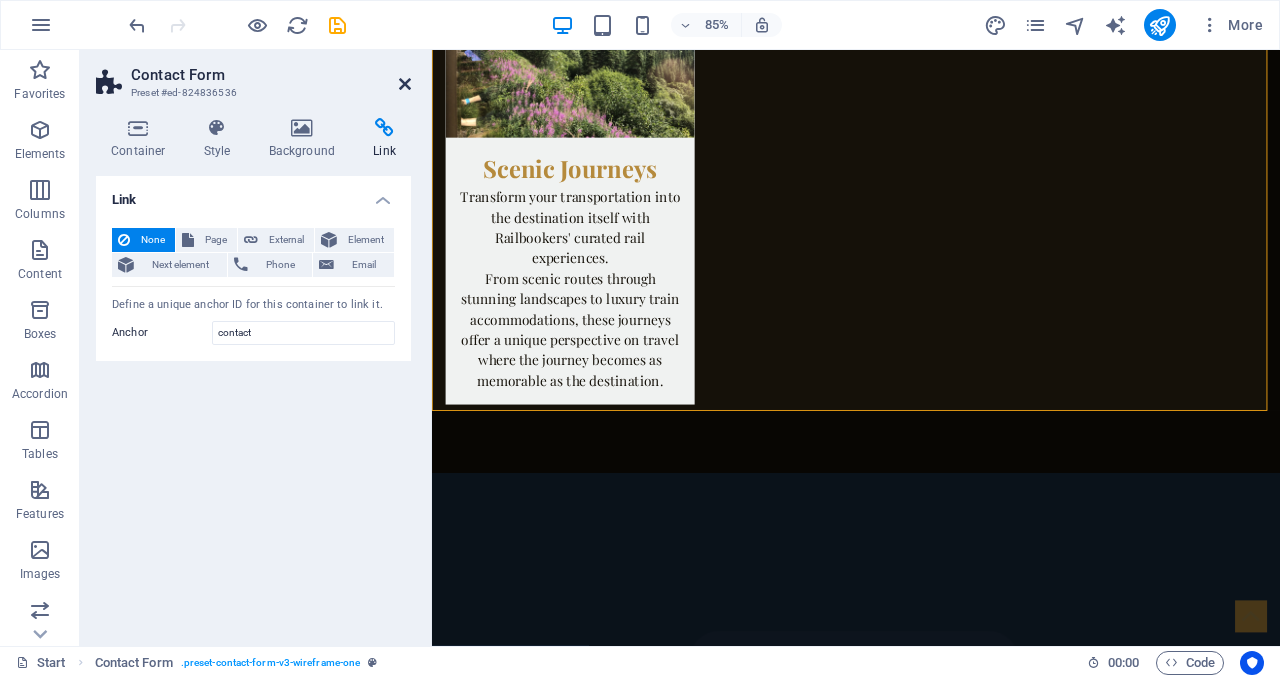 click at bounding box center [405, 84] 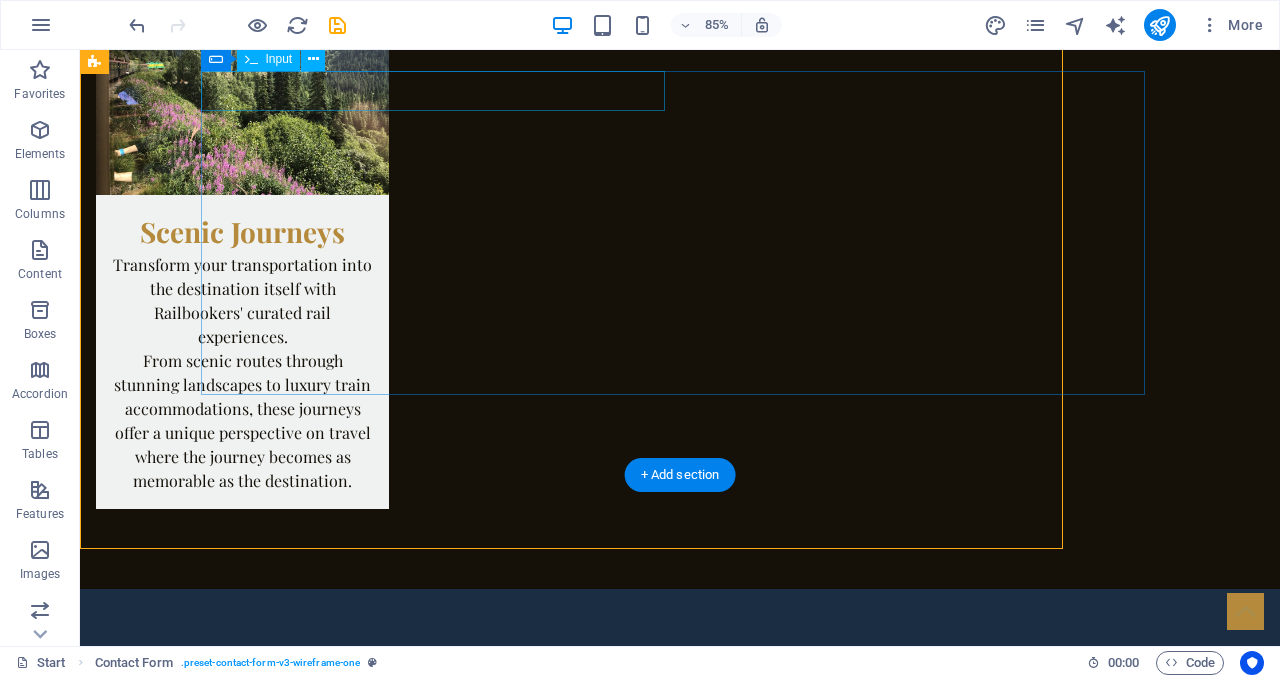 scroll, scrollTop: 5011, scrollLeft: 0, axis: vertical 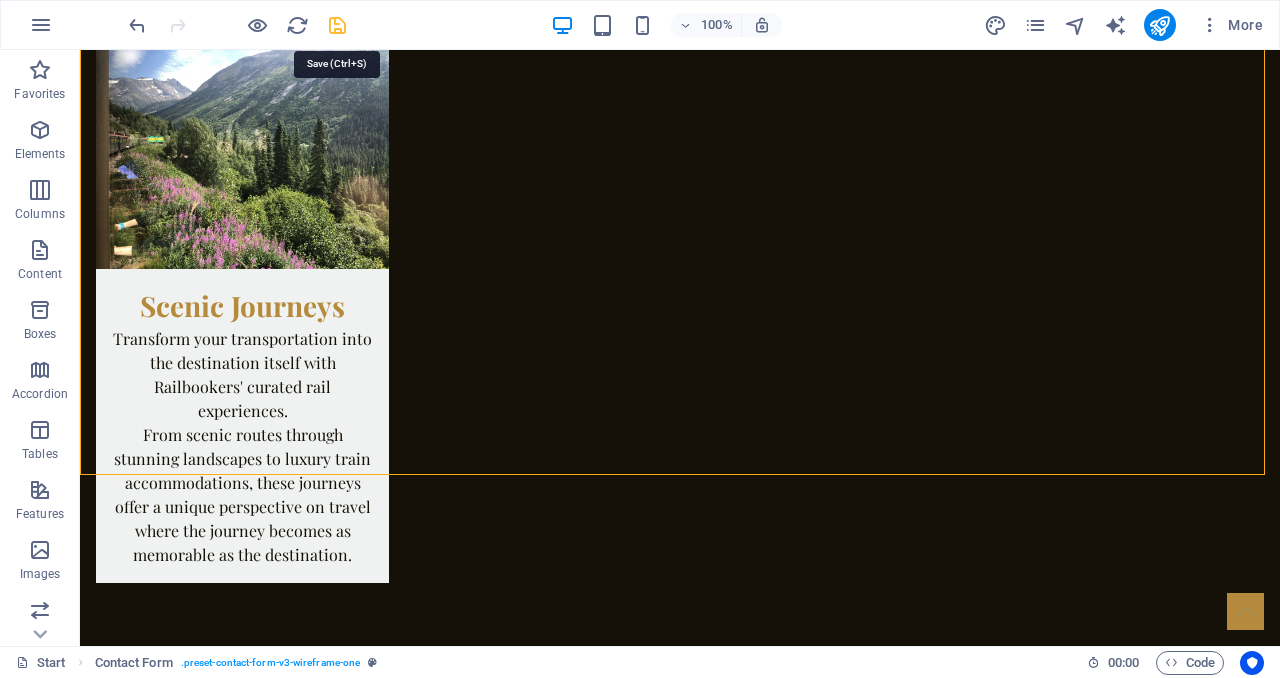 click at bounding box center (337, 25) 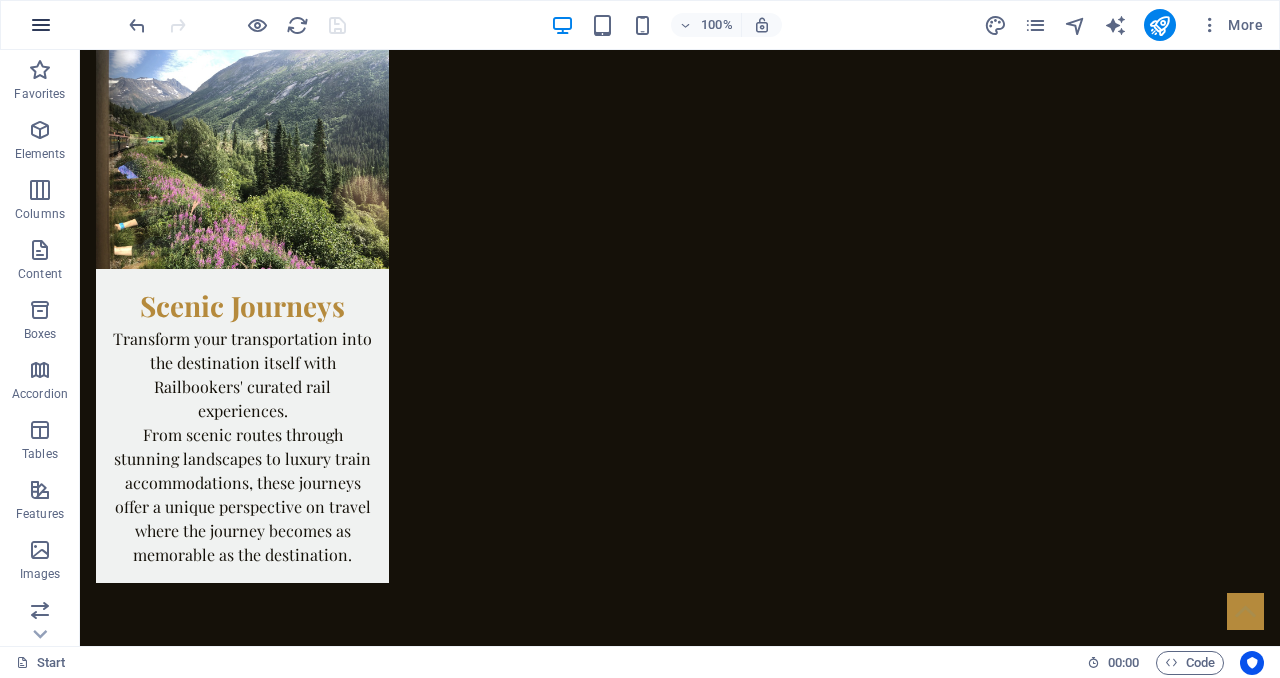 click at bounding box center (41, 25) 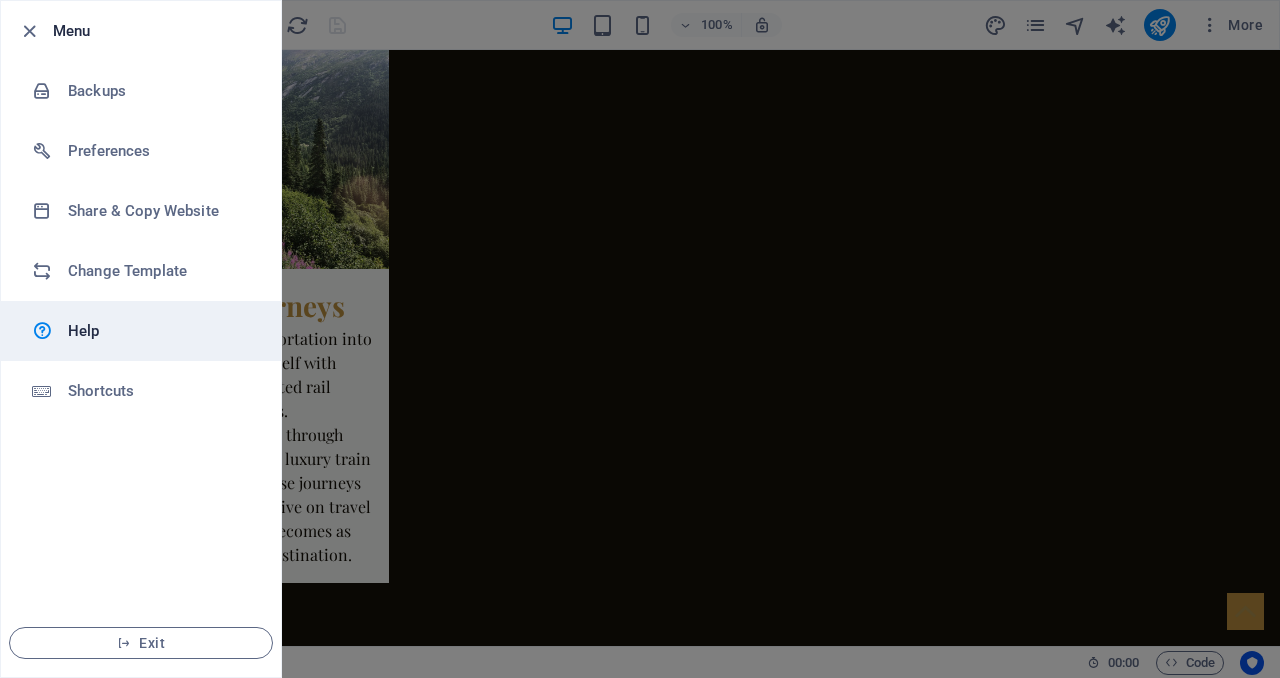 click at bounding box center [50, 331] 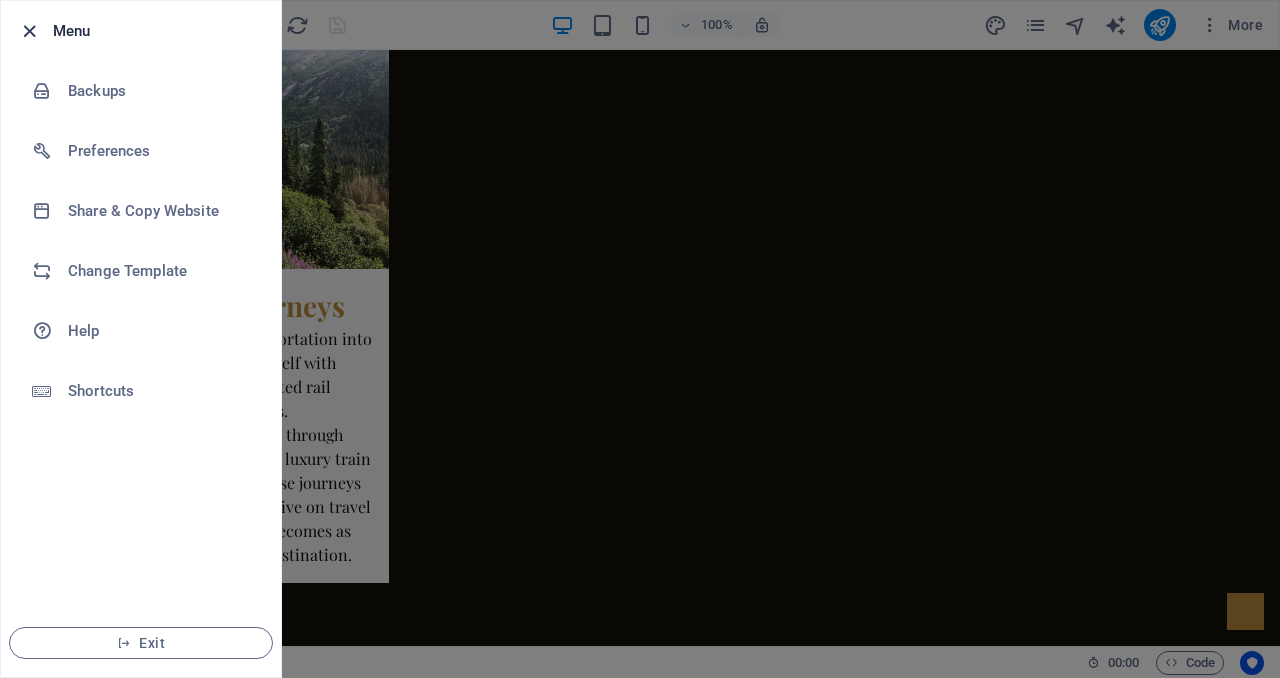click at bounding box center [29, 31] 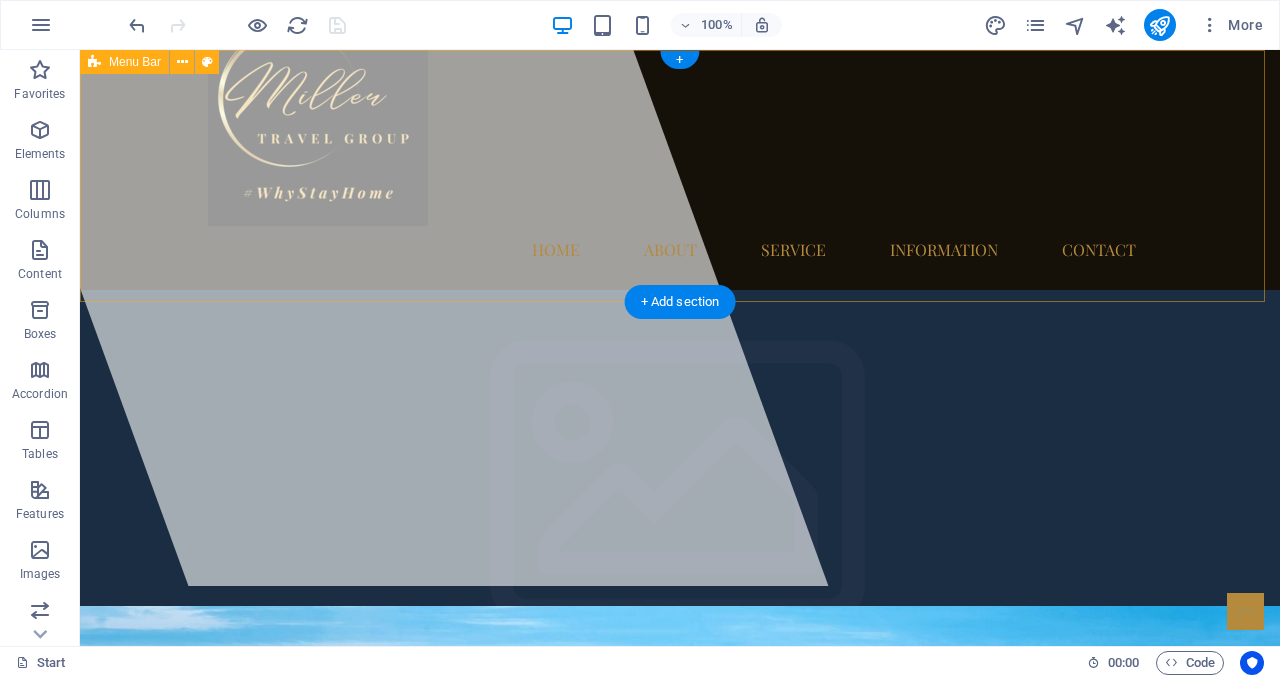 scroll, scrollTop: 0, scrollLeft: 0, axis: both 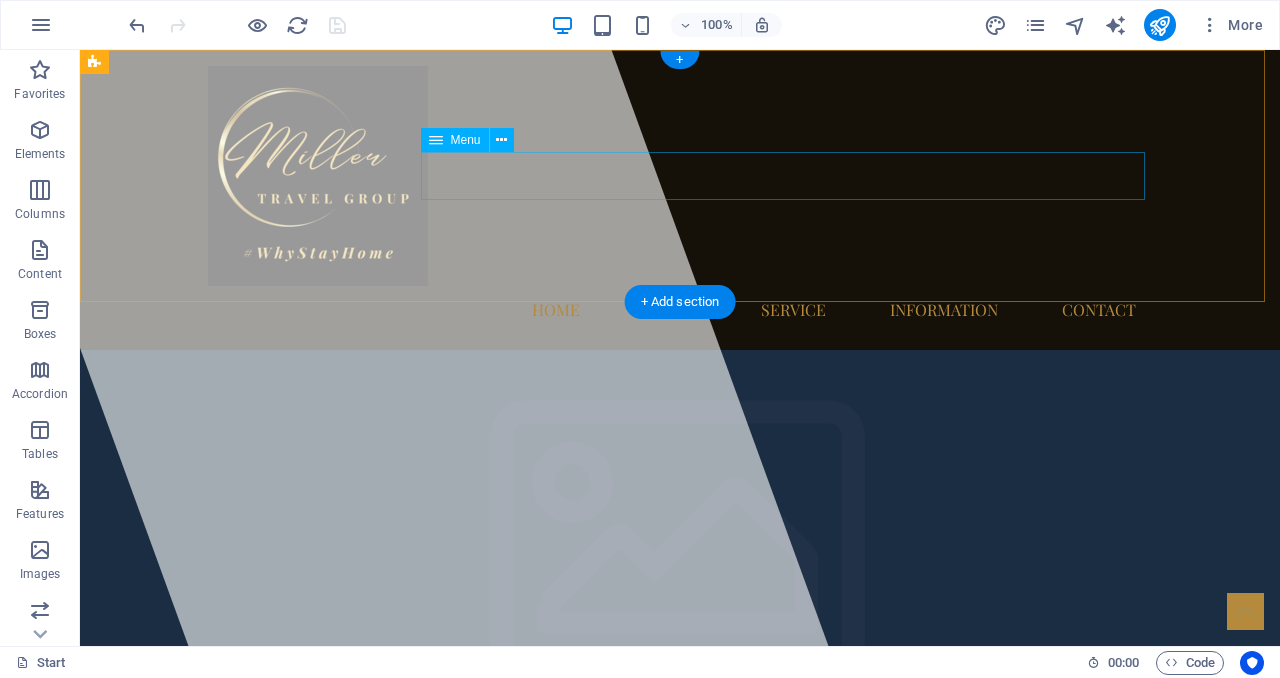 click on "Home About Service Information Contact" at bounding box center [680, 310] 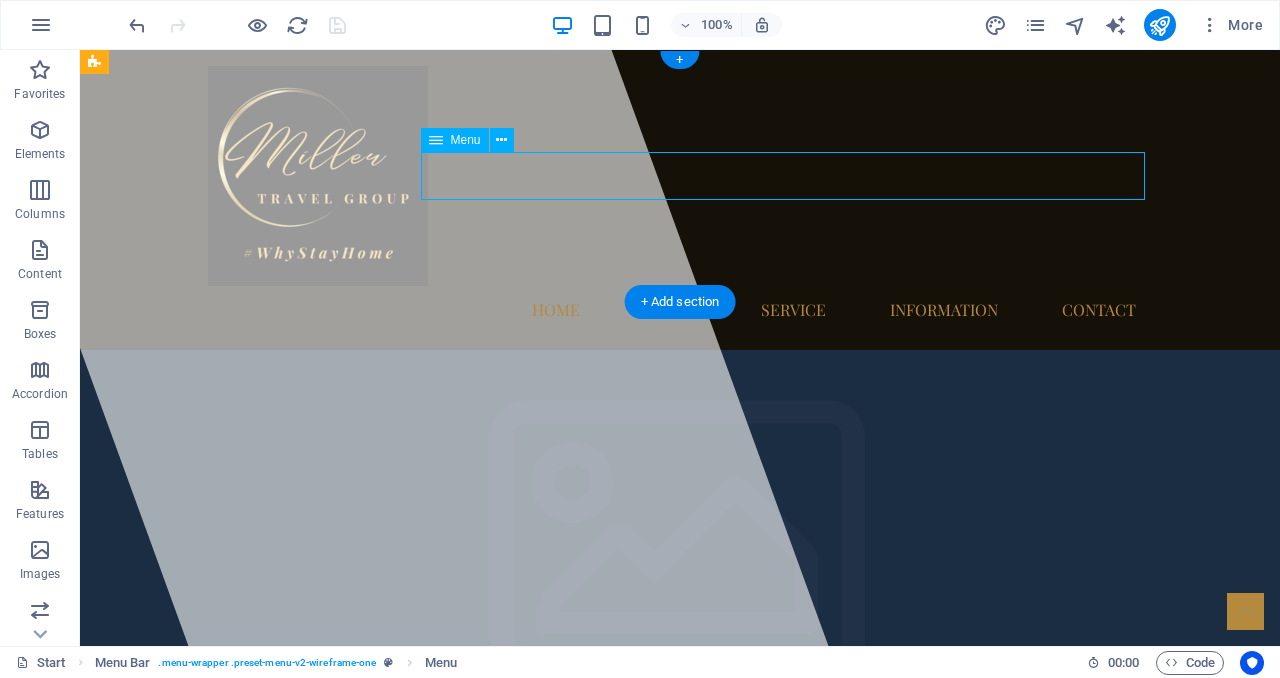 click on "Home About Service Information Contact" at bounding box center [680, 310] 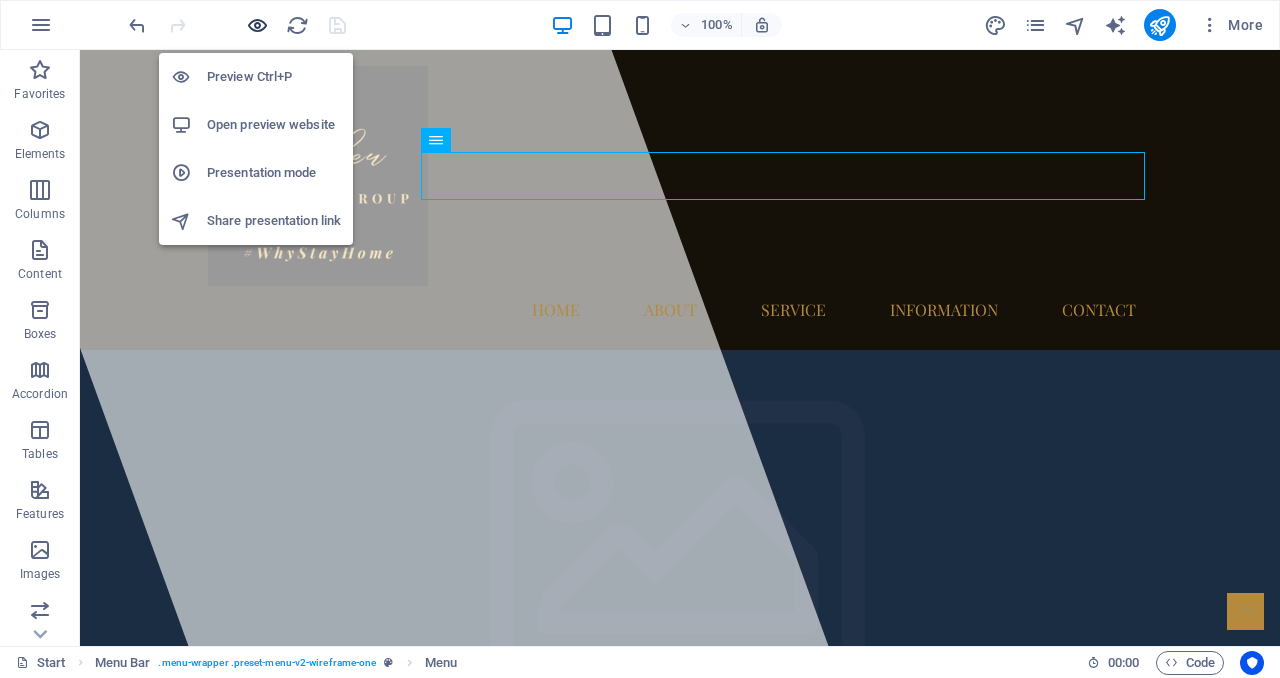 click at bounding box center (257, 25) 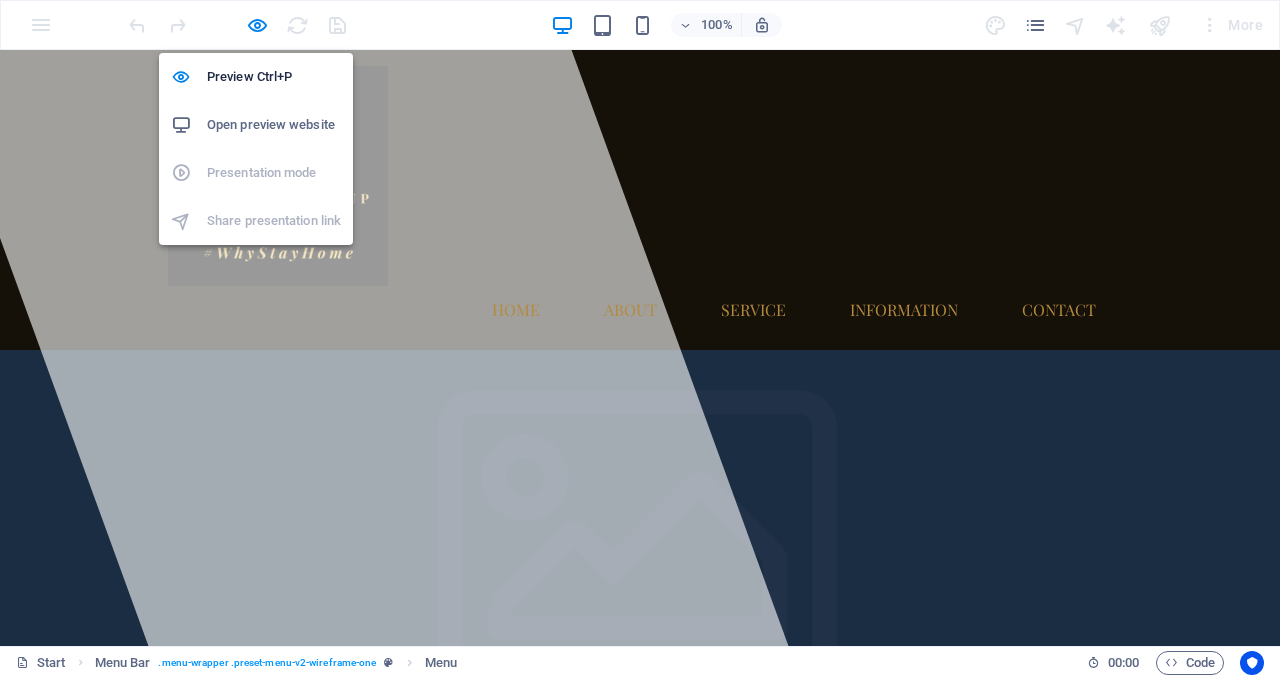 click on "Open preview website" at bounding box center (274, 125) 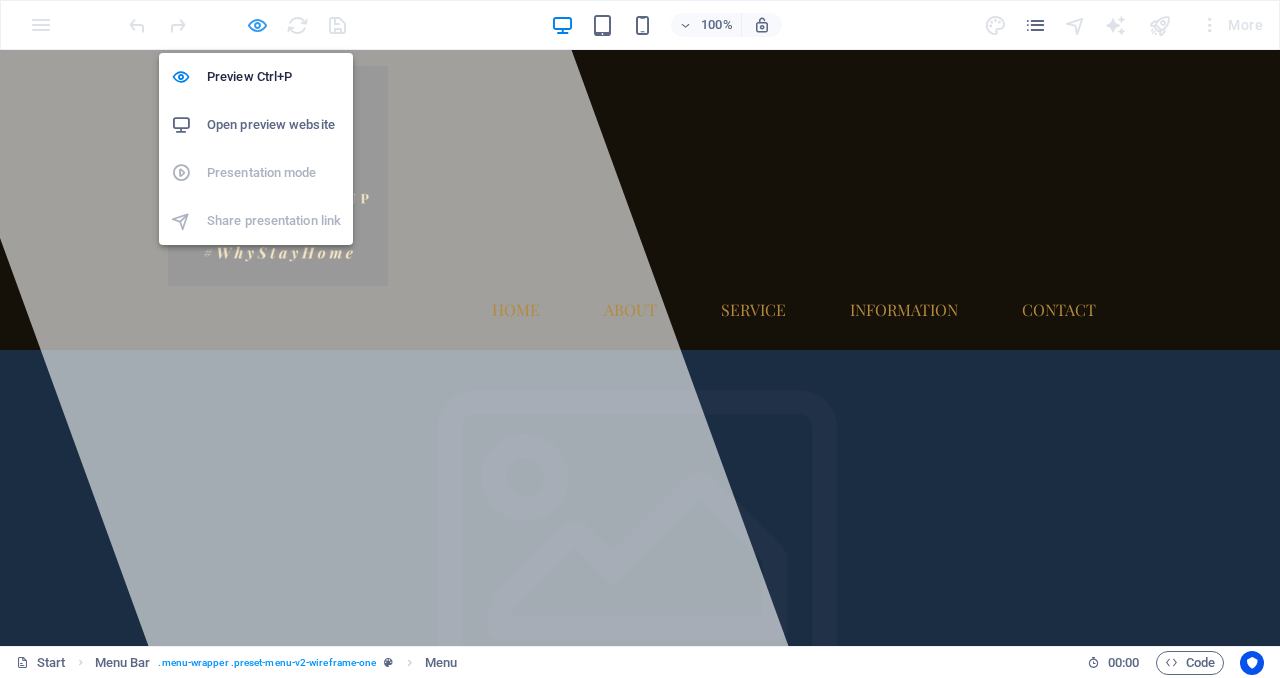 click at bounding box center [257, 25] 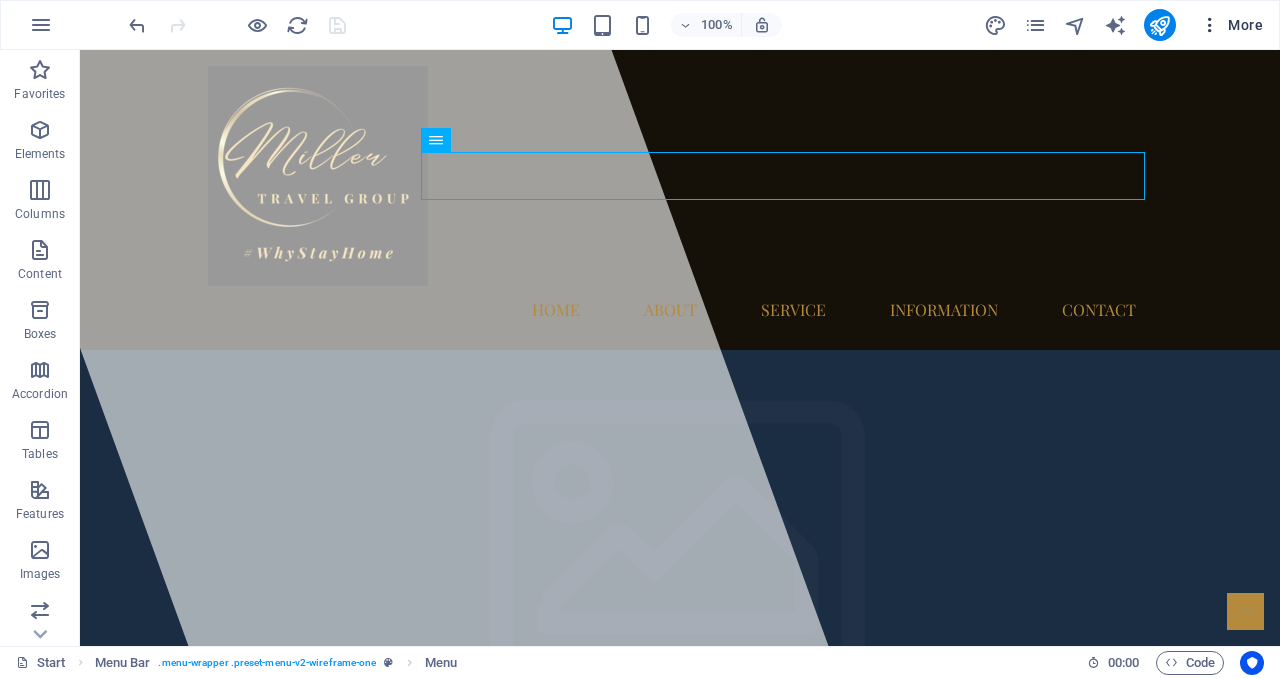 click on "More" at bounding box center (1231, 25) 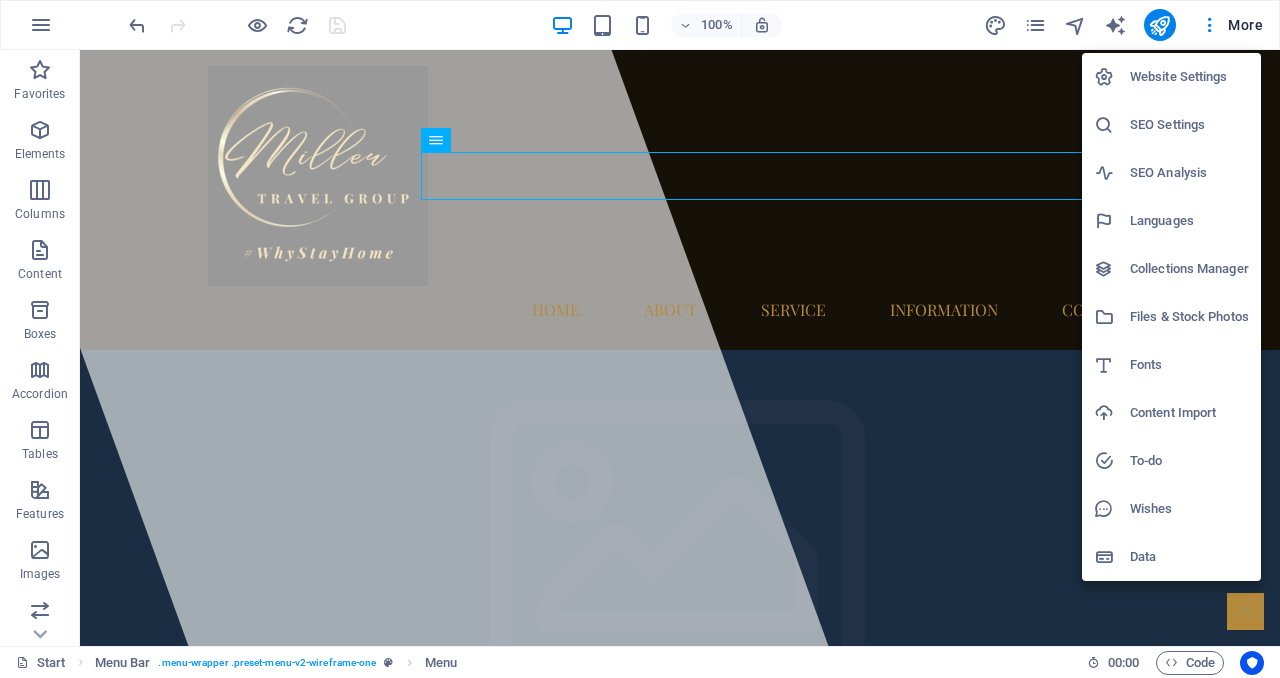 click at bounding box center [640, 339] 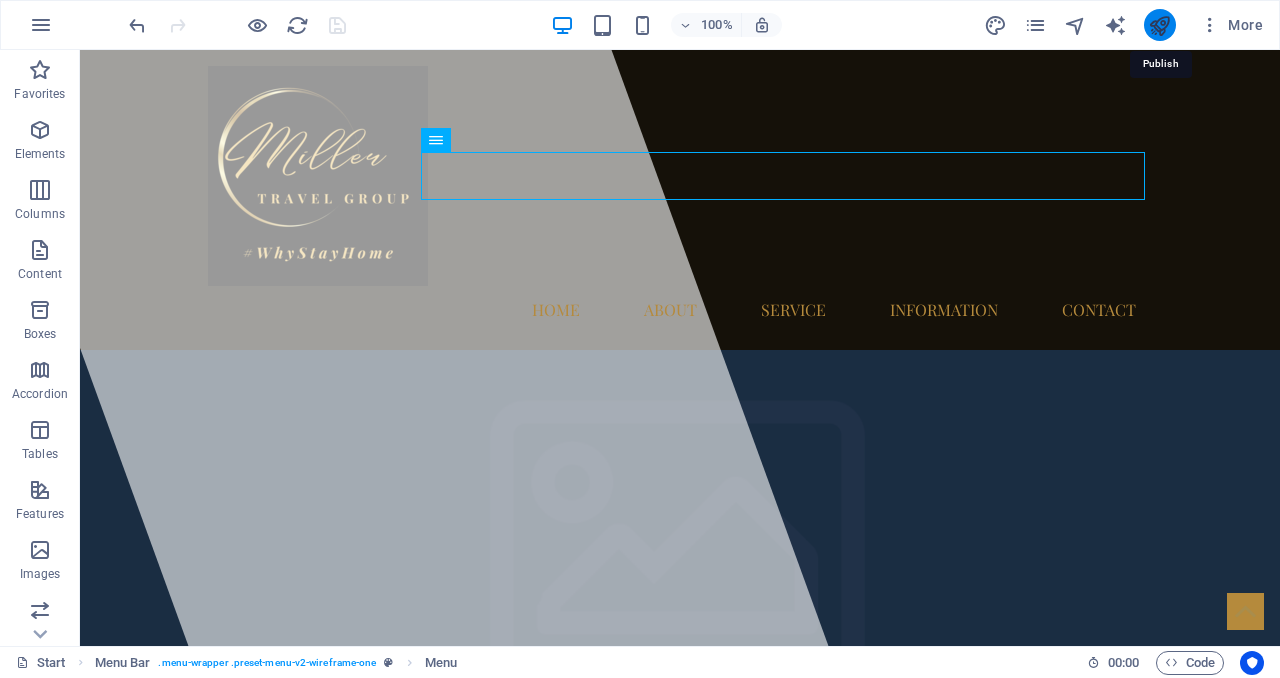 click at bounding box center [1159, 25] 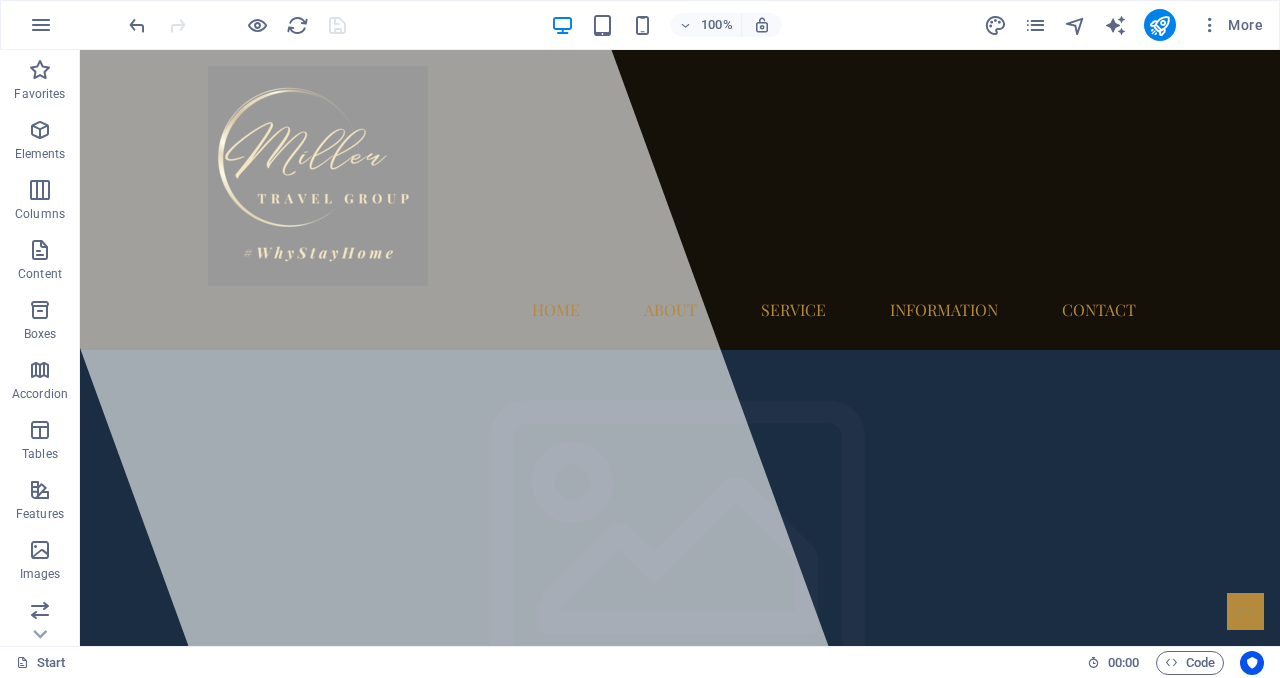 click at bounding box center [237, 25] 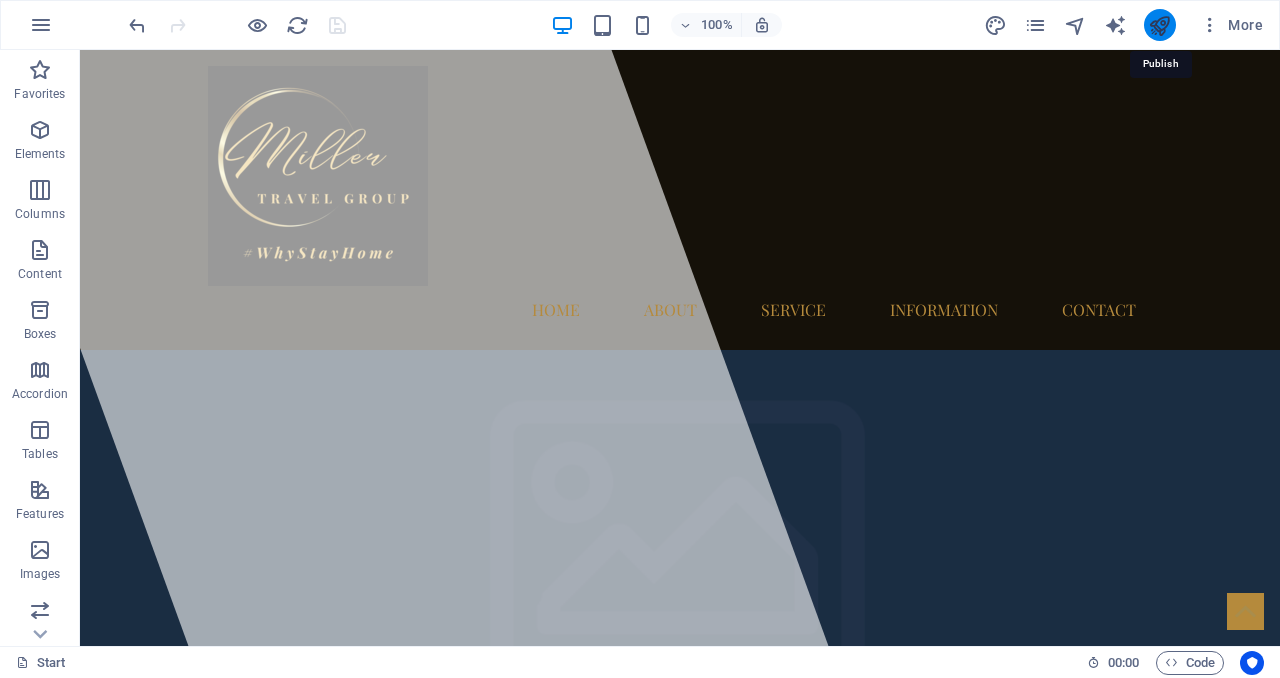 click at bounding box center (1159, 25) 